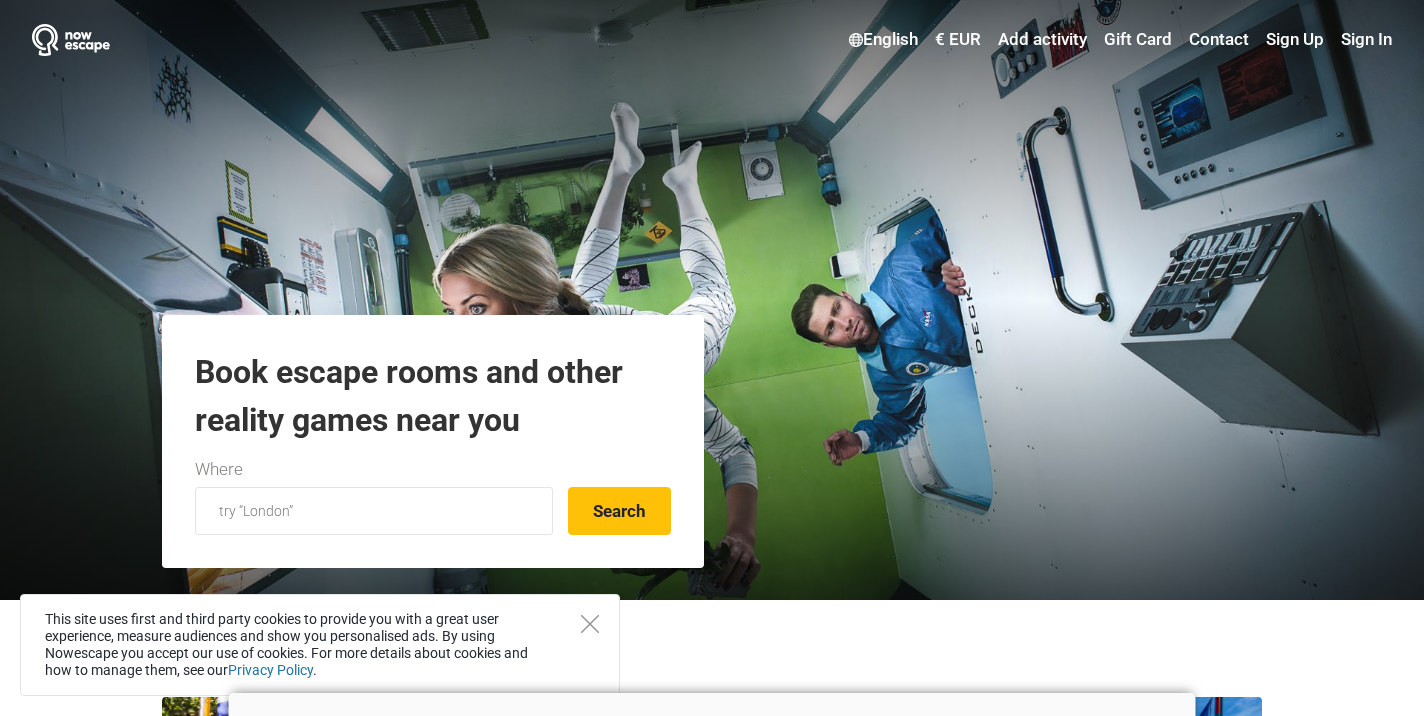 scroll, scrollTop: 0, scrollLeft: 0, axis: both 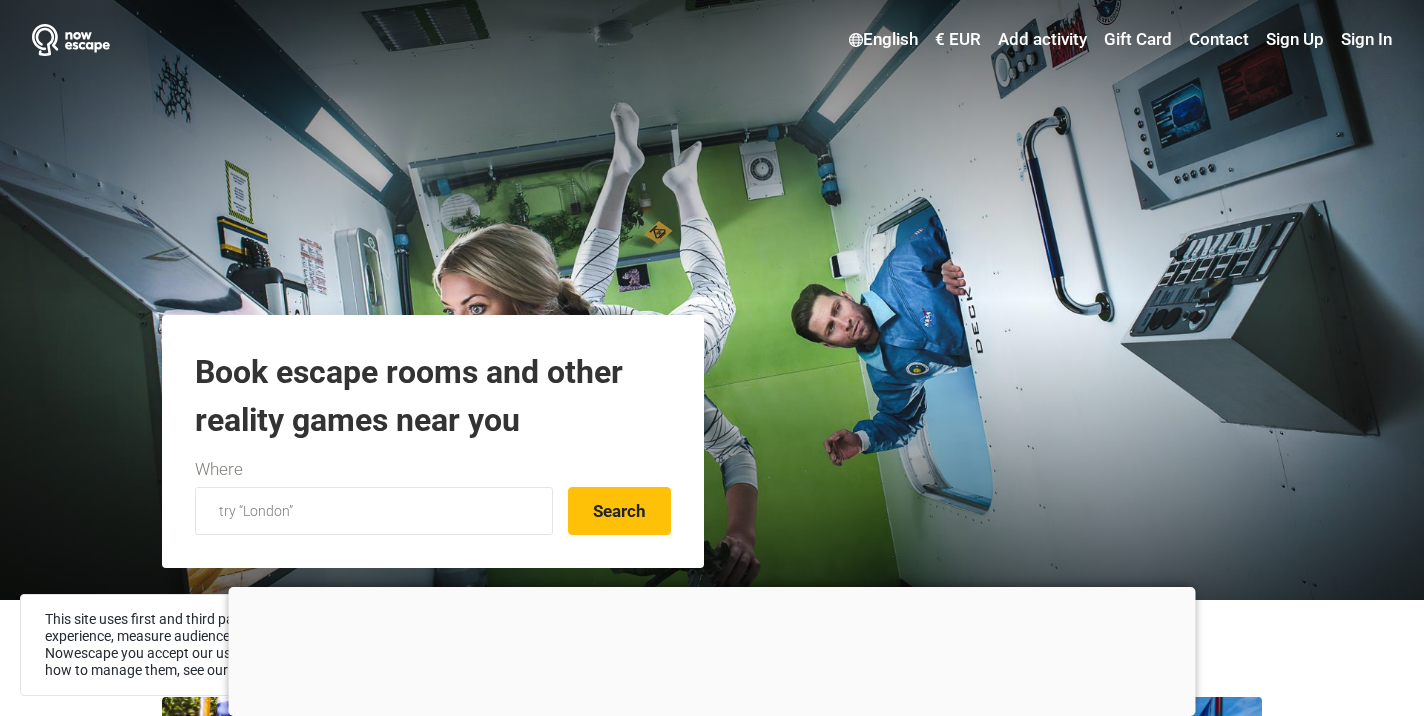 click on "English" at bounding box center (883, 40) 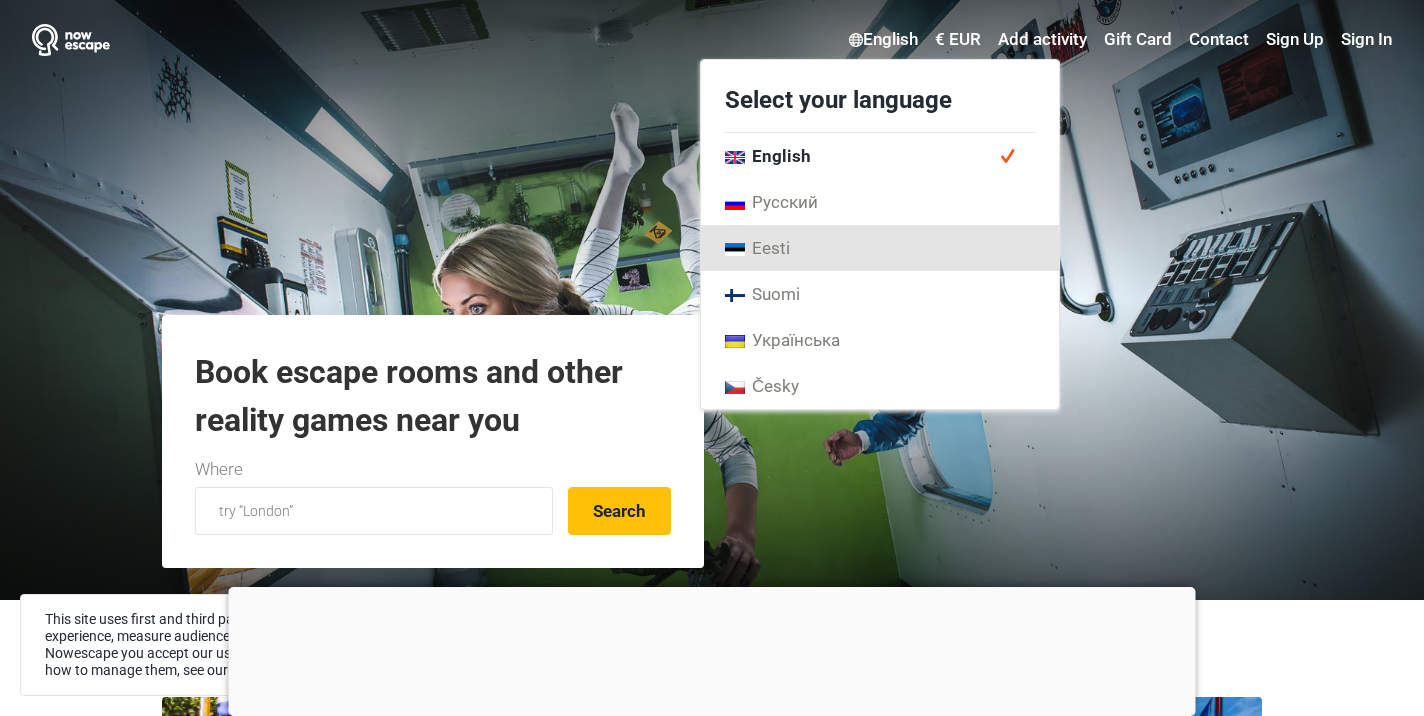 click on "Eesti" at bounding box center (757, 248) 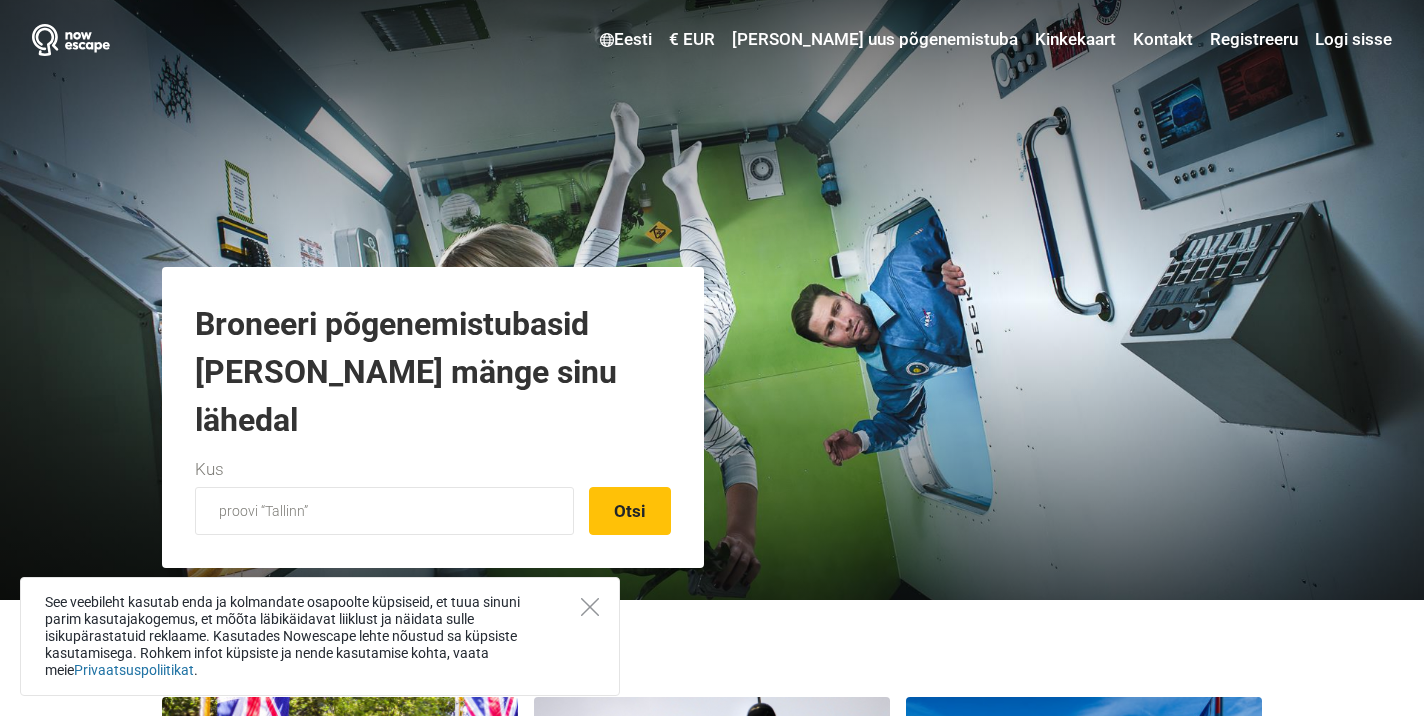 scroll, scrollTop: 0, scrollLeft: 0, axis: both 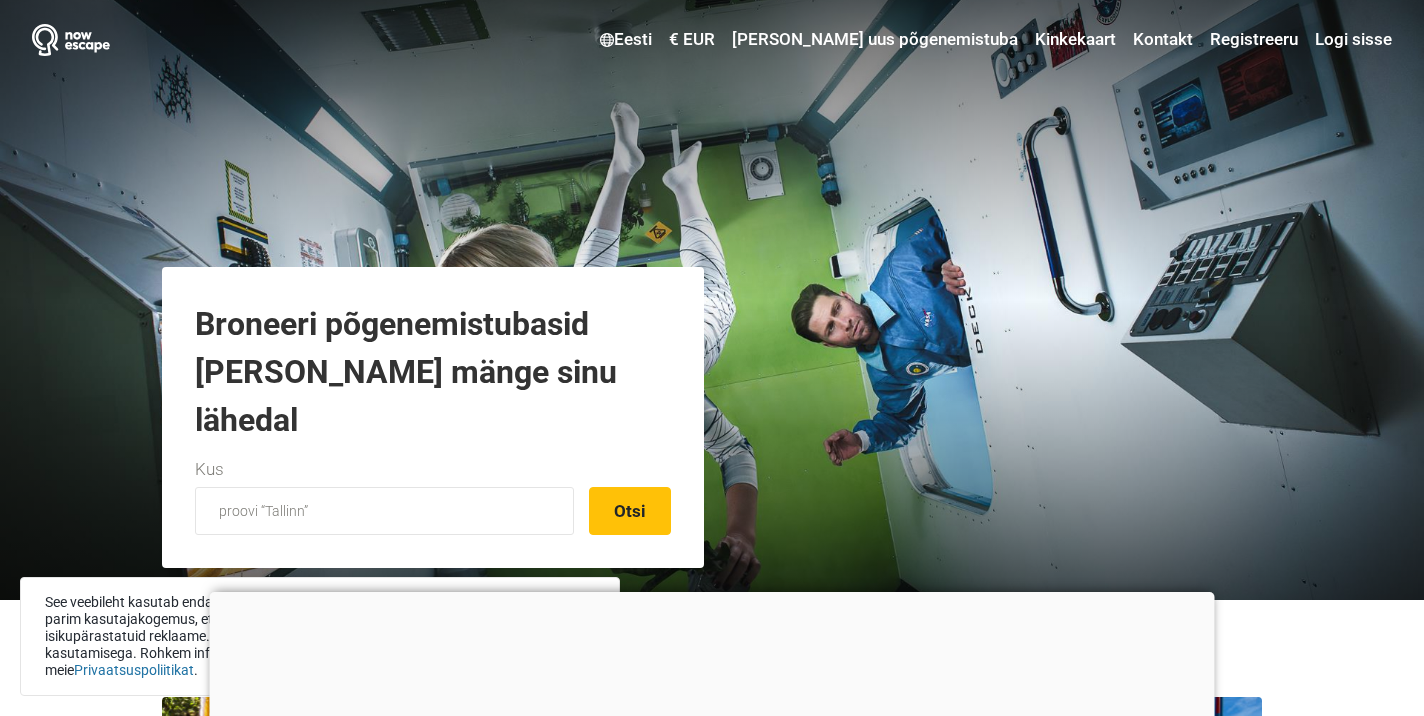 click on "Logi sisse" at bounding box center (1351, 40) 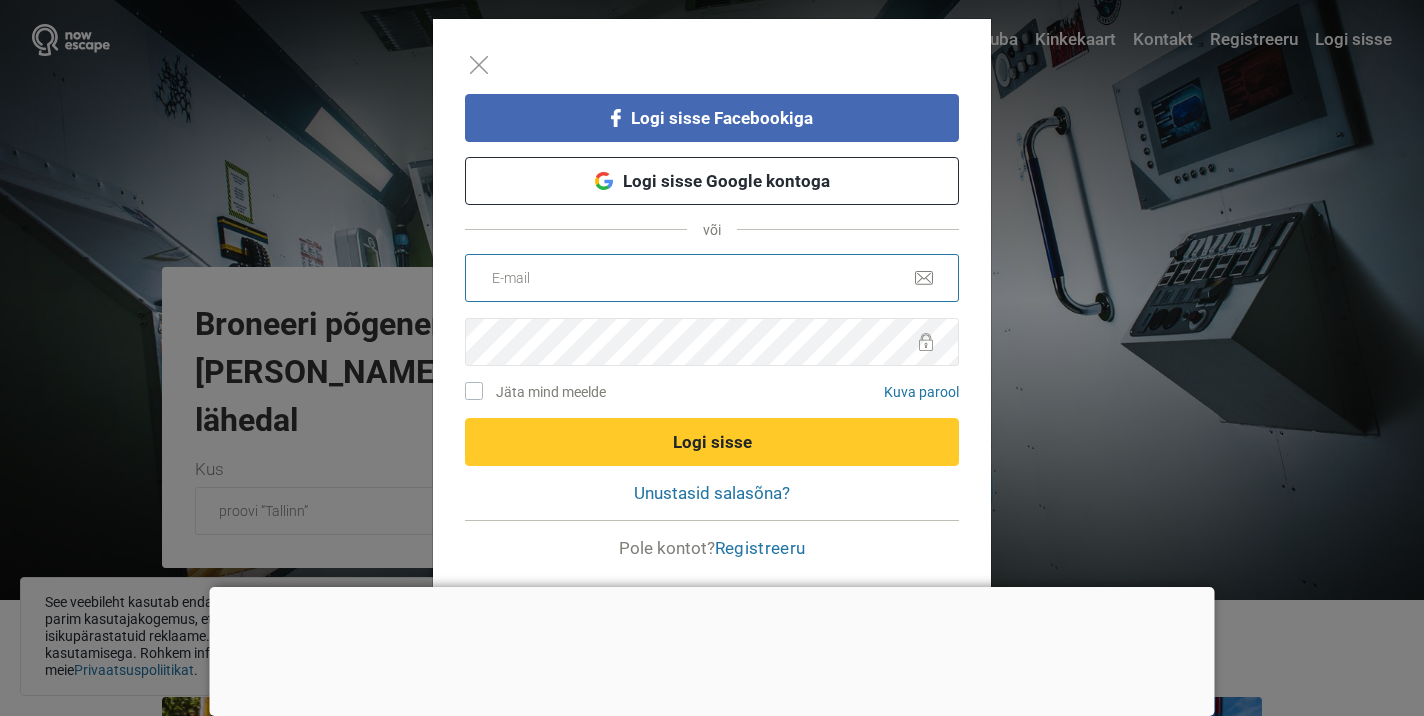 type on "info@lockup.ee" 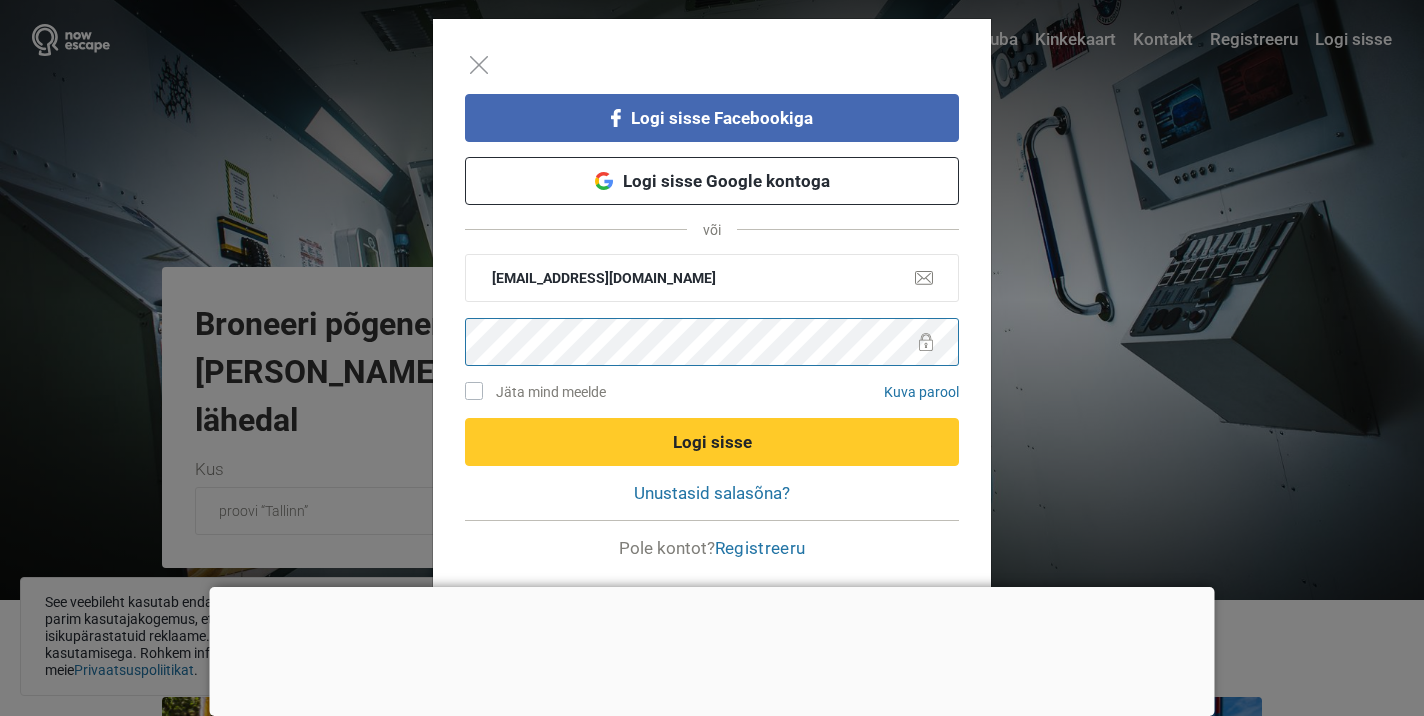 click on "Logi sisse" at bounding box center [712, 442] 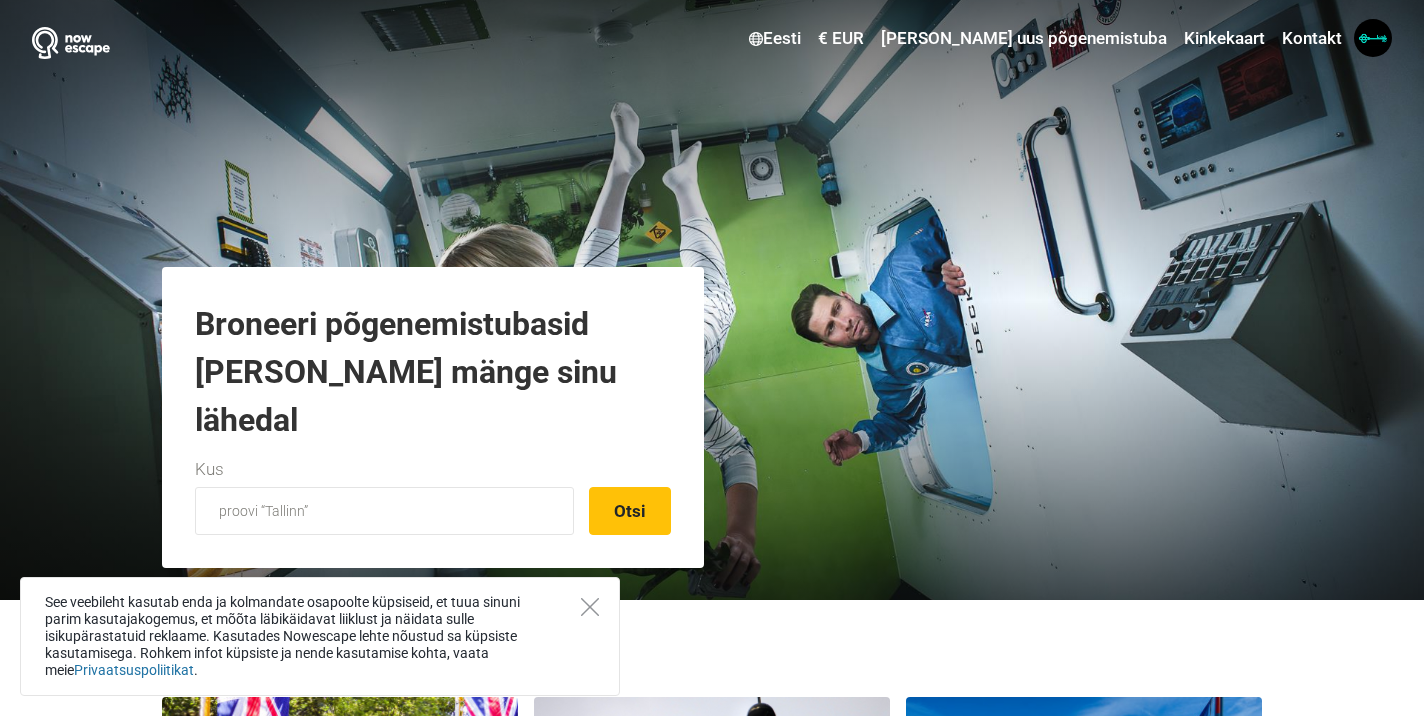scroll, scrollTop: 0, scrollLeft: 0, axis: both 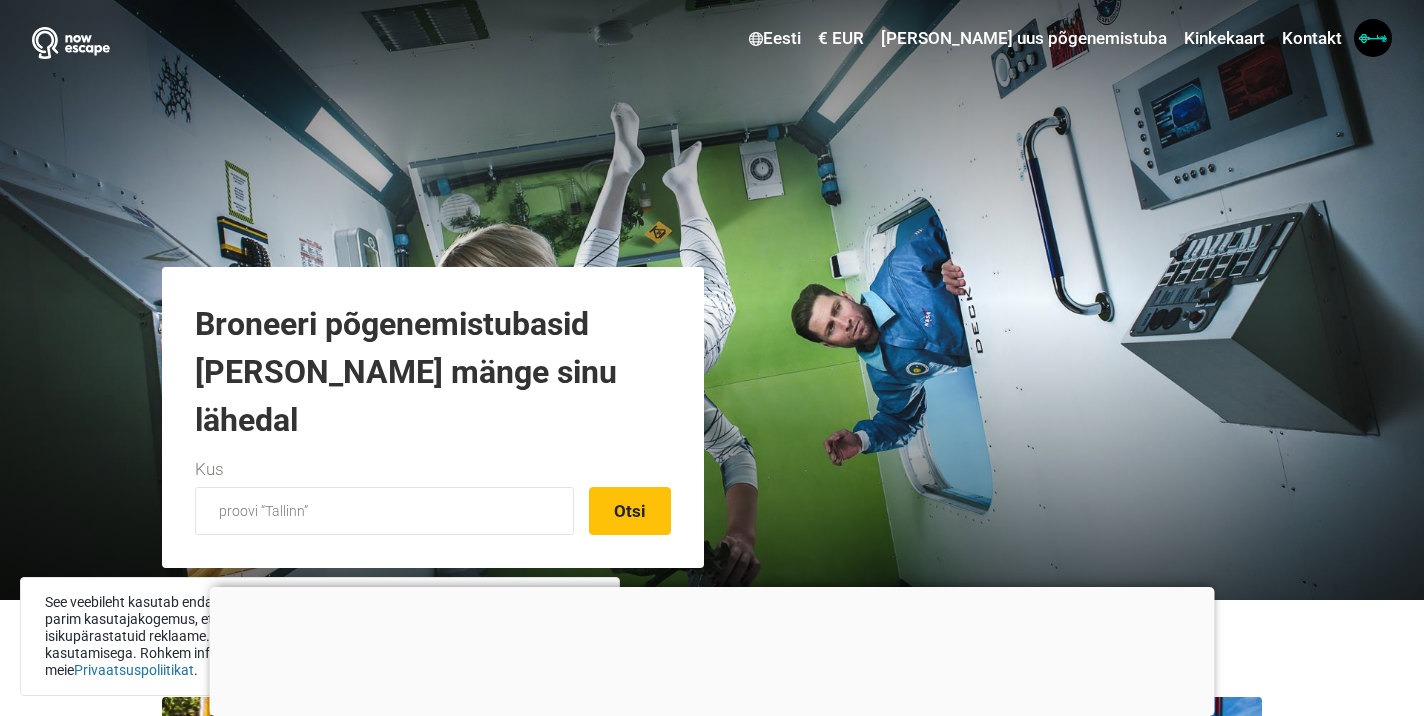 click on "[PERSON_NAME] uus põgenemistuba" at bounding box center (1024, 39) 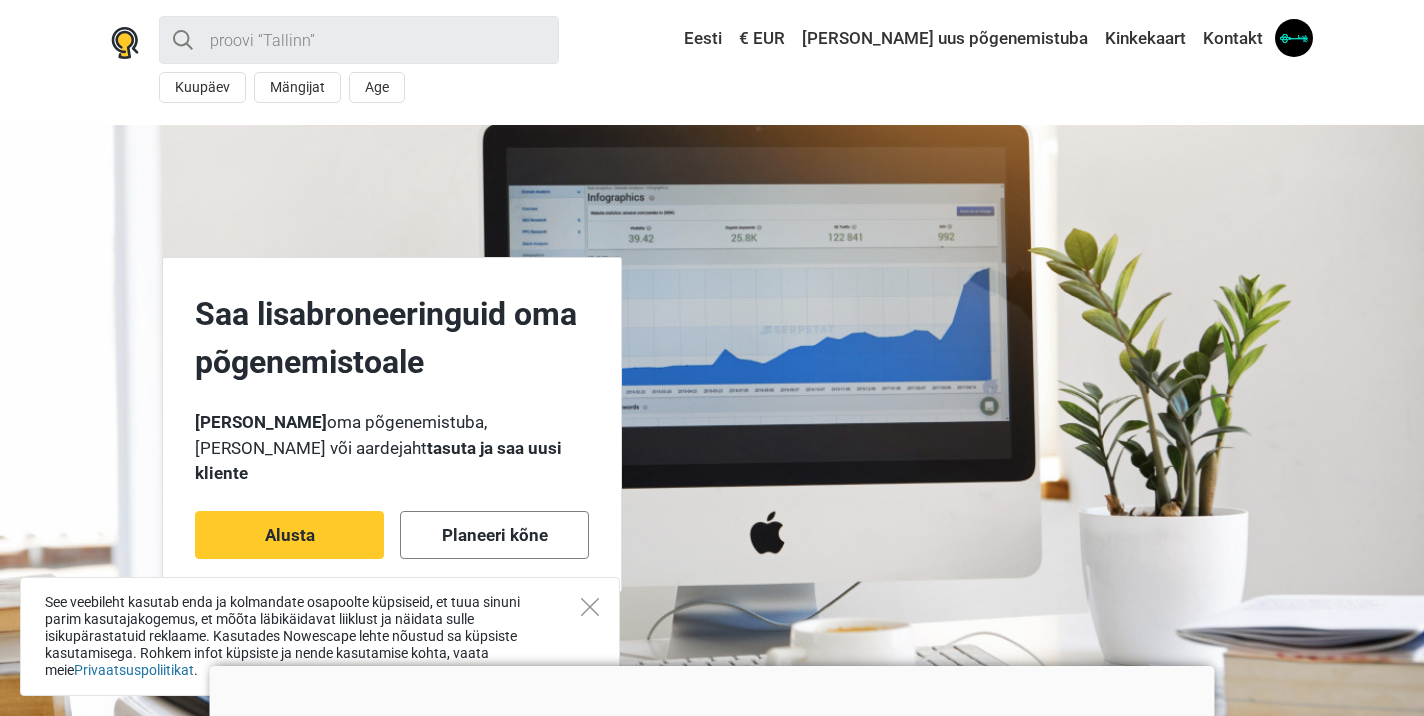 scroll, scrollTop: 0, scrollLeft: 0, axis: both 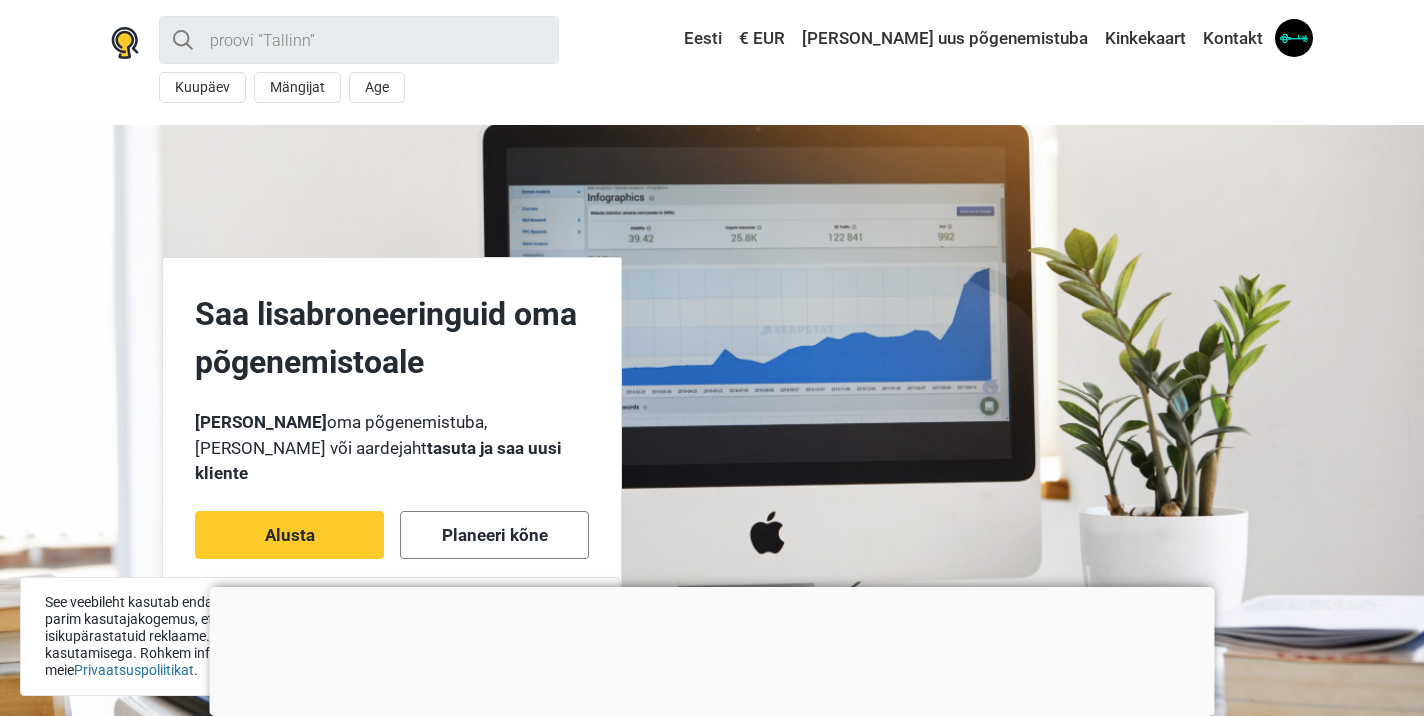 click at bounding box center [712, 587] 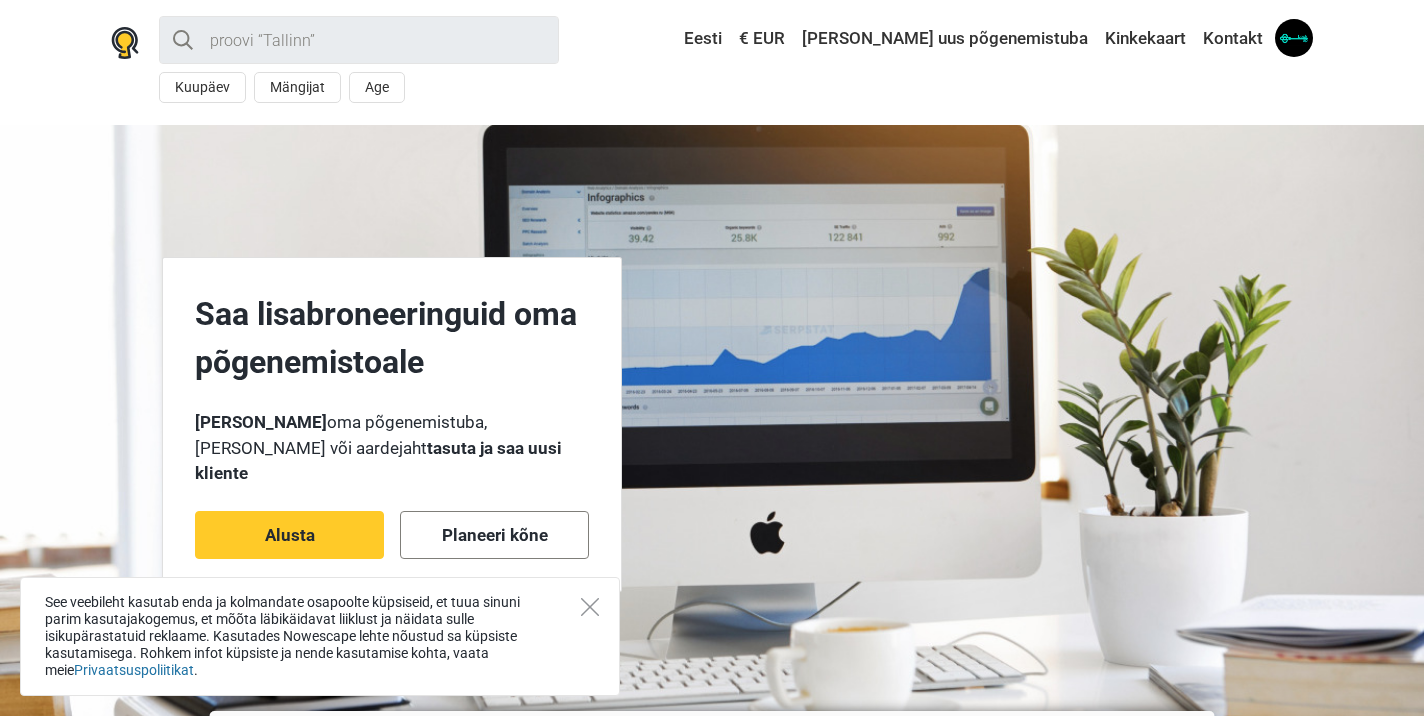 drag, startPoint x: 594, startPoint y: 604, endPoint x: 746, endPoint y: 511, distance: 178.19371 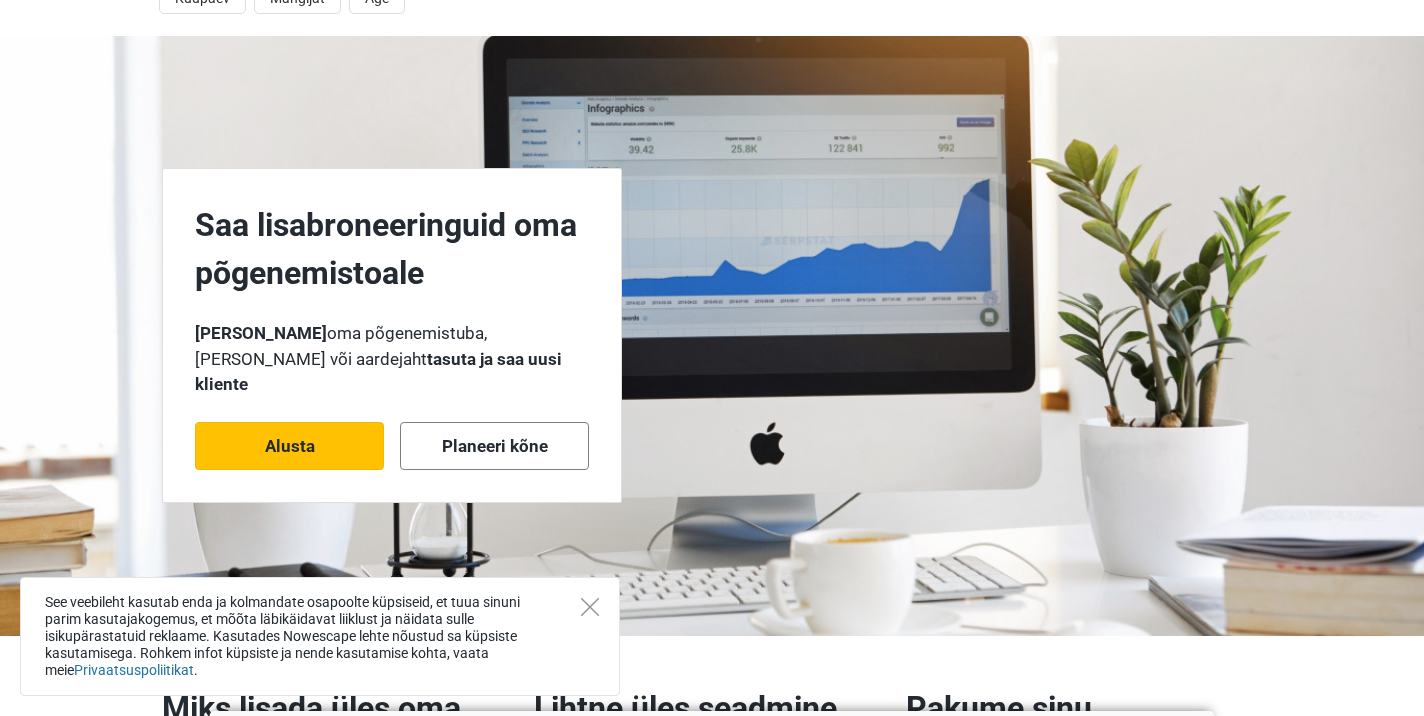 scroll, scrollTop: 89, scrollLeft: 0, axis: vertical 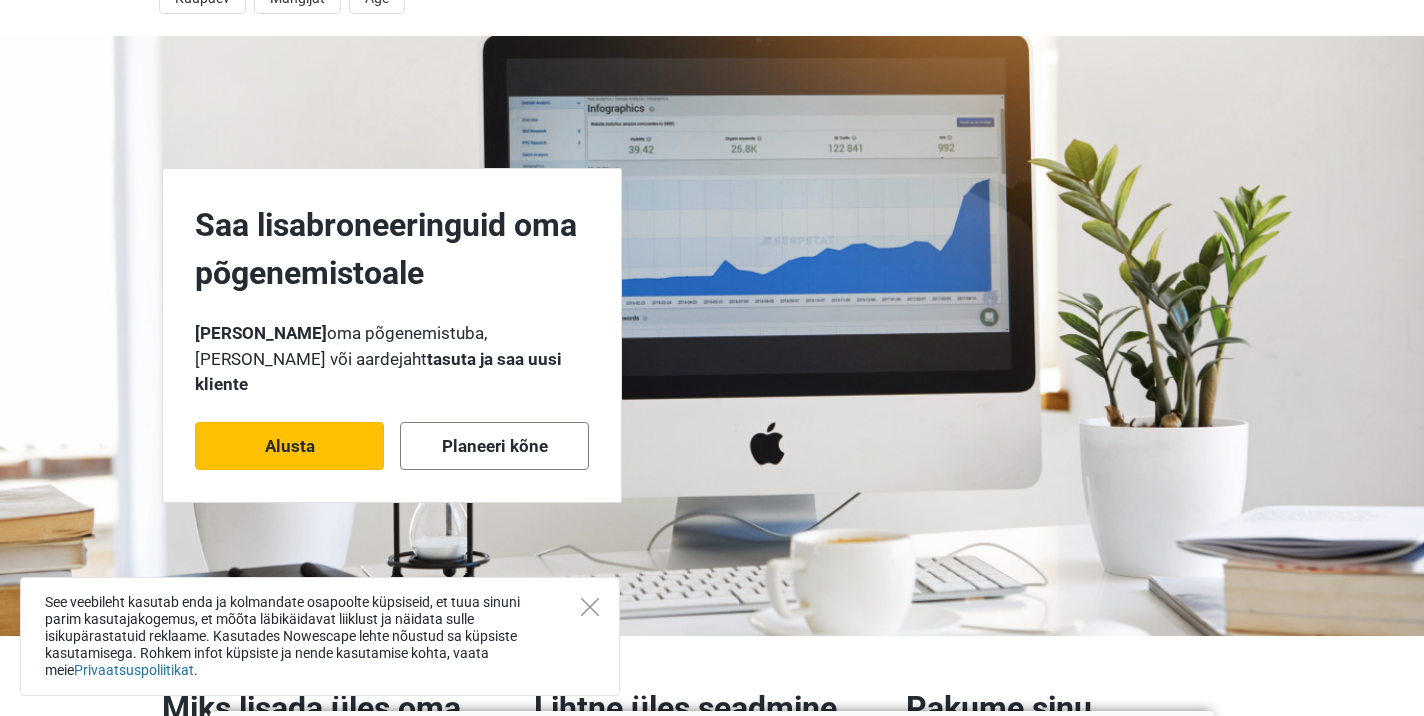 click on "Alusta" at bounding box center [289, 446] 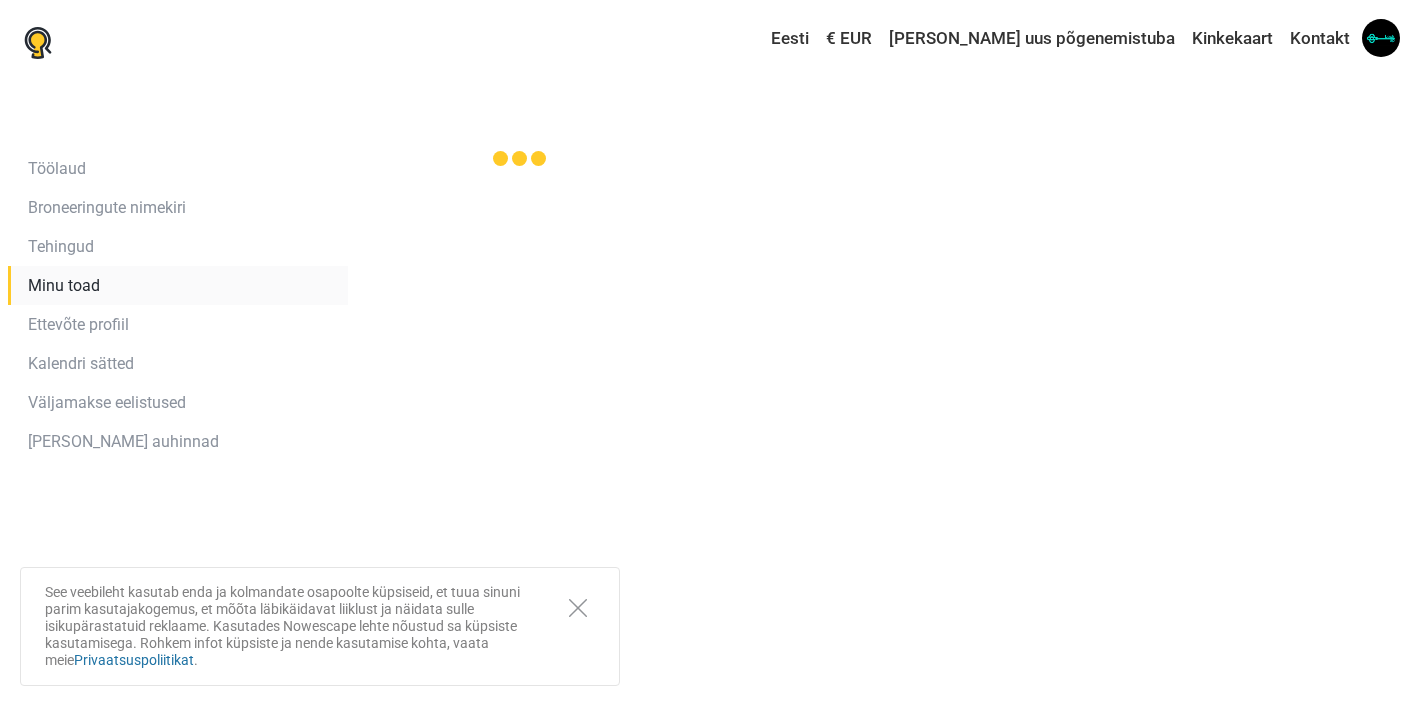 scroll, scrollTop: 0, scrollLeft: 0, axis: both 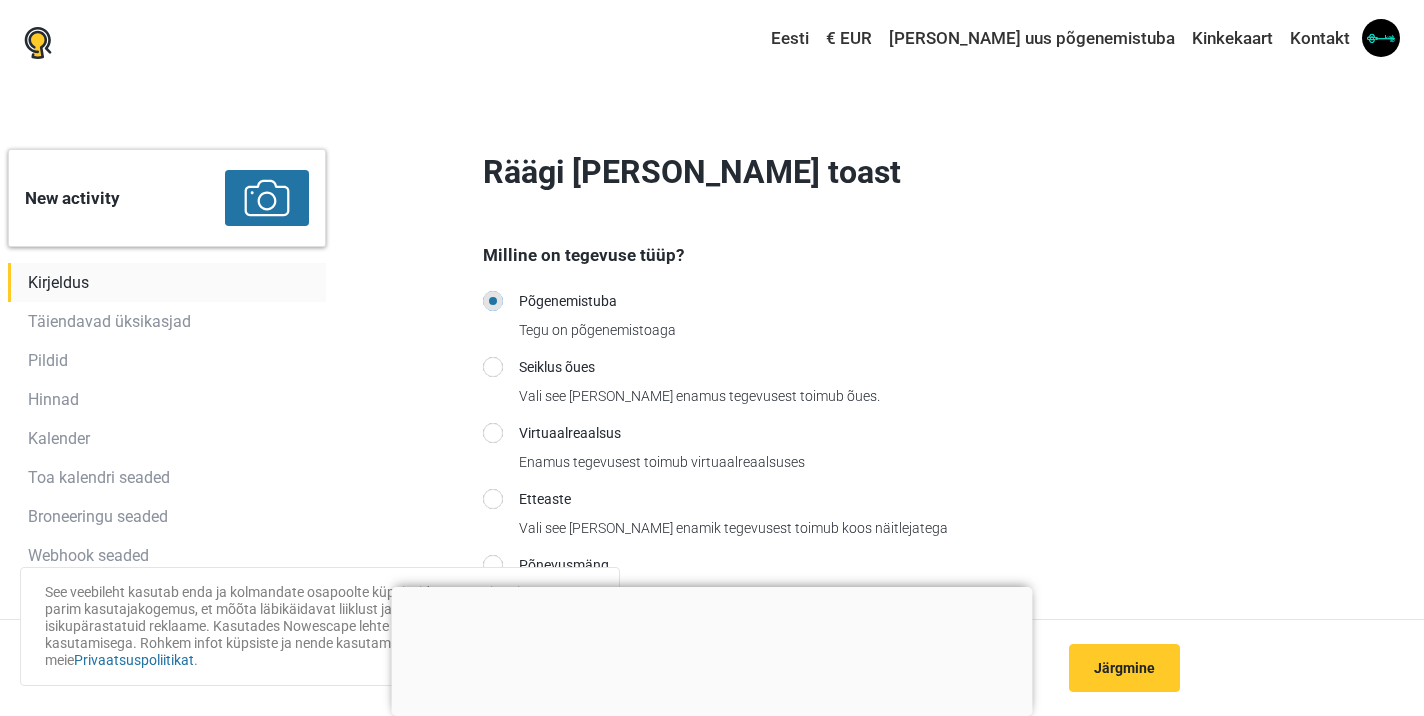 click at bounding box center [712, 587] 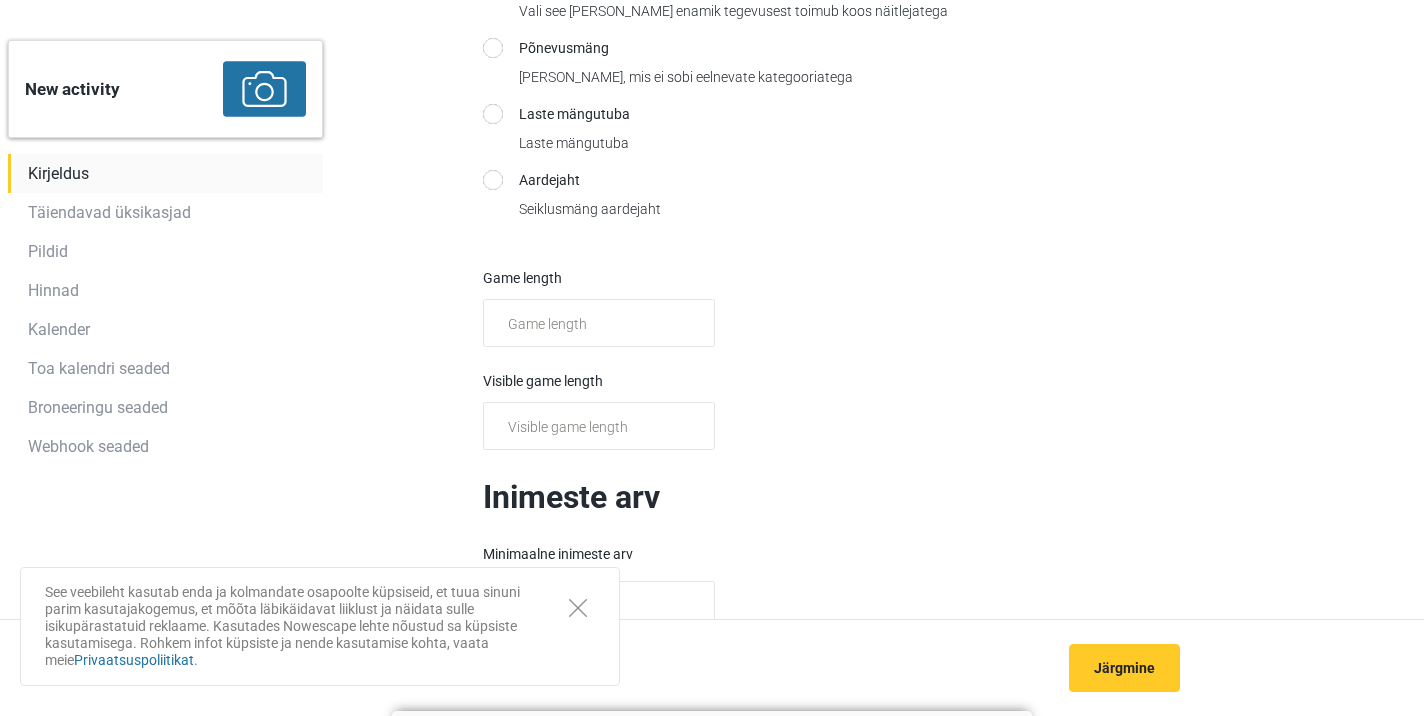 scroll, scrollTop: 519, scrollLeft: 0, axis: vertical 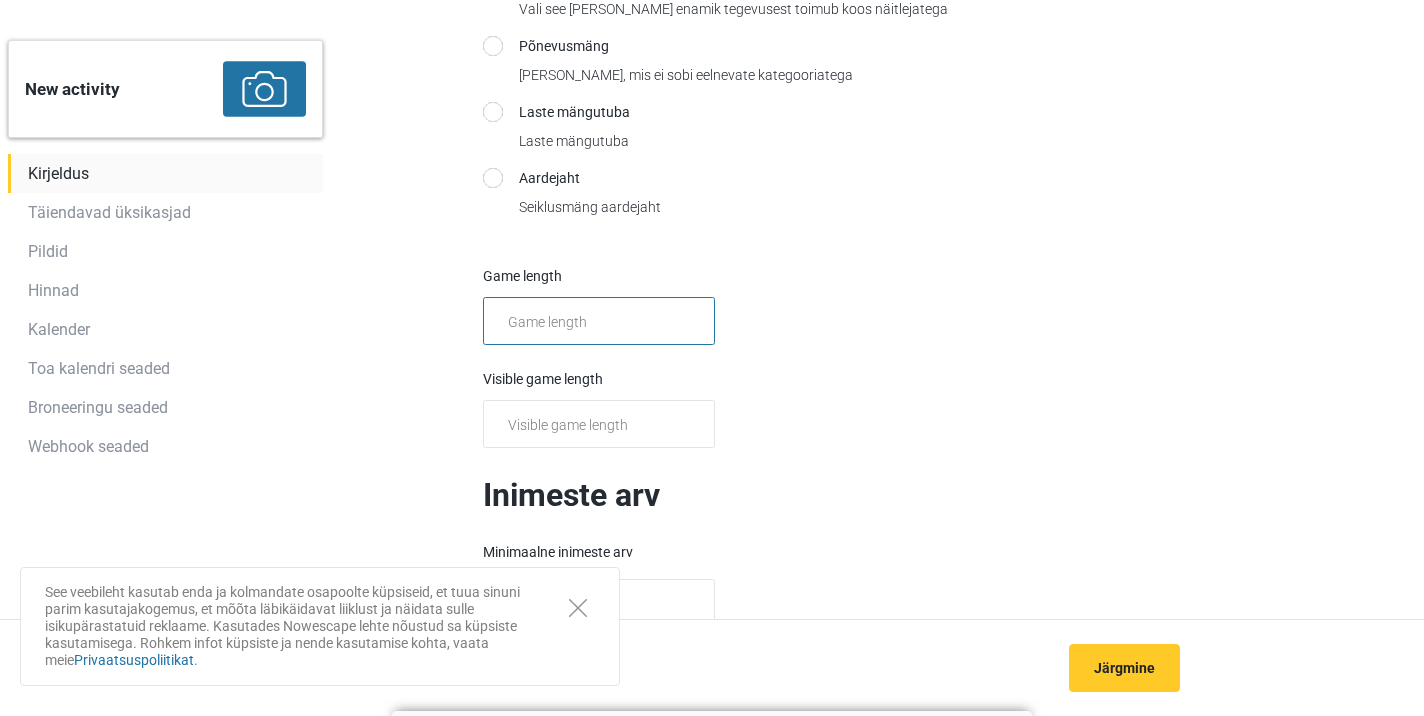 click at bounding box center (599, 321) 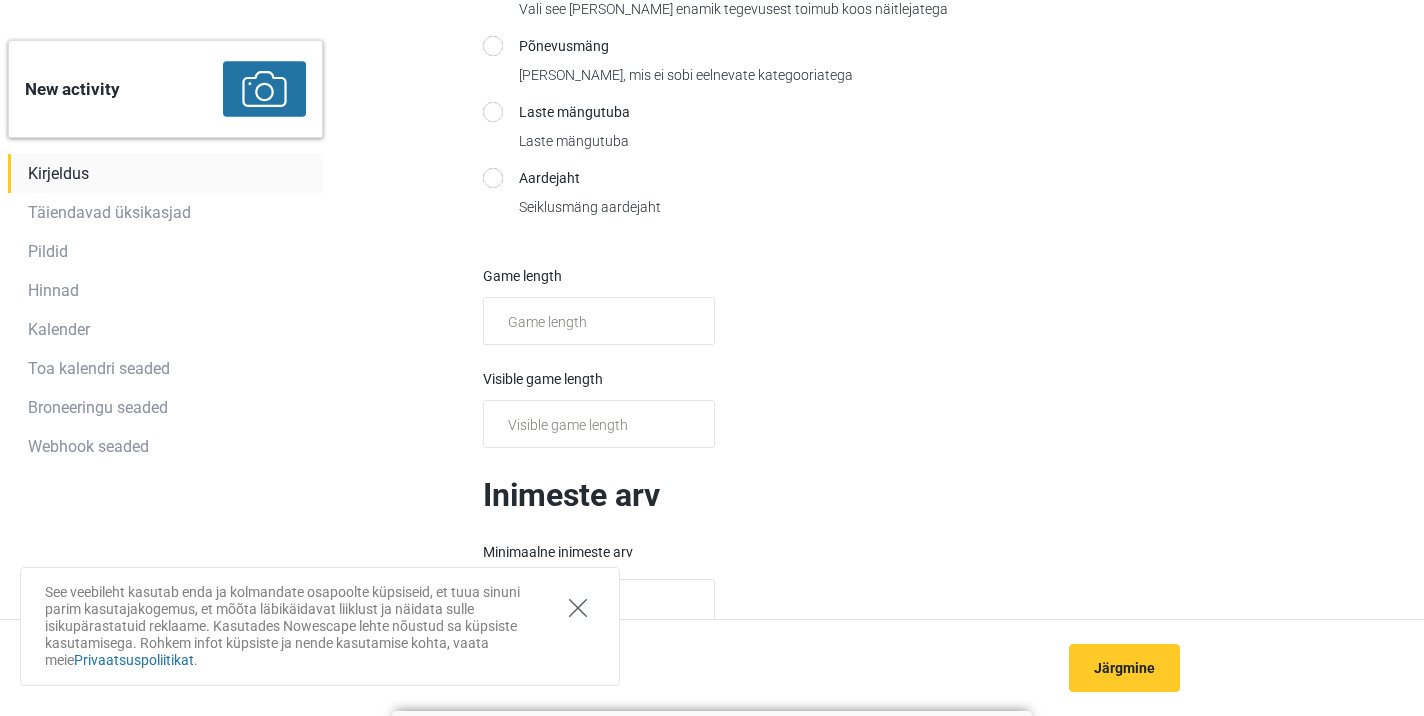click 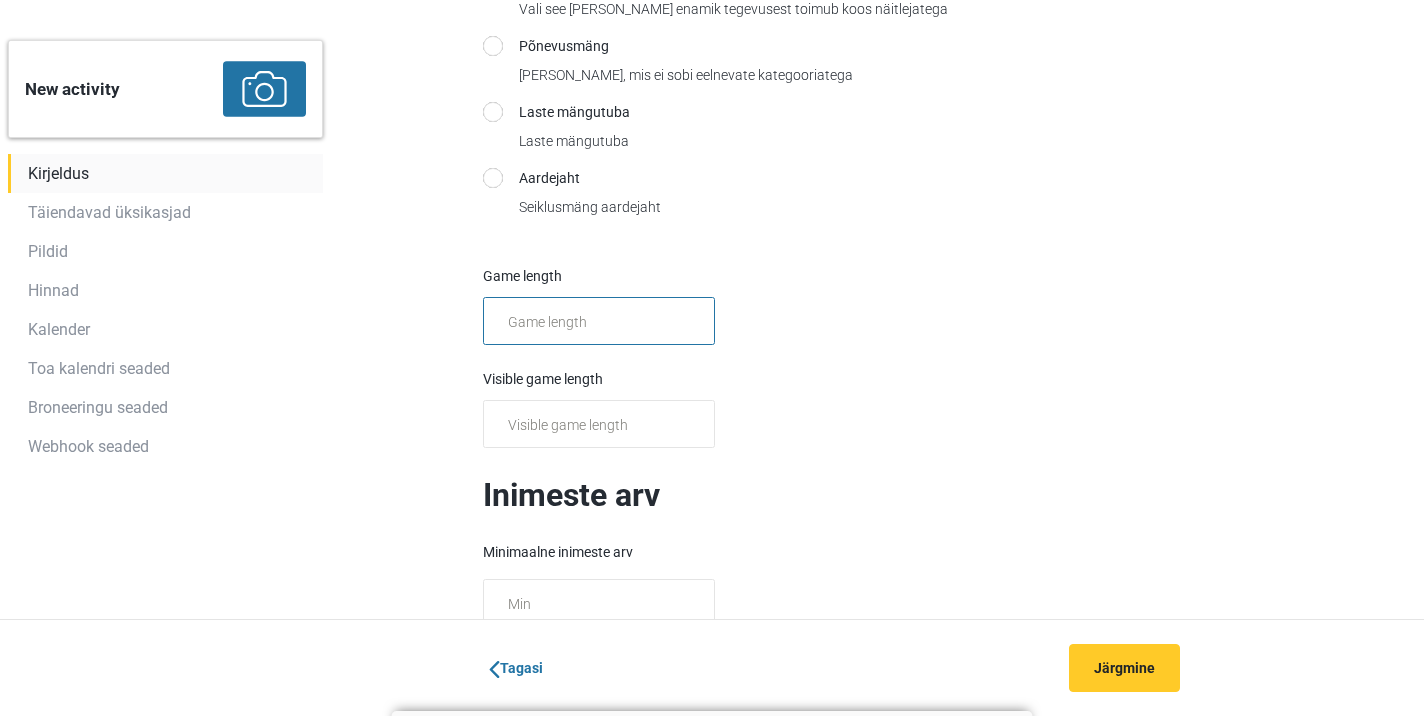 click at bounding box center (599, 321) 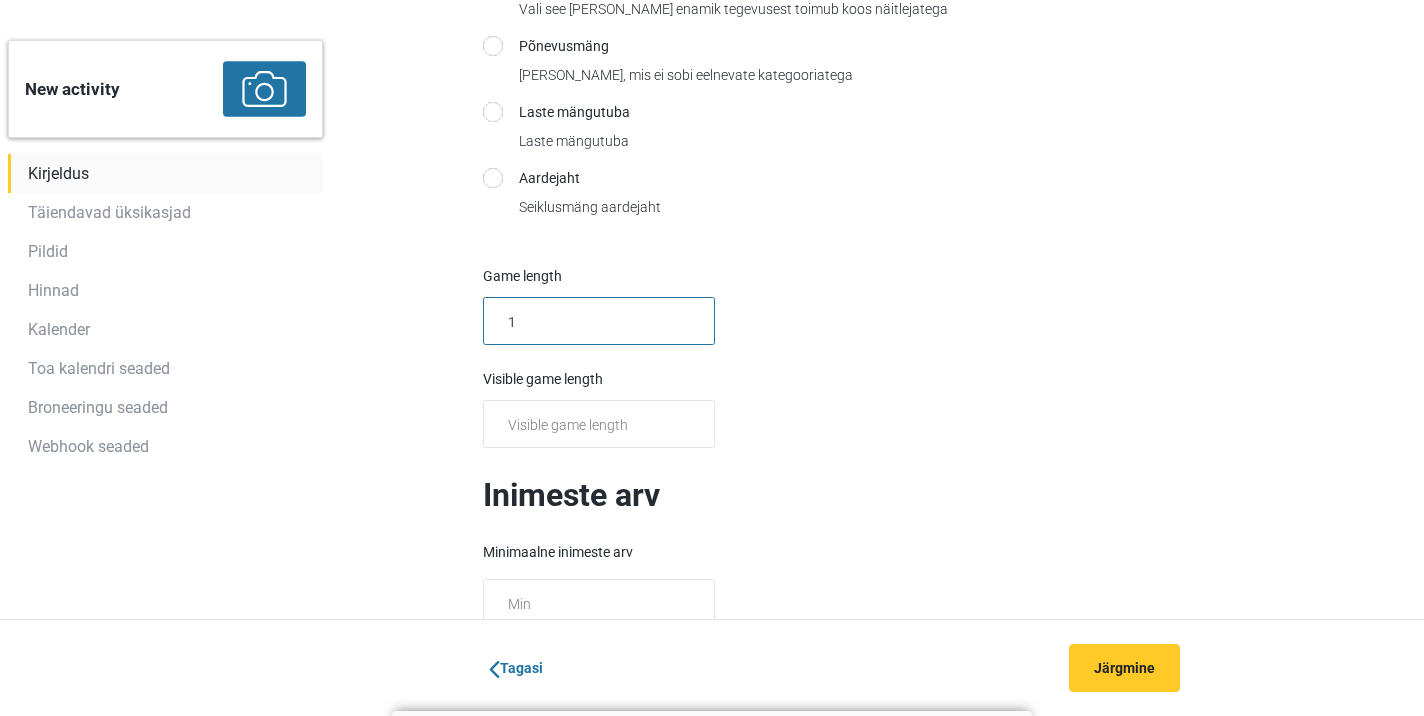 type on "1" 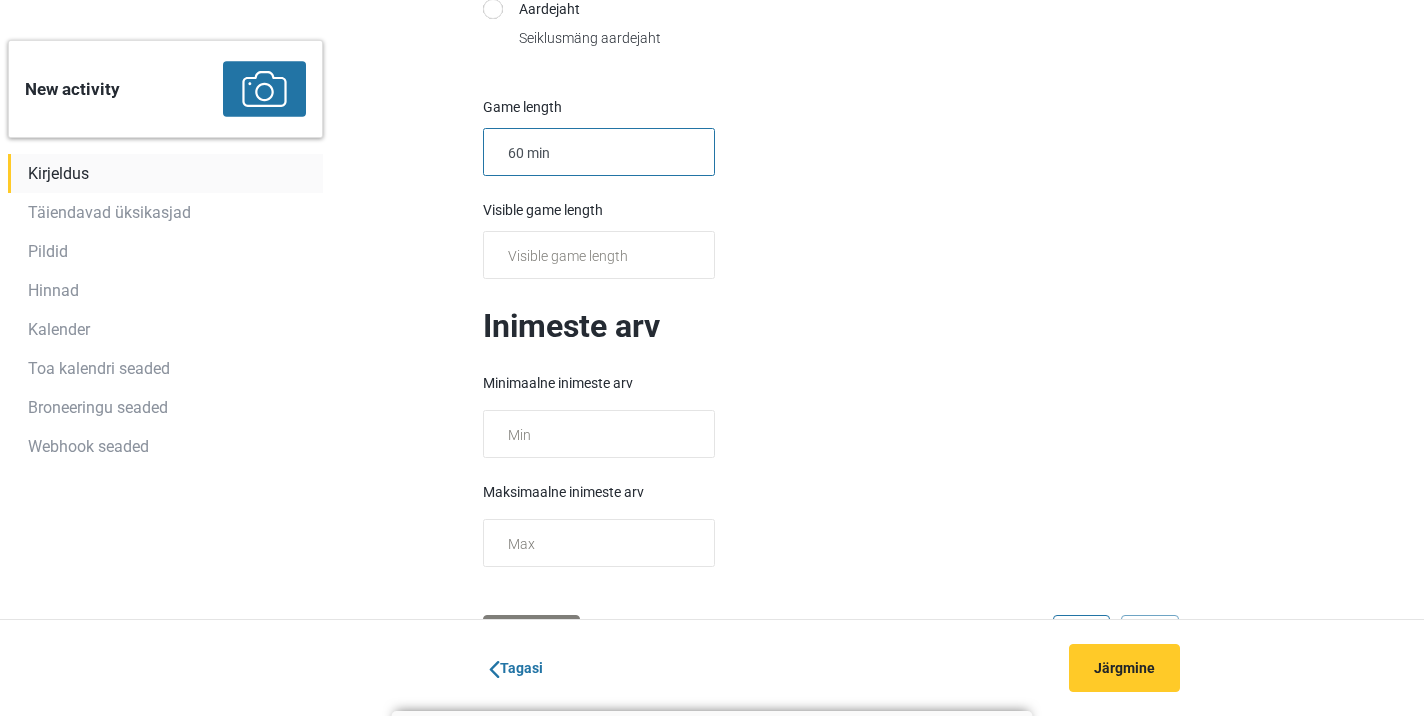 scroll, scrollTop: 713, scrollLeft: 0, axis: vertical 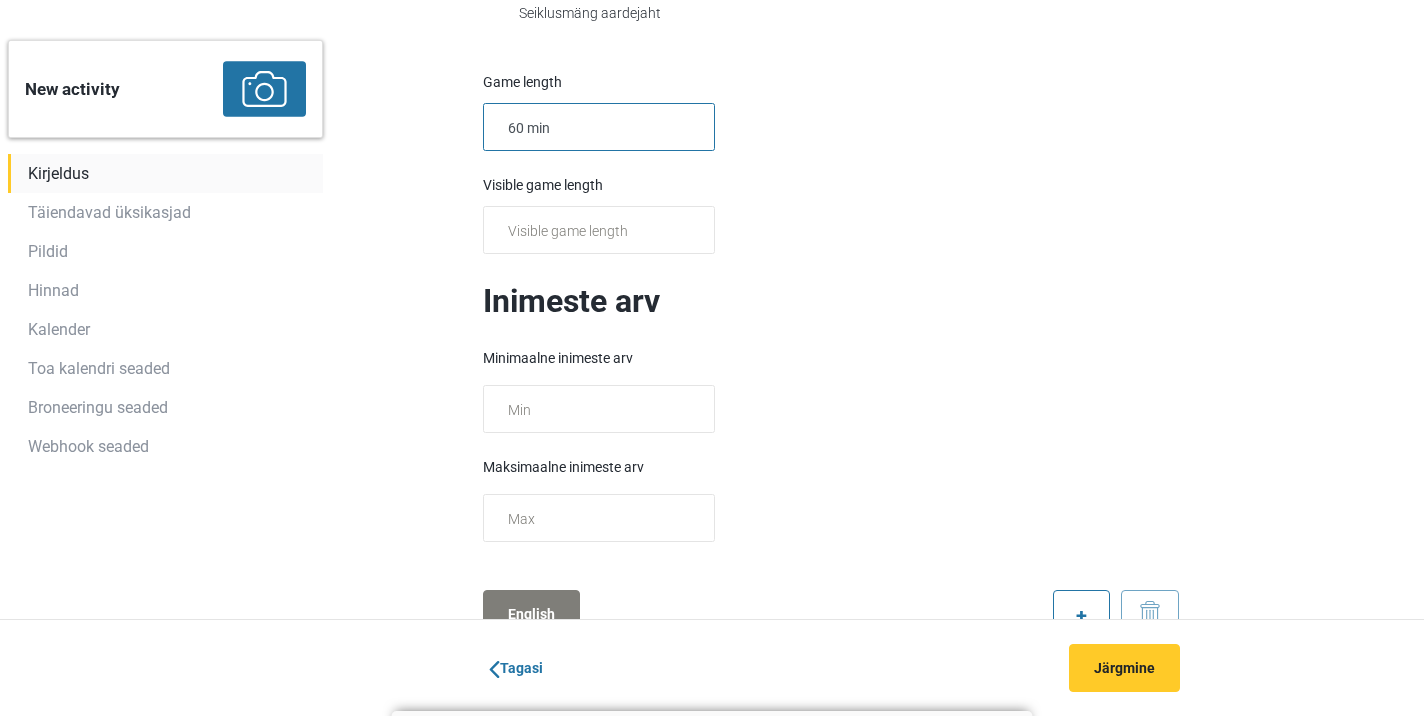 type on "60 min" 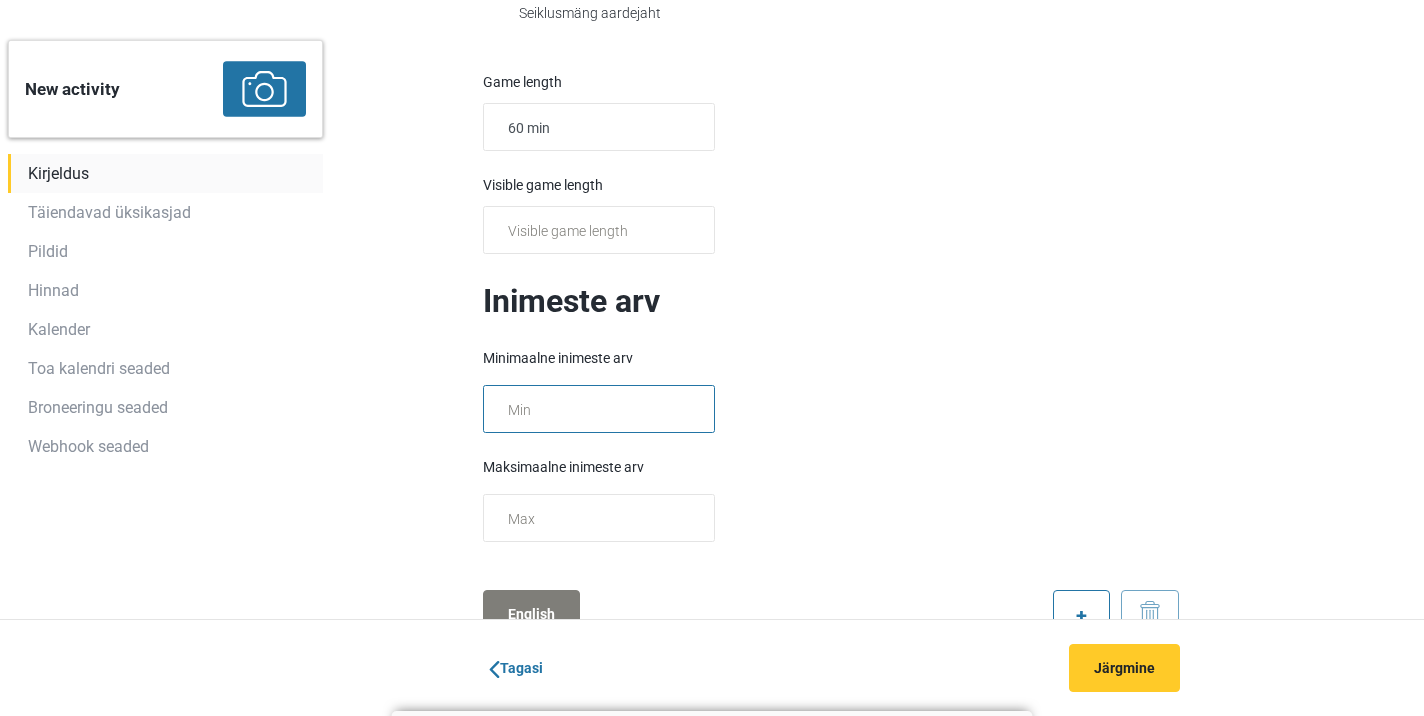 click at bounding box center [599, 409] 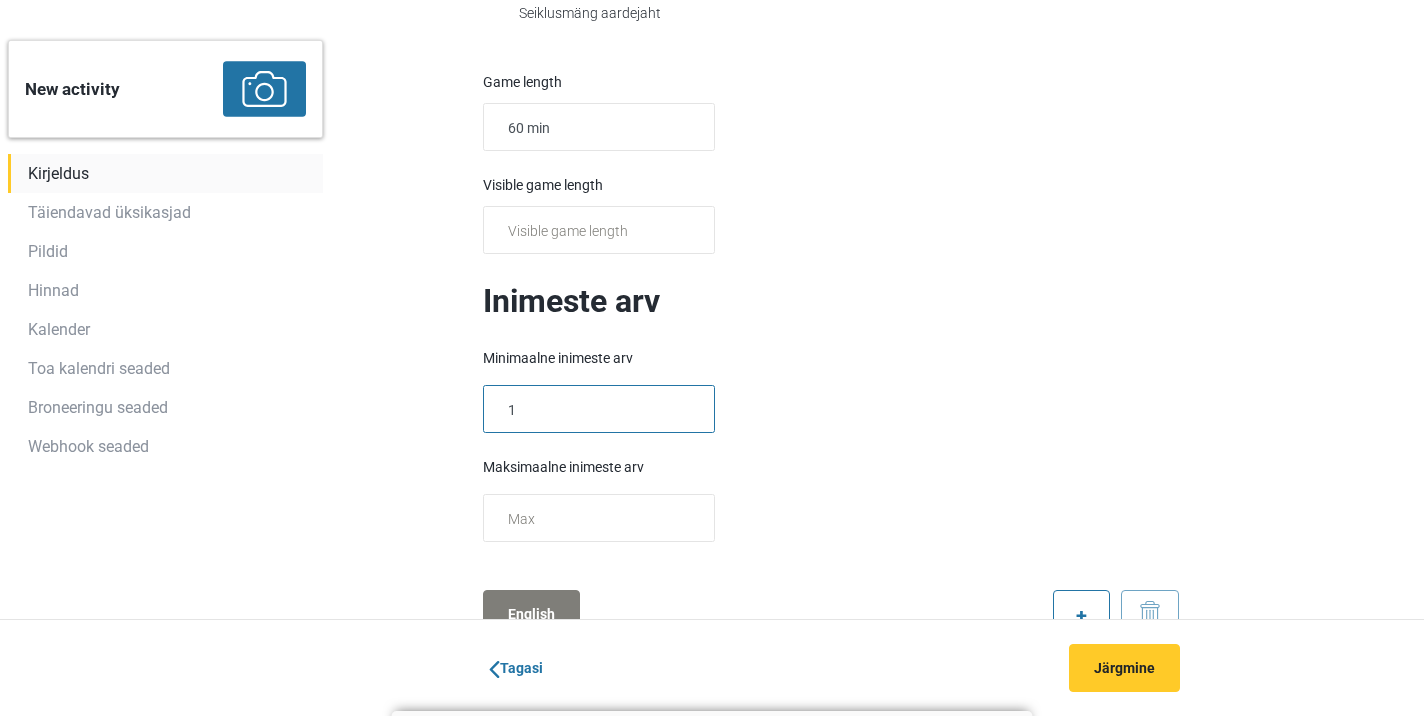 type on "1" 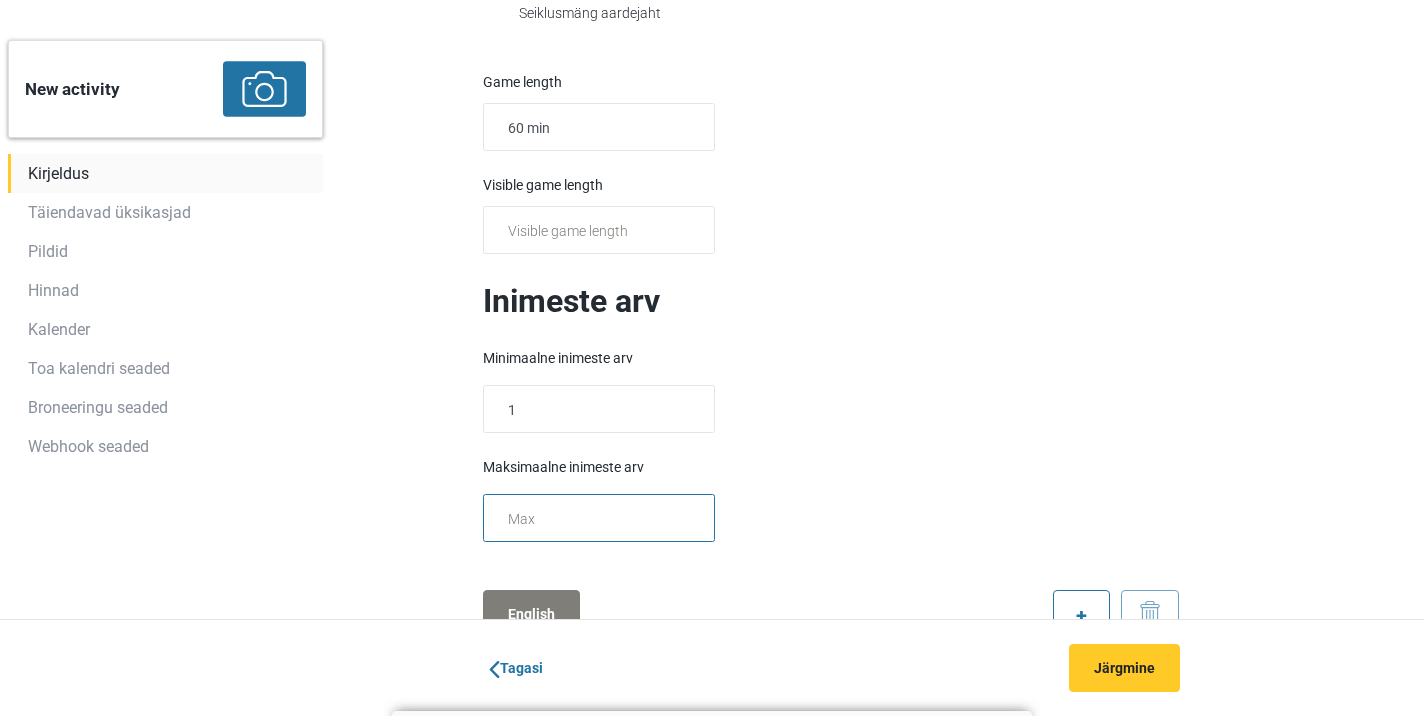 click at bounding box center (599, 518) 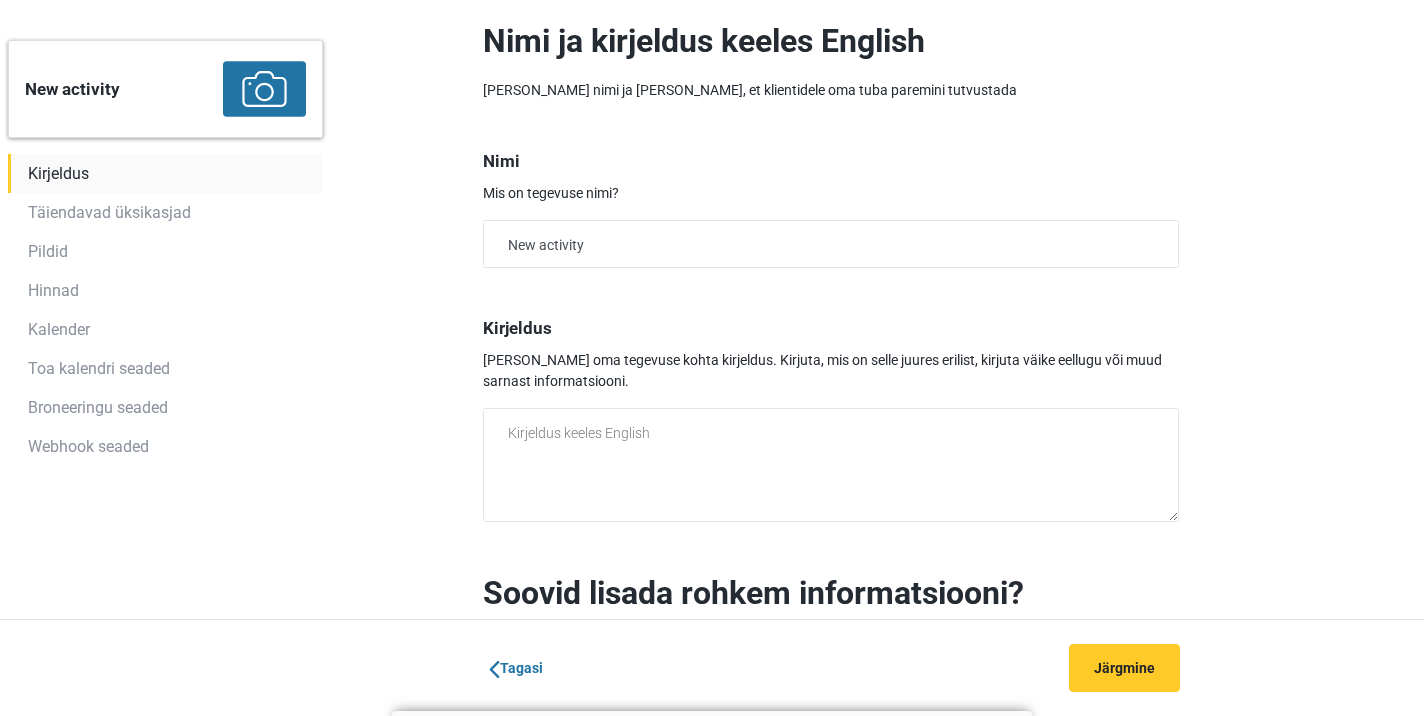 scroll, scrollTop: 1366, scrollLeft: 0, axis: vertical 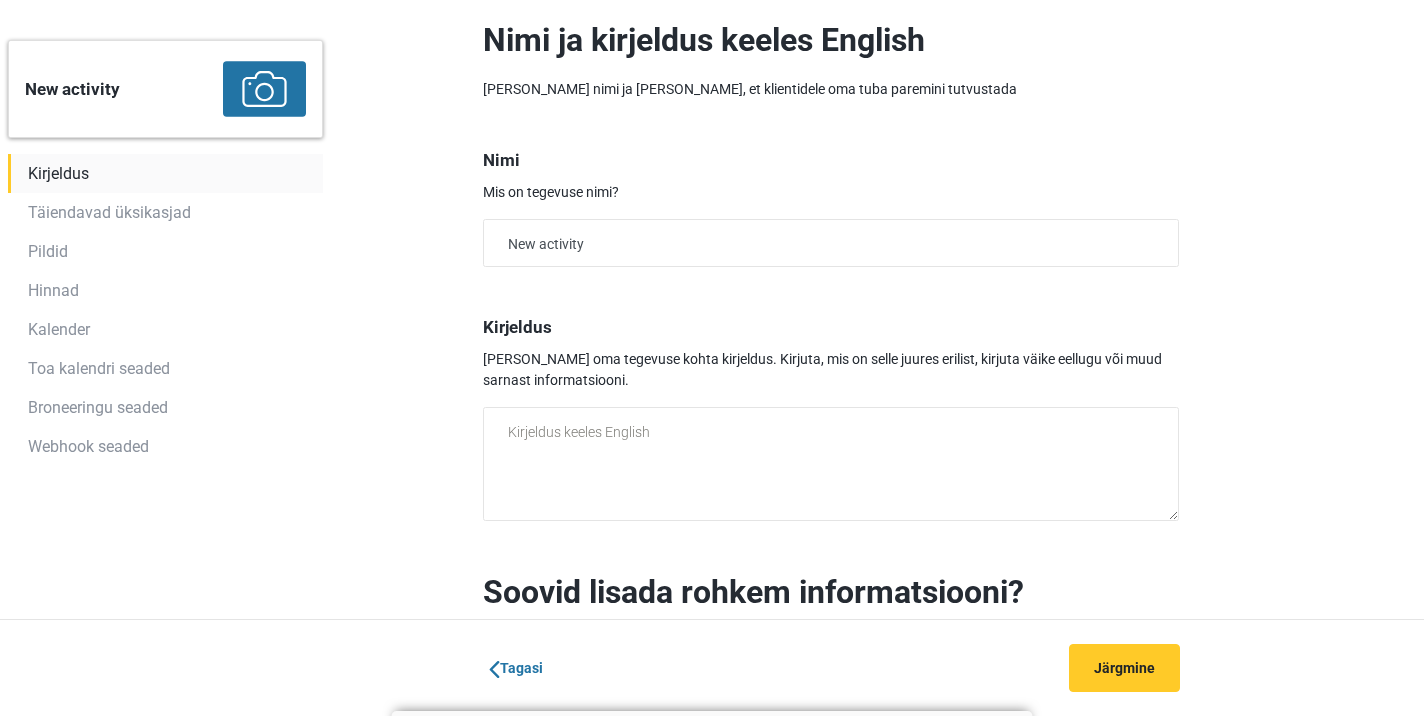 type on "4" 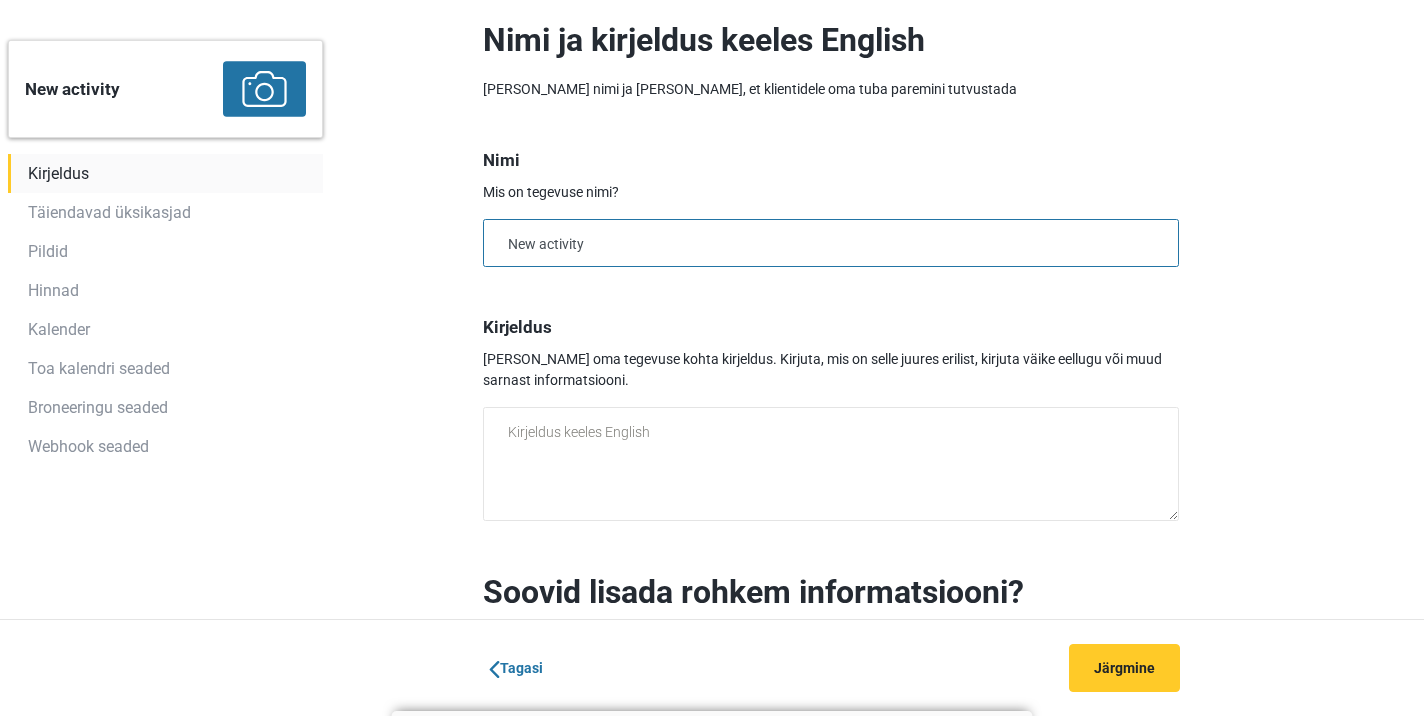 click on "New activity" at bounding box center (831, 243) 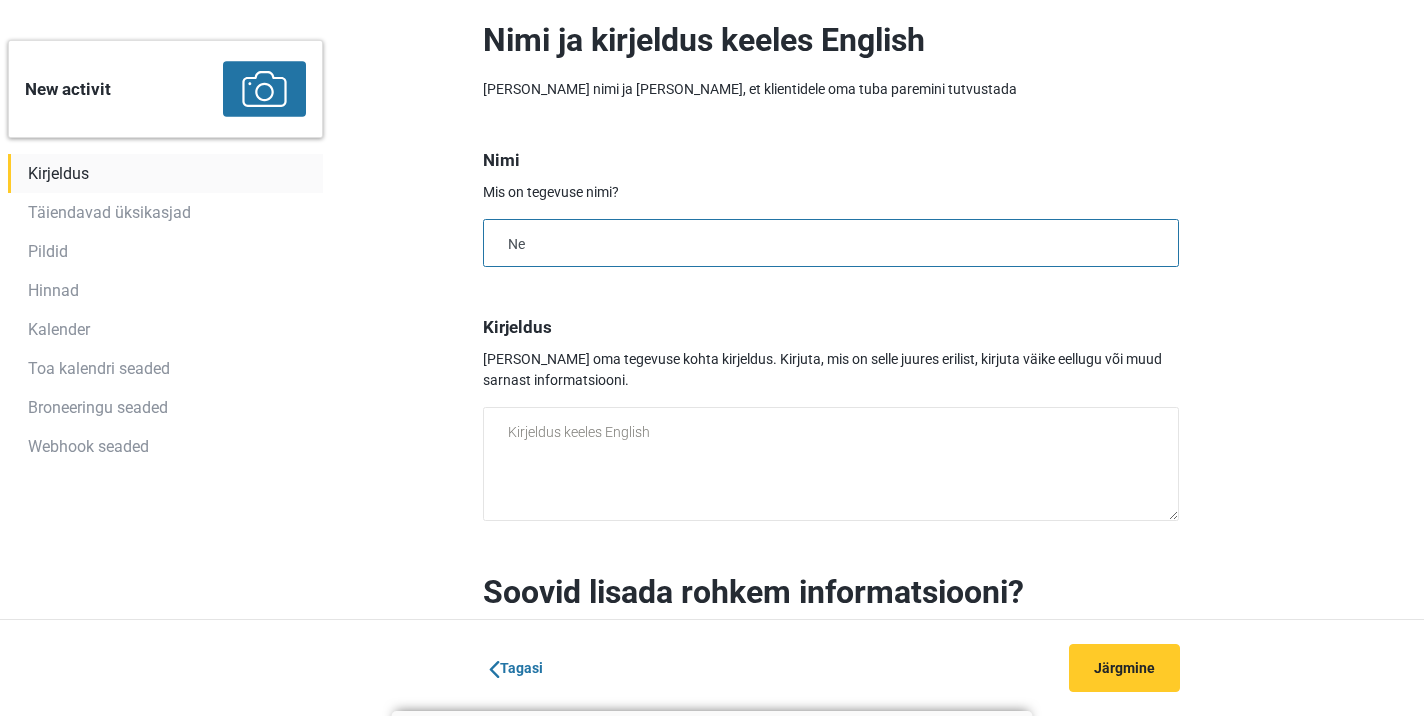 type on "N" 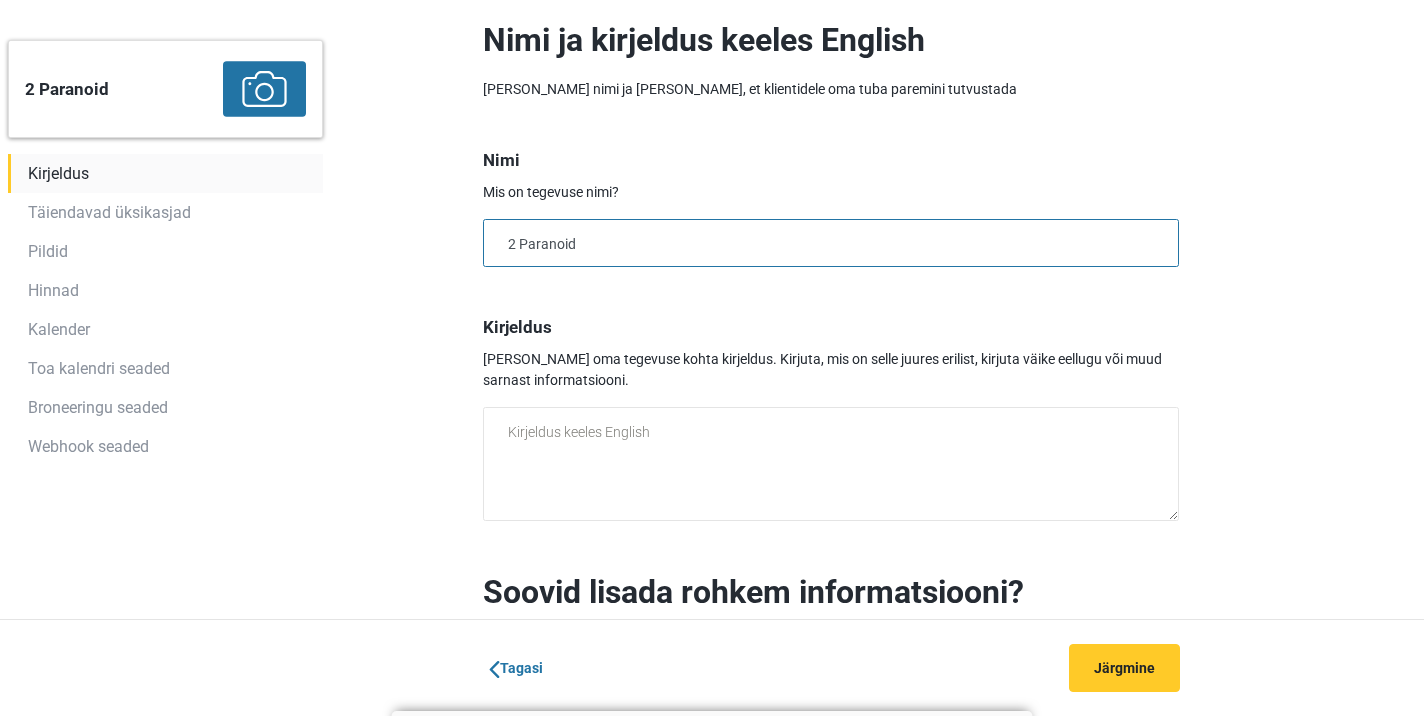 type on "2 Paranoid" 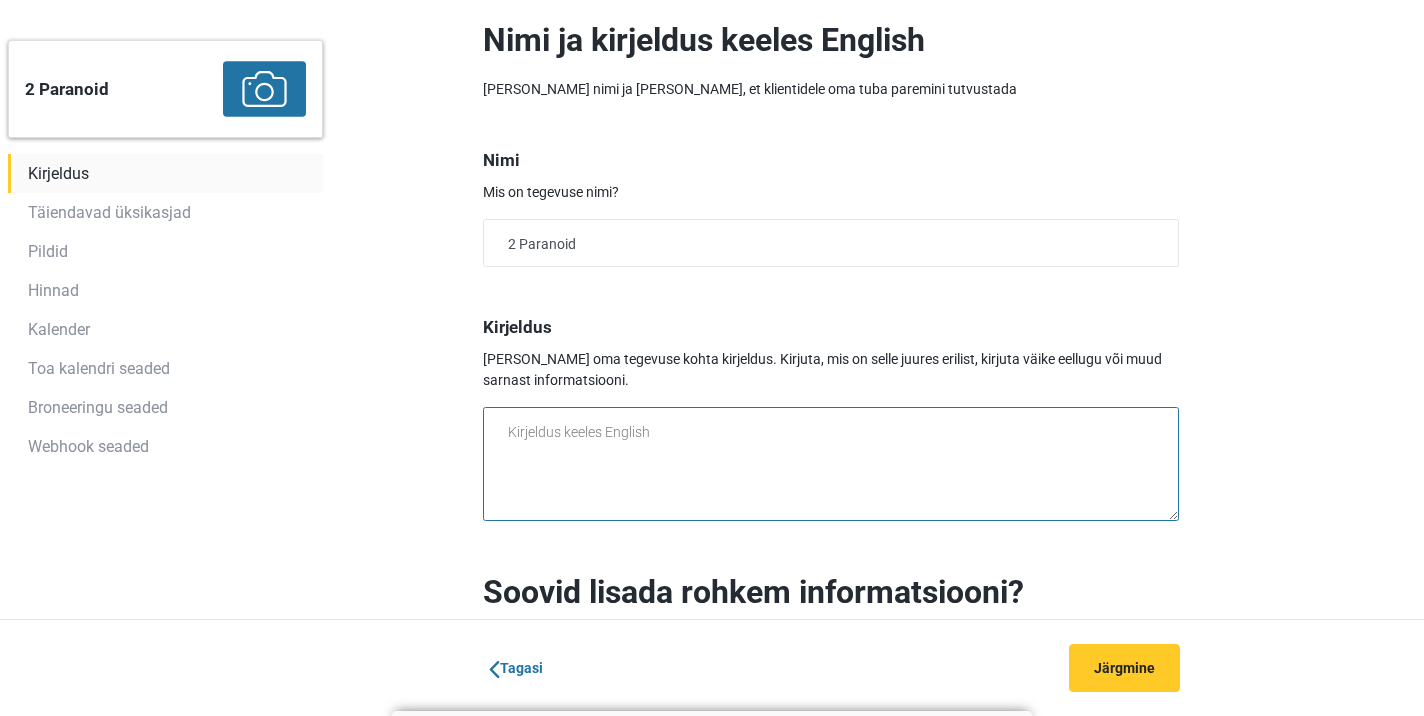 click at bounding box center (831, 464) 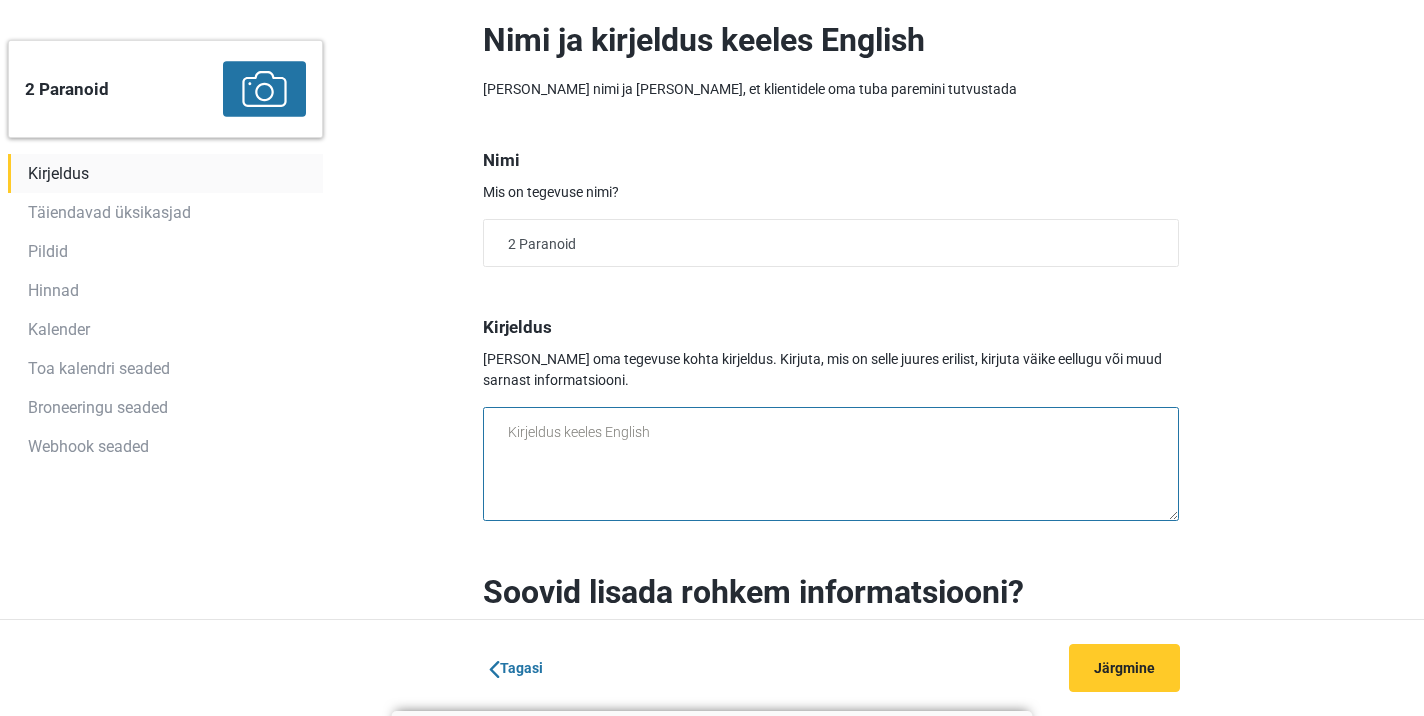 paste on "Algaja detektiiv on leidnud keldrist tolmu alt kastid “külmunud juhtumitega”. Saamaks ametikõrgendust on ta otsustanud need lahendada. Kuid kõik ei ole nii lihtne…
Detektiiv on muutunud neid lahendades parajalt paranoiliseks ning viib läbi esoteerilise seansi kutsudes endale appi kuulsa uurija vaimu. Kas “külmad juhtumid” saavad oma lõpplahenduse ja detektiiv ametikõrgenduse?
Aita teda ja kuulsat vaimu!" 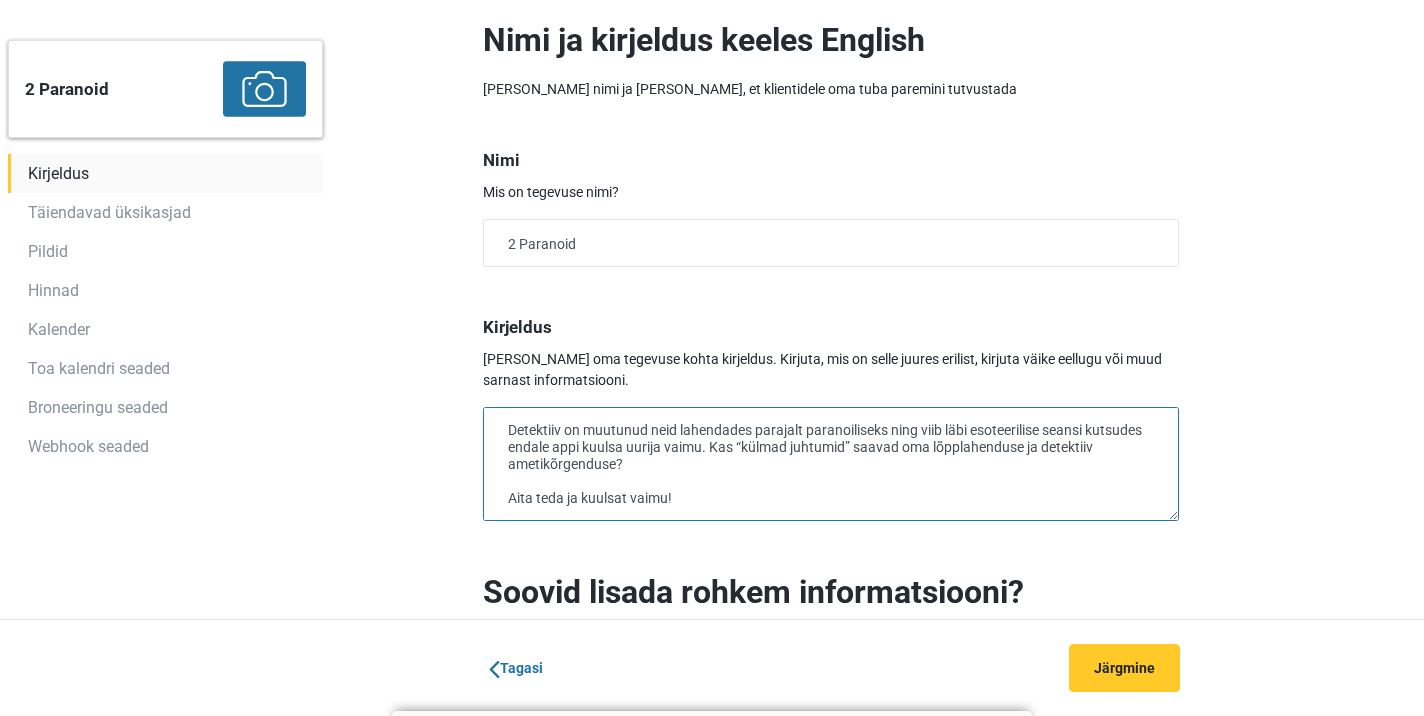 scroll, scrollTop: 53, scrollLeft: 0, axis: vertical 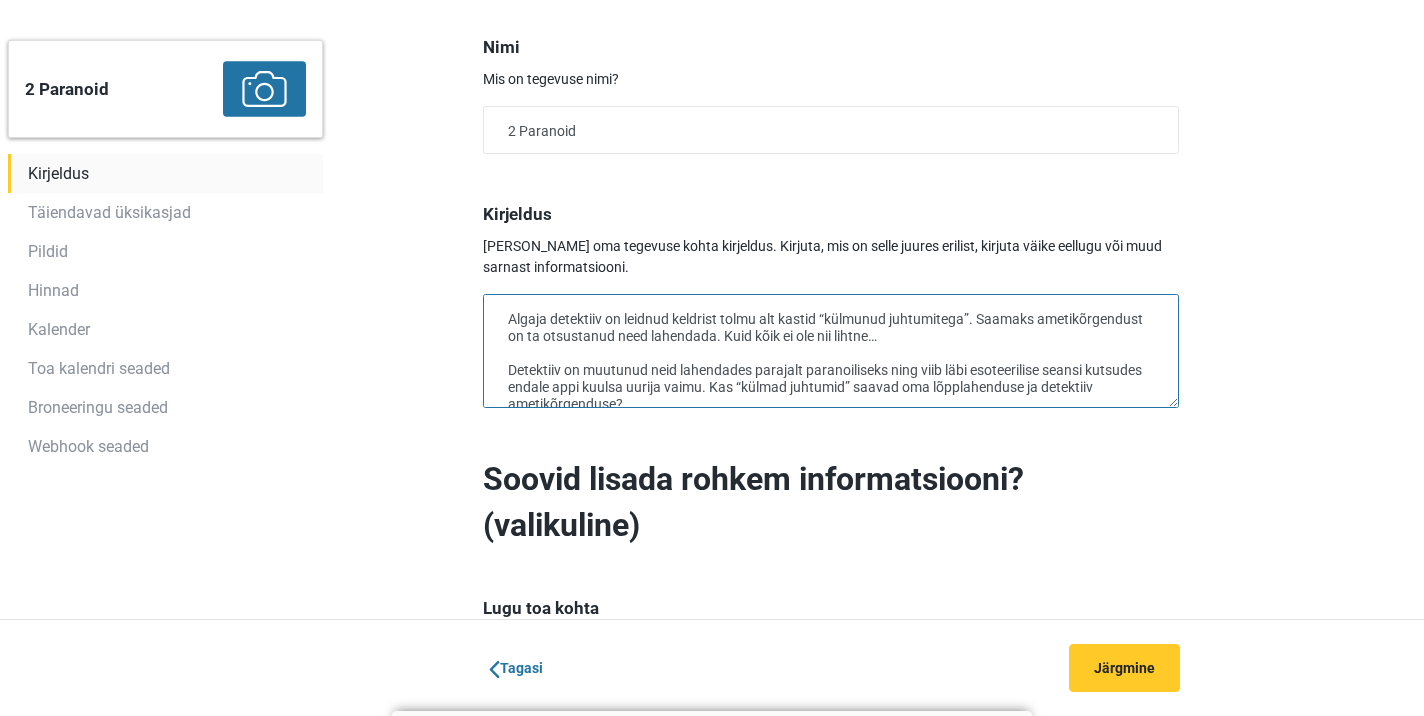 drag, startPoint x: 686, startPoint y: 381, endPoint x: 494, endPoint y: 266, distance: 223.80573 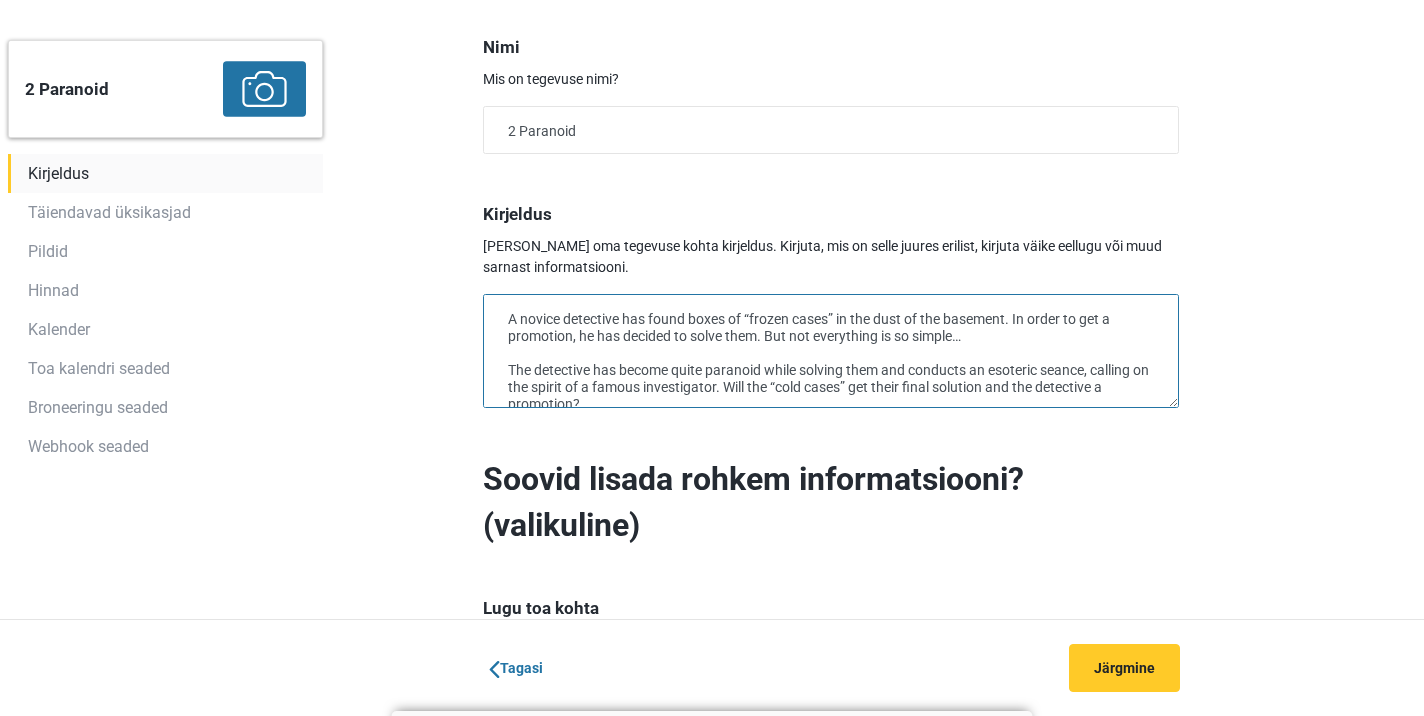 scroll, scrollTop: 53, scrollLeft: 0, axis: vertical 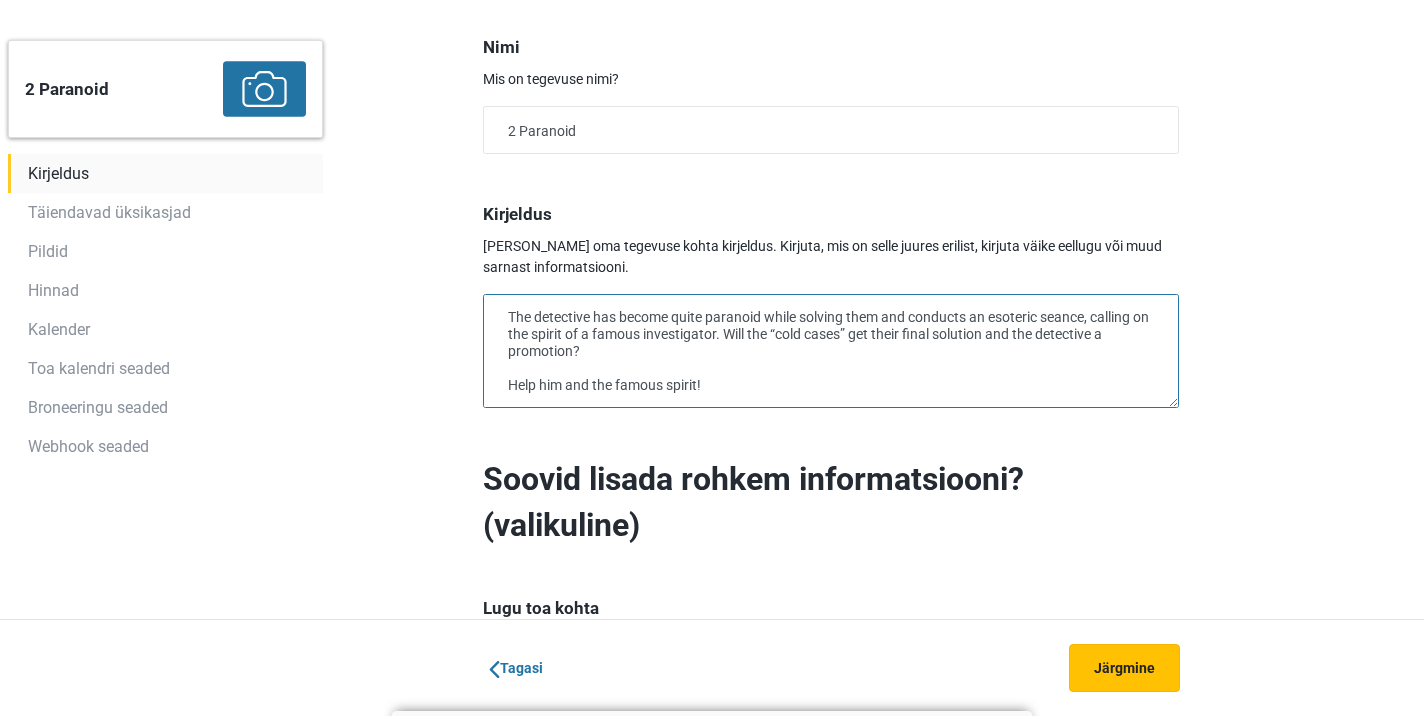 type on "A novice detective has found boxes of “frozen cases” in the dust of the basement. In order to get a promotion, he has decided to solve them. But not everything is so simple…
The detective has become quite paranoid while solving them and conducts an esoteric seance, calling on the spirit of a famous investigator. Will the “cold cases” get their final solution and the detective a promotion?
Help him and the famous spirit!" 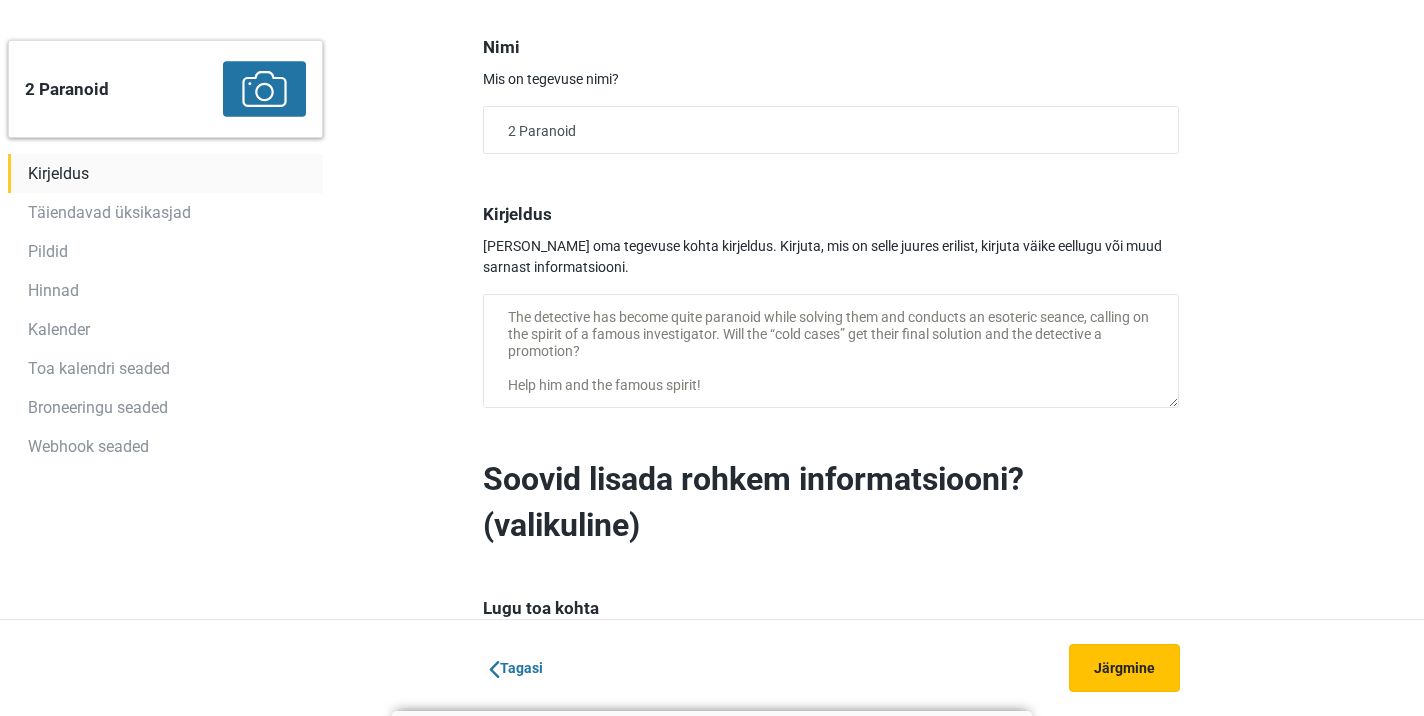 click on "Järgmine" at bounding box center [1124, 668] 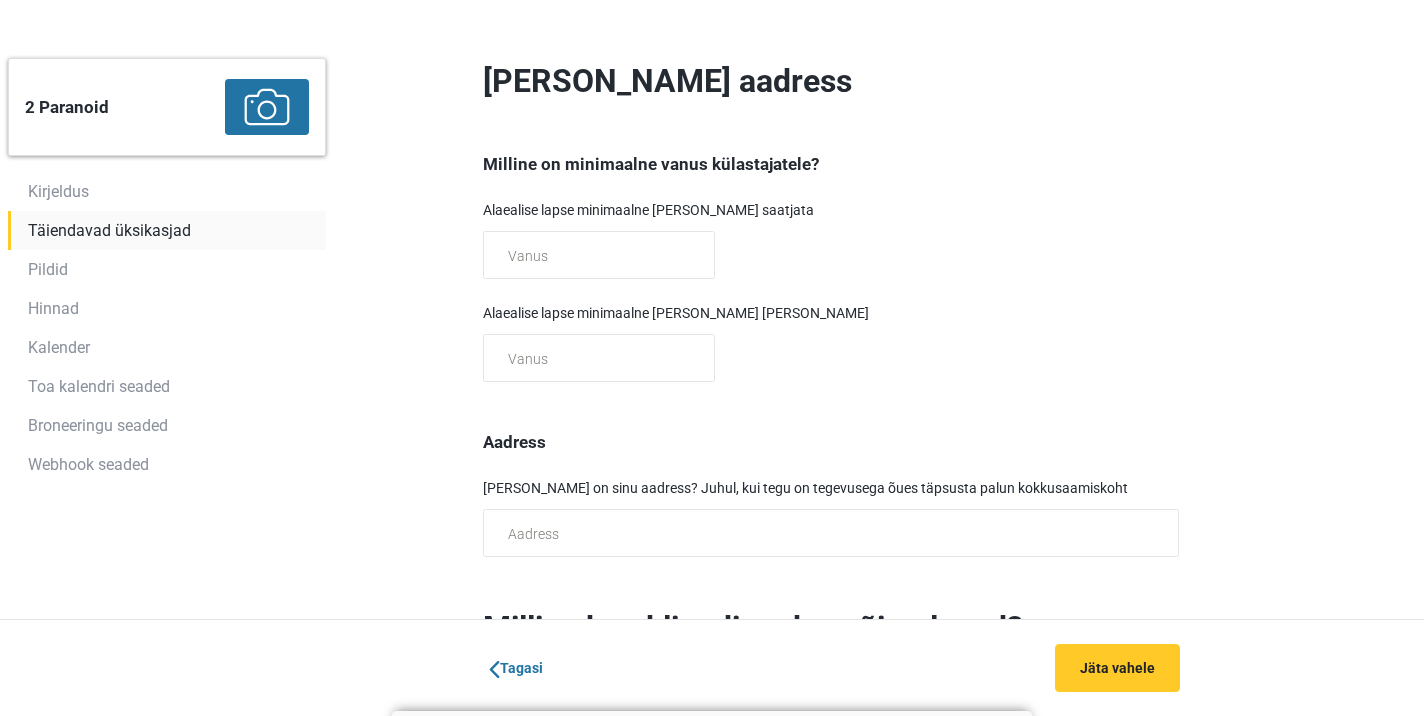 scroll, scrollTop: 0, scrollLeft: 0, axis: both 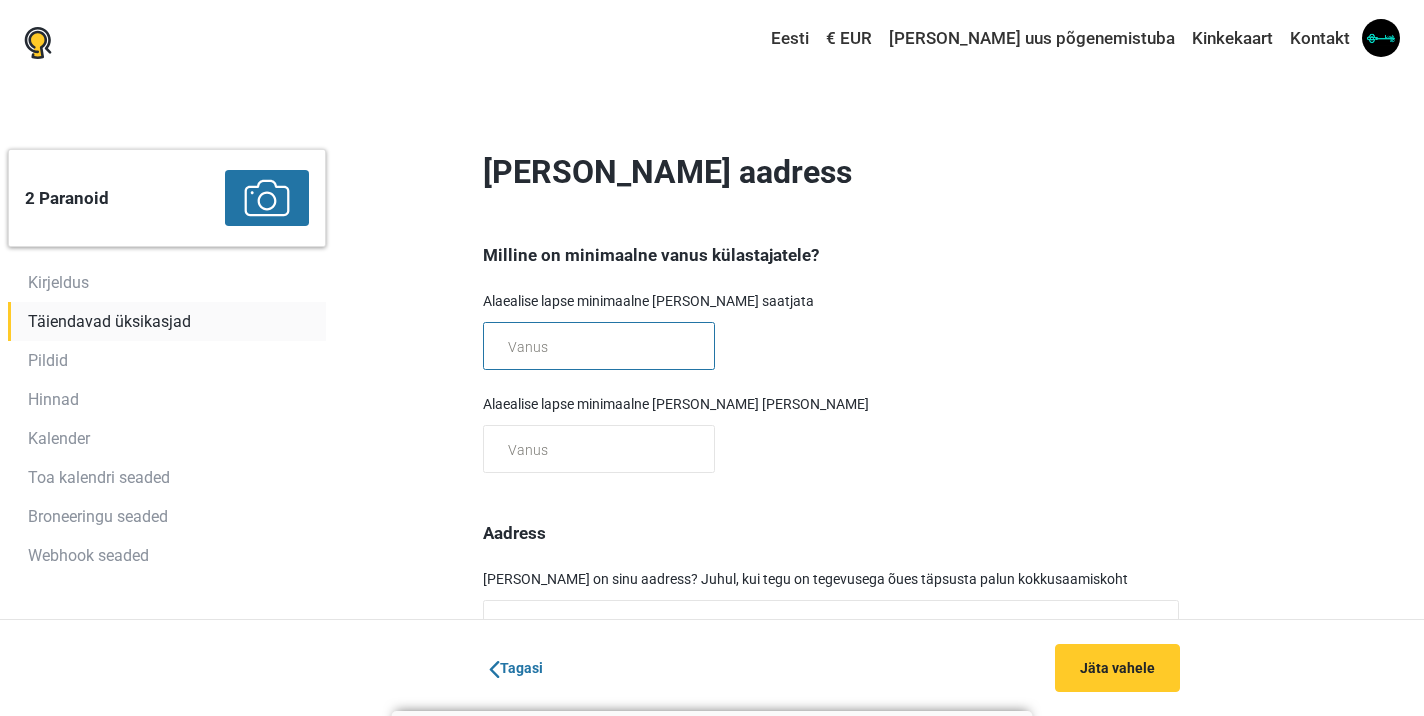 click at bounding box center (599, 346) 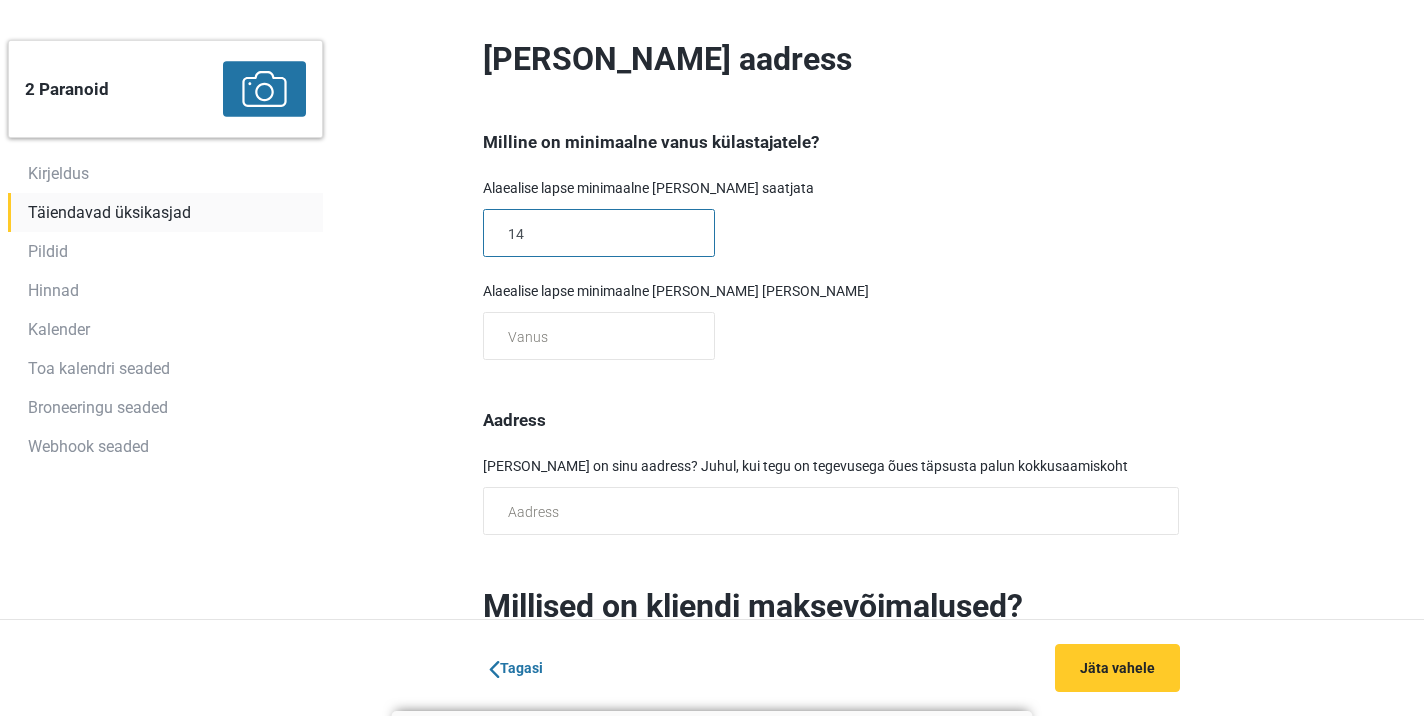 scroll, scrollTop: 138, scrollLeft: 0, axis: vertical 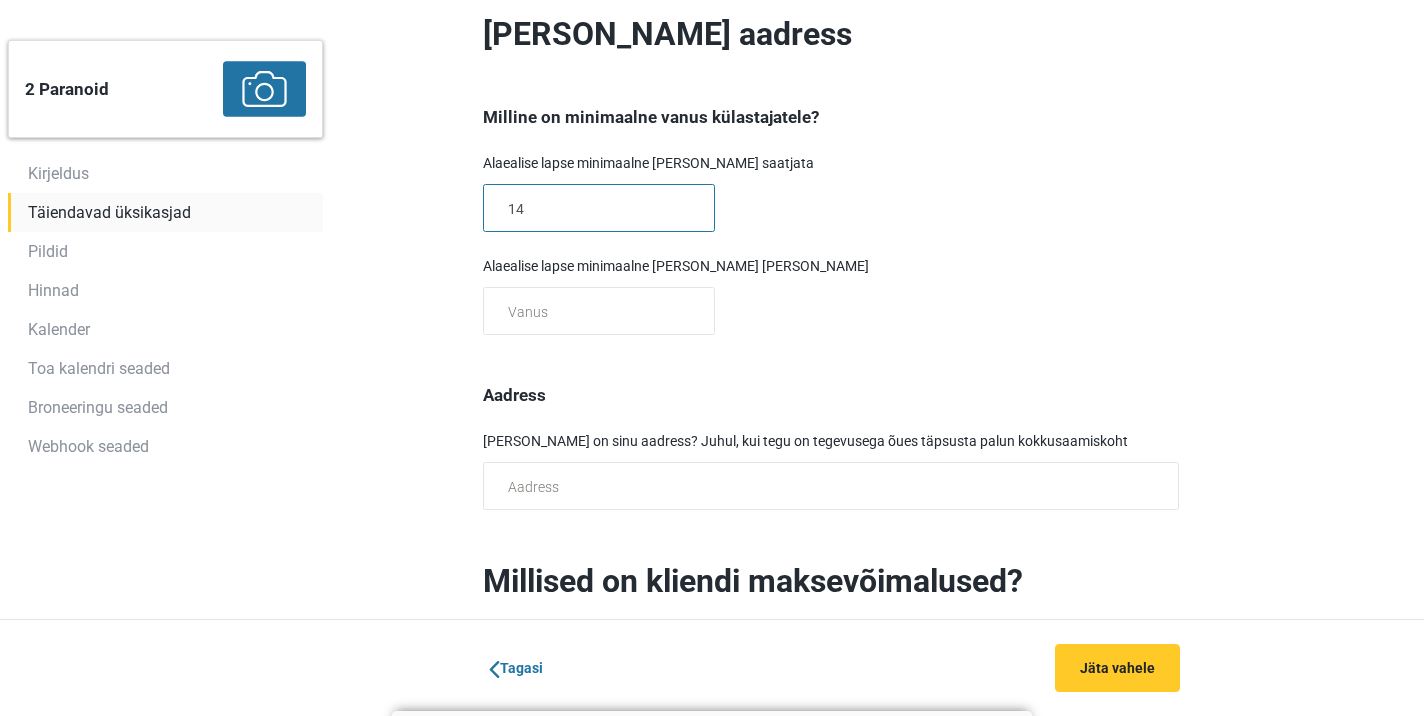 type on "14" 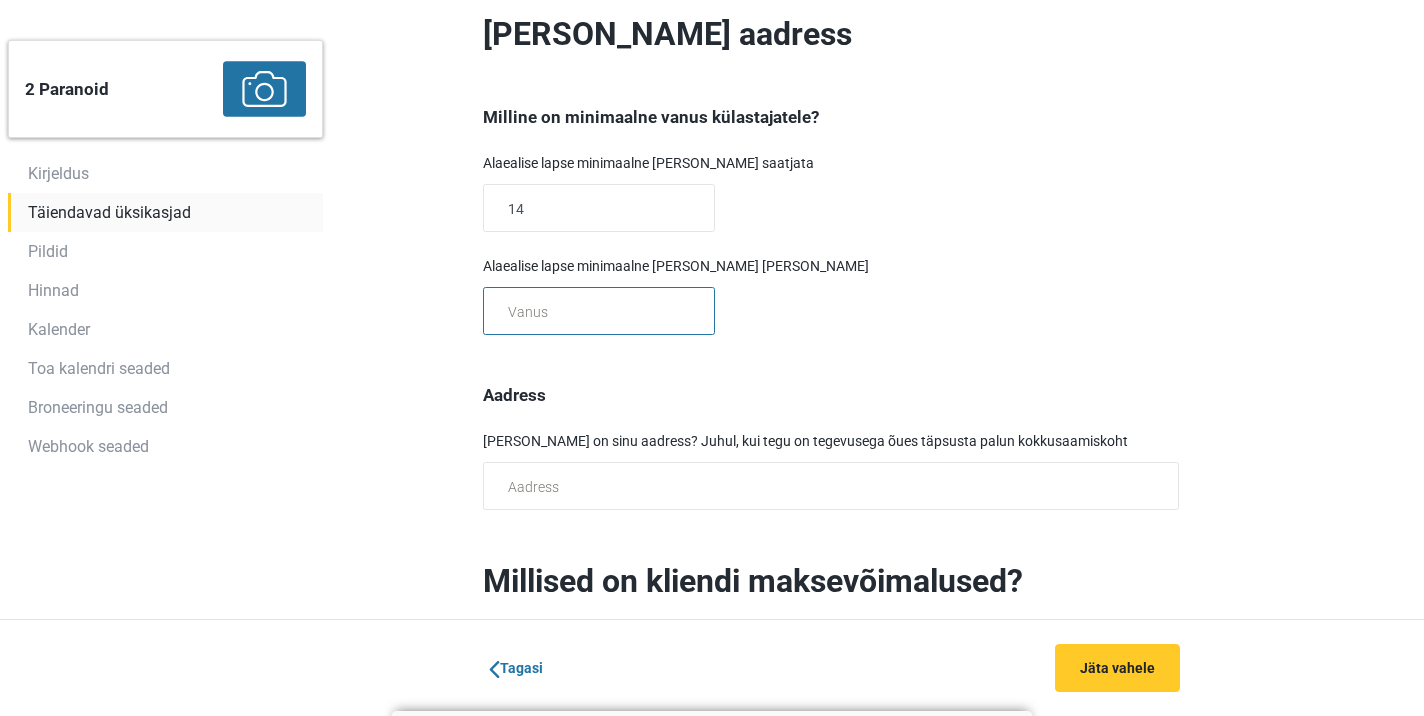 click at bounding box center (599, 311) 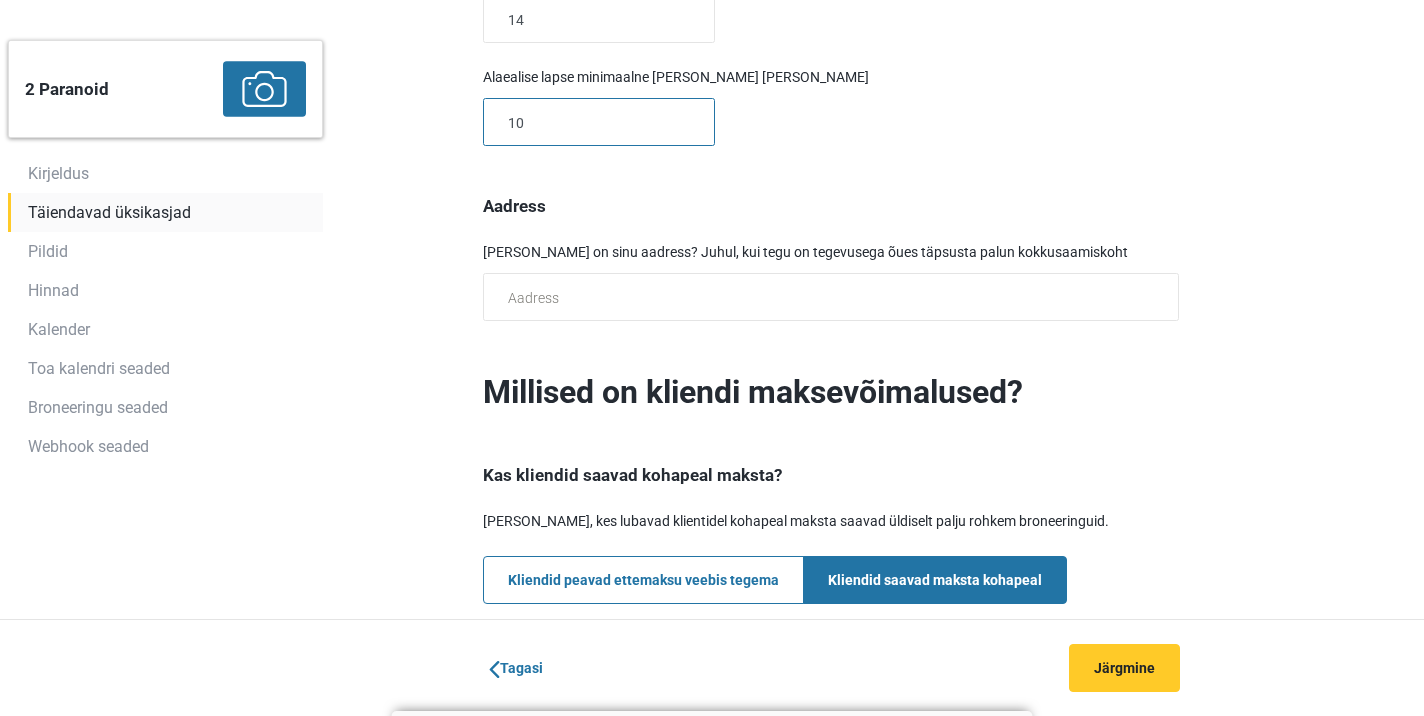 type on "10" 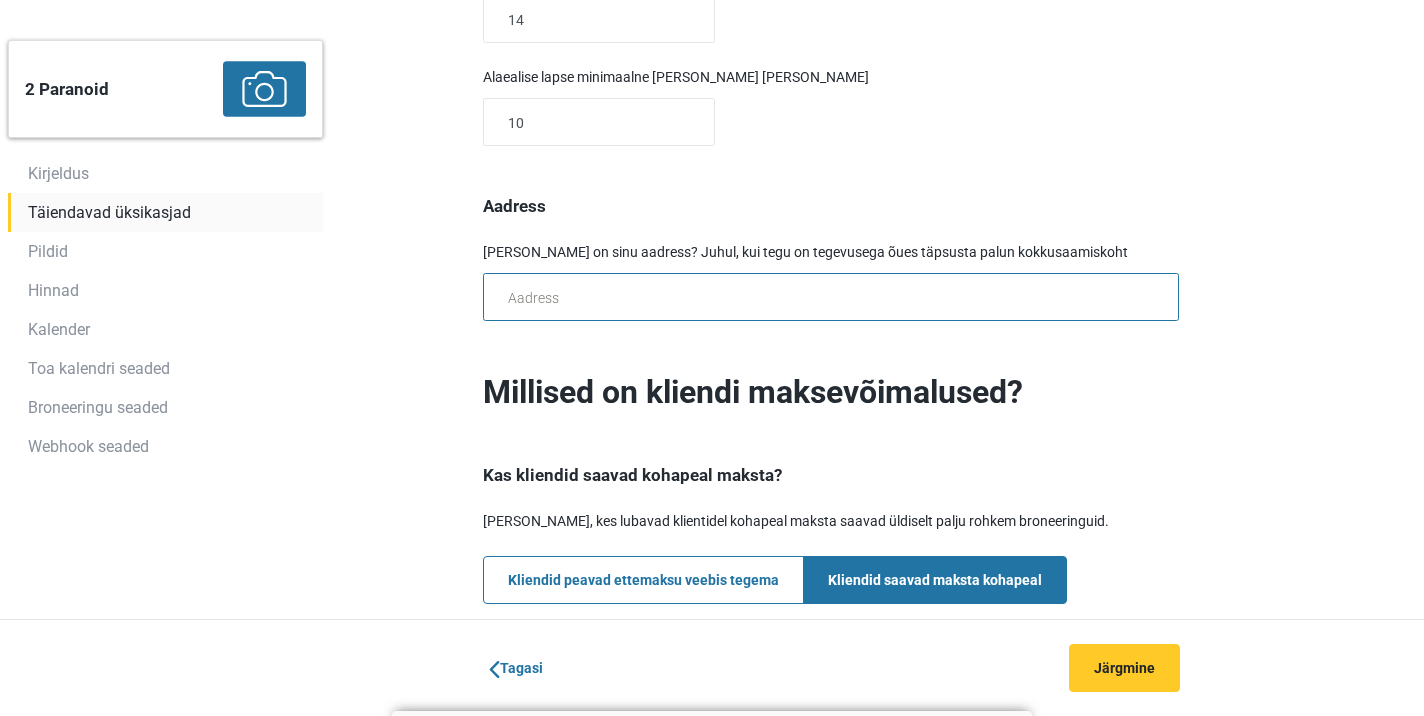 scroll, scrollTop: 325, scrollLeft: 0, axis: vertical 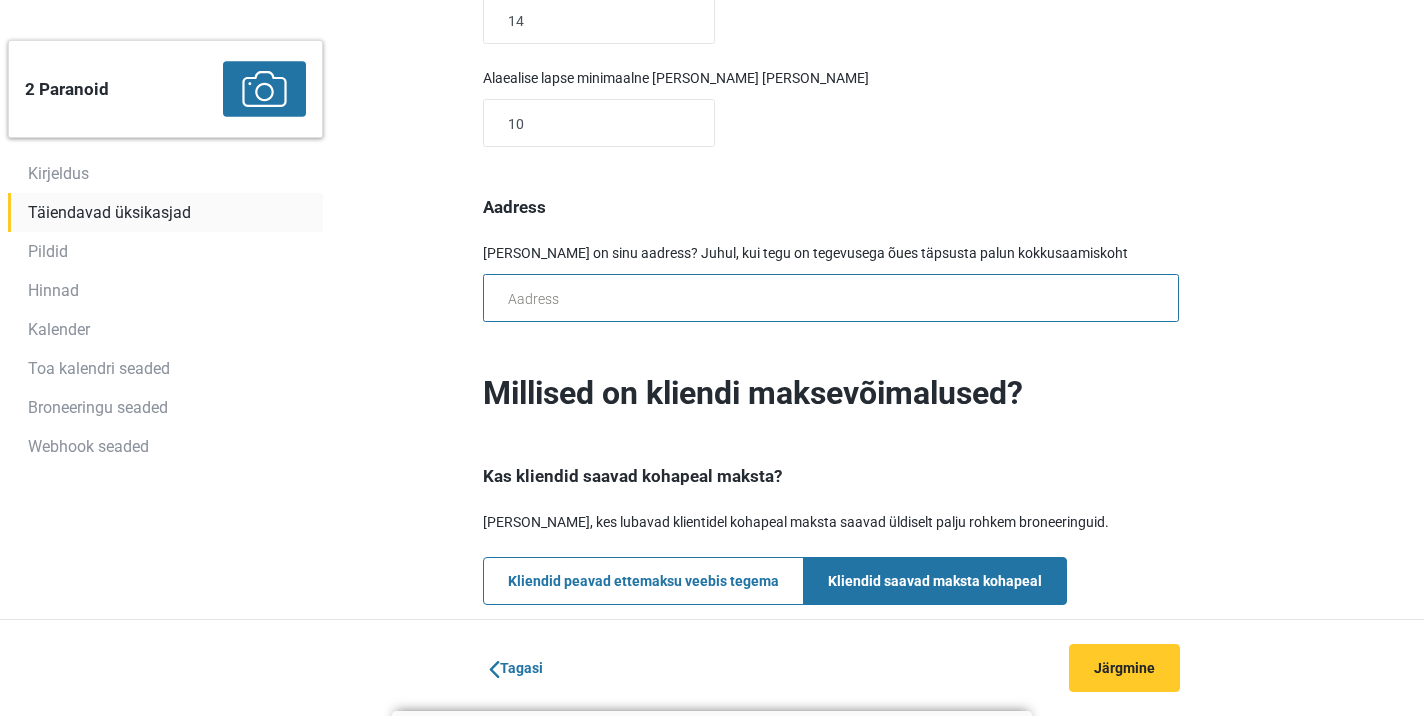 click at bounding box center (831, 298) 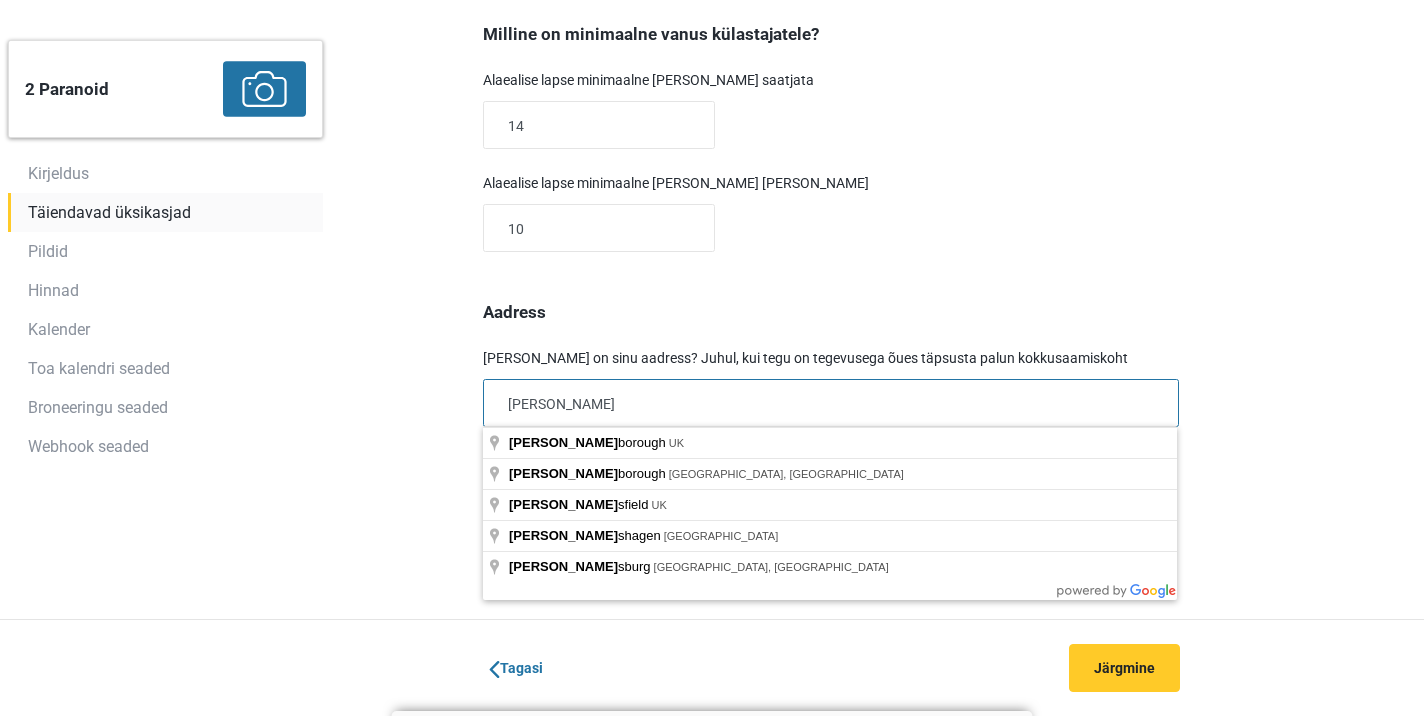 scroll, scrollTop: 221, scrollLeft: 0, axis: vertical 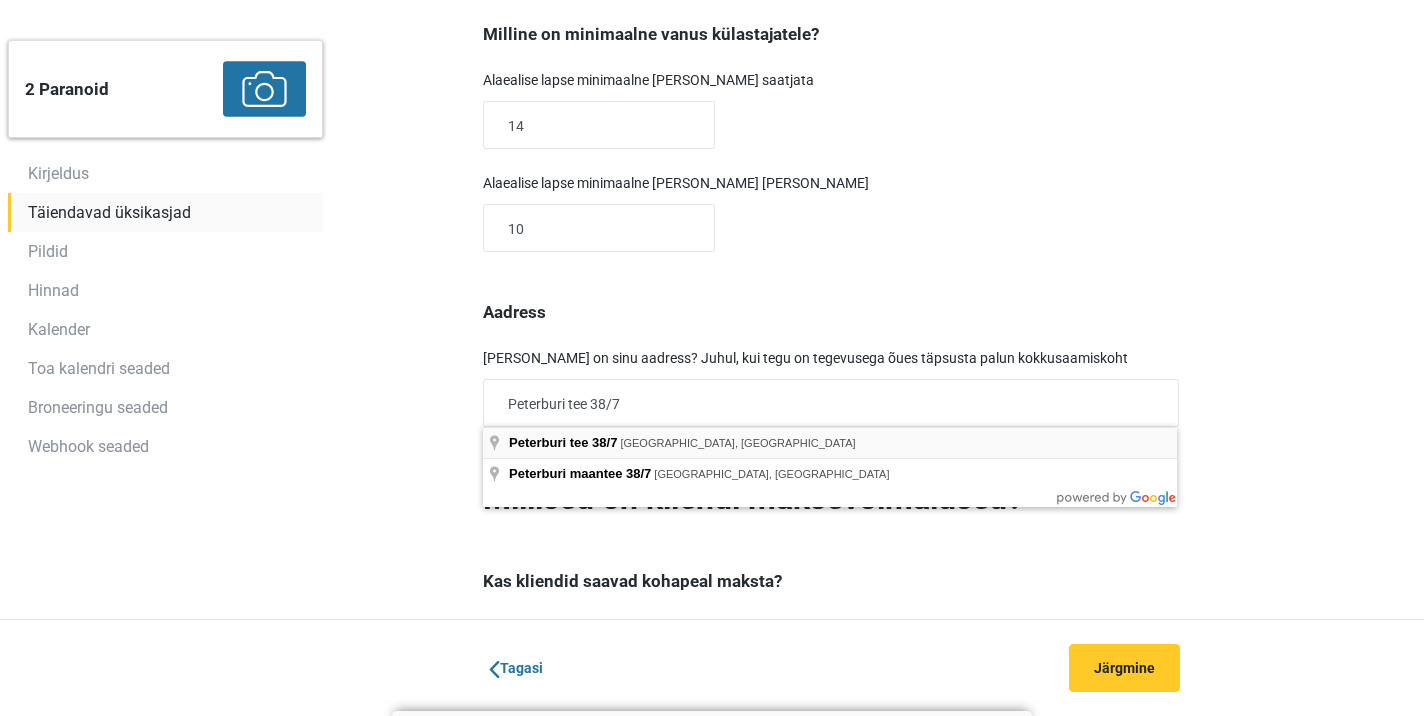 type on "Peterburi tee 38/7, Tallinn, Estonia" 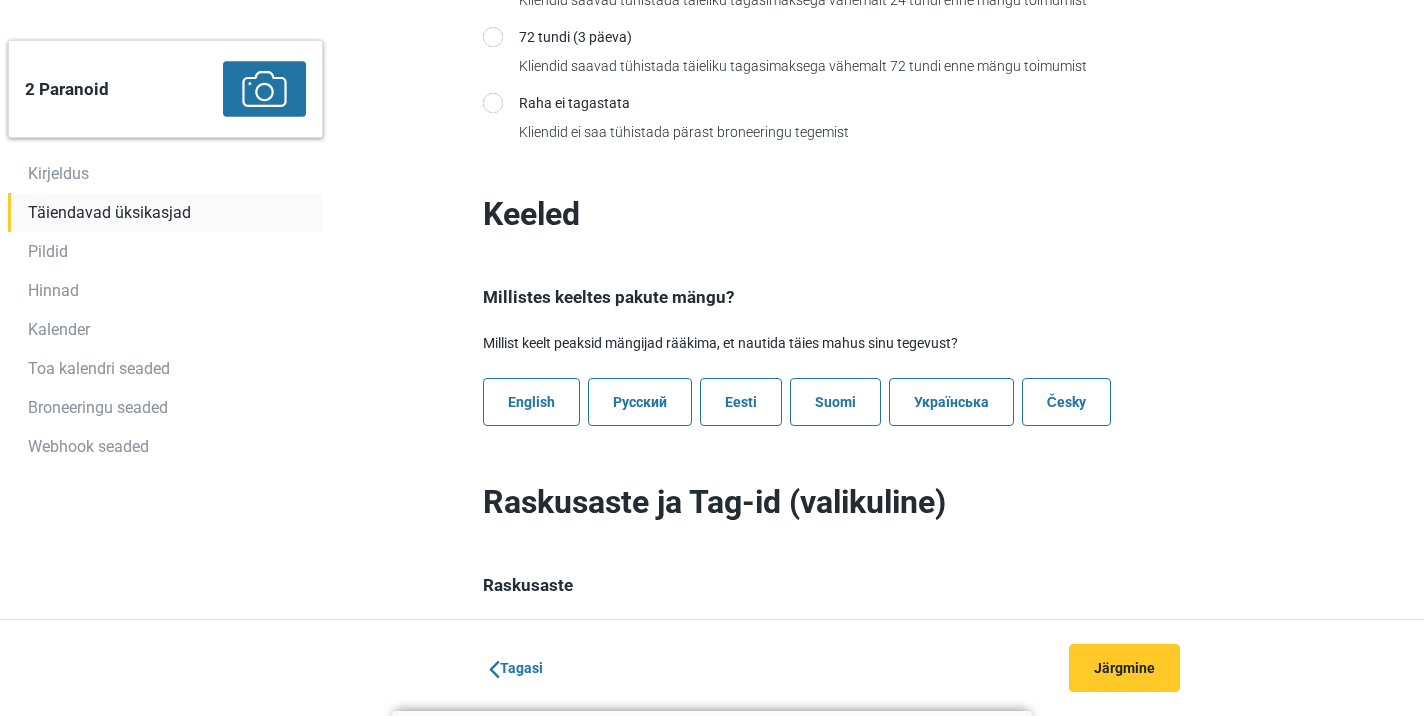 scroll, scrollTop: 1357, scrollLeft: 0, axis: vertical 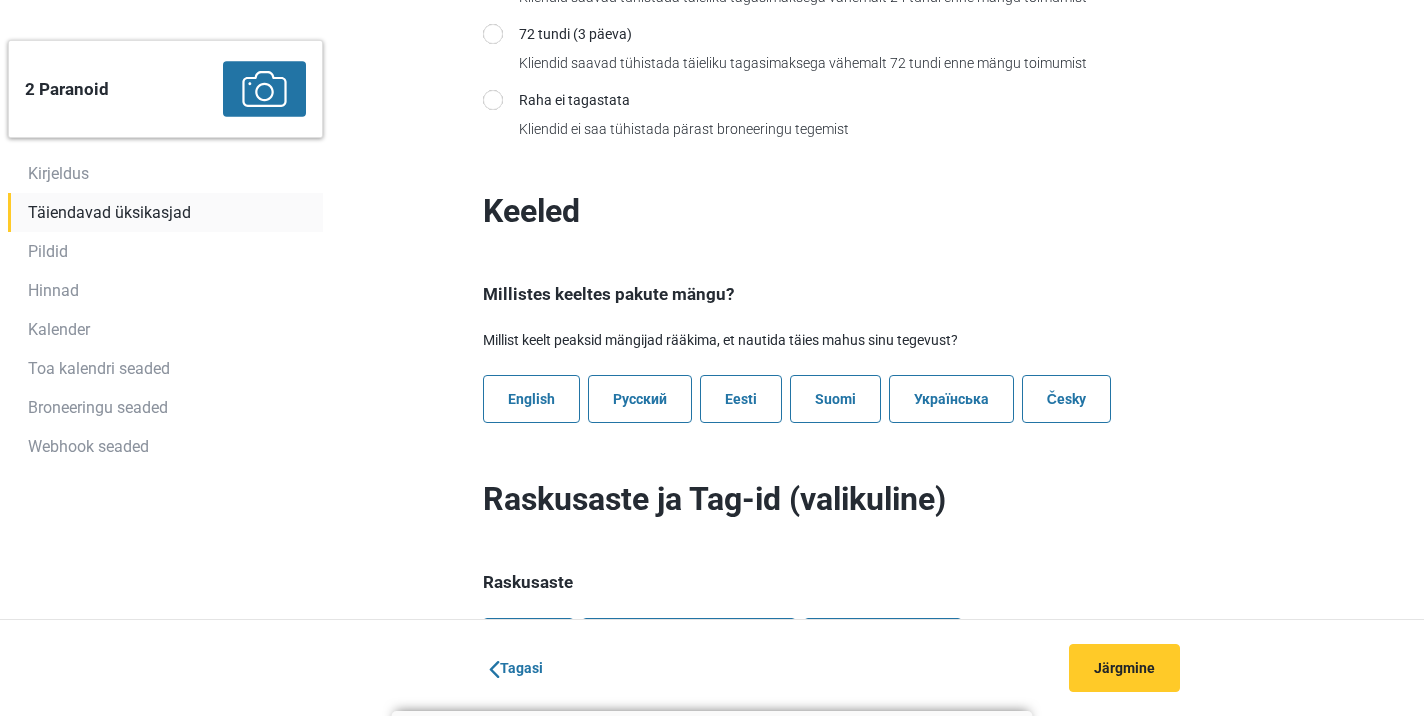 click on "English" at bounding box center (531, 399) 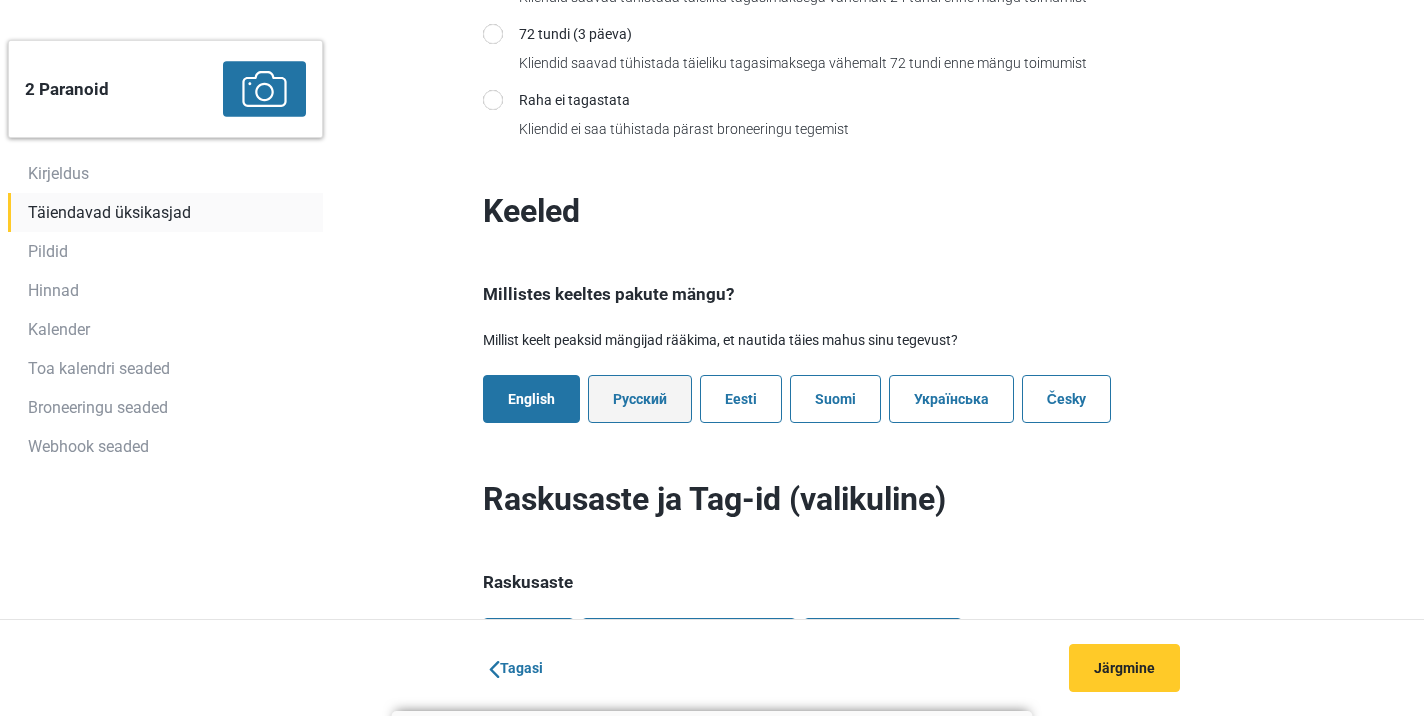 click on "Русский" at bounding box center [640, 399] 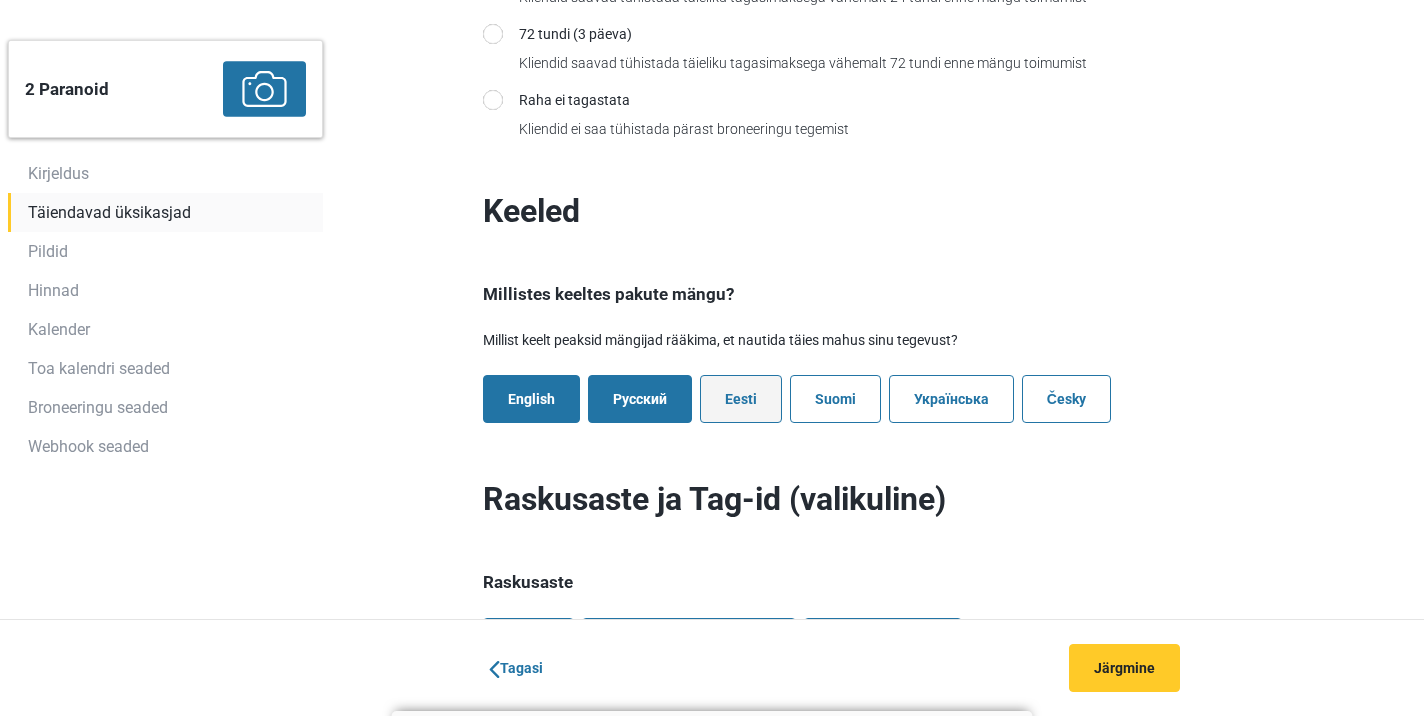 click on "Eesti" at bounding box center [741, 399] 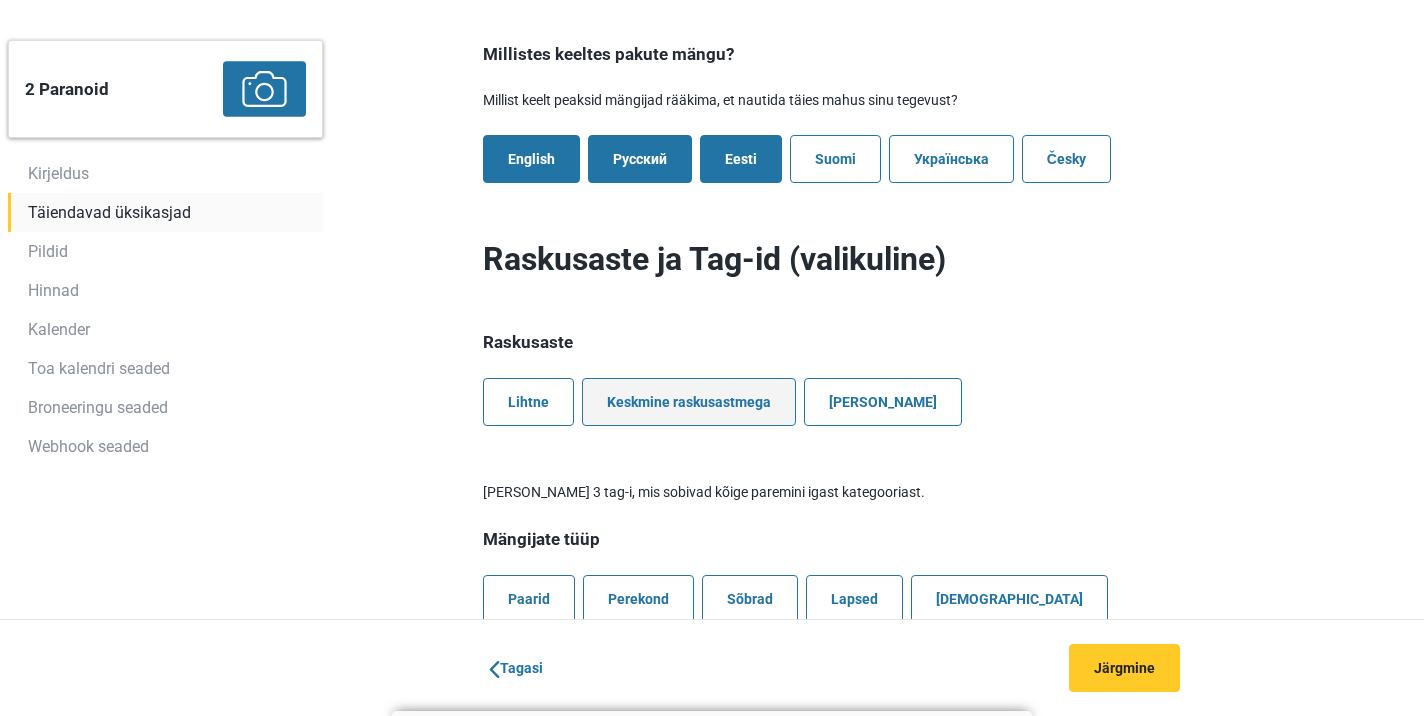 scroll, scrollTop: 1604, scrollLeft: 0, axis: vertical 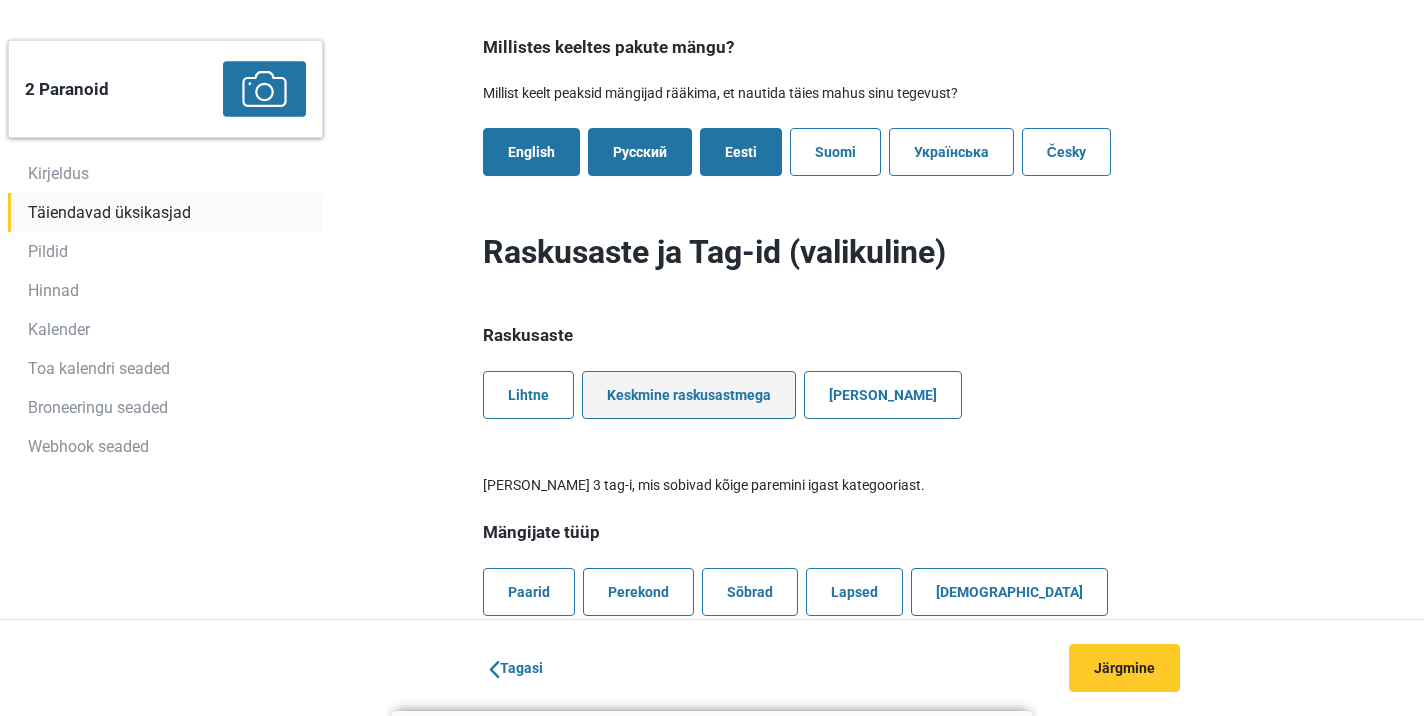 click on "Keskmine raskusastmega" at bounding box center [689, 395] 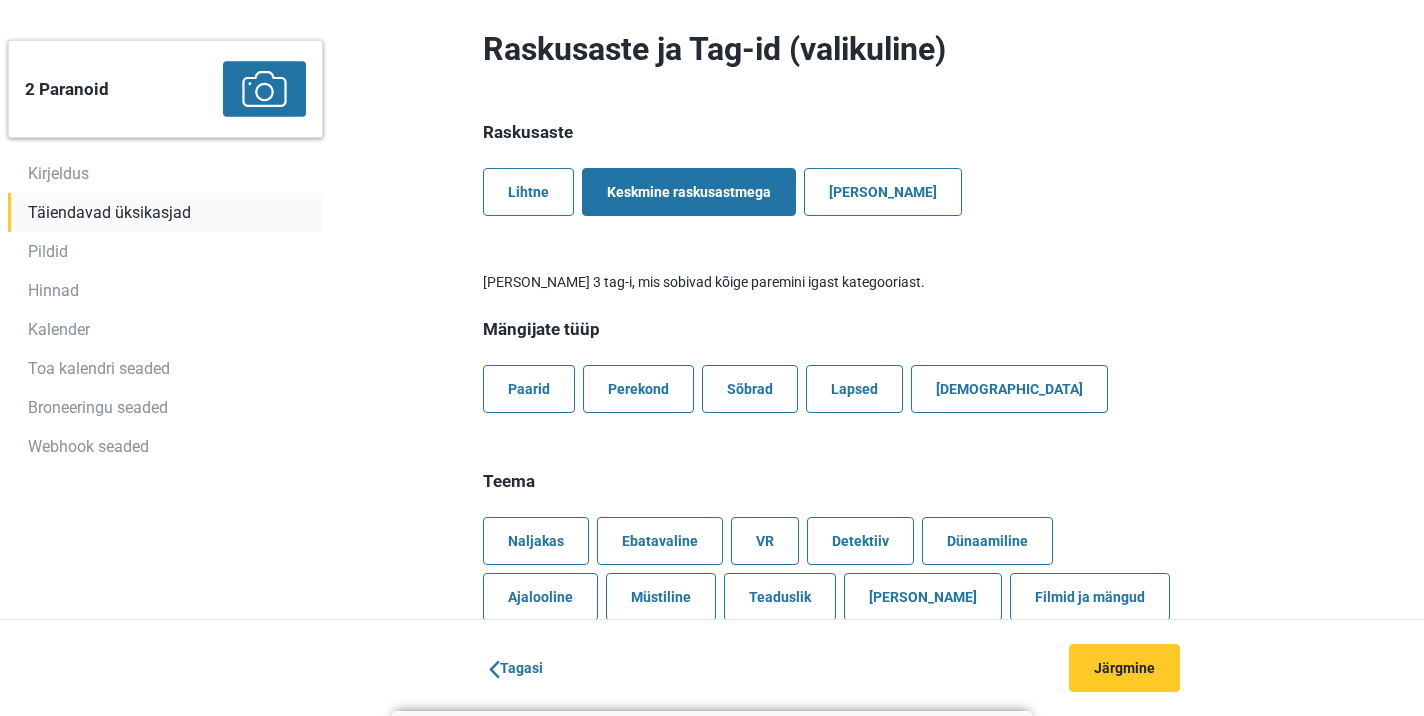 scroll, scrollTop: 1813, scrollLeft: 0, axis: vertical 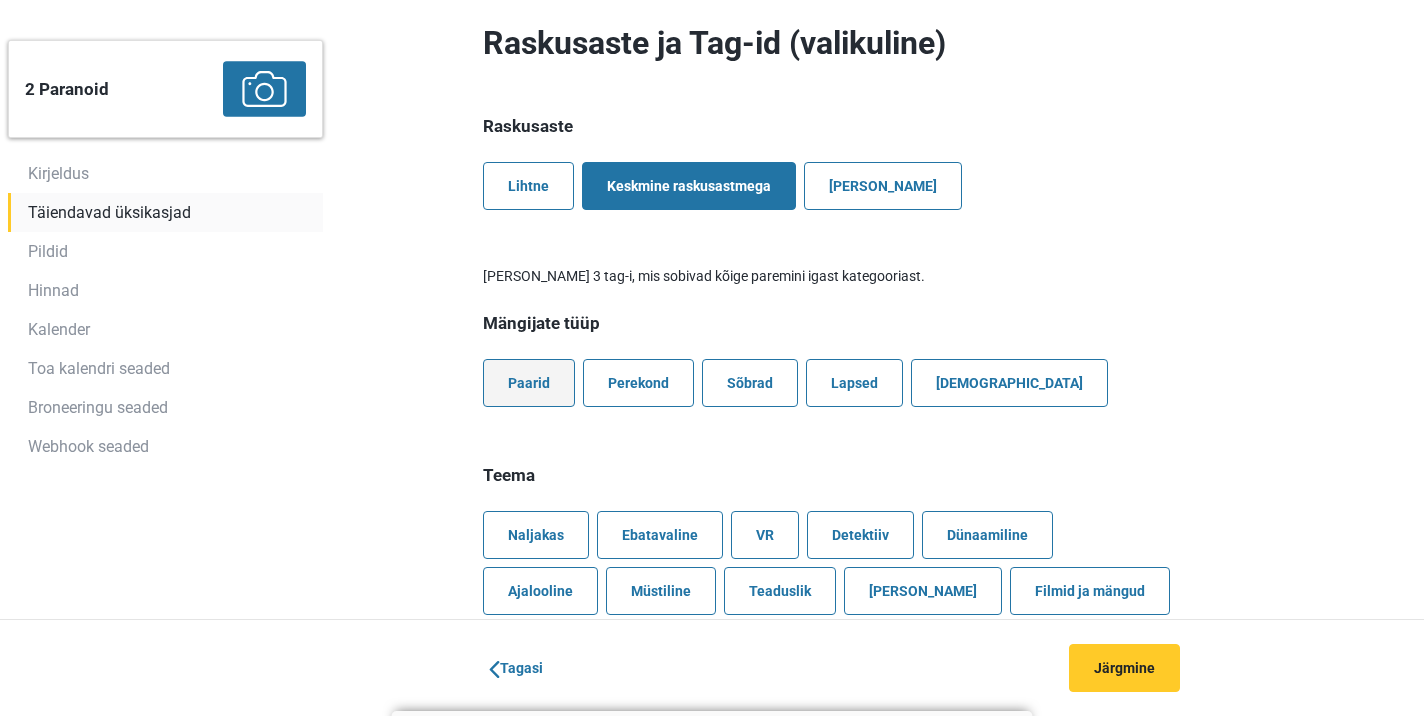 click on "Paarid" at bounding box center (529, 383) 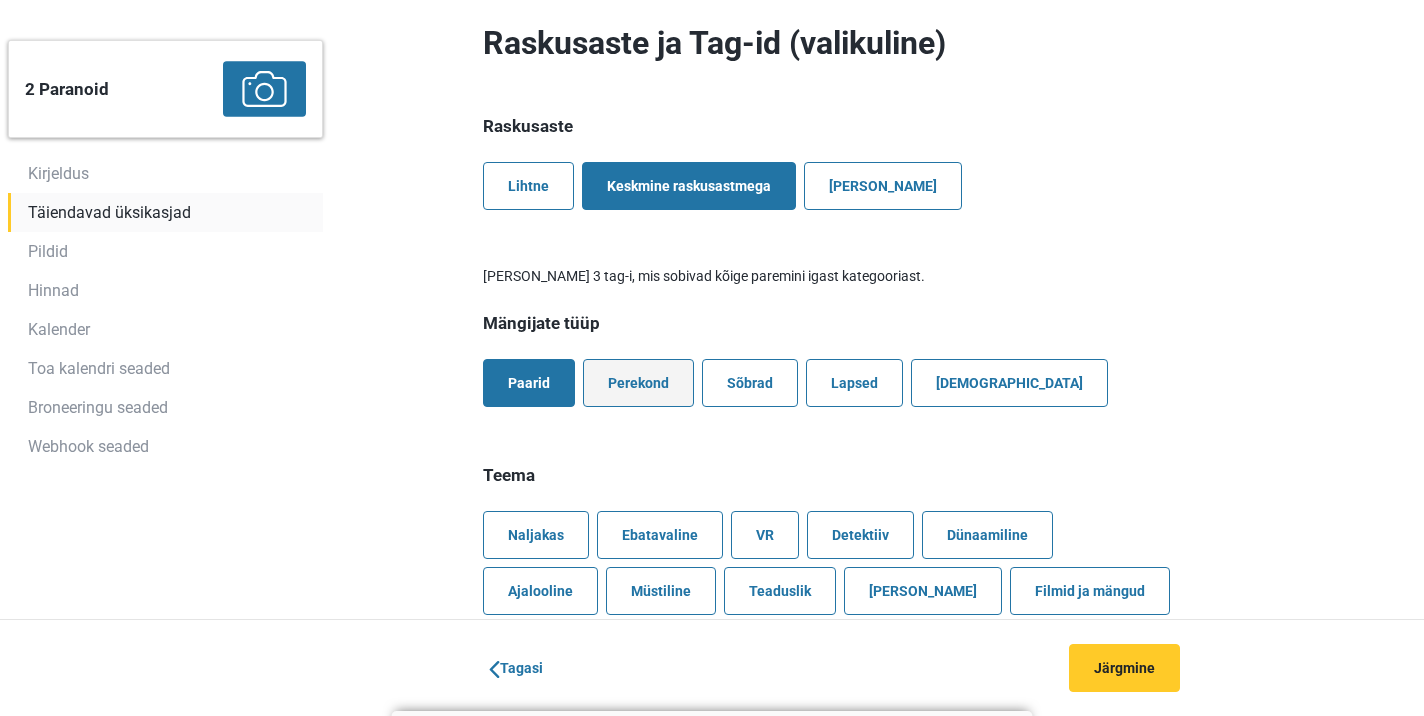 click on "Perekond" at bounding box center [638, 383] 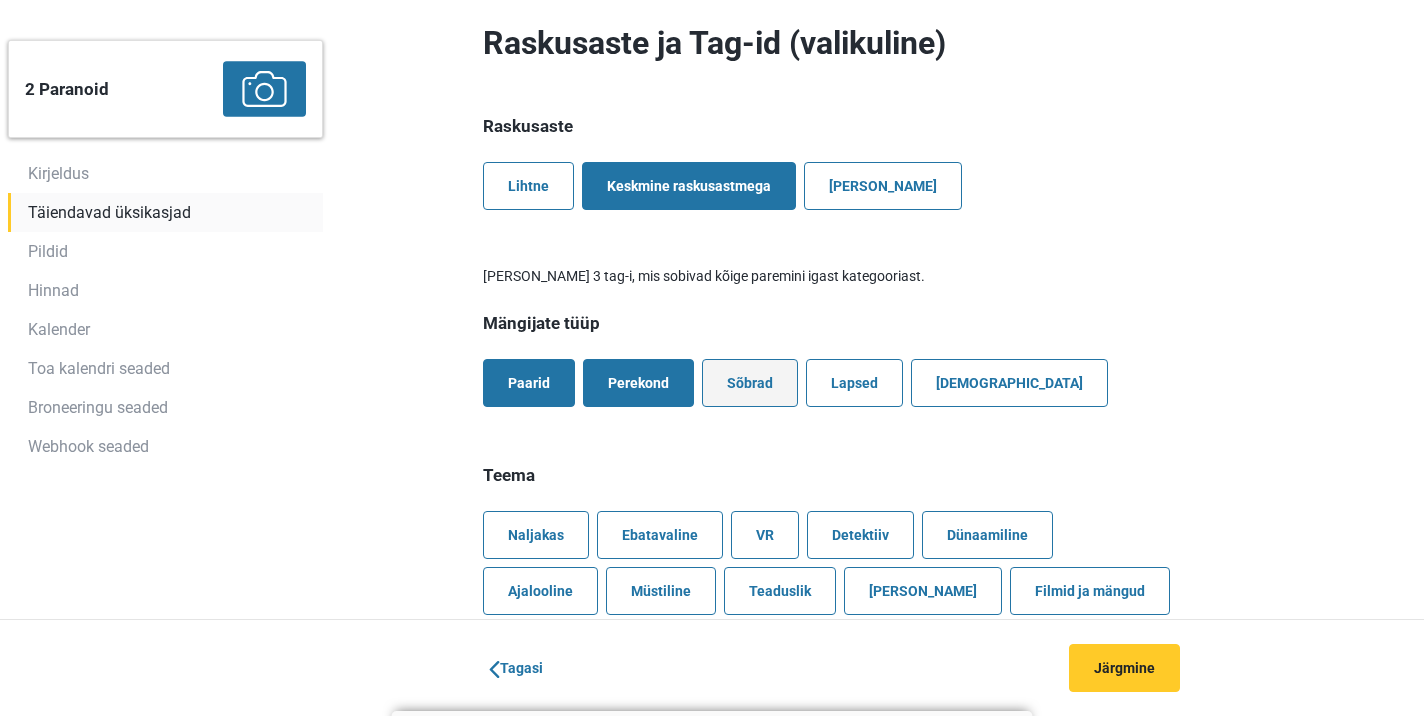 click on "Sõbrad" at bounding box center (750, 383) 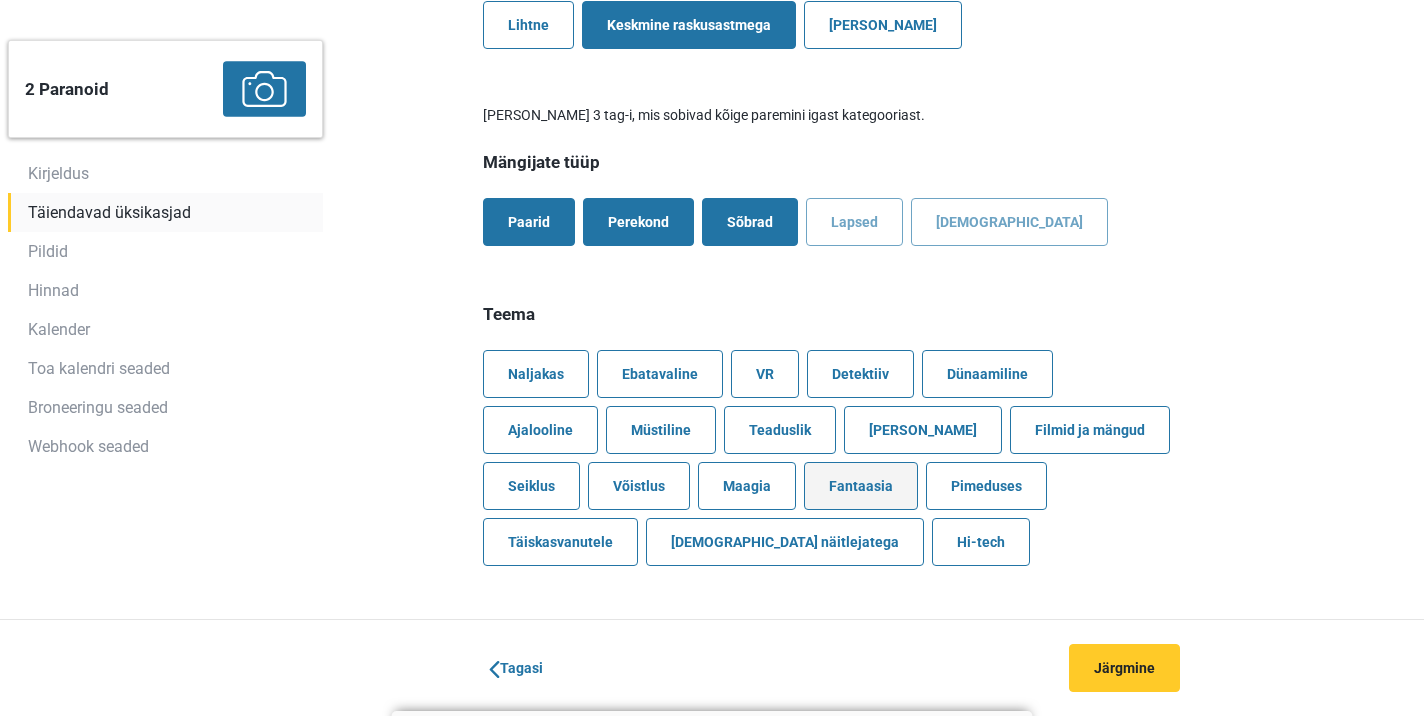 scroll, scrollTop: 2055, scrollLeft: 0, axis: vertical 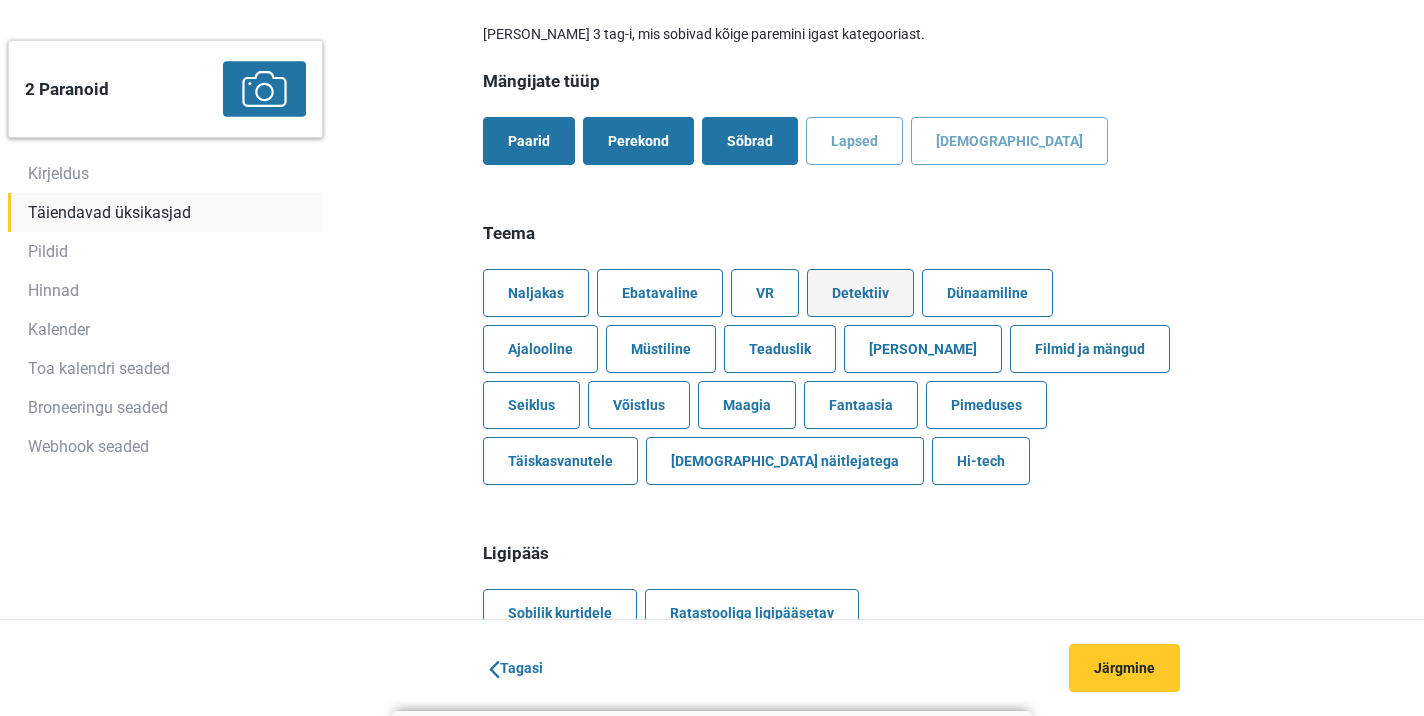 click on "Detektiiv" at bounding box center [860, 293] 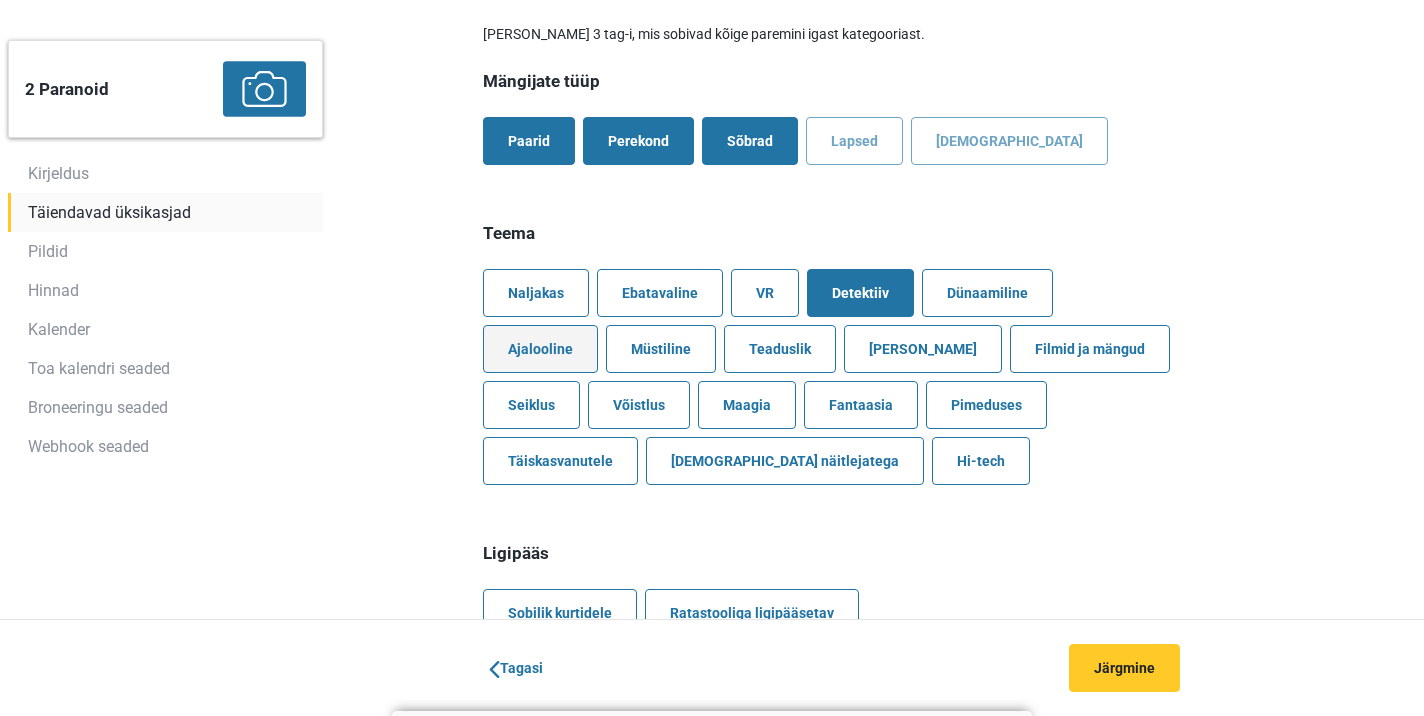 click on "Ajalooline" at bounding box center (540, 349) 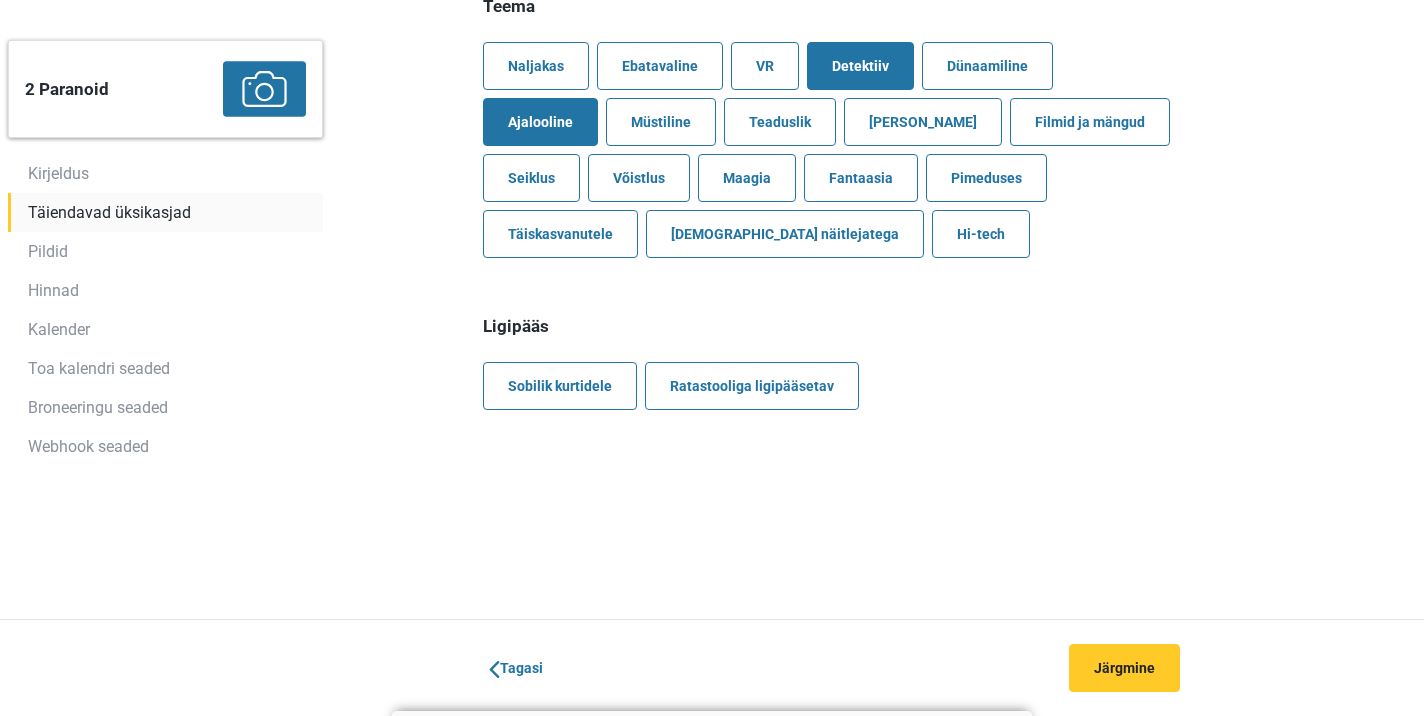 scroll, scrollTop: 2281, scrollLeft: 0, axis: vertical 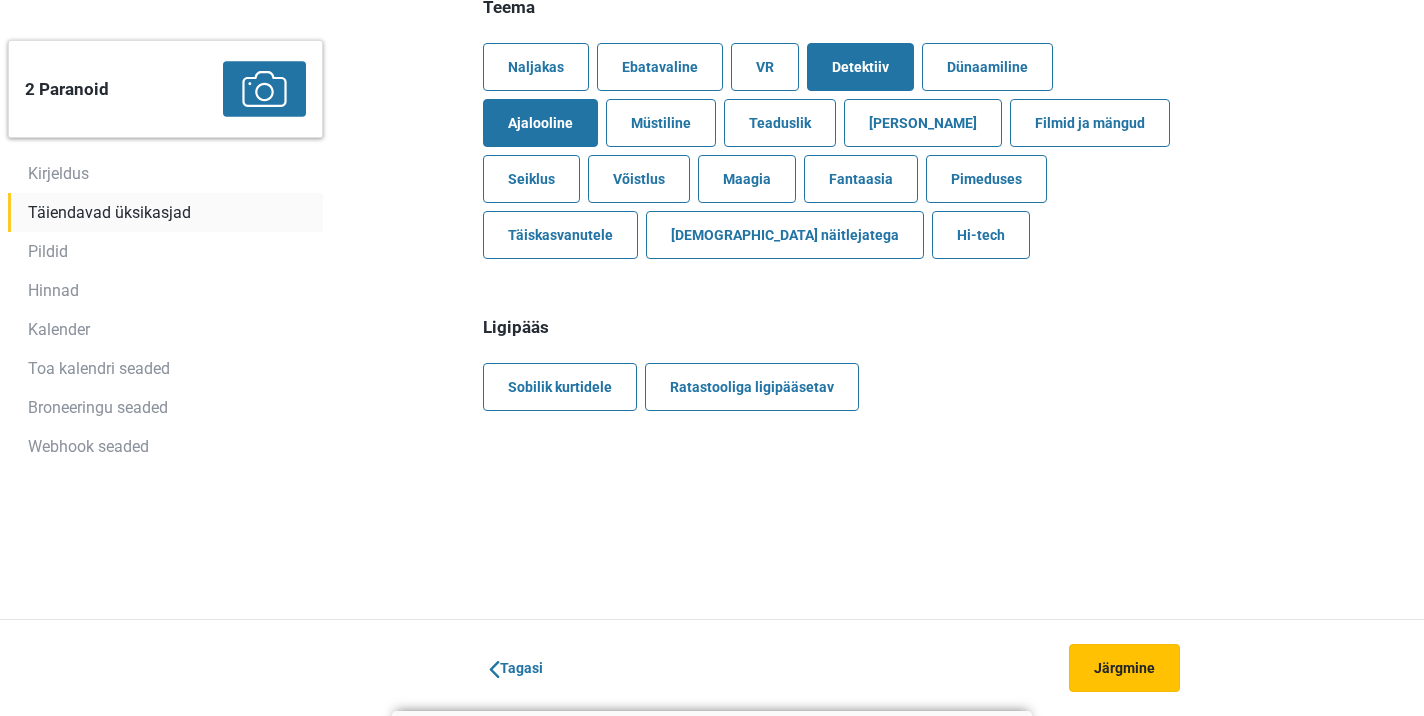 click on "Järgmine" at bounding box center (1124, 668) 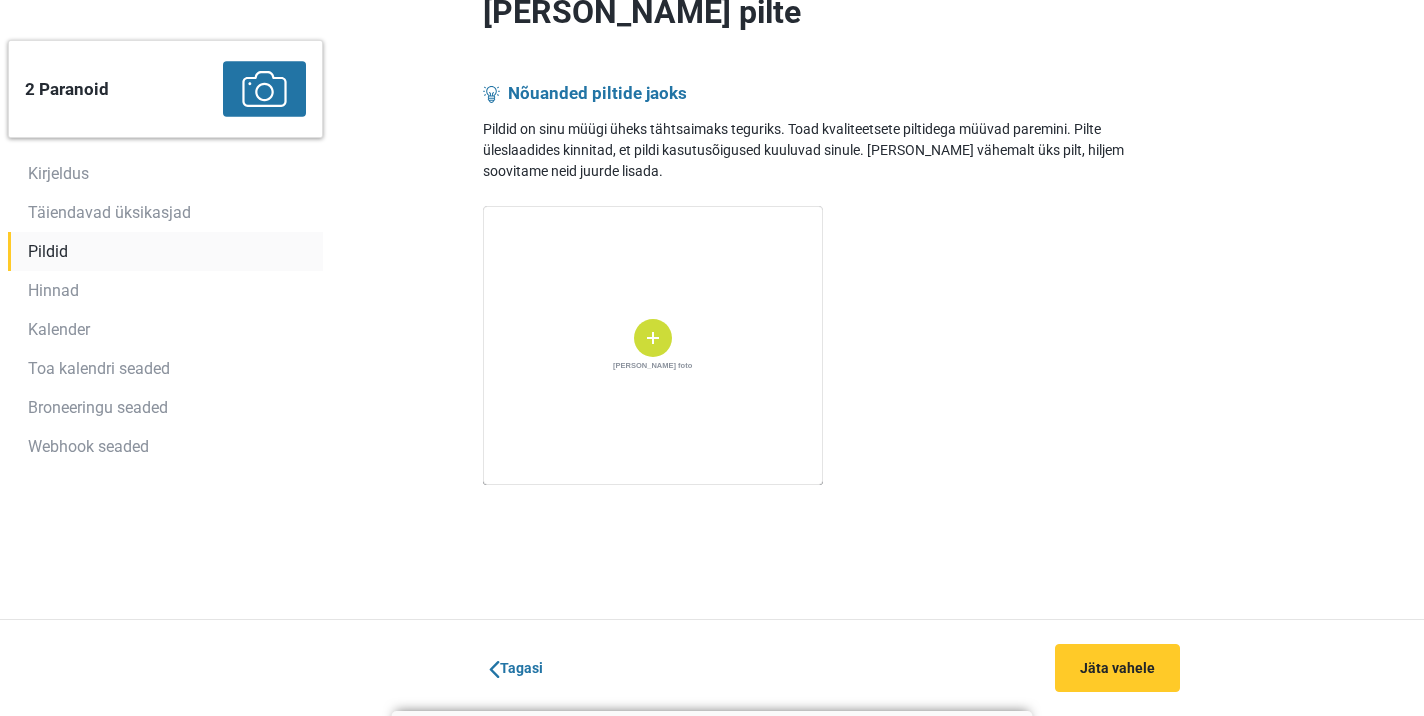 scroll, scrollTop: 174, scrollLeft: 0, axis: vertical 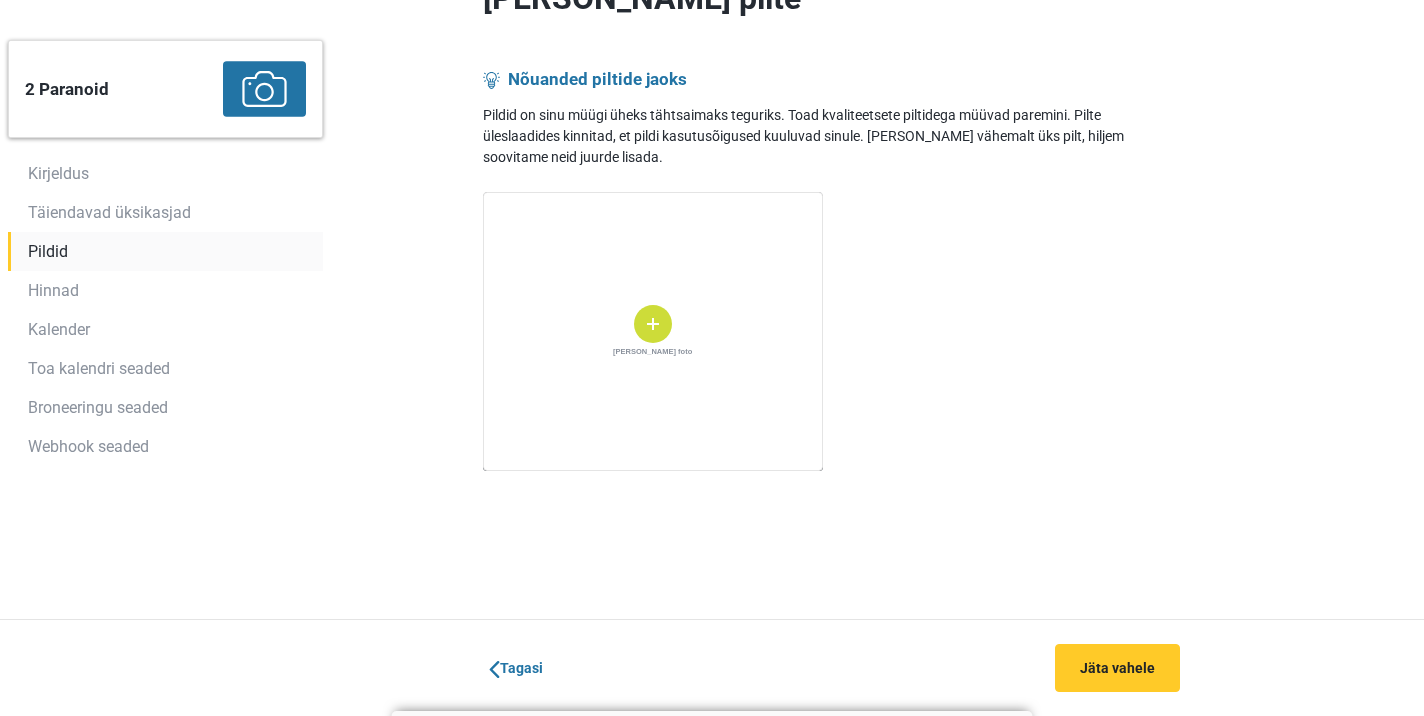 click at bounding box center (653, 324) 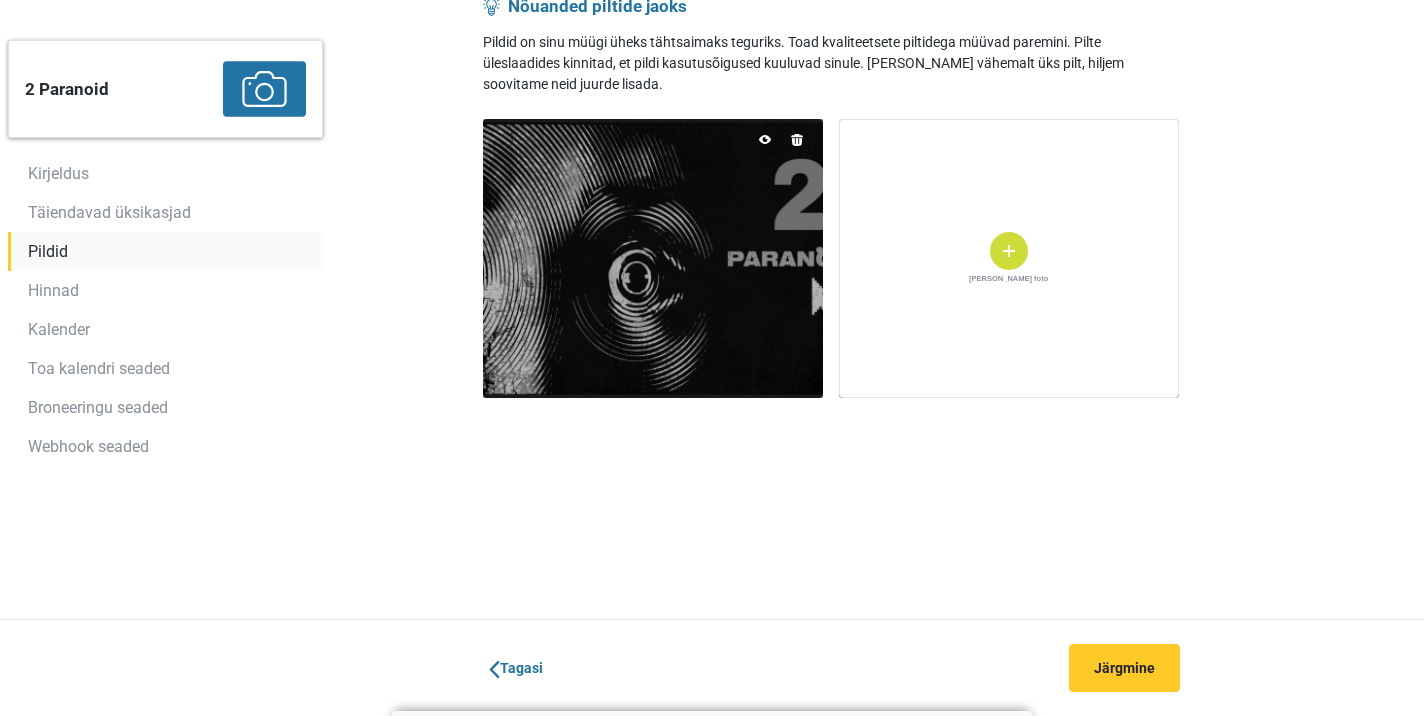 scroll, scrollTop: 246, scrollLeft: 0, axis: vertical 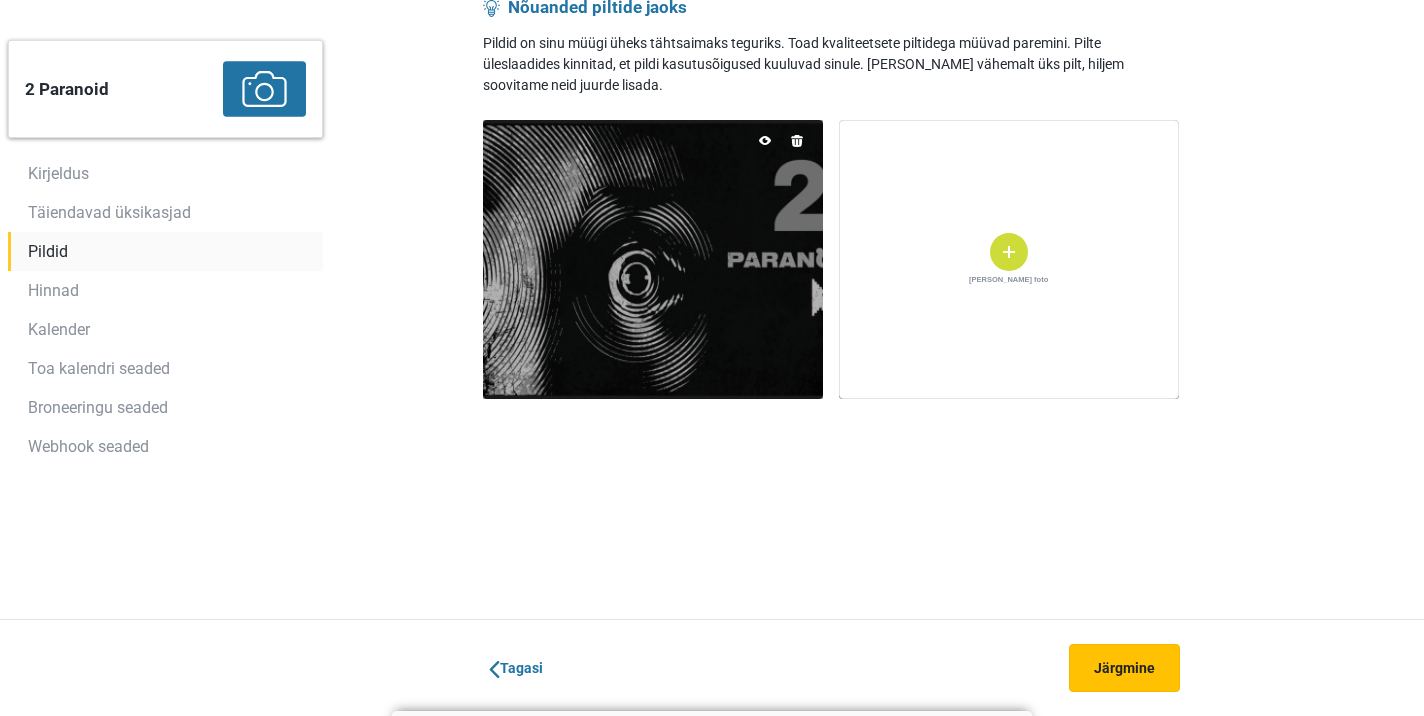 click on "Järgmine" at bounding box center (1124, 668) 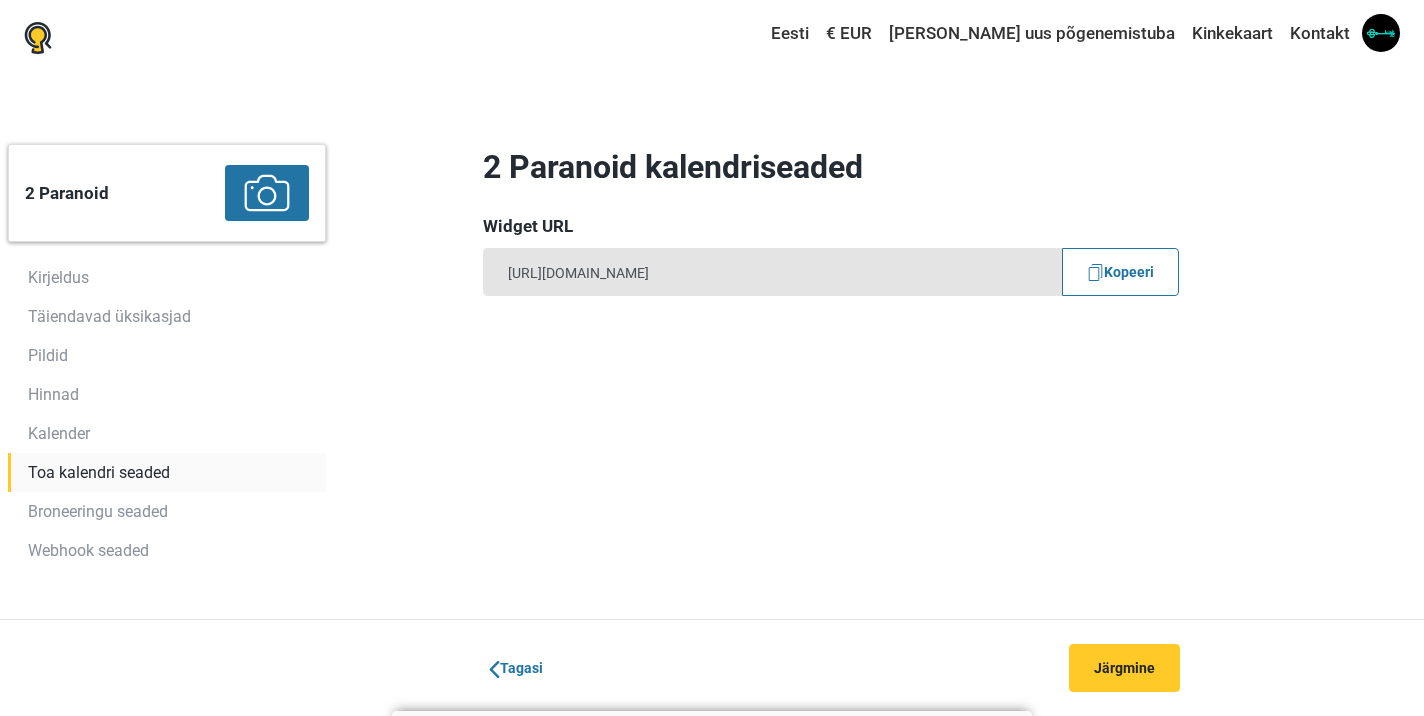 scroll, scrollTop: 0, scrollLeft: 0, axis: both 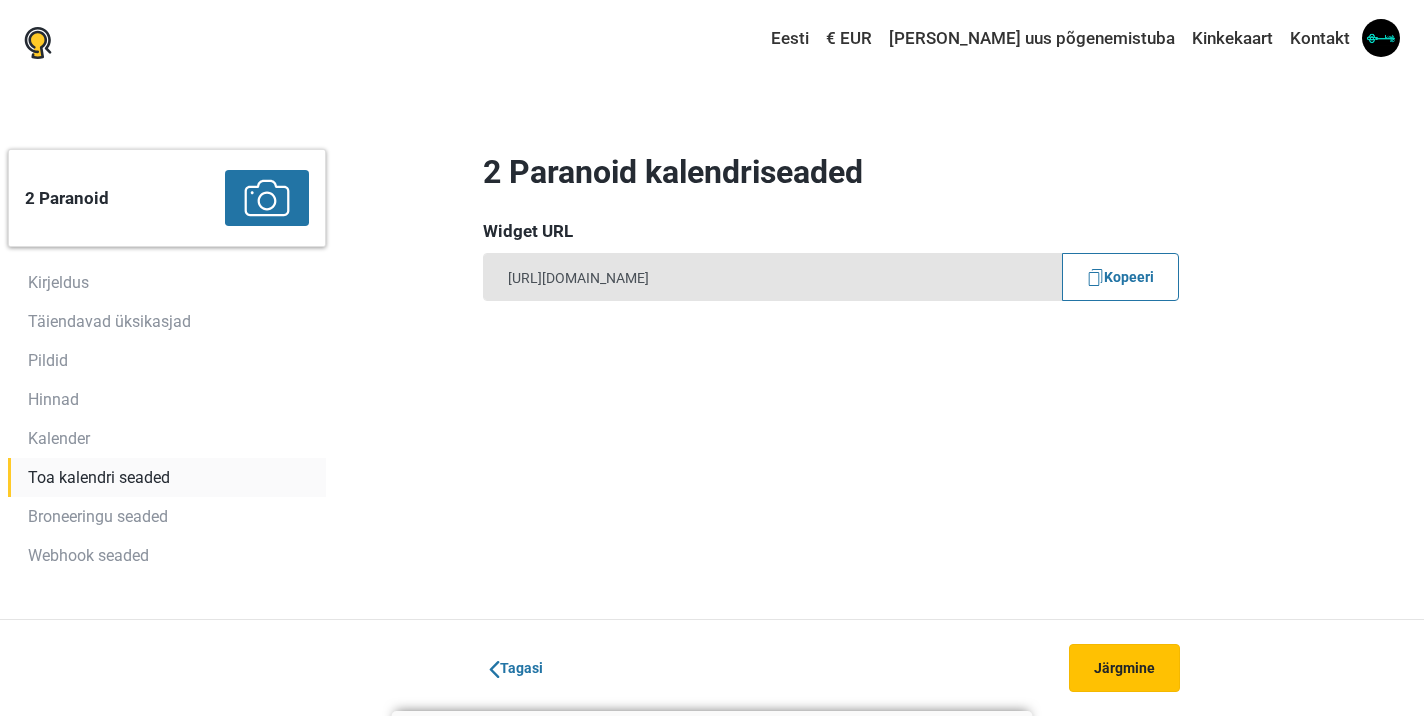click on "Järgmine" at bounding box center [1124, 668] 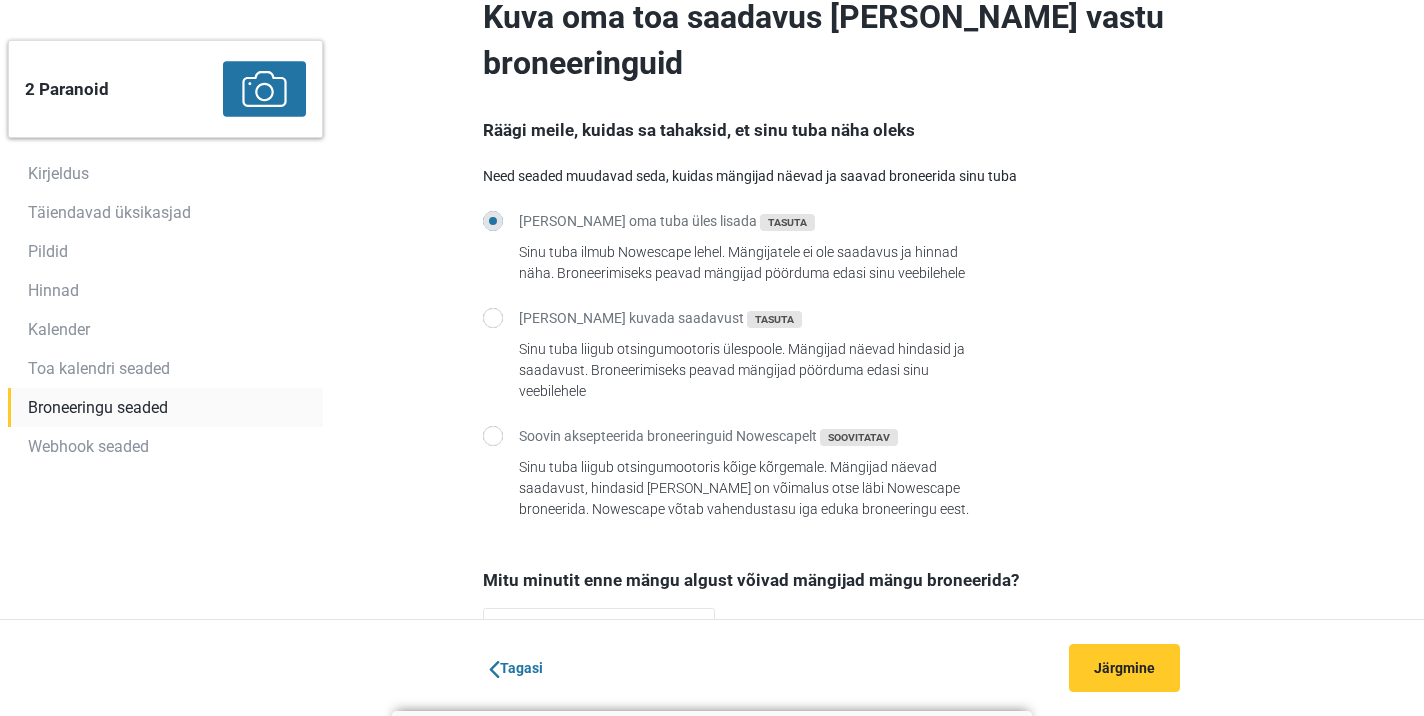 scroll, scrollTop: 160, scrollLeft: 0, axis: vertical 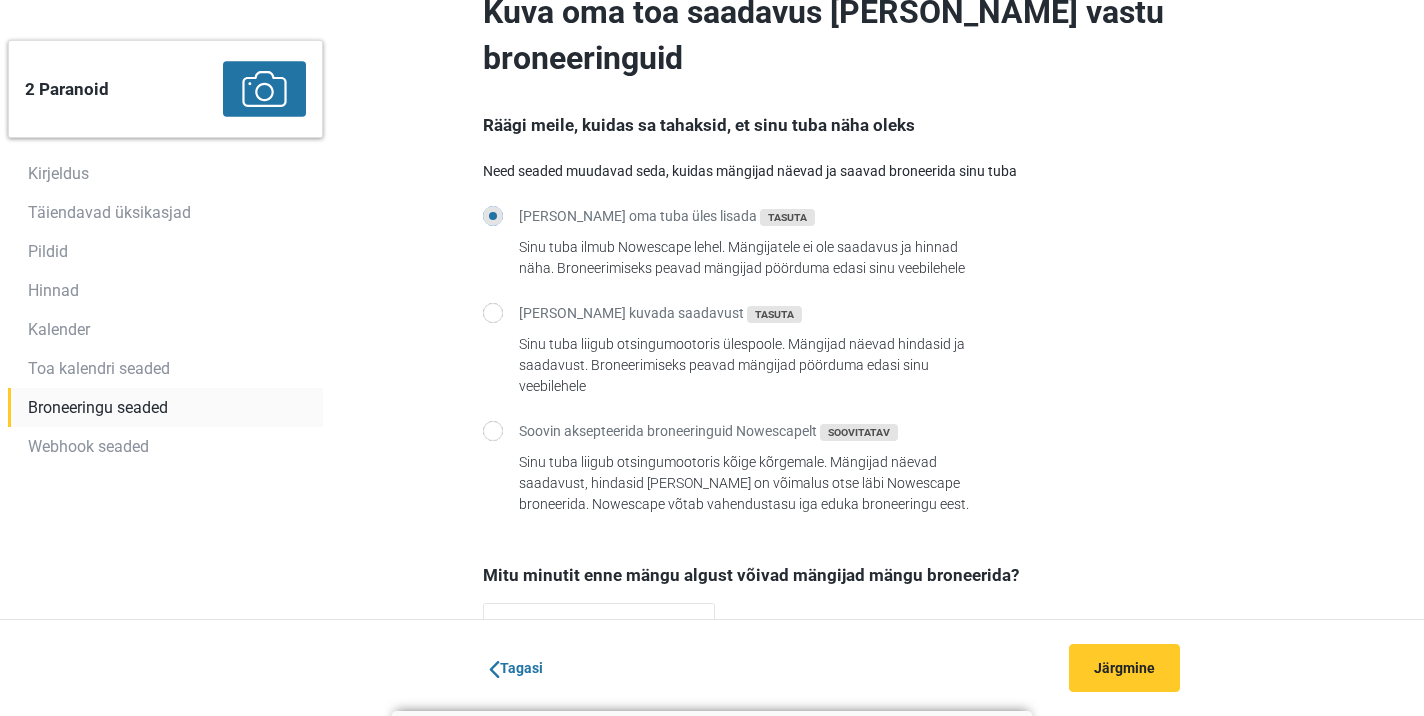 click on "Soovin kuvada saadavust   Tasuta   Sinu tuba liigub otsingumootoris ülespoole. Mängijad näevad hindasid ja saadavust. Broneerimiseks peavad mängijad pöörduma edasi sinu veebilehele" at bounding box center (493, 313) 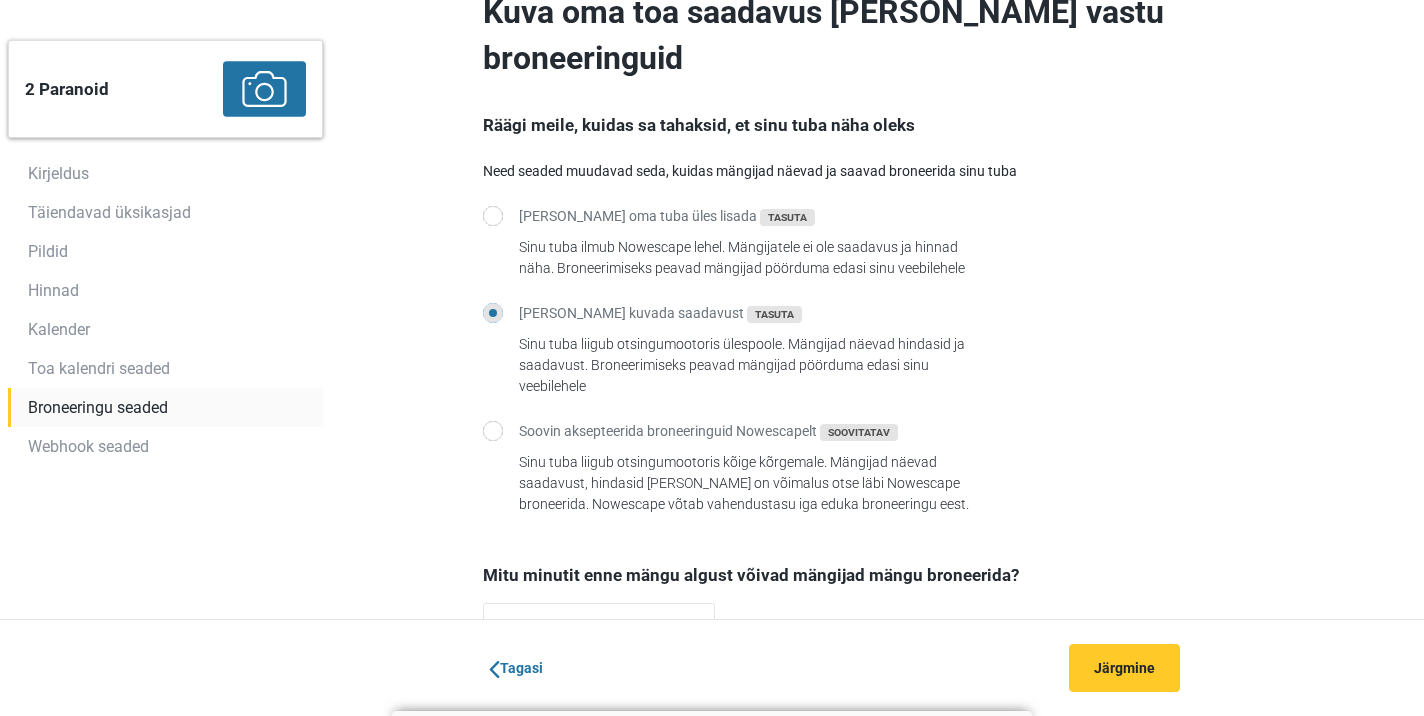 click on "Soovin oma tuba üles lisada   Tasuta   Sinu tuba ilmub Nowescape lehel. Mängijatele ei ole saadavus ja hinnad näha. Broneerimiseks peavad mängijad pöörduma edasi sinu veebilehele" at bounding box center (493, 216) 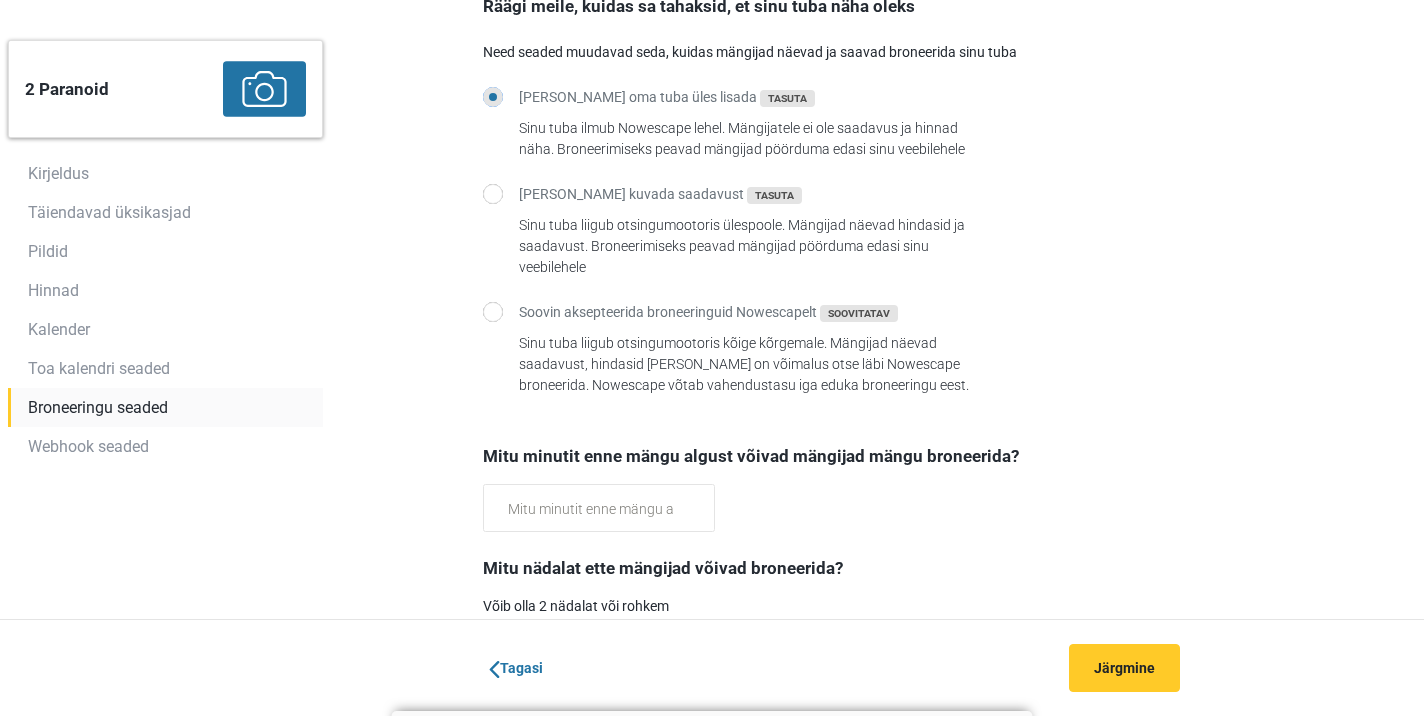 scroll, scrollTop: 282, scrollLeft: 0, axis: vertical 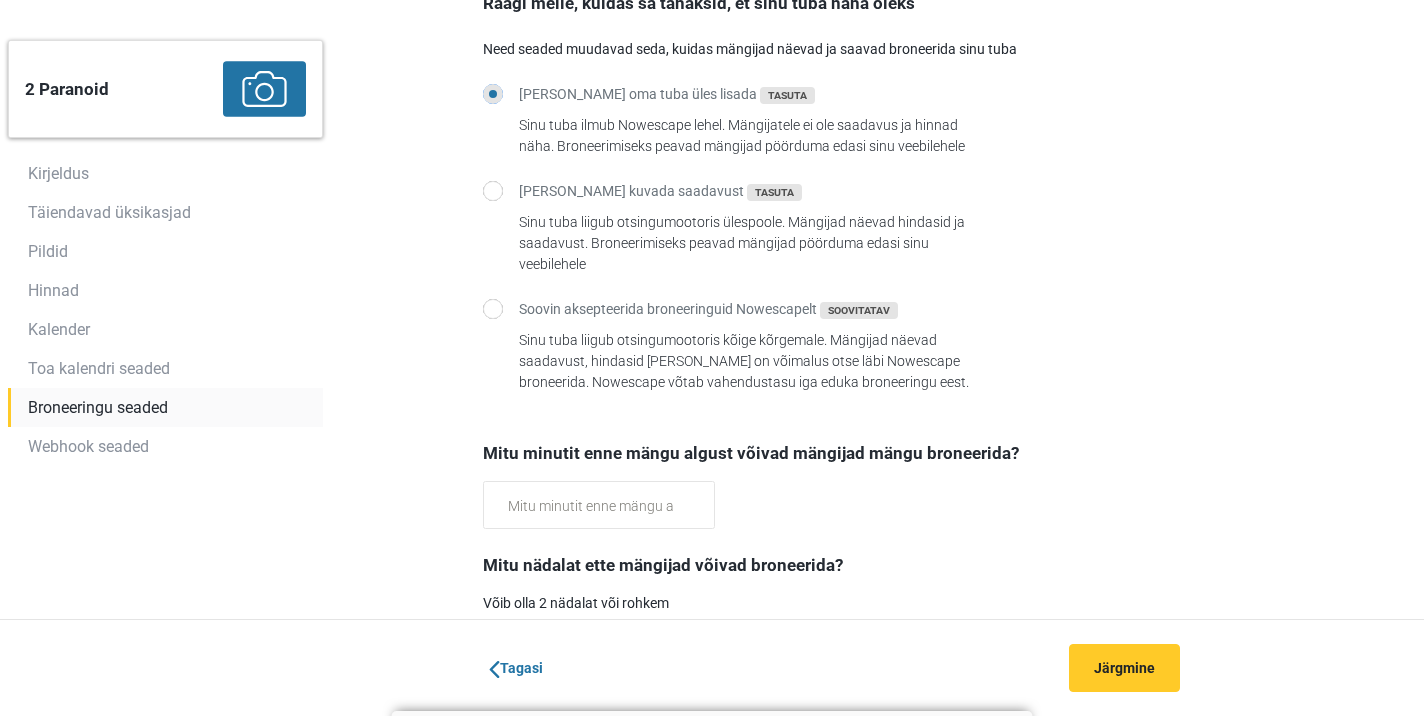 click on "Soovin aksepteerida broneeringuid Nowescapelt   Soovitatav   Sinu tuba liigub otsingumootoris kõige kõrgemale. Mängijad näevad saadavust, hindasid ja neil on võimalus otse läbi Nowescape broneerida. Nowescape võtab vahendustasu iga eduka broneeringu eest." at bounding box center [493, 309] 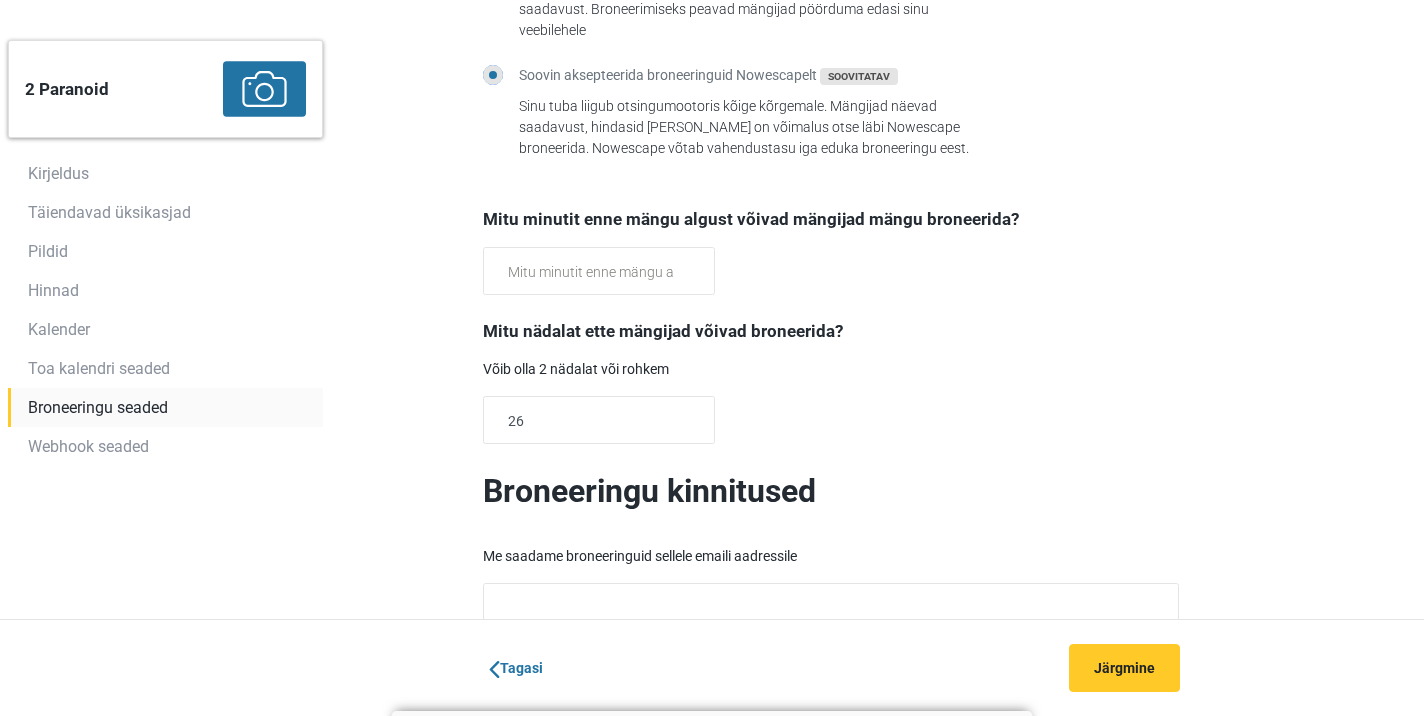 scroll, scrollTop: 545, scrollLeft: 0, axis: vertical 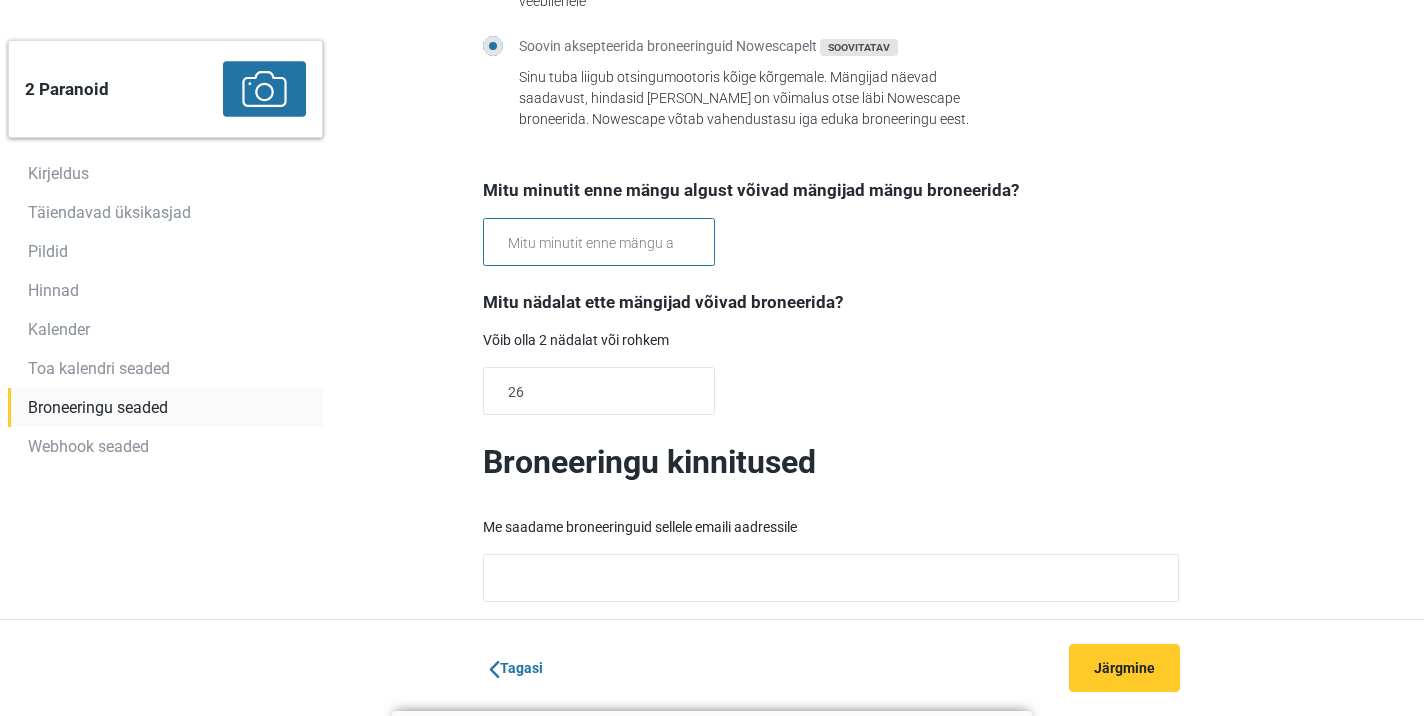 click at bounding box center (599, 242) 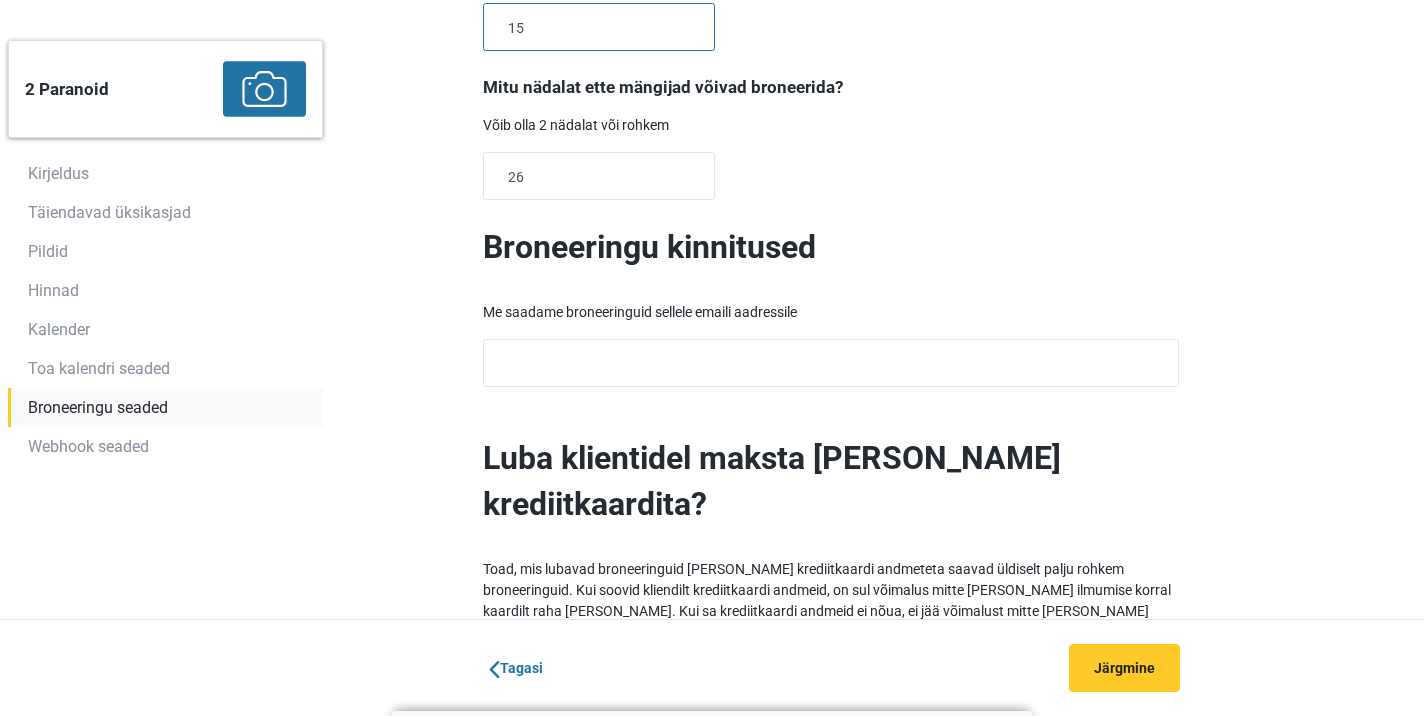 scroll, scrollTop: 760, scrollLeft: 0, axis: vertical 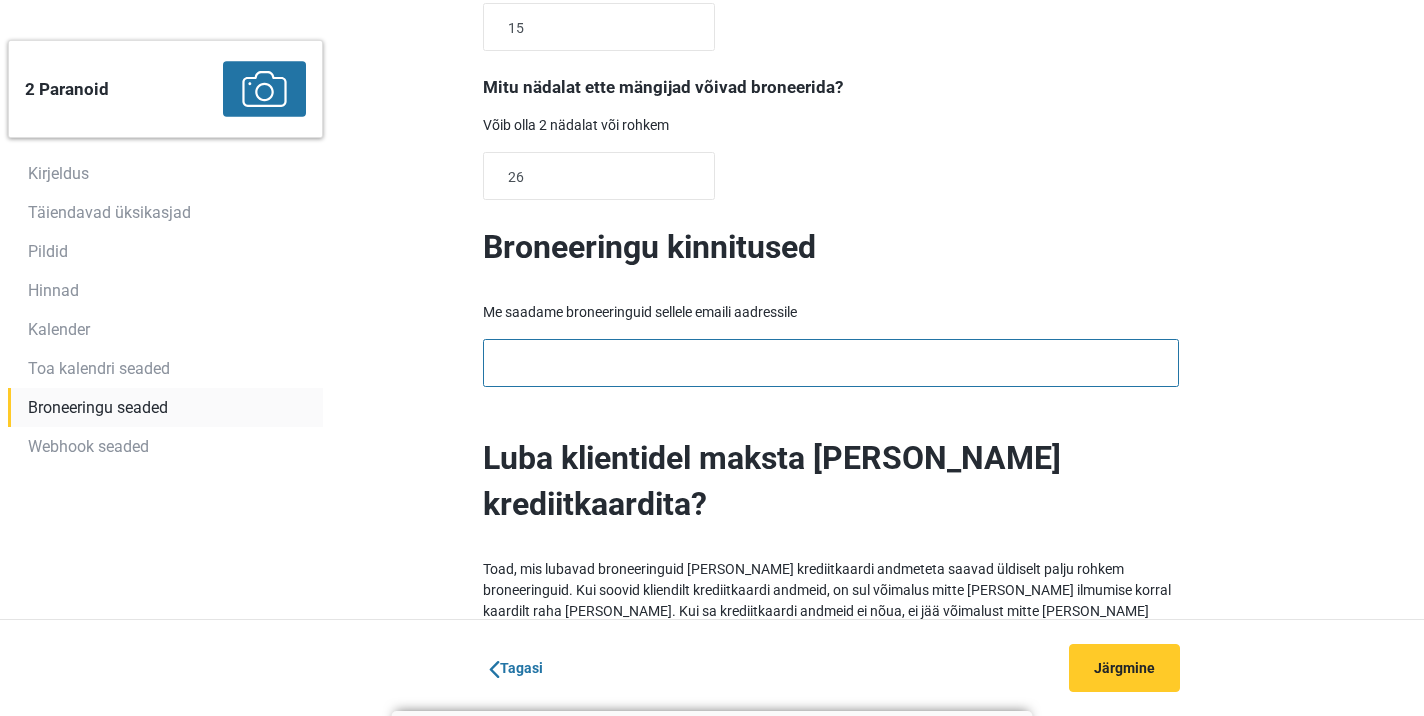 click at bounding box center (831, 363) 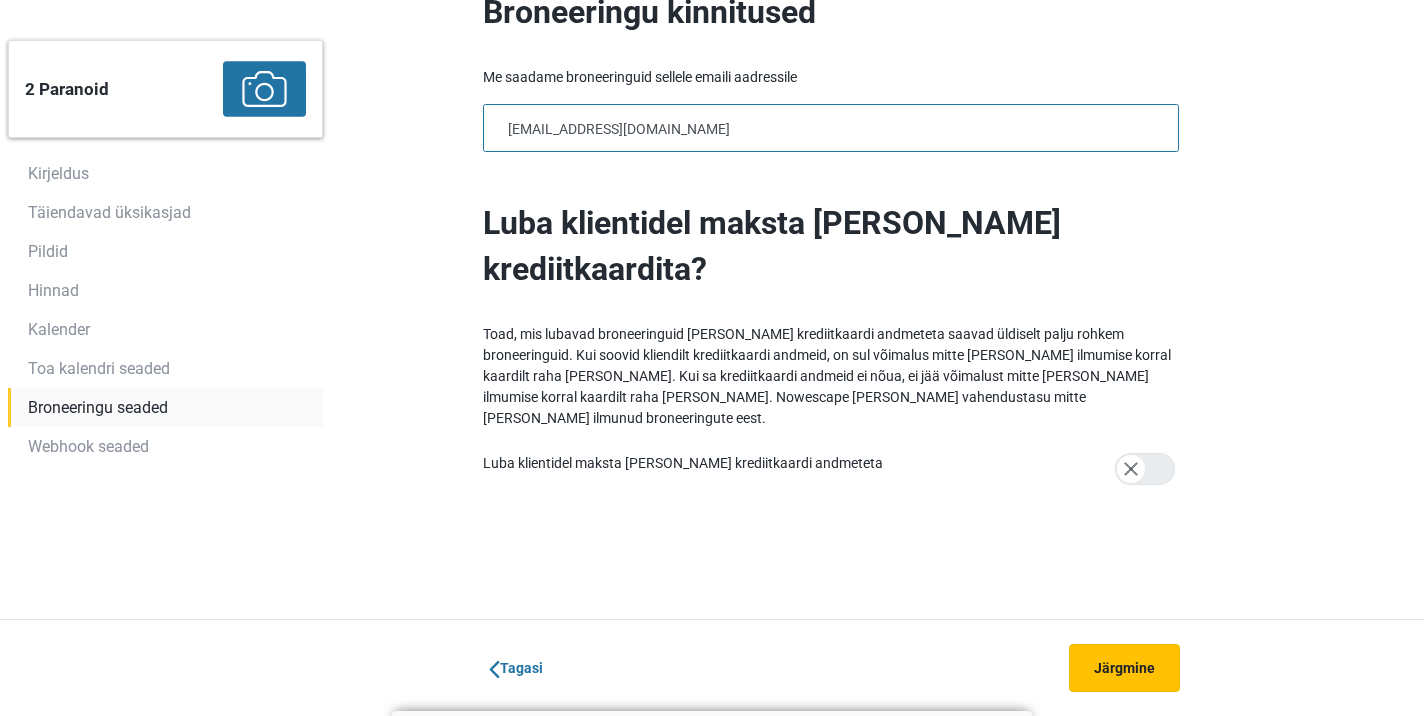 scroll, scrollTop: 994, scrollLeft: 0, axis: vertical 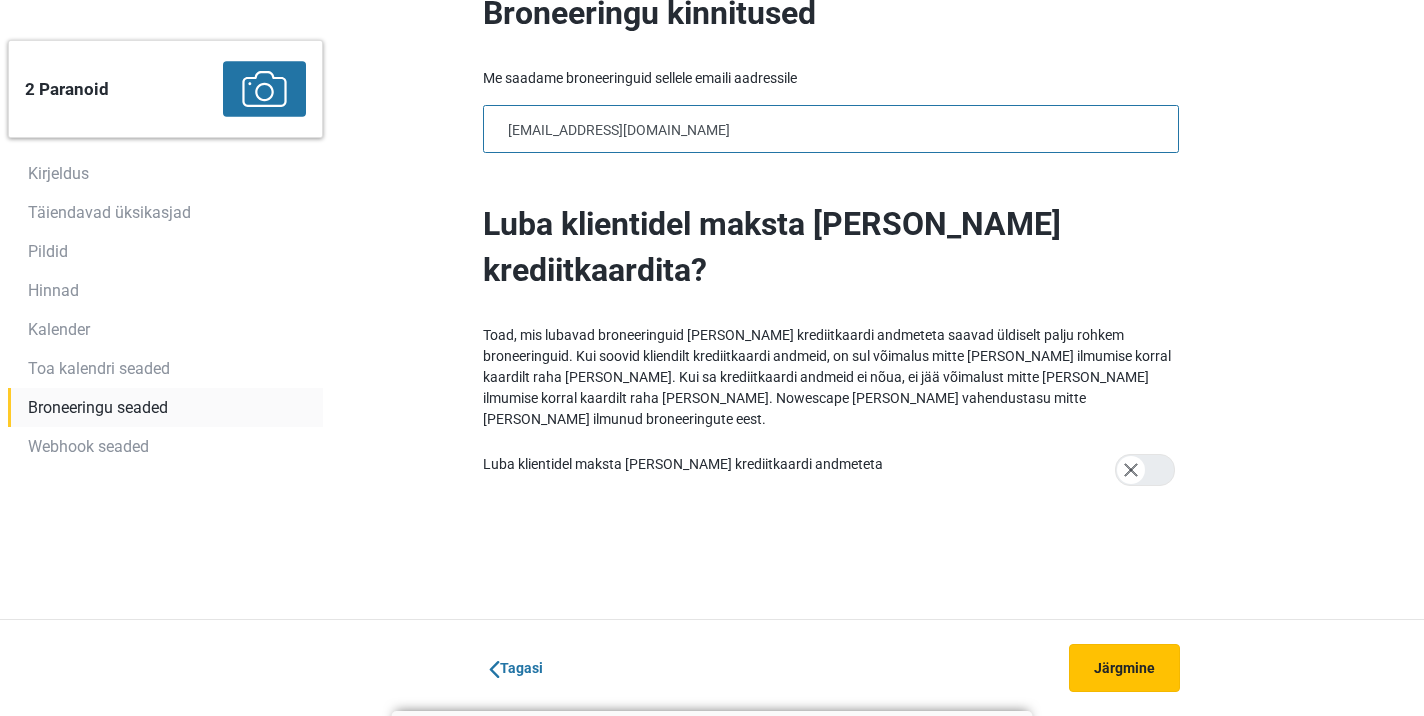 type on "book@lockup.ee" 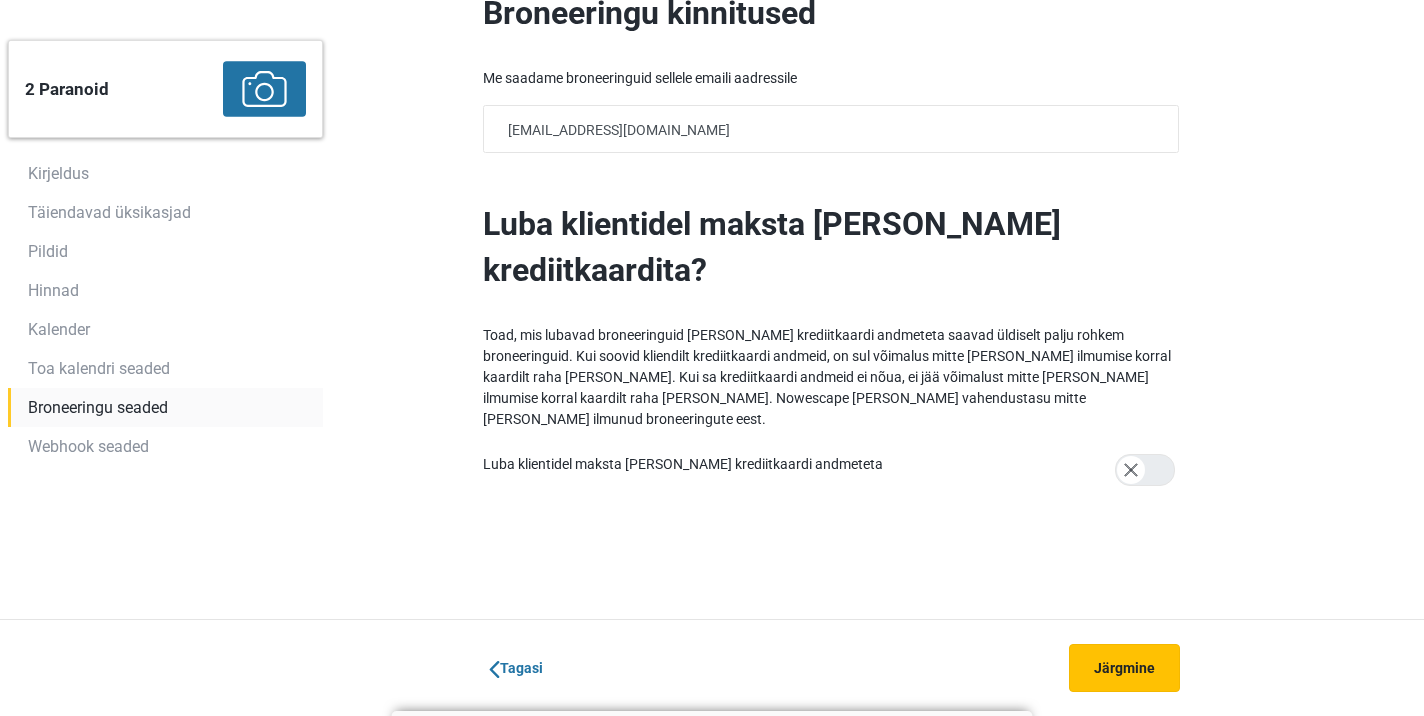 click on "Järgmine" at bounding box center (1124, 668) 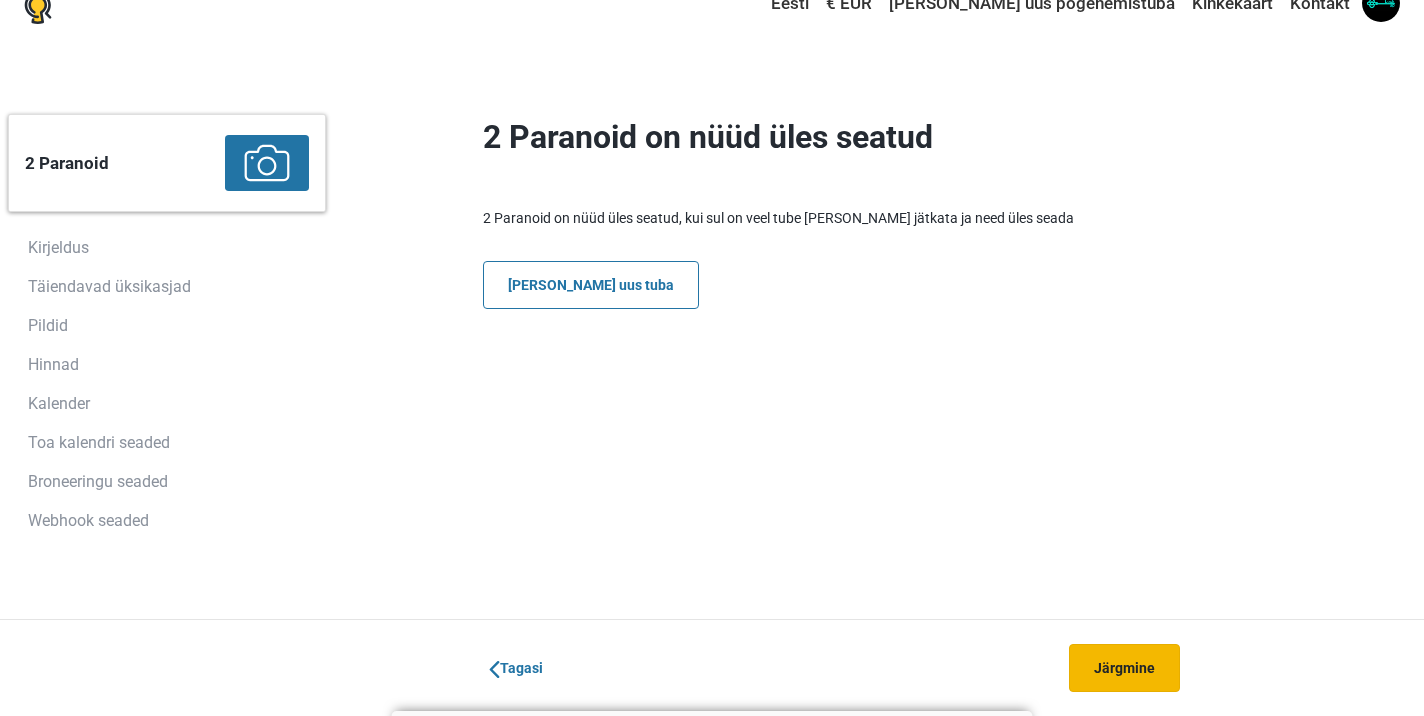 scroll, scrollTop: 0, scrollLeft: 0, axis: both 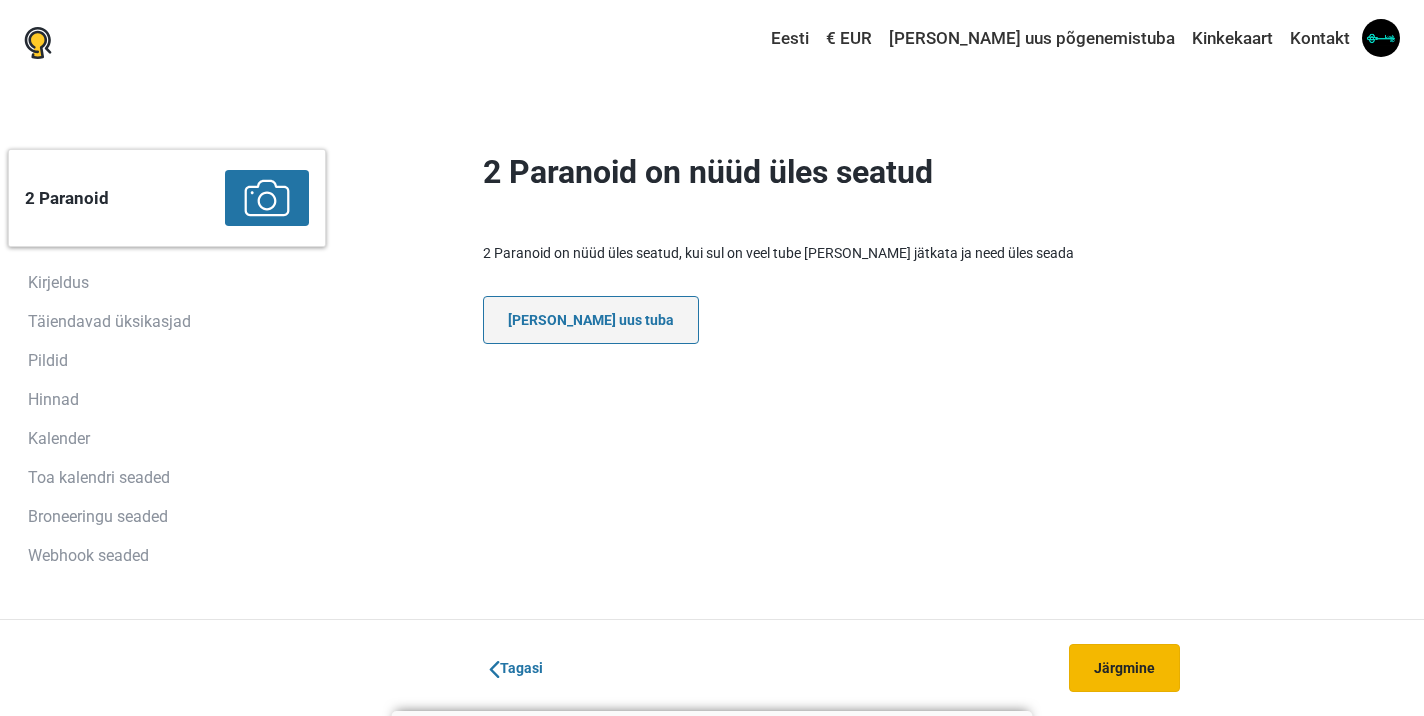 click on "Lisa uus tuba" at bounding box center (591, 320) 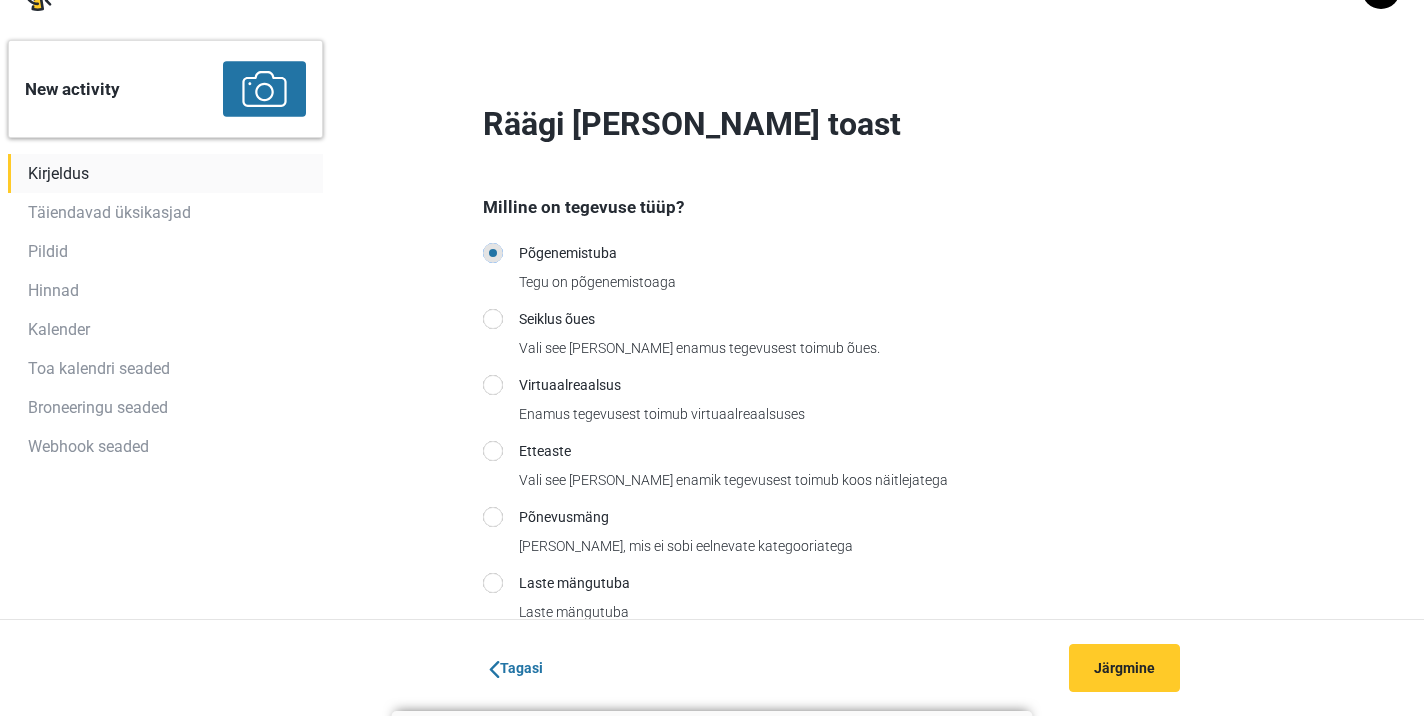 scroll, scrollTop: 144, scrollLeft: 0, axis: vertical 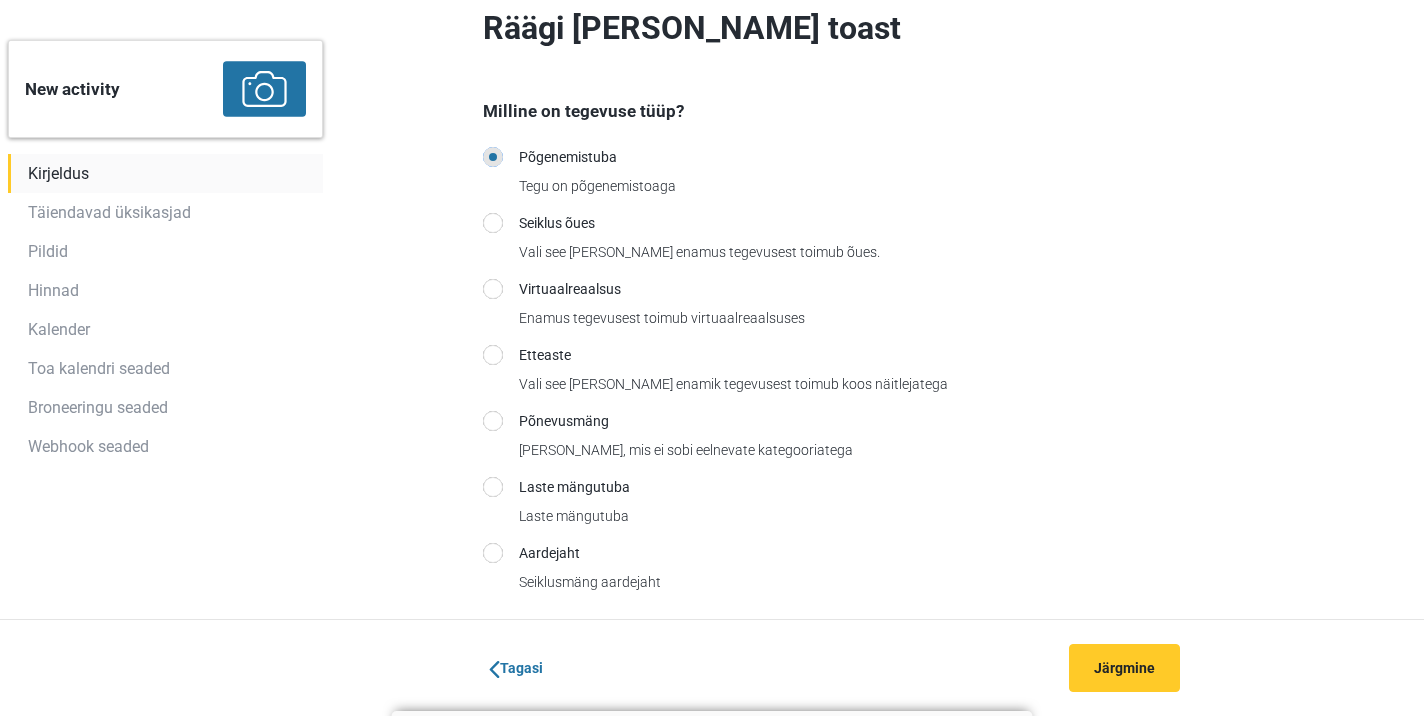 click on "Seiklus õues   Vali see valik, kui enamus tegevusest toimub õues." at bounding box center [493, 223] 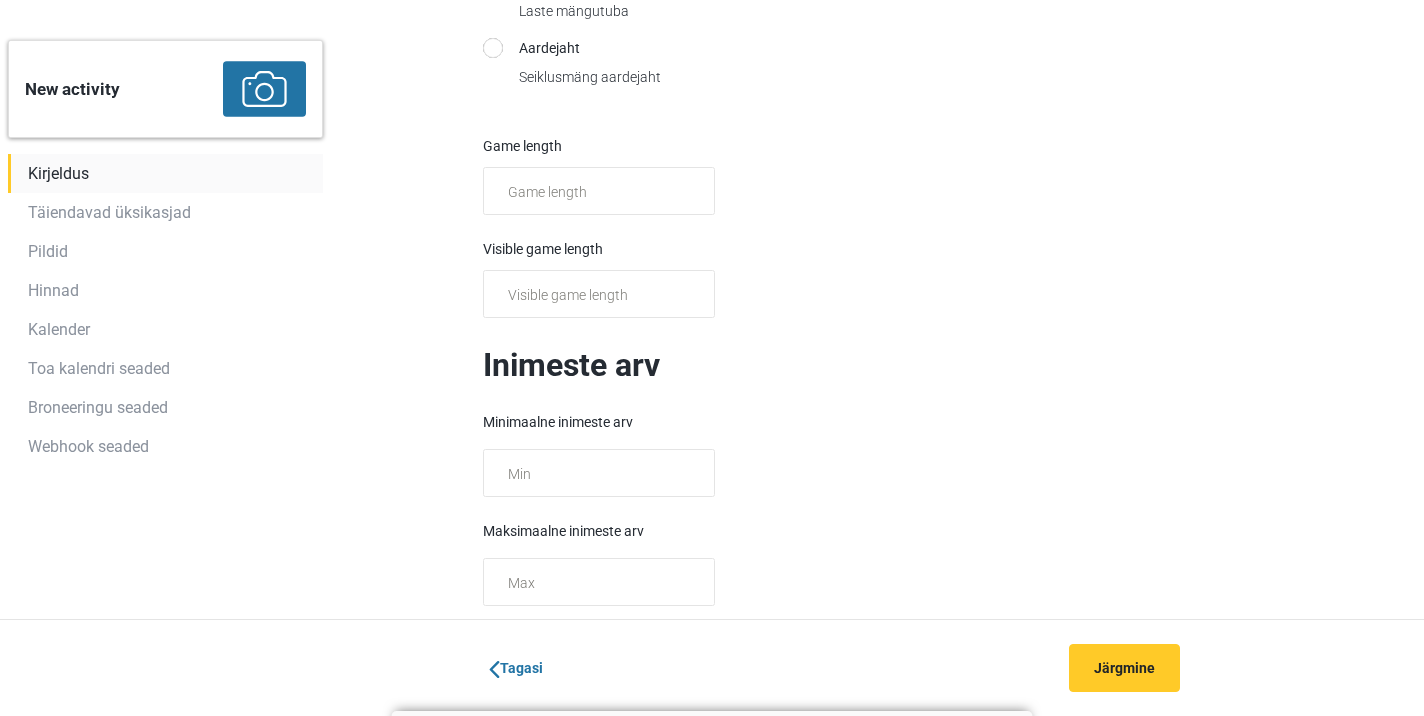 scroll, scrollTop: 678, scrollLeft: 0, axis: vertical 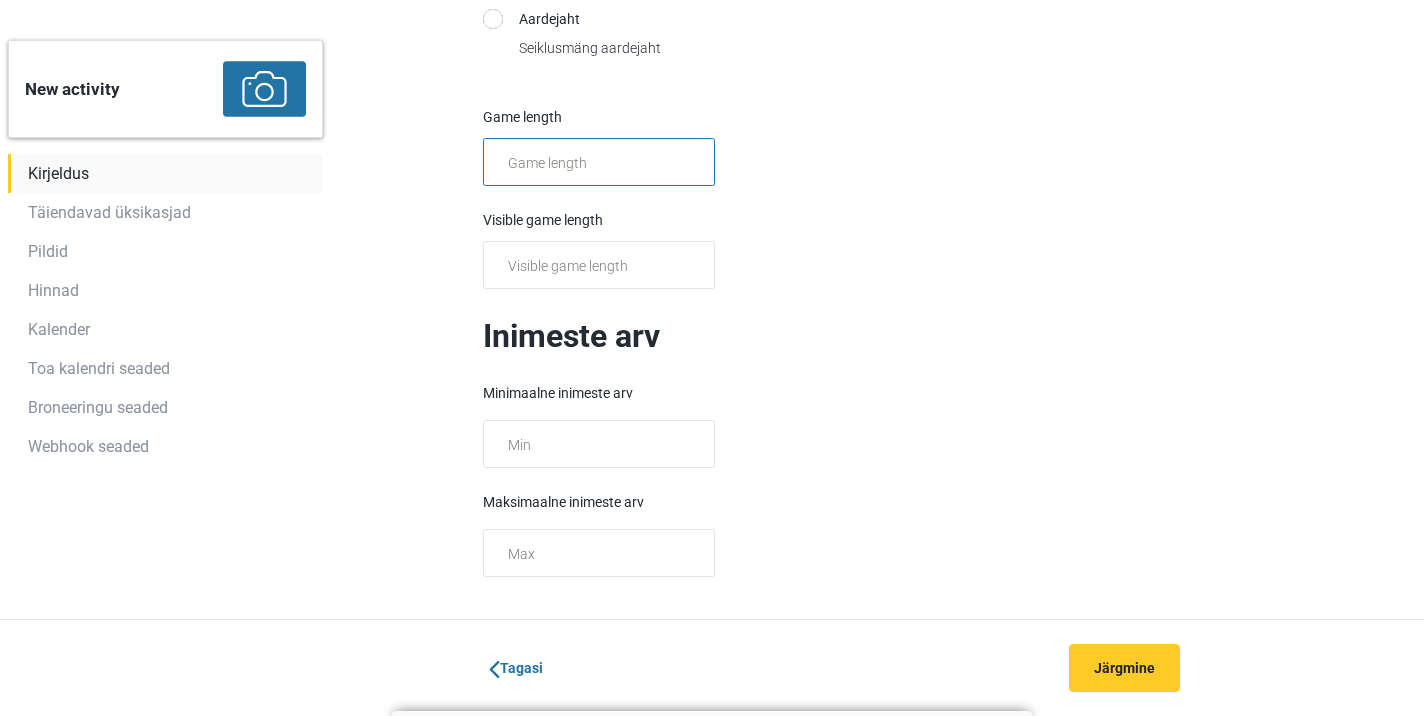 click at bounding box center (599, 162) 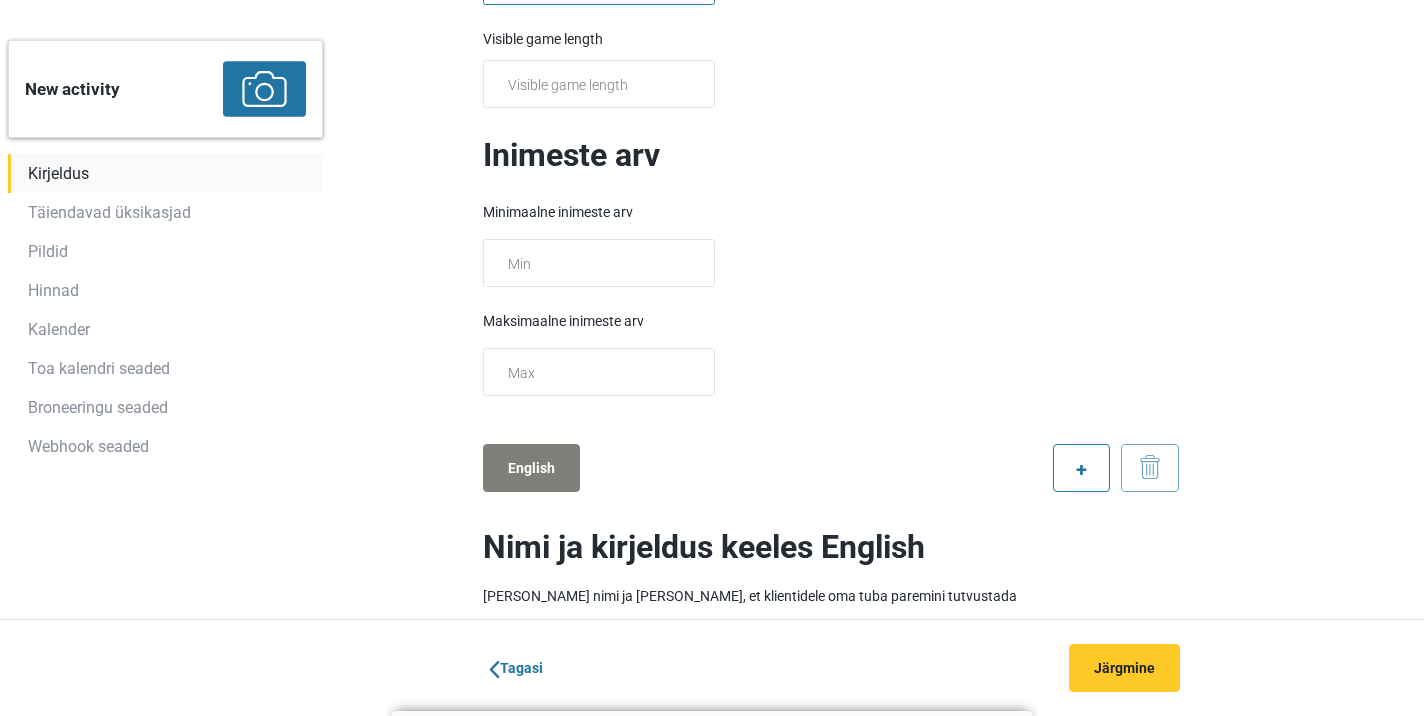 scroll, scrollTop: 868, scrollLeft: 0, axis: vertical 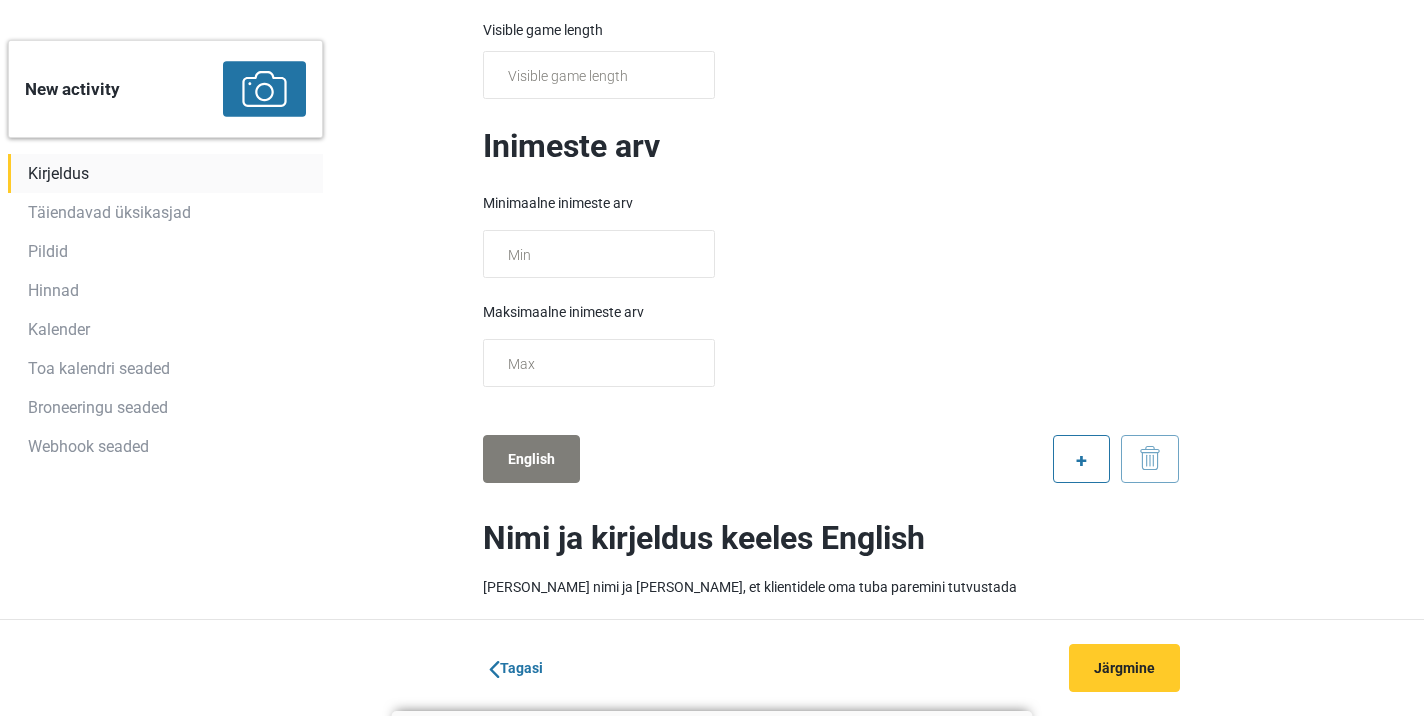 type on "120 min" 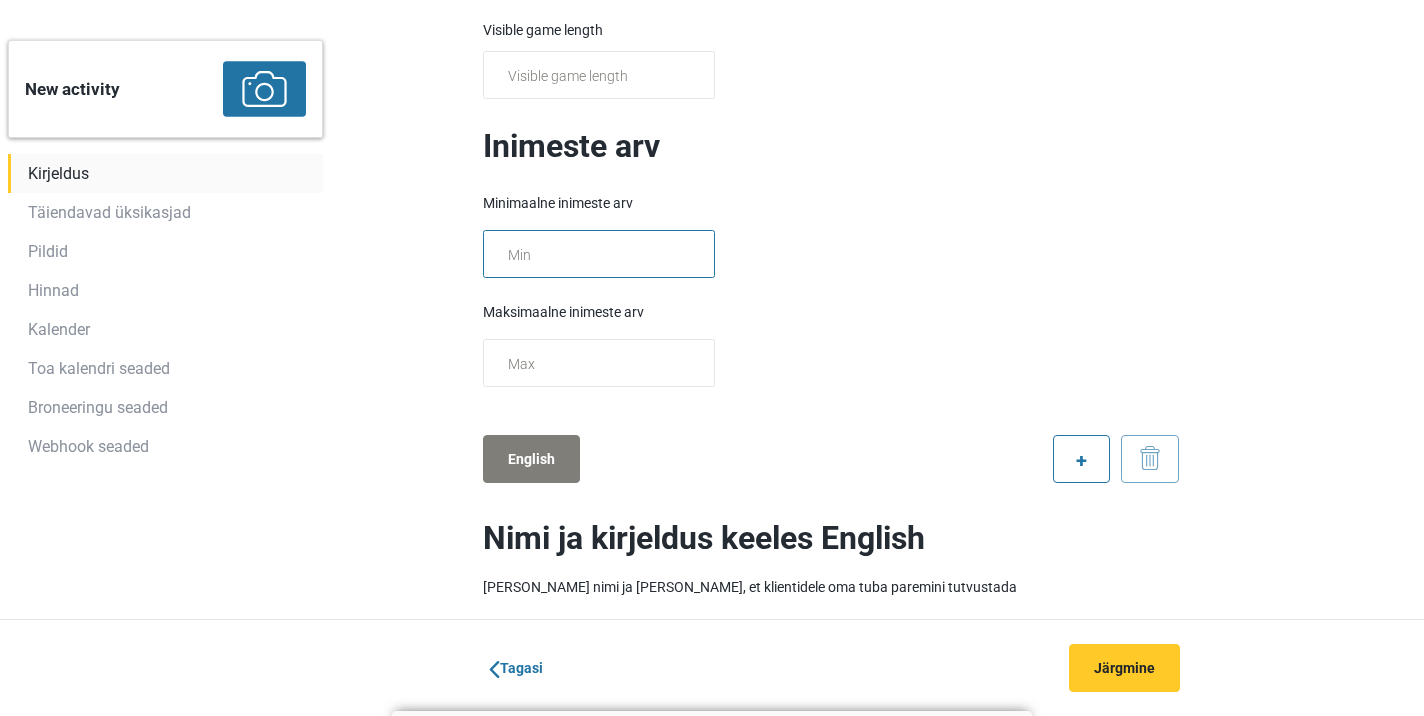 click at bounding box center [599, 254] 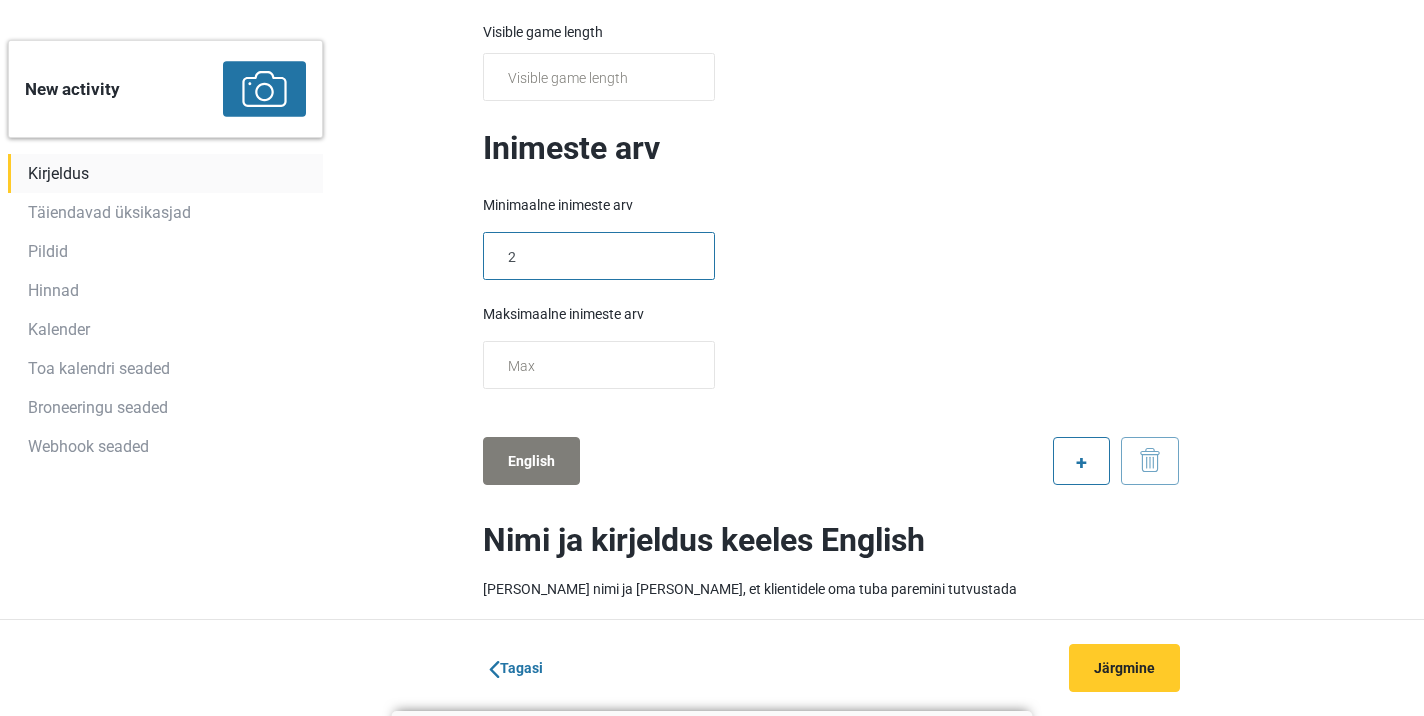 type on "2" 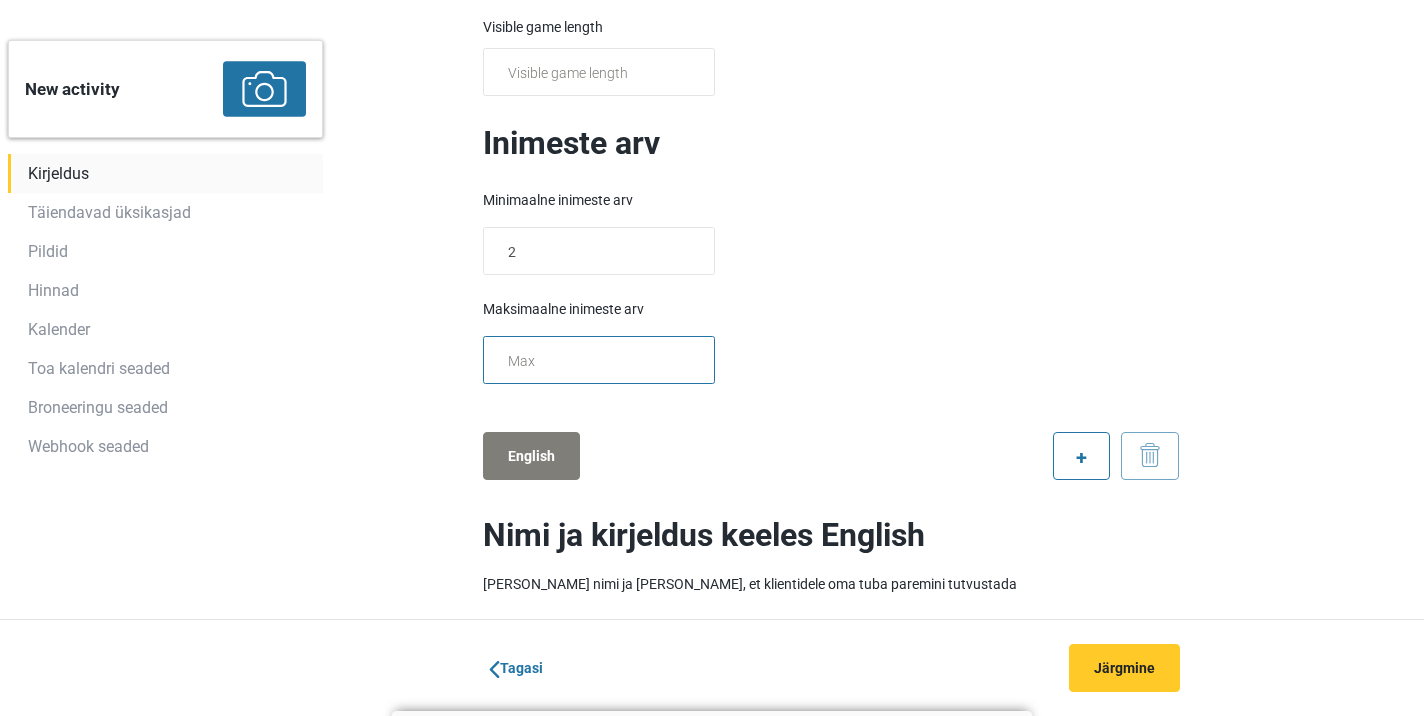 click at bounding box center (599, 360) 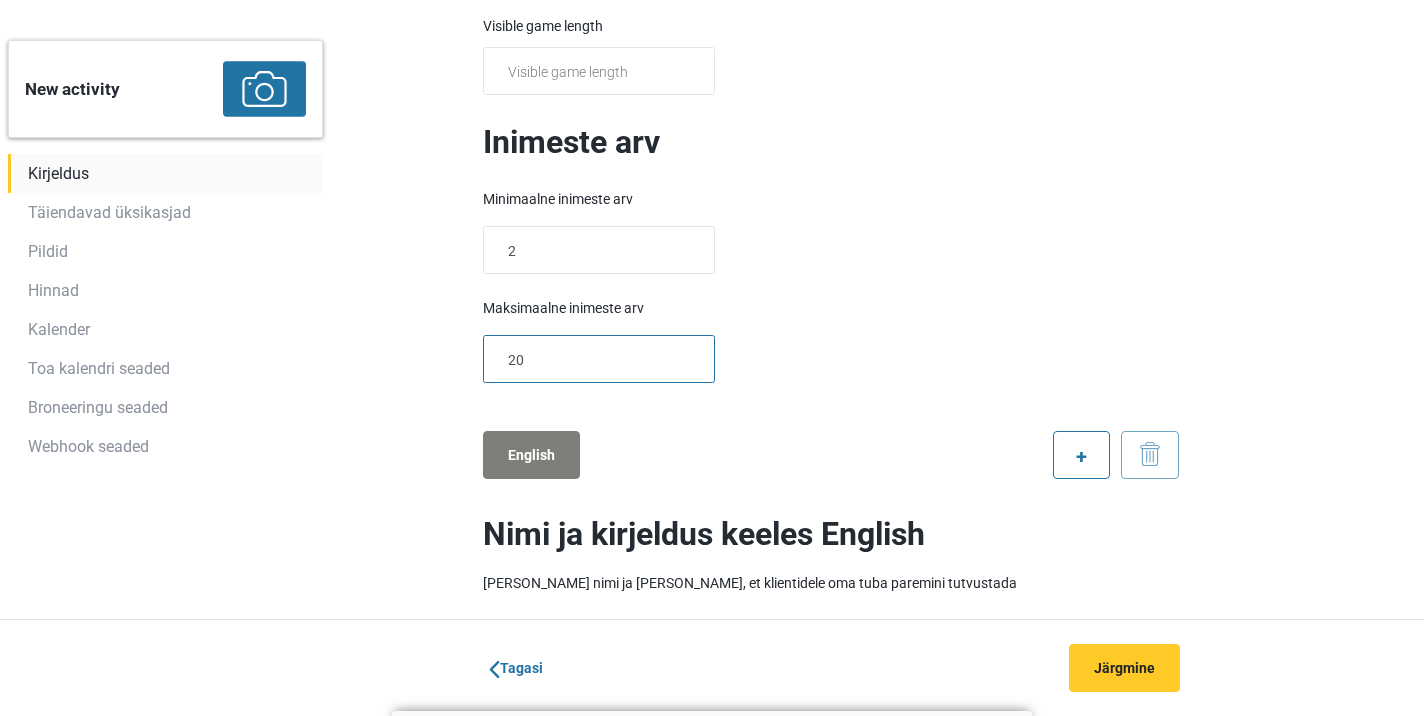 scroll, scrollTop: 876, scrollLeft: 0, axis: vertical 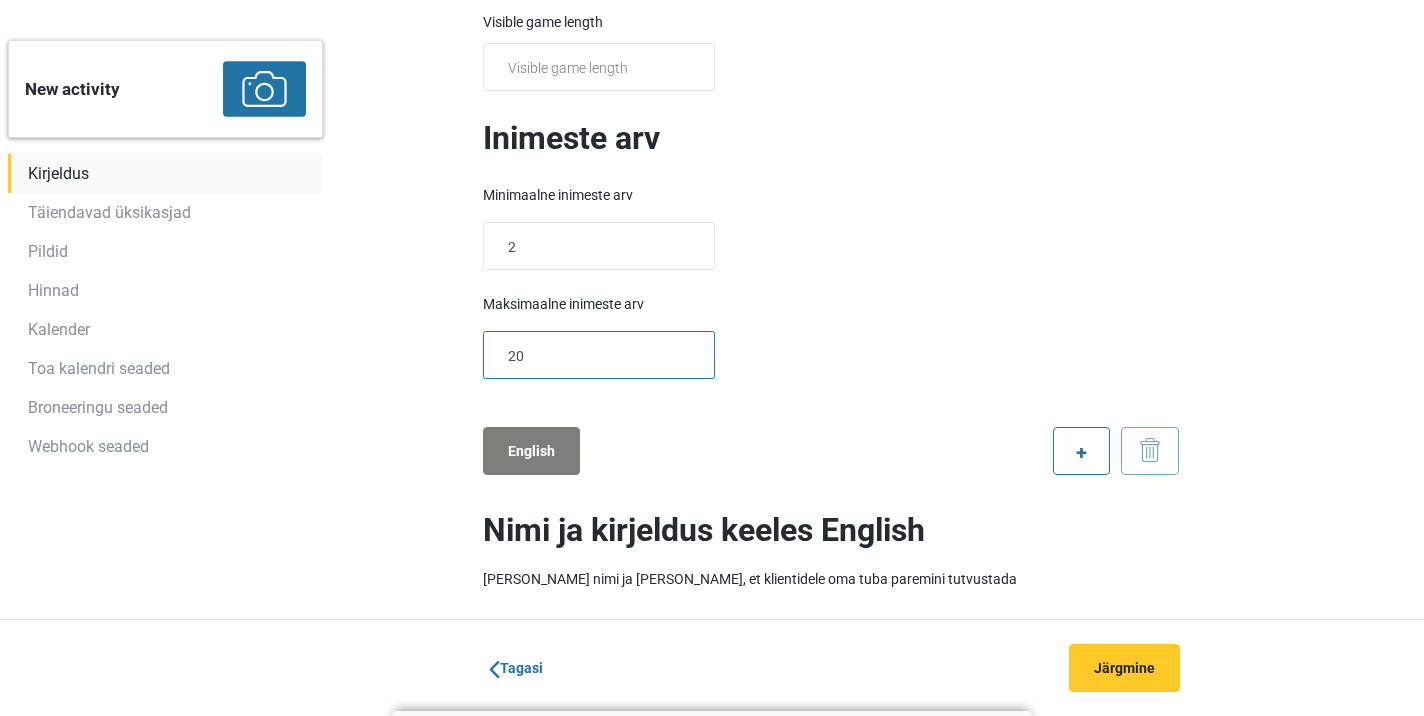 type on "2" 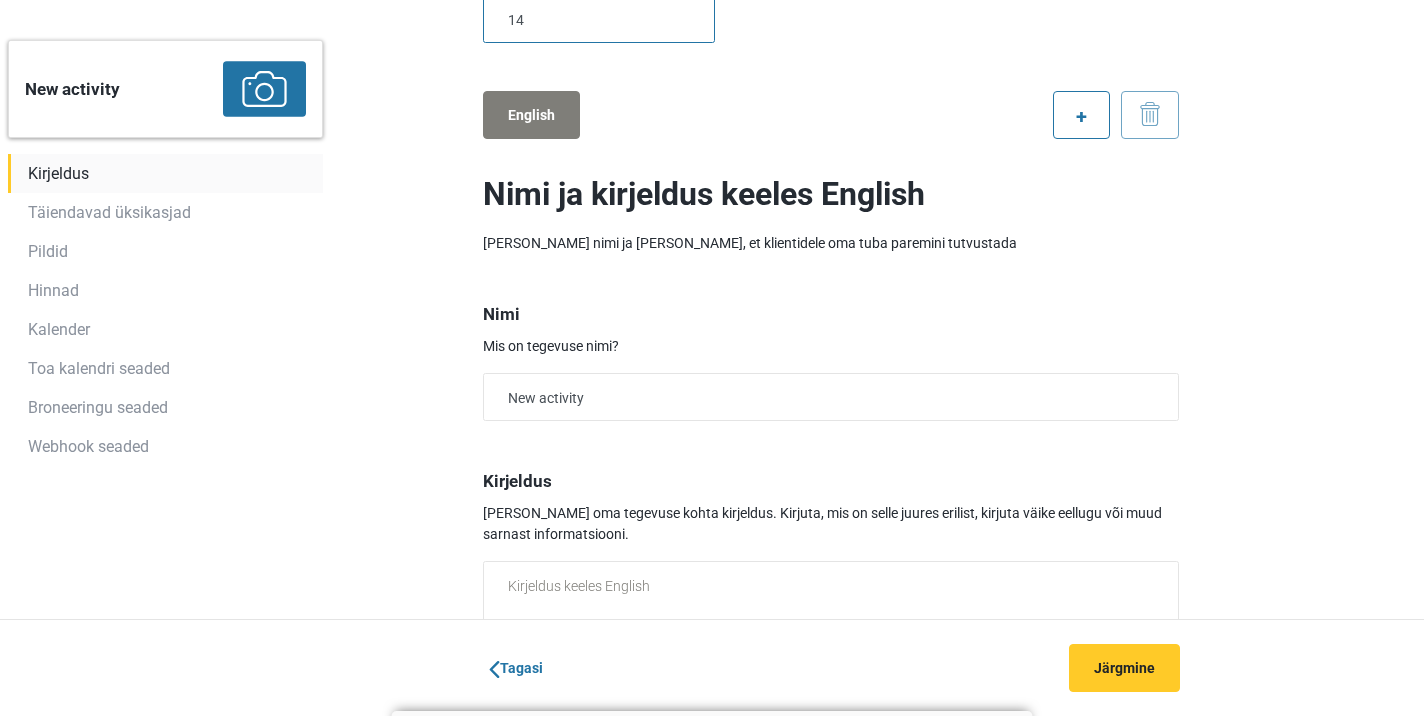 scroll, scrollTop: 1221, scrollLeft: 0, axis: vertical 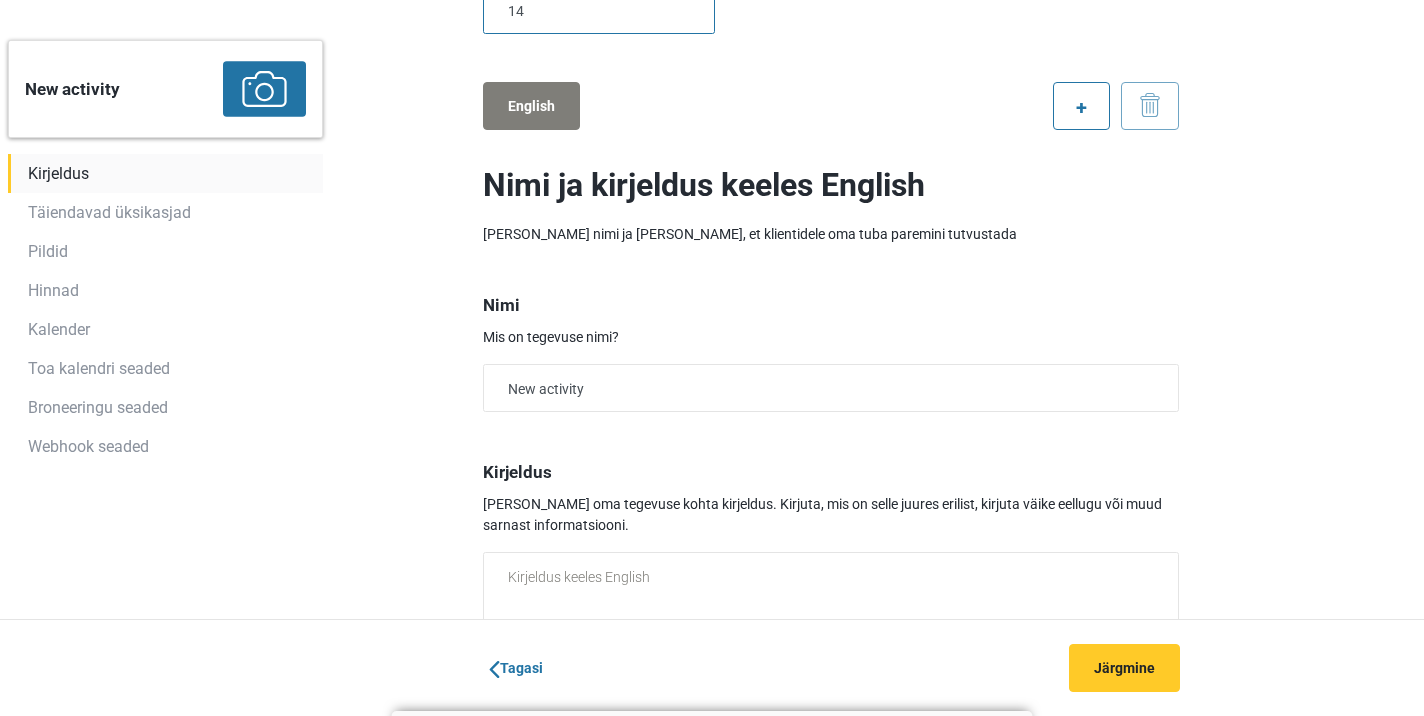 type on "14" 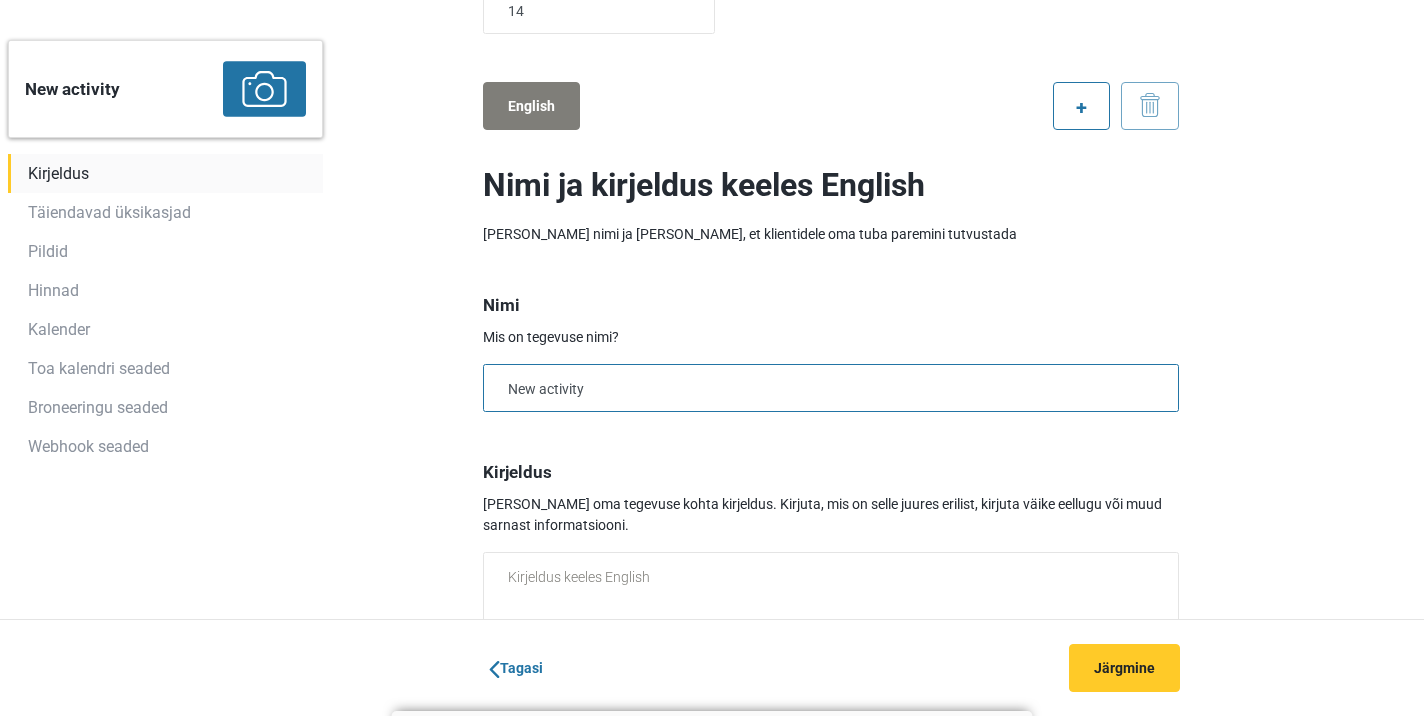 click on "New activity" at bounding box center [831, 388] 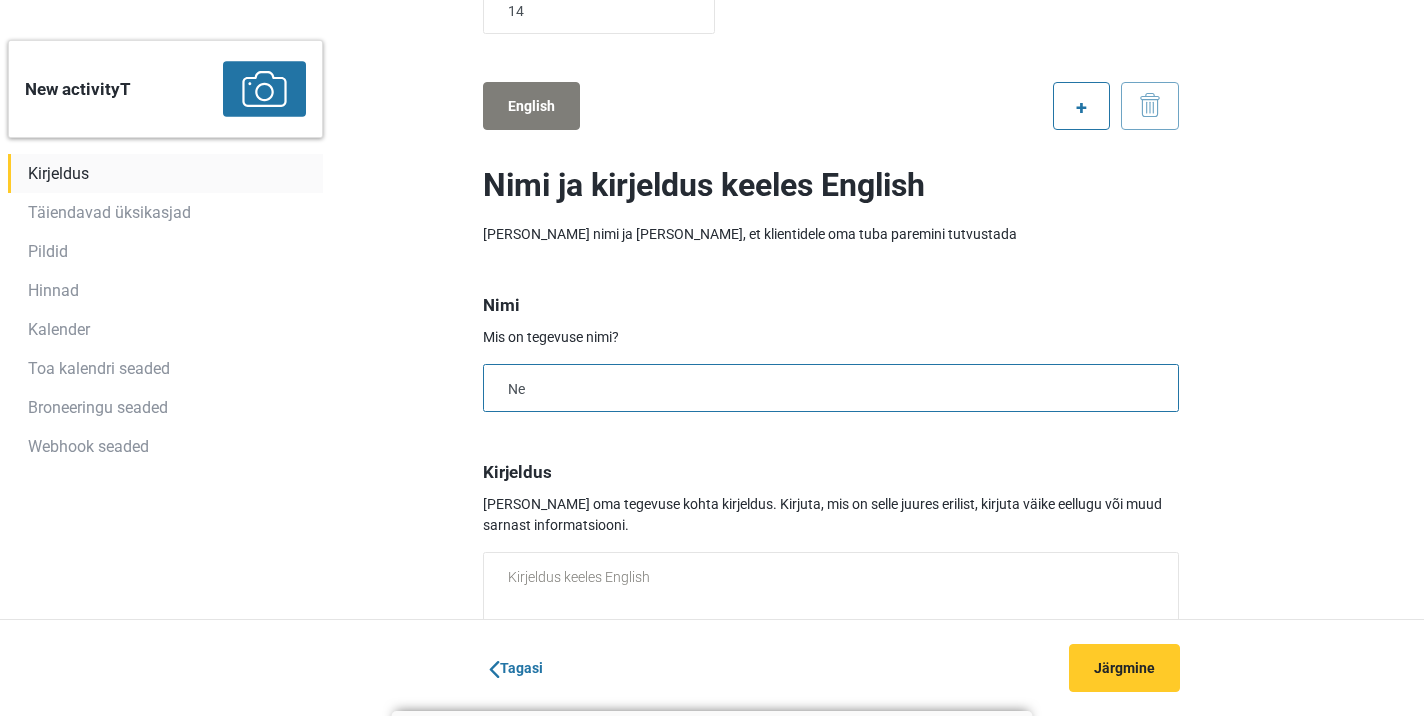 type on "N" 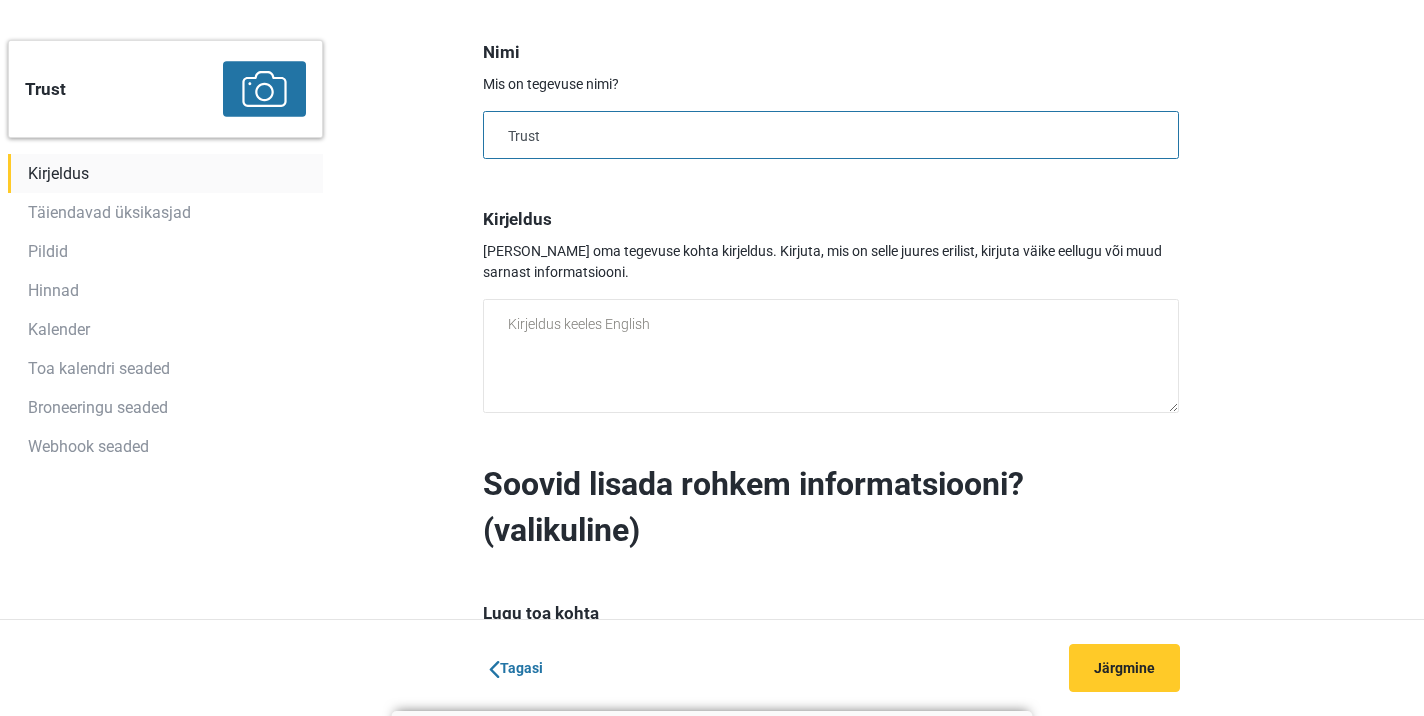 scroll, scrollTop: 1477, scrollLeft: 0, axis: vertical 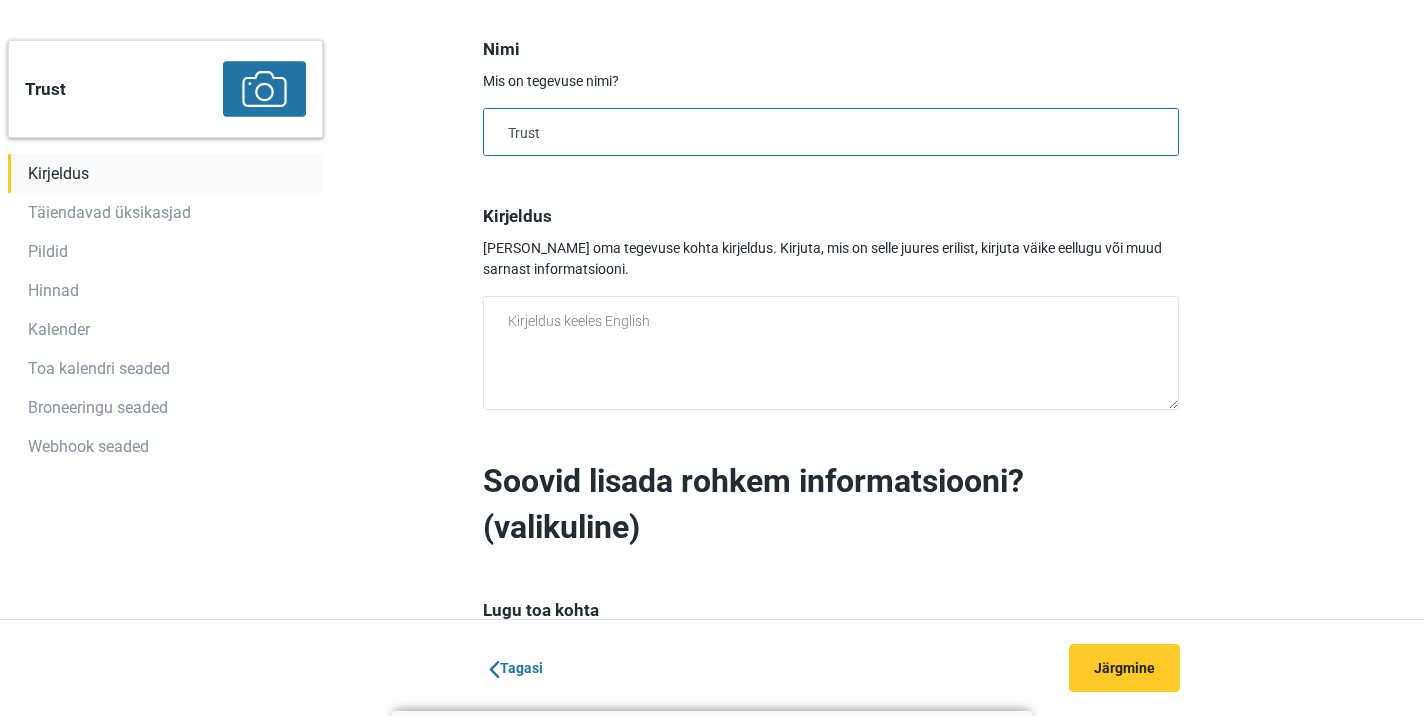 type on "Trust" 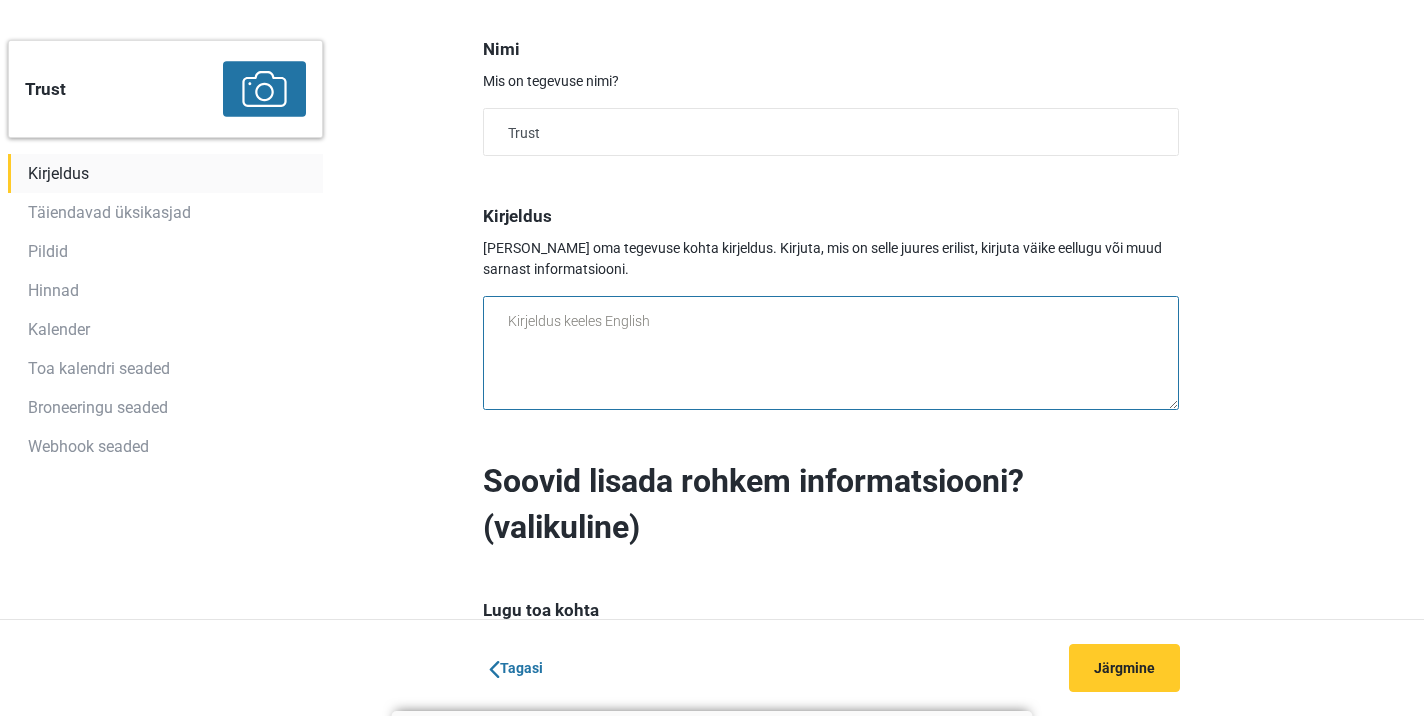 click at bounding box center (831, 353) 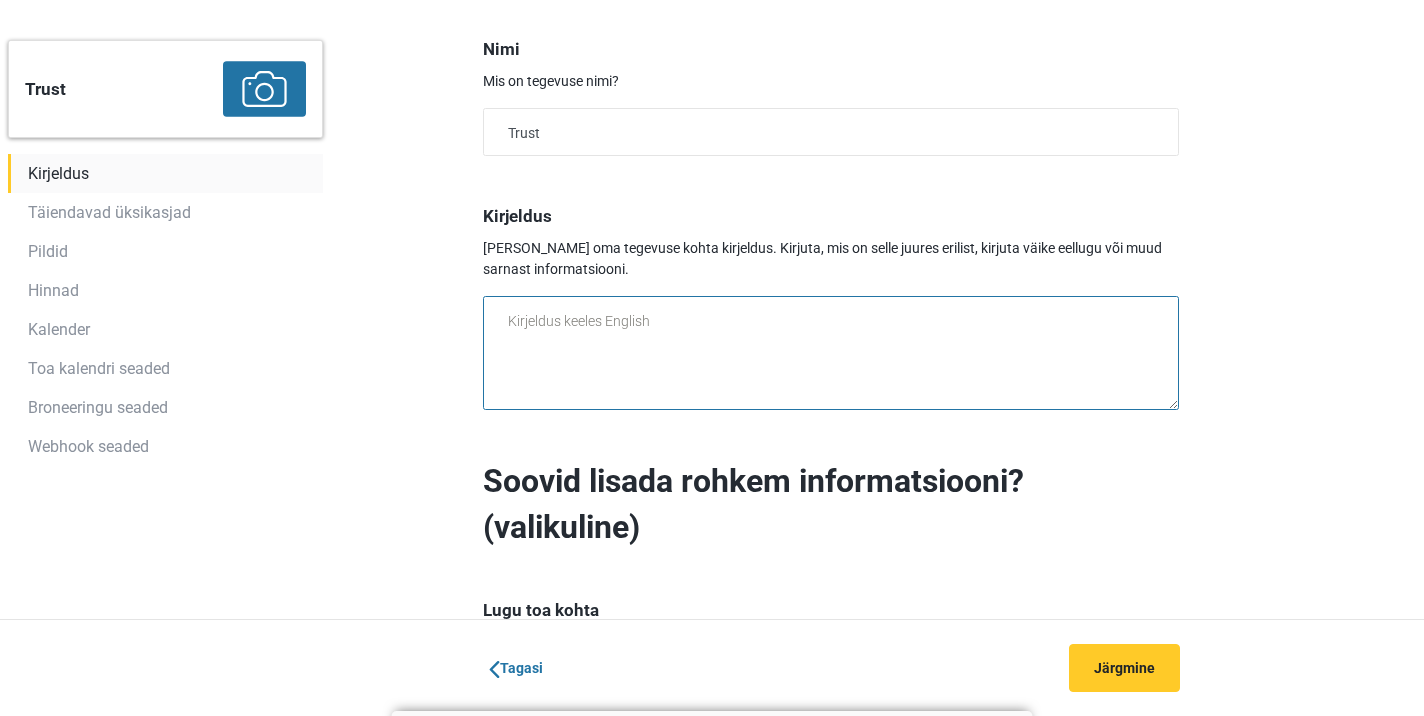 paste on "A spy who has completed his mission is in trouble. He must be in a certain place at a certain time to escape. But he needs help to survive.
Find the spy, deliver him alive to a certain place at a certain time, and solve a secret code that only you know…" 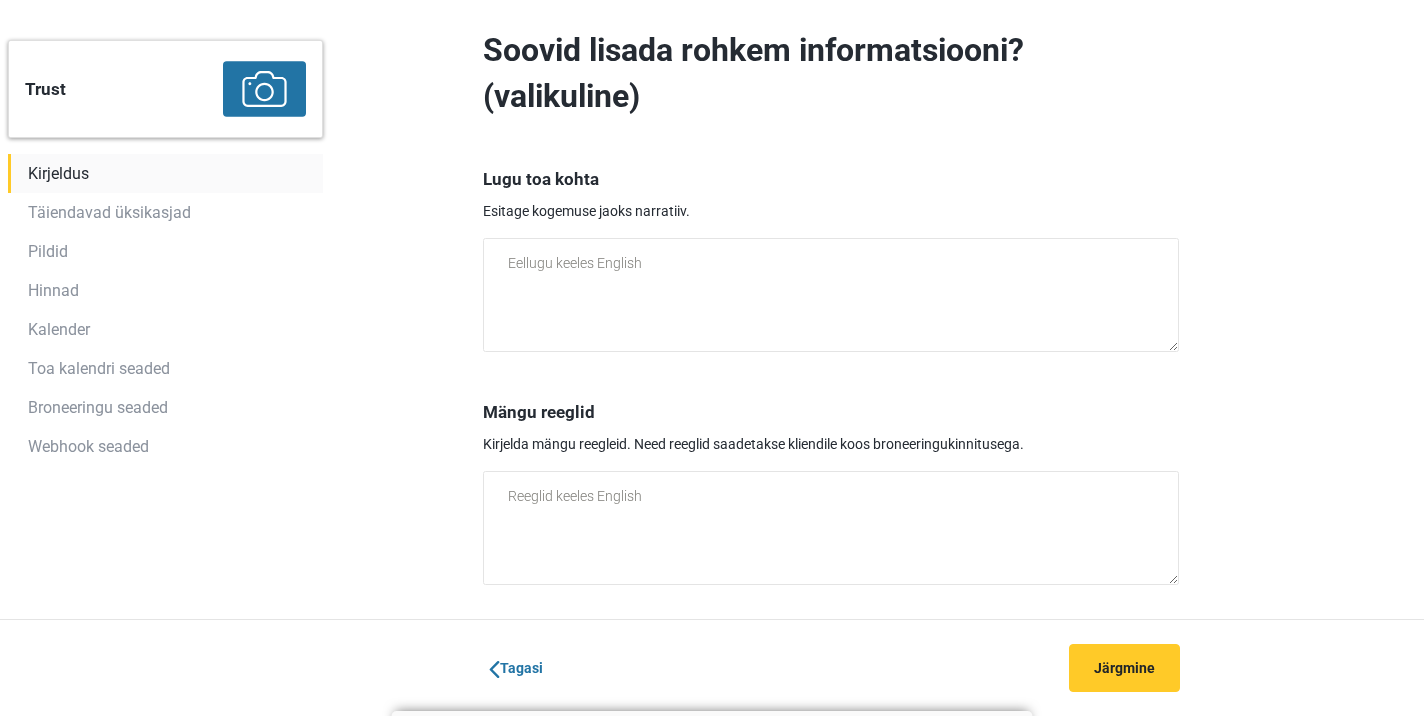 scroll, scrollTop: 1900, scrollLeft: 0, axis: vertical 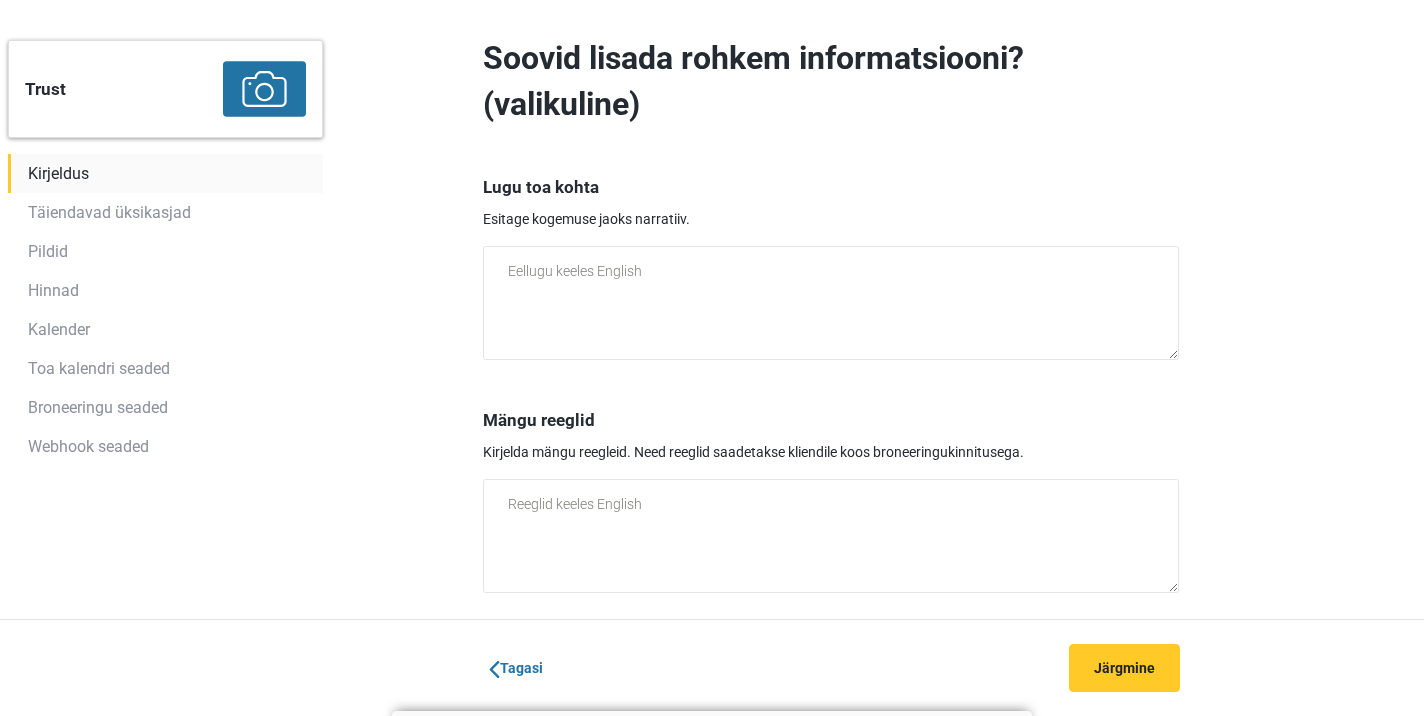 type on "A spy who has completed his mission is in trouble. He must be in a certain place at a certain time to escape. But he needs help to survive.
Find the spy, deliver him alive to a certain place at a certain time, and solve a secret code that only you know…" 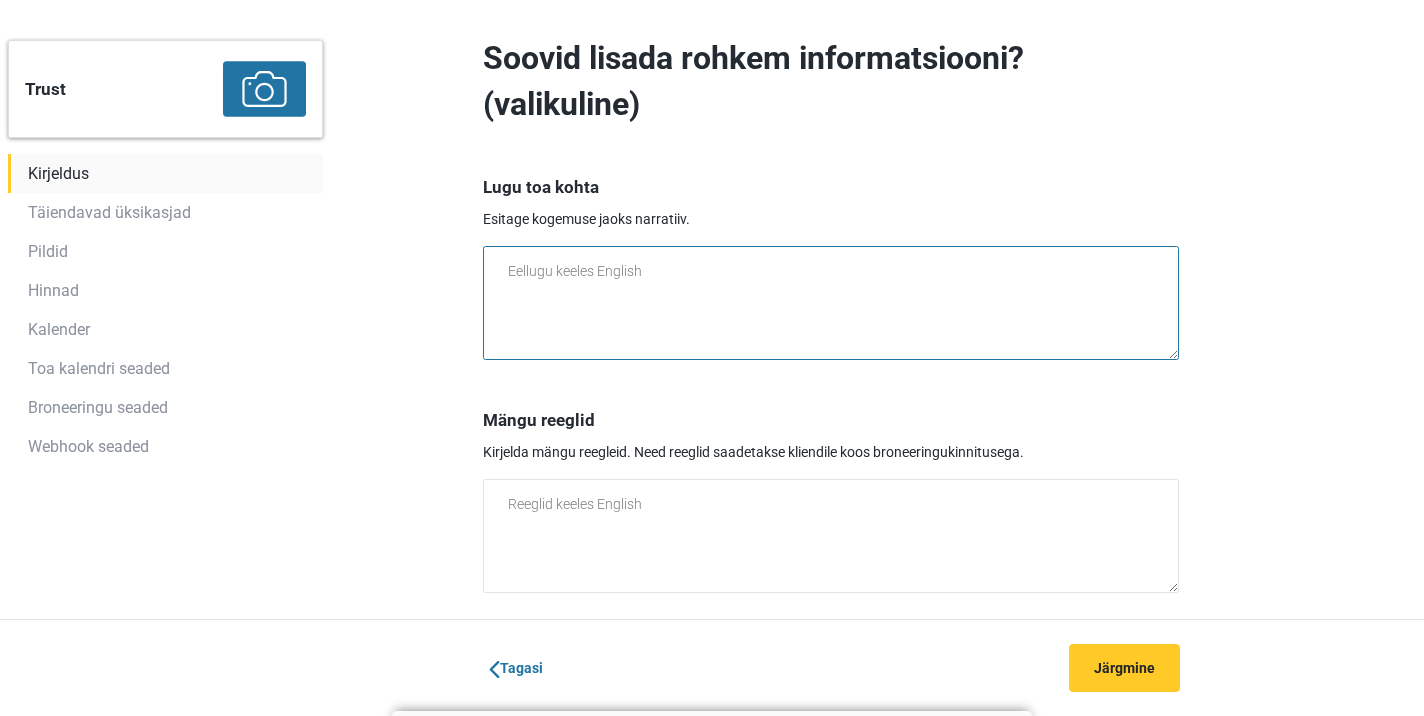 click at bounding box center [831, 303] 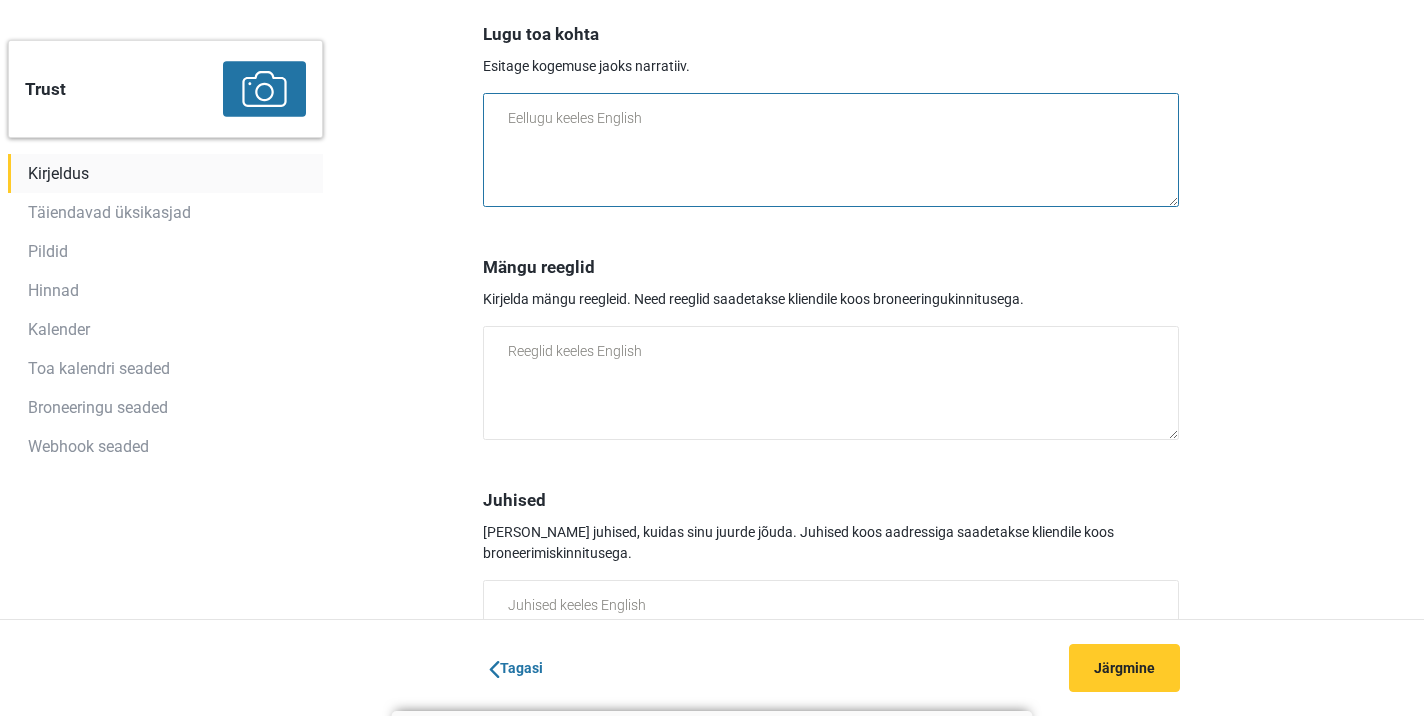 scroll, scrollTop: 2055, scrollLeft: 0, axis: vertical 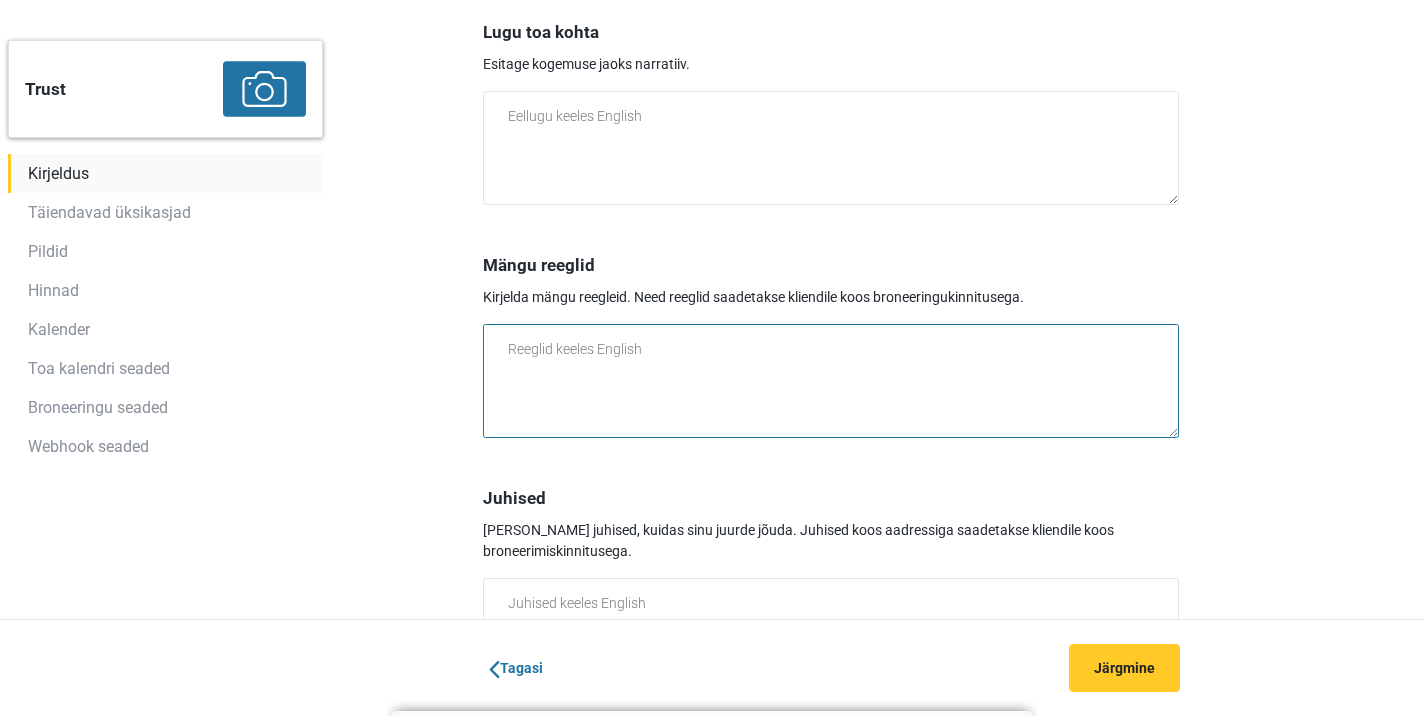 click at bounding box center [831, 381] 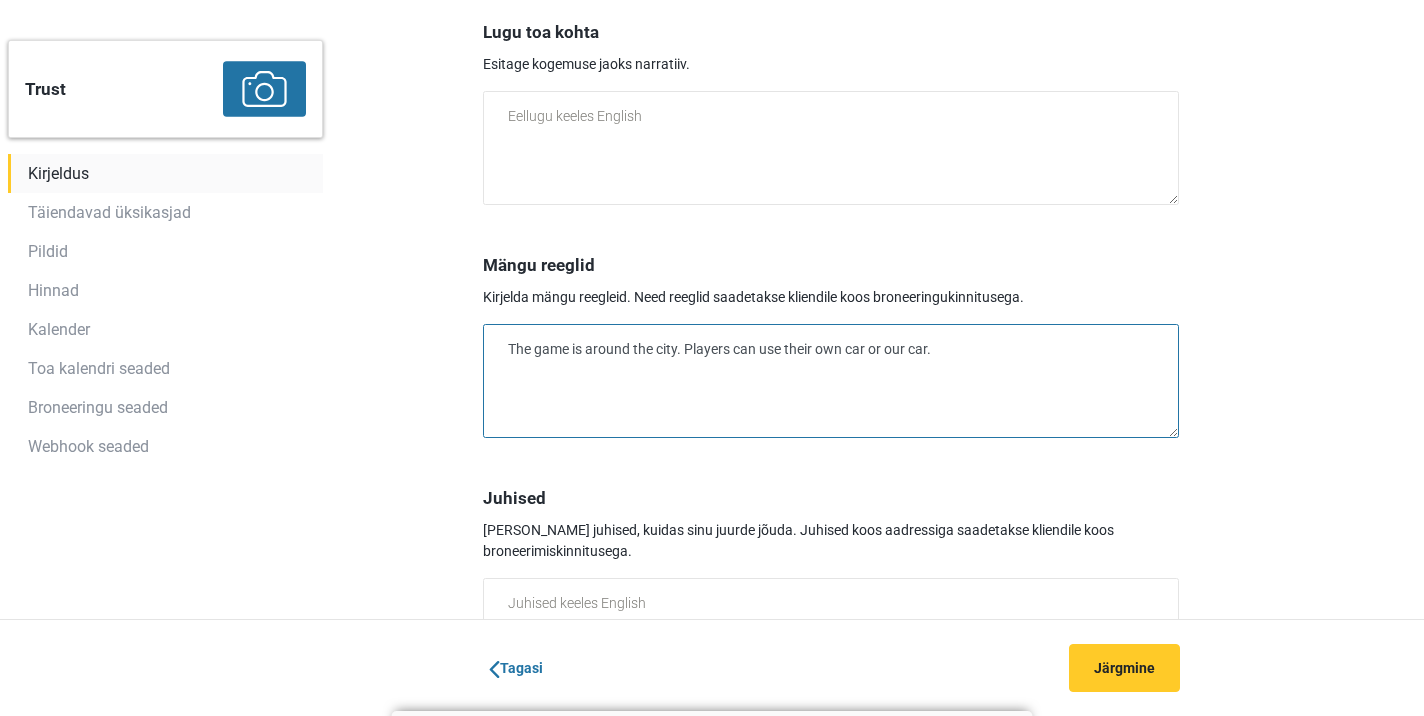type on "The game is around the city. Players can use their own car or our car." 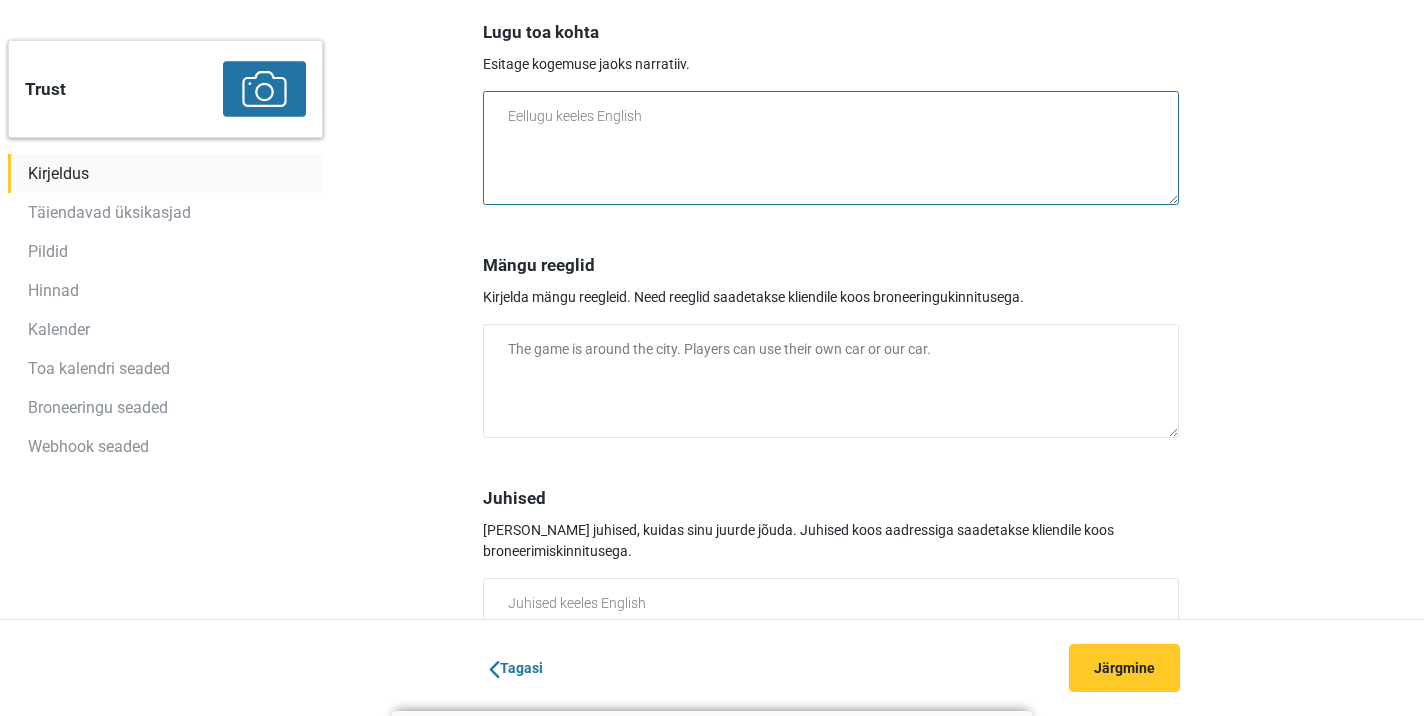 click at bounding box center [831, 148] 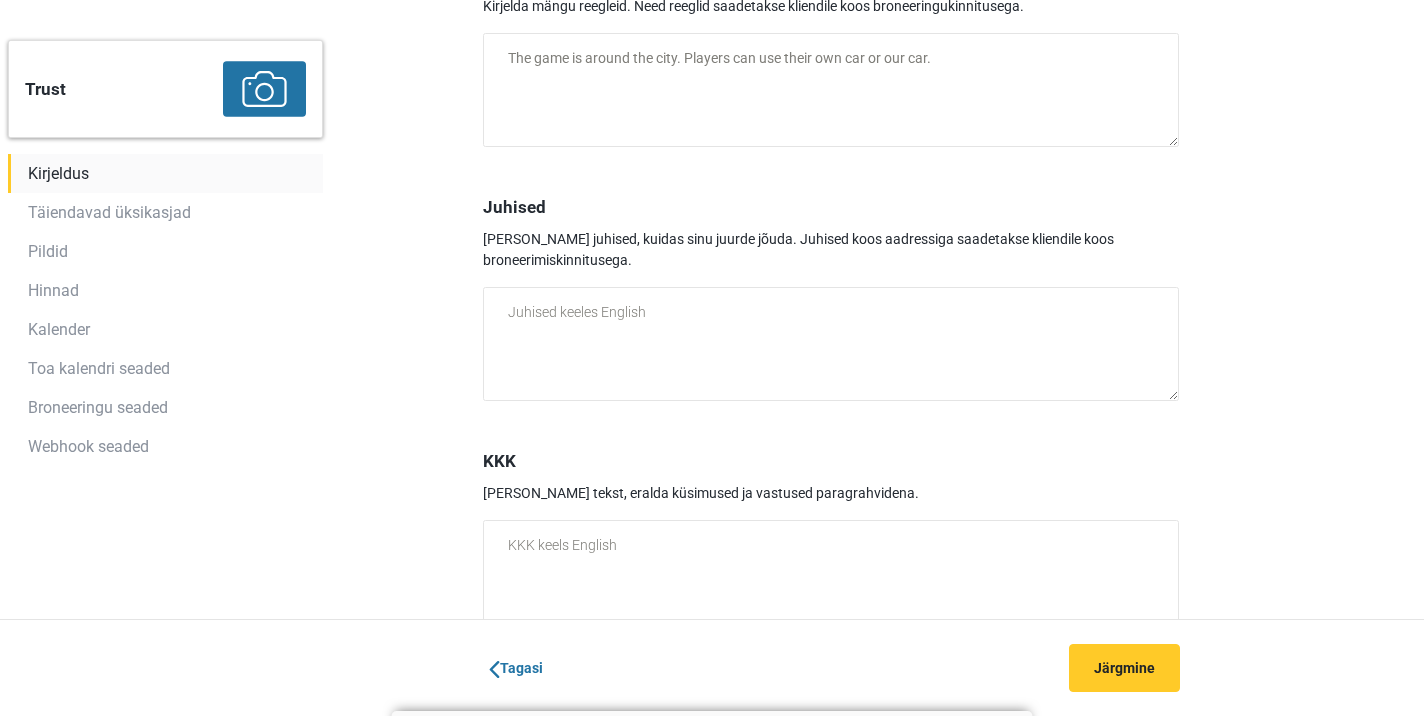 scroll, scrollTop: 2348, scrollLeft: 0, axis: vertical 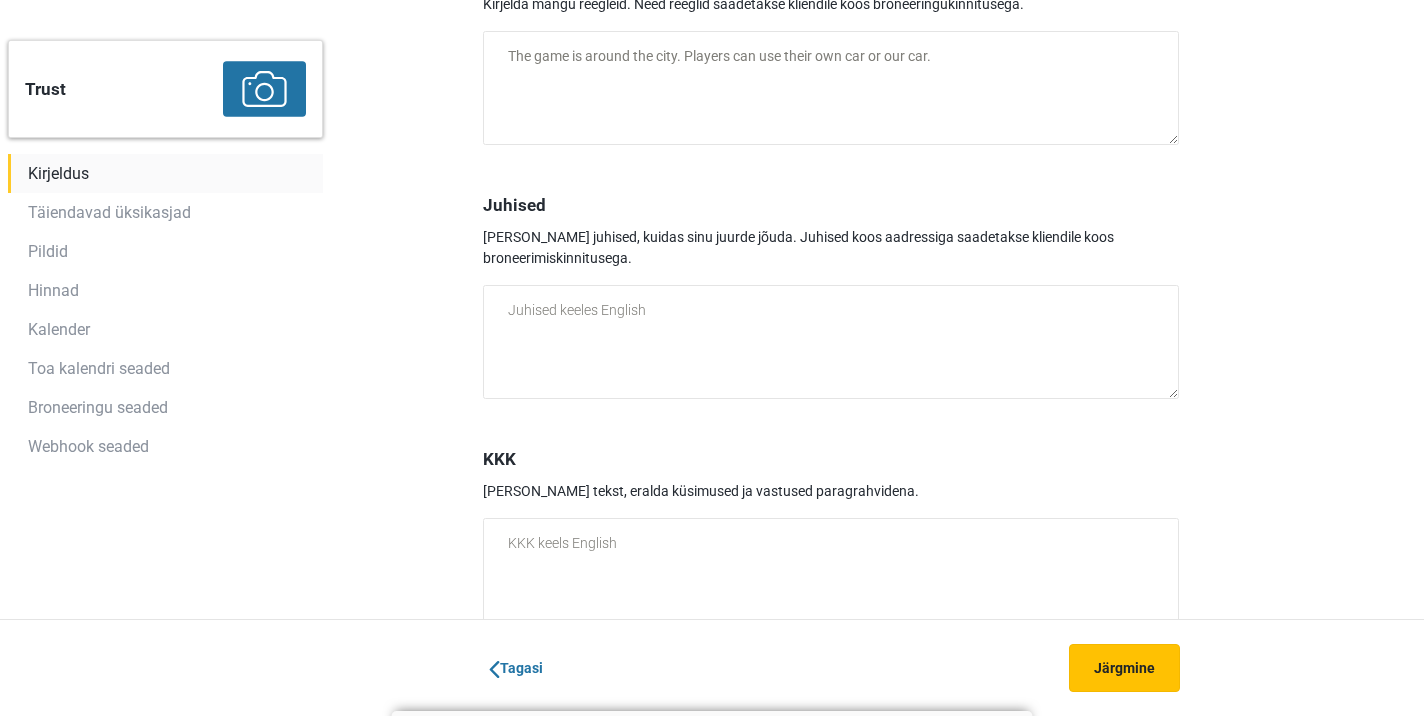 type on "Booking for the game must be done by email info@lockup.ee
The game TRUST is only on saturdays!" 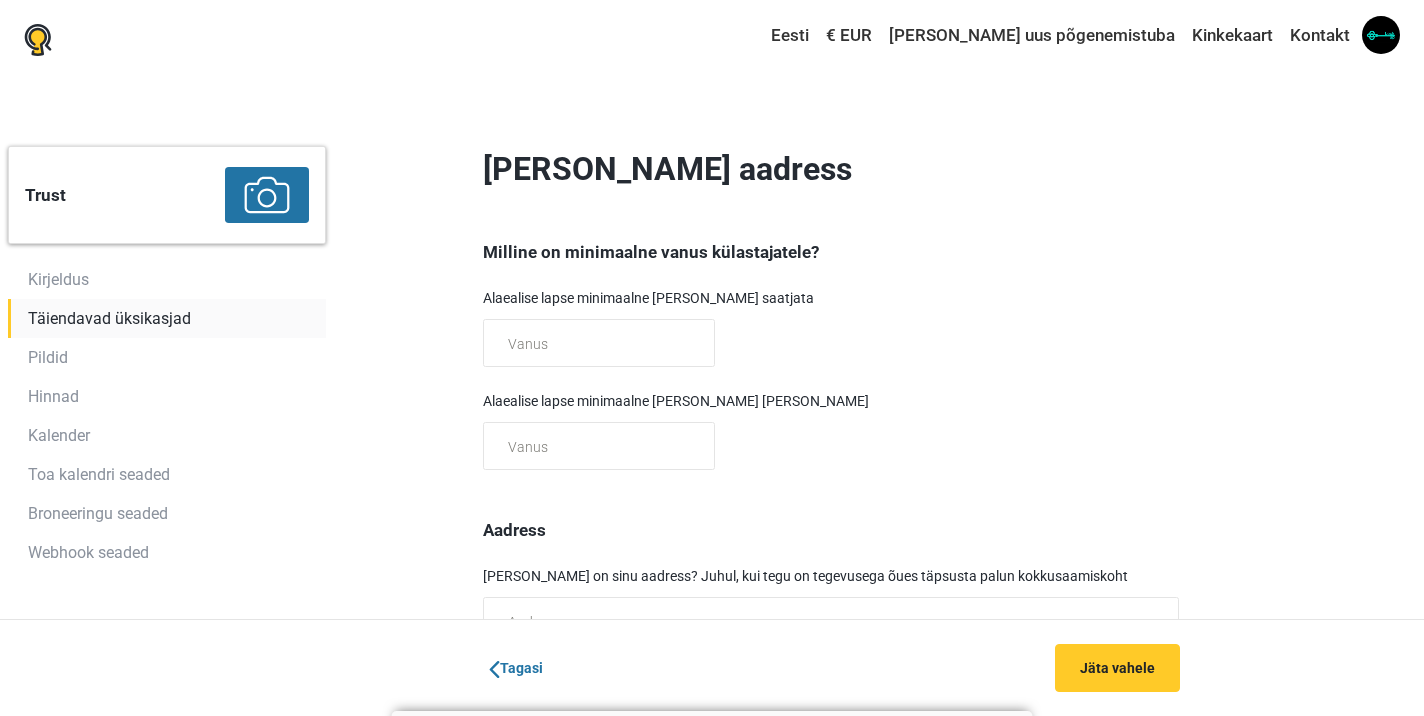 scroll, scrollTop: 0, scrollLeft: 0, axis: both 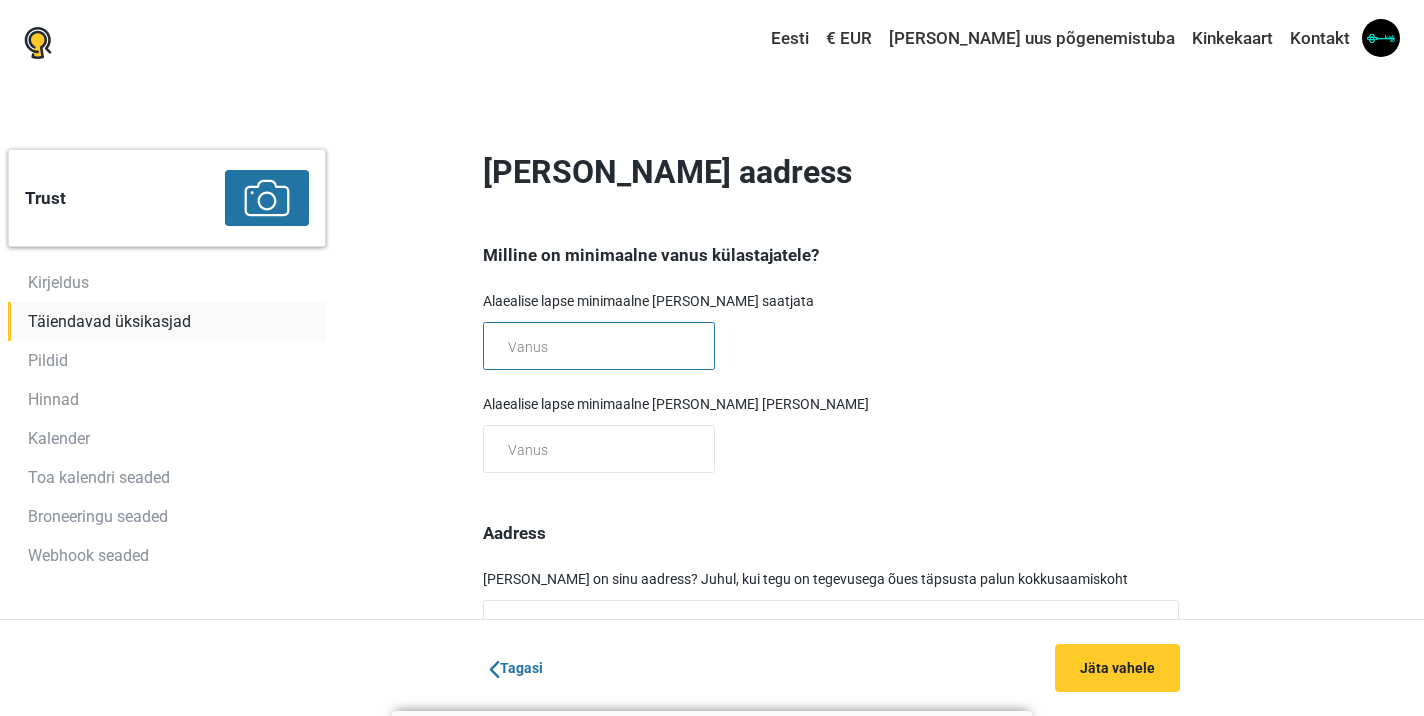 click at bounding box center (599, 346) 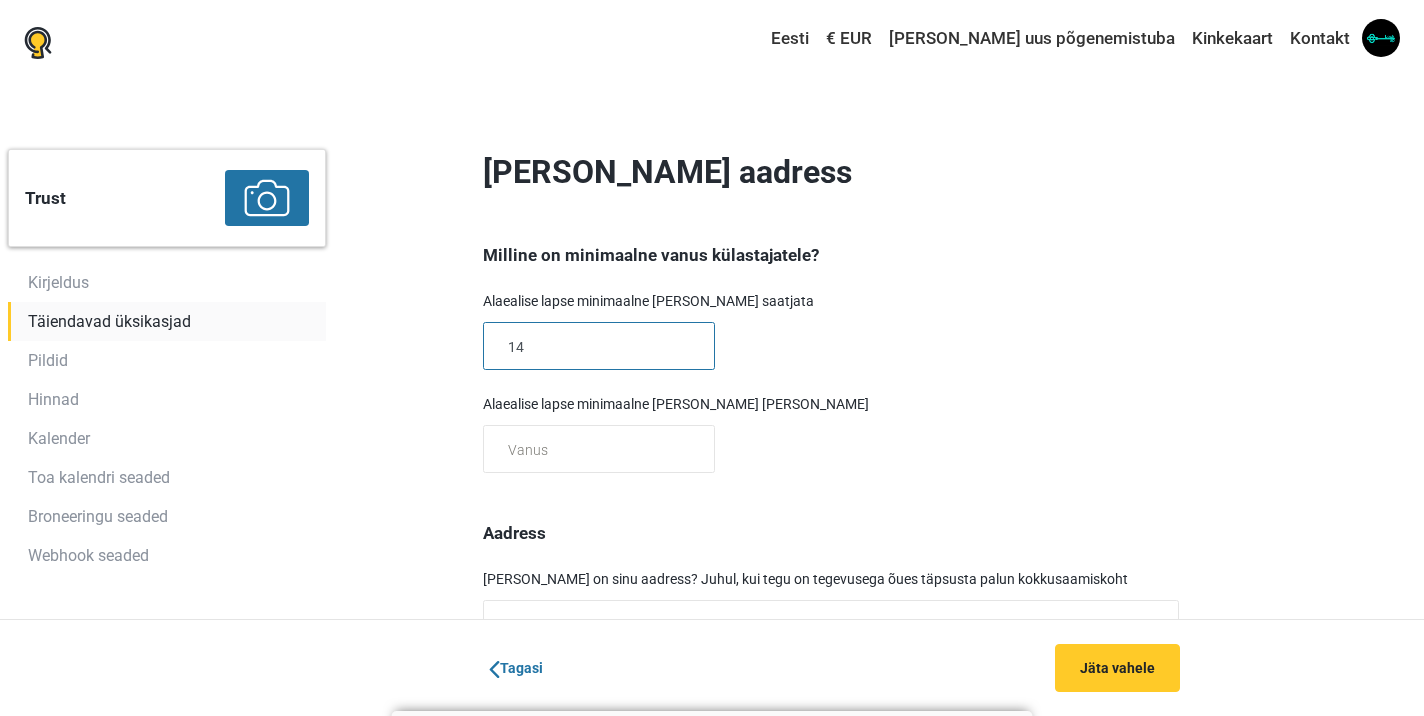 type on "14" 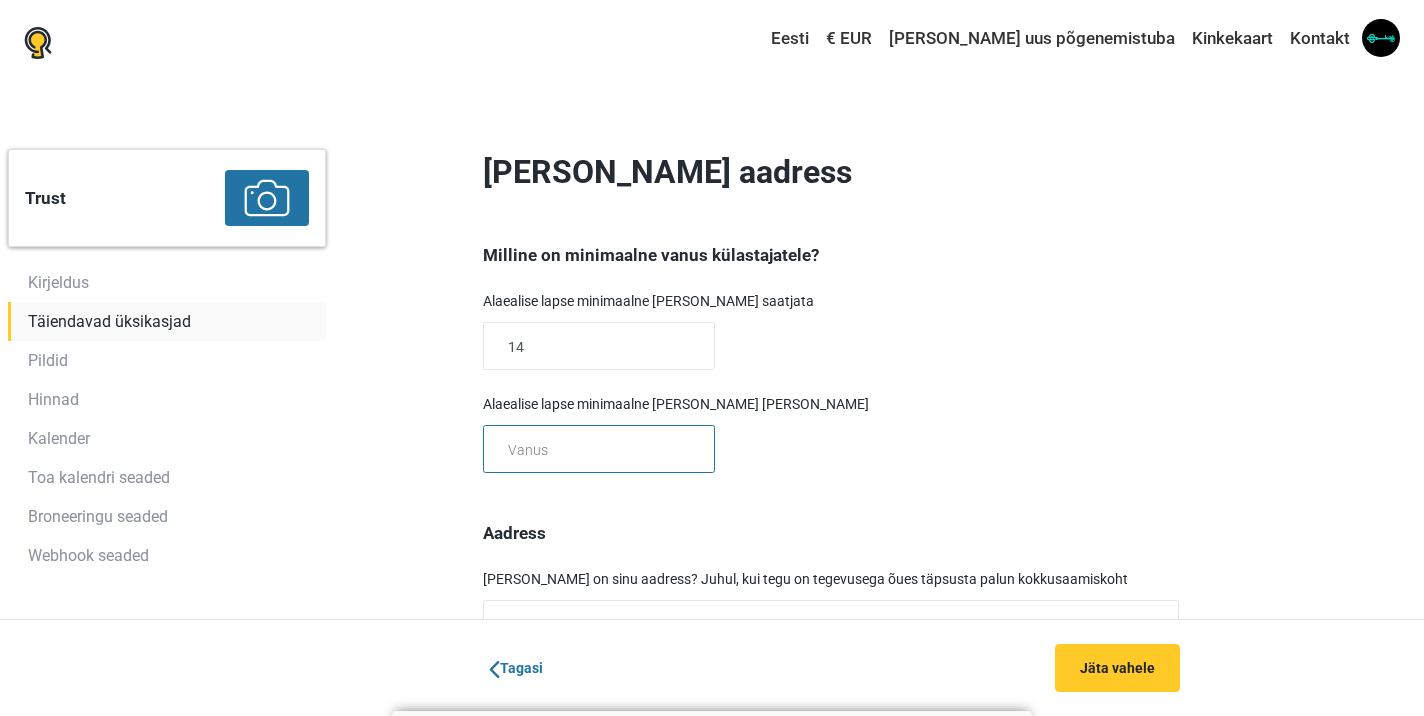 click at bounding box center [599, 449] 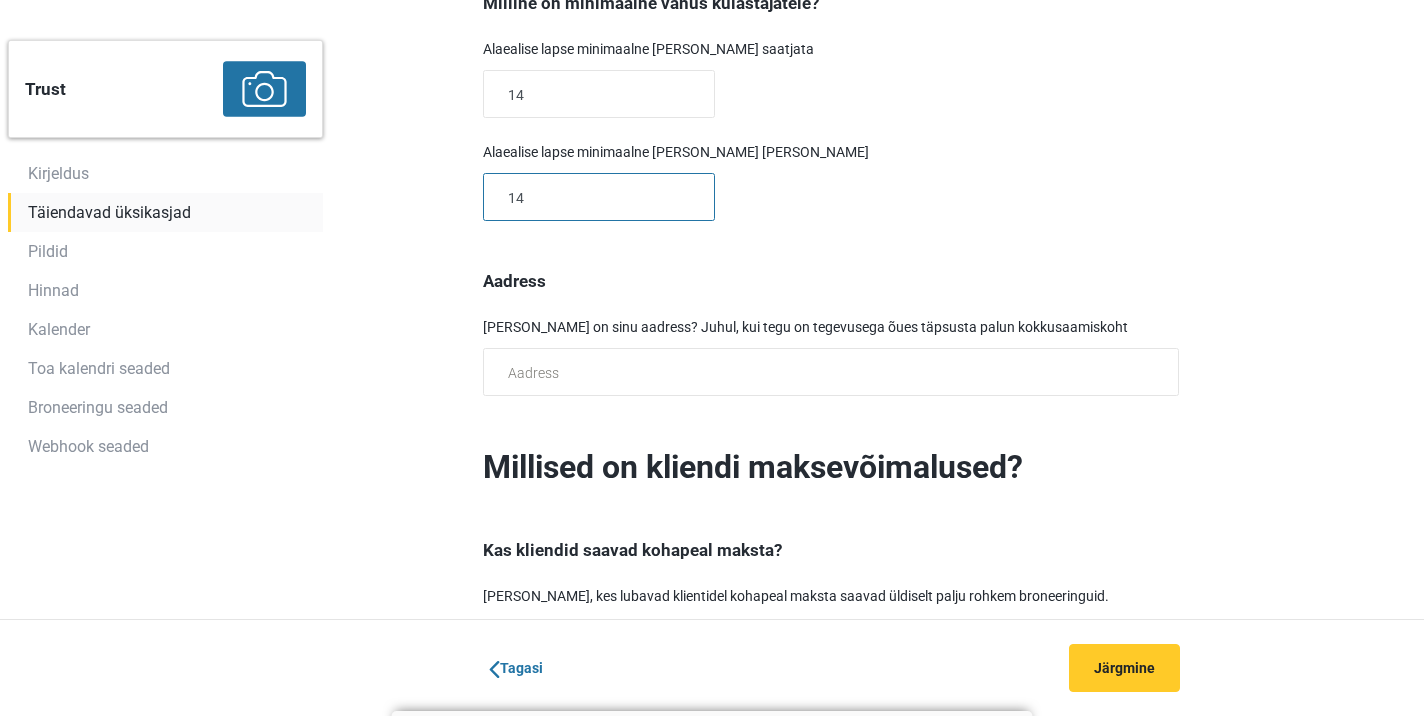 scroll, scrollTop: 252, scrollLeft: 0, axis: vertical 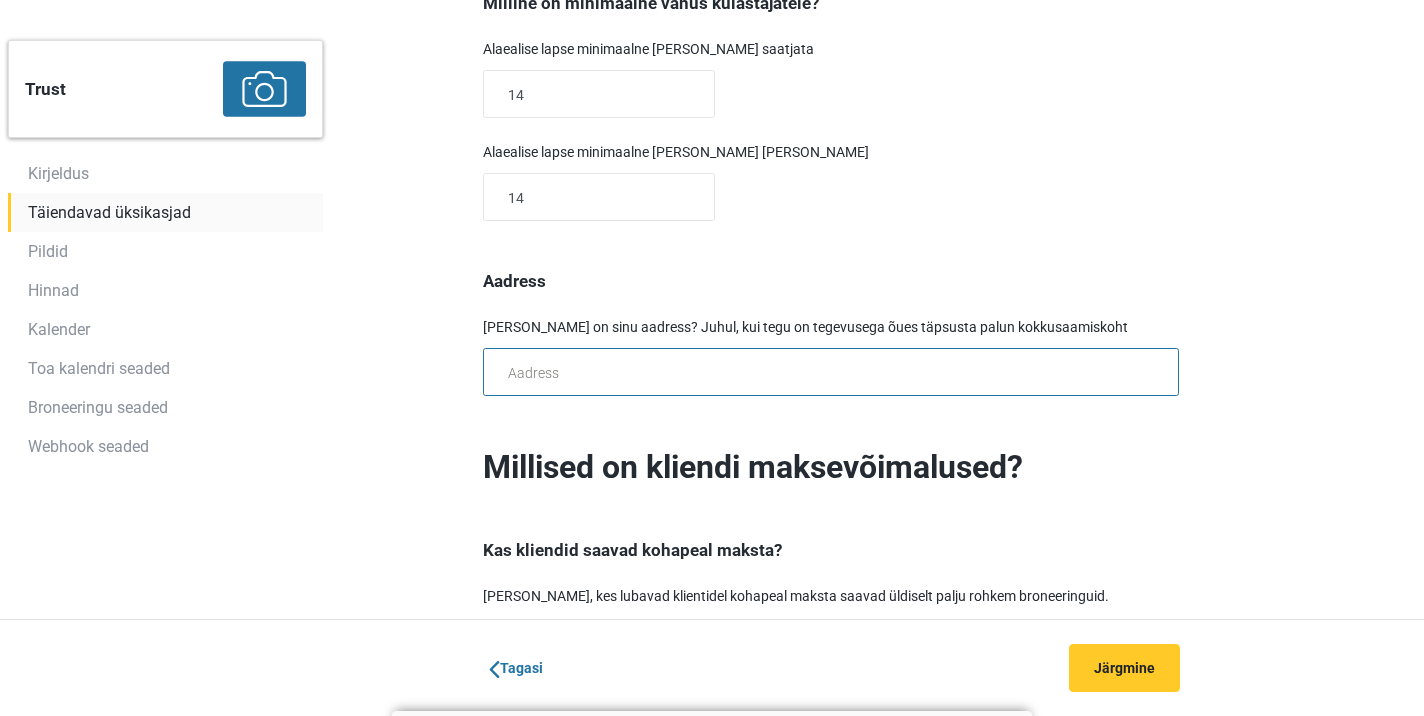click at bounding box center (831, 372) 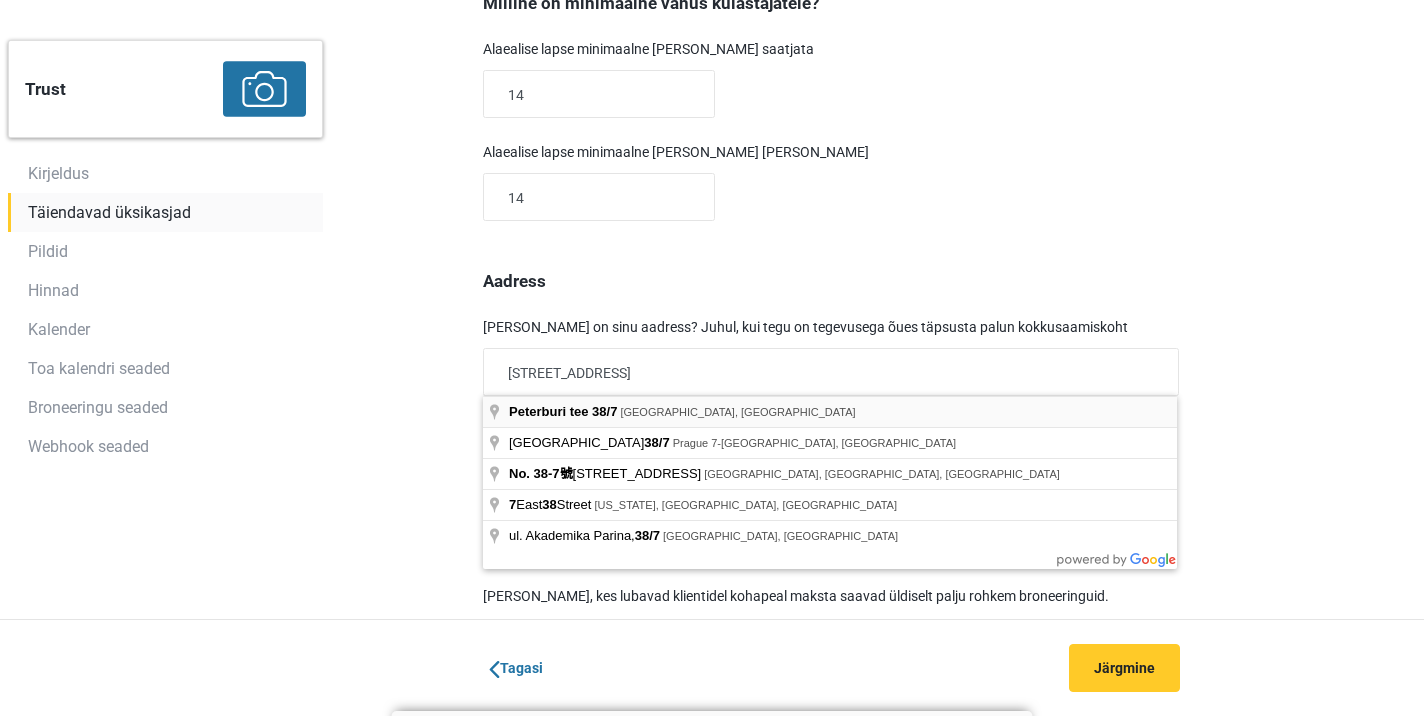 type on "Peterburi tee 38/7, Tallinn, Estonia" 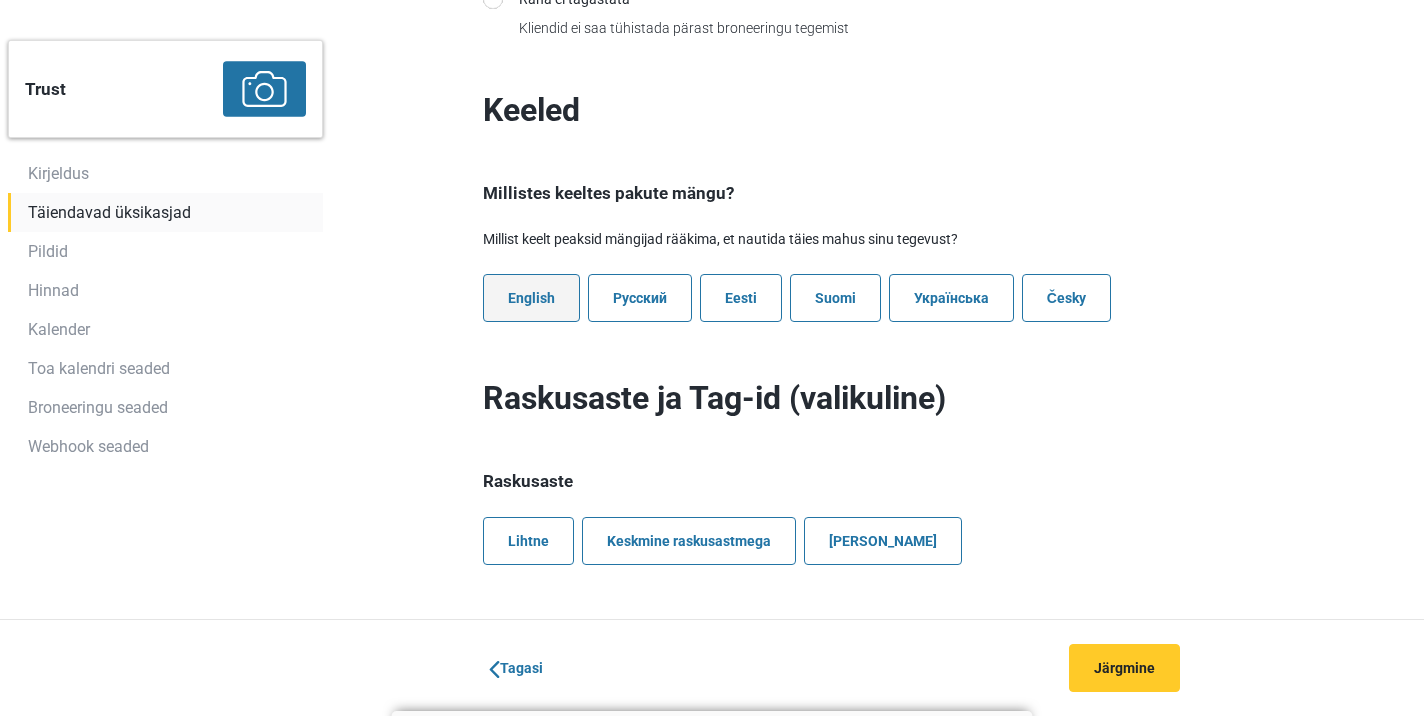 scroll, scrollTop: 1465, scrollLeft: 0, axis: vertical 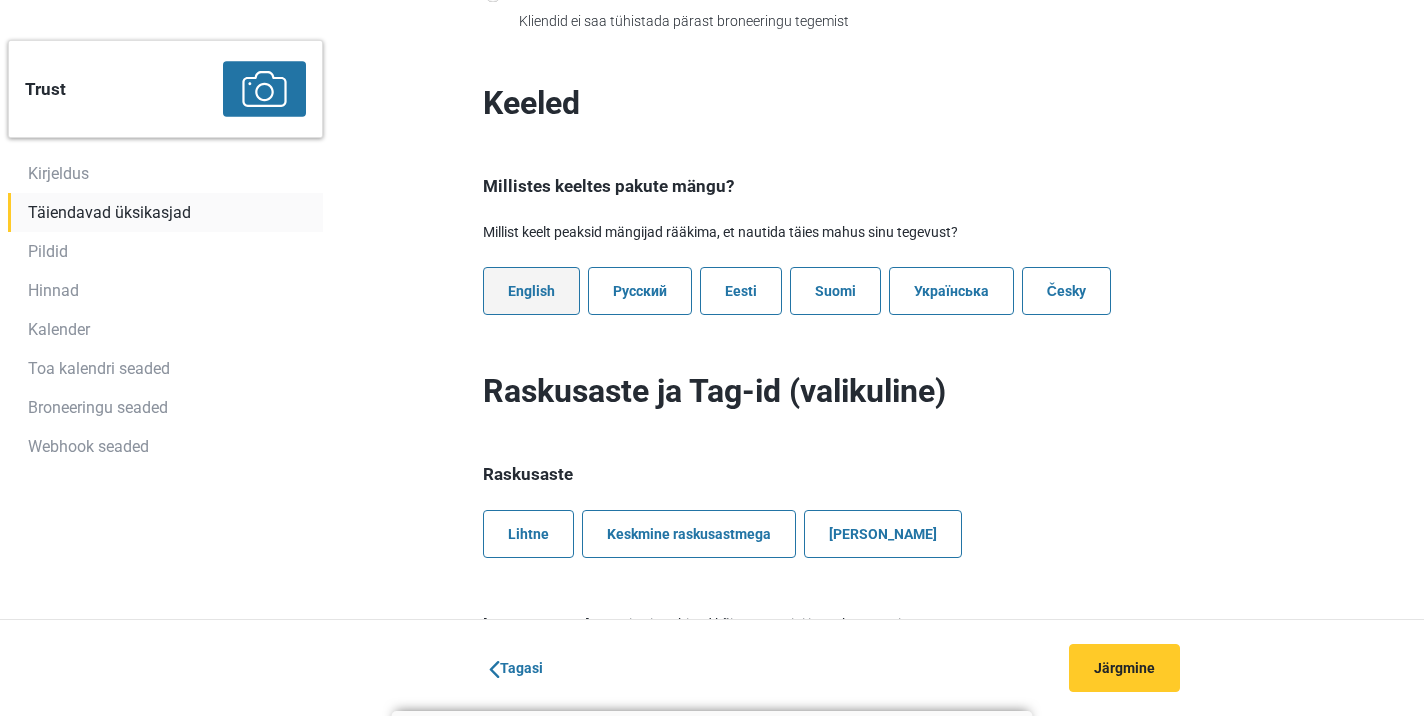 click on "English" at bounding box center [531, 291] 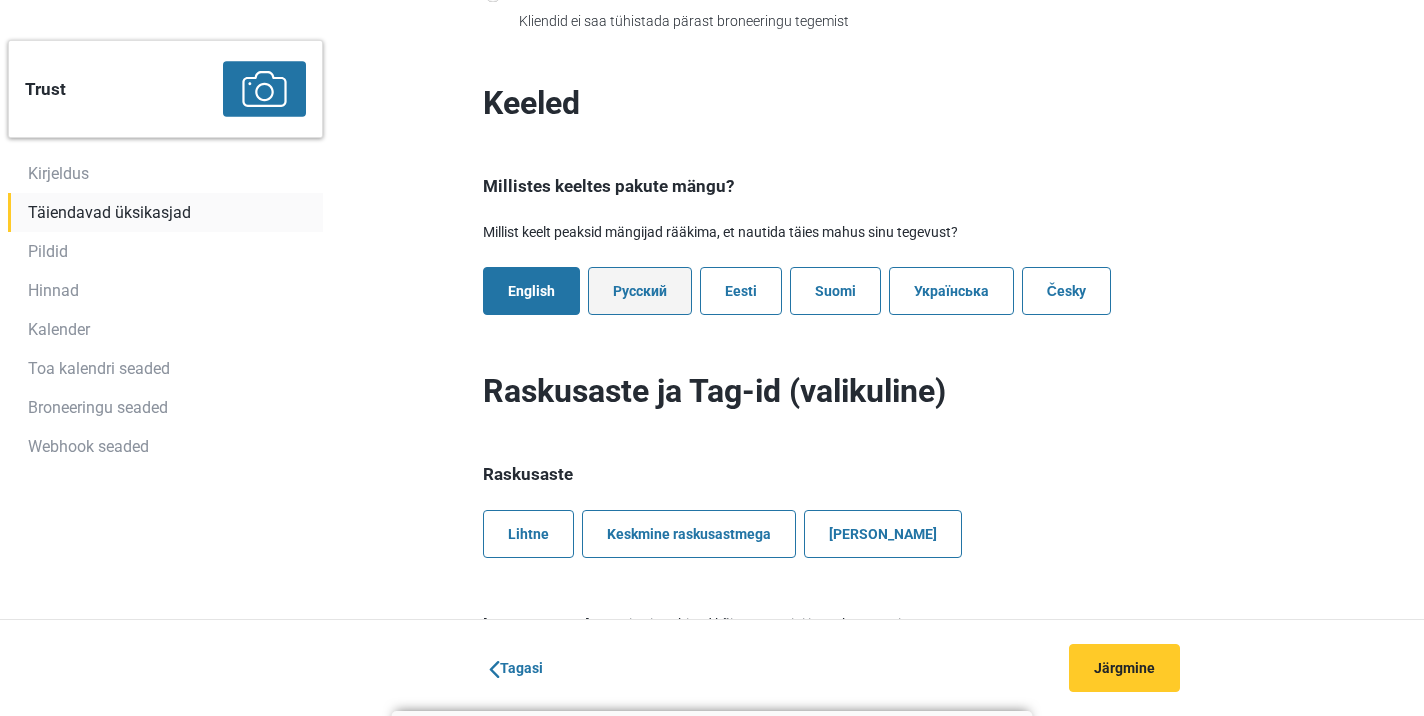 click on "Русский" at bounding box center [640, 291] 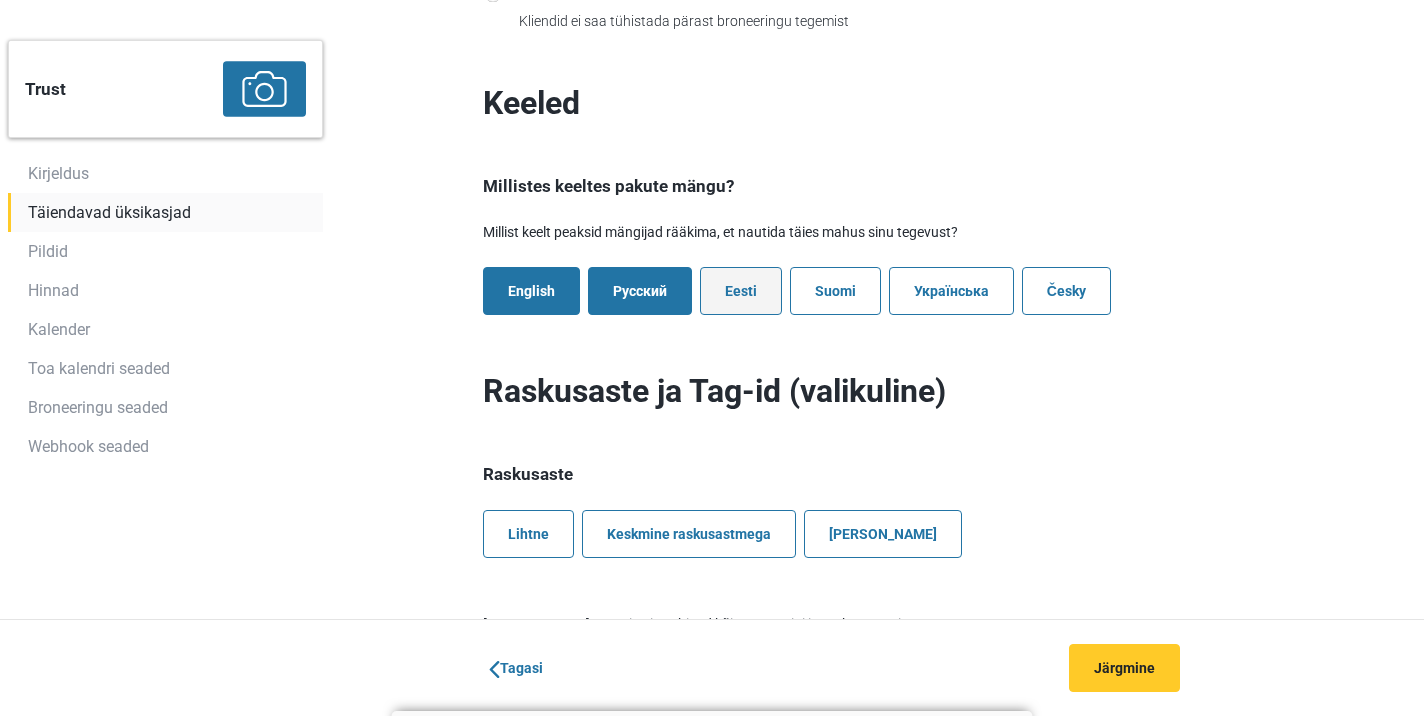 click on "Eesti" at bounding box center (741, 291) 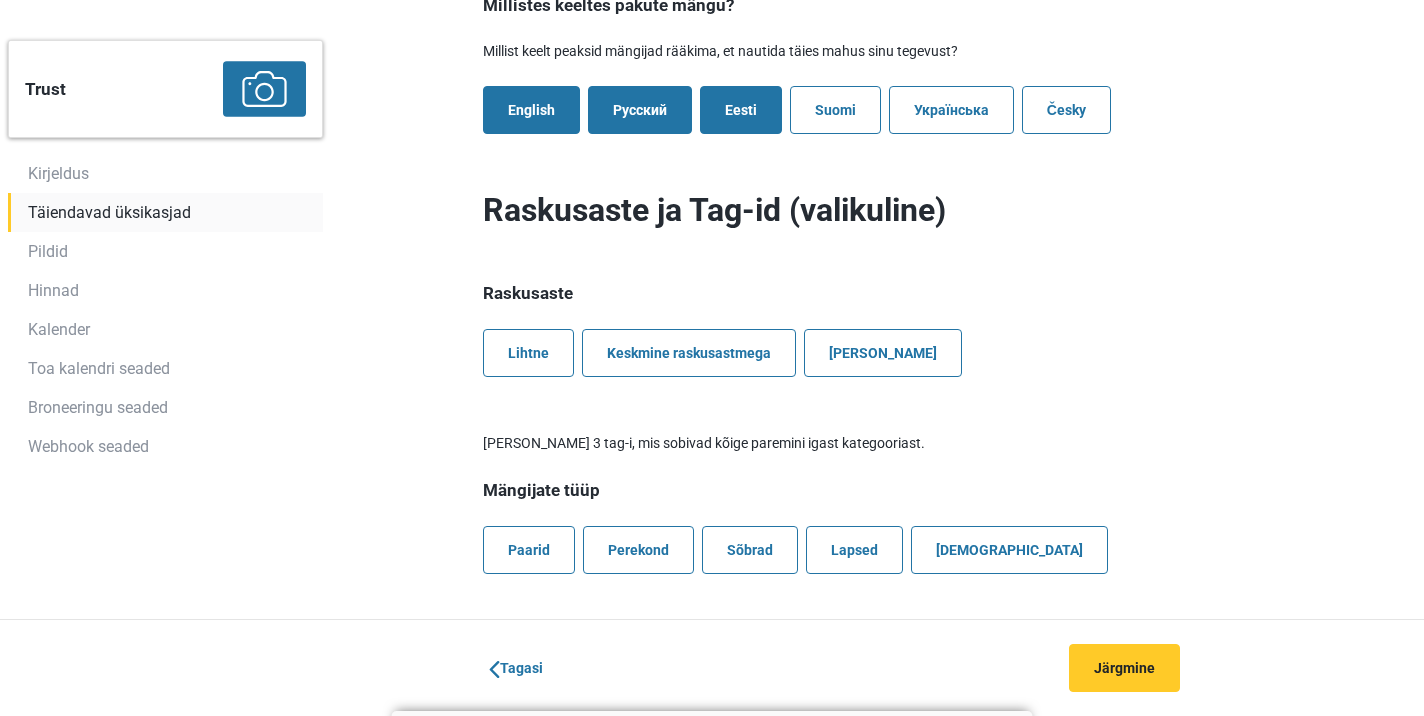 scroll, scrollTop: 1650, scrollLeft: 0, axis: vertical 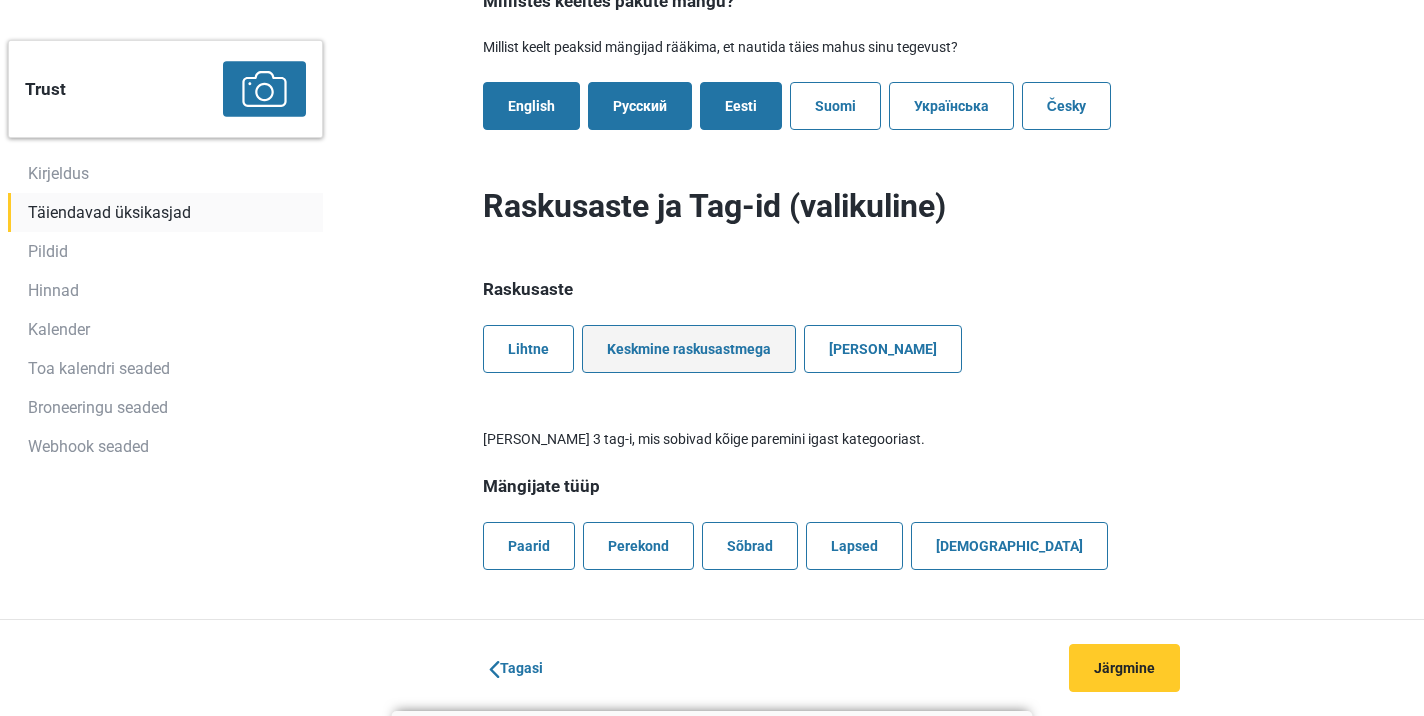 click on "Keskmine raskusastmega" at bounding box center (689, 349) 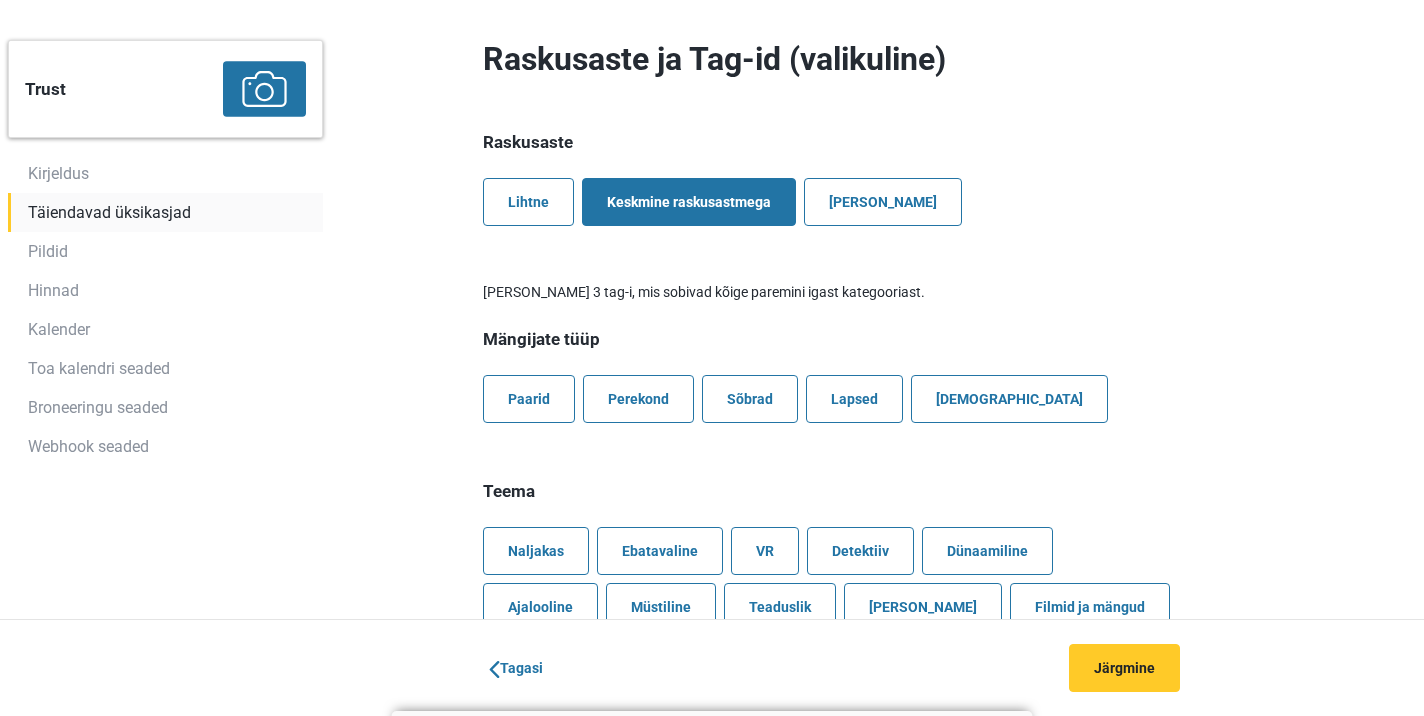 scroll, scrollTop: 1801, scrollLeft: 0, axis: vertical 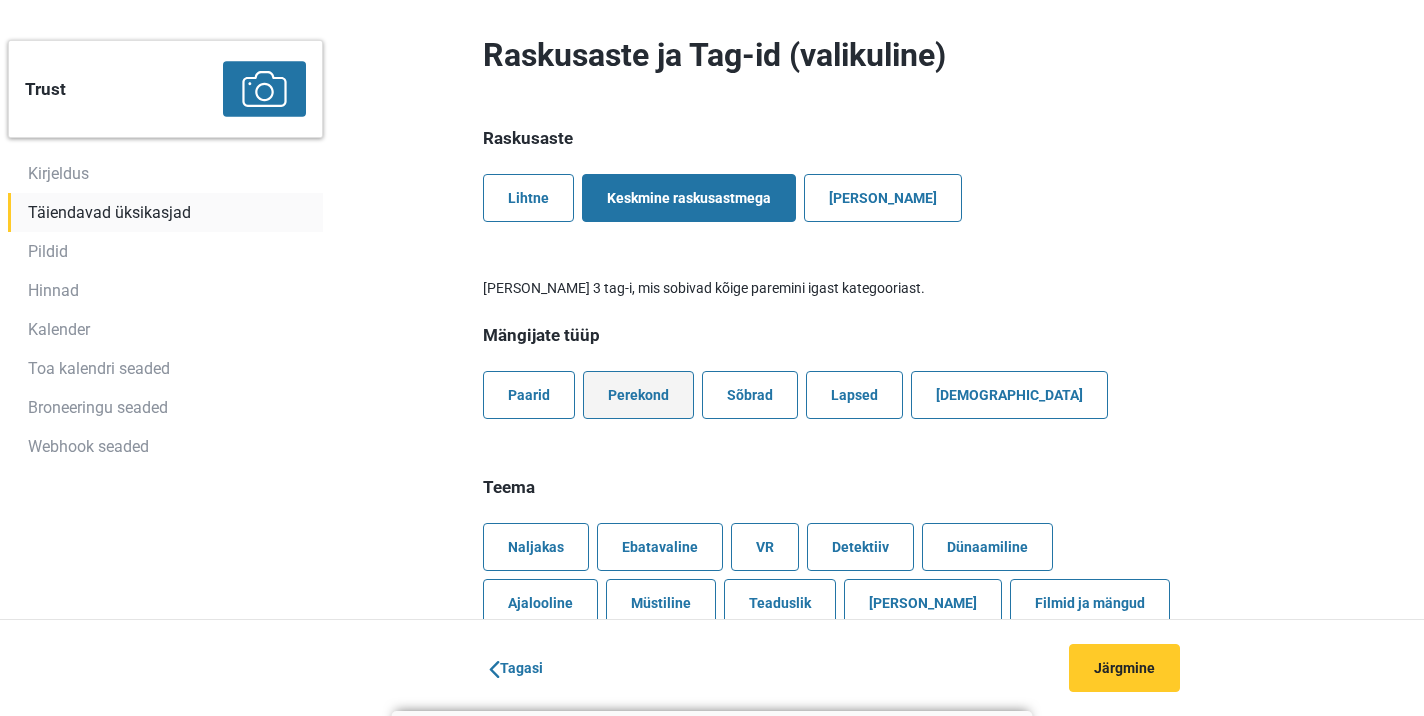 drag, startPoint x: 535, startPoint y: 386, endPoint x: 613, endPoint y: 389, distance: 78.05767 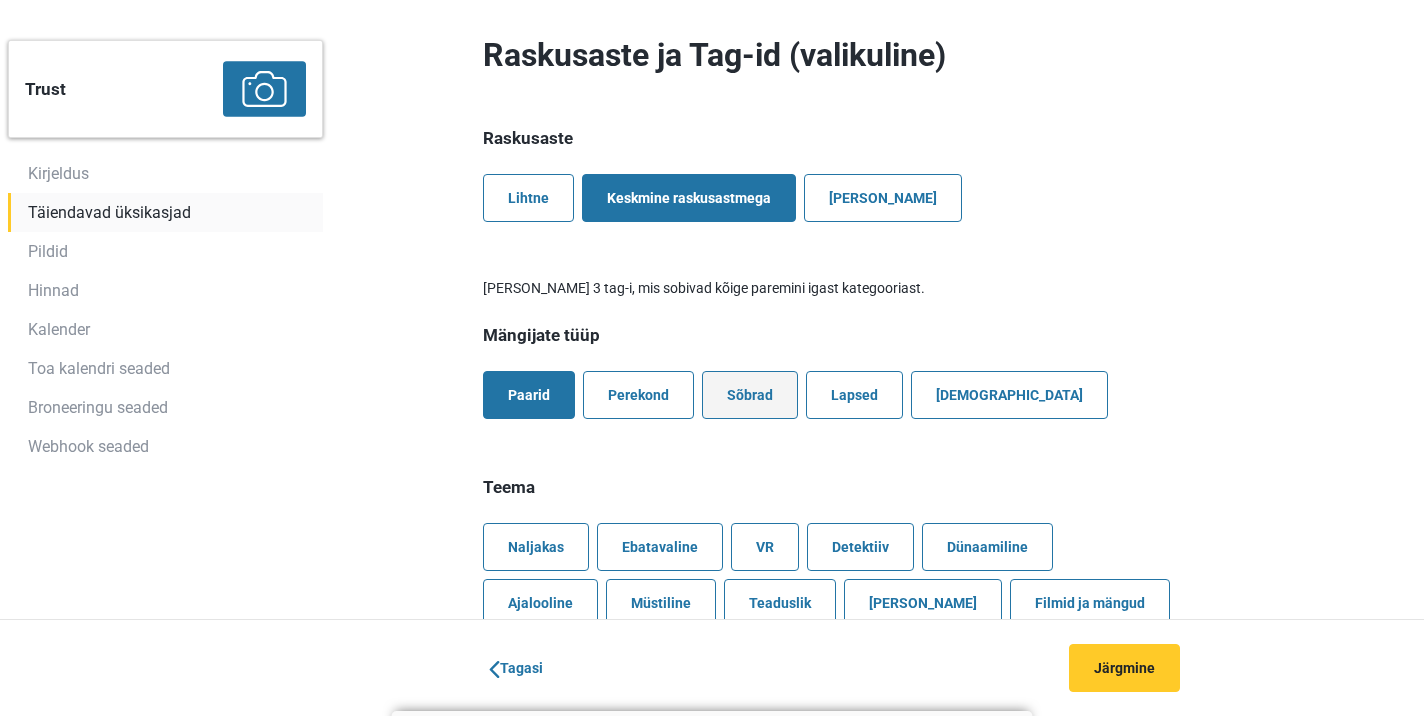 drag, startPoint x: 631, startPoint y: 390, endPoint x: 743, endPoint y: 401, distance: 112.53888 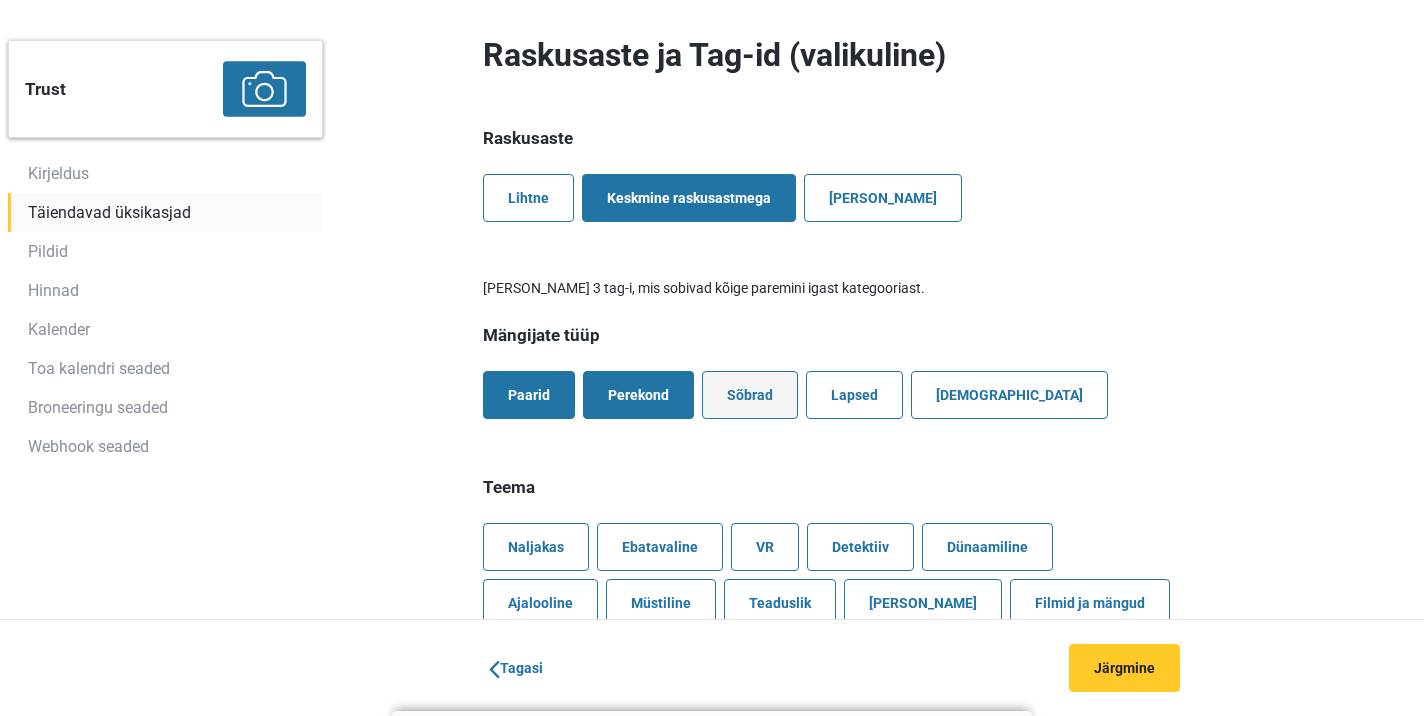 click on "Sõbrad" at bounding box center (750, 395) 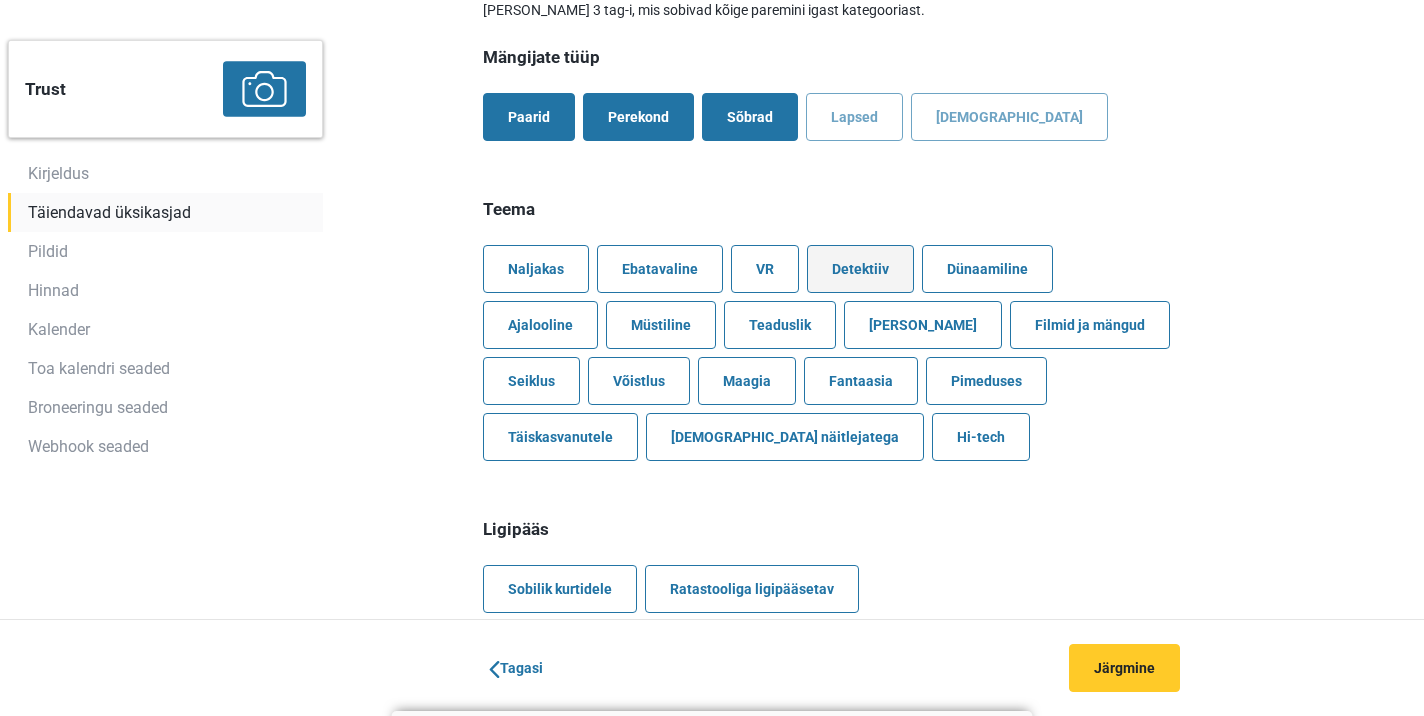 scroll, scrollTop: 2077, scrollLeft: 0, axis: vertical 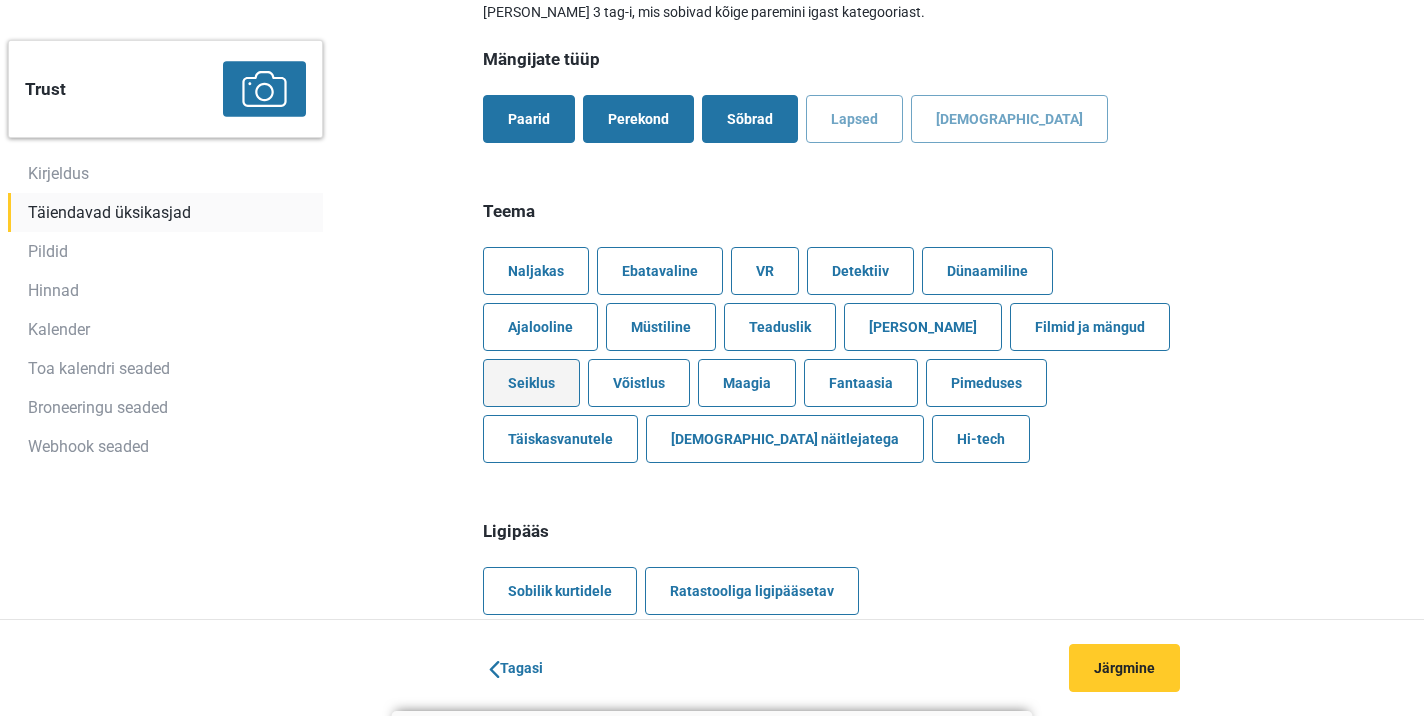 click on "Seiklus" at bounding box center (531, 383) 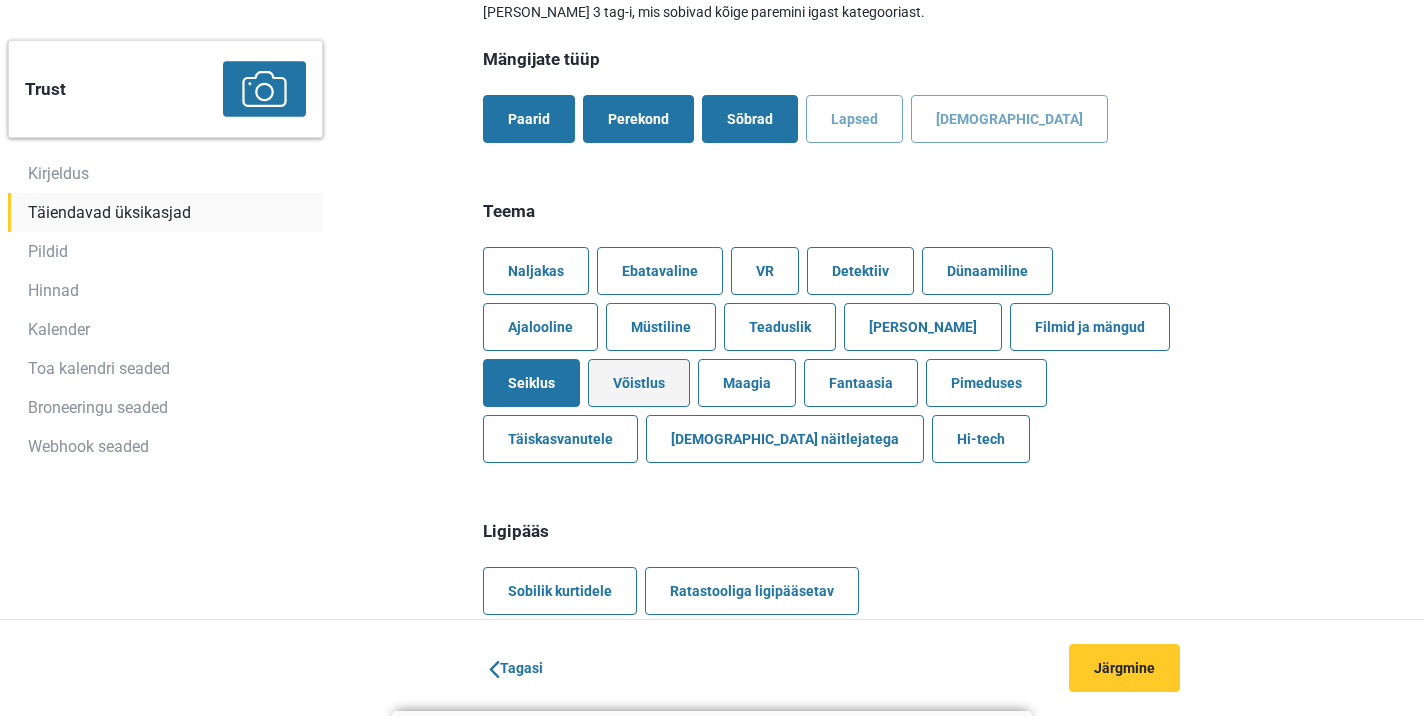 click on "Võistlus" at bounding box center (639, 383) 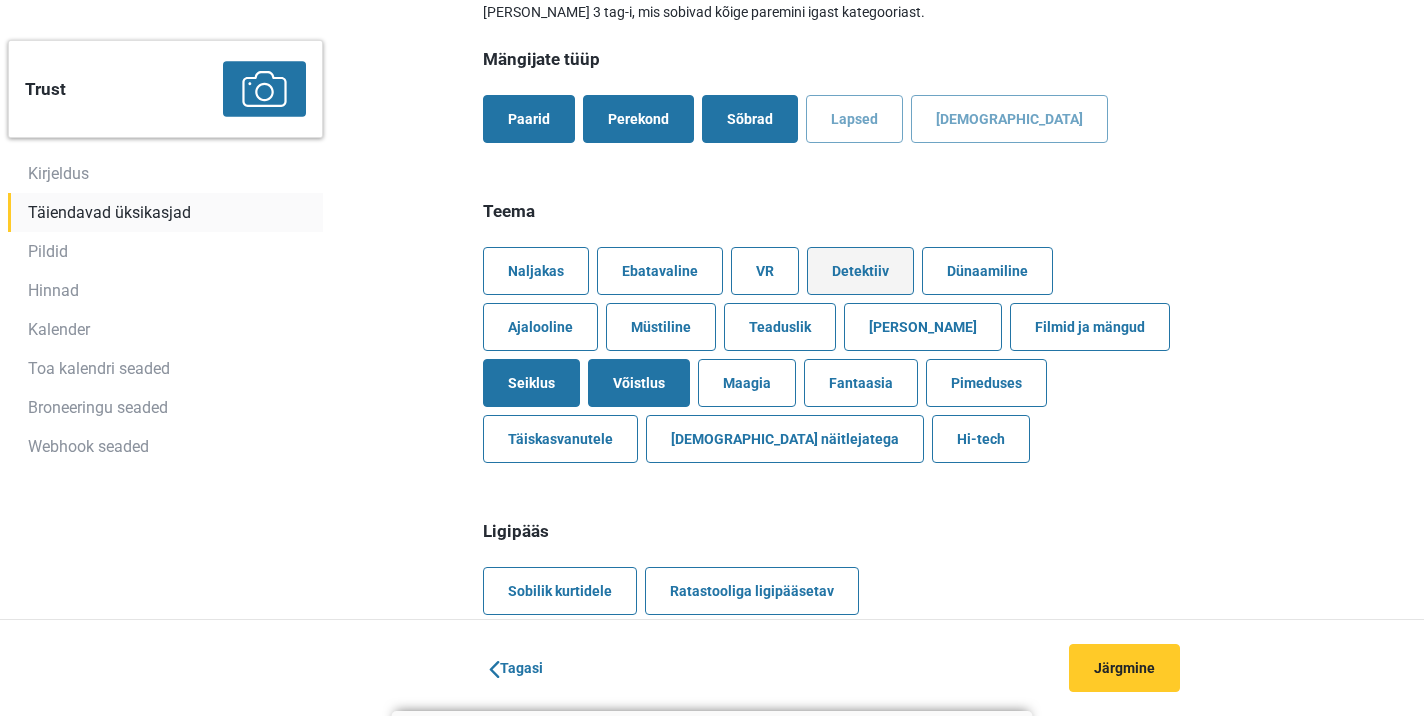 click on "Detektiiv" at bounding box center [860, 271] 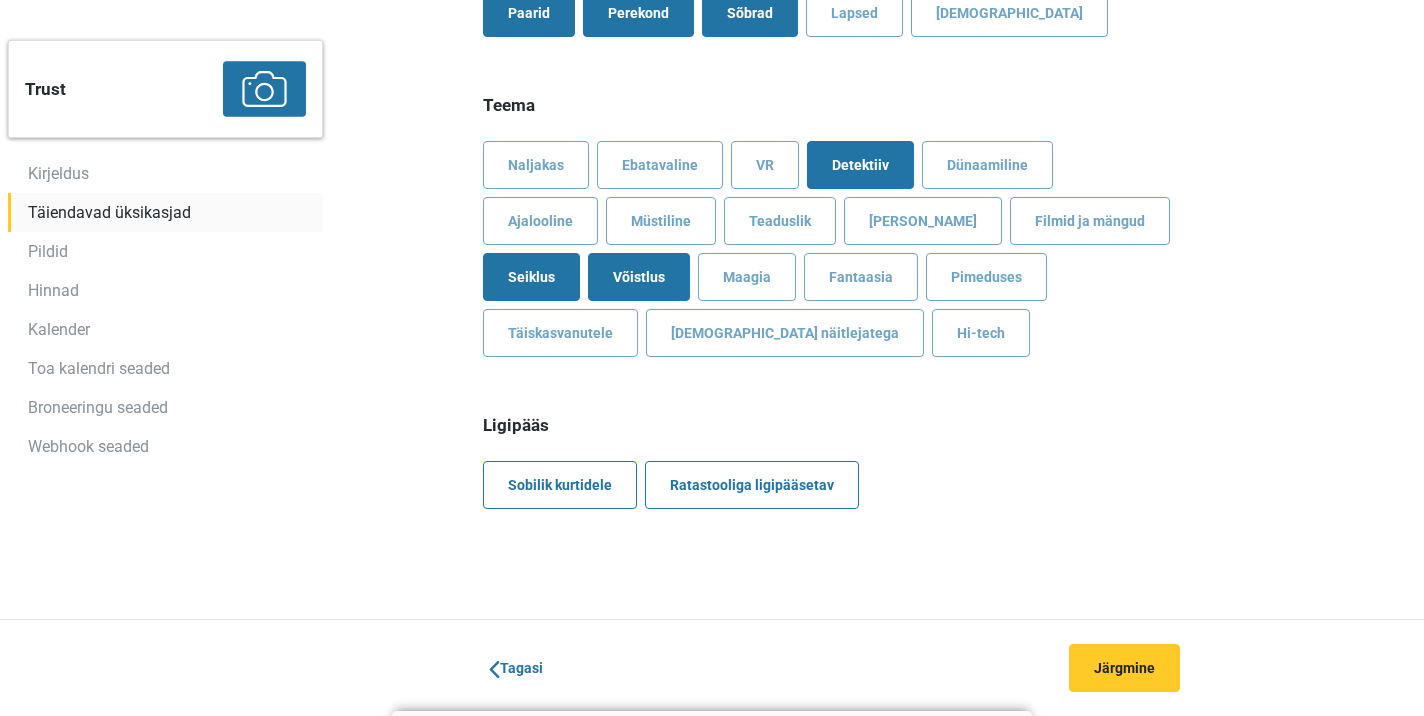 scroll, scrollTop: 2193, scrollLeft: 0, axis: vertical 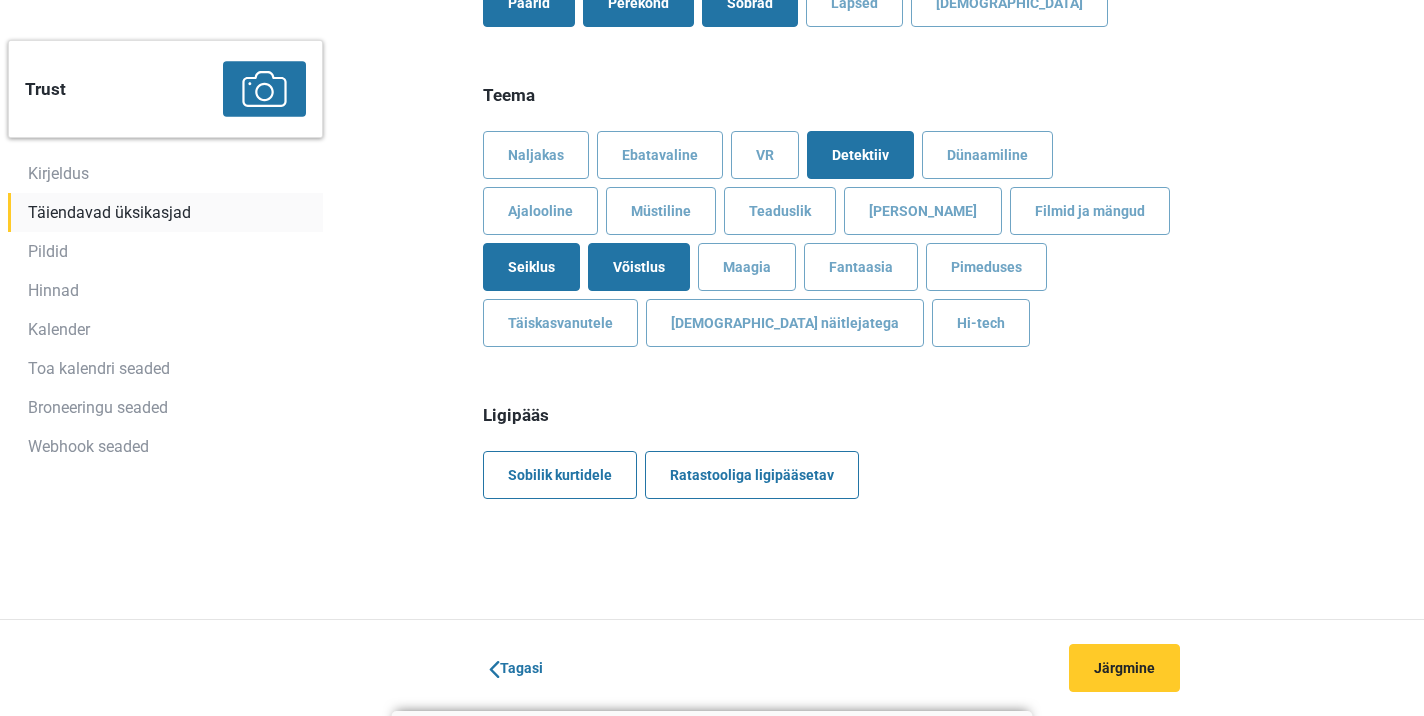click on "Naljakas Ebatavaline VR Detektiiv Dünaamiline Ajalooline Müstiline Teaduslik Vargus Filmid ja mängud Seiklus Võistlus Maagia Fantaasia Pimeduses Täiskasvanutele Koos näitlejatega Hi-tech" at bounding box center [831, 243] 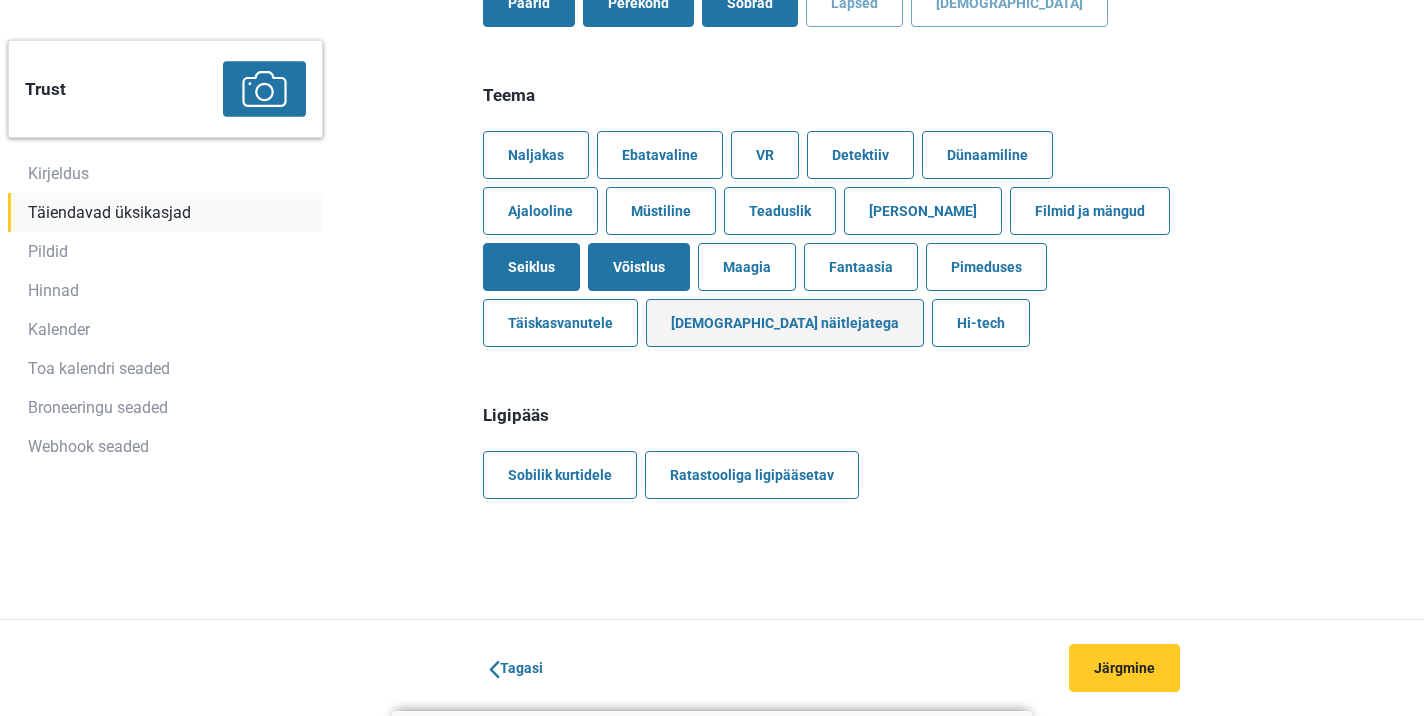 click on "Koos näitlejatega" at bounding box center (785, 323) 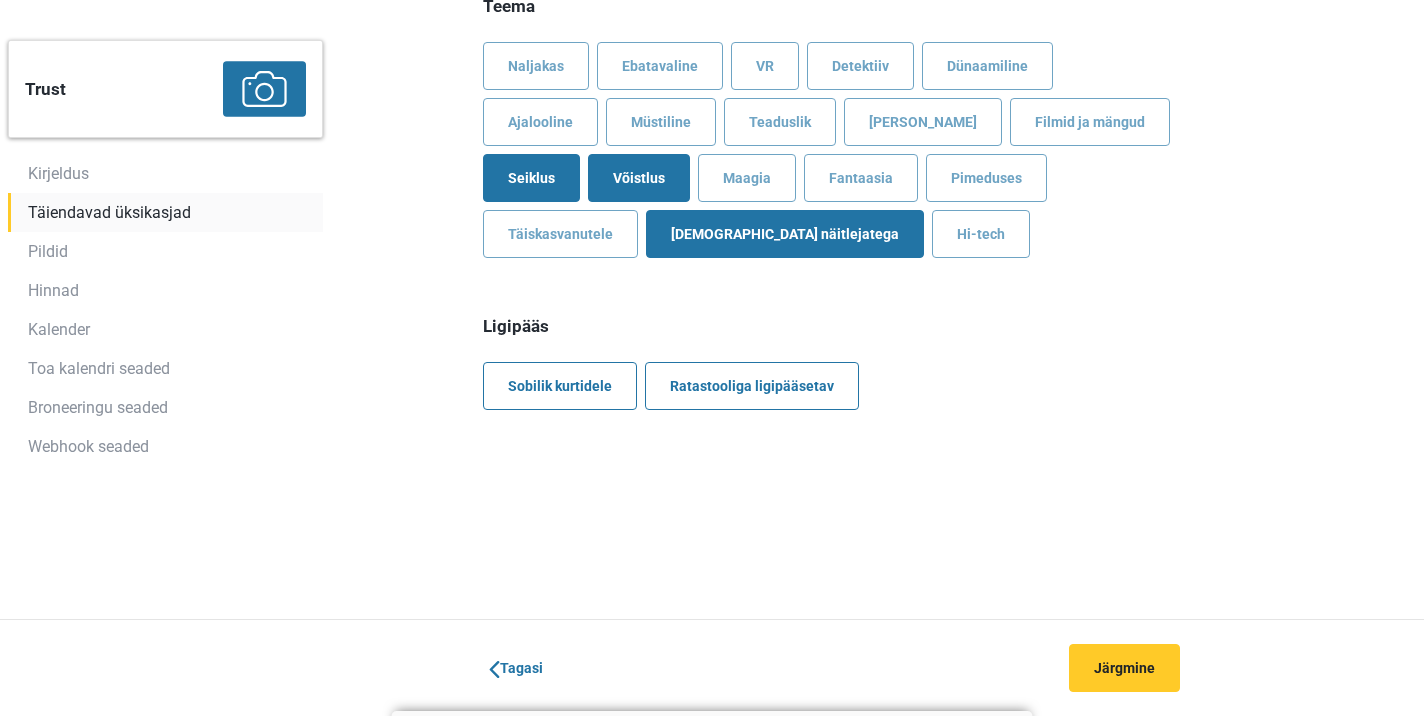 scroll, scrollTop: 2281, scrollLeft: 0, axis: vertical 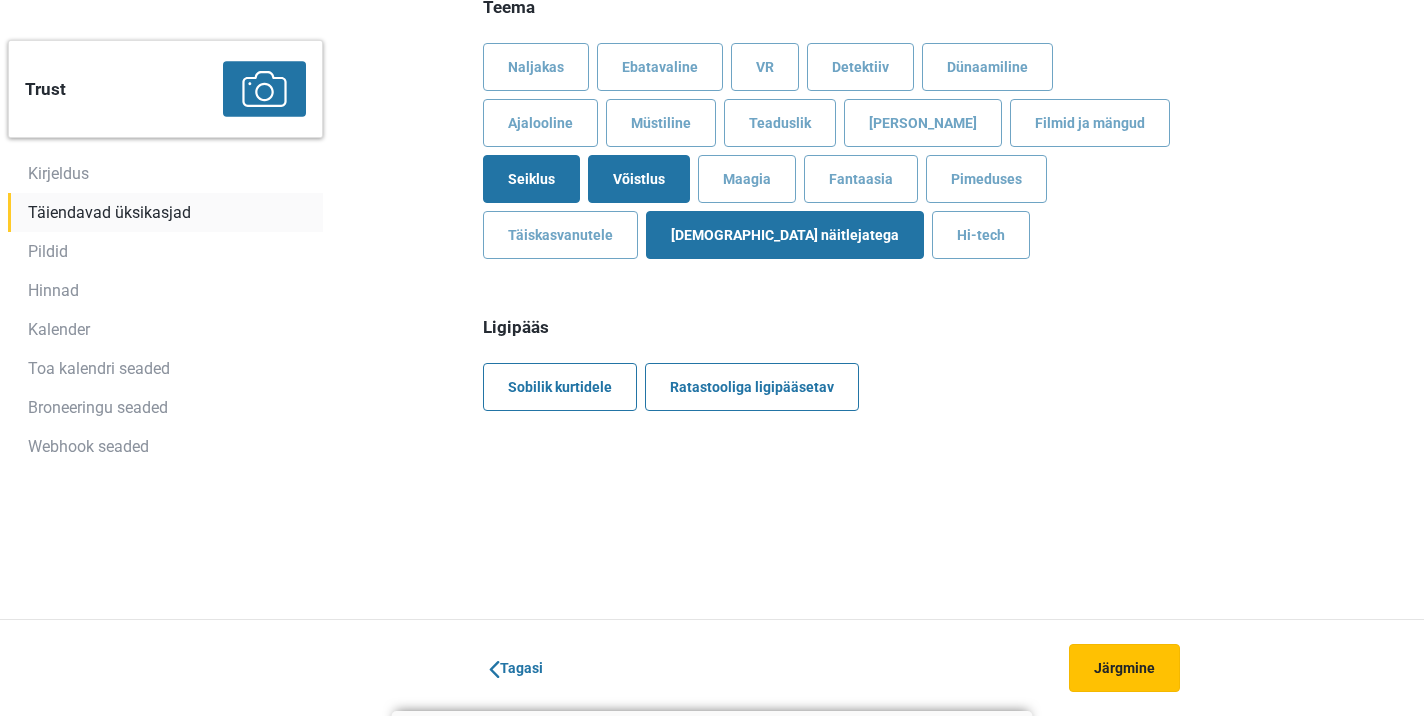 click on "Järgmine" at bounding box center [1124, 668] 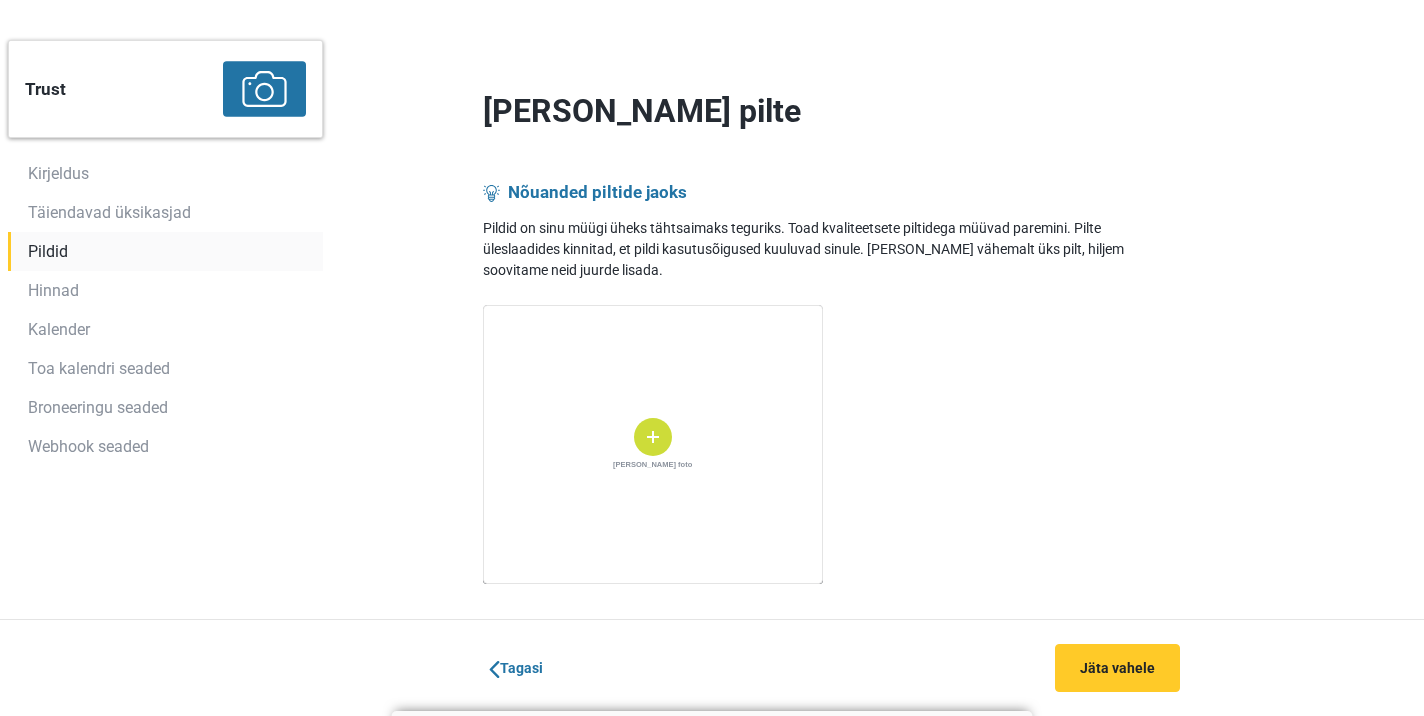 scroll, scrollTop: 0, scrollLeft: 0, axis: both 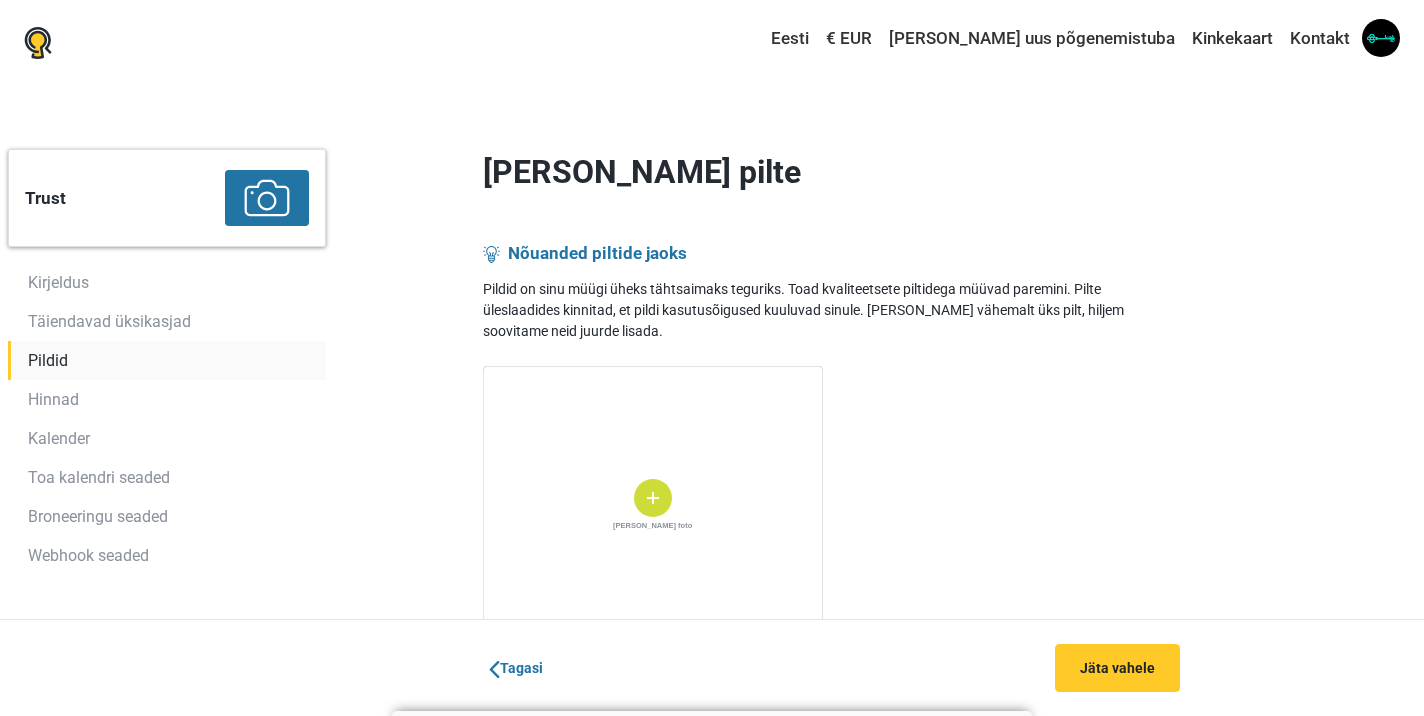 click at bounding box center (653, 498) 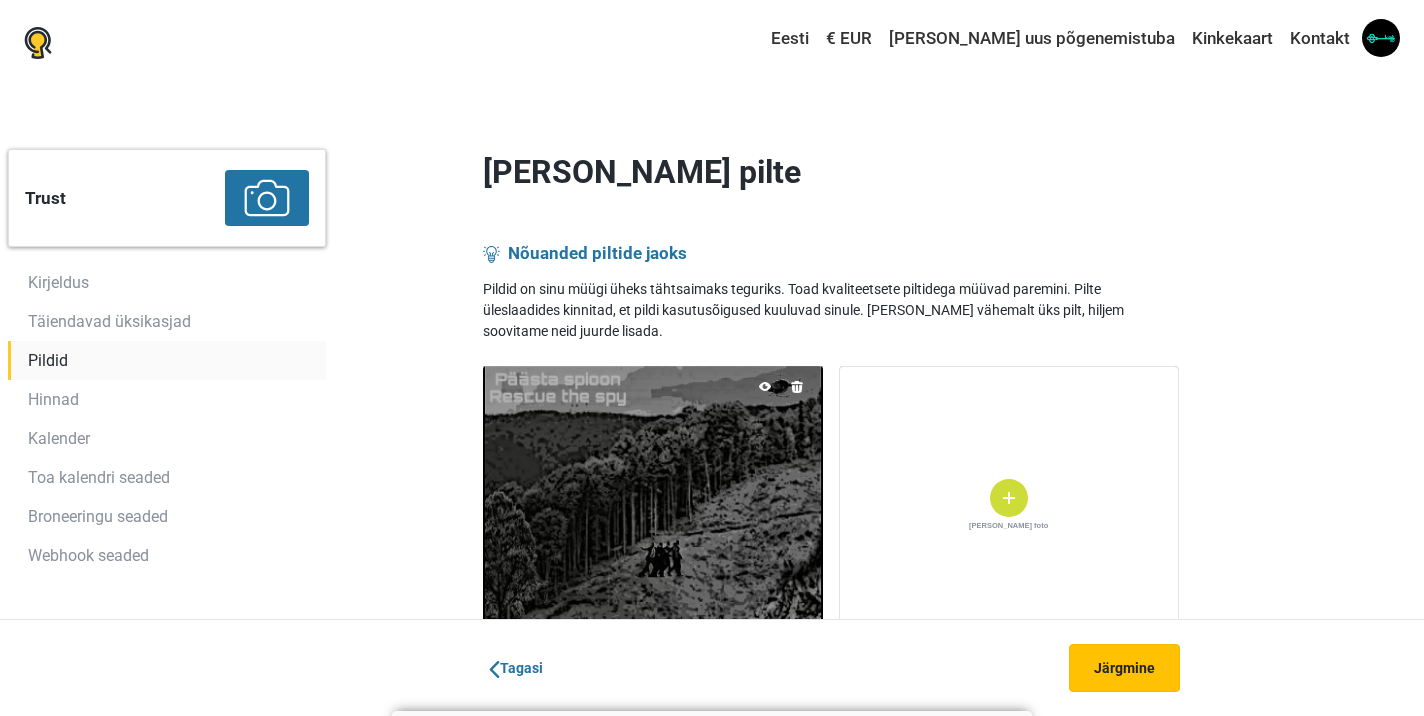 click on "Järgmine" at bounding box center (1124, 668) 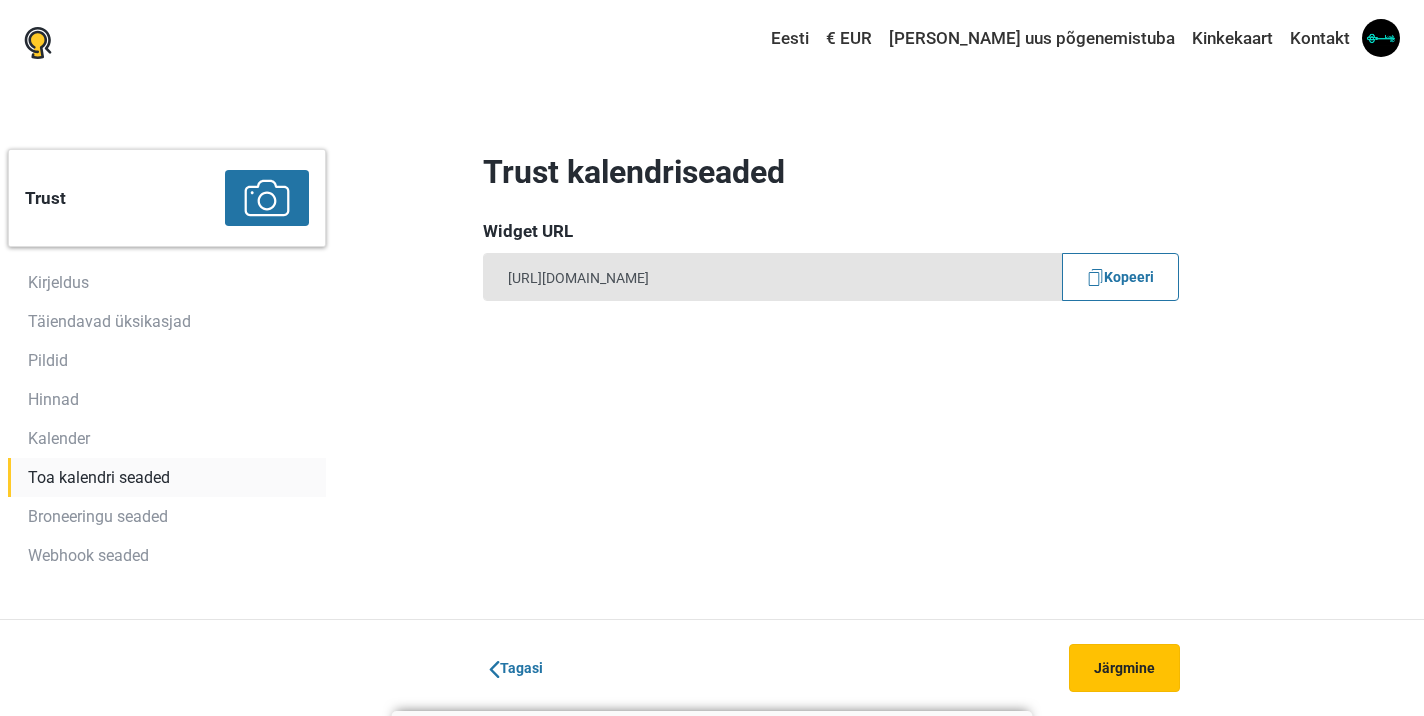 click on "Järgmine" at bounding box center [1124, 668] 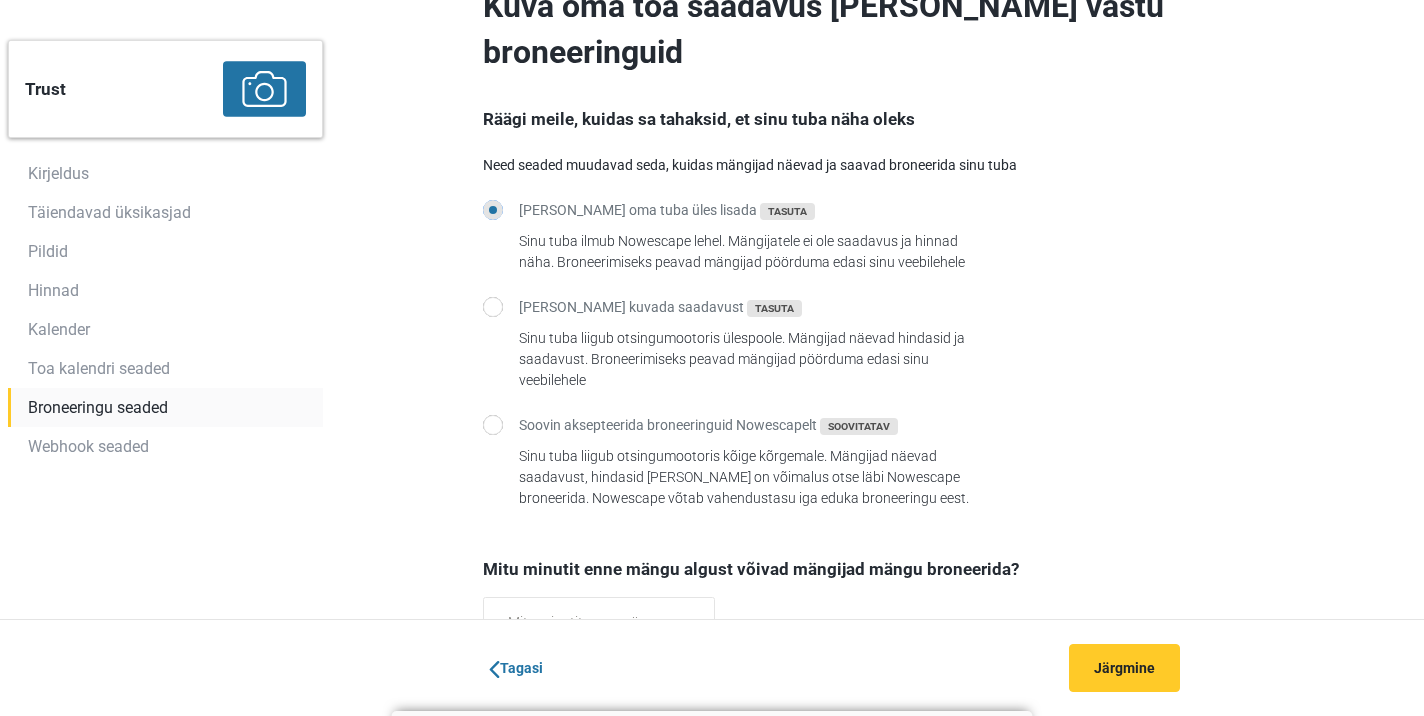 scroll, scrollTop: 167, scrollLeft: 0, axis: vertical 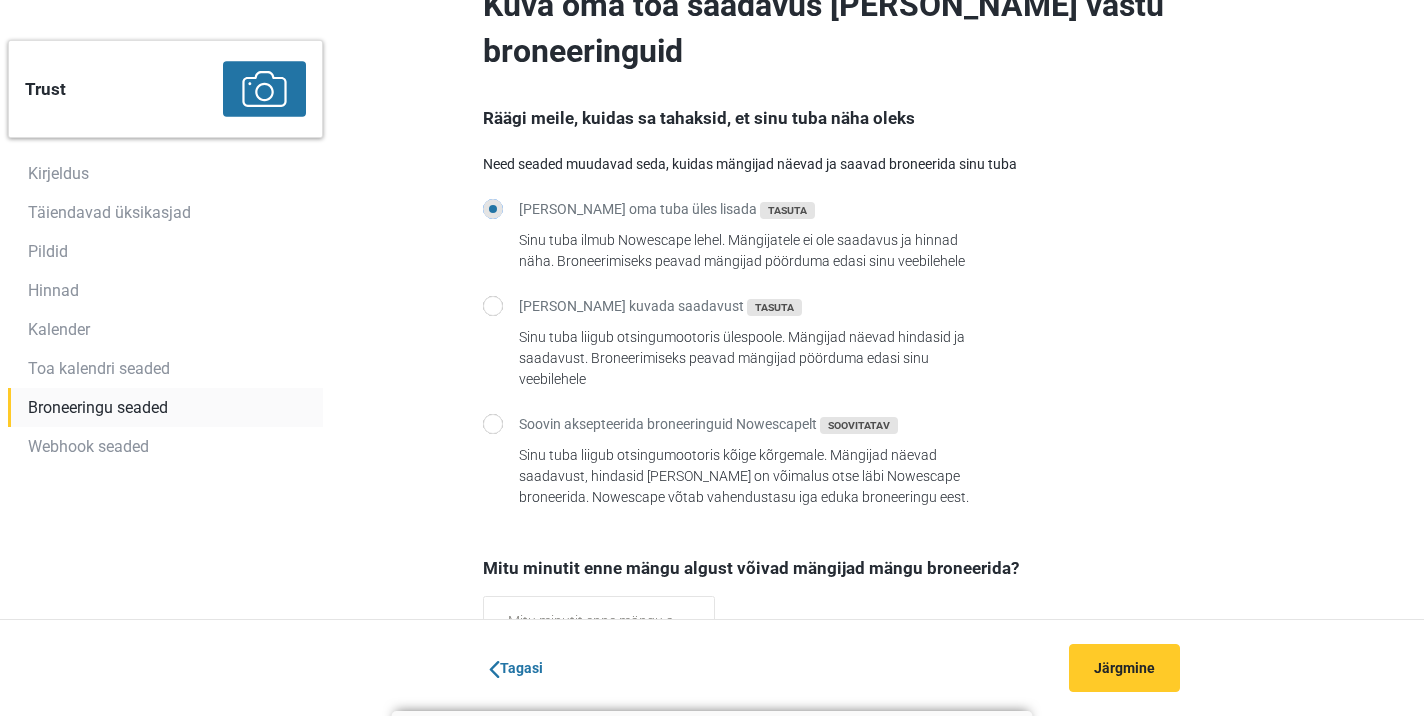 click on "Soovin aksepteerida broneeringuid Nowescapelt   Soovitatav   Sinu tuba liigub otsingumootoris kõige kõrgemale. Mängijad näevad saadavust, hindasid ja neil on võimalus otse läbi Nowescape broneerida. Nowescape võtab vahendustasu iga eduka broneeringu eest." at bounding box center [493, 424] 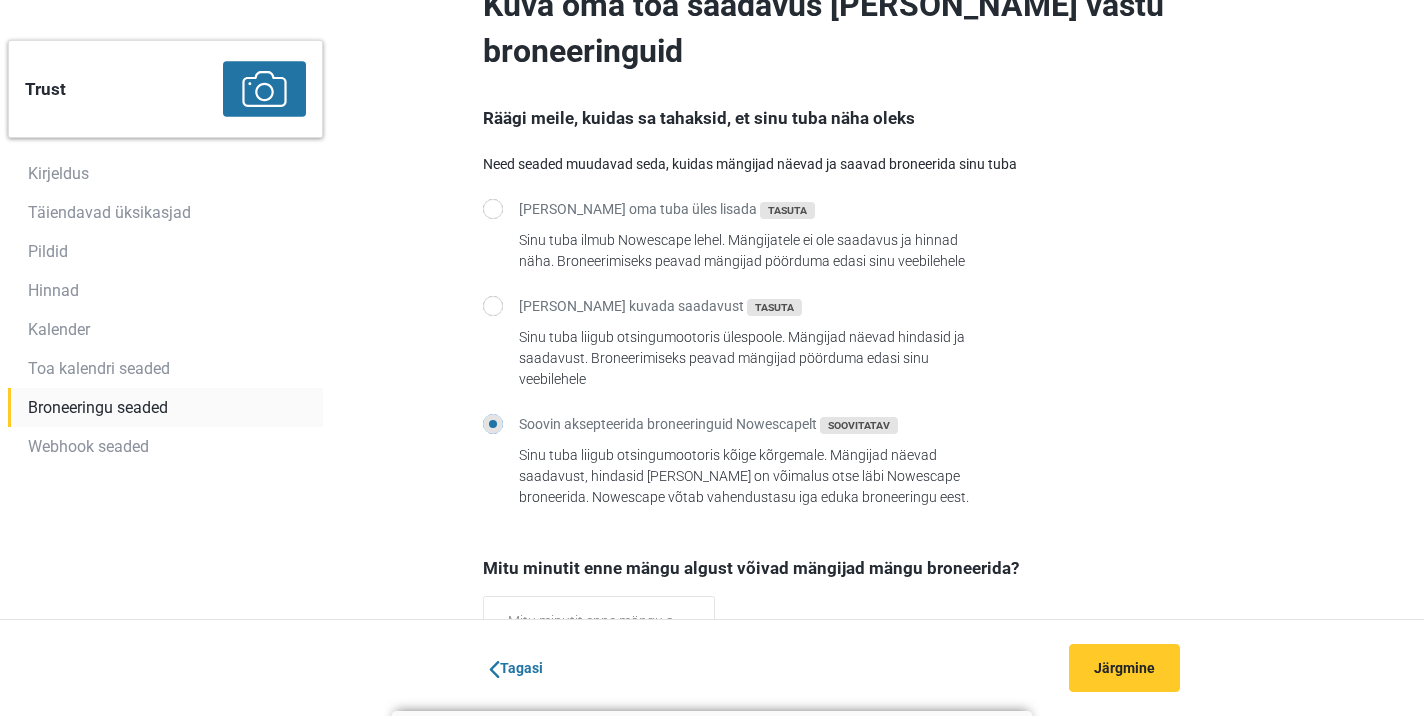 click on "Soovin oma tuba üles lisada   Tasuta   Sinu tuba ilmub Nowescape lehel. Mängijatele ei ole saadavus ja hinnad näha. Broneerimiseks peavad mängijad pöörduma edasi sinu veebilehele" at bounding box center (493, 209) 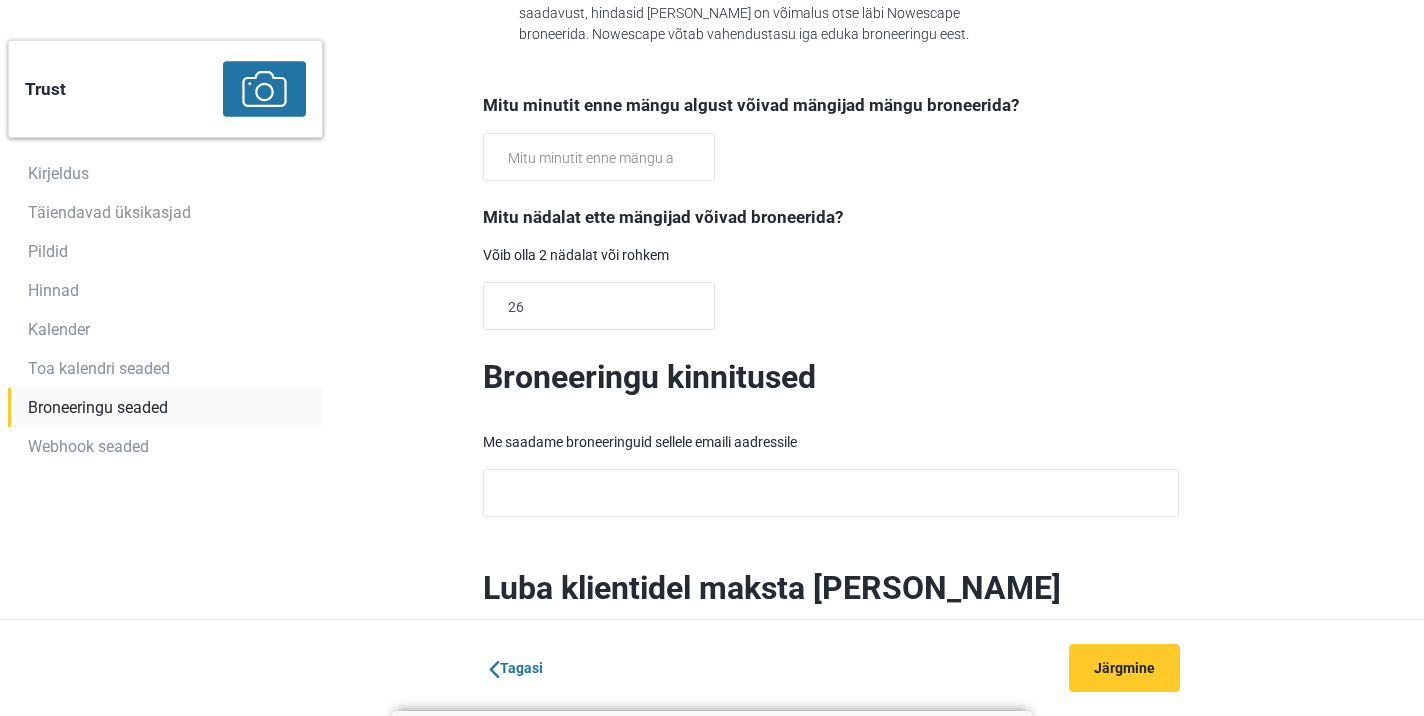 scroll, scrollTop: 636, scrollLeft: 0, axis: vertical 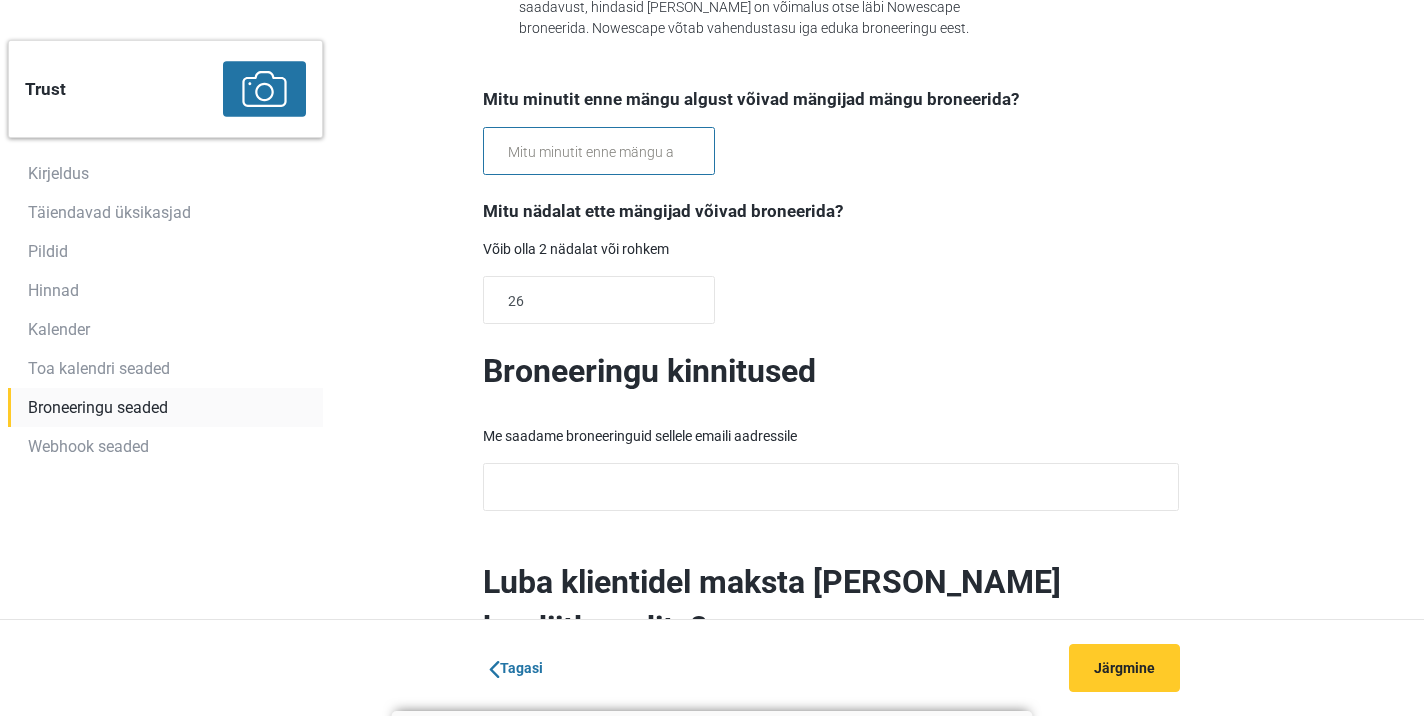 click at bounding box center (599, 151) 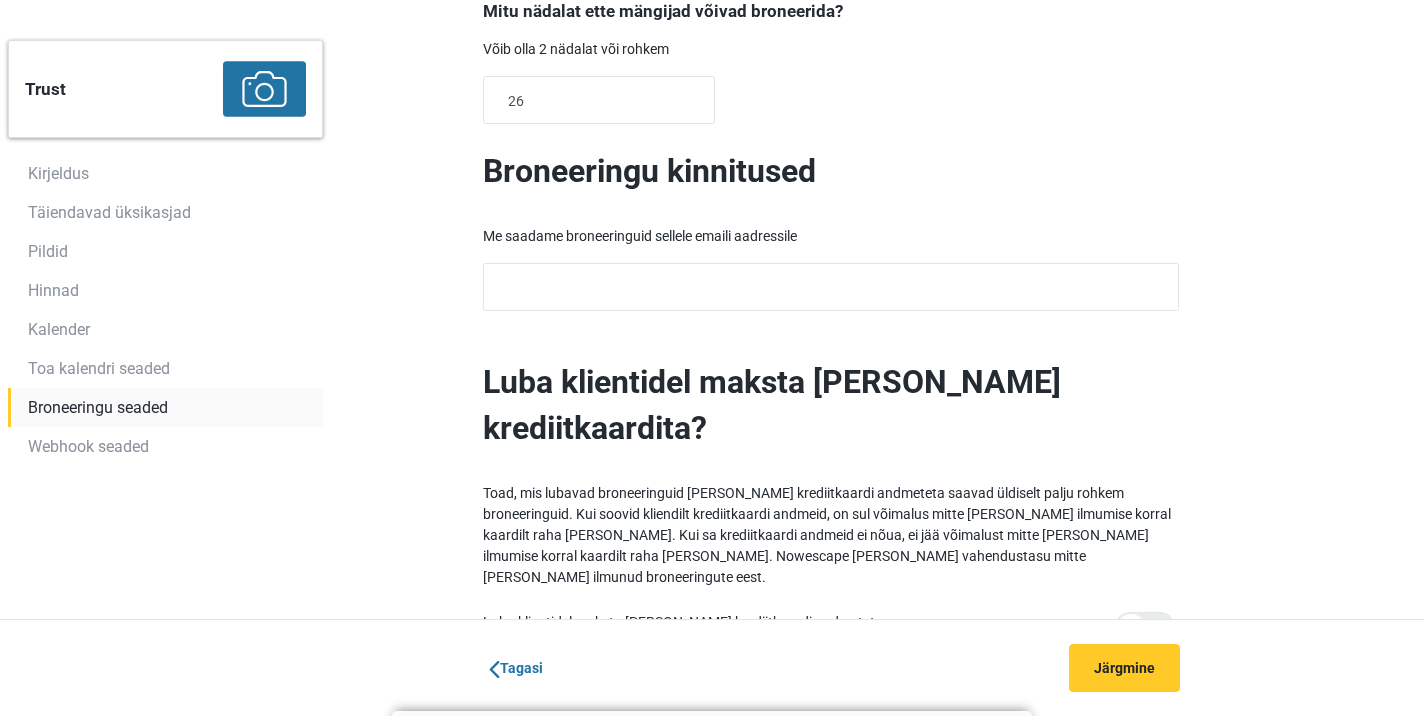 scroll, scrollTop: 839, scrollLeft: 0, axis: vertical 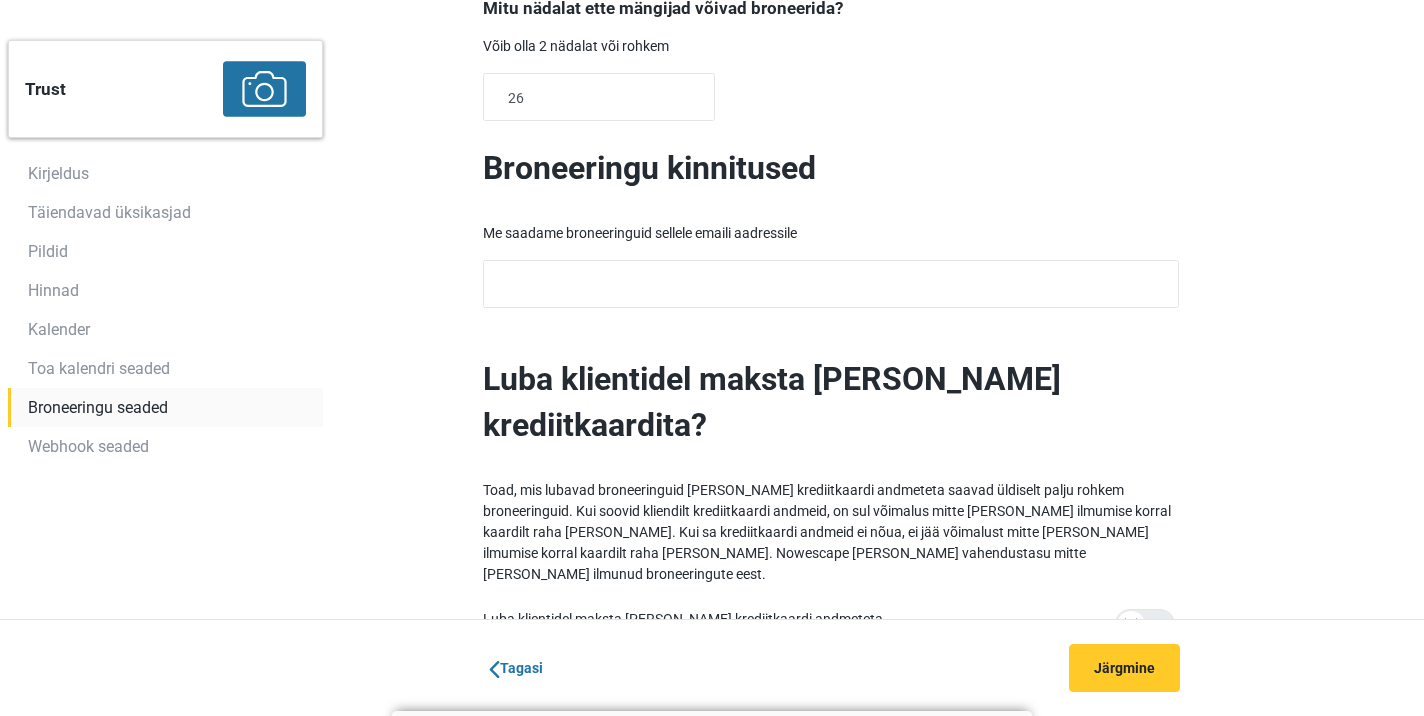 type on "20" 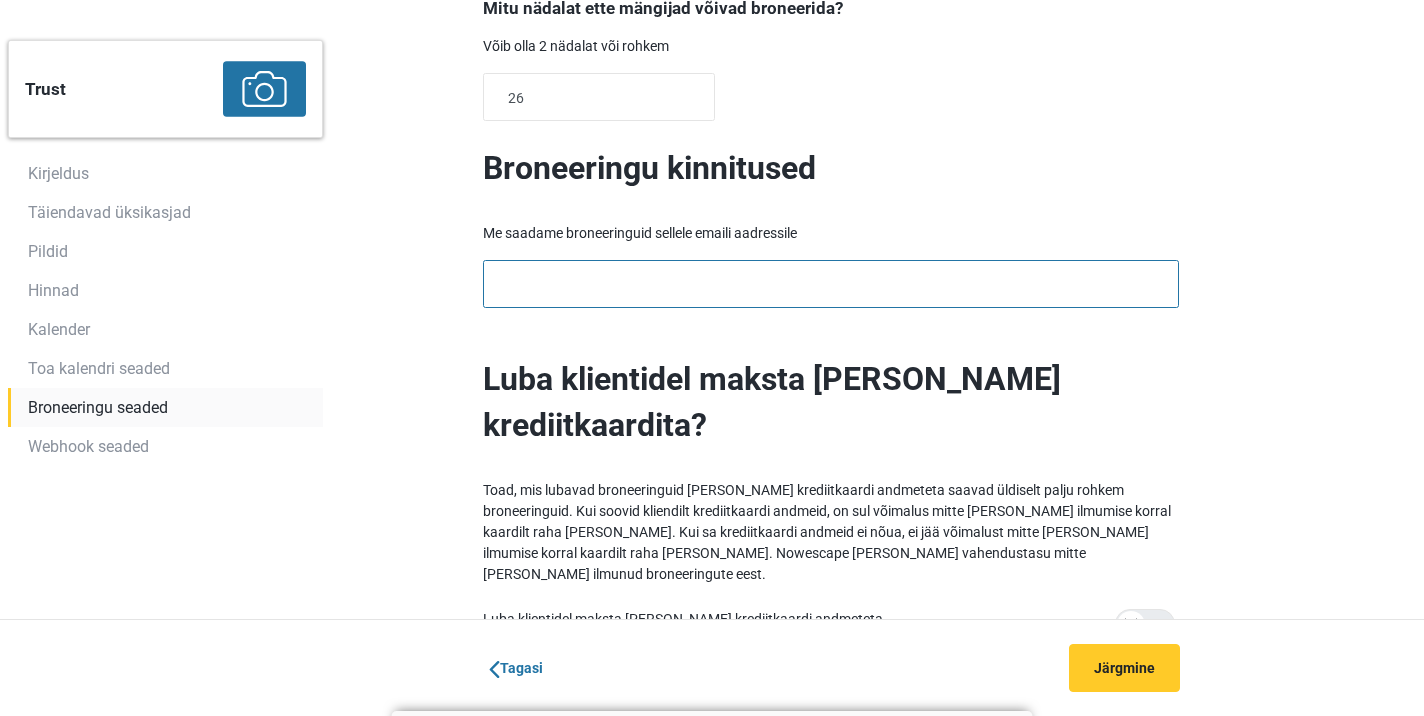 click at bounding box center (831, 284) 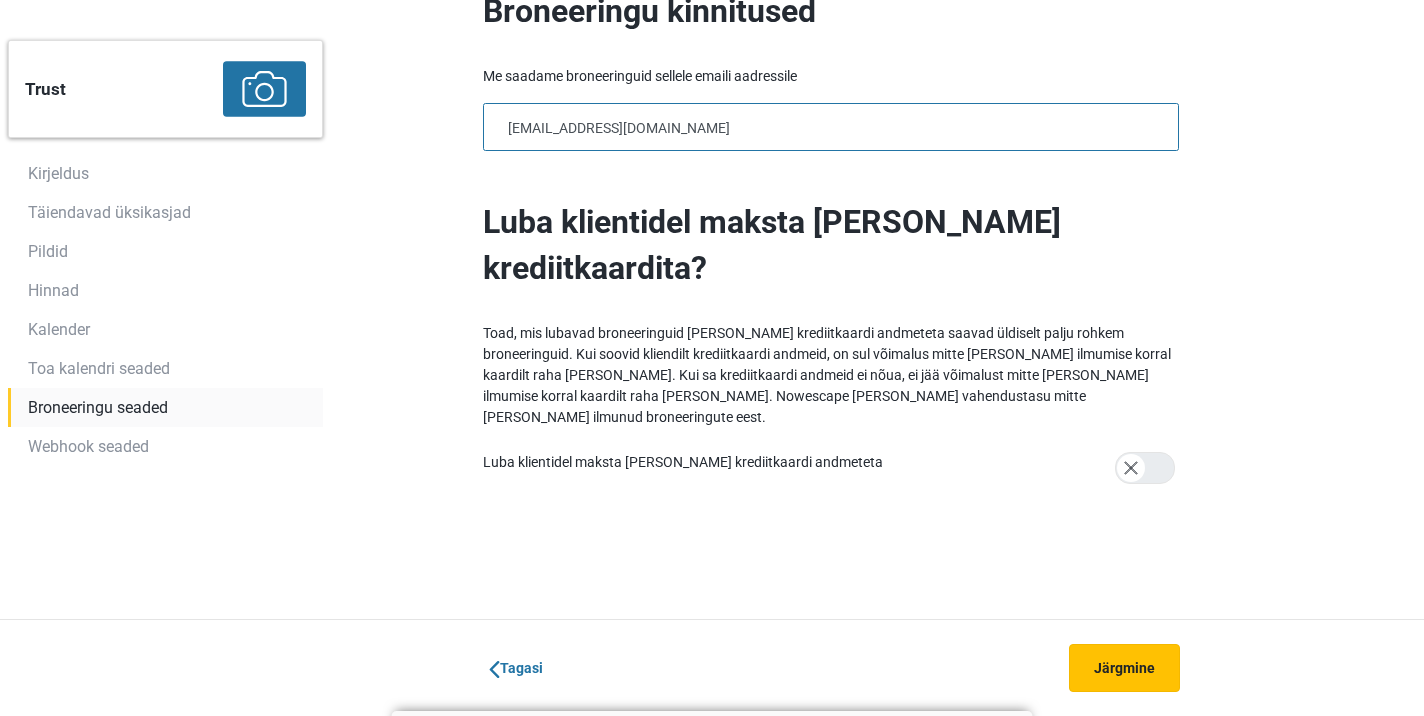 scroll, scrollTop: 994, scrollLeft: 0, axis: vertical 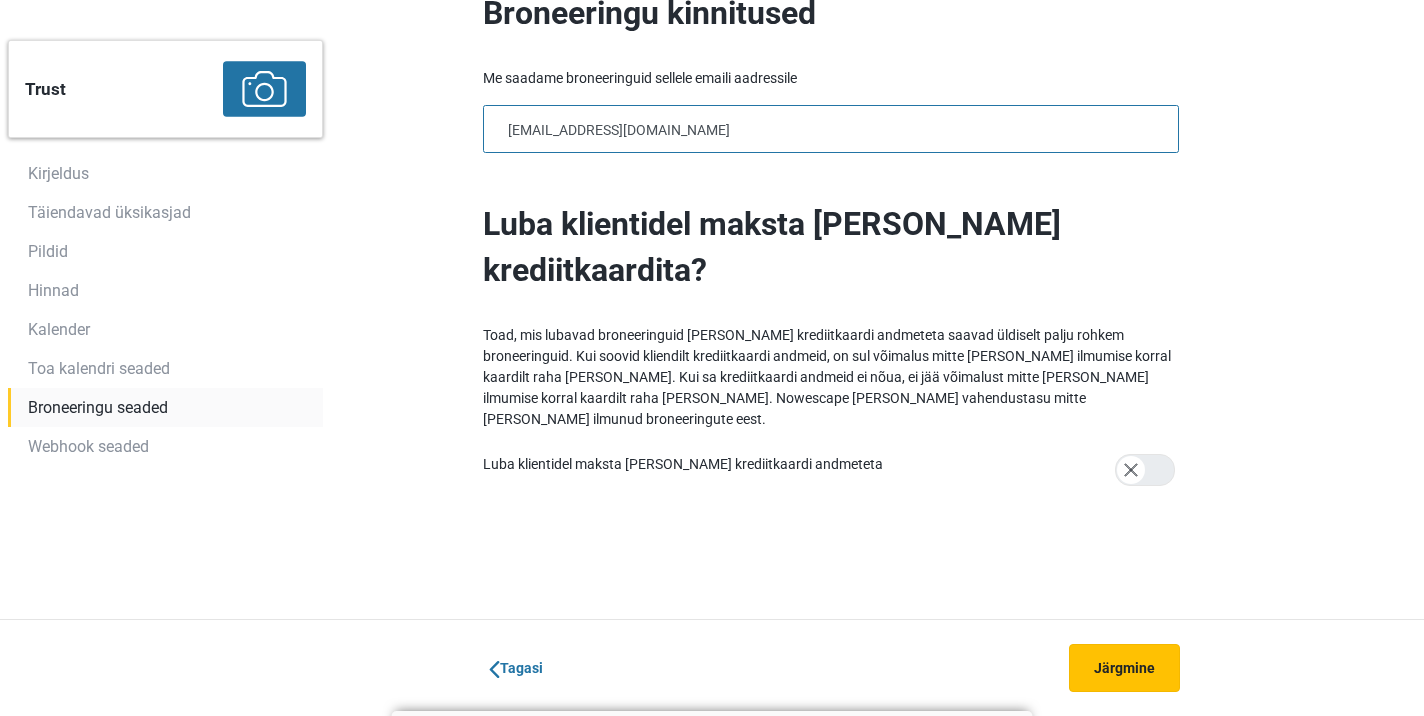 type on "info@lockup.ee" 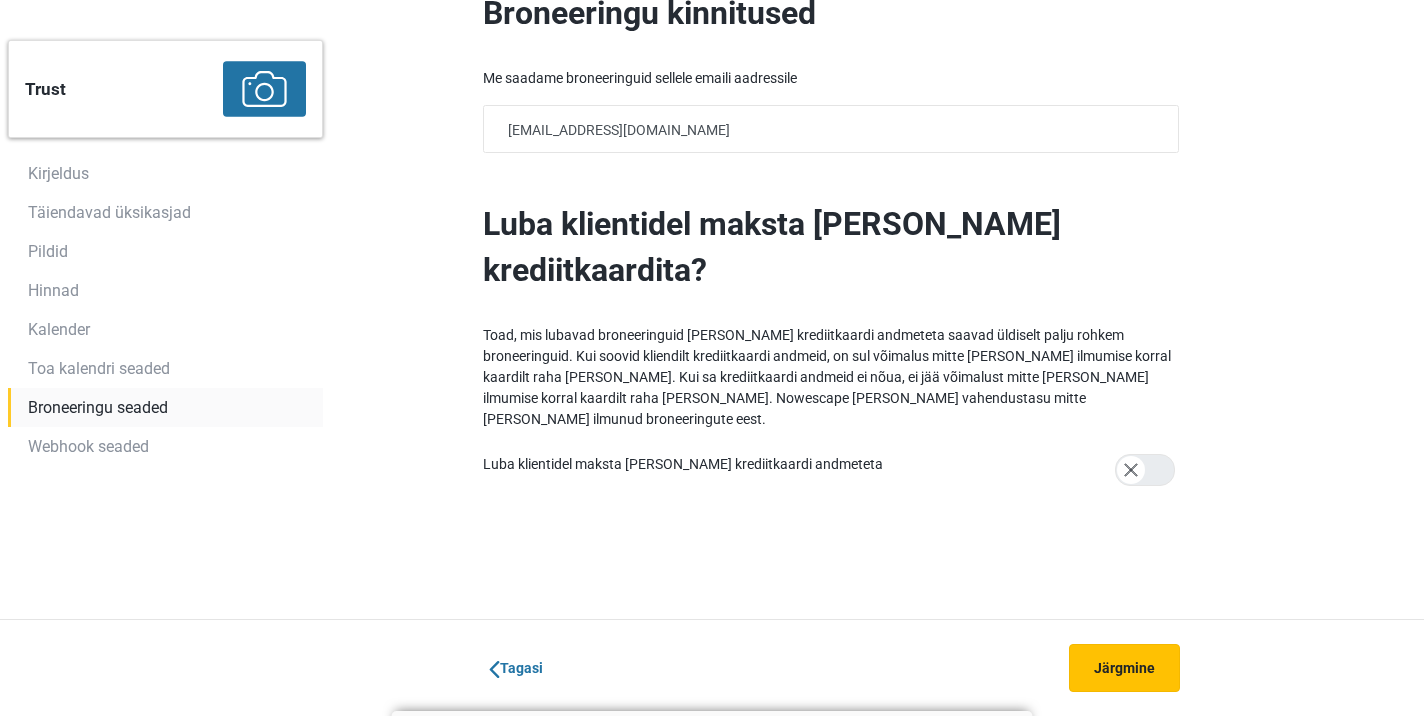 click on "Järgmine" at bounding box center [1124, 668] 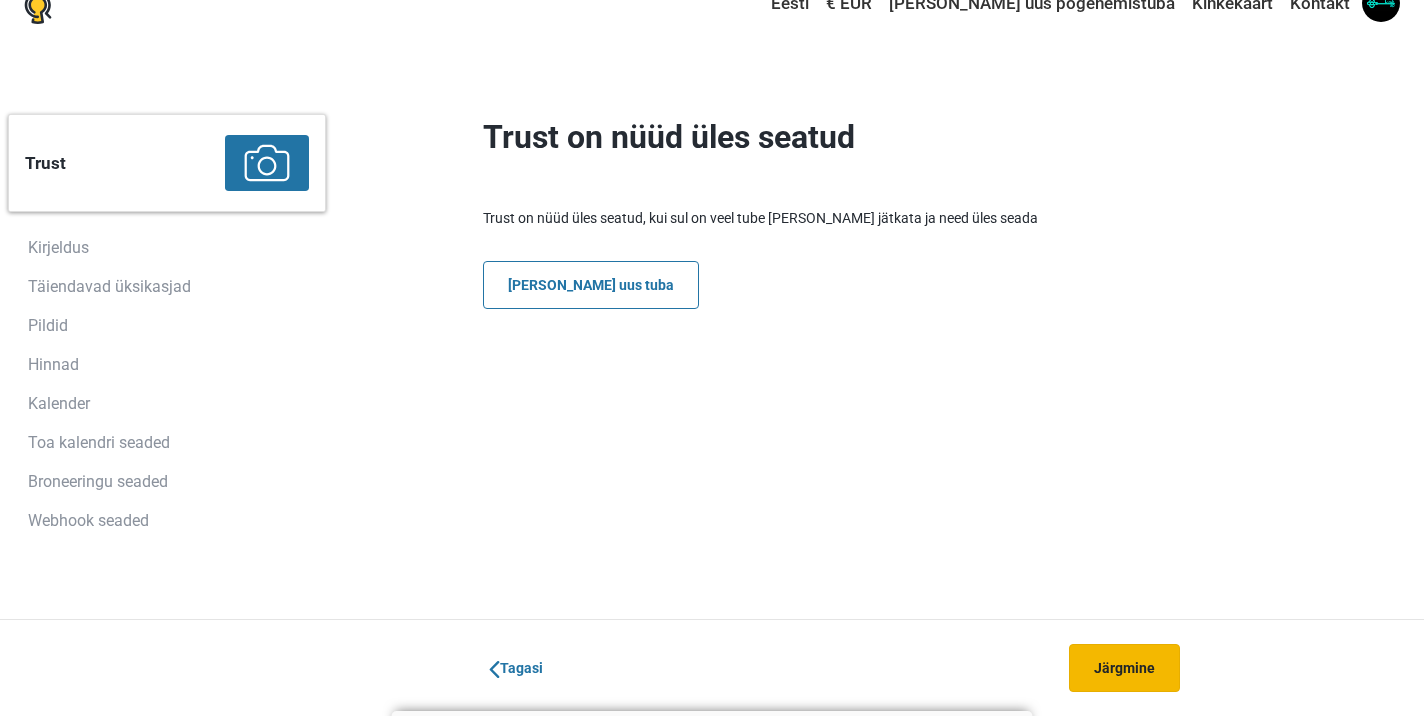 scroll, scrollTop: 0, scrollLeft: 0, axis: both 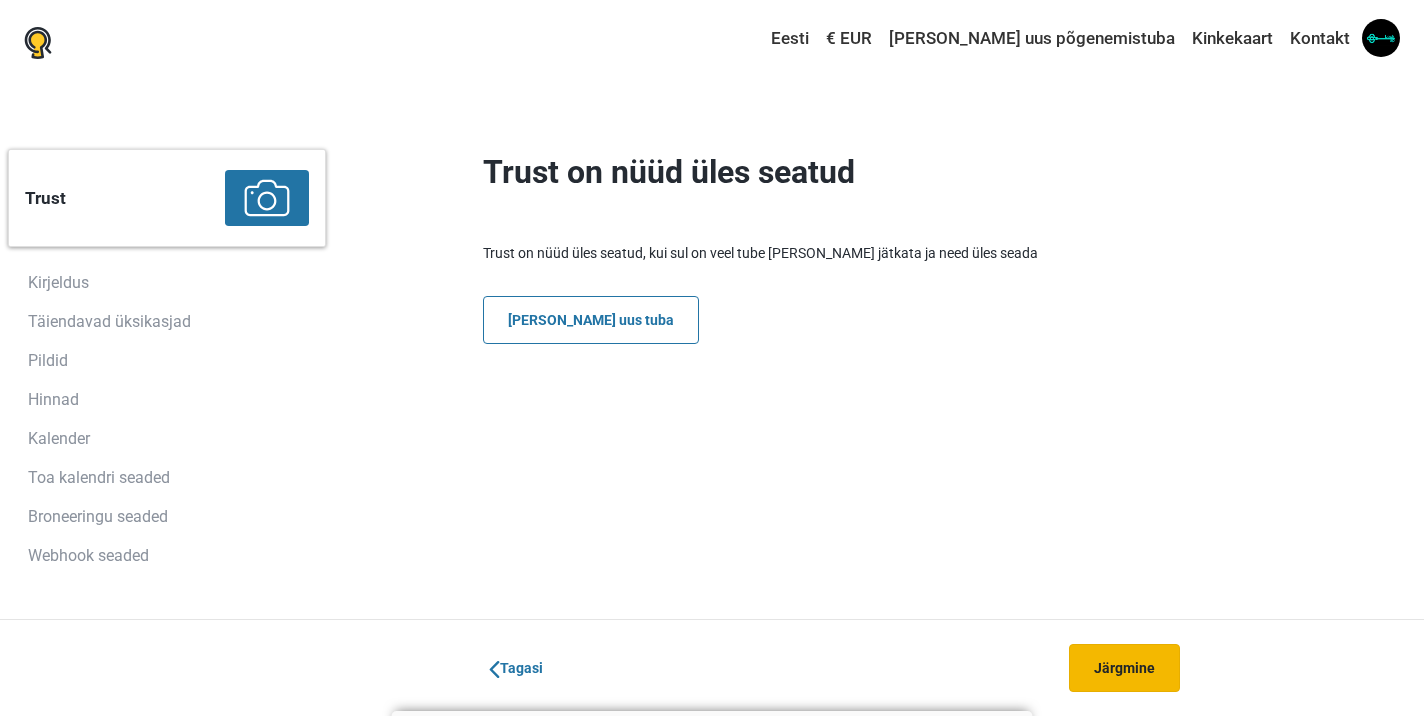 click at bounding box center (1381, 38) 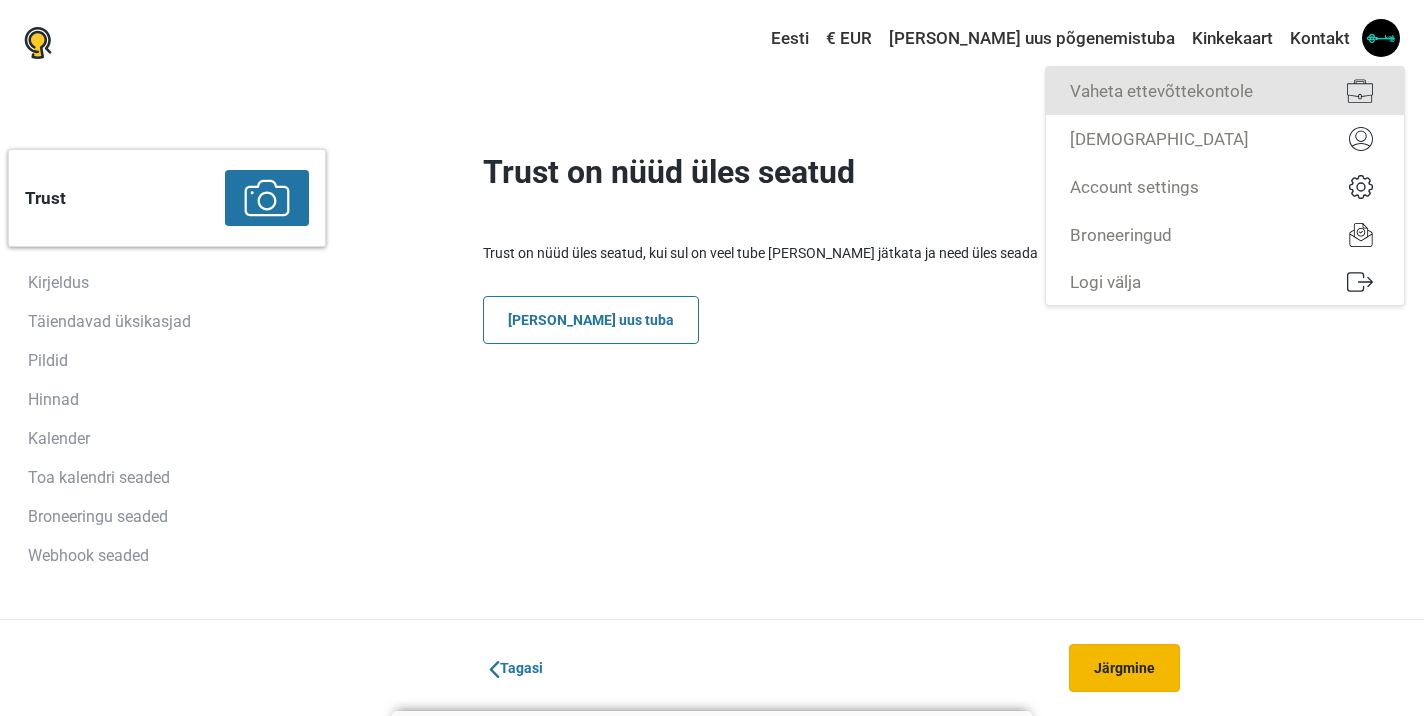 click on "Vaheta ettevõttekontole" at bounding box center (1225, 91) 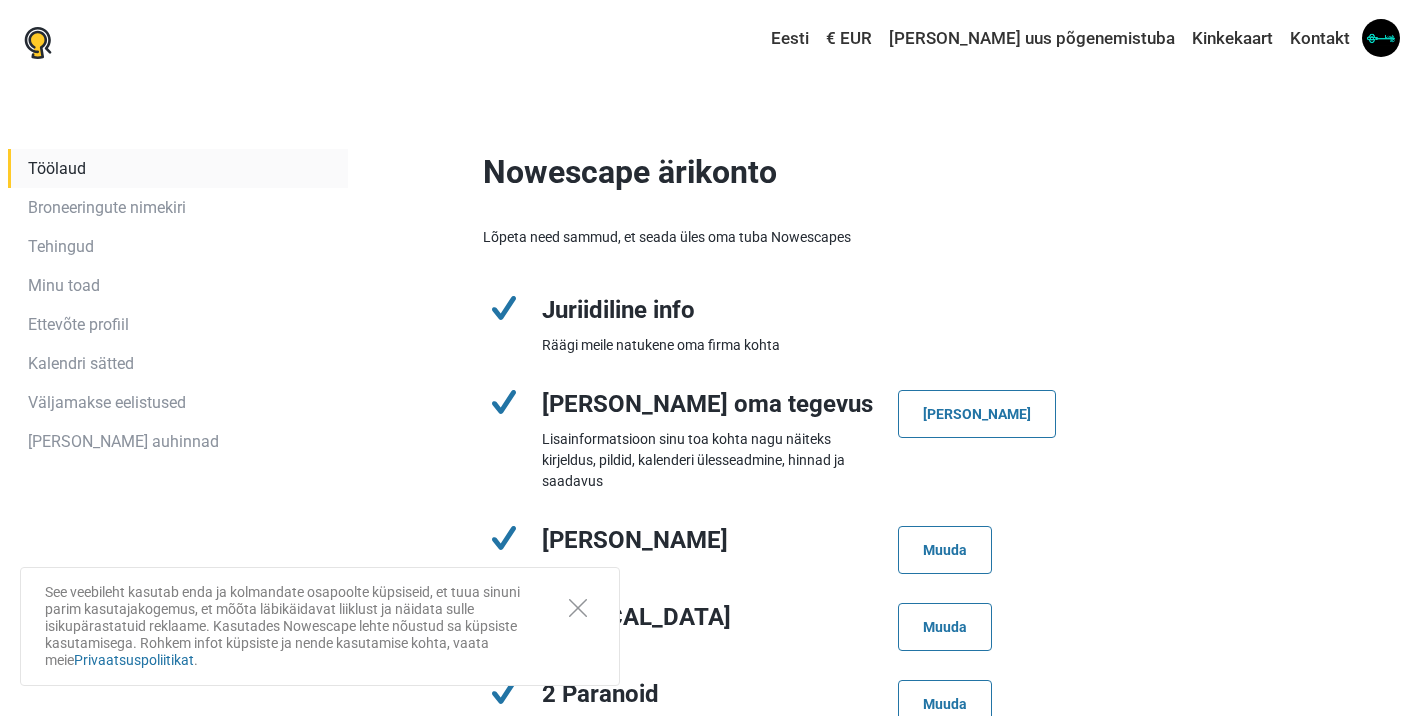 scroll, scrollTop: 0, scrollLeft: 0, axis: both 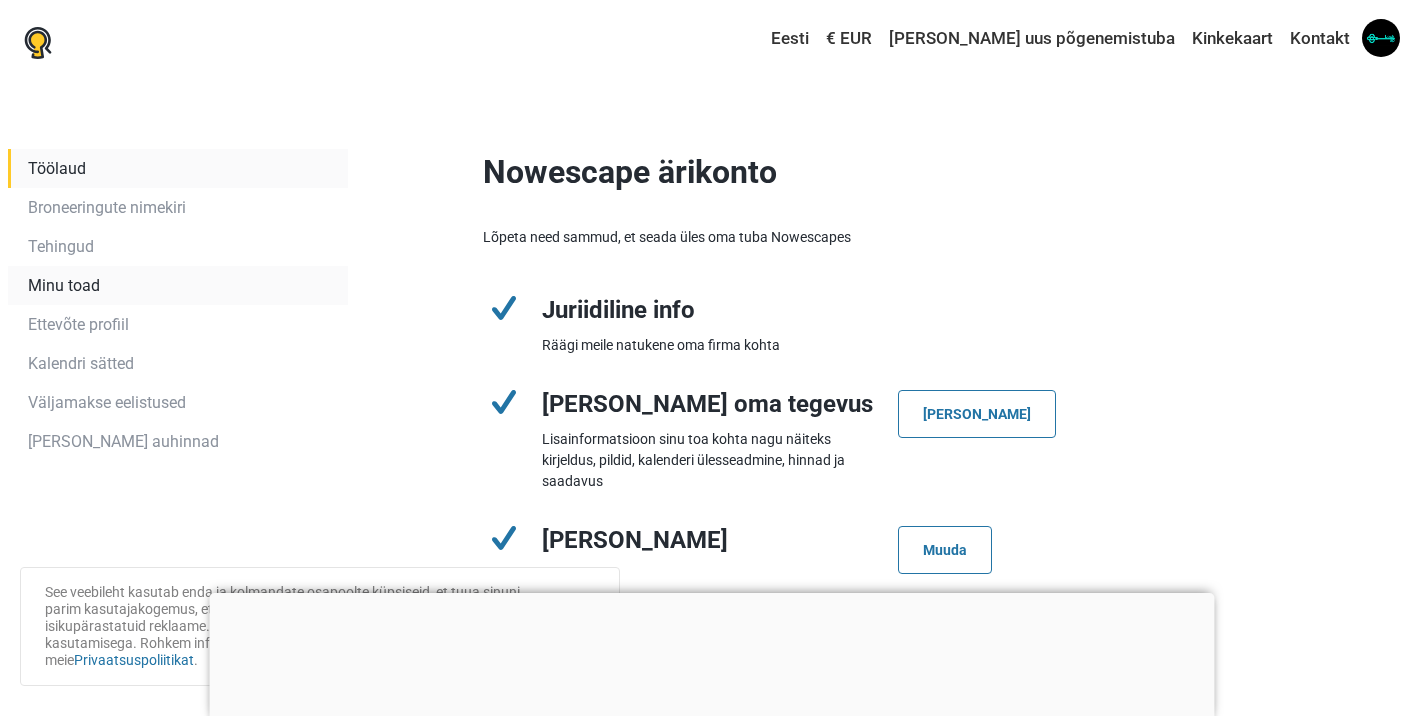 click on "Minu toad" at bounding box center [178, 285] 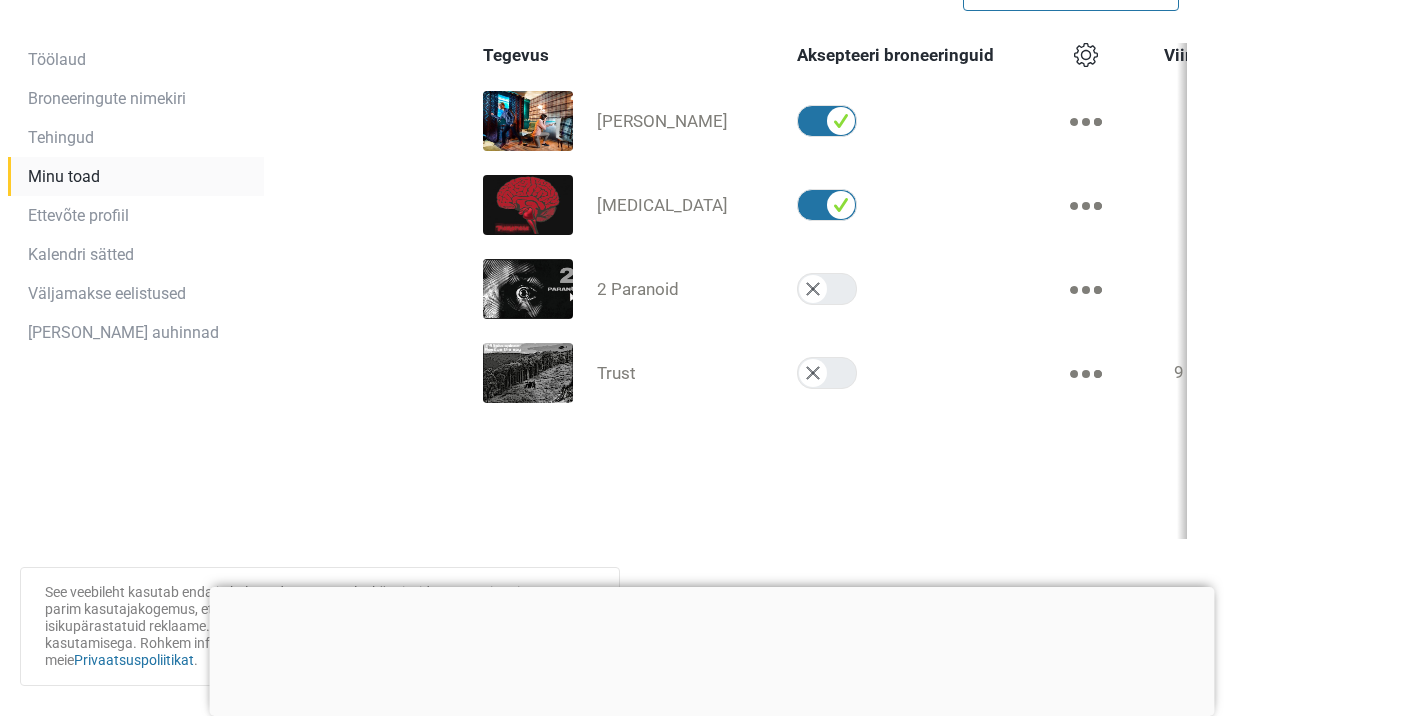scroll, scrollTop: 181, scrollLeft: 0, axis: vertical 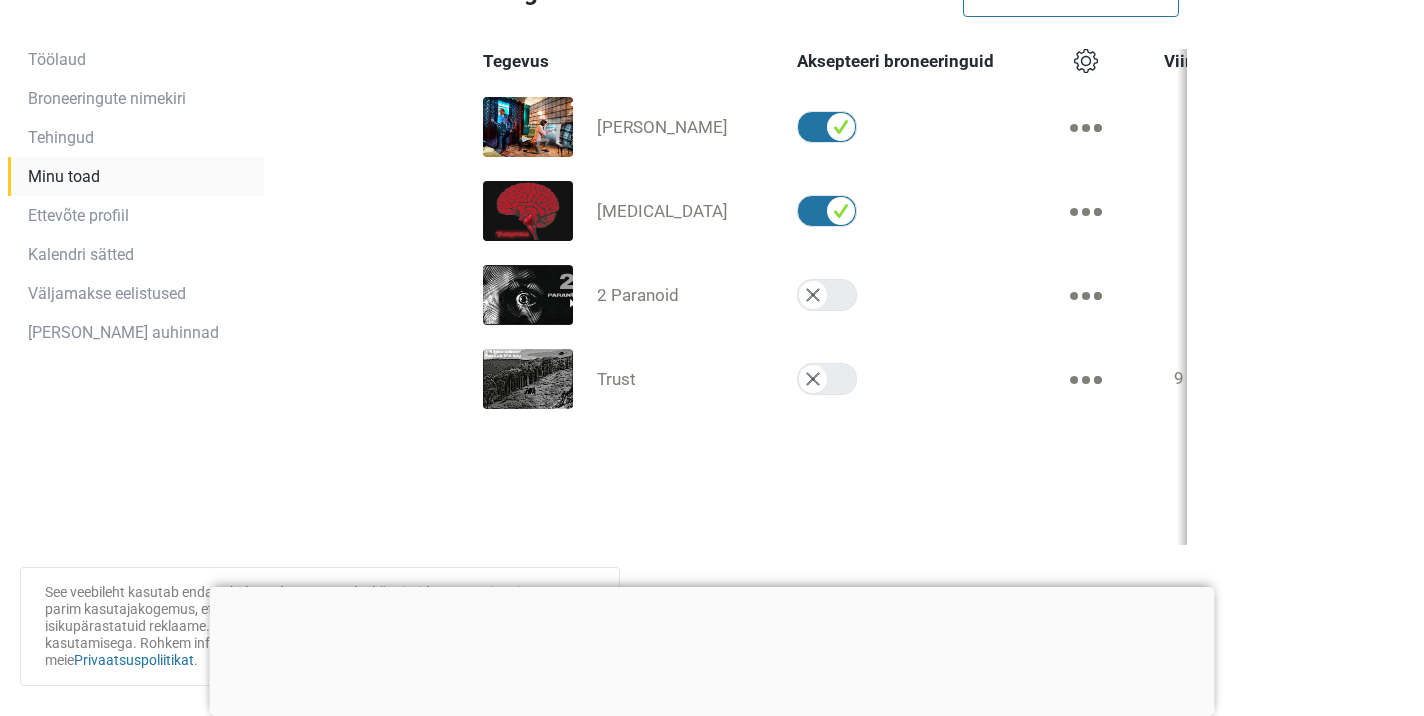 click at bounding box center [829, 295] 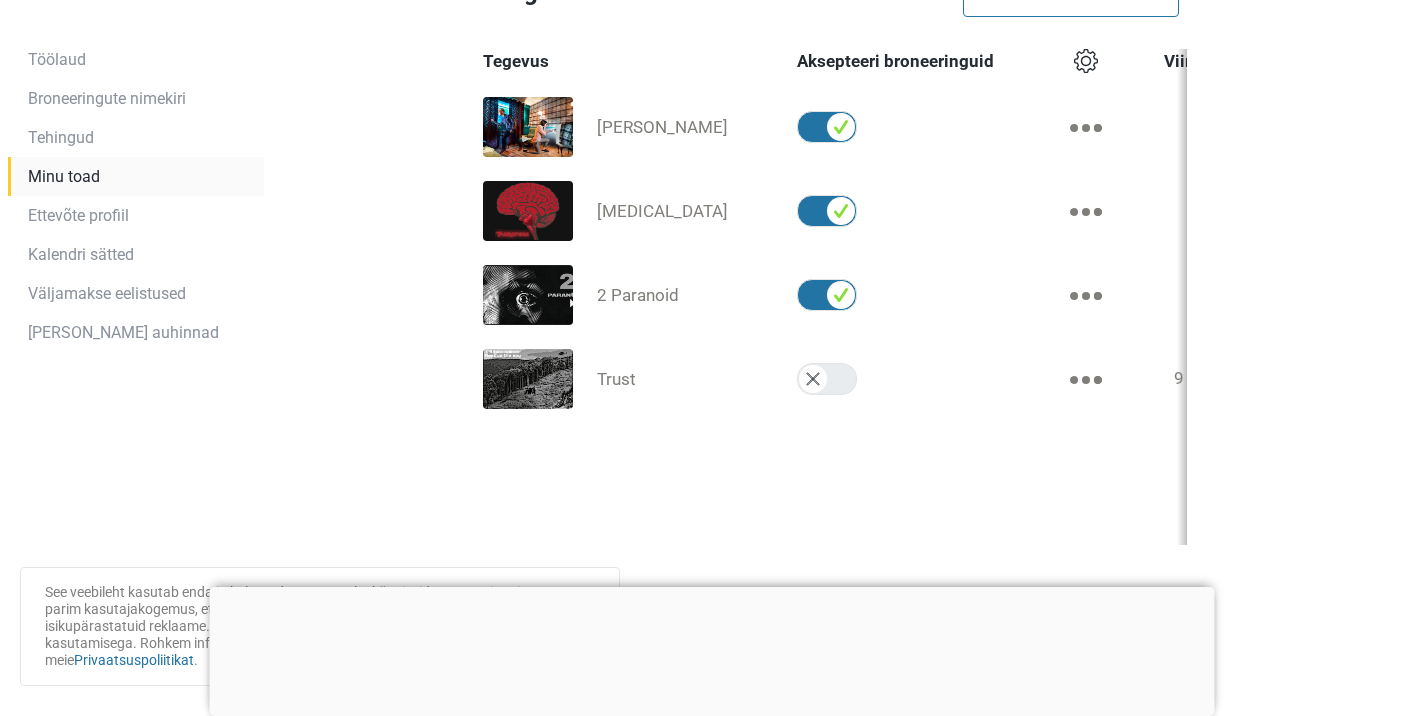 checkbox on "true" 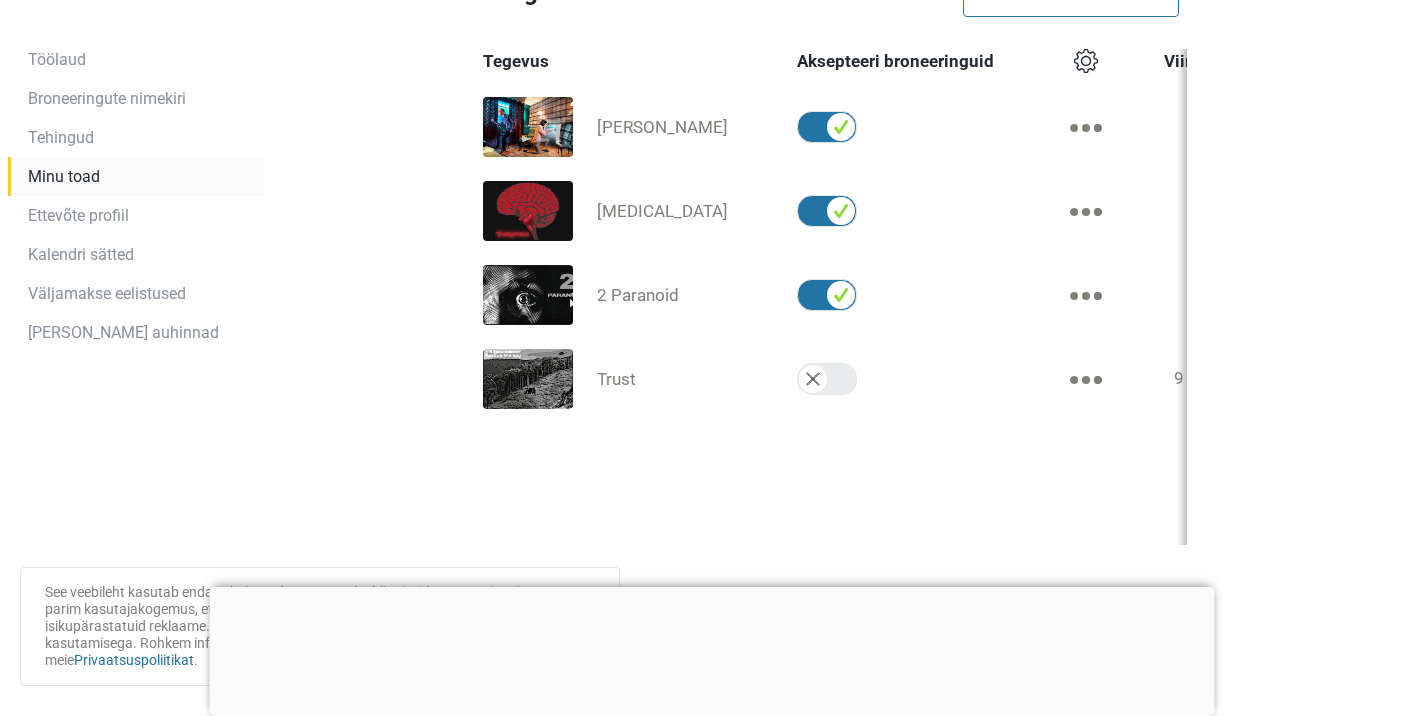 click at bounding box center (829, 379) 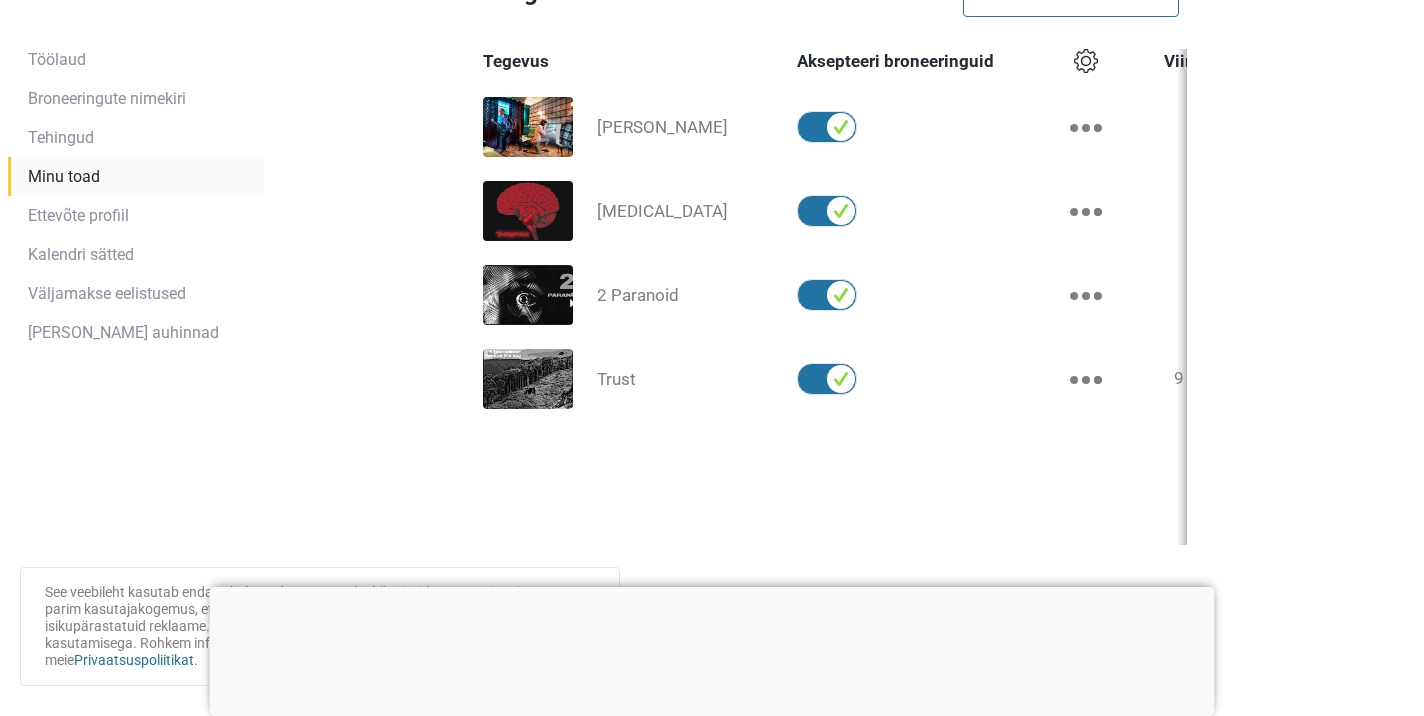 checkbox on "true" 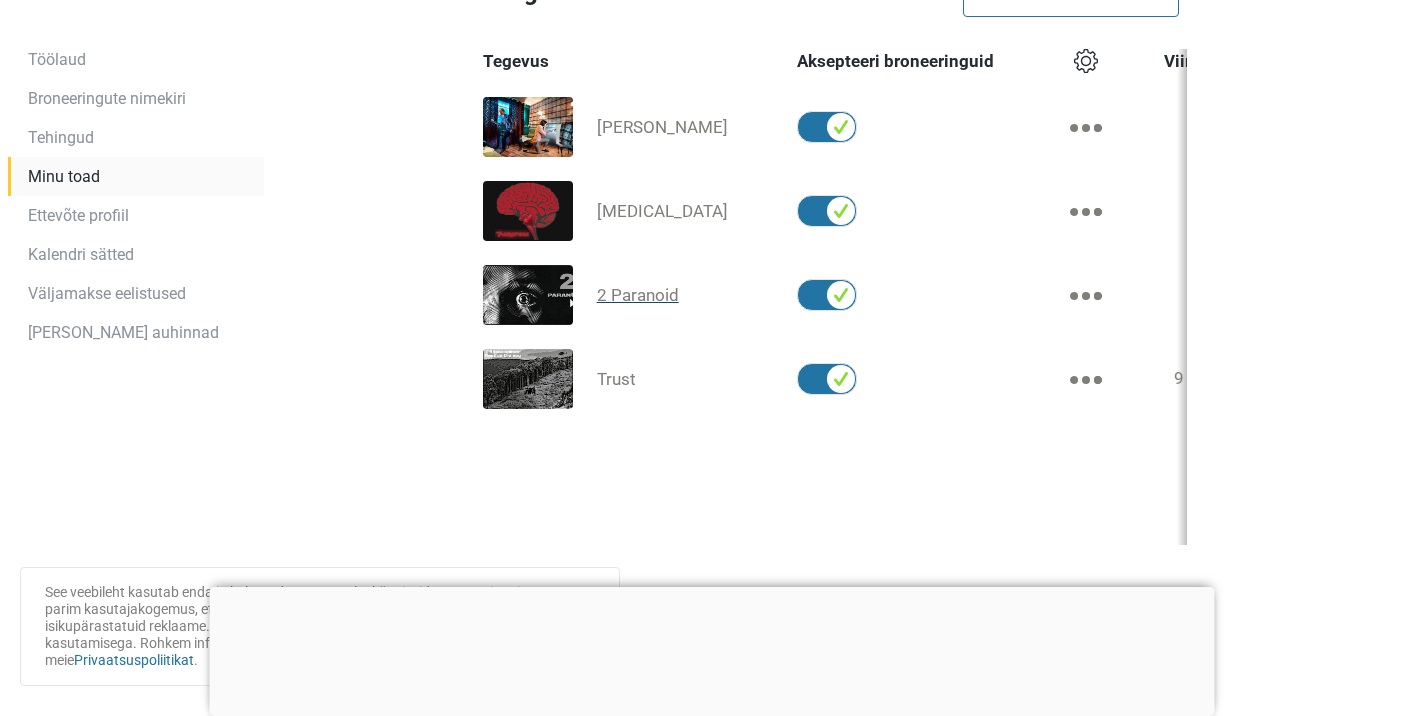 click on "2 Paranoid" at bounding box center (638, 295) 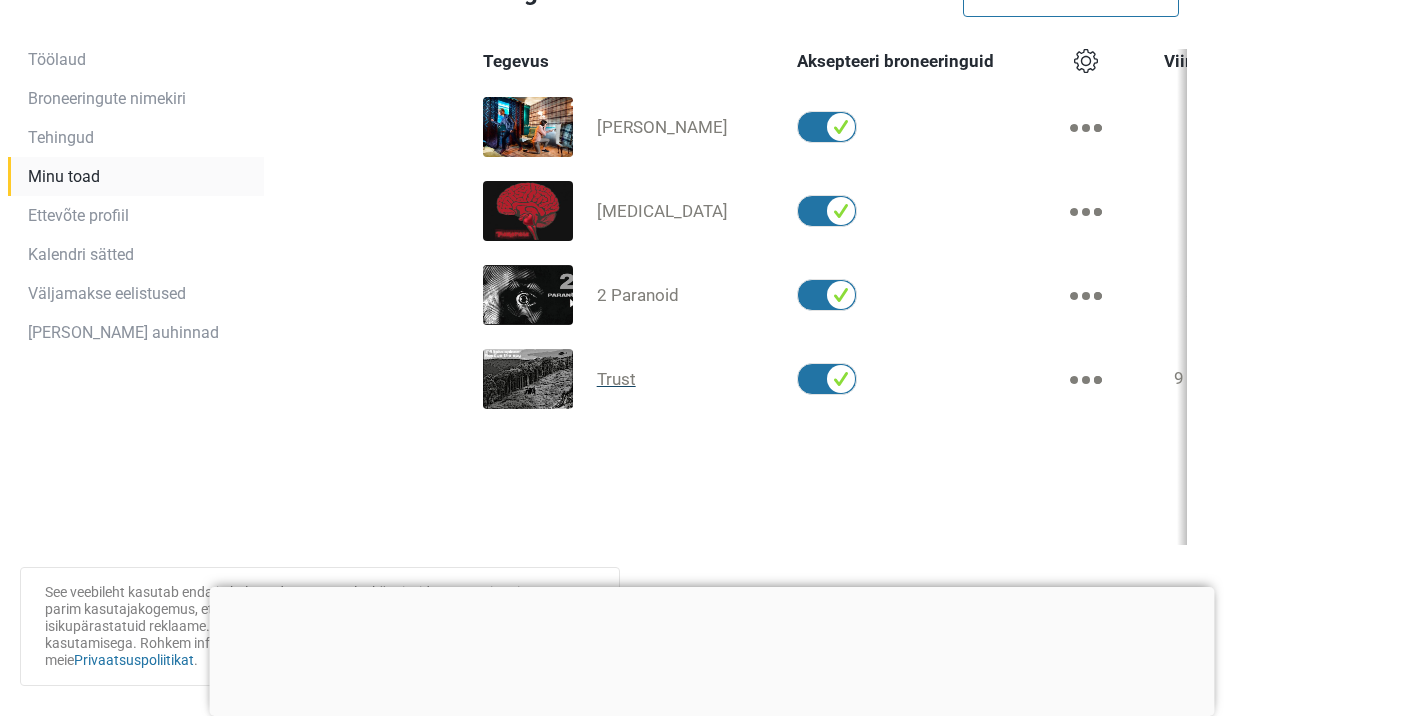 click on "Trust" at bounding box center (616, 379) 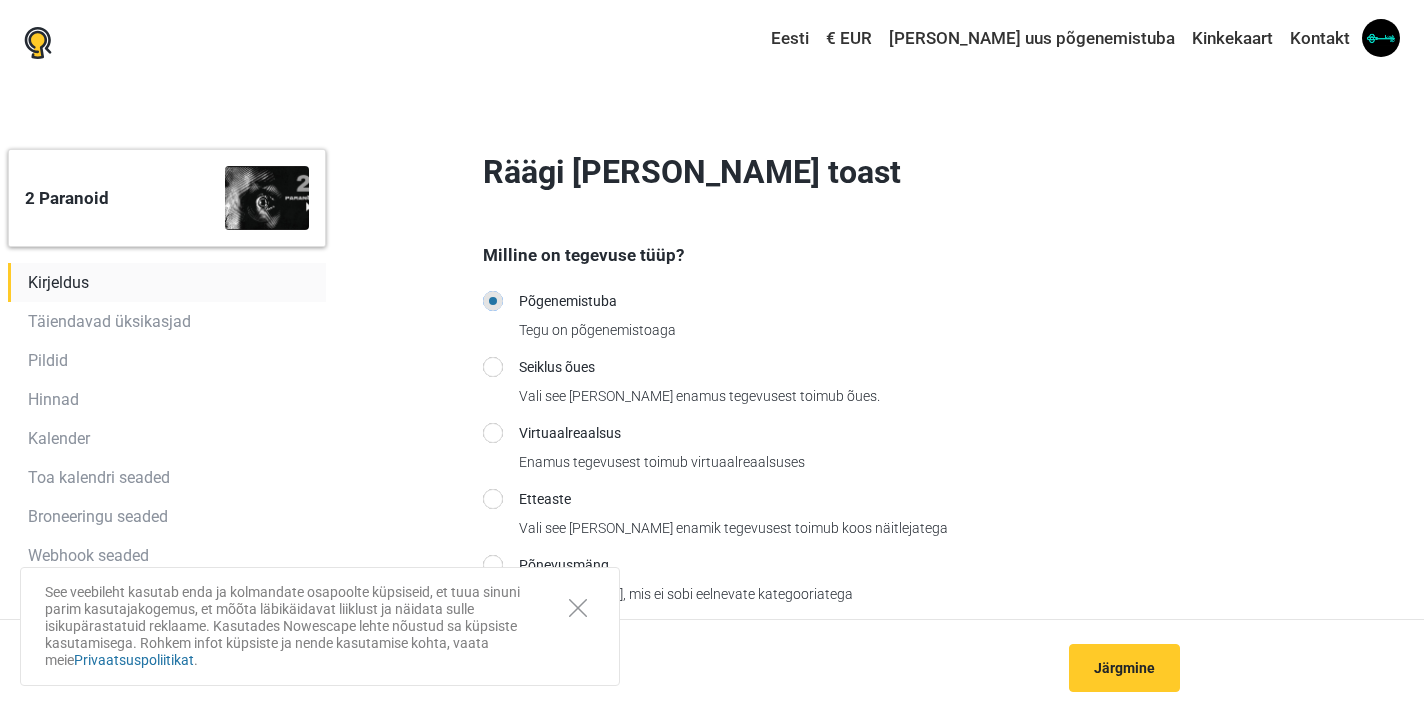 scroll, scrollTop: 0, scrollLeft: 0, axis: both 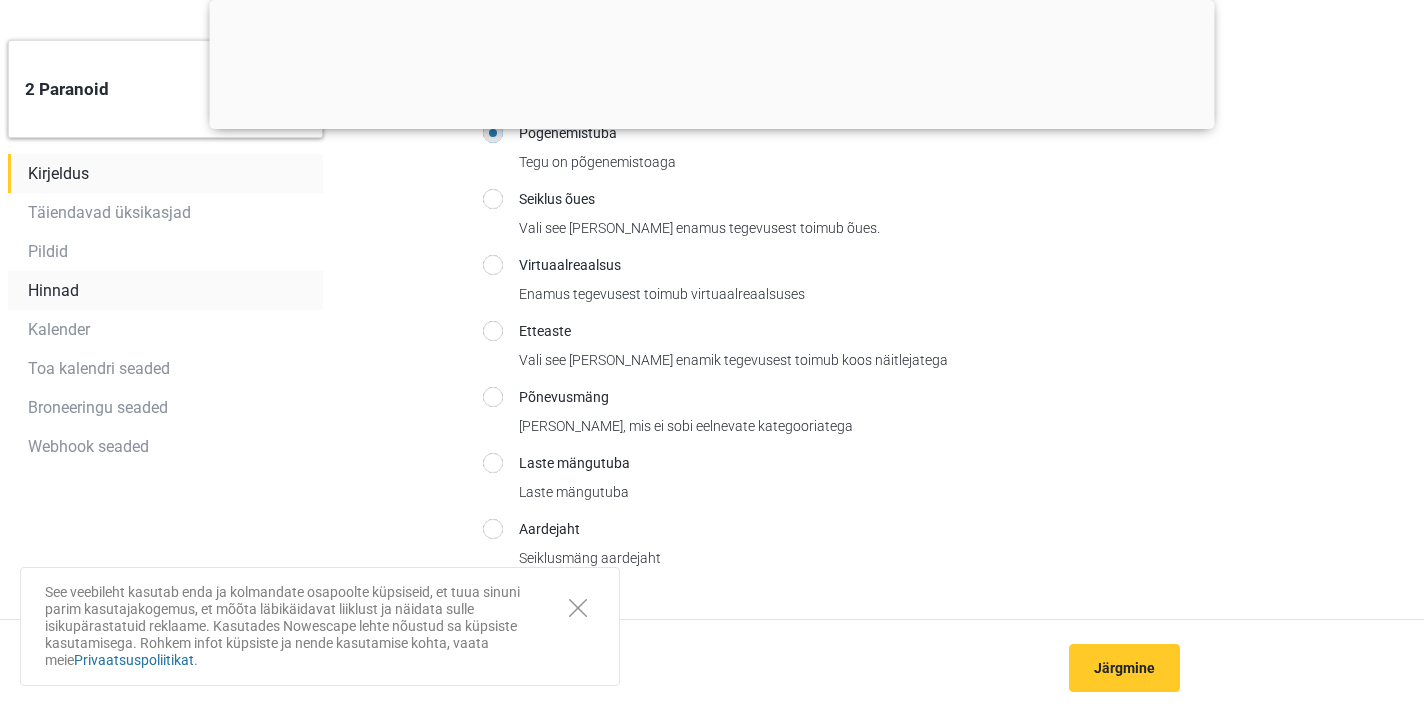 click on "Hinnad" at bounding box center (165, 290) 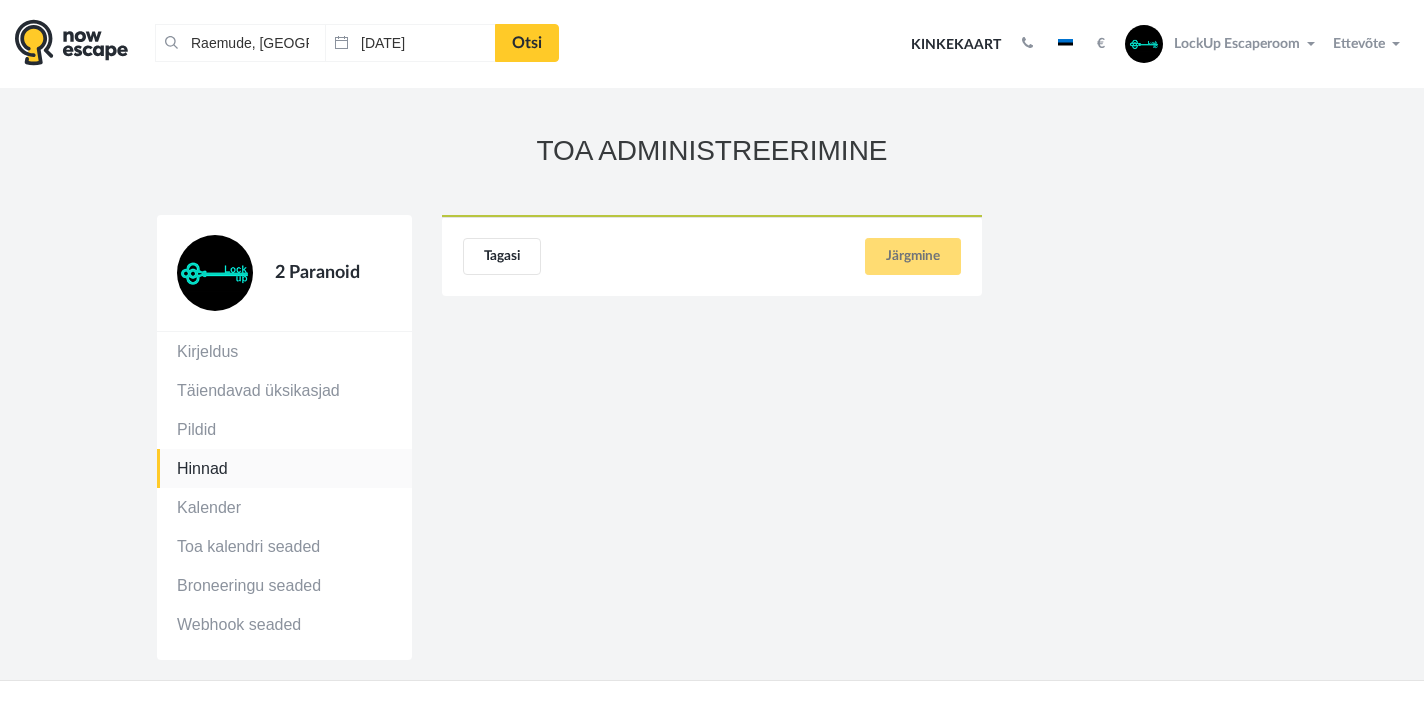 scroll, scrollTop: 0, scrollLeft: 0, axis: both 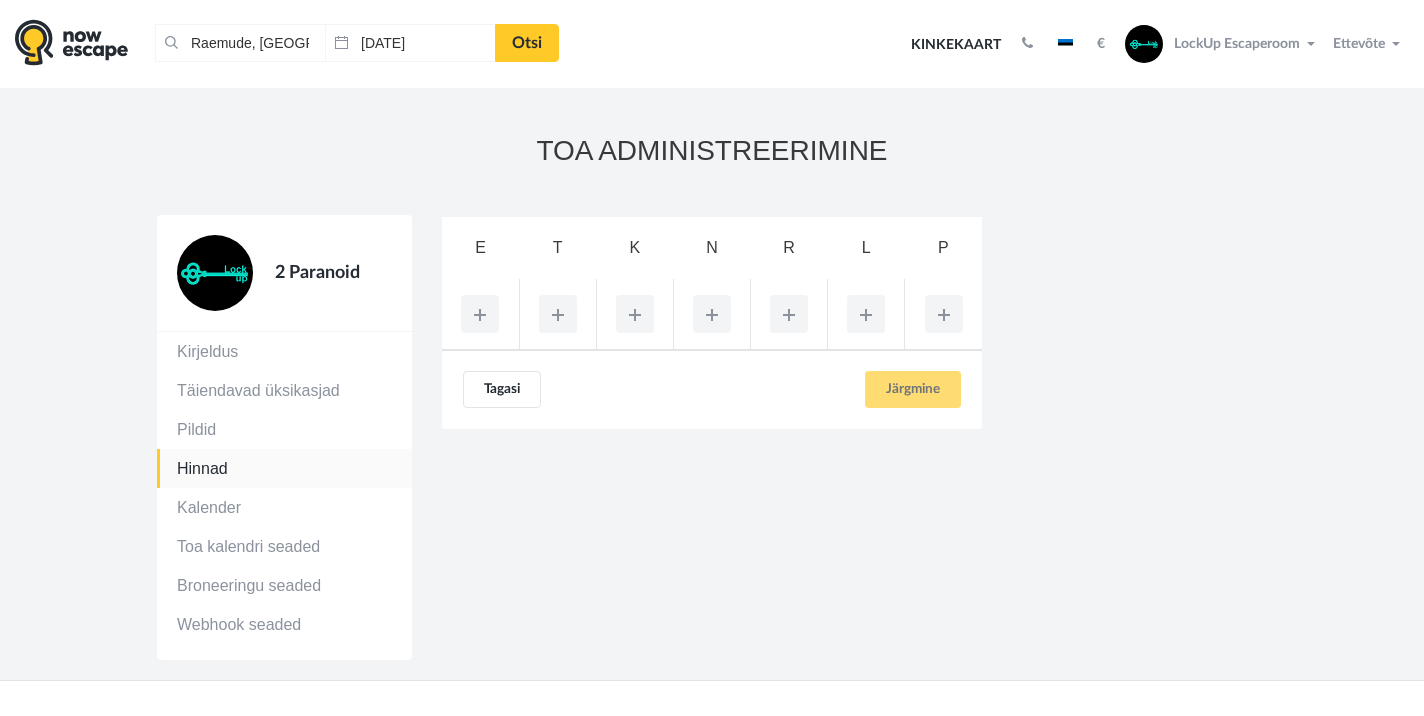 click at bounding box center [789, 314] 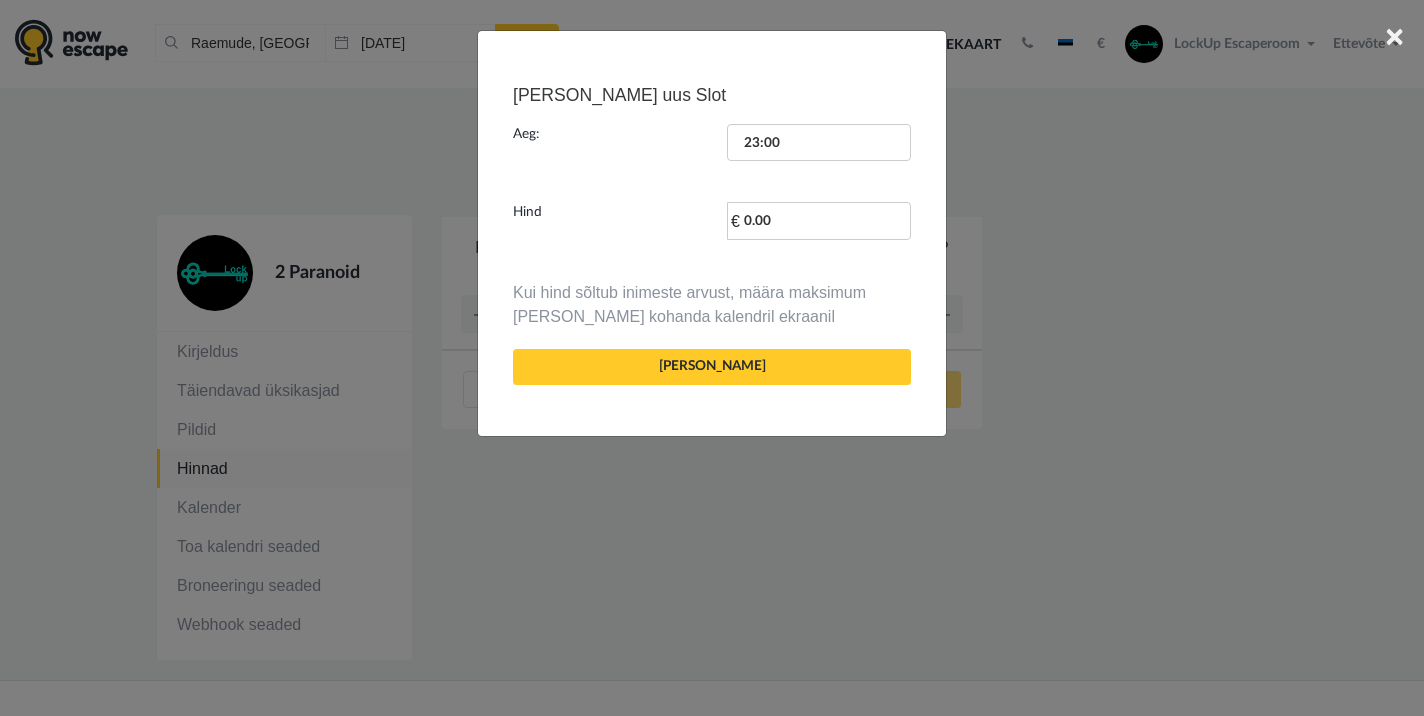 click on "×
[PERSON_NAME] uus Slot
Aeg:
23:00
Täida ajavorm
Hind
€
0.00
Kui hind sõltub inimeste arvust, määra maksimum [PERSON_NAME] kohanda kalendril ekraanil
[PERSON_NAME]" at bounding box center [712, 358] 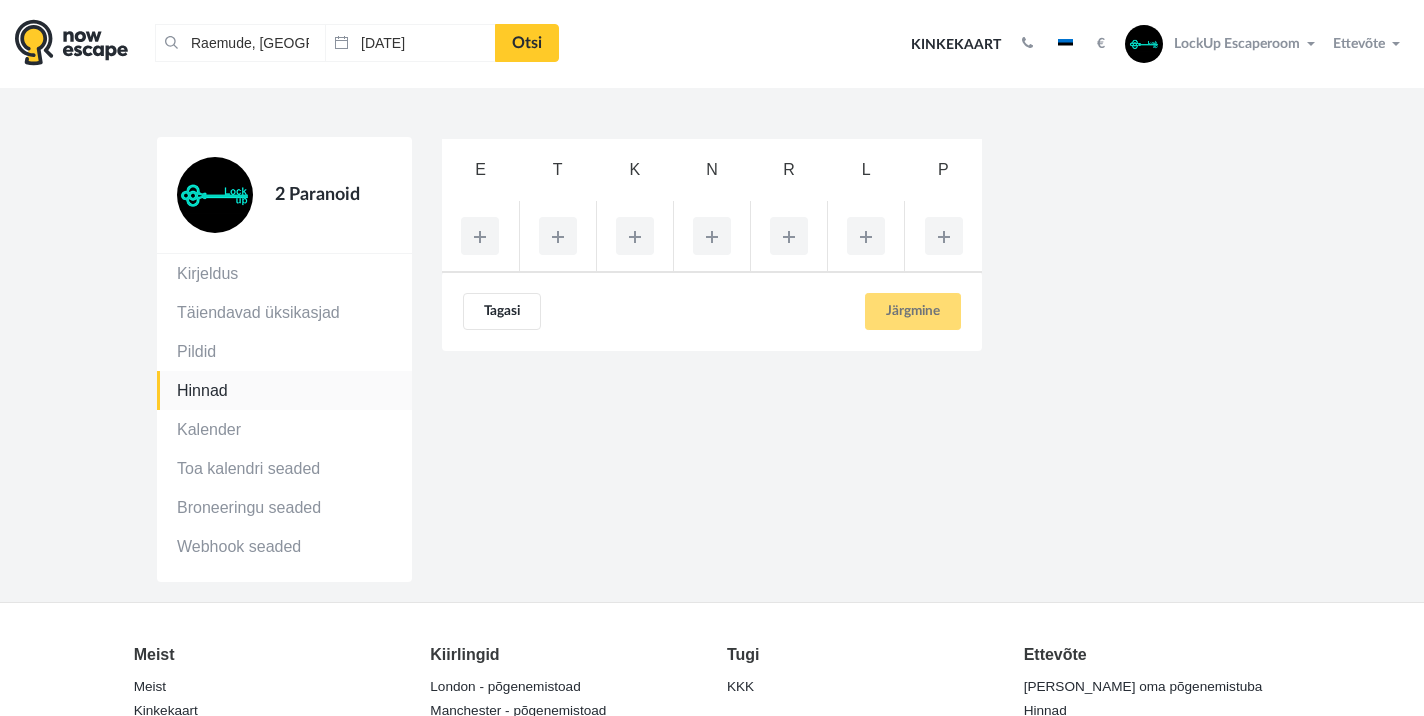 scroll, scrollTop: 98, scrollLeft: 0, axis: vertical 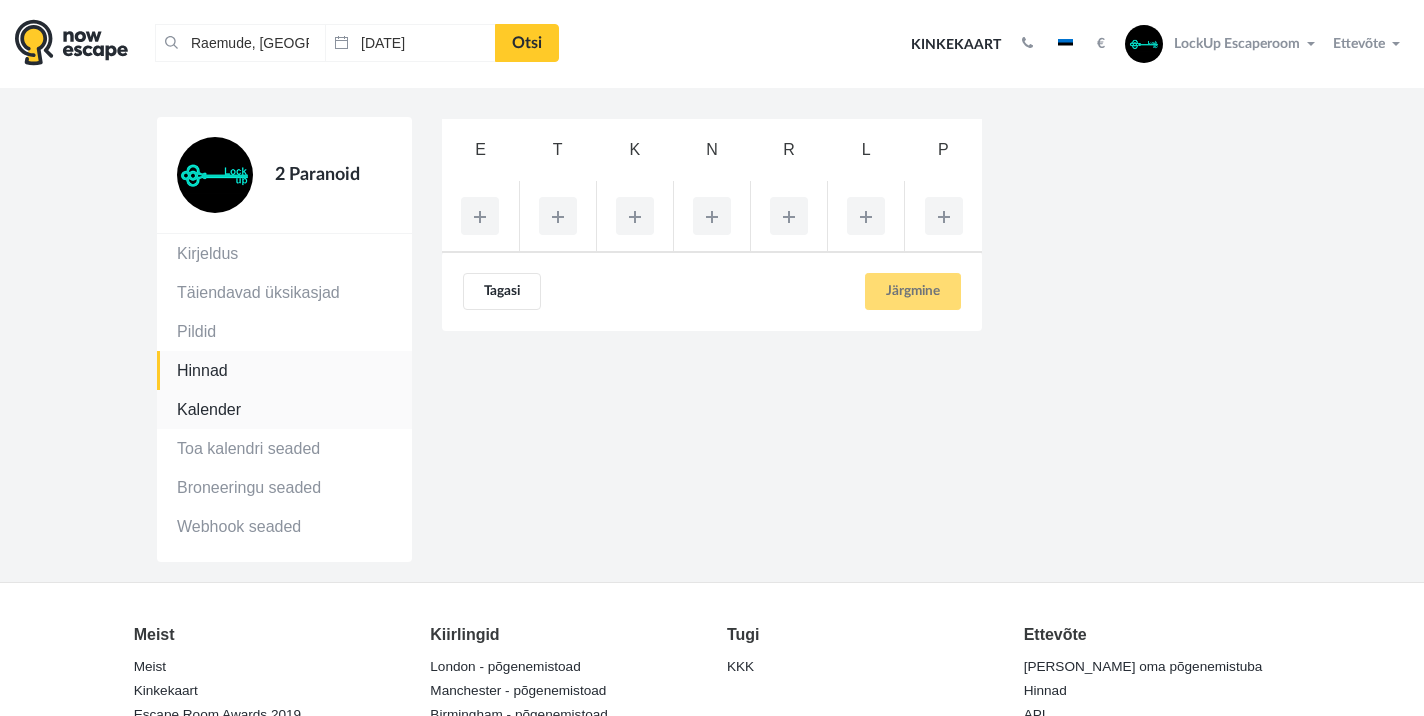 click on "Kalender" at bounding box center [284, 409] 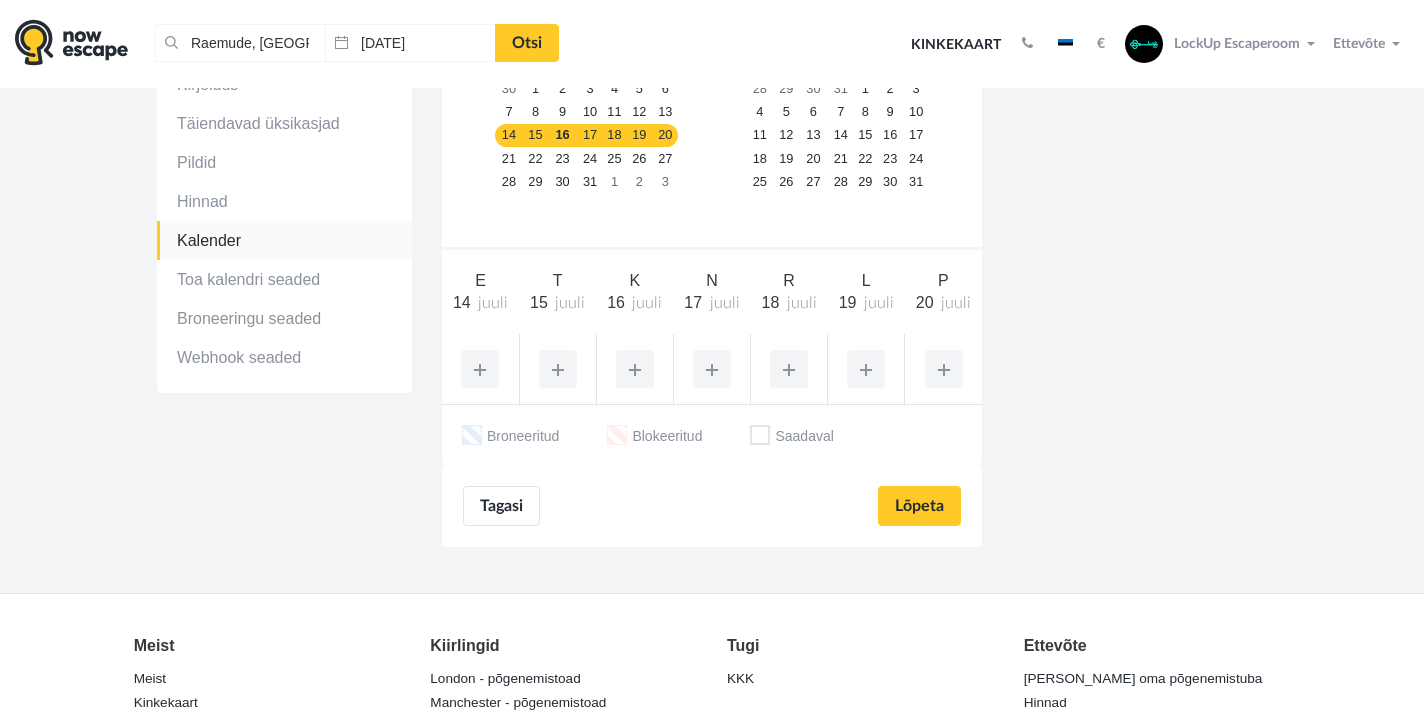 scroll, scrollTop: 256, scrollLeft: 0, axis: vertical 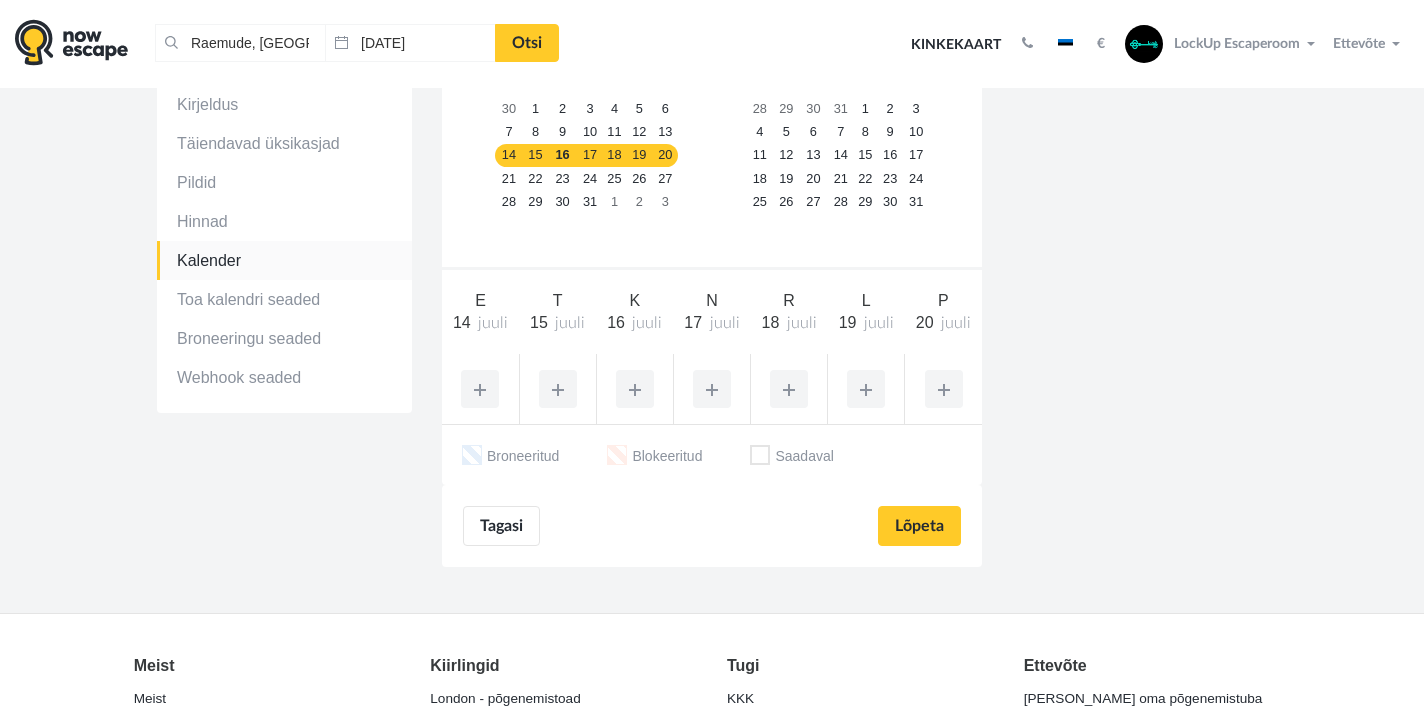 click at bounding box center (789, 389) 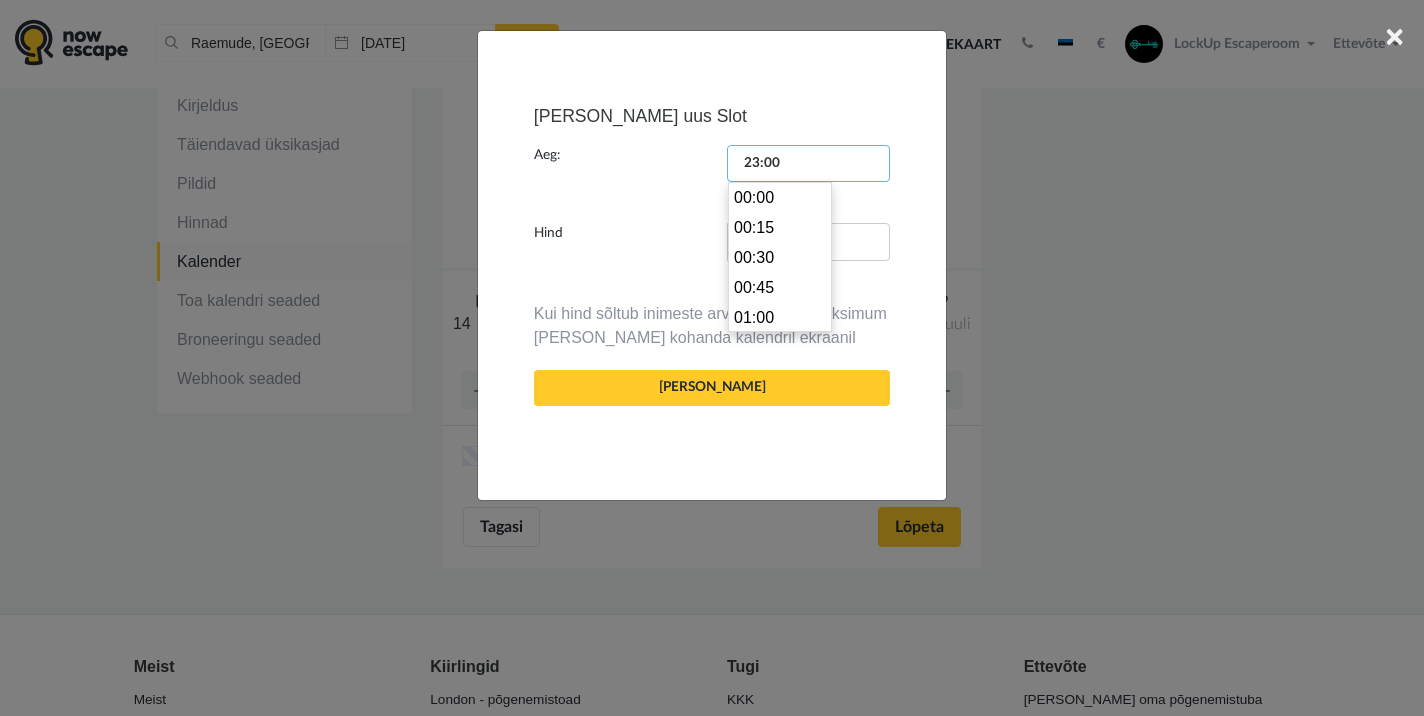 scroll, scrollTop: 2642, scrollLeft: 0, axis: vertical 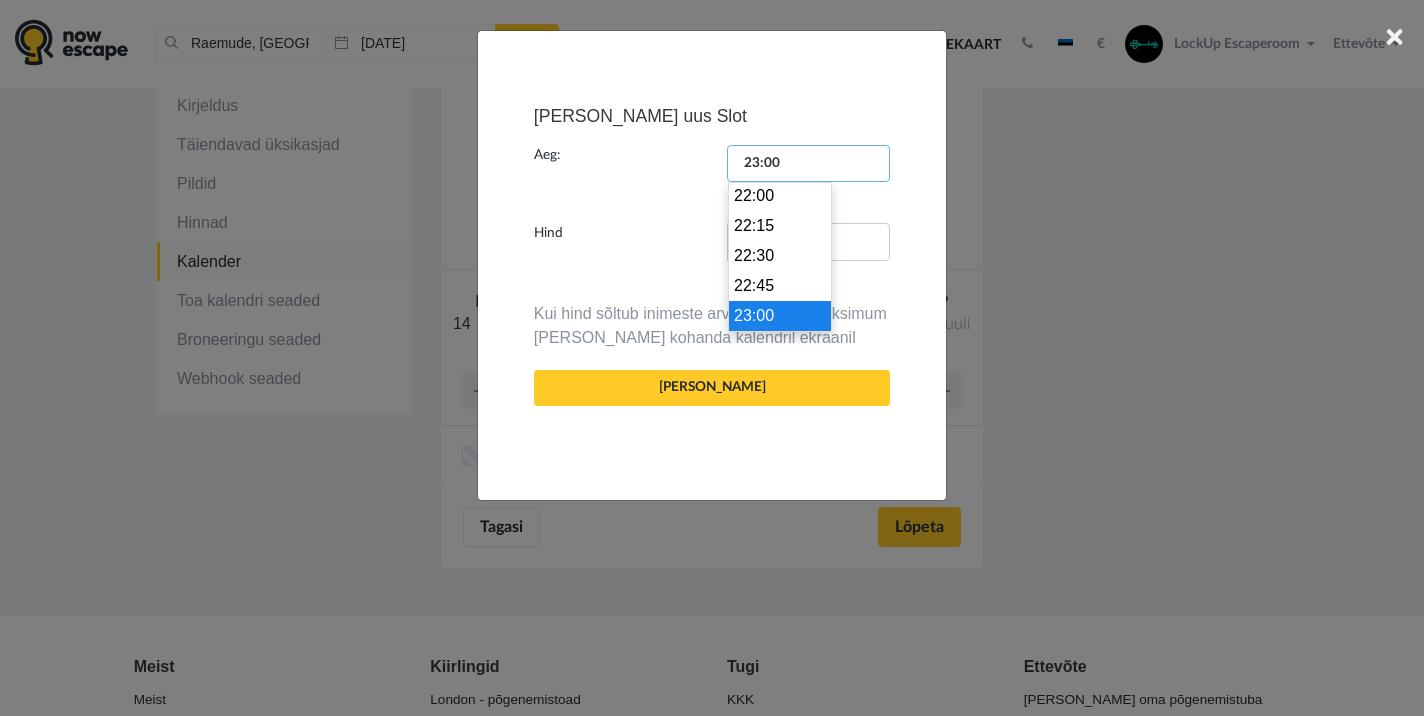 drag, startPoint x: 791, startPoint y: 164, endPoint x: 722, endPoint y: 162, distance: 69.02898 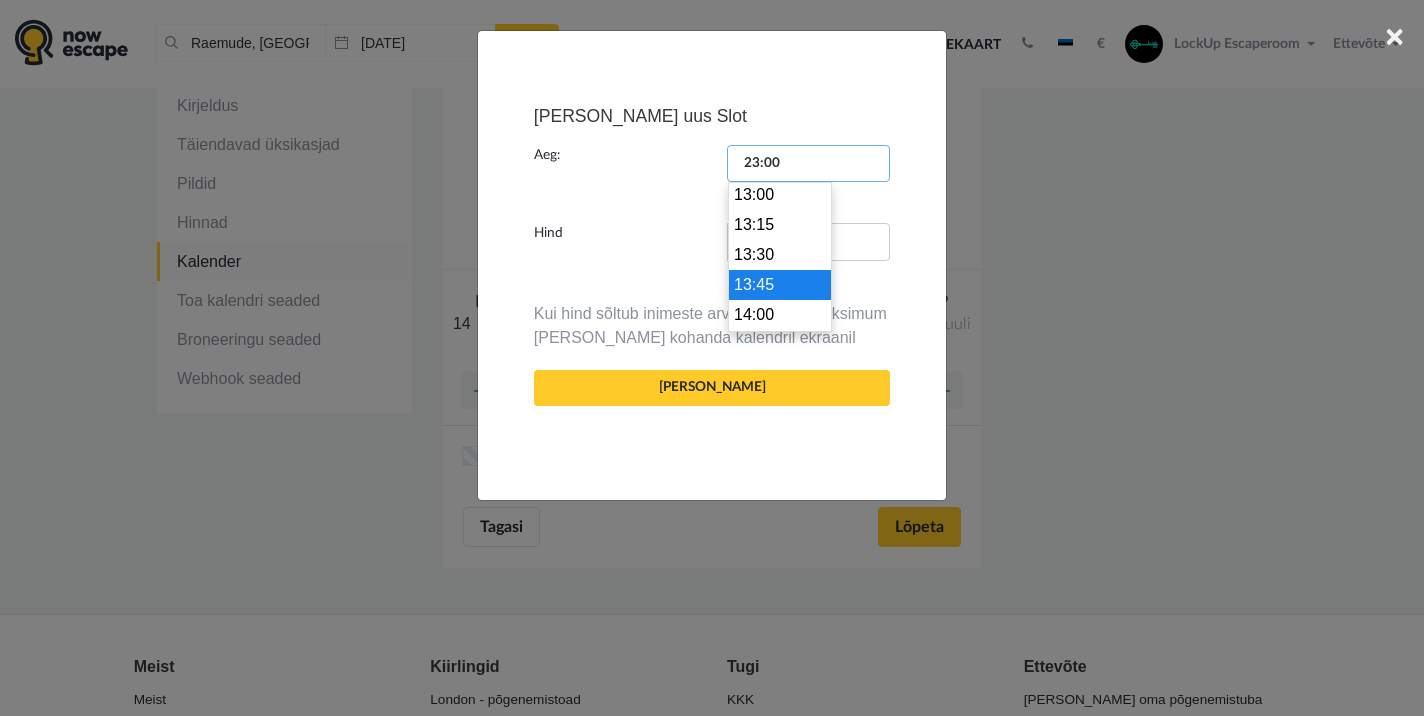 scroll, scrollTop: 1565, scrollLeft: 0, axis: vertical 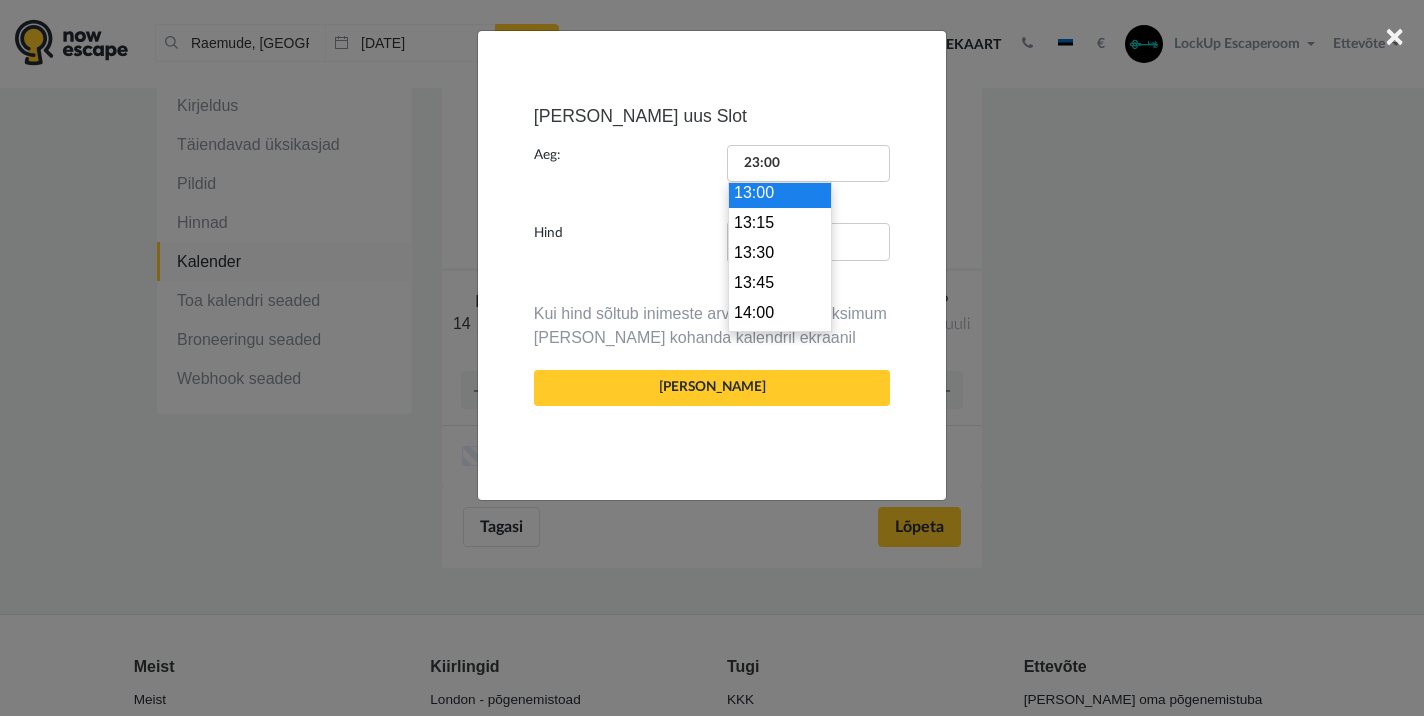 type on "13:00" 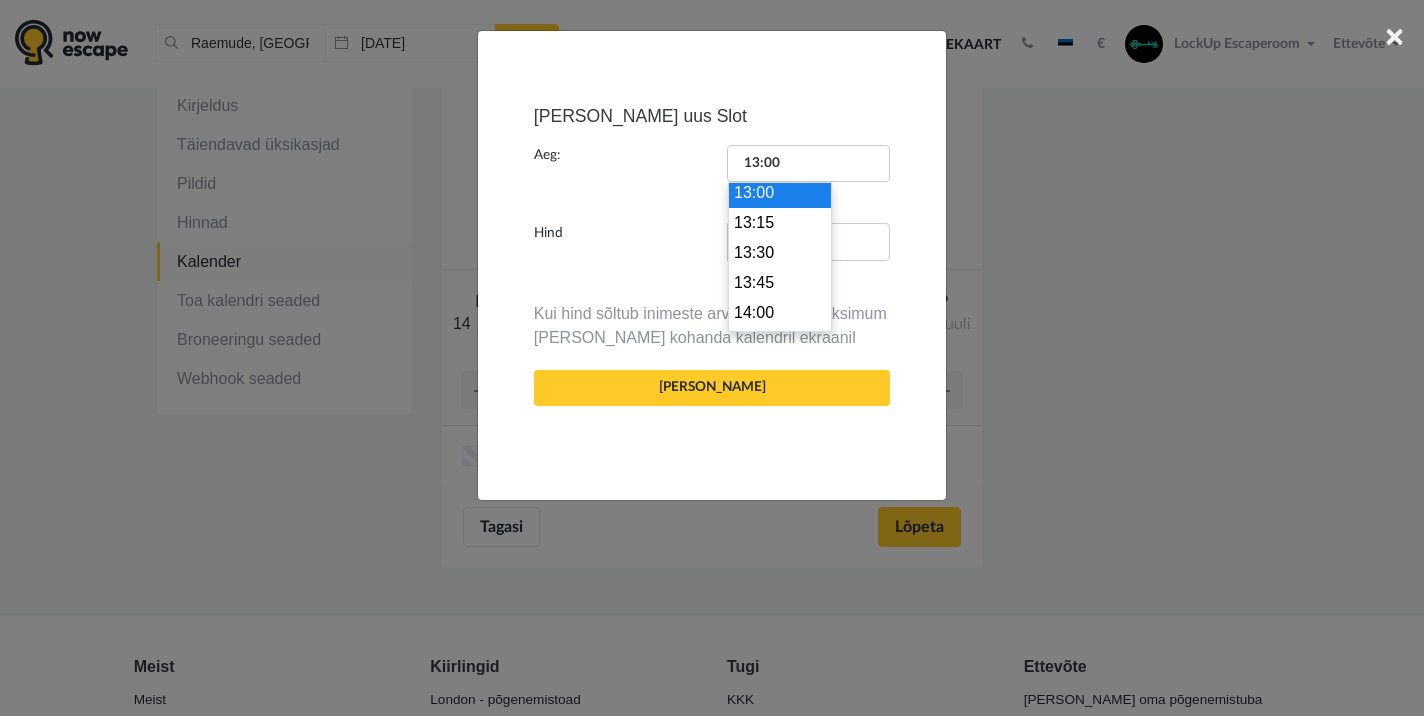 click on "13:00" at bounding box center (780, 193) 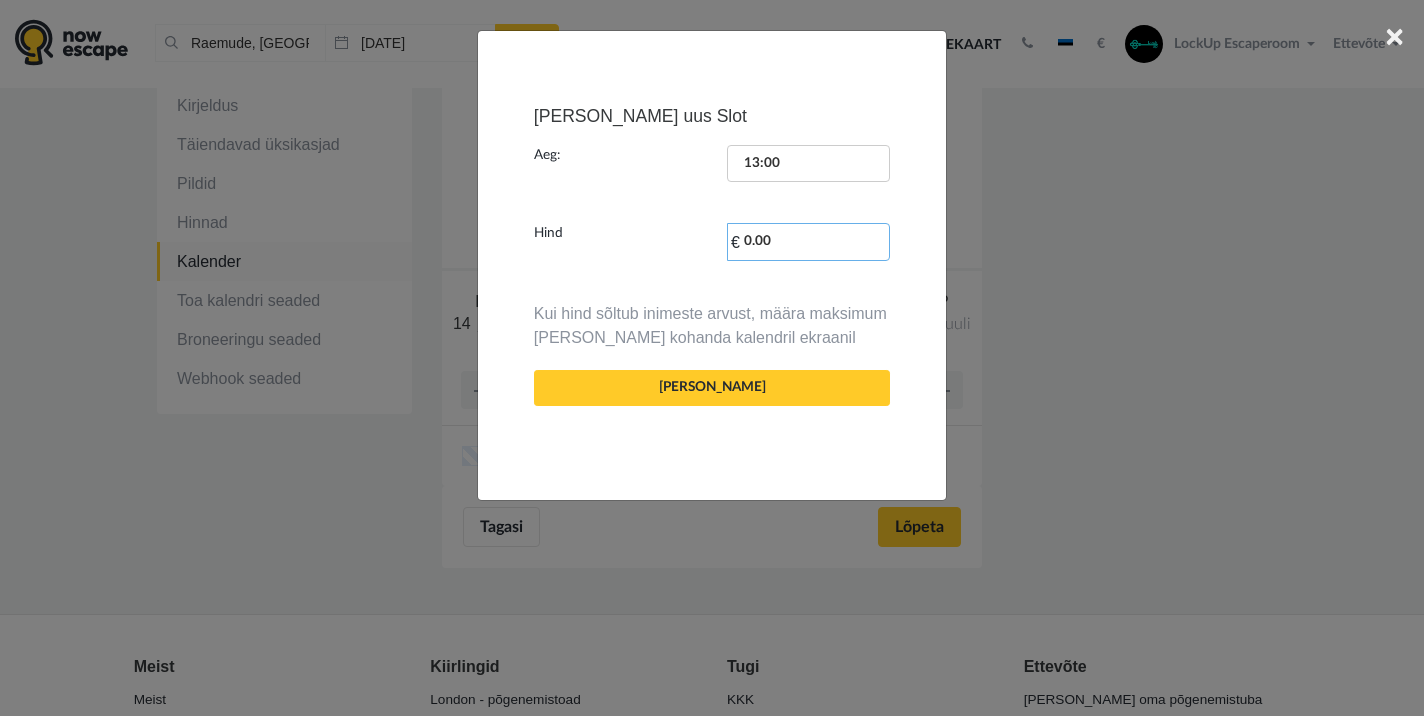 drag, startPoint x: 784, startPoint y: 241, endPoint x: 744, endPoint y: 241, distance: 40 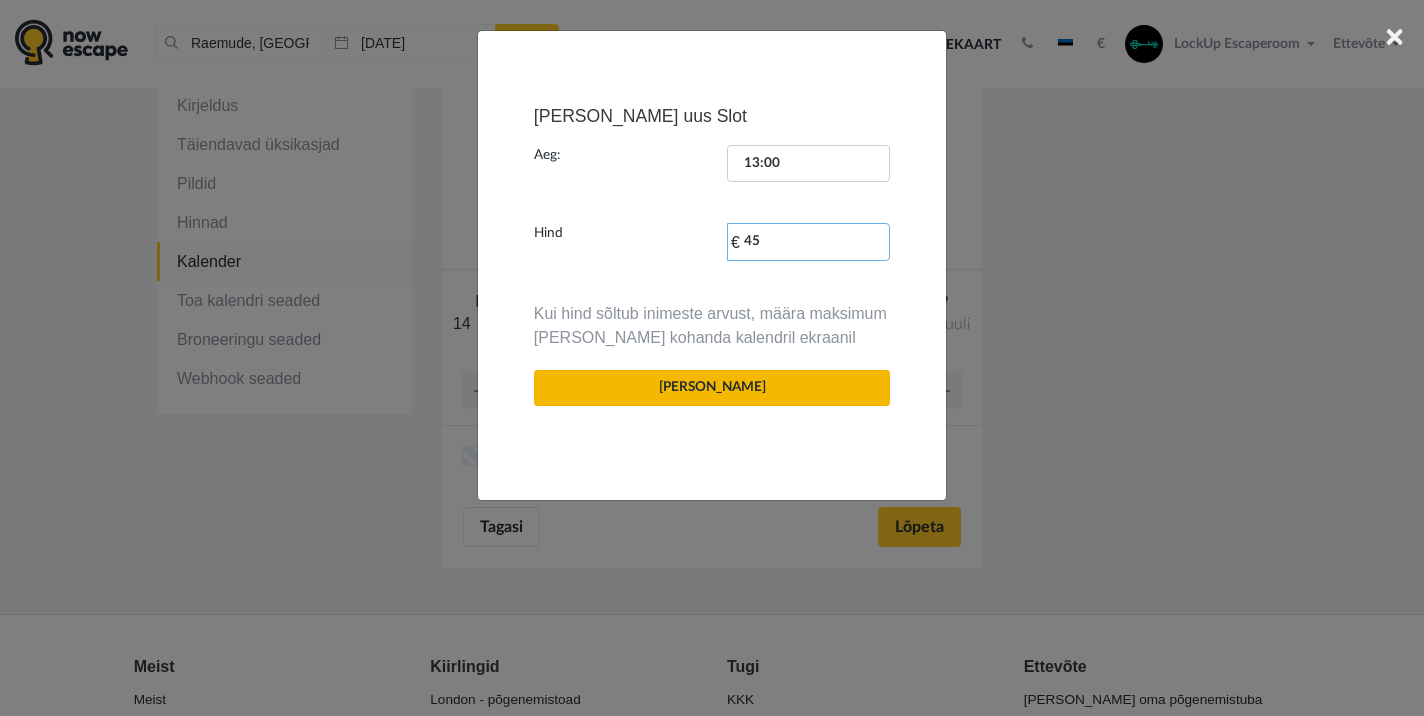type on "45" 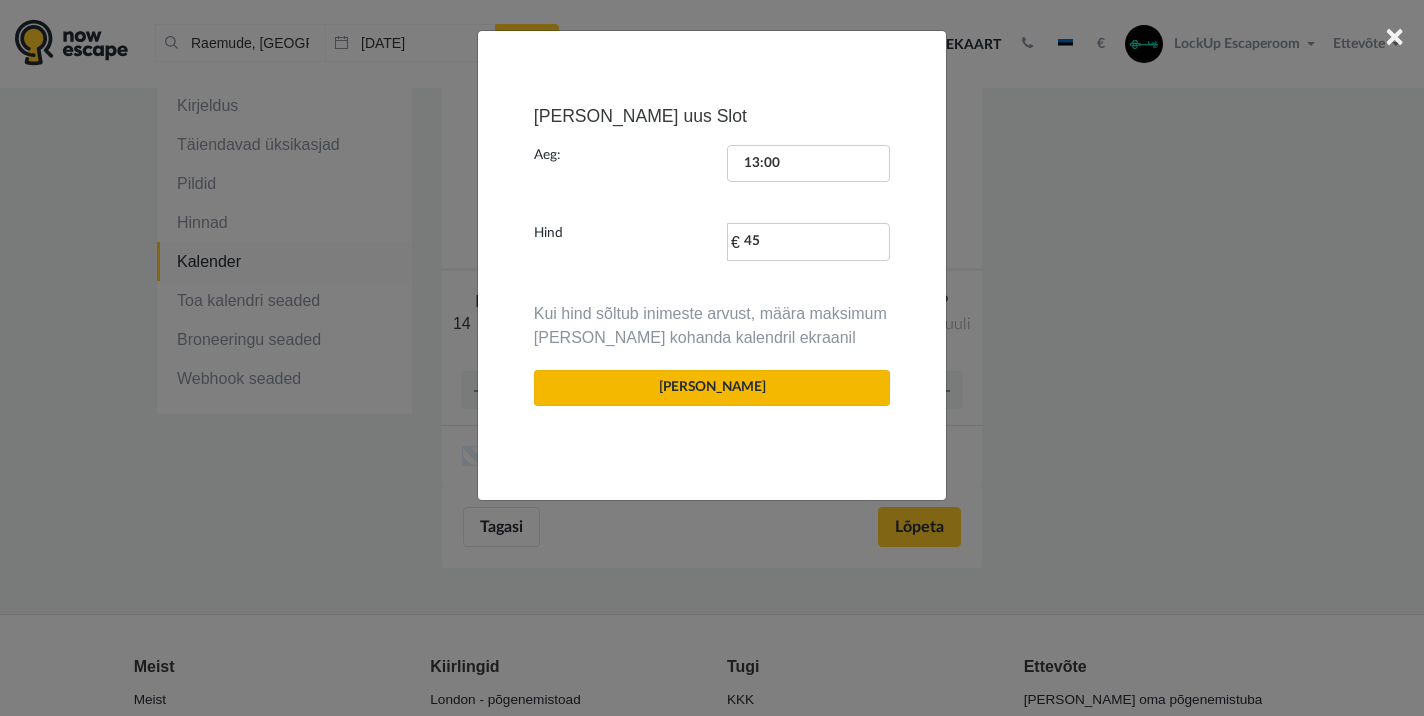 click on "[PERSON_NAME]" at bounding box center [712, 387] 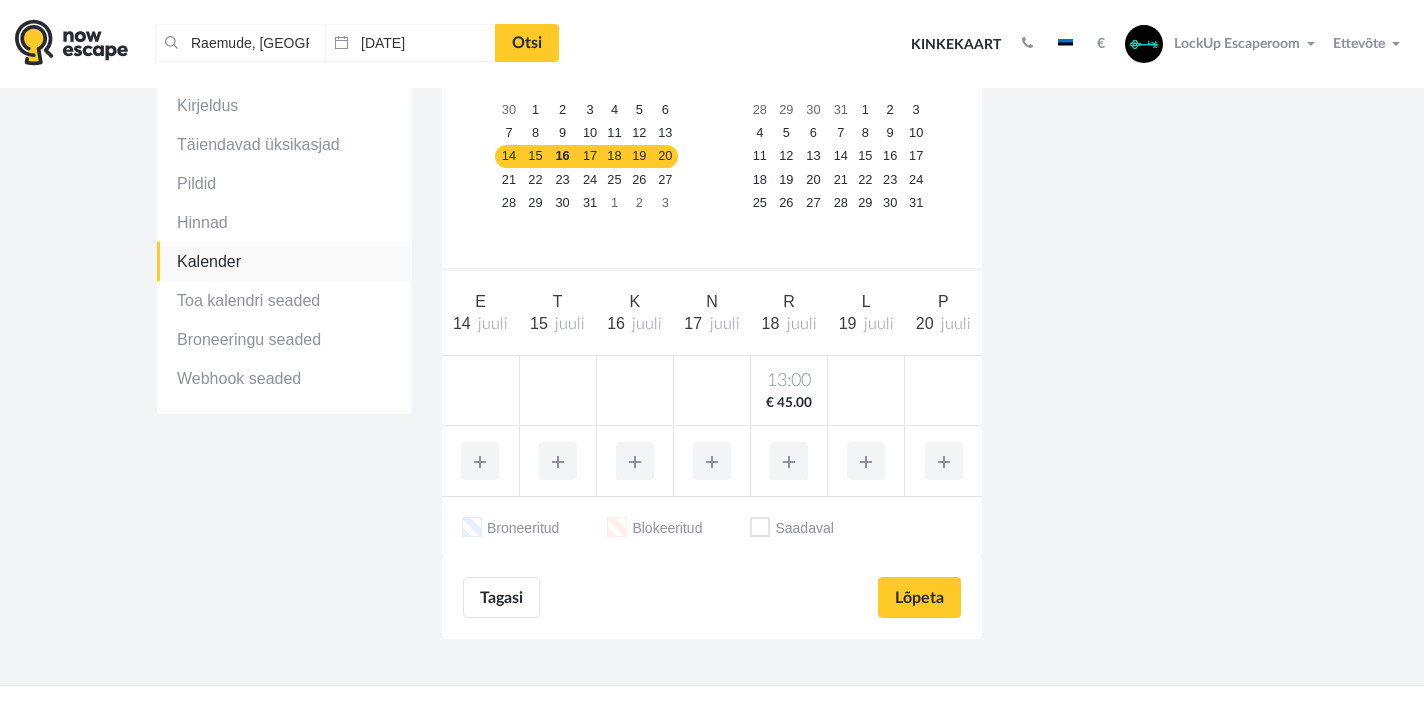 click at bounding box center [789, 461] 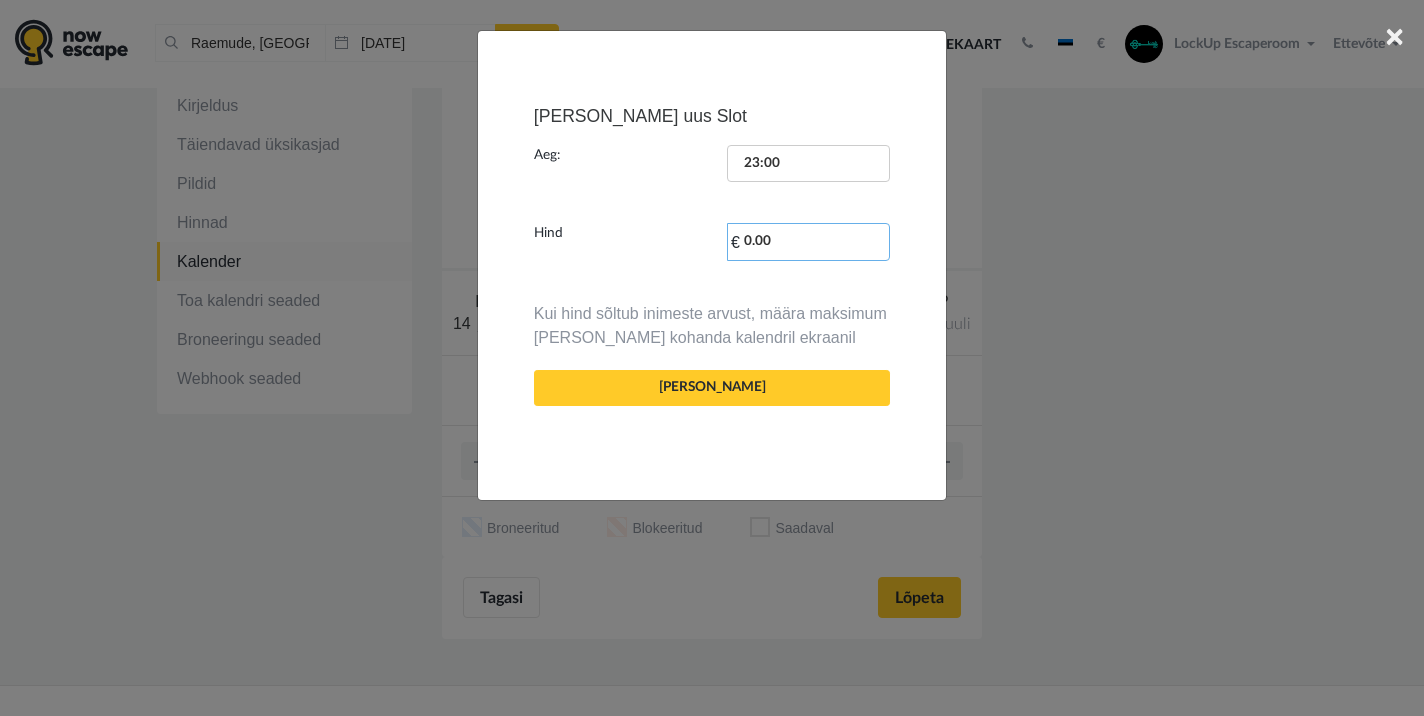 drag, startPoint x: 787, startPoint y: 238, endPoint x: 747, endPoint y: 240, distance: 40.04997 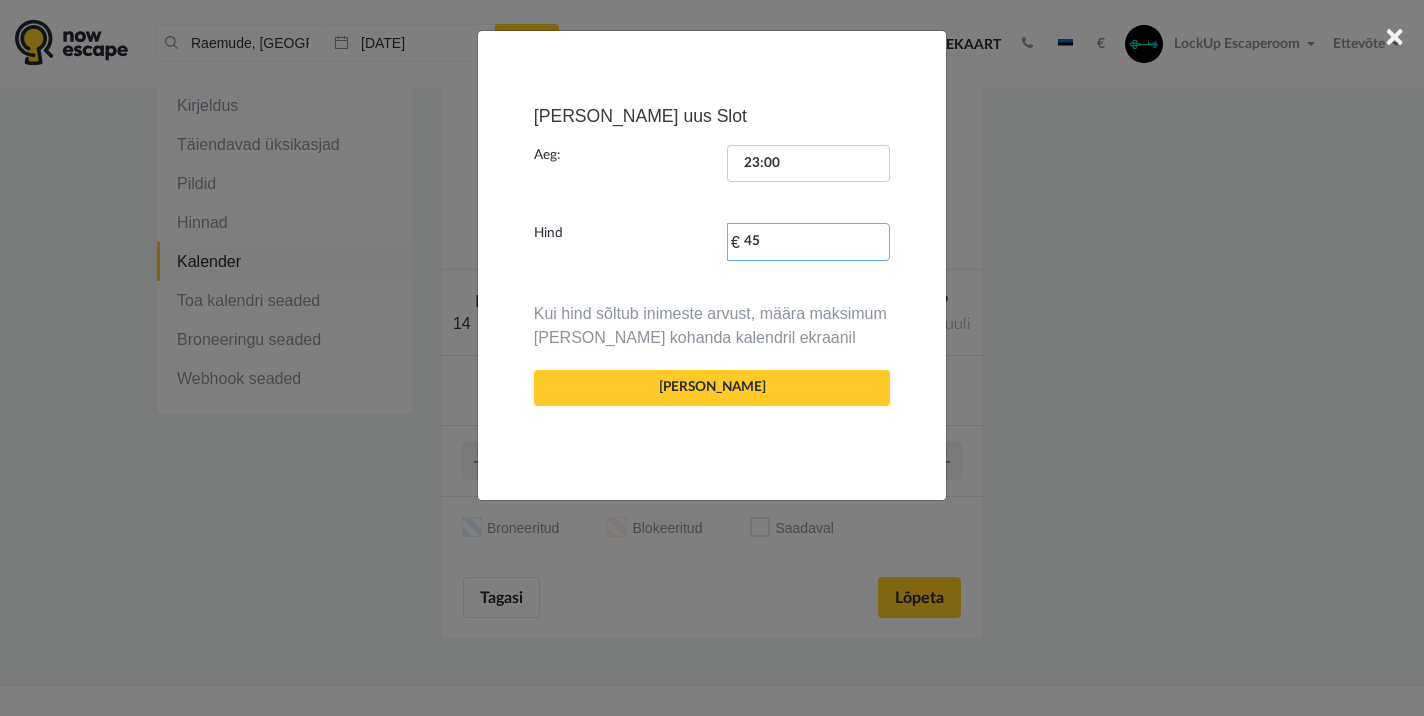 type on "45" 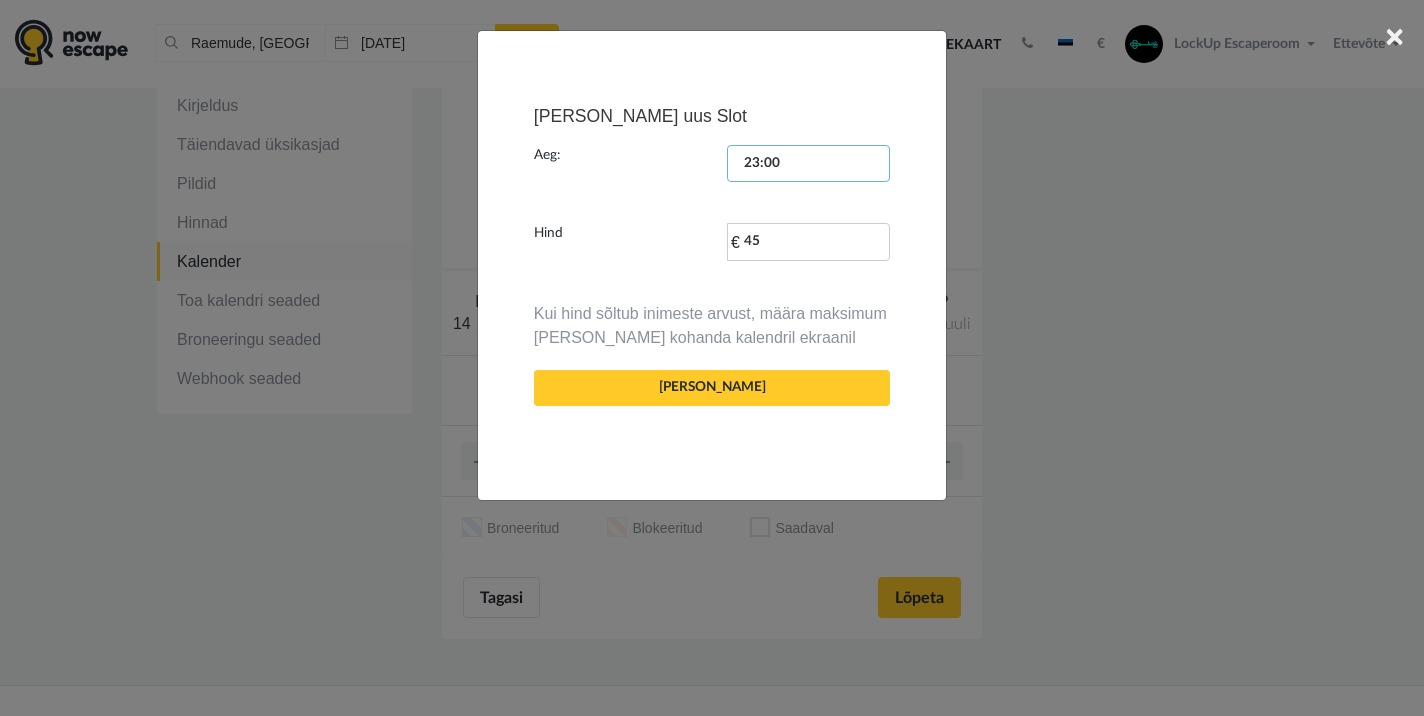 scroll, scrollTop: 2642, scrollLeft: 0, axis: vertical 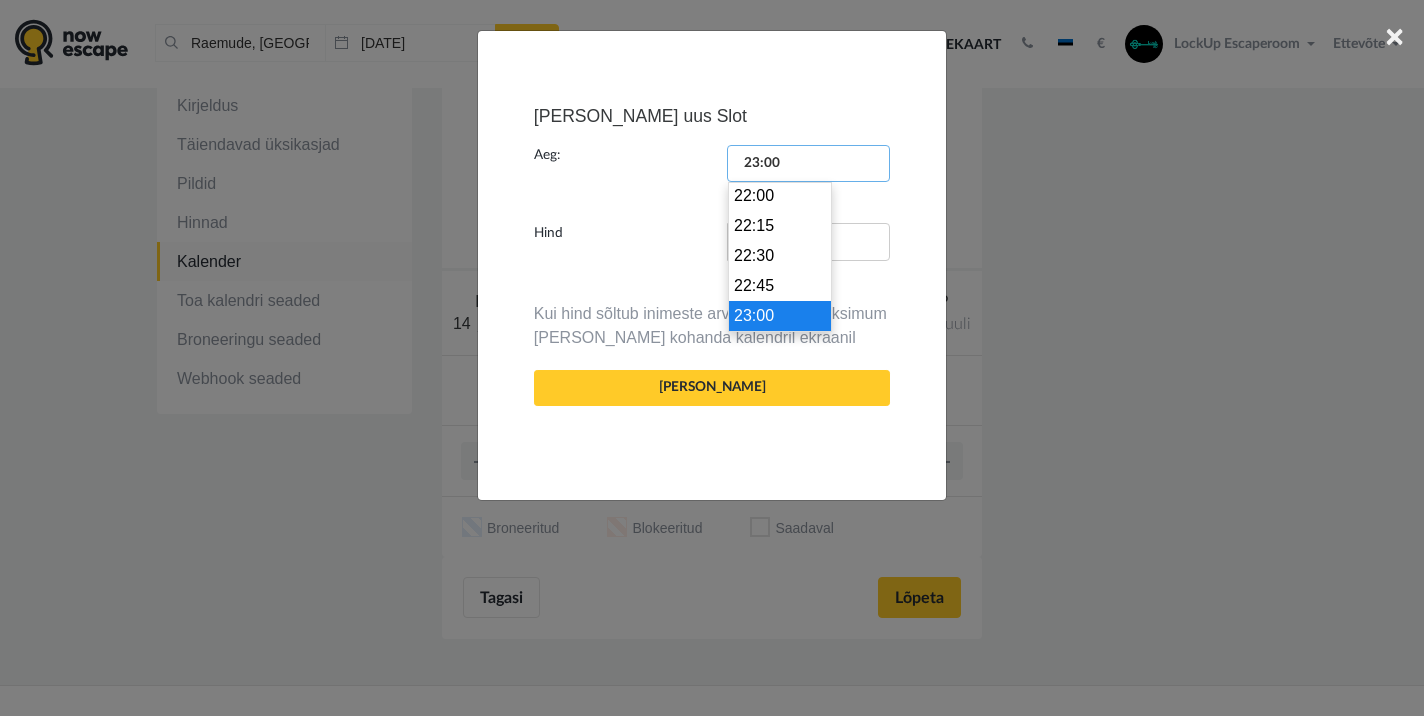 drag, startPoint x: 796, startPoint y: 166, endPoint x: 725, endPoint y: 160, distance: 71.25307 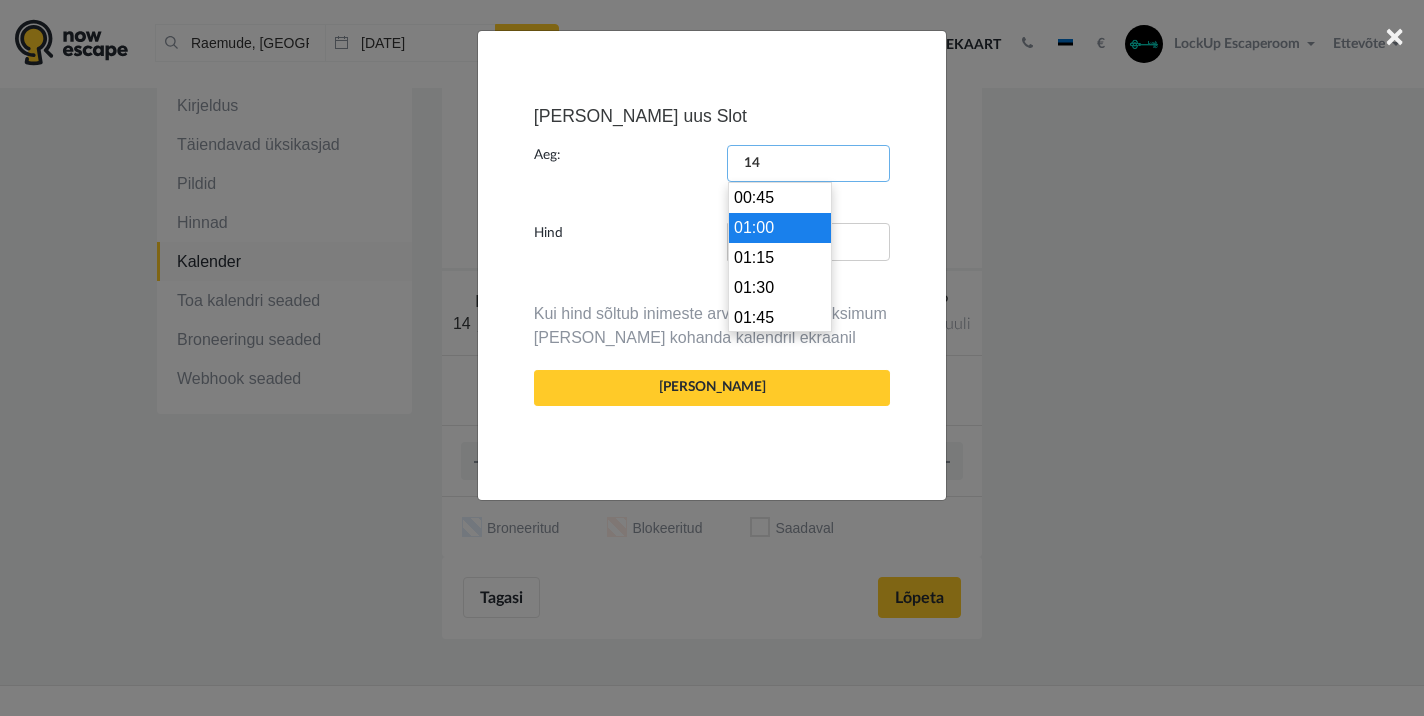 scroll, scrollTop: 1650, scrollLeft: 0, axis: vertical 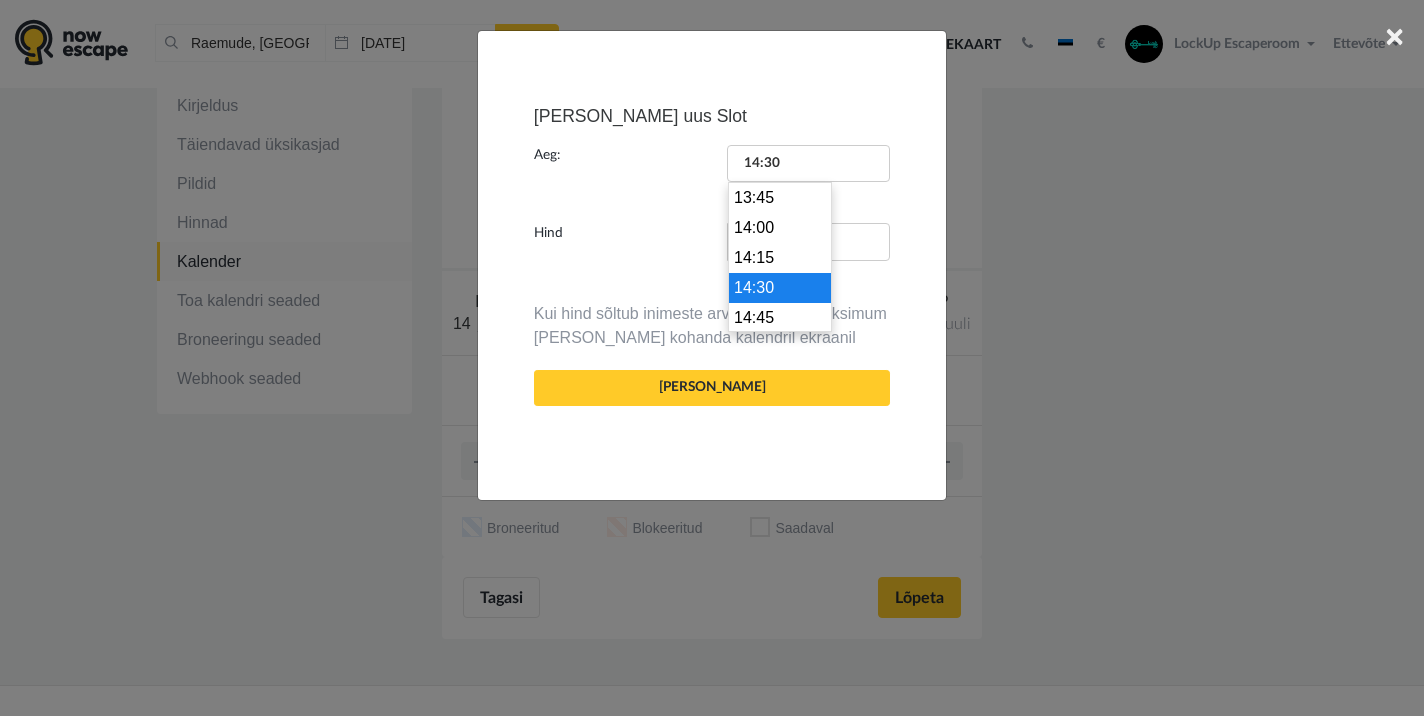 click on "14:30" at bounding box center (780, 288) 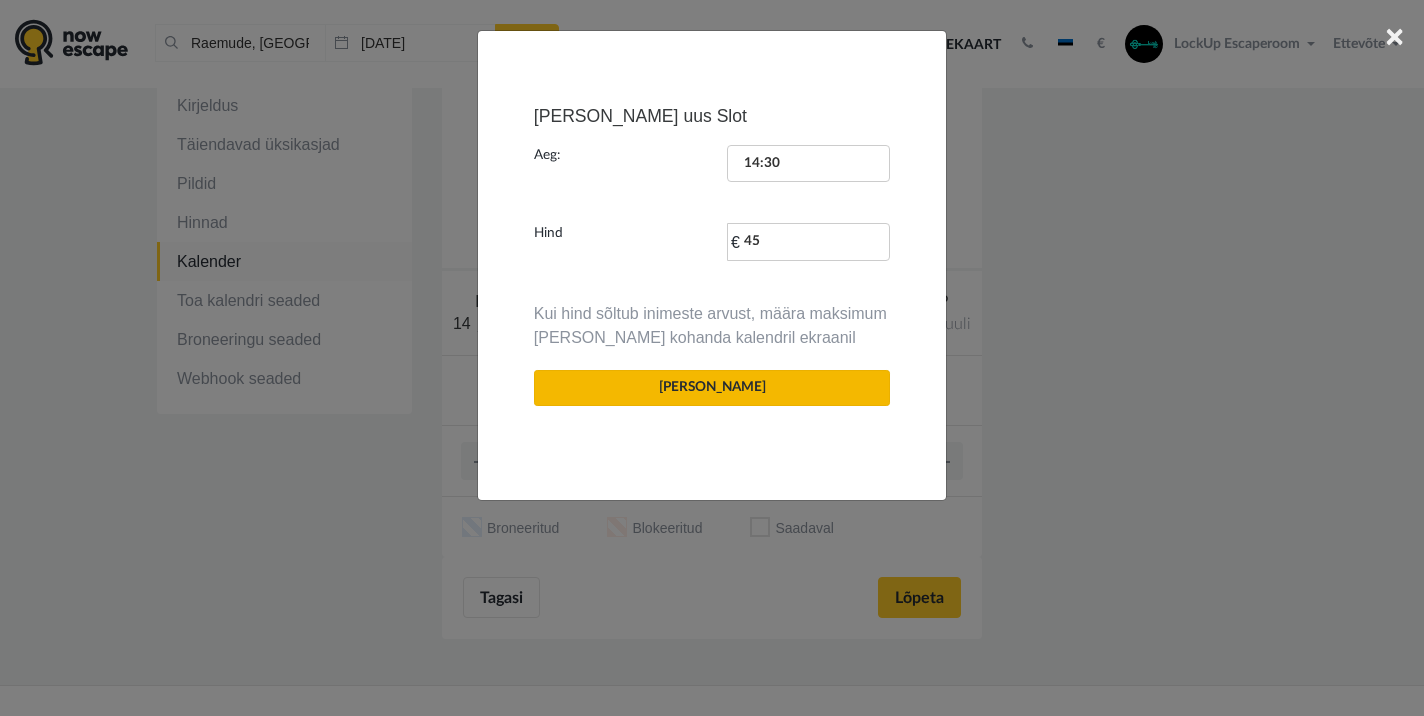 click on "Lisa" at bounding box center [712, 388] 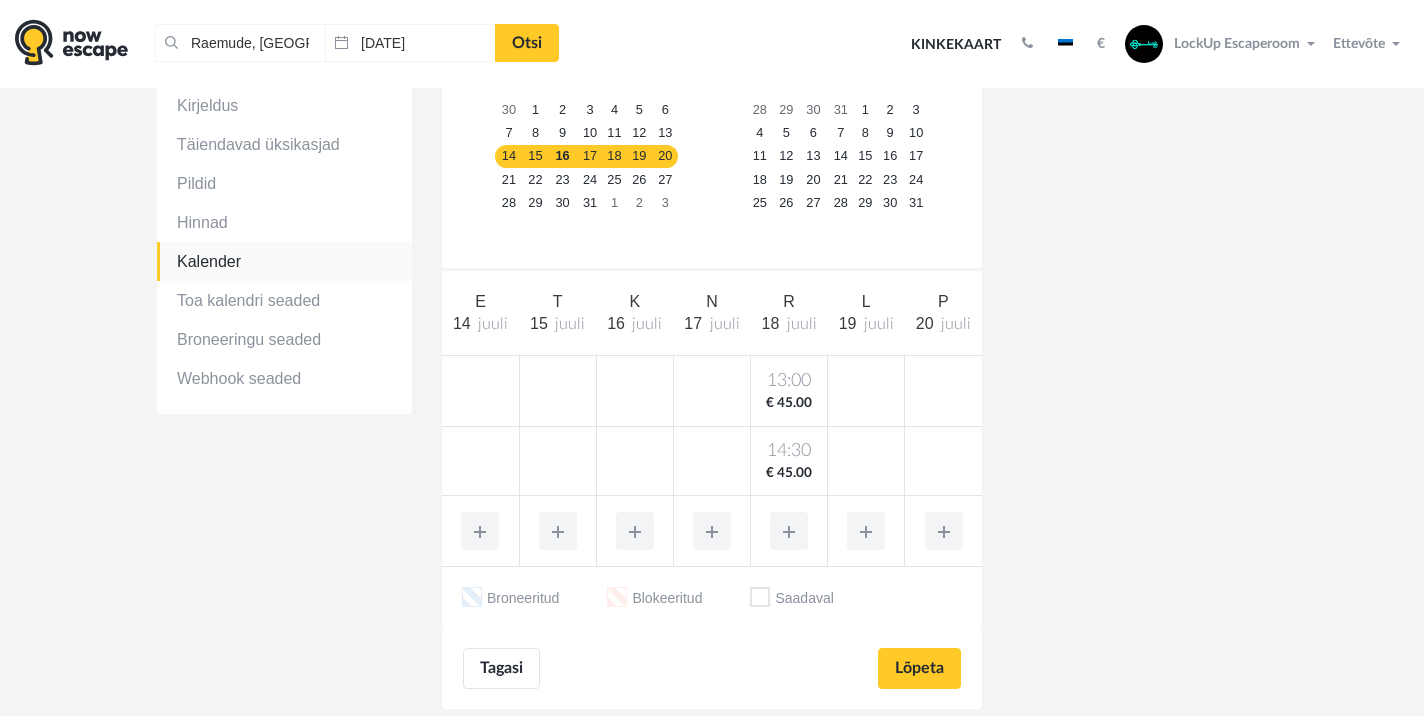 click at bounding box center [789, 531] 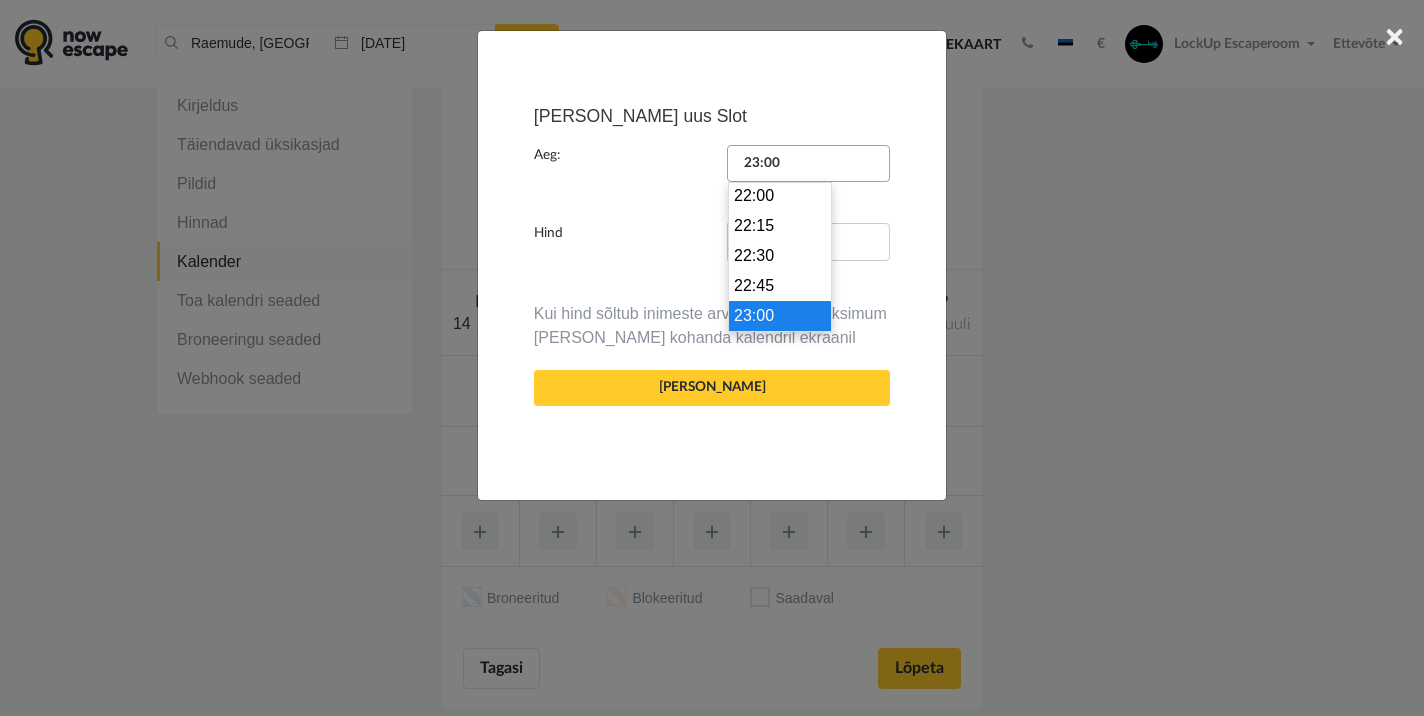 drag, startPoint x: 780, startPoint y: 162, endPoint x: 738, endPoint y: 161, distance: 42.0119 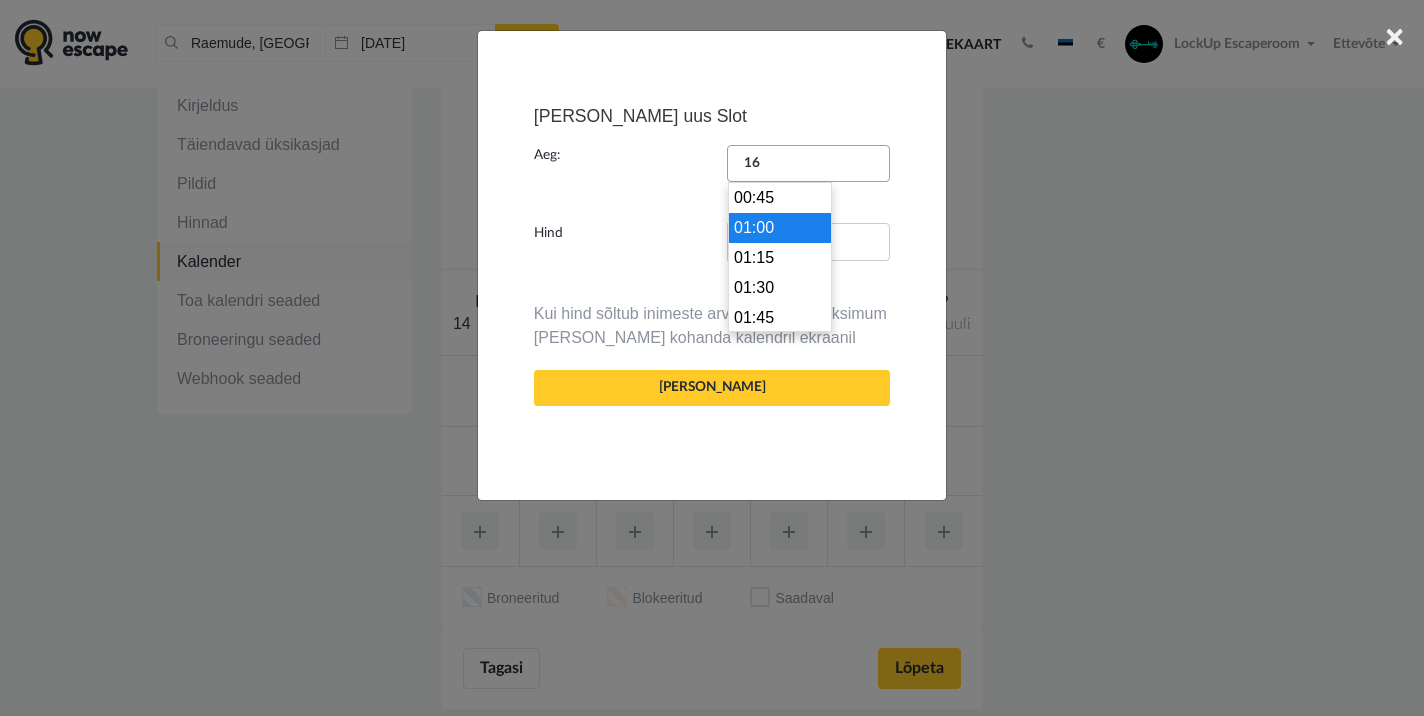 scroll, scrollTop: 1890, scrollLeft: 0, axis: vertical 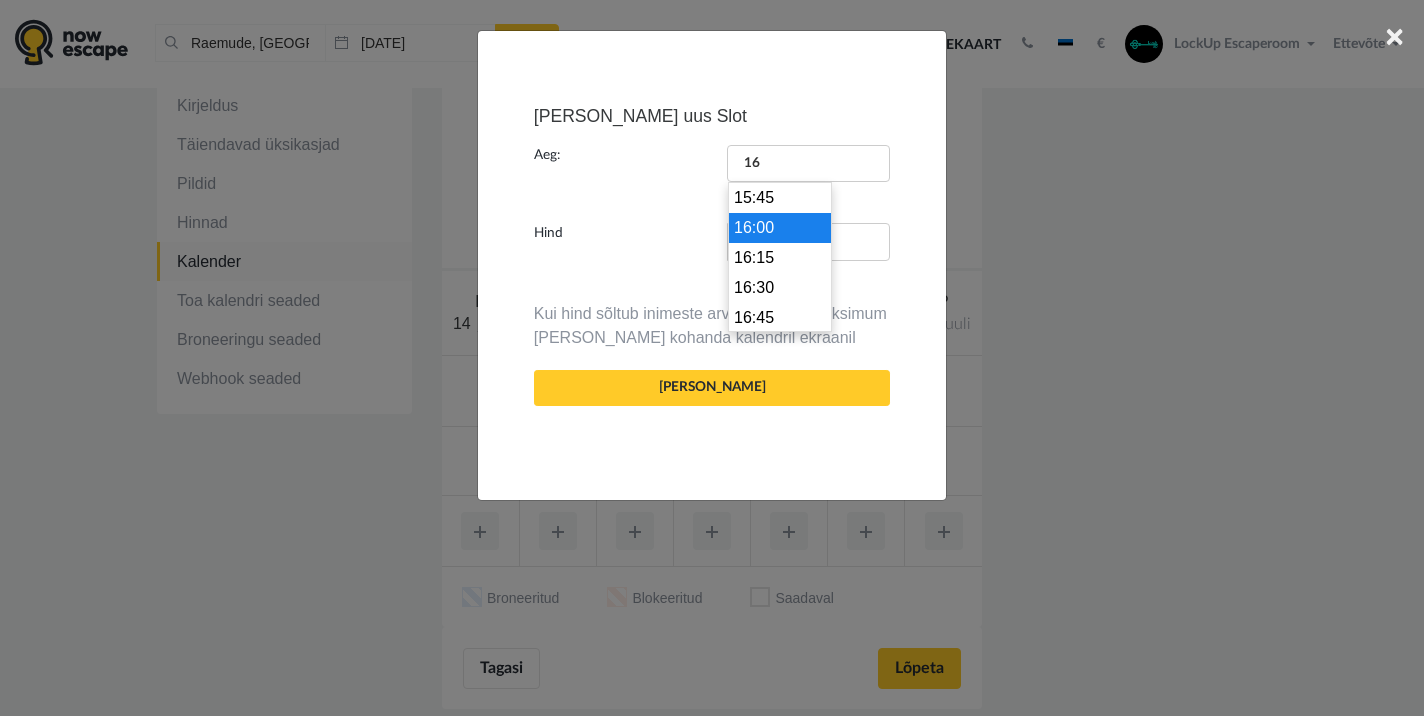 type on "16:00" 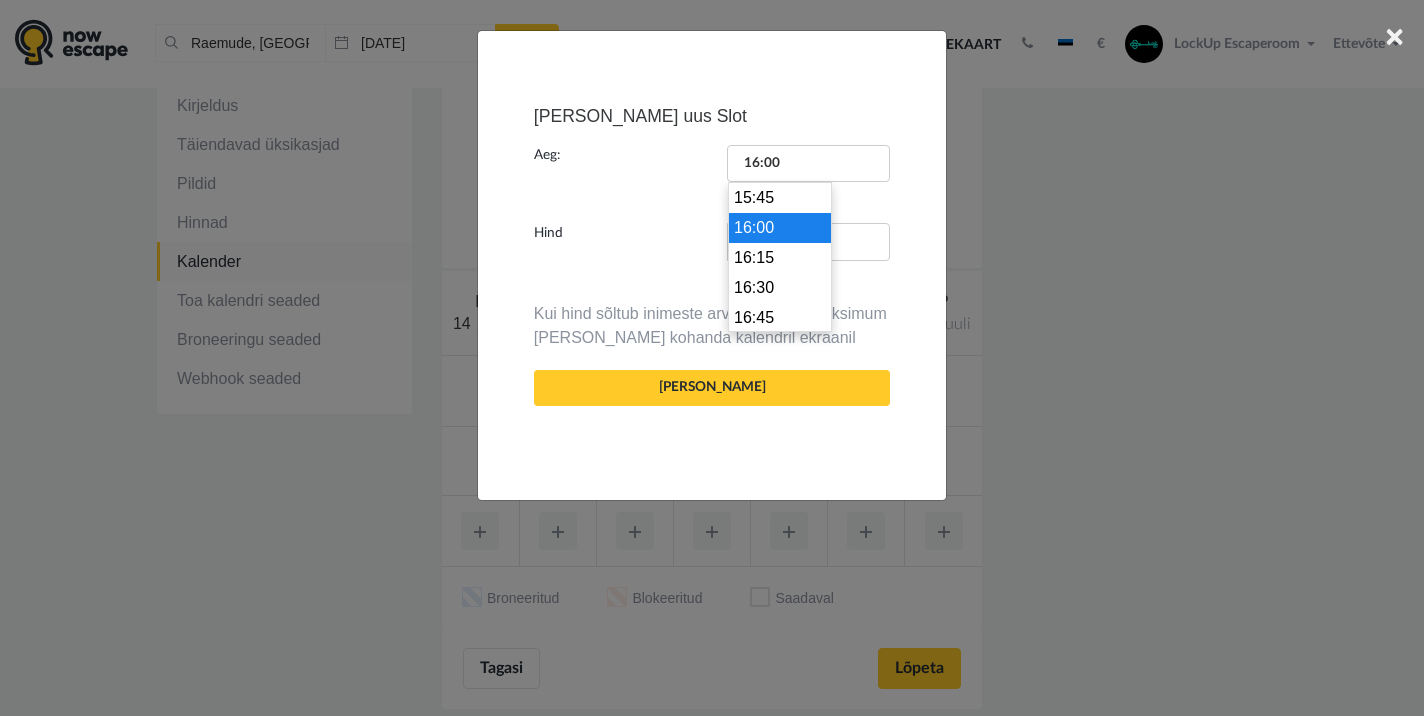 click on "16:00" at bounding box center [780, 228] 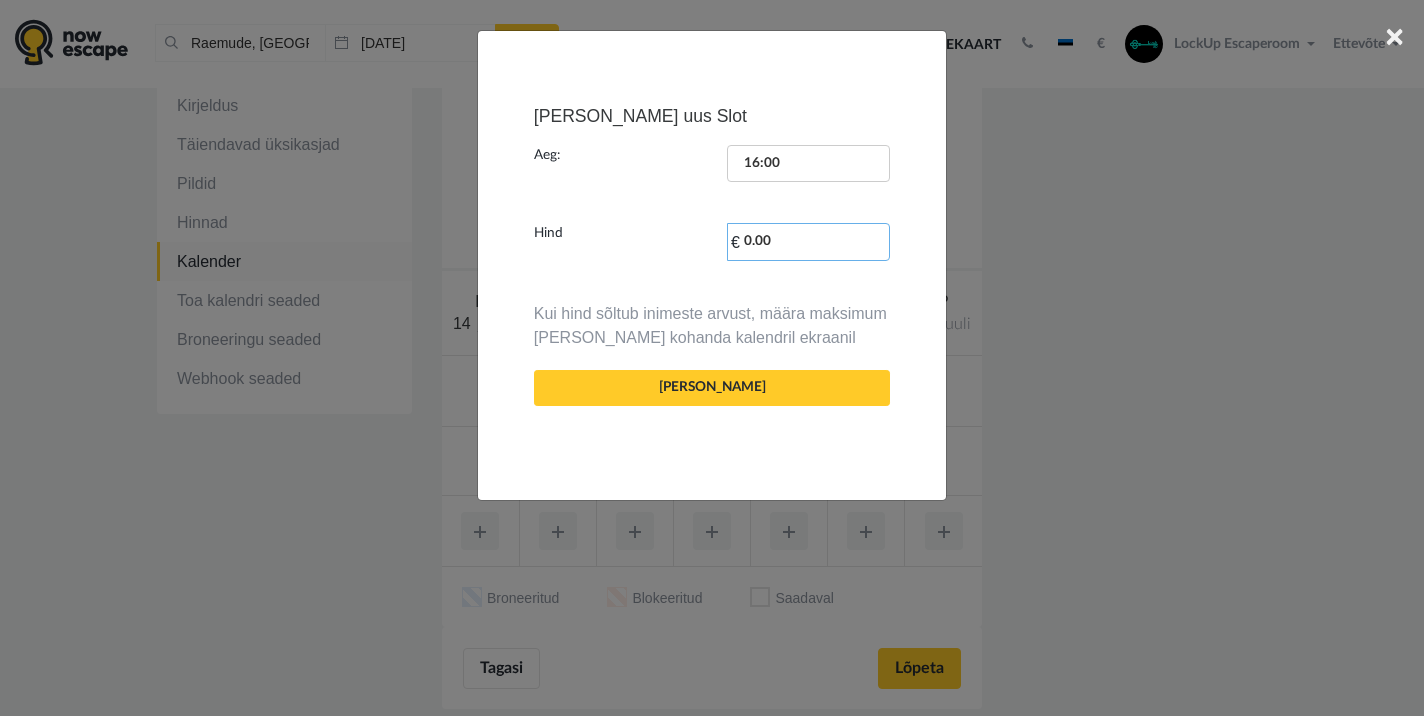 drag, startPoint x: 789, startPoint y: 244, endPoint x: 744, endPoint y: 239, distance: 45.276924 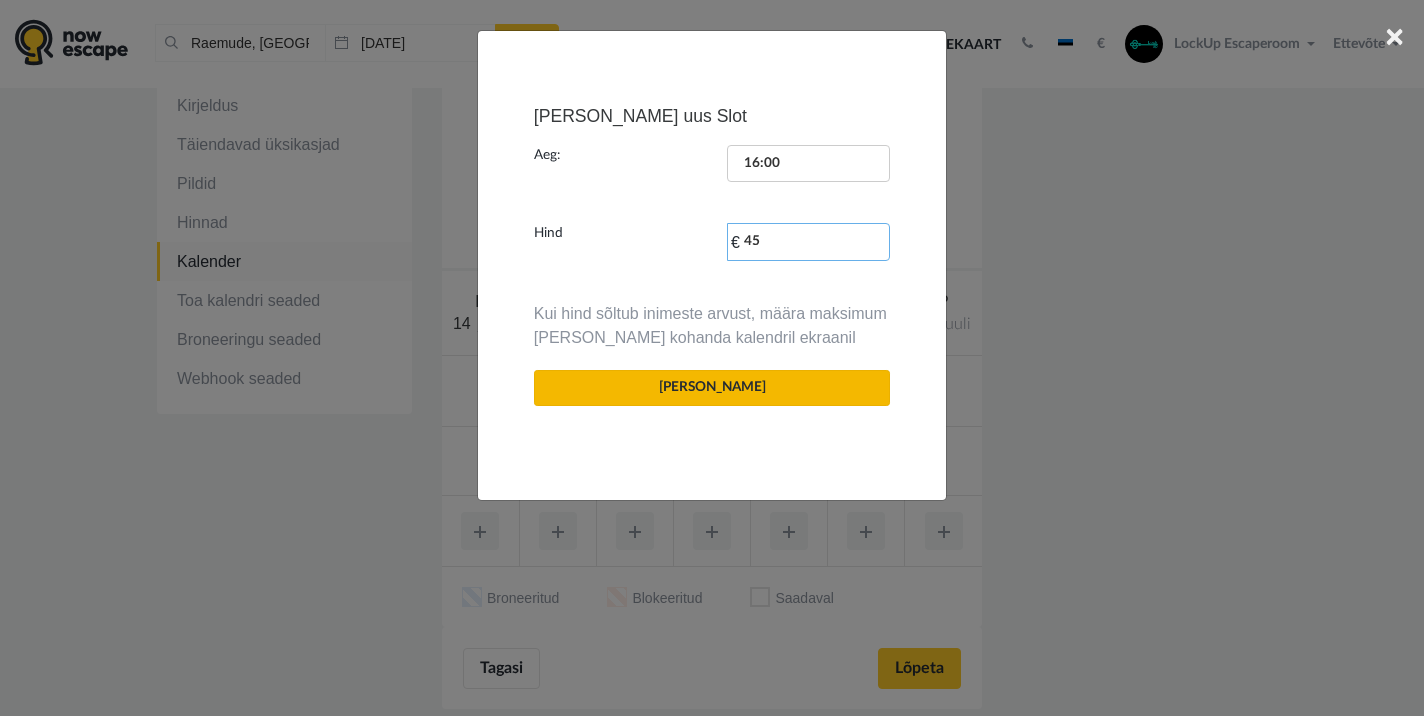 type on "45" 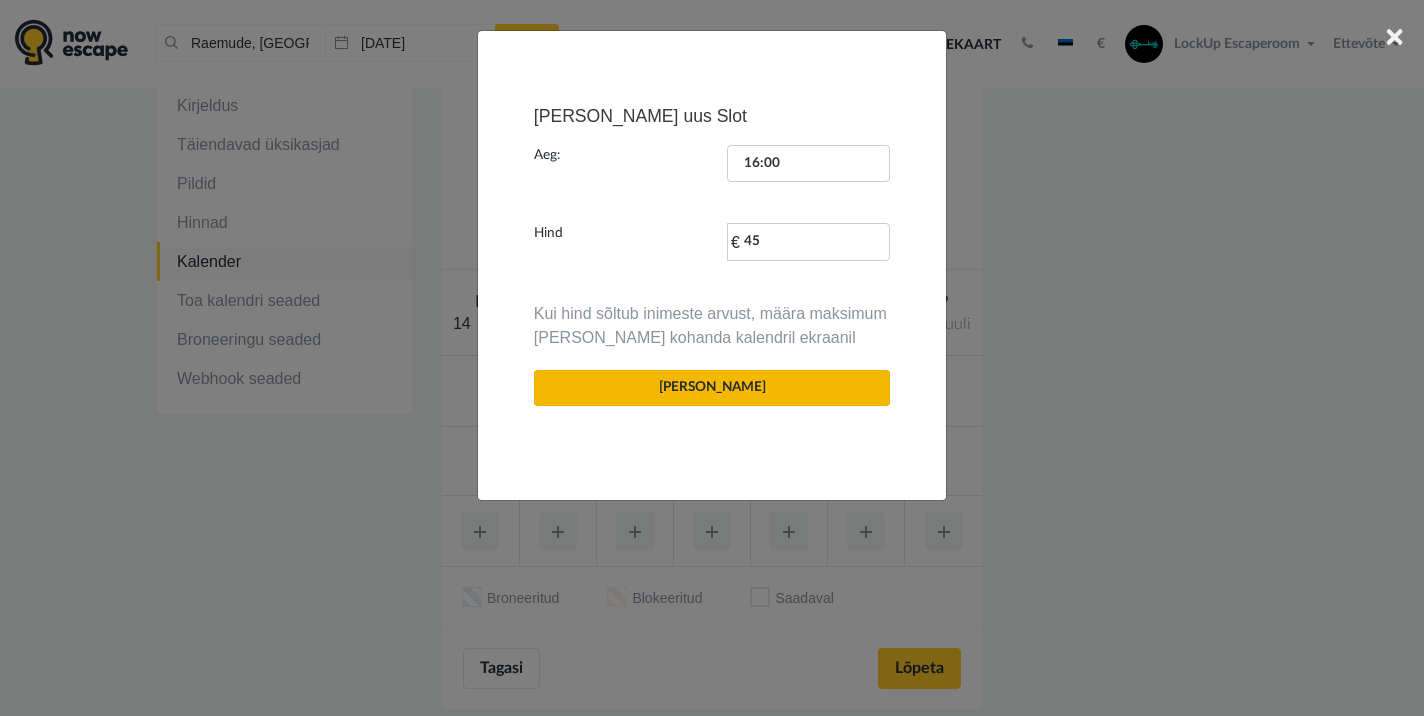 click on "Lisa" at bounding box center (712, 388) 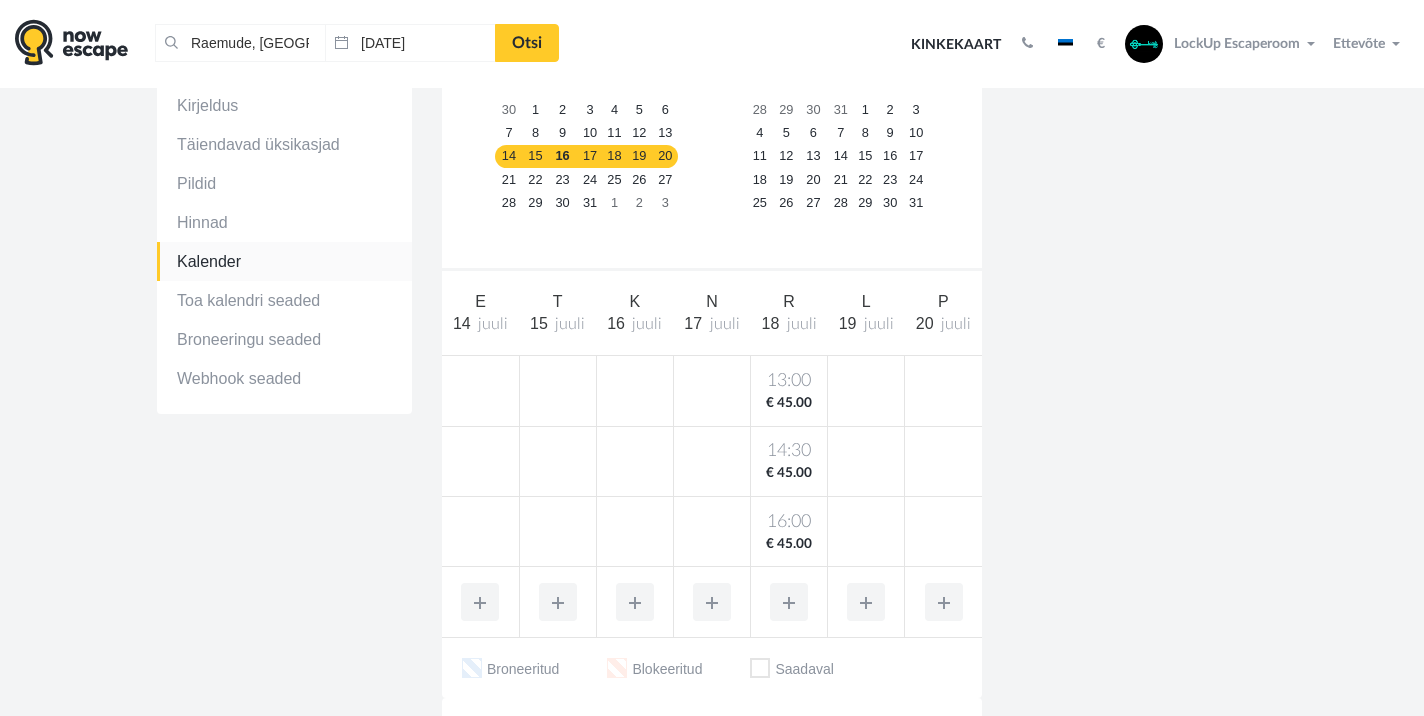 click at bounding box center (789, 602) 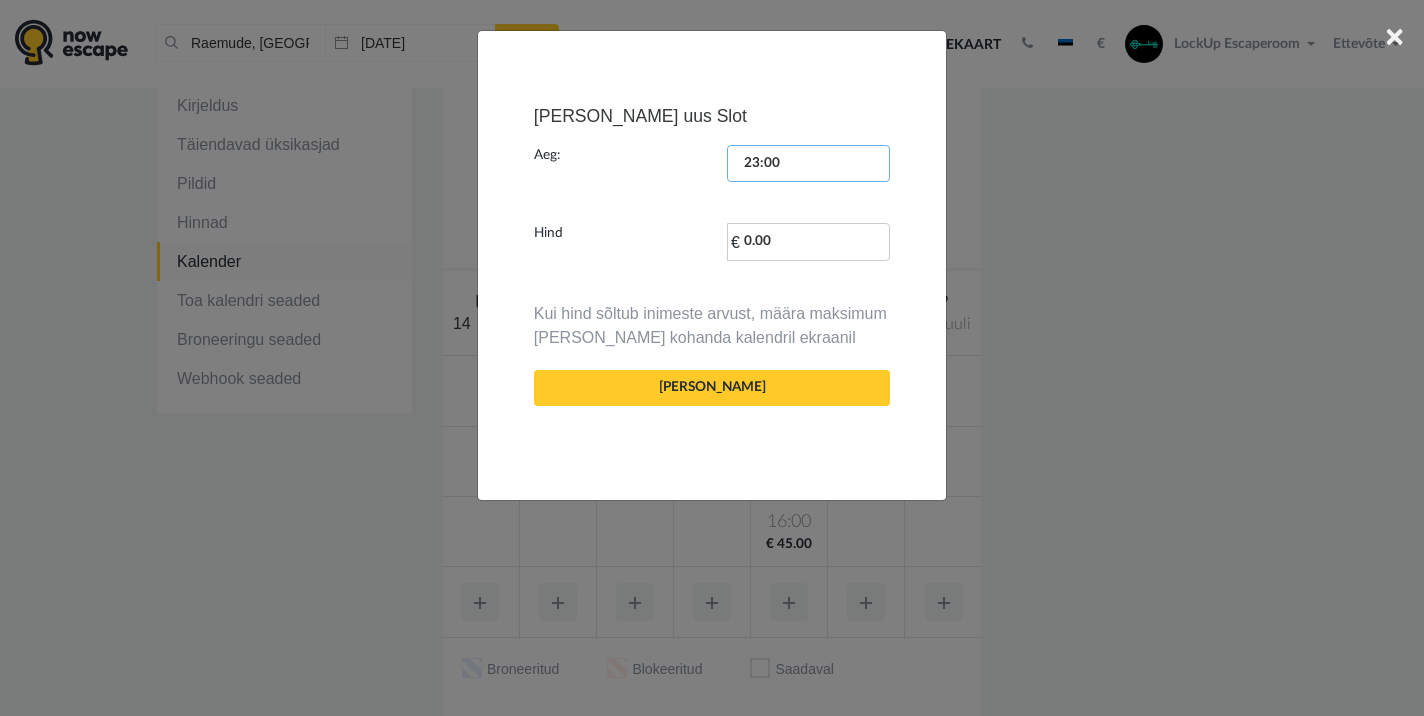 scroll, scrollTop: 2642, scrollLeft: 0, axis: vertical 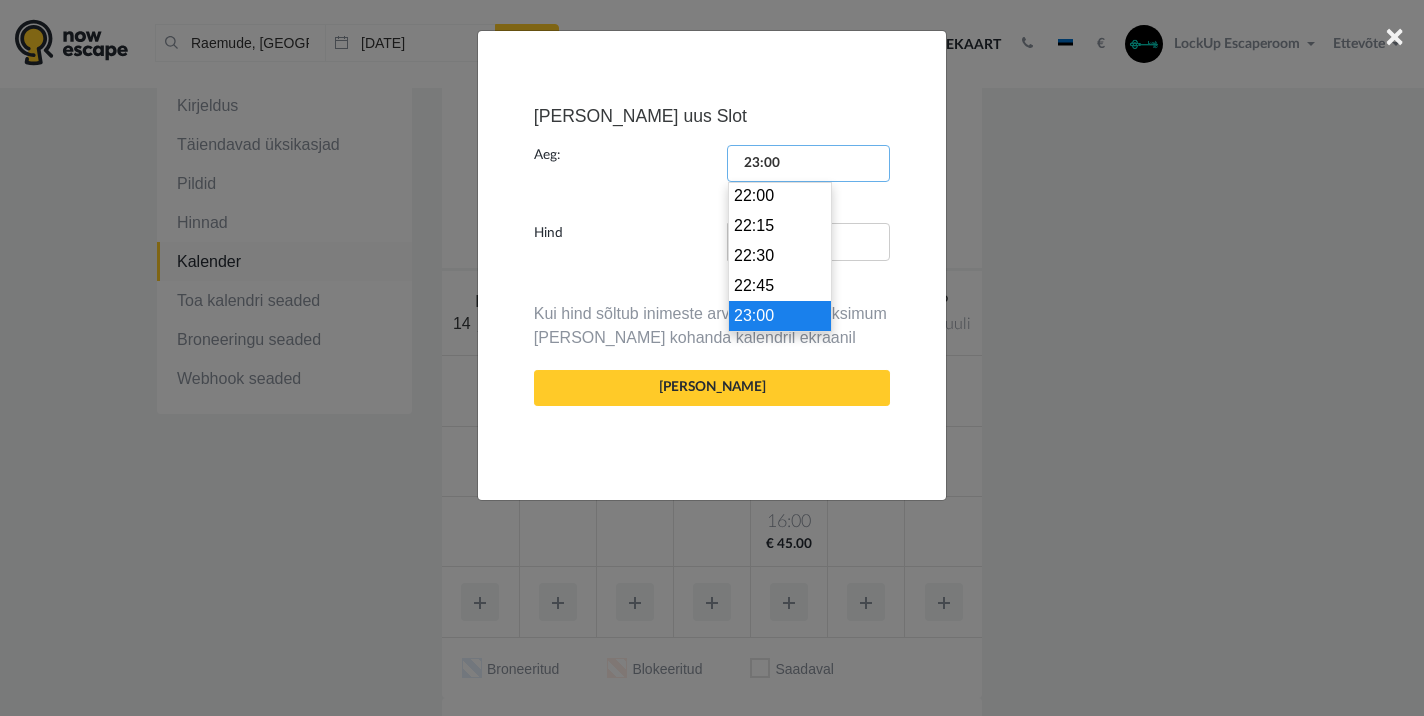 drag, startPoint x: 794, startPoint y: 160, endPoint x: 734, endPoint y: 158, distance: 60.033325 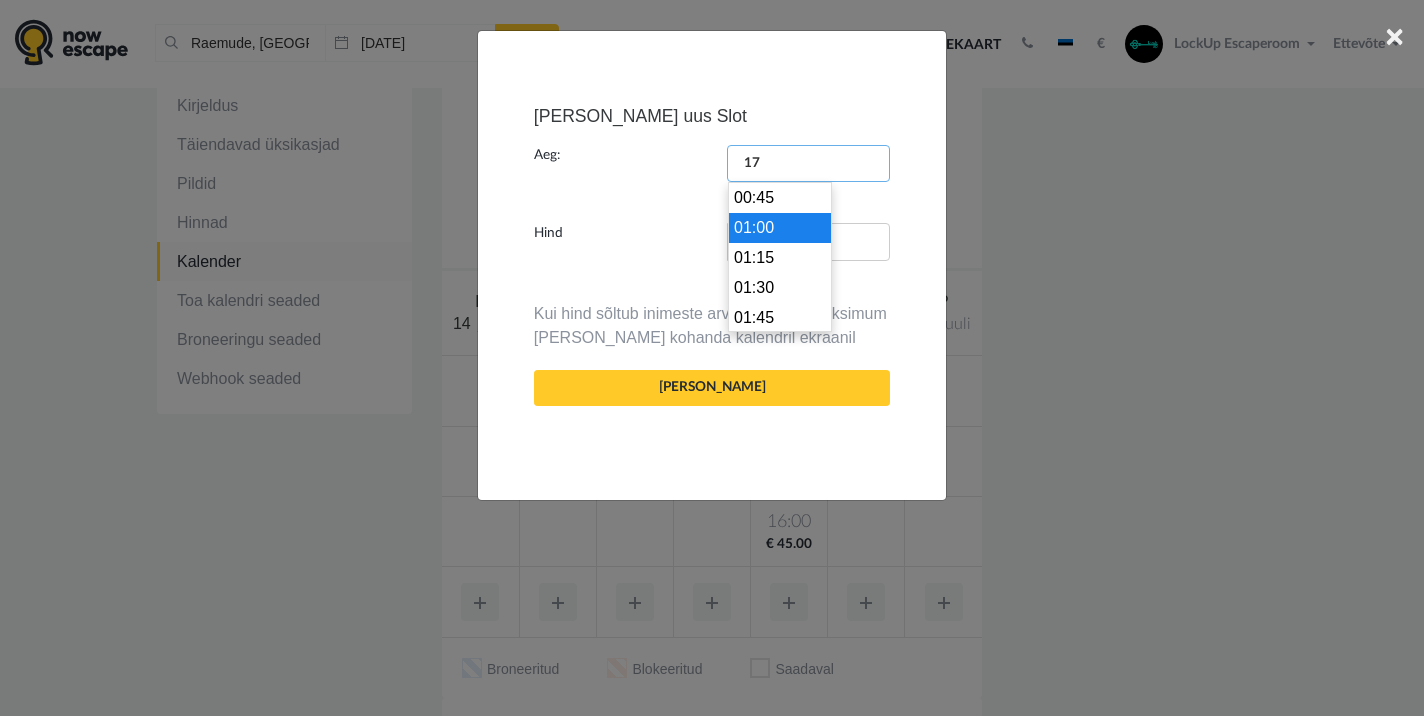 scroll, scrollTop: 2010, scrollLeft: 0, axis: vertical 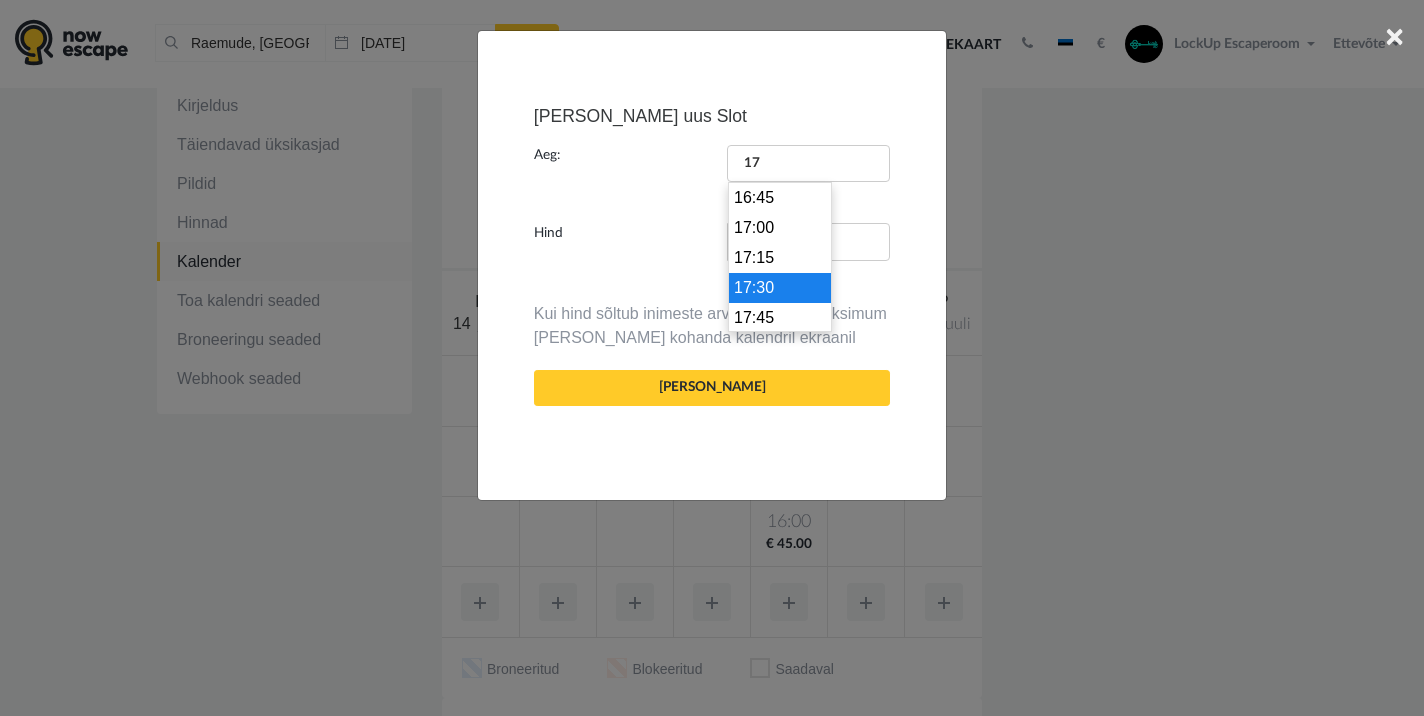 type on "17:30" 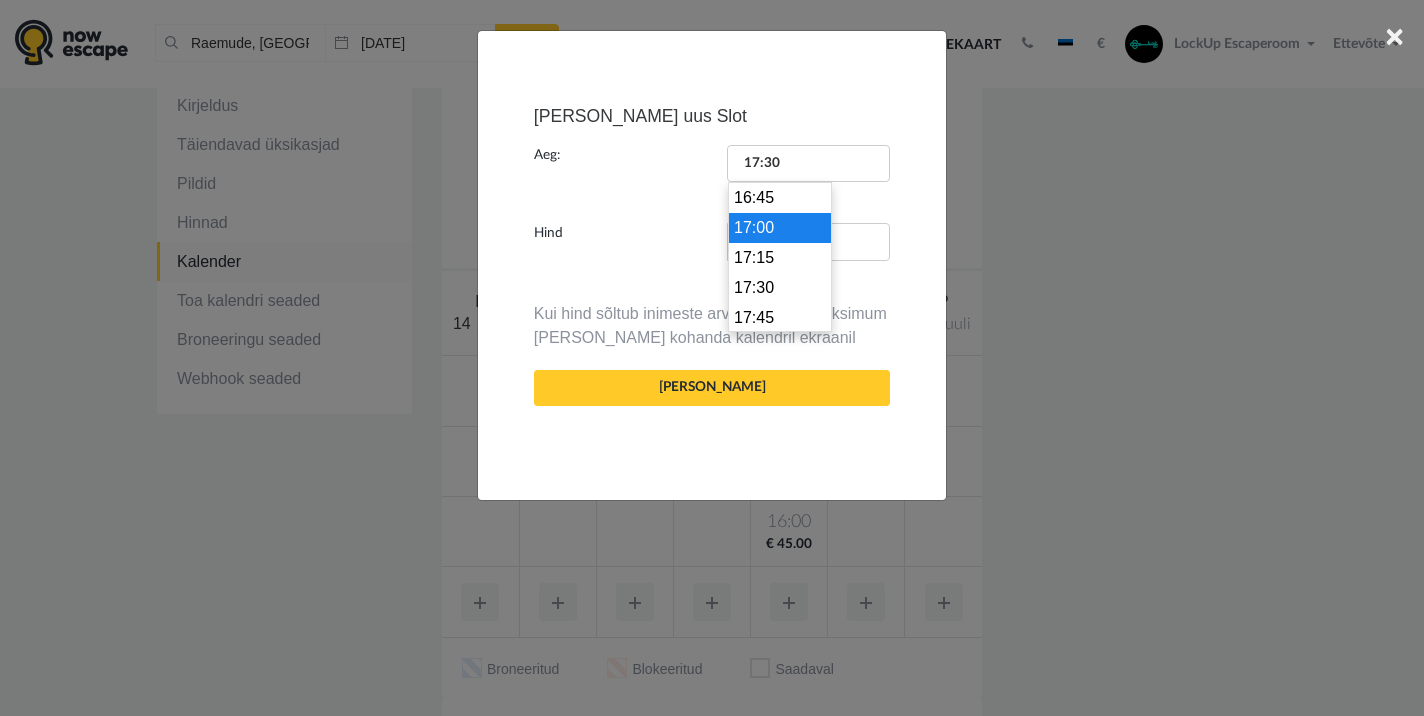 click on "17:30" at bounding box center [780, 288] 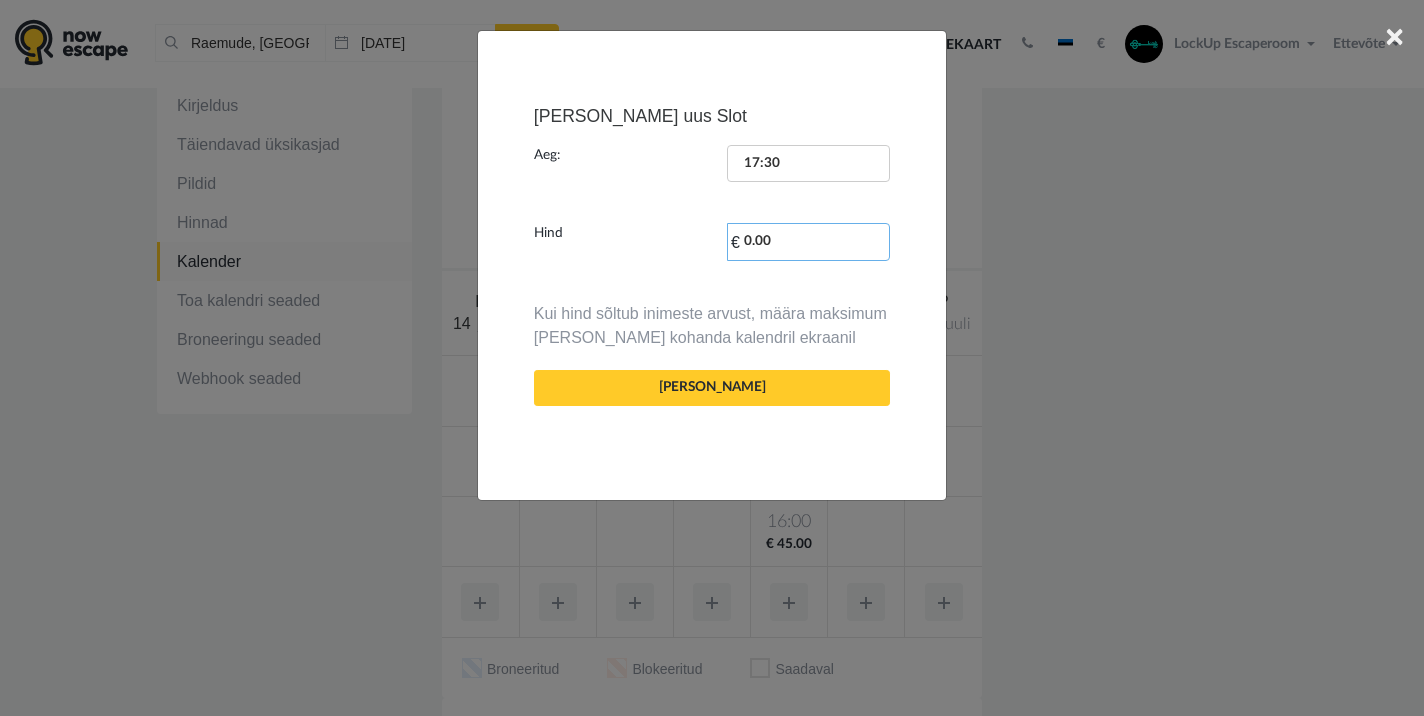 drag, startPoint x: 792, startPoint y: 240, endPoint x: 720, endPoint y: 240, distance: 72 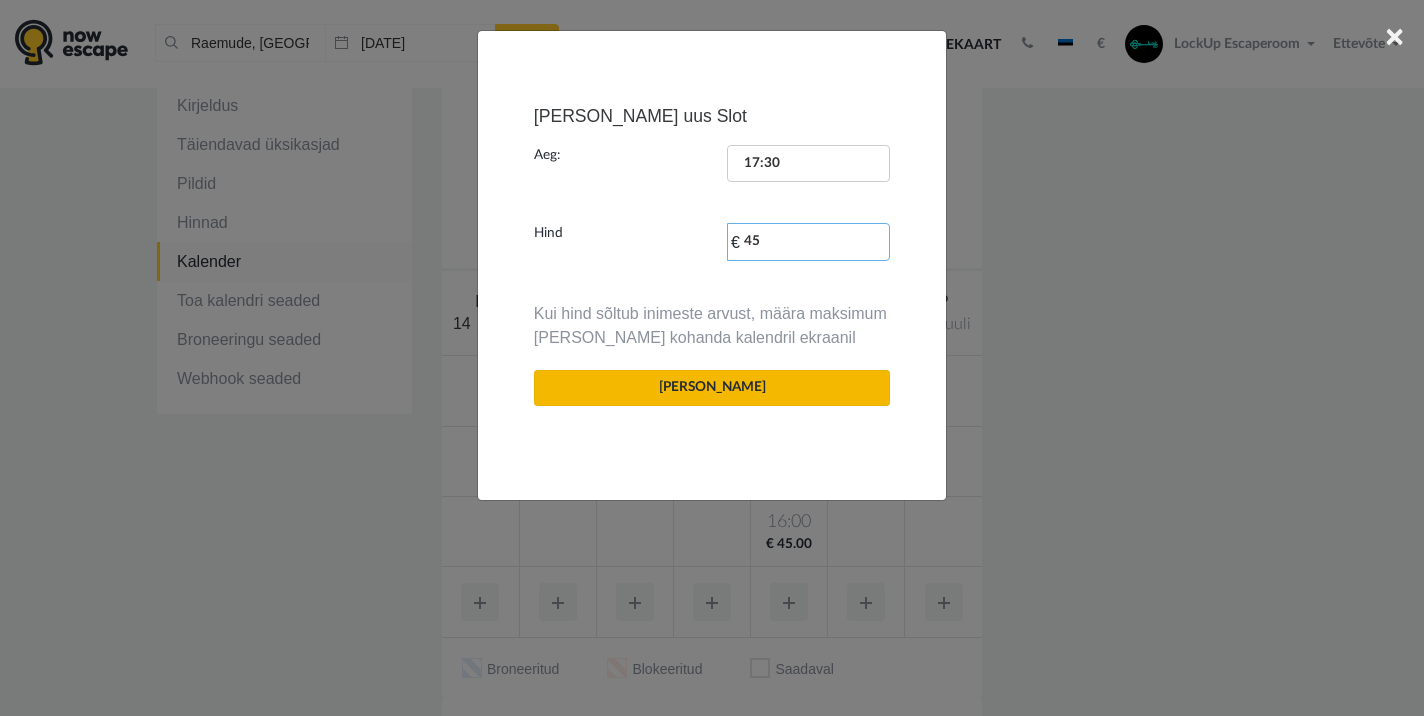 type on "45" 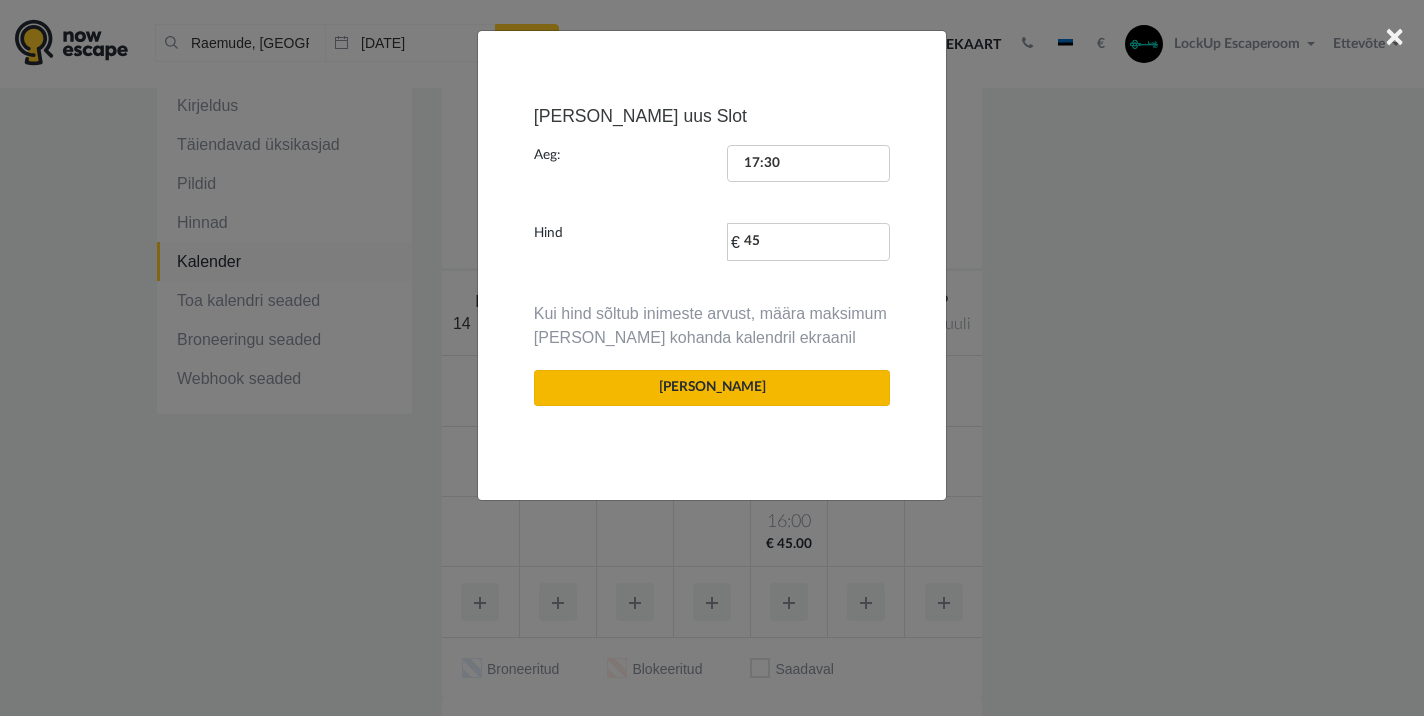 click on "[PERSON_NAME]" at bounding box center (712, 388) 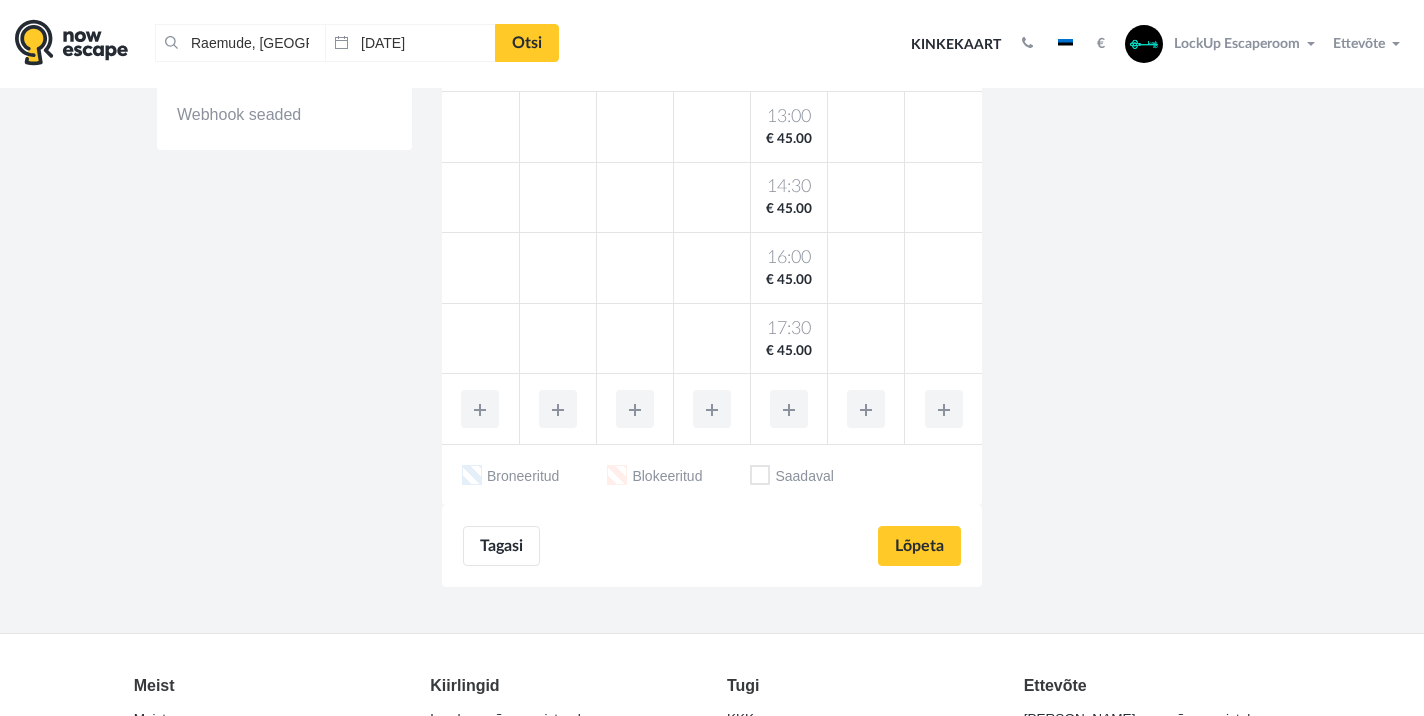 scroll, scrollTop: 512, scrollLeft: 0, axis: vertical 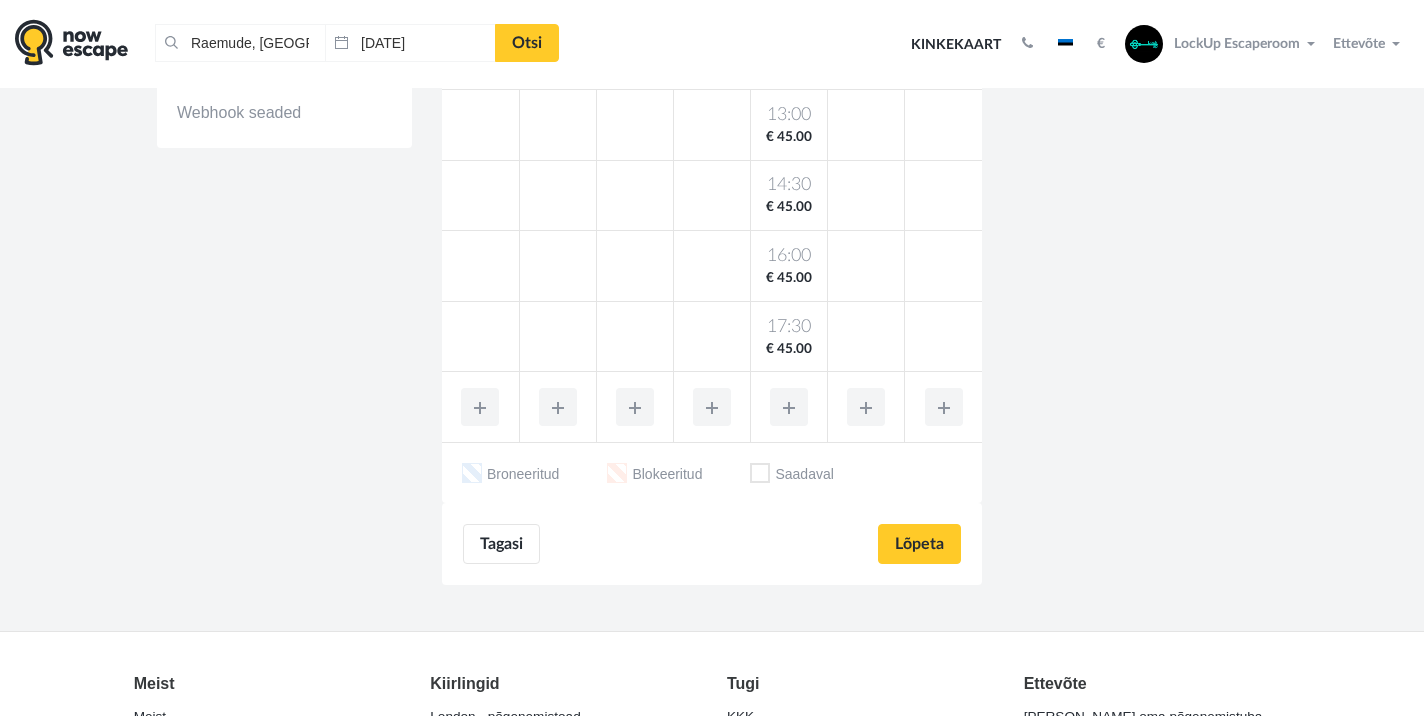 click at bounding box center (789, 407) 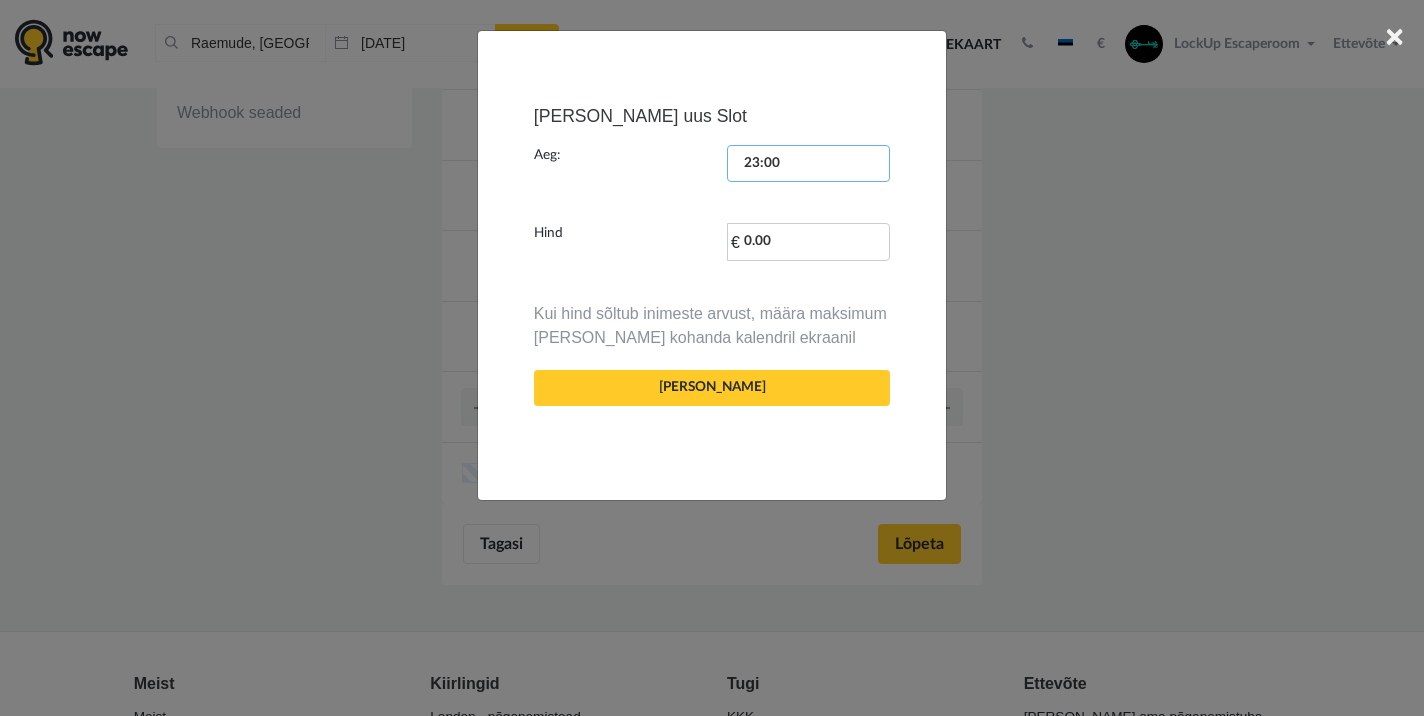 scroll, scrollTop: 2642, scrollLeft: 0, axis: vertical 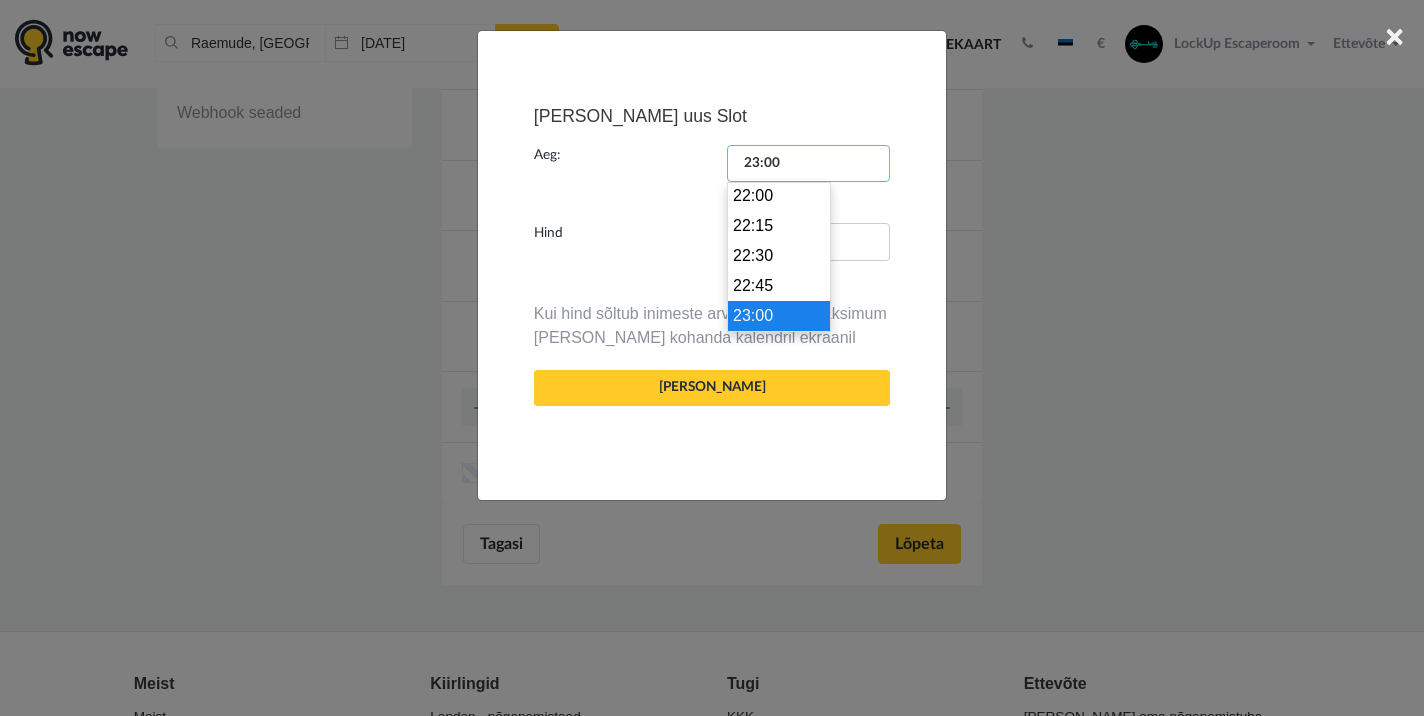 drag, startPoint x: 794, startPoint y: 164, endPoint x: 735, endPoint y: 162, distance: 59.03389 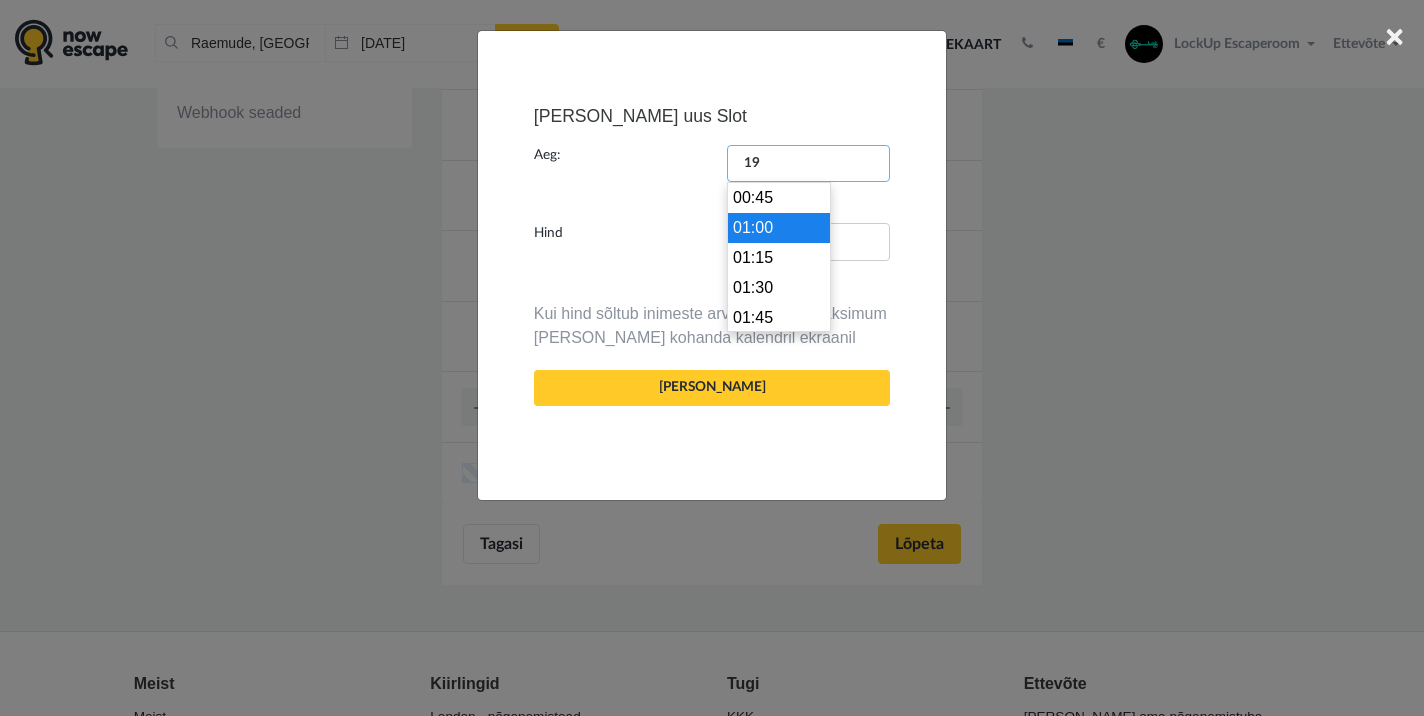 scroll, scrollTop: 2250, scrollLeft: 0, axis: vertical 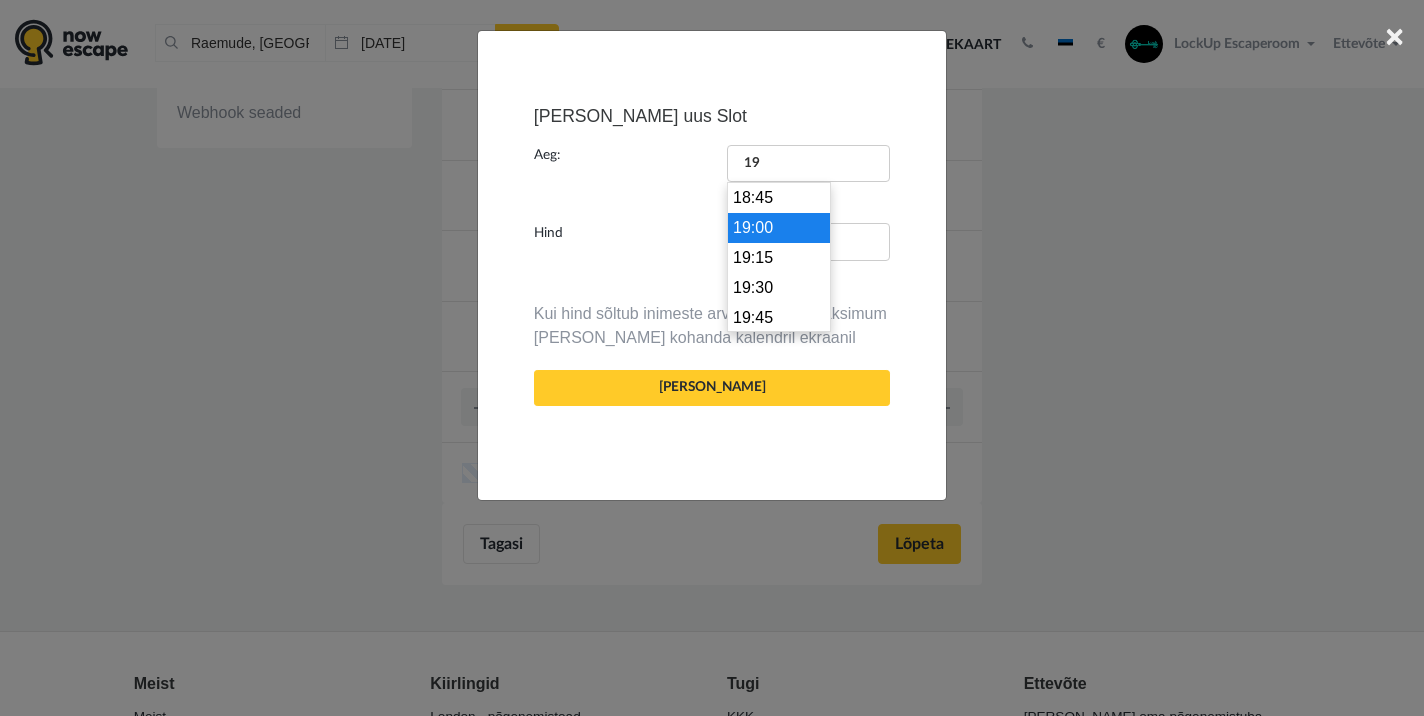 type on "19:00" 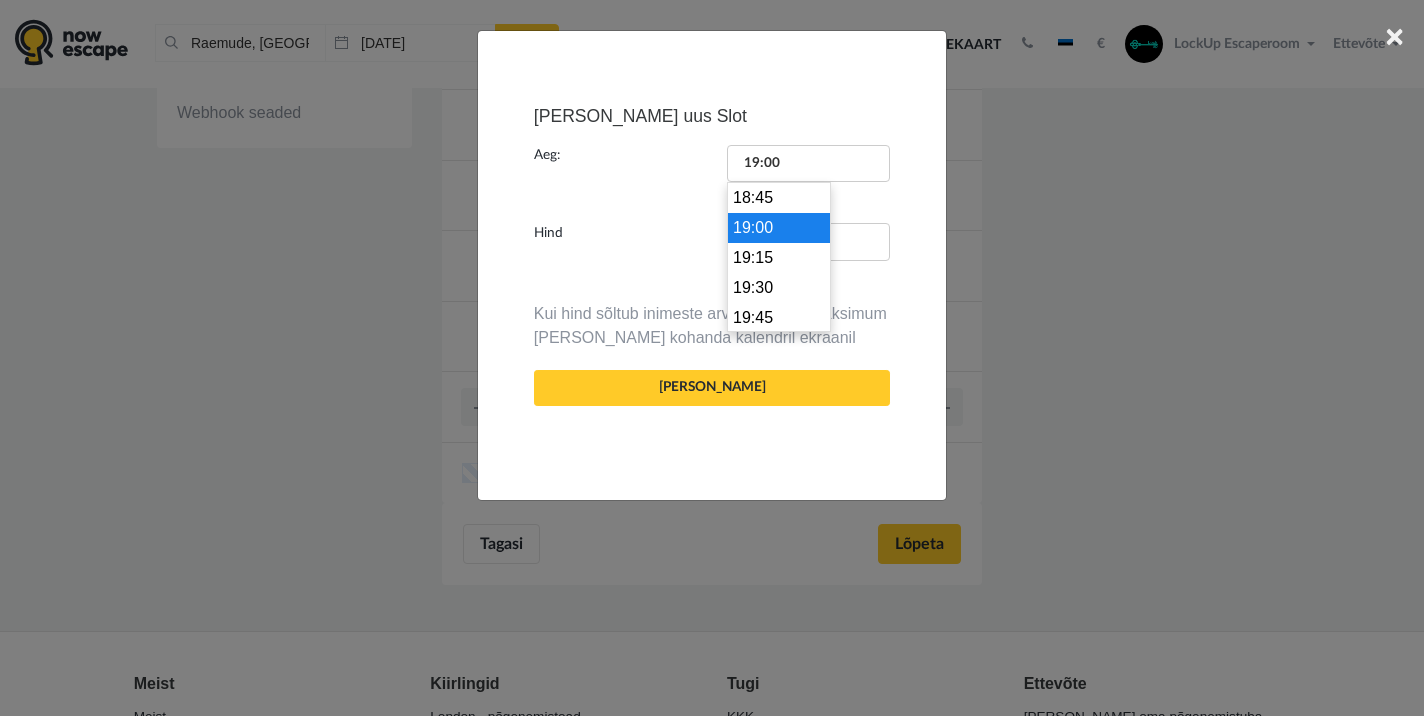 click on "19:00" at bounding box center [779, 228] 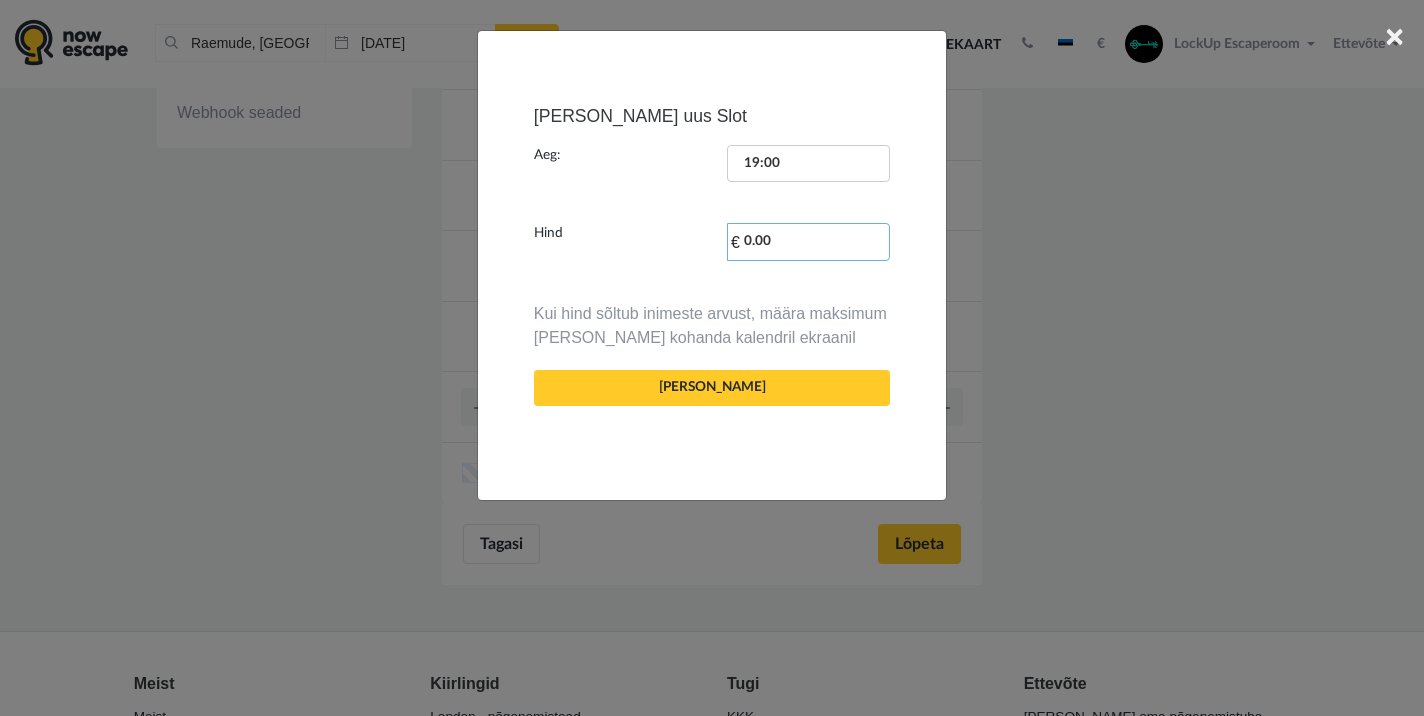 drag, startPoint x: 785, startPoint y: 239, endPoint x: 737, endPoint y: 237, distance: 48.04165 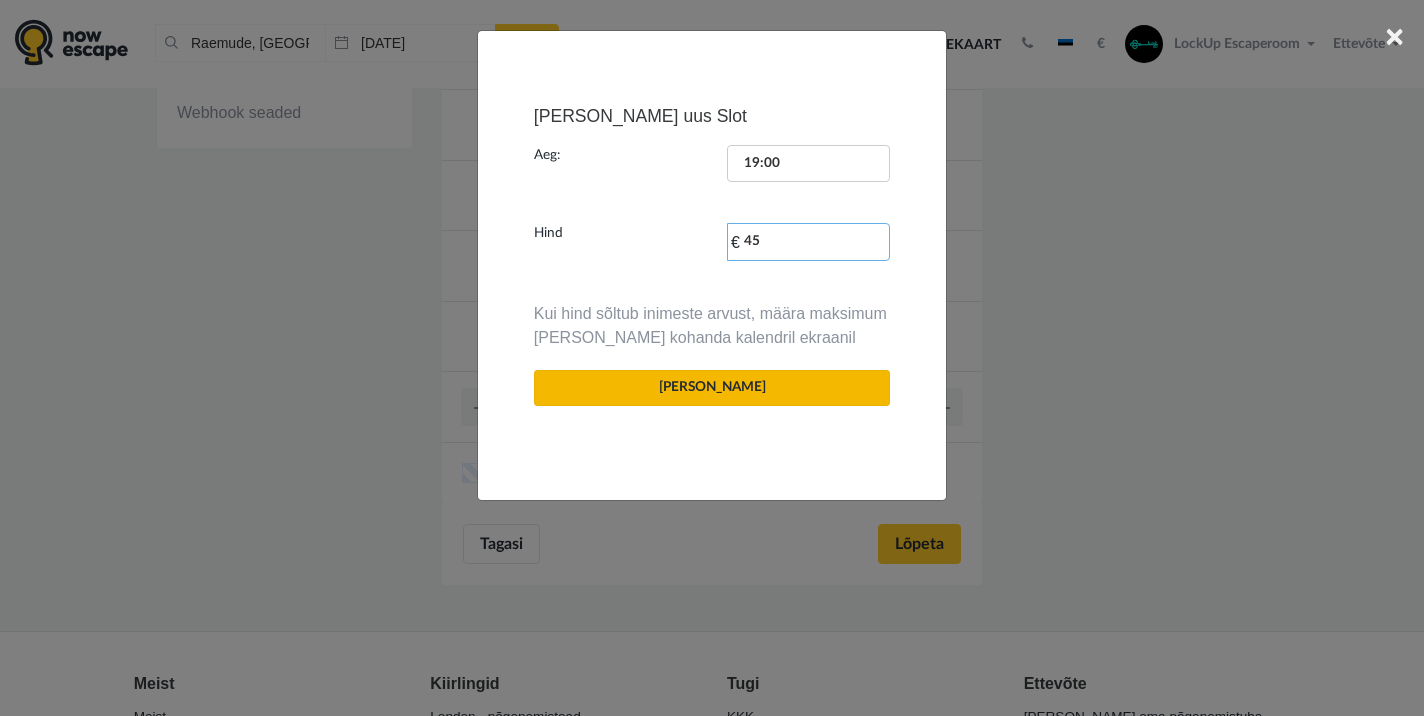 type on "45" 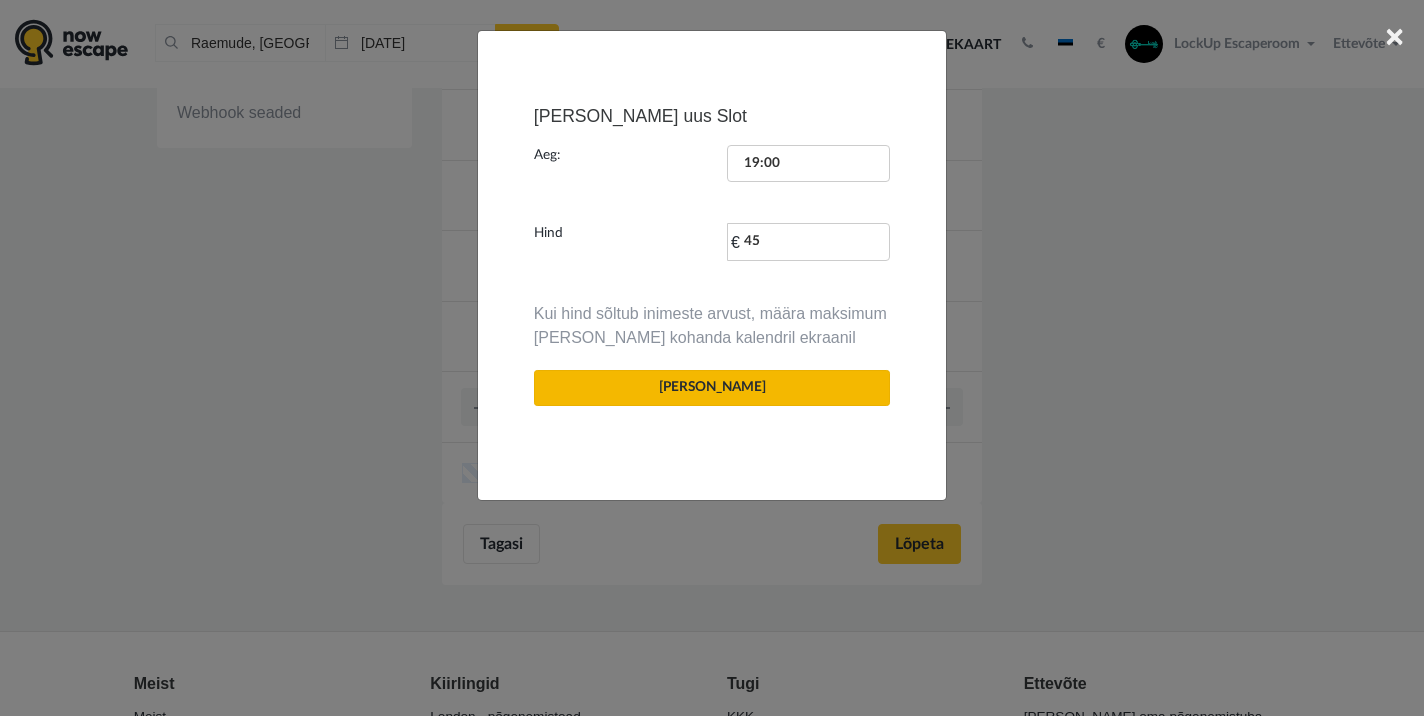click on "[PERSON_NAME]" at bounding box center (712, 388) 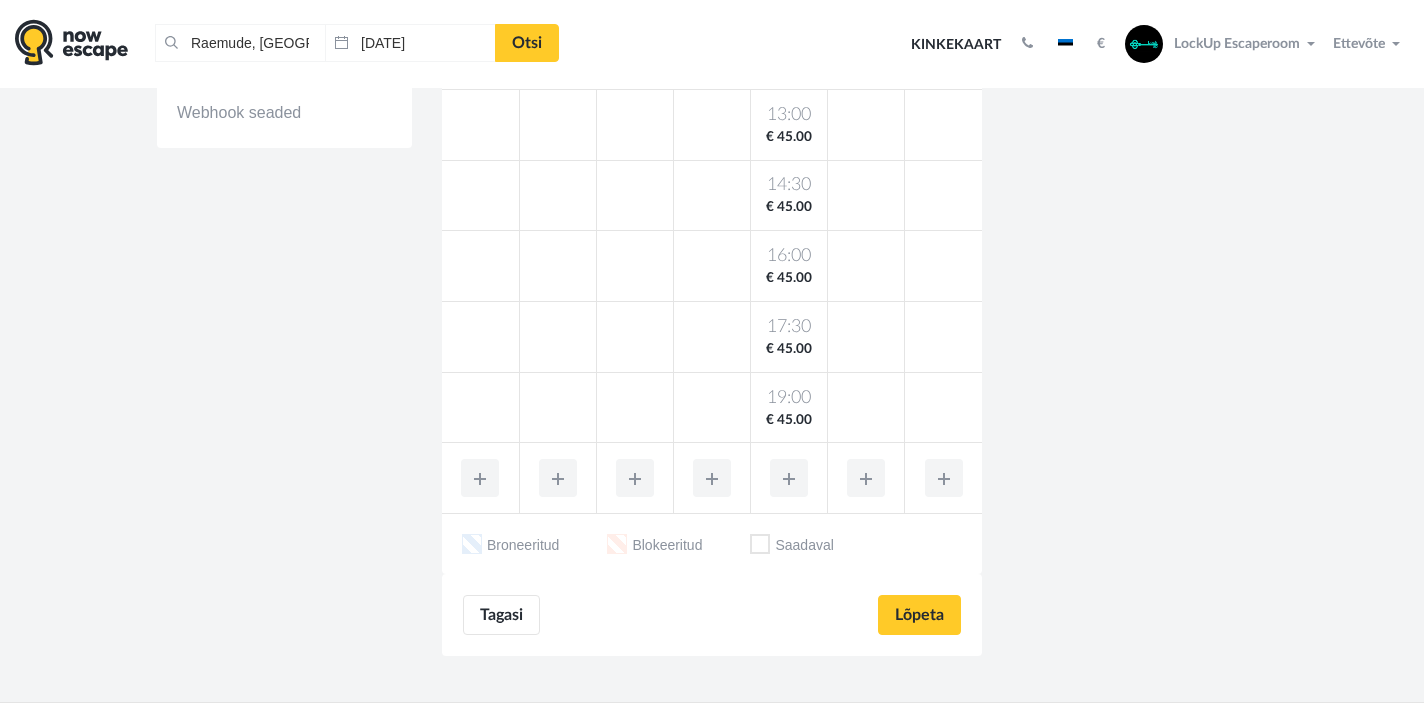 click at bounding box center (789, 478) 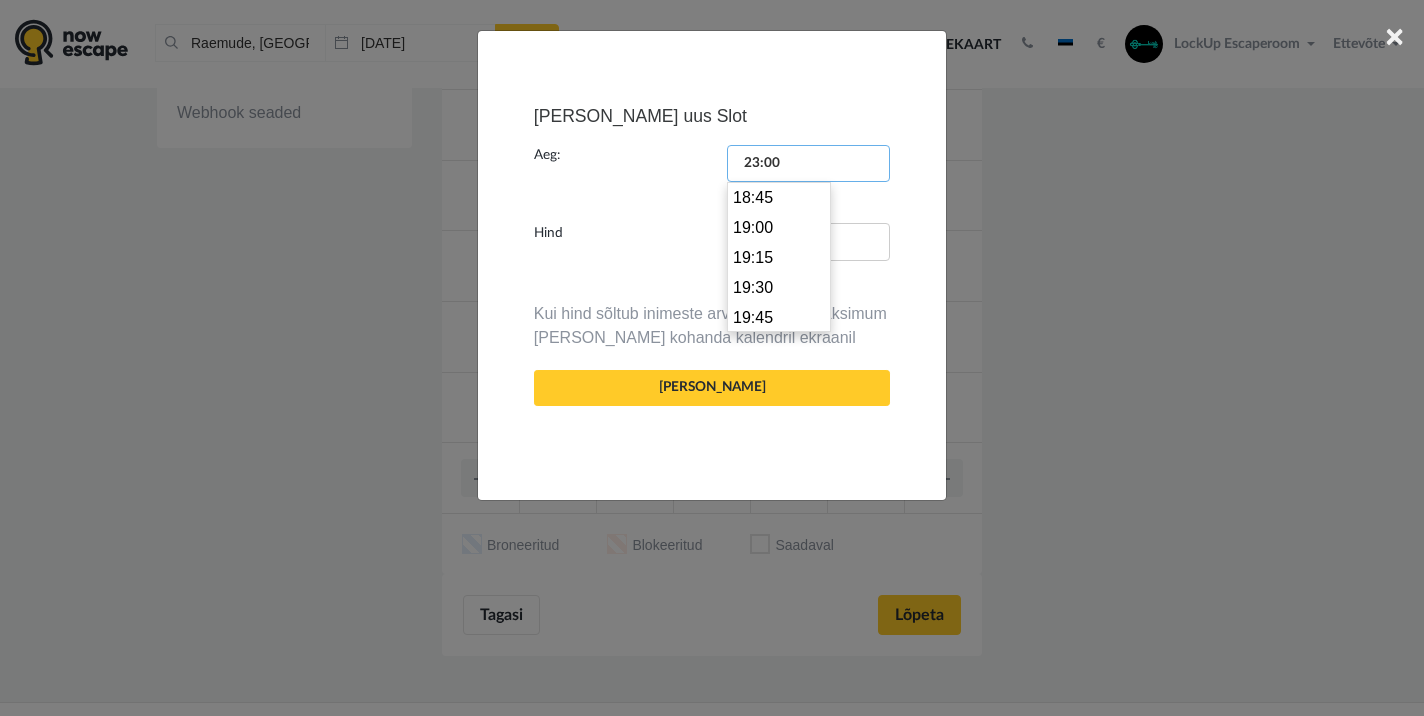 scroll, scrollTop: 2642, scrollLeft: 0, axis: vertical 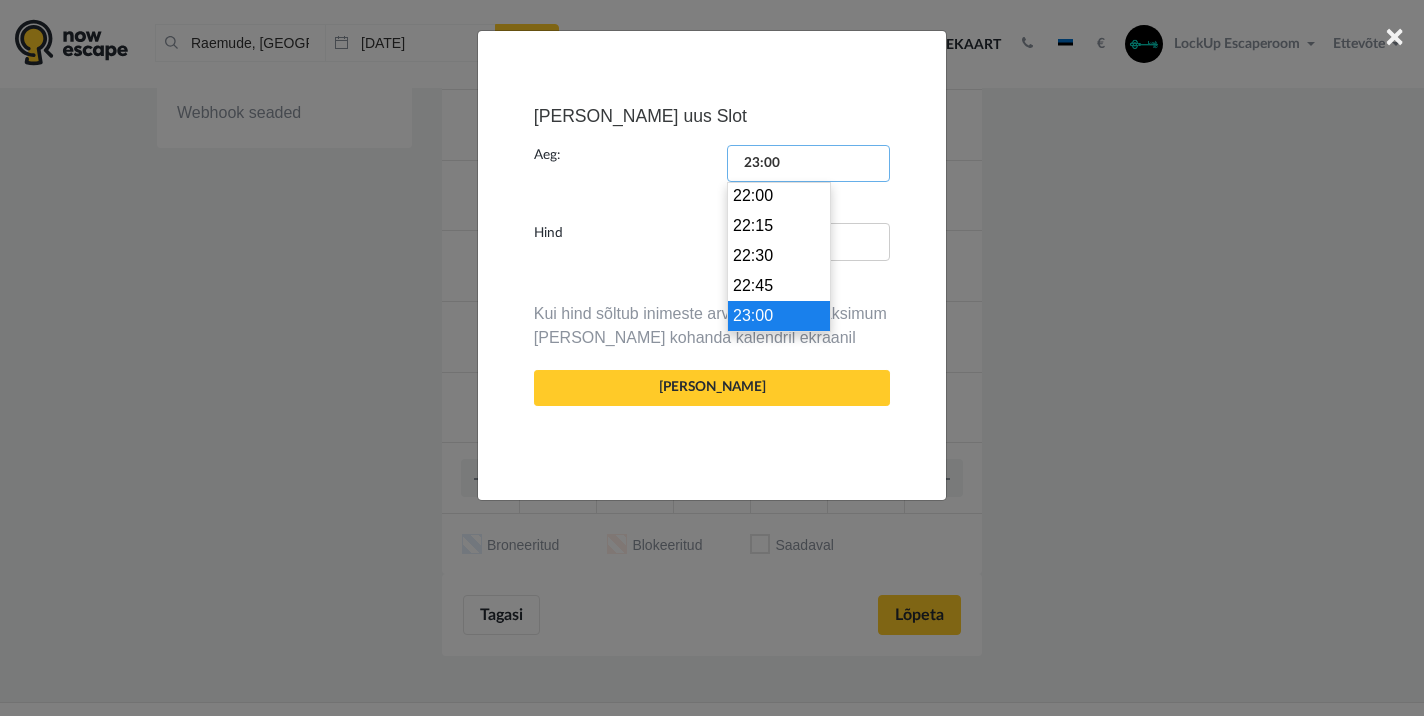 drag, startPoint x: 786, startPoint y: 161, endPoint x: 718, endPoint y: 160, distance: 68.007355 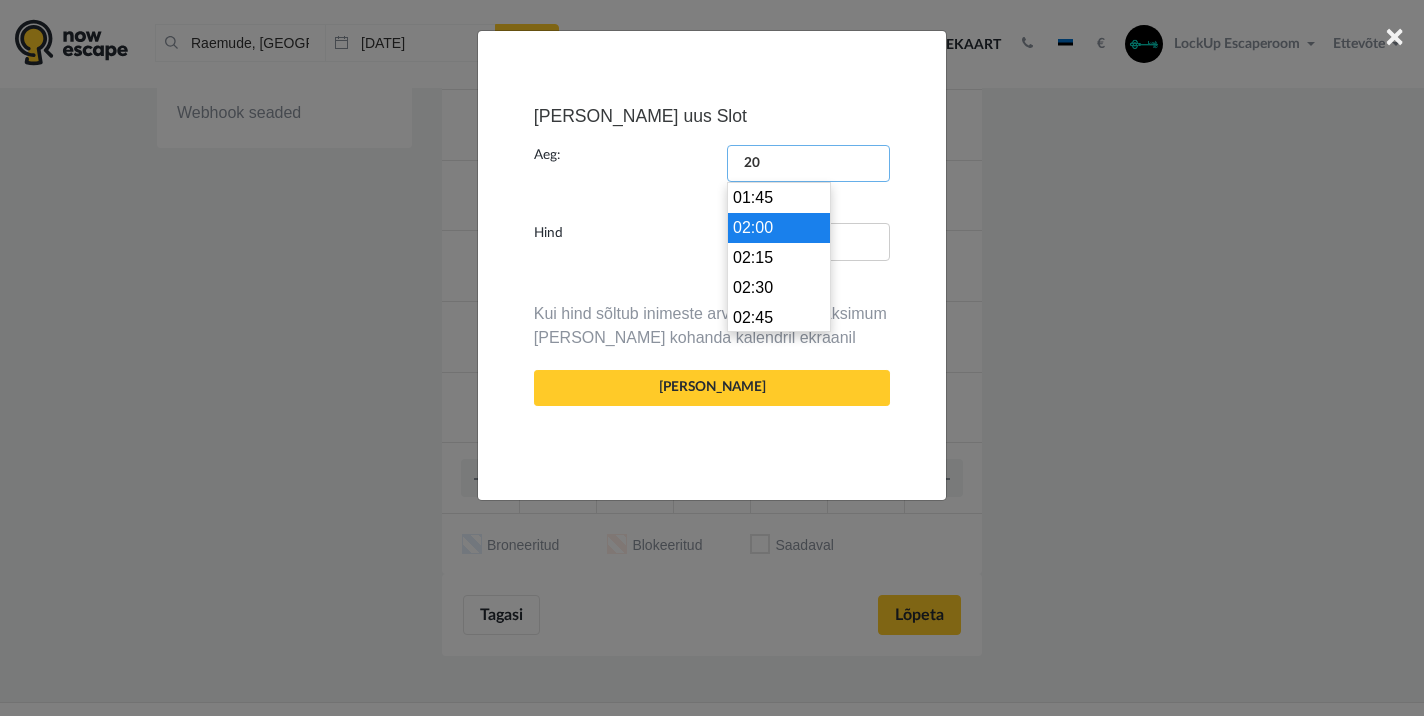scroll, scrollTop: 2370, scrollLeft: 0, axis: vertical 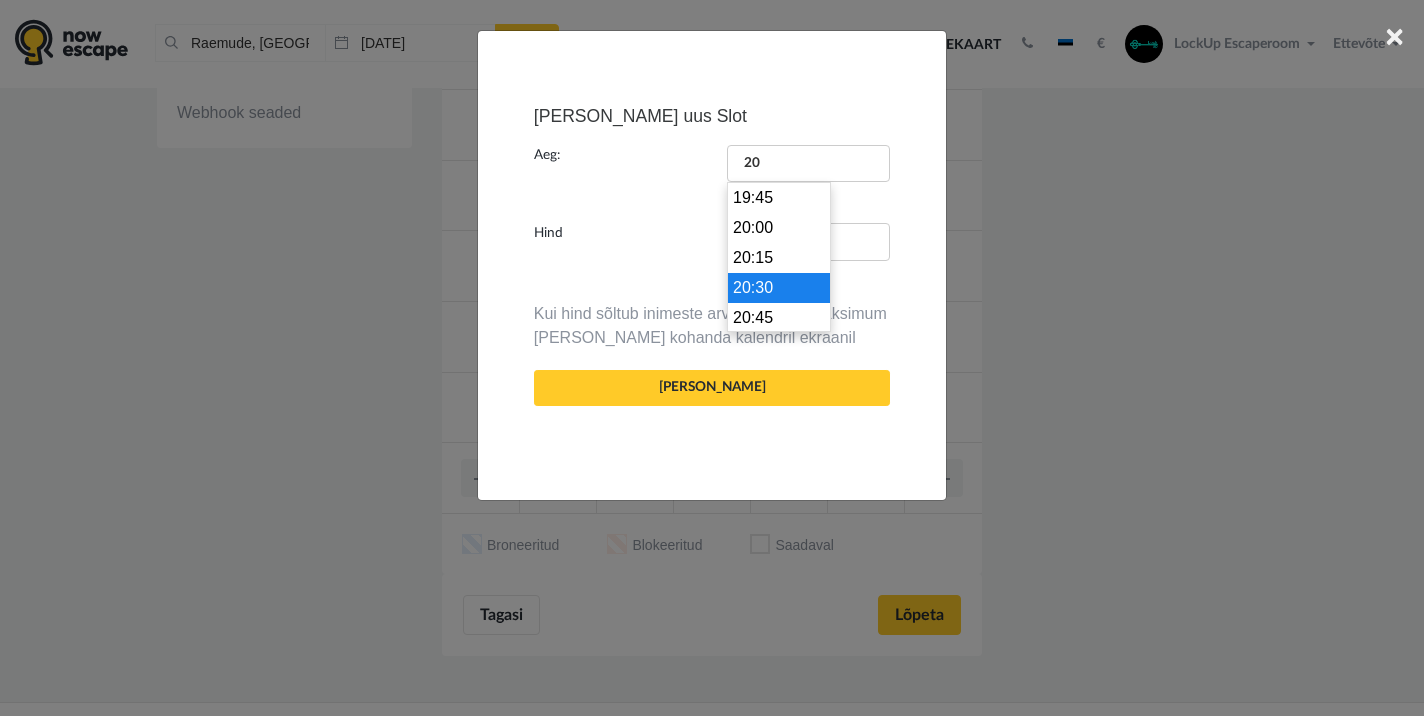 type on "20:30" 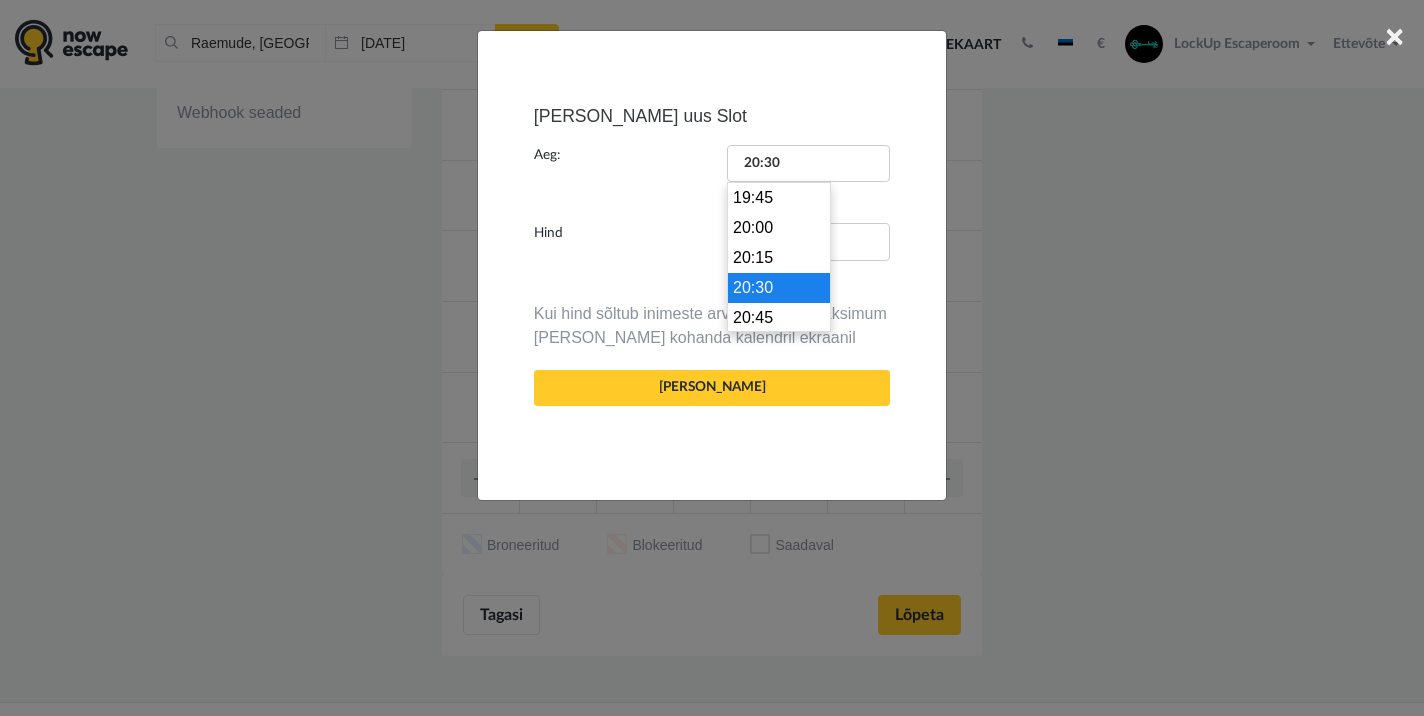 click on "20:30" at bounding box center (779, 288) 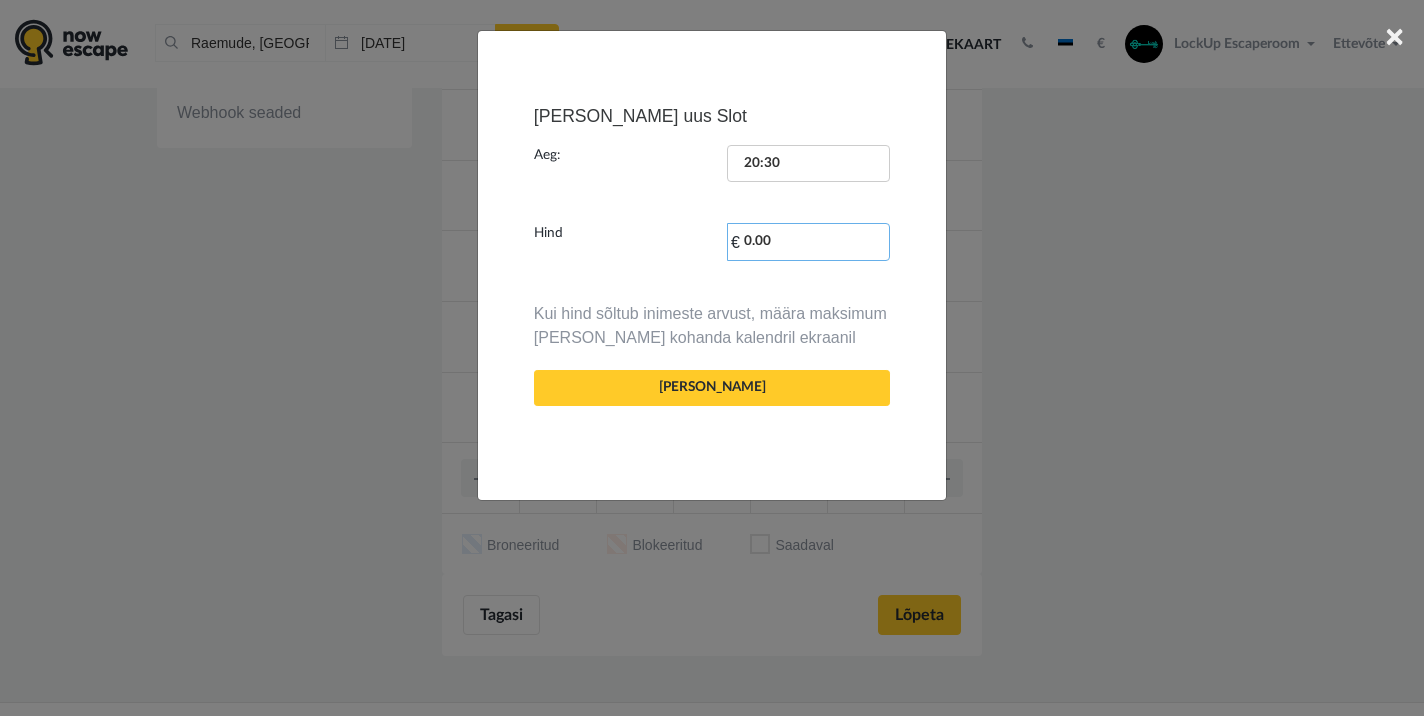 drag, startPoint x: 780, startPoint y: 242, endPoint x: 736, endPoint y: 240, distance: 44.04543 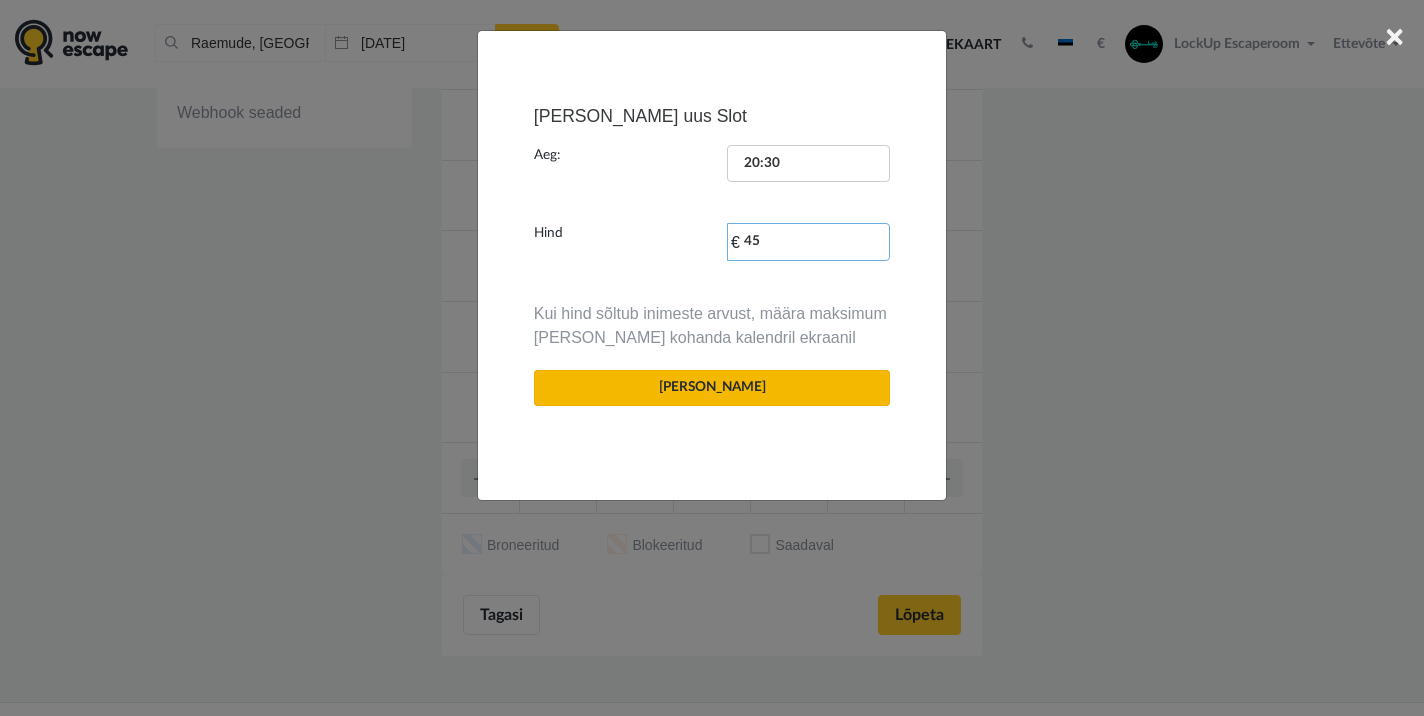 type on "45" 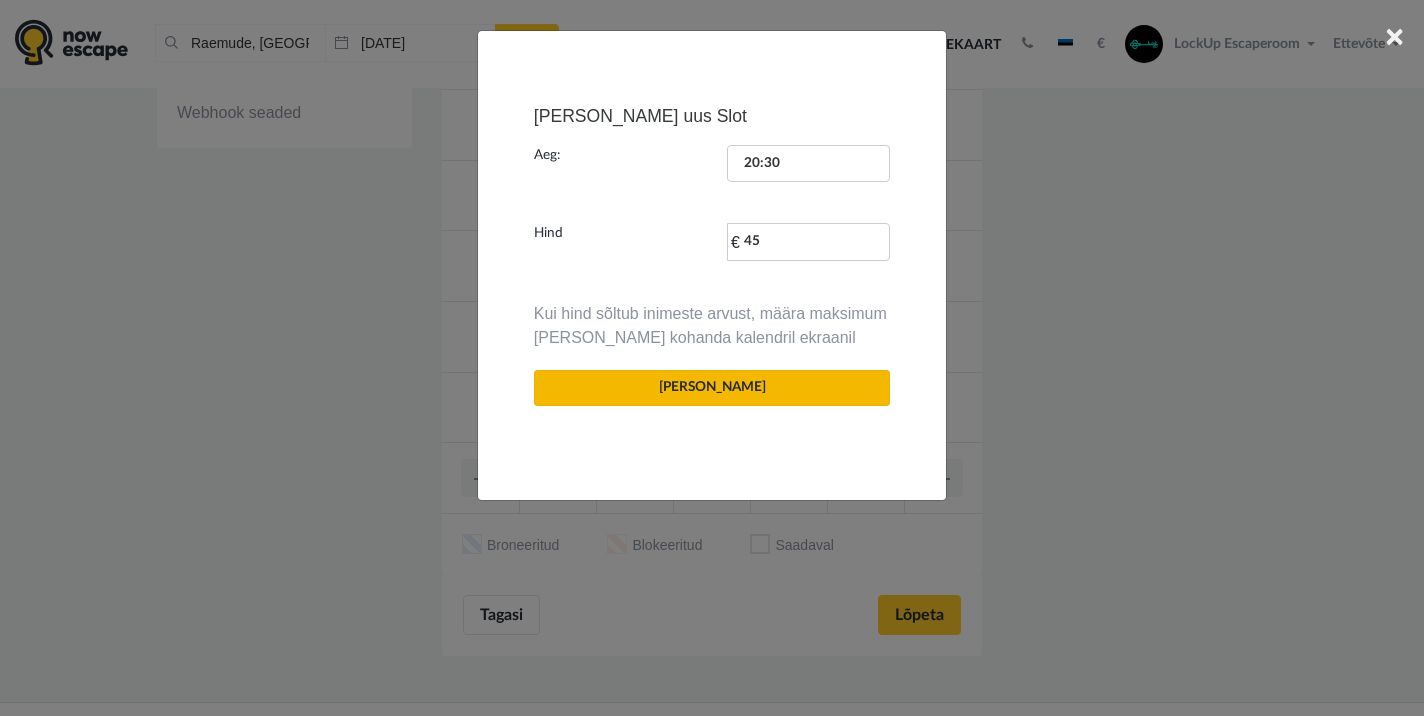click on "[PERSON_NAME]" at bounding box center (712, 388) 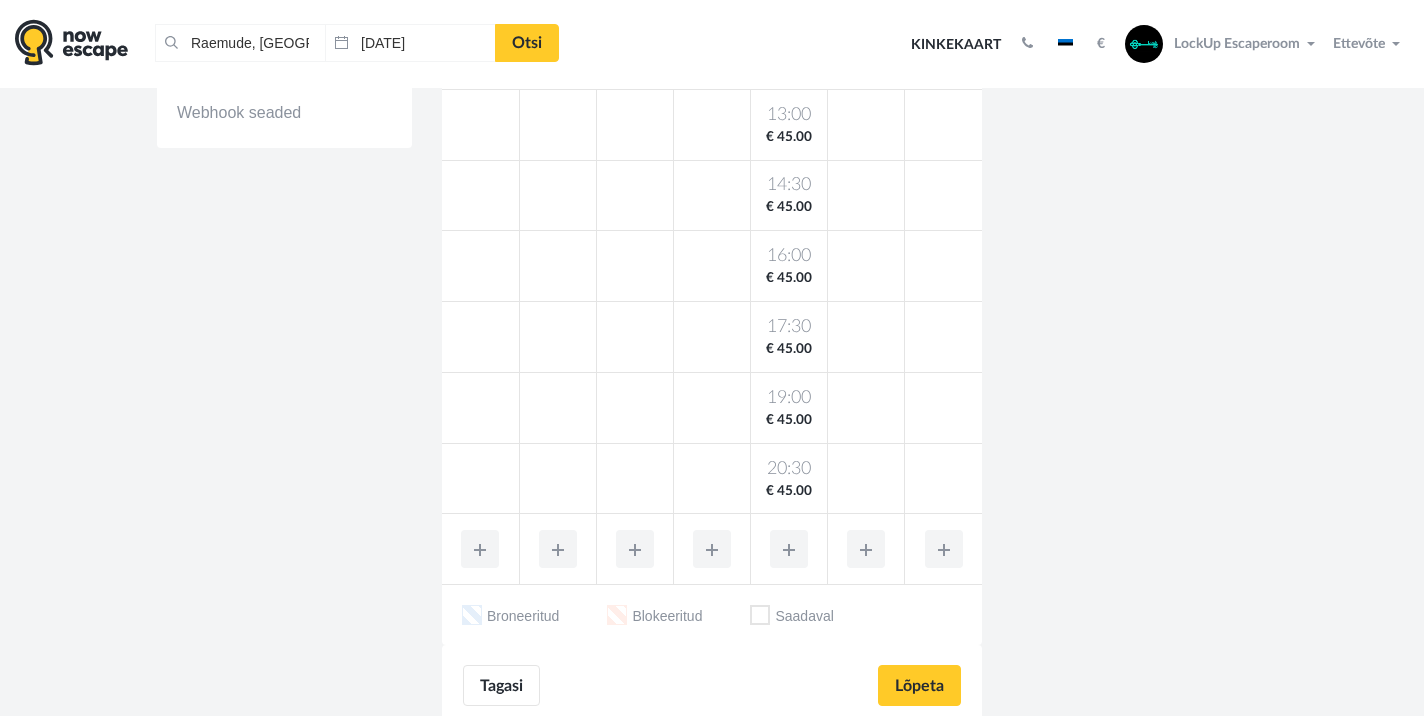 click at bounding box center (789, 549) 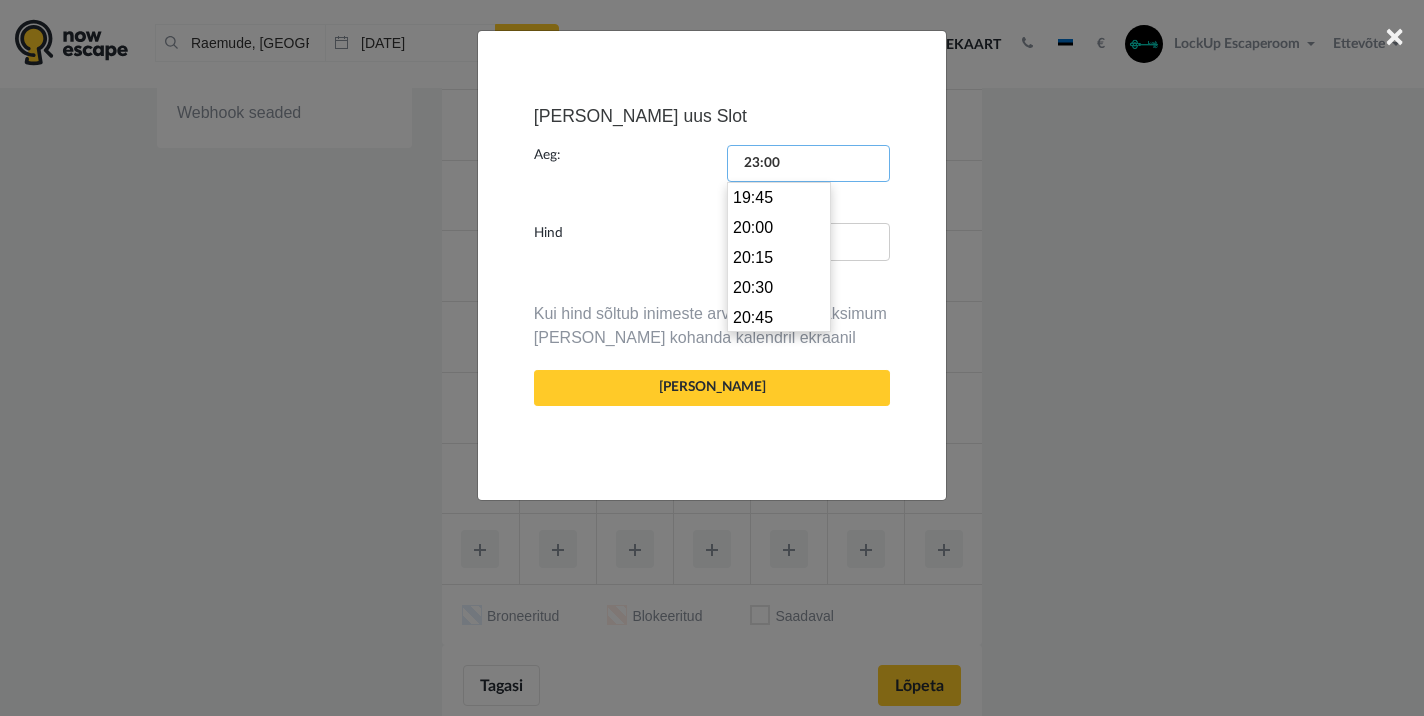 scroll, scrollTop: 2642, scrollLeft: 0, axis: vertical 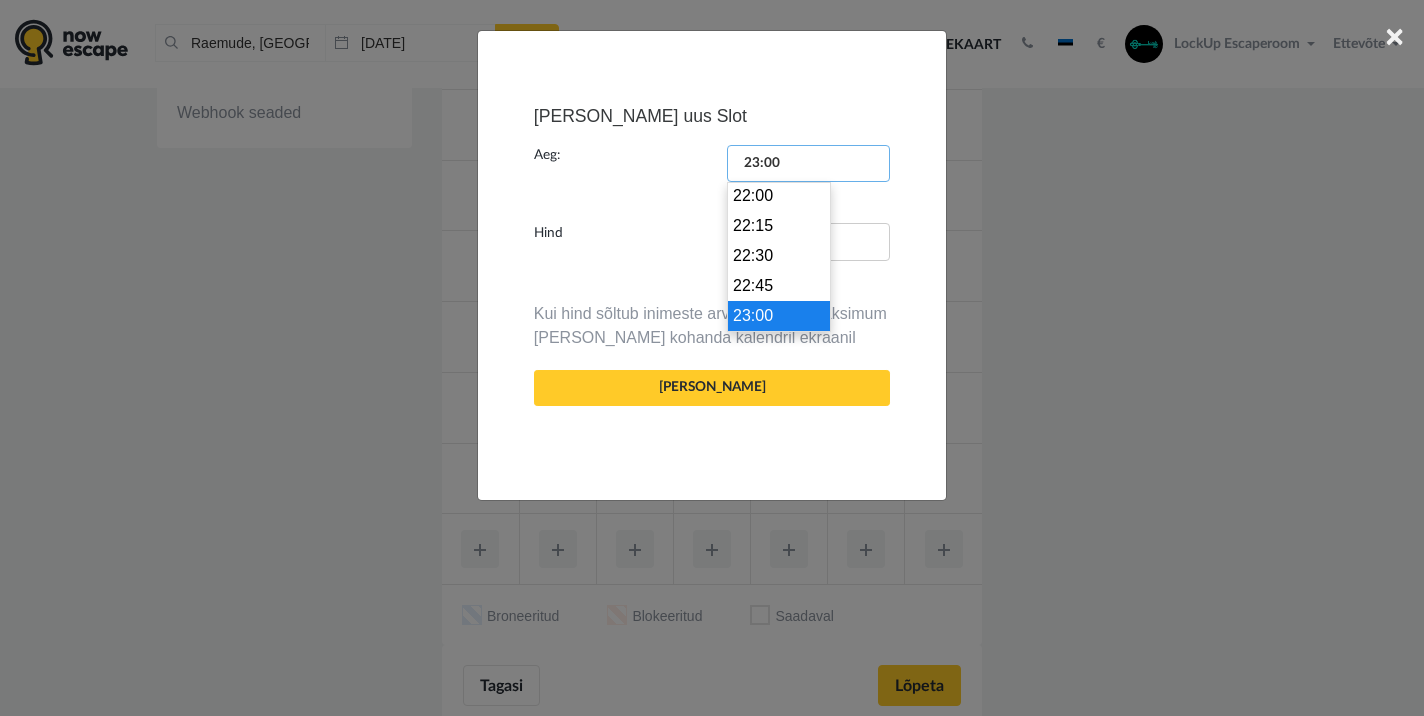drag, startPoint x: 792, startPoint y: 161, endPoint x: 712, endPoint y: 158, distance: 80.05623 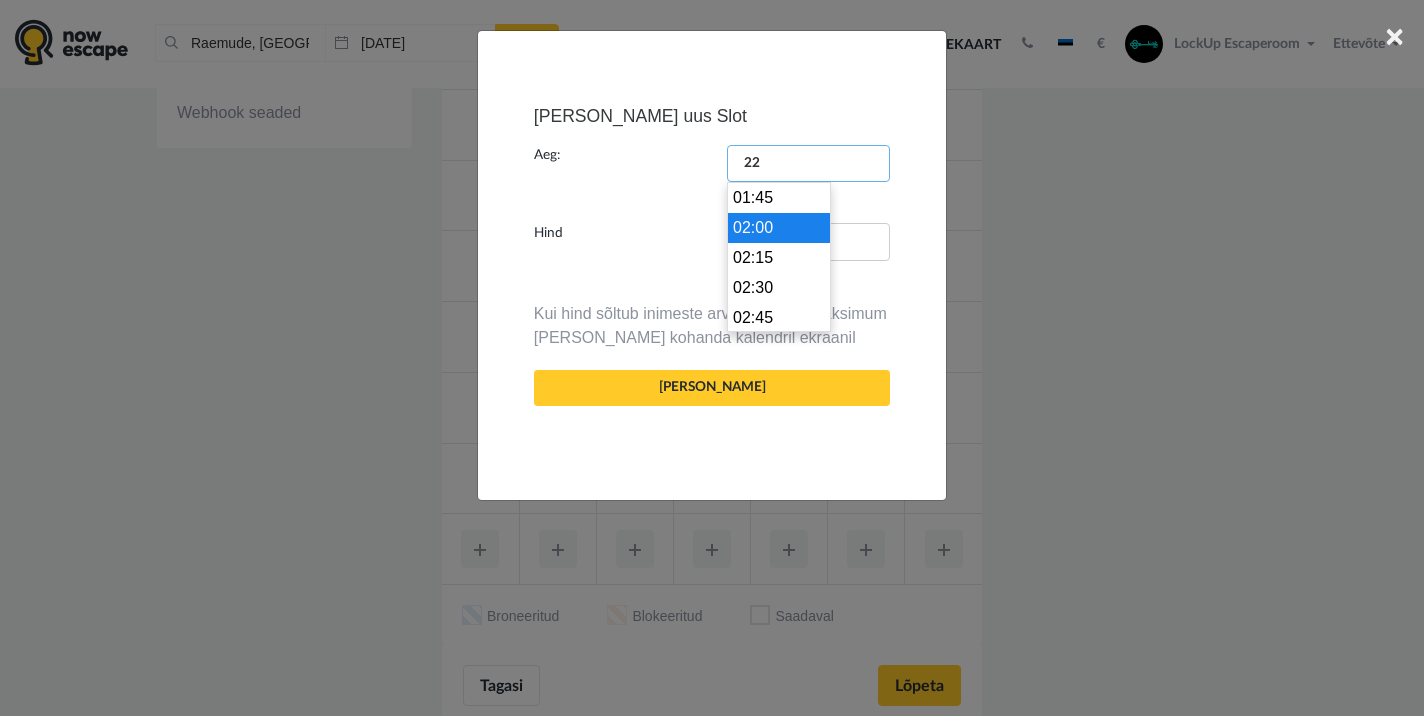 scroll, scrollTop: 2610, scrollLeft: 0, axis: vertical 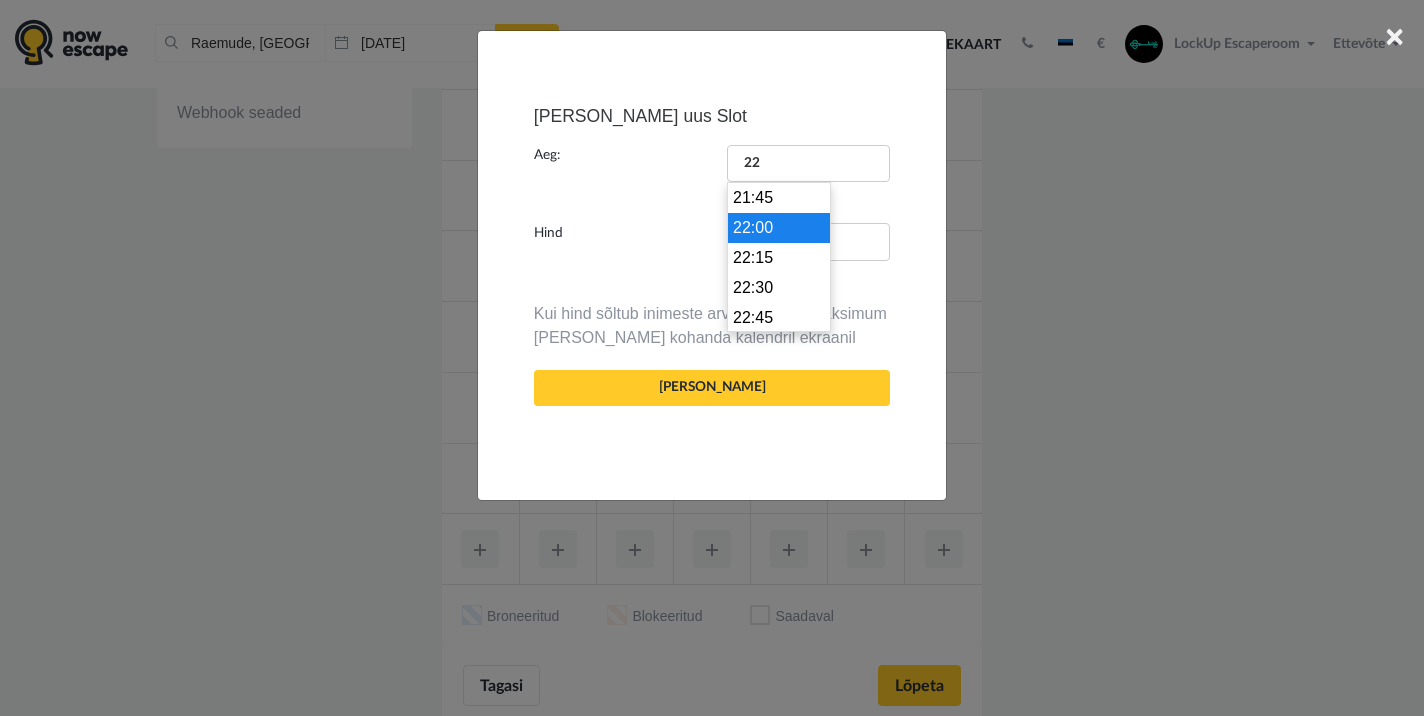 type on "22:00" 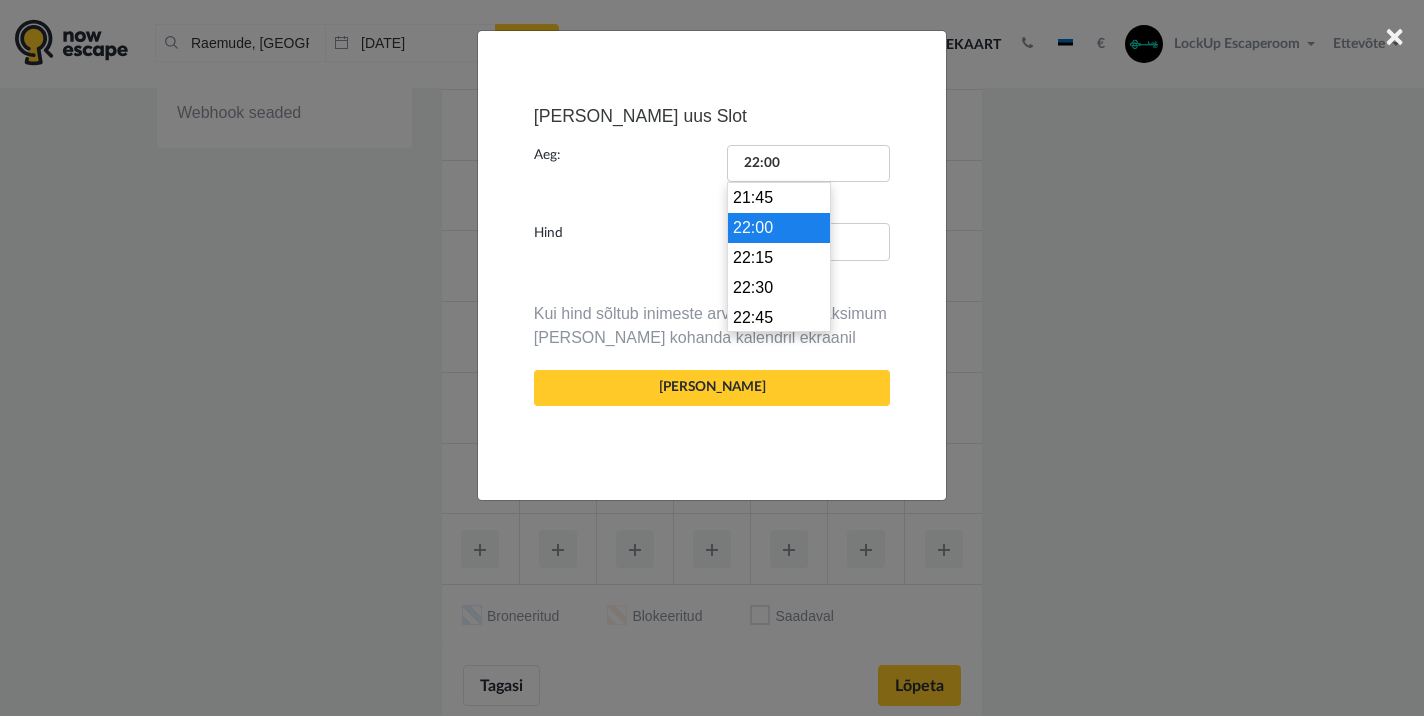 click on "22:00" at bounding box center (779, 228) 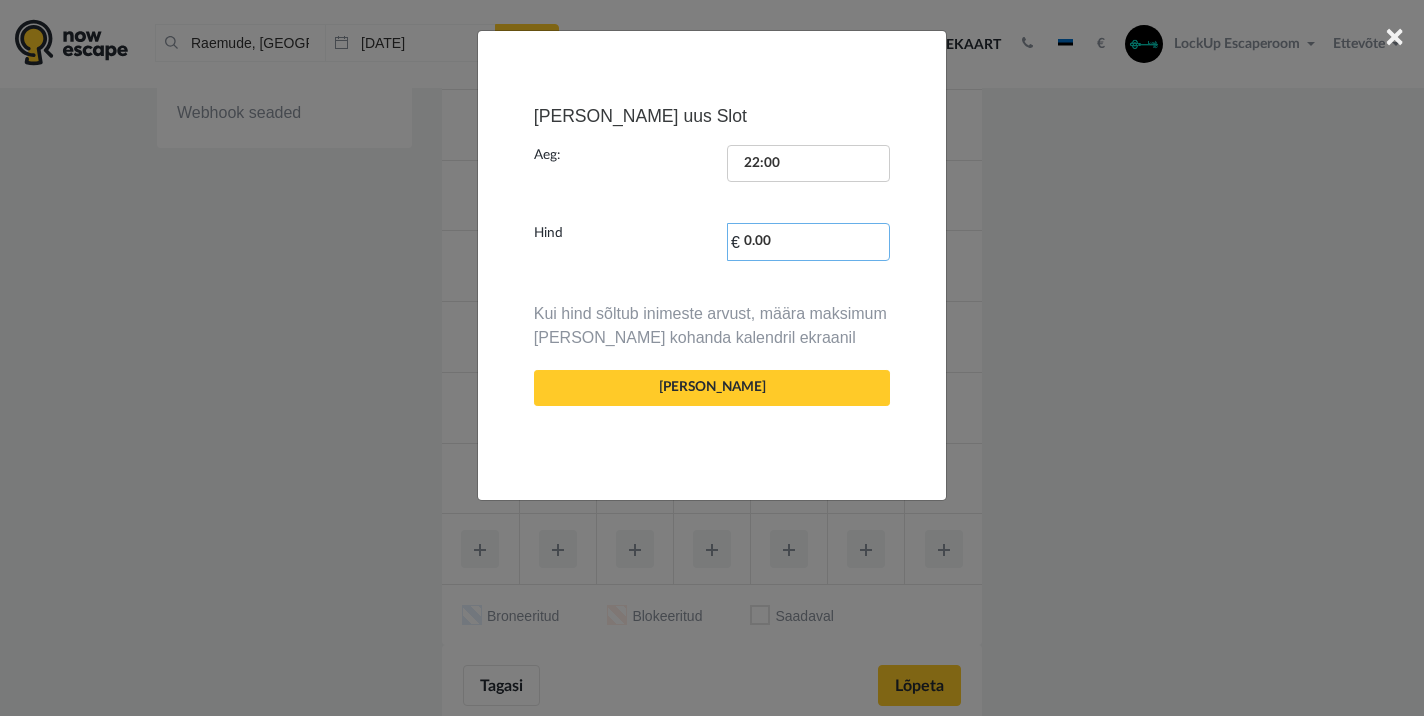 click on "0.00" at bounding box center [808, 242] 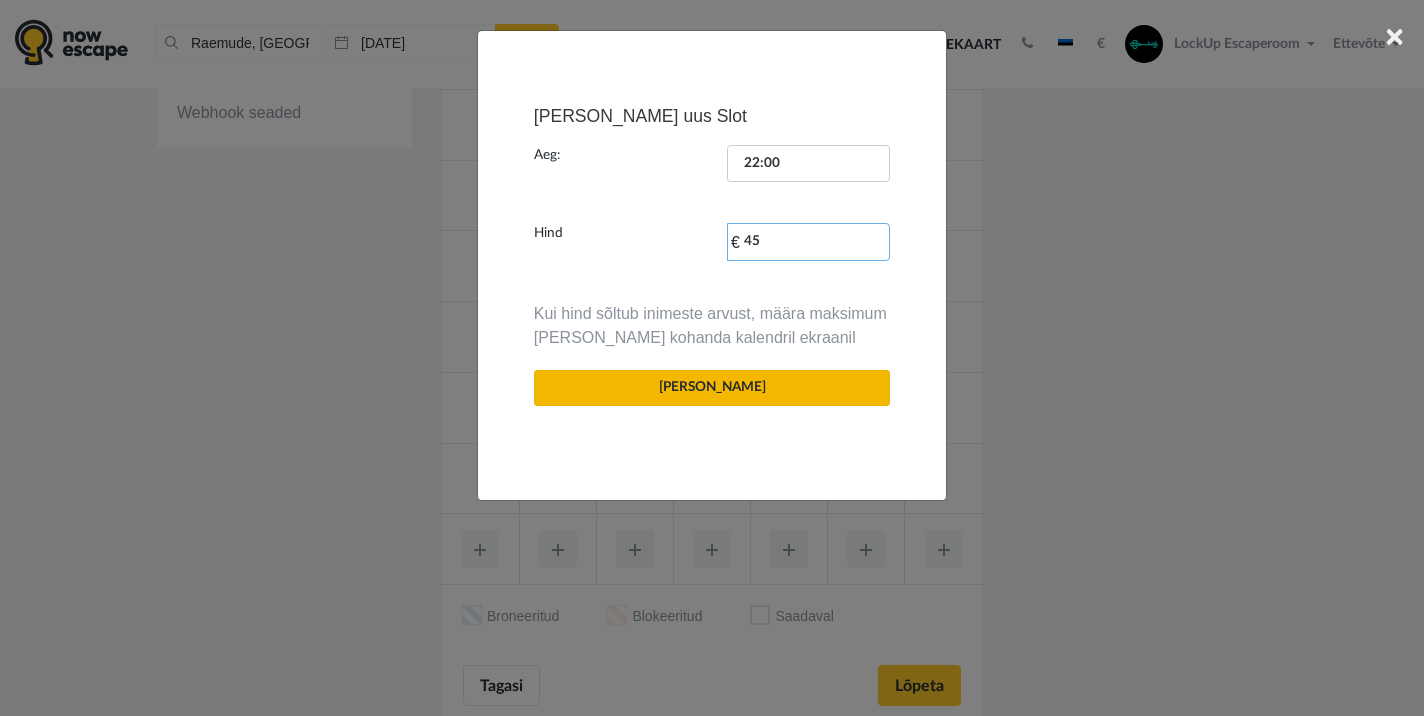 type on "45" 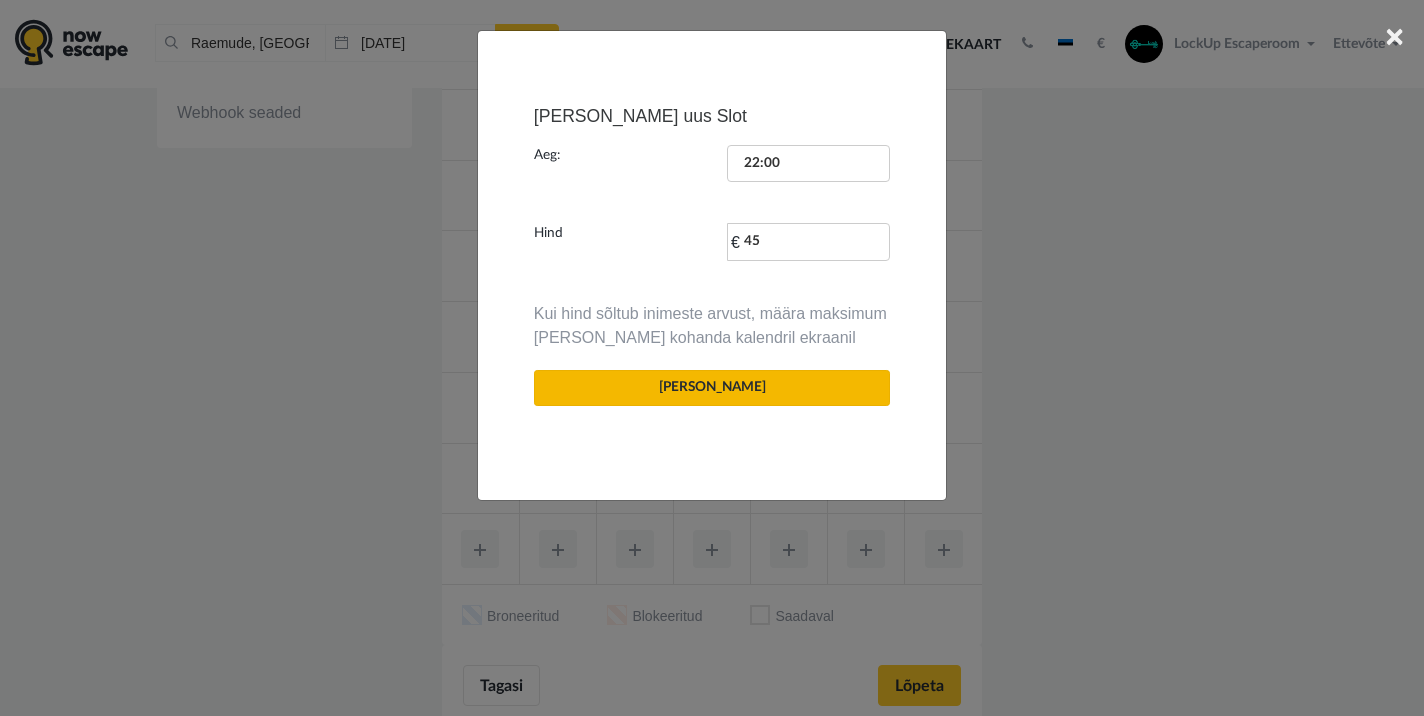 click on "[PERSON_NAME]" at bounding box center (712, 388) 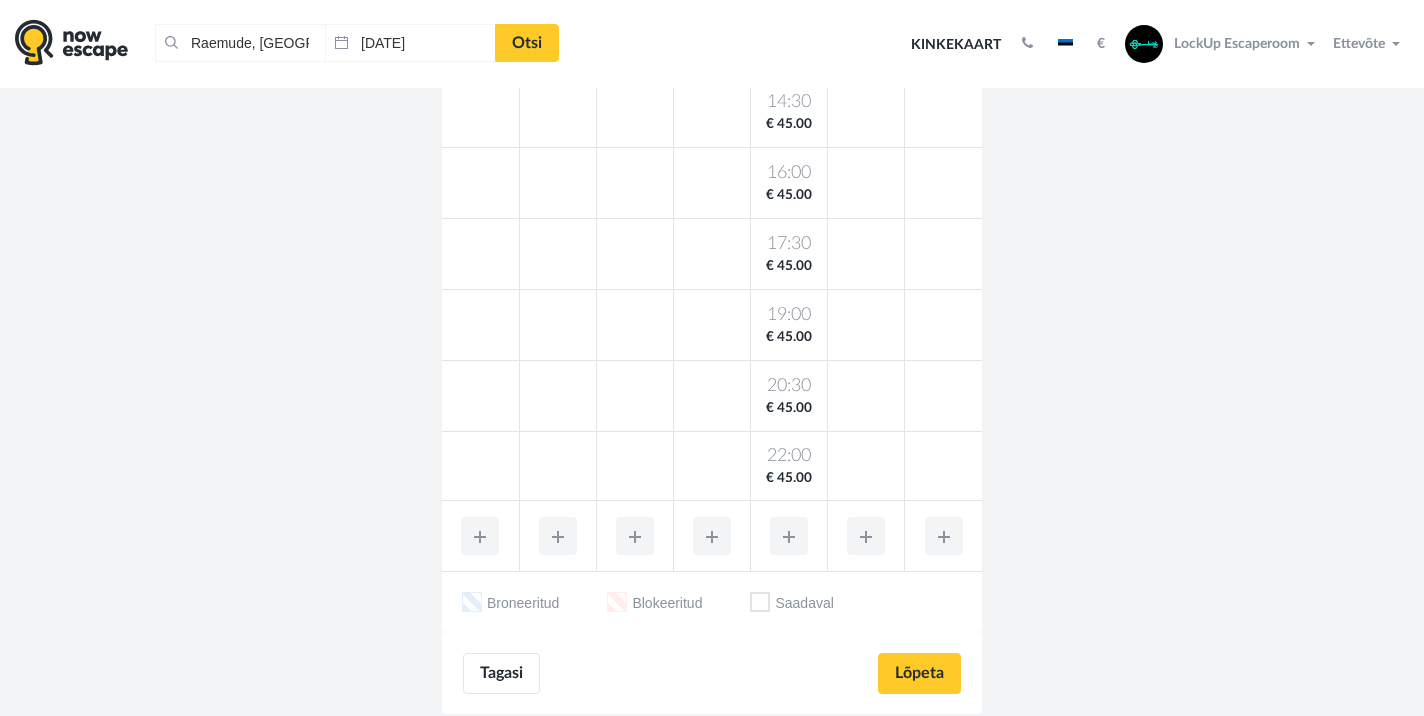 scroll, scrollTop: 610, scrollLeft: 0, axis: vertical 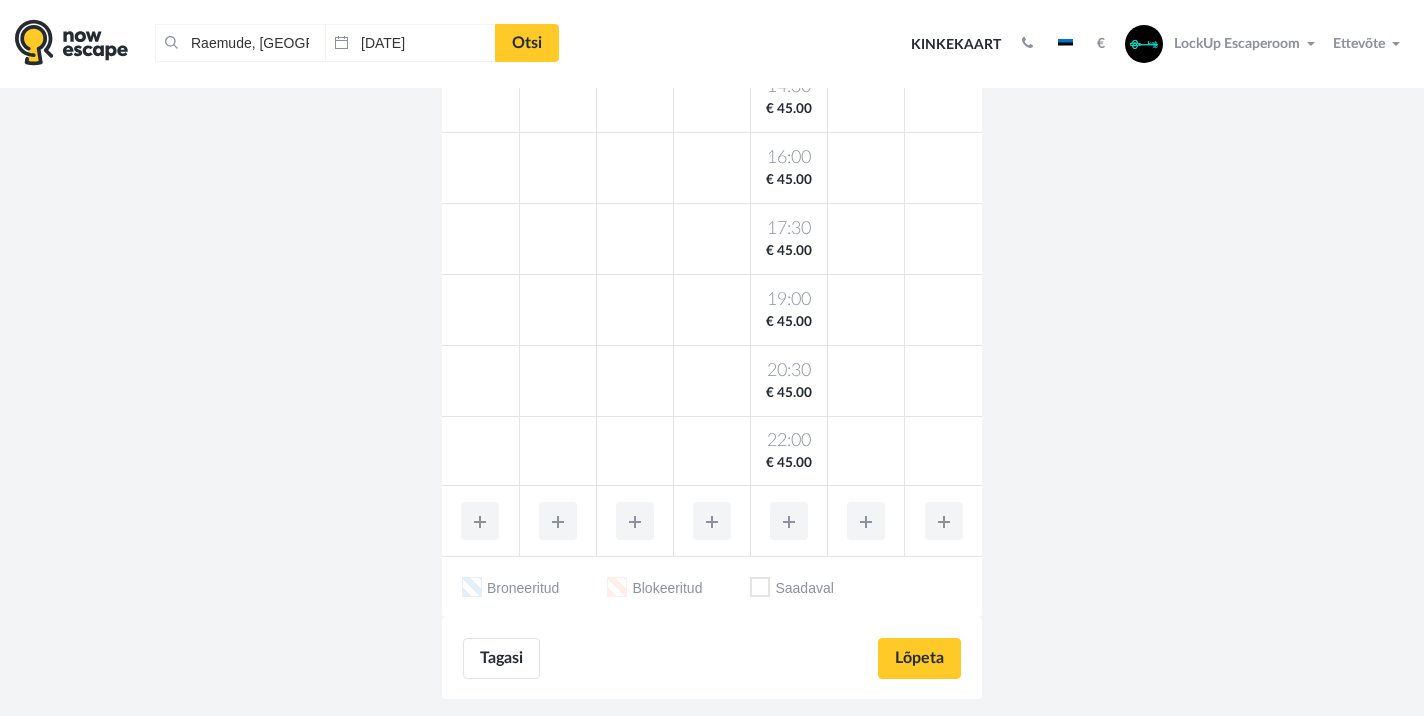 click at bounding box center [866, 521] 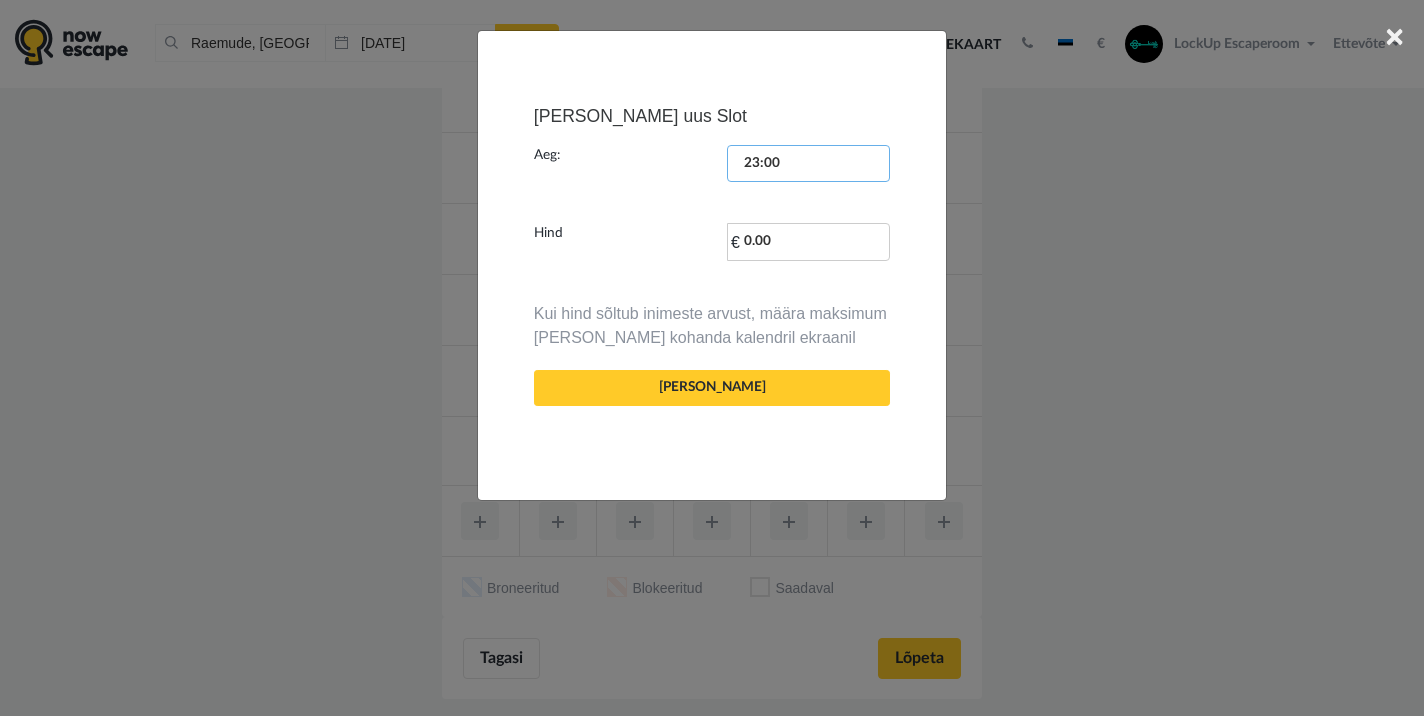 scroll, scrollTop: 2642, scrollLeft: 0, axis: vertical 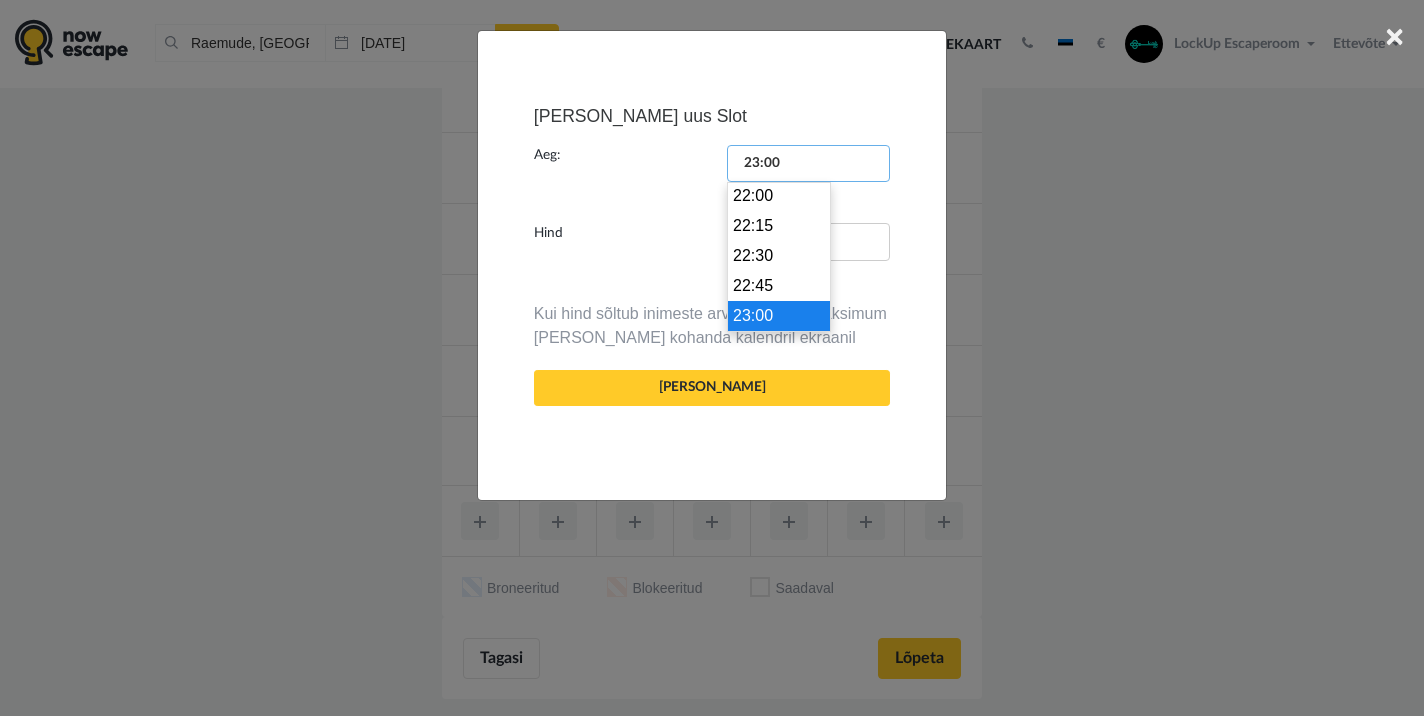 click on "23:00" at bounding box center [808, 163] 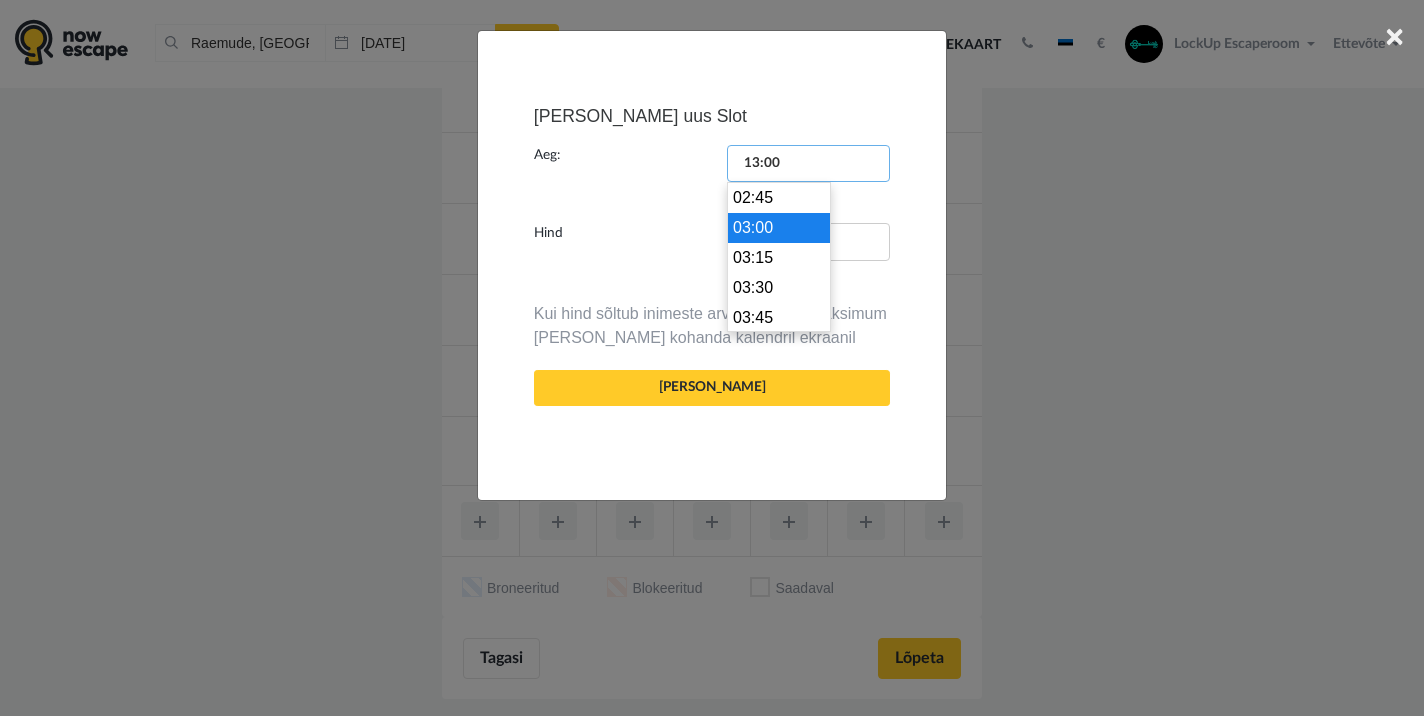 scroll, scrollTop: 1530, scrollLeft: 0, axis: vertical 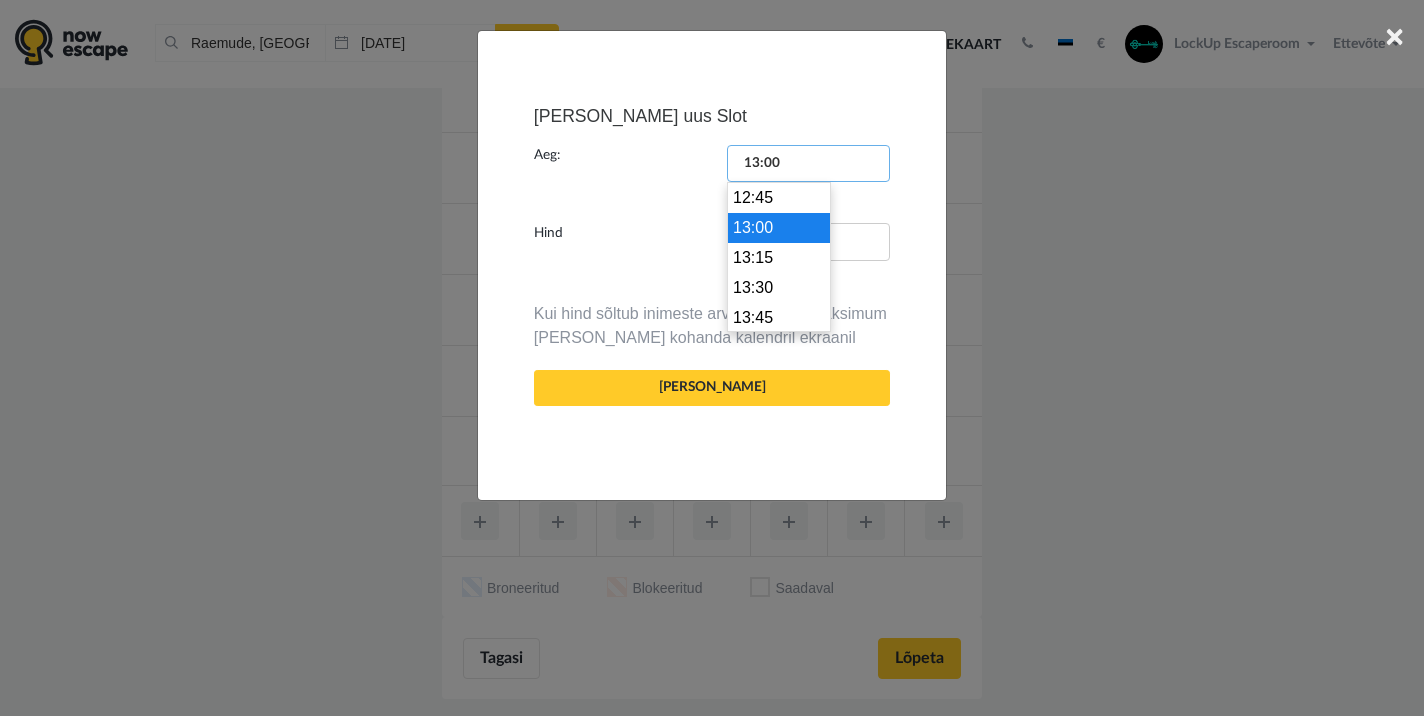 type on "13:00" 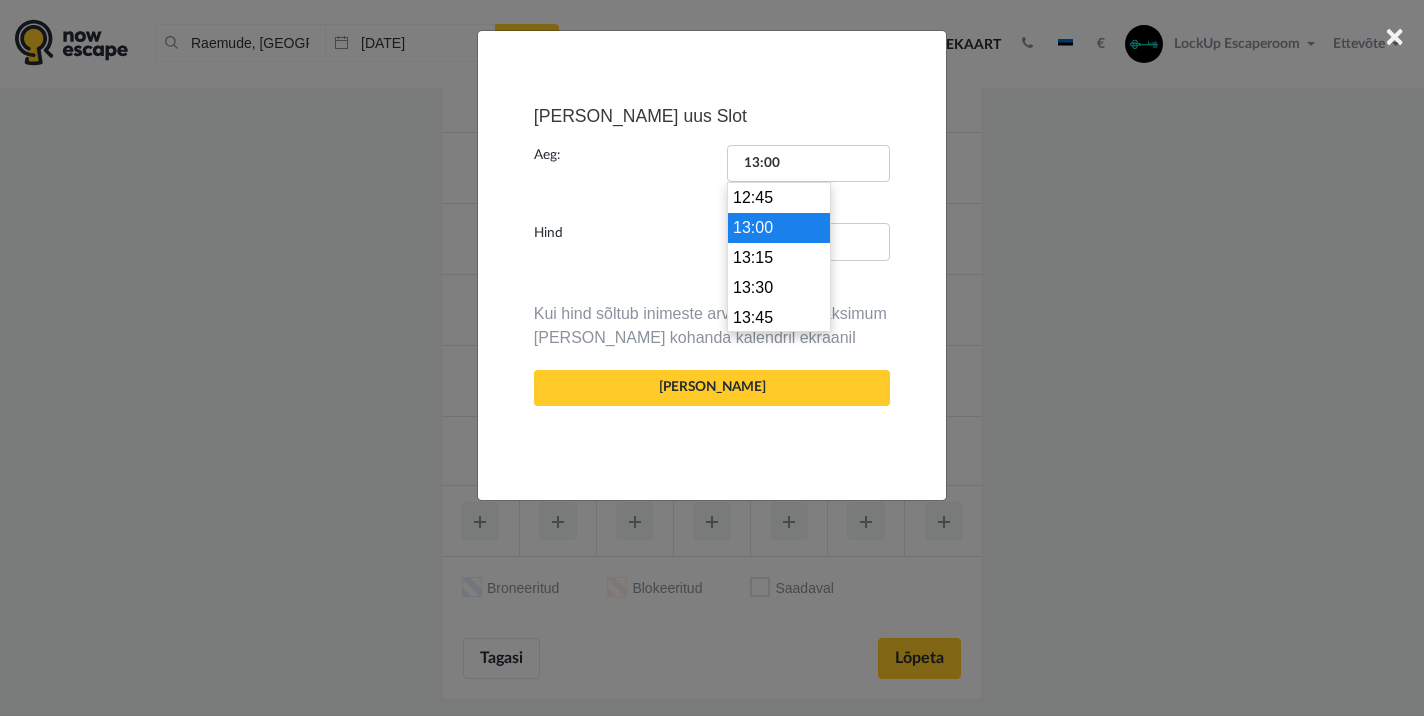 click on "13:00" at bounding box center (779, 228) 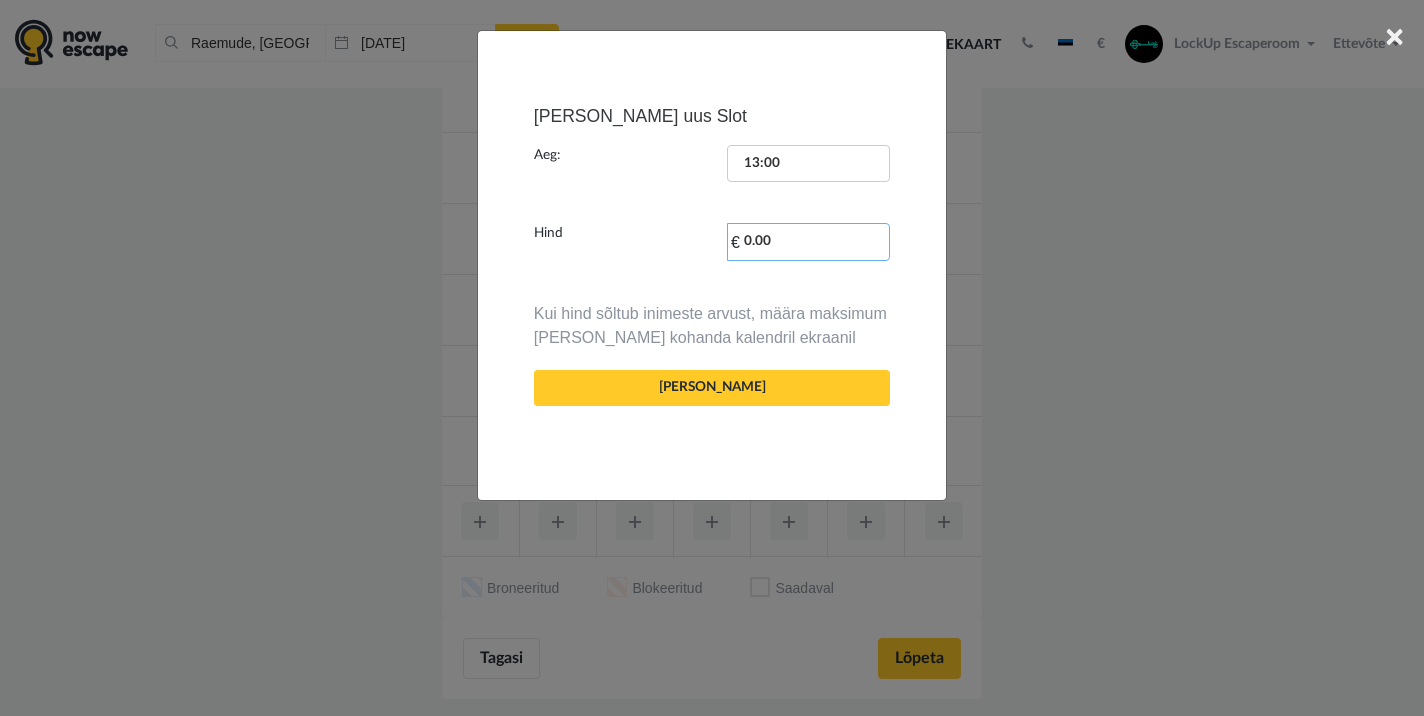 drag, startPoint x: 792, startPoint y: 240, endPoint x: 744, endPoint y: 240, distance: 48 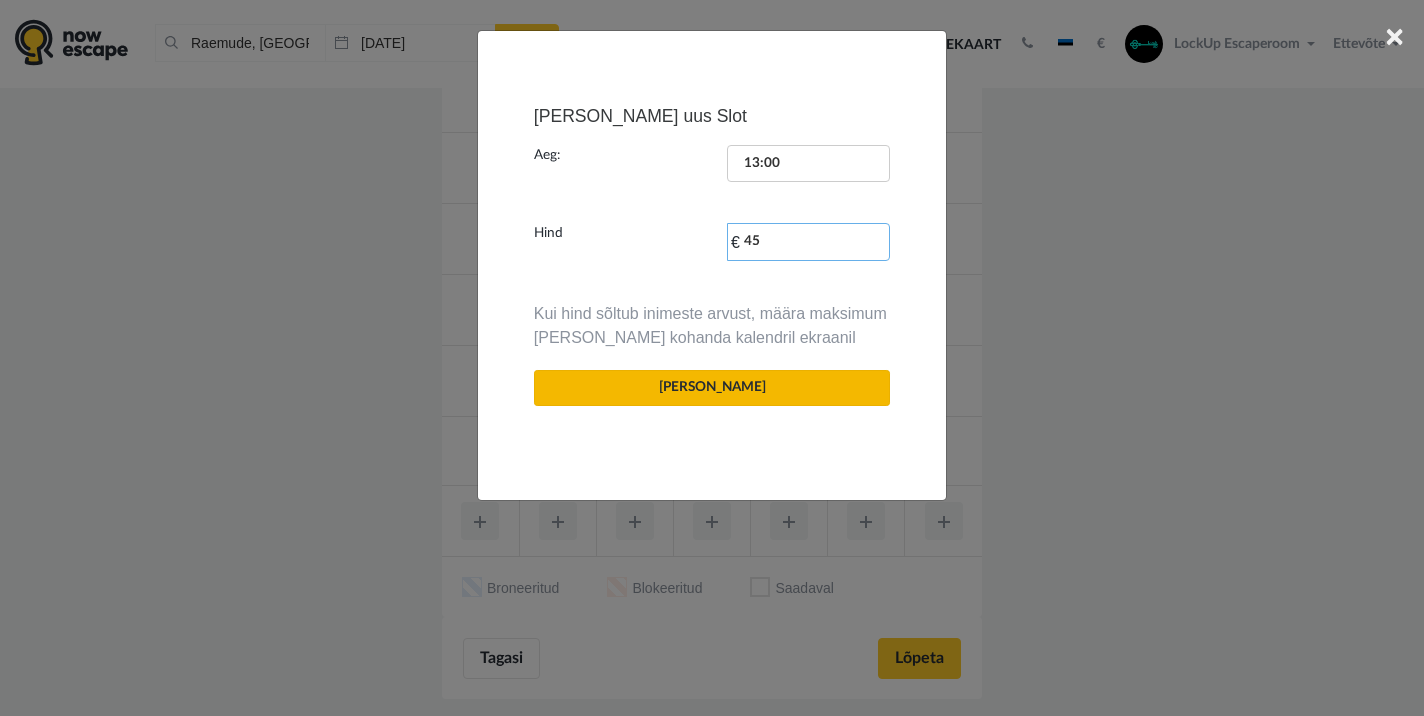 type on "45" 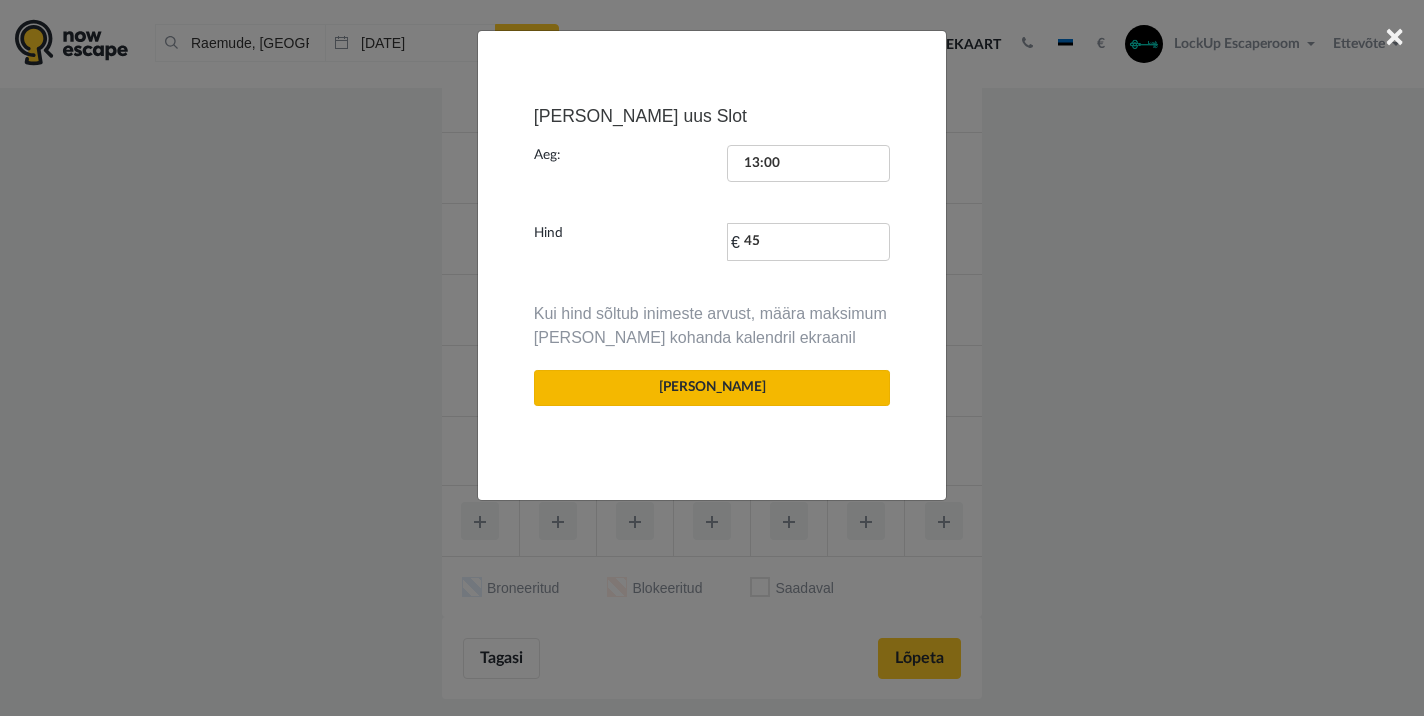 click on "[PERSON_NAME]" at bounding box center [712, 388] 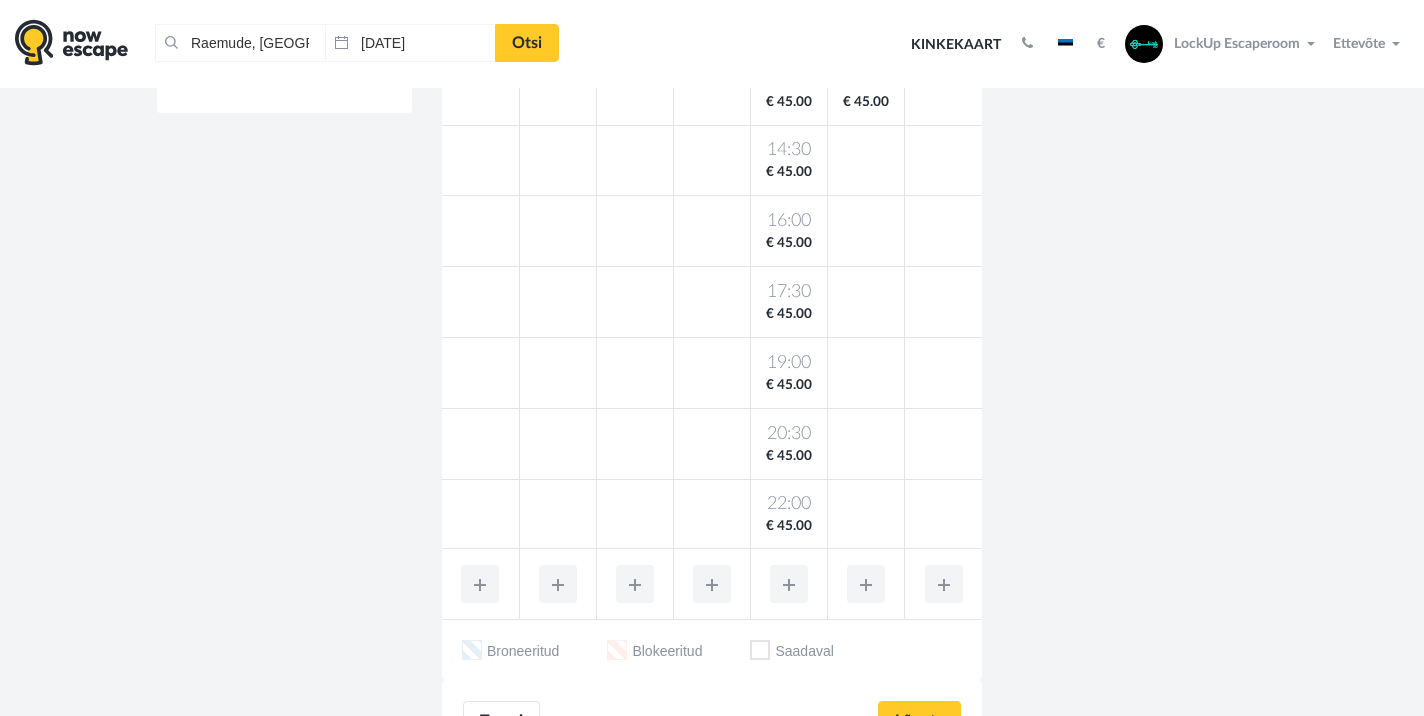 scroll, scrollTop: 548, scrollLeft: 0, axis: vertical 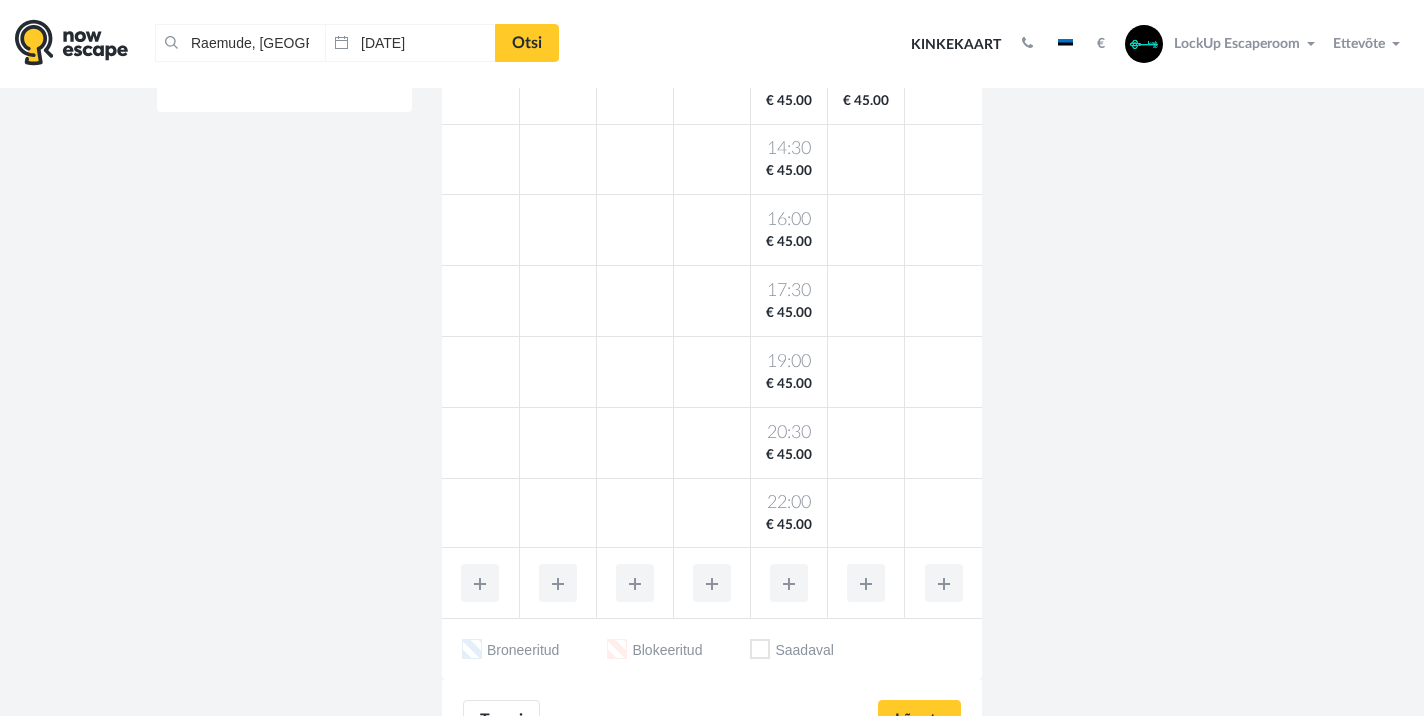 click at bounding box center [866, 583] 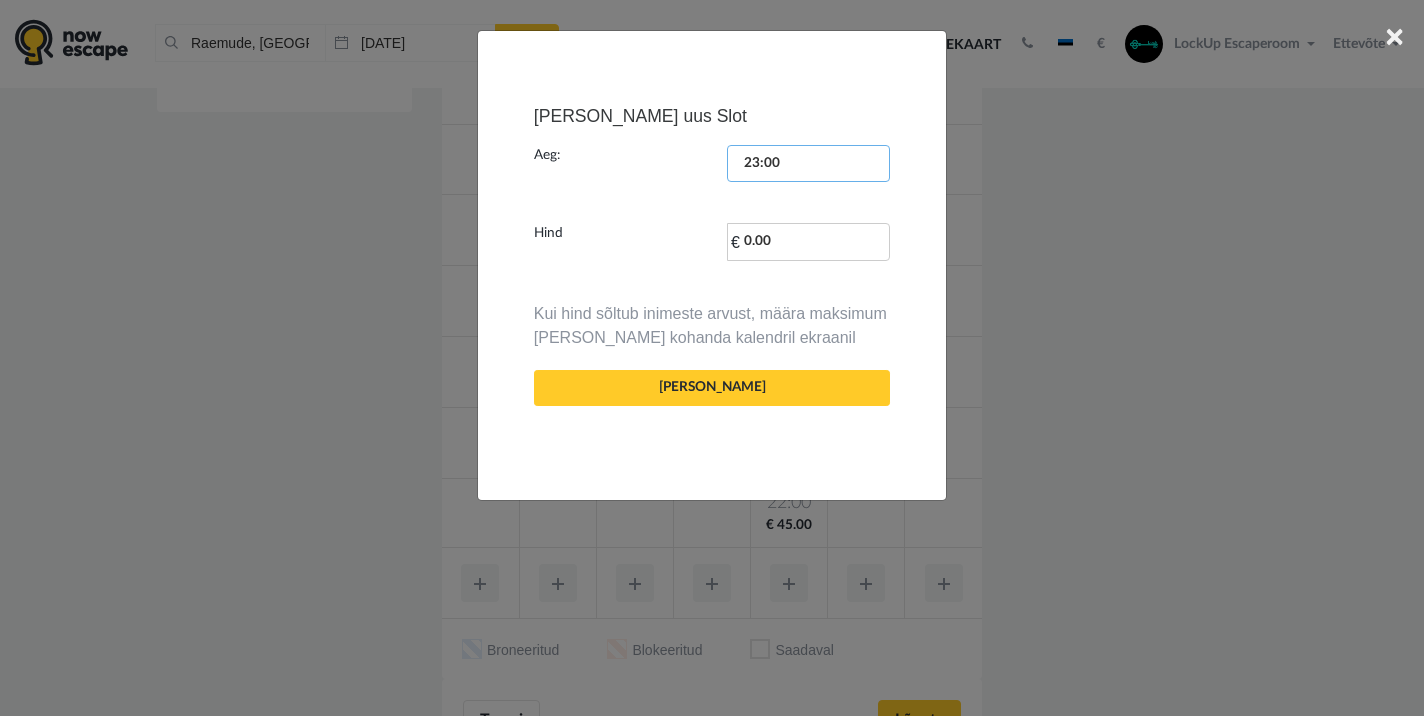 scroll, scrollTop: 2642, scrollLeft: 0, axis: vertical 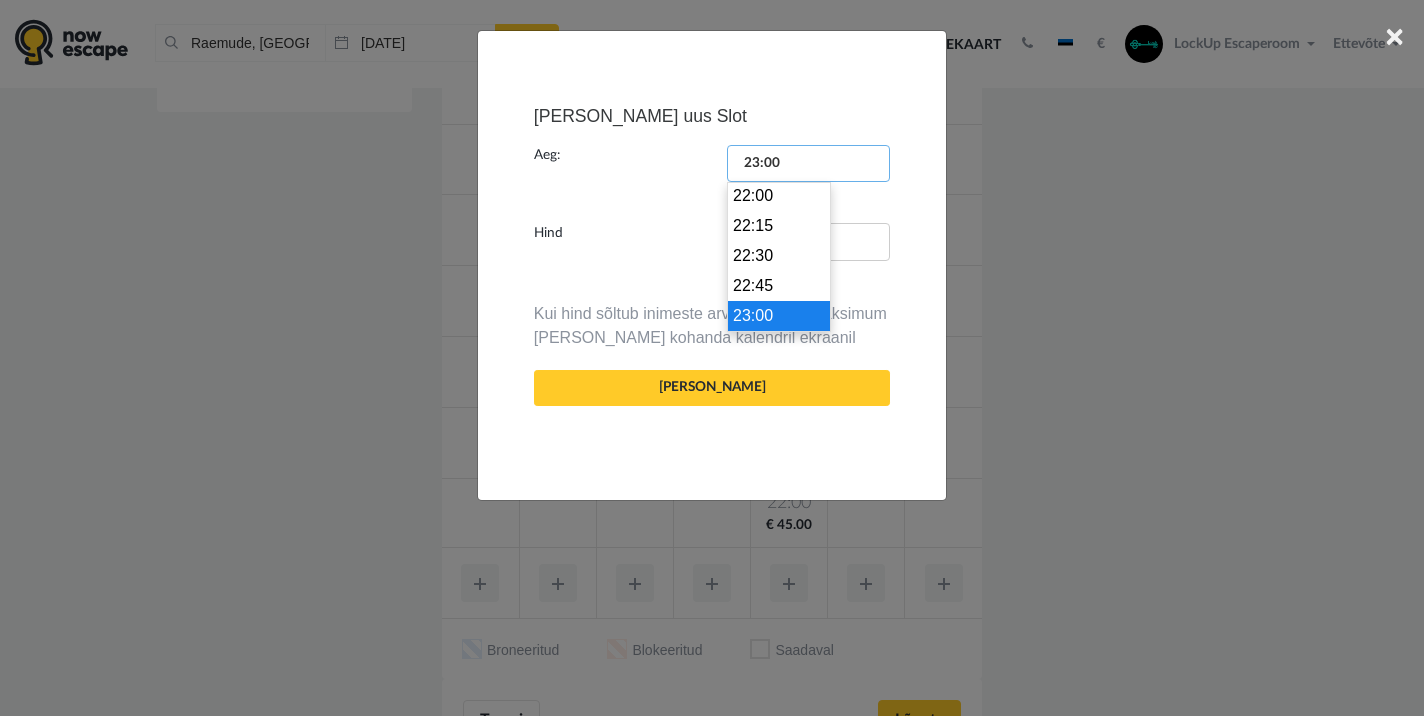 drag, startPoint x: 802, startPoint y: 160, endPoint x: 736, endPoint y: 160, distance: 66 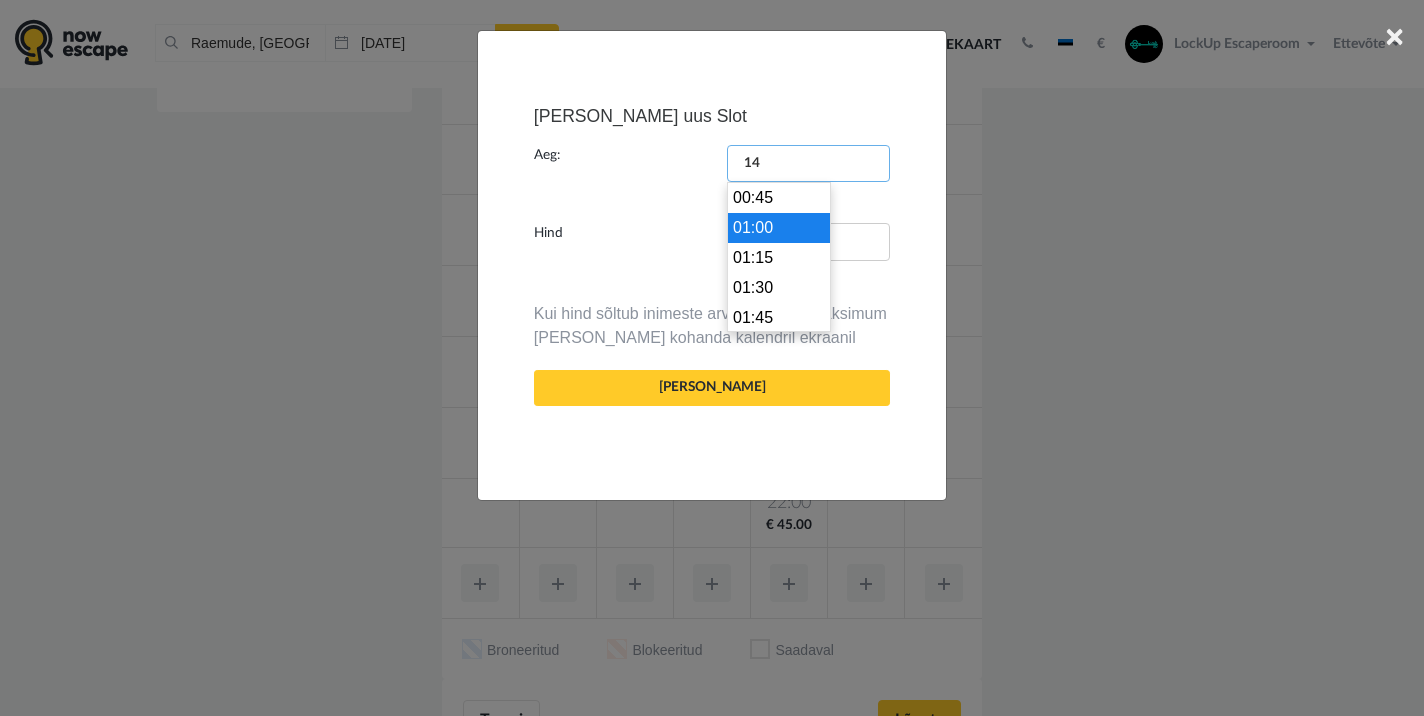scroll, scrollTop: 1650, scrollLeft: 0, axis: vertical 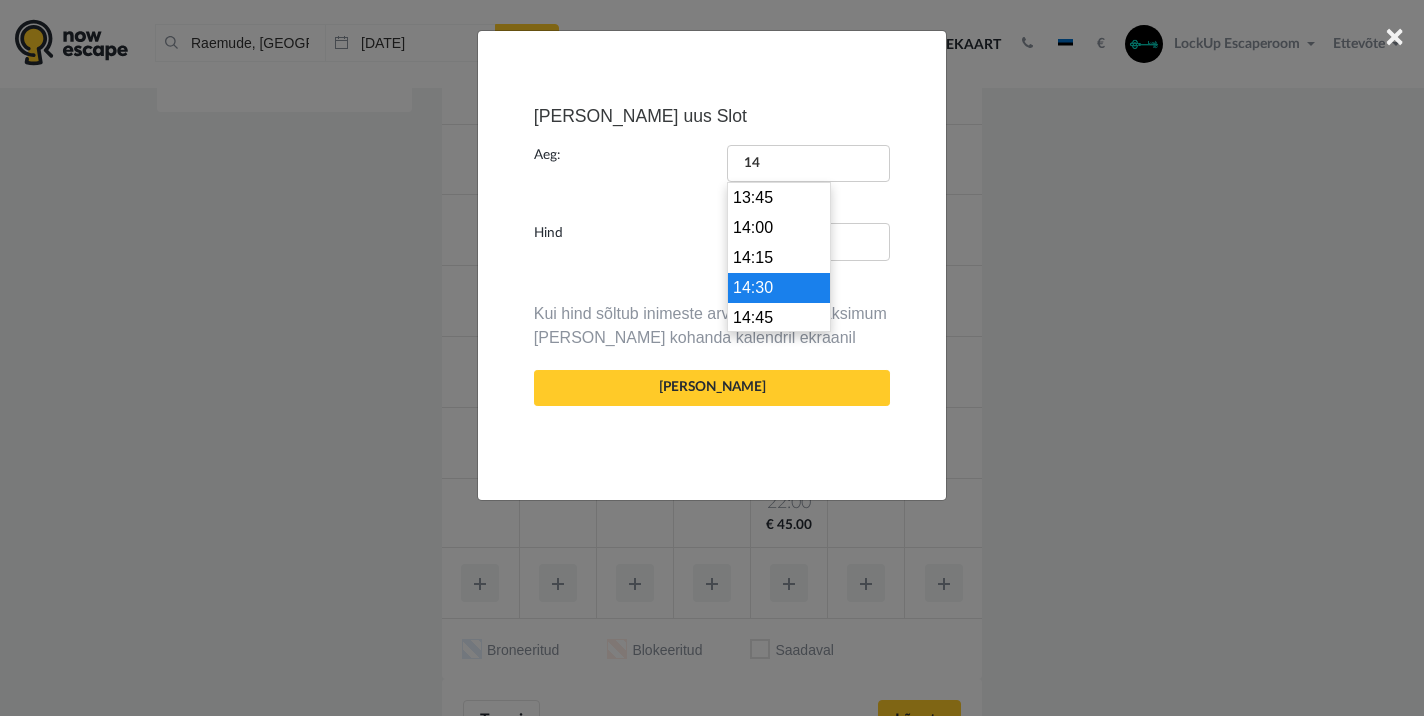 type on "14:30" 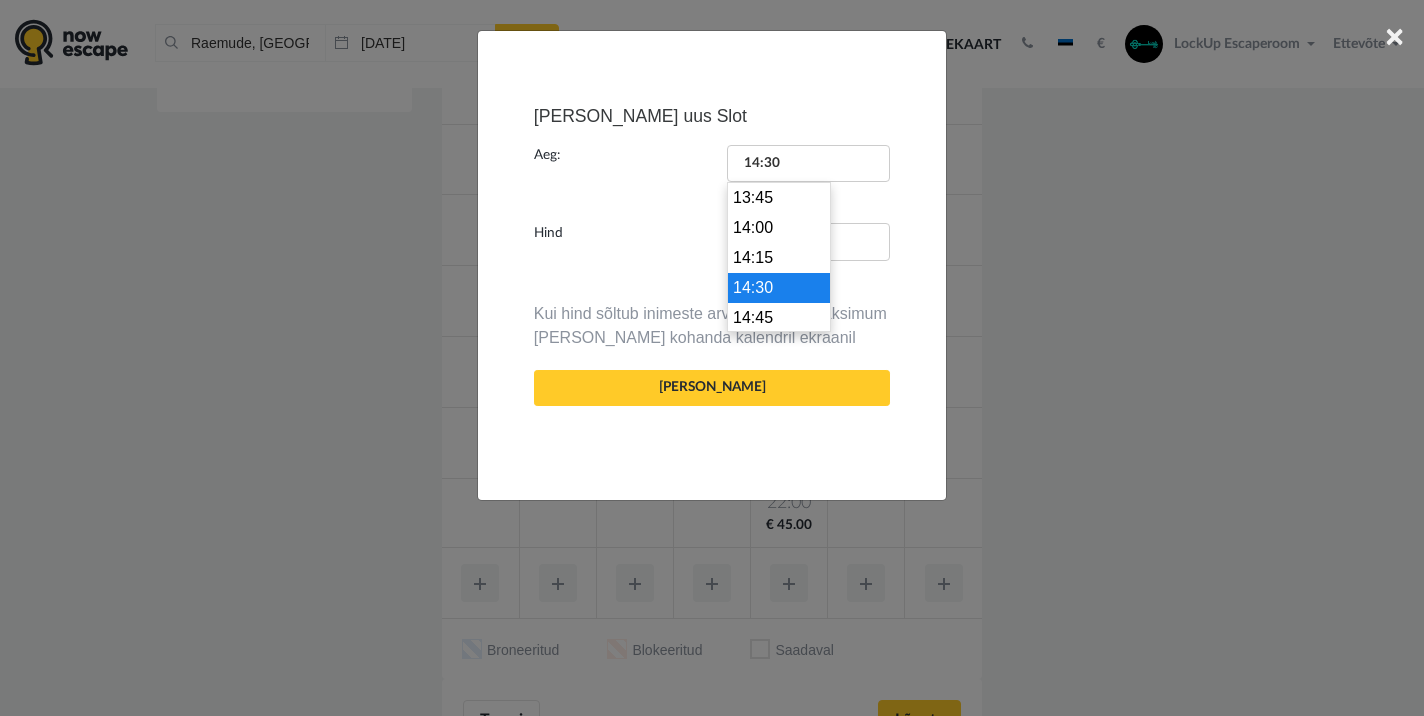 click on "14:30" at bounding box center [779, 288] 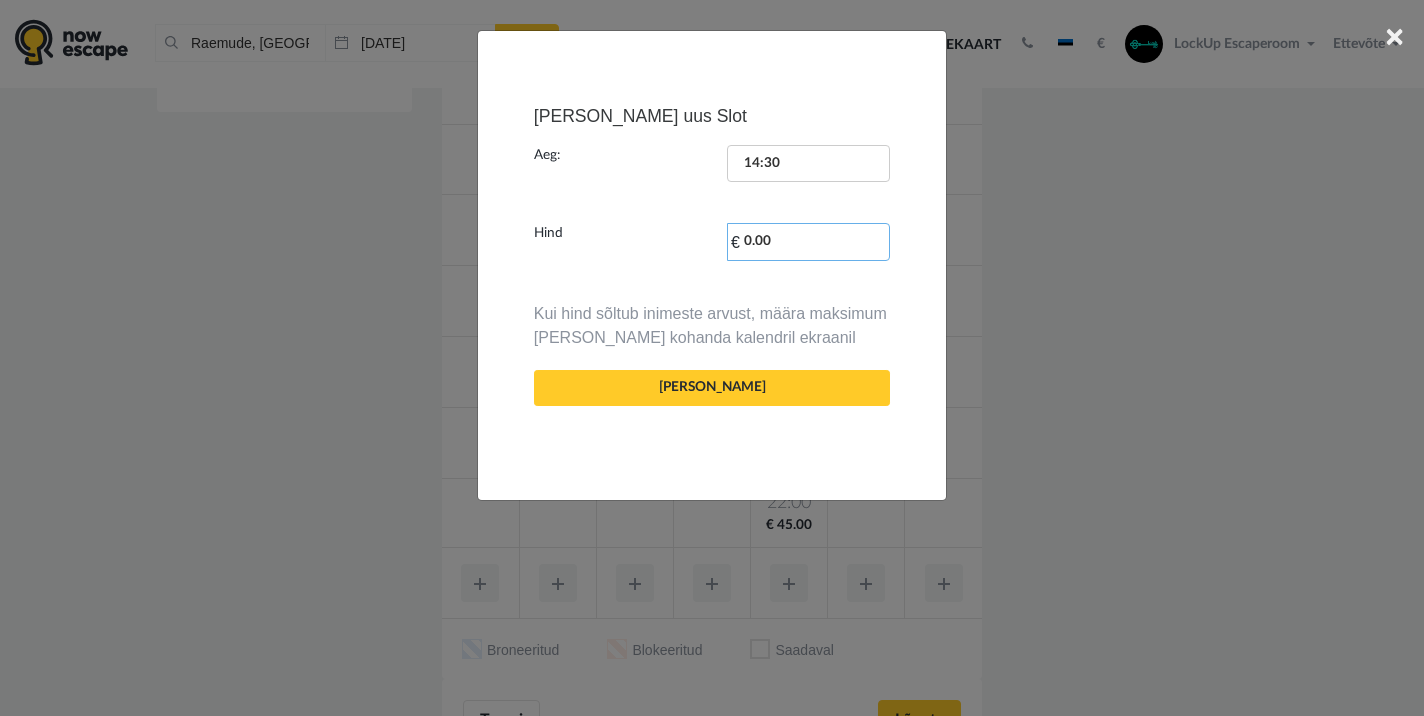 drag, startPoint x: 764, startPoint y: 239, endPoint x: 744, endPoint y: 238, distance: 20.024984 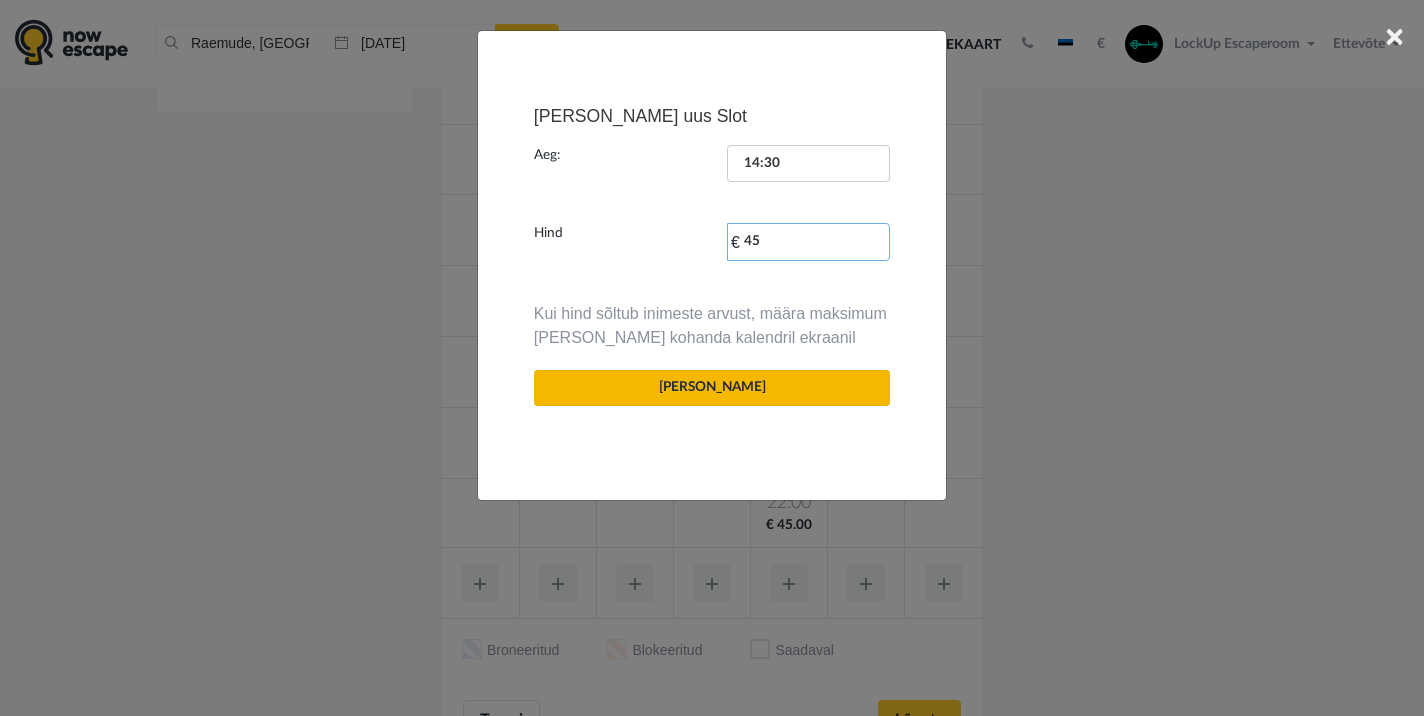 type on "45" 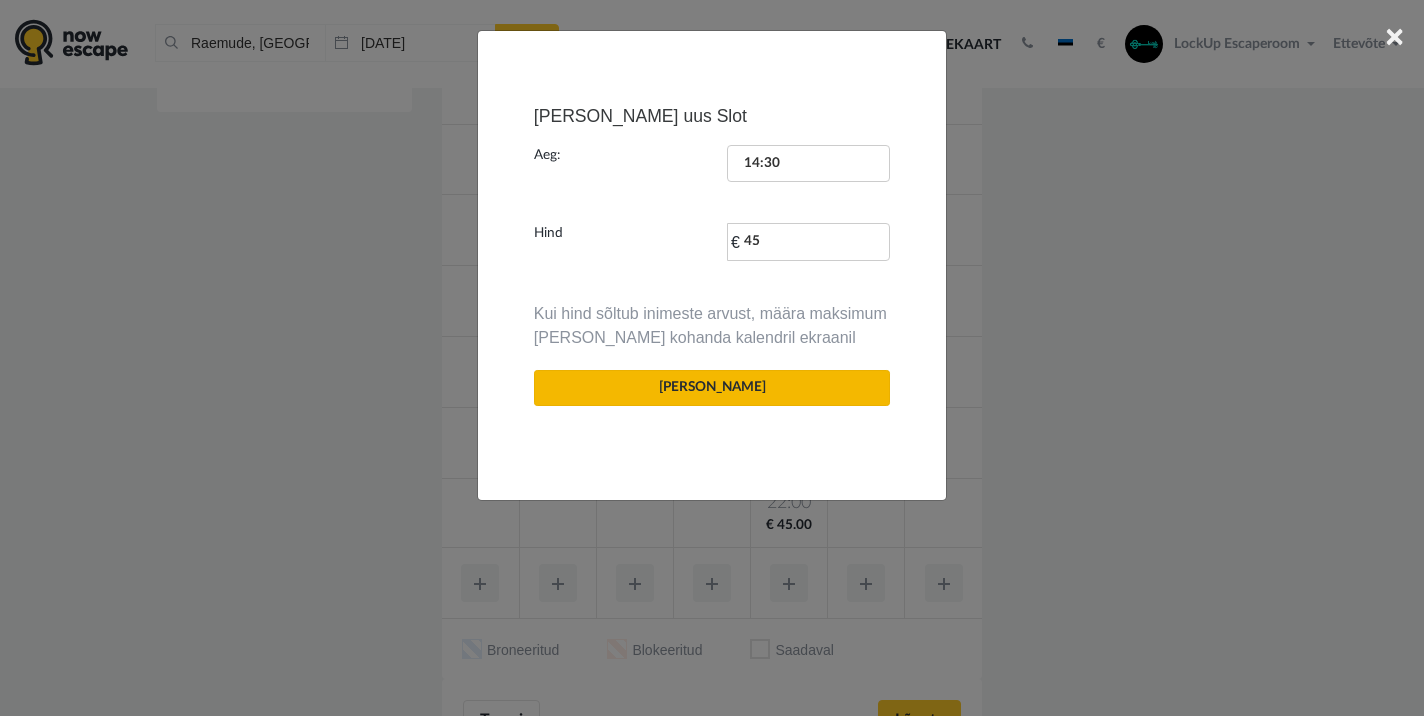click on "[PERSON_NAME]" at bounding box center [712, 388] 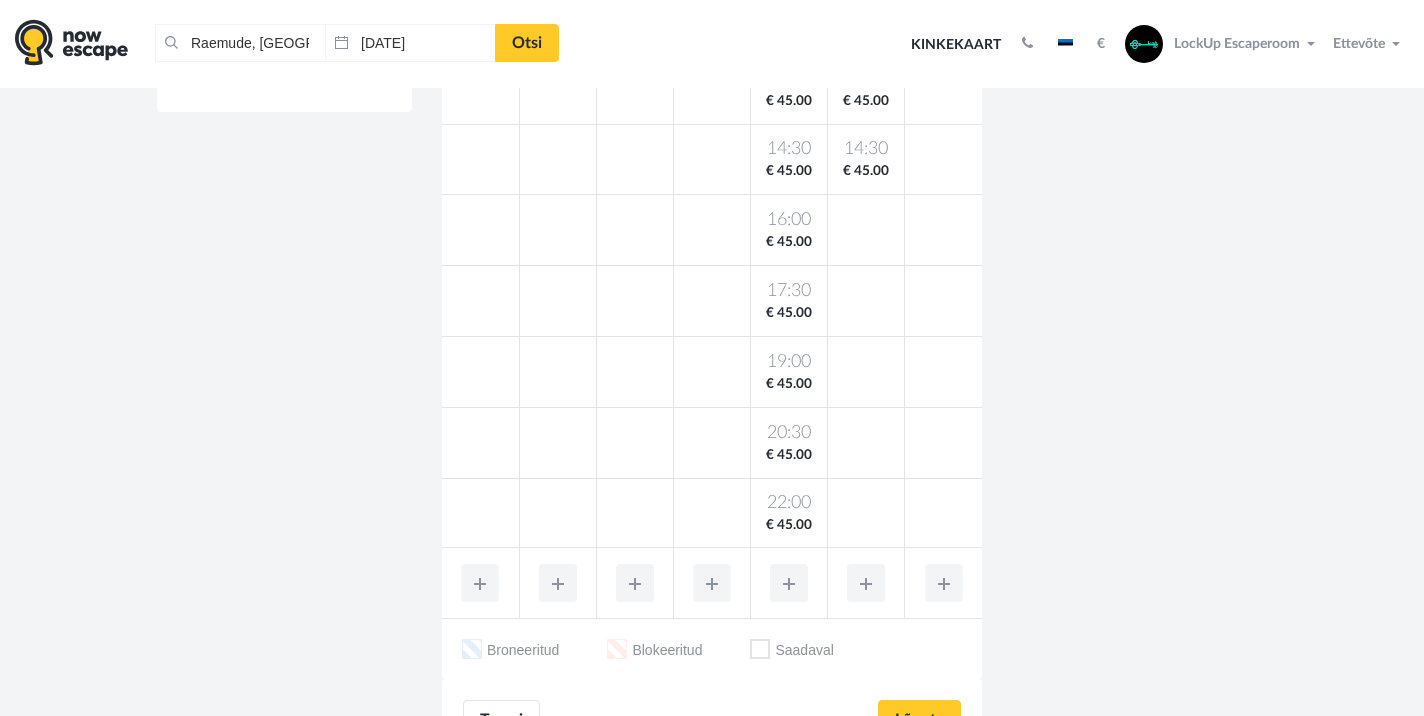click at bounding box center (866, 583) 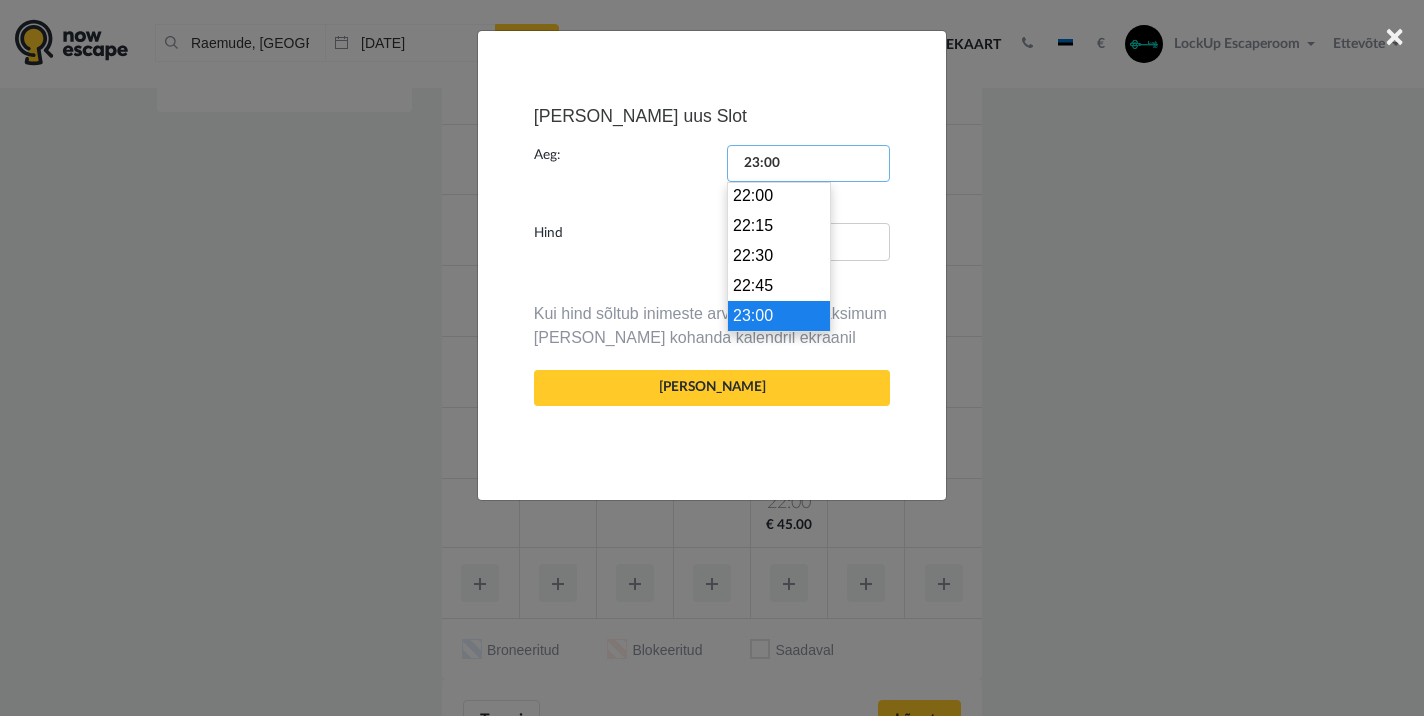 drag, startPoint x: 747, startPoint y: 160, endPoint x: 708, endPoint y: 160, distance: 39 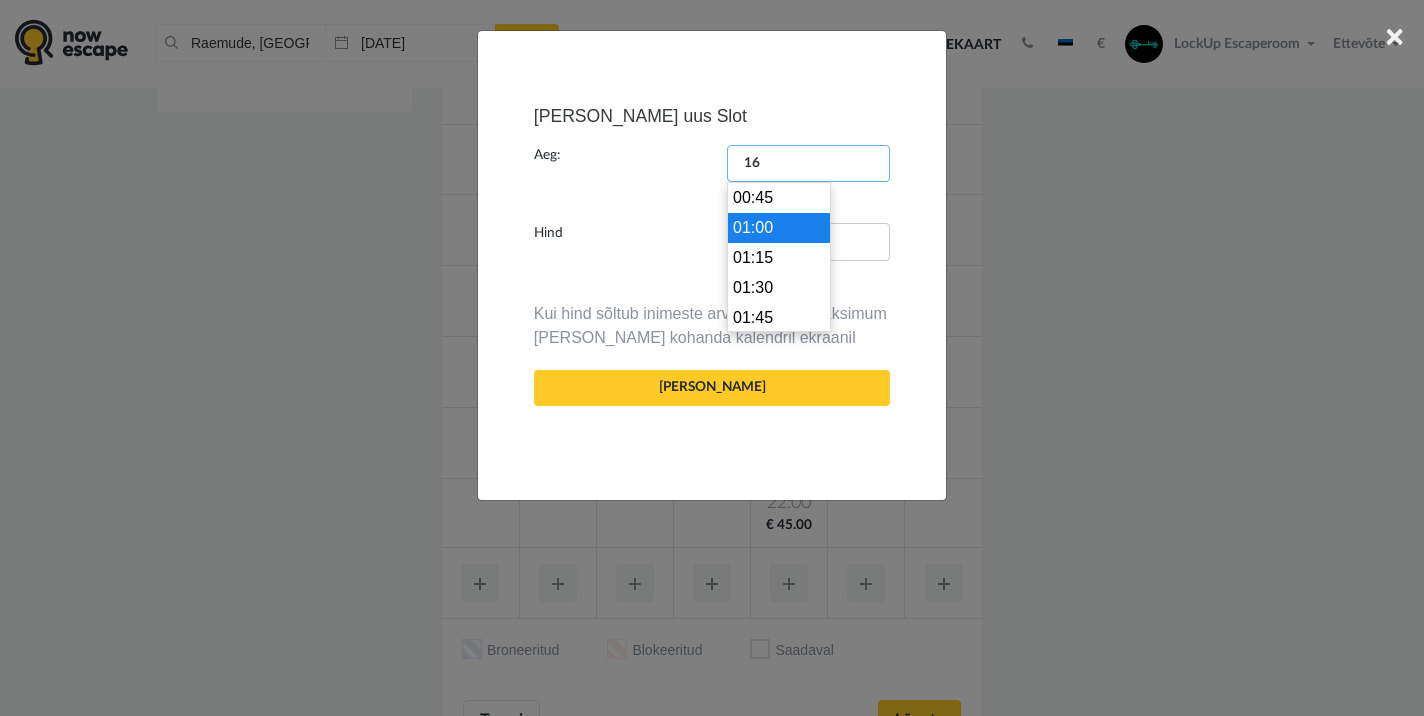 scroll, scrollTop: 1890, scrollLeft: 0, axis: vertical 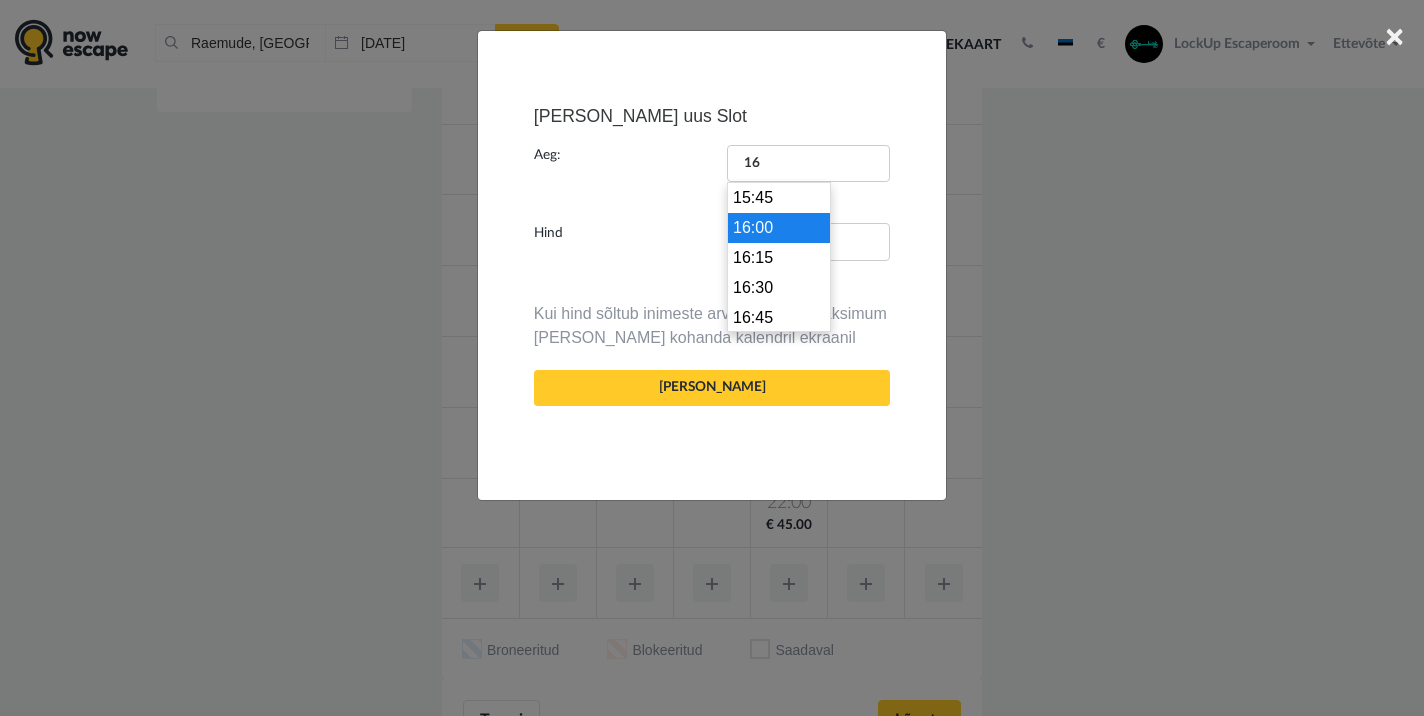 type on "16:00" 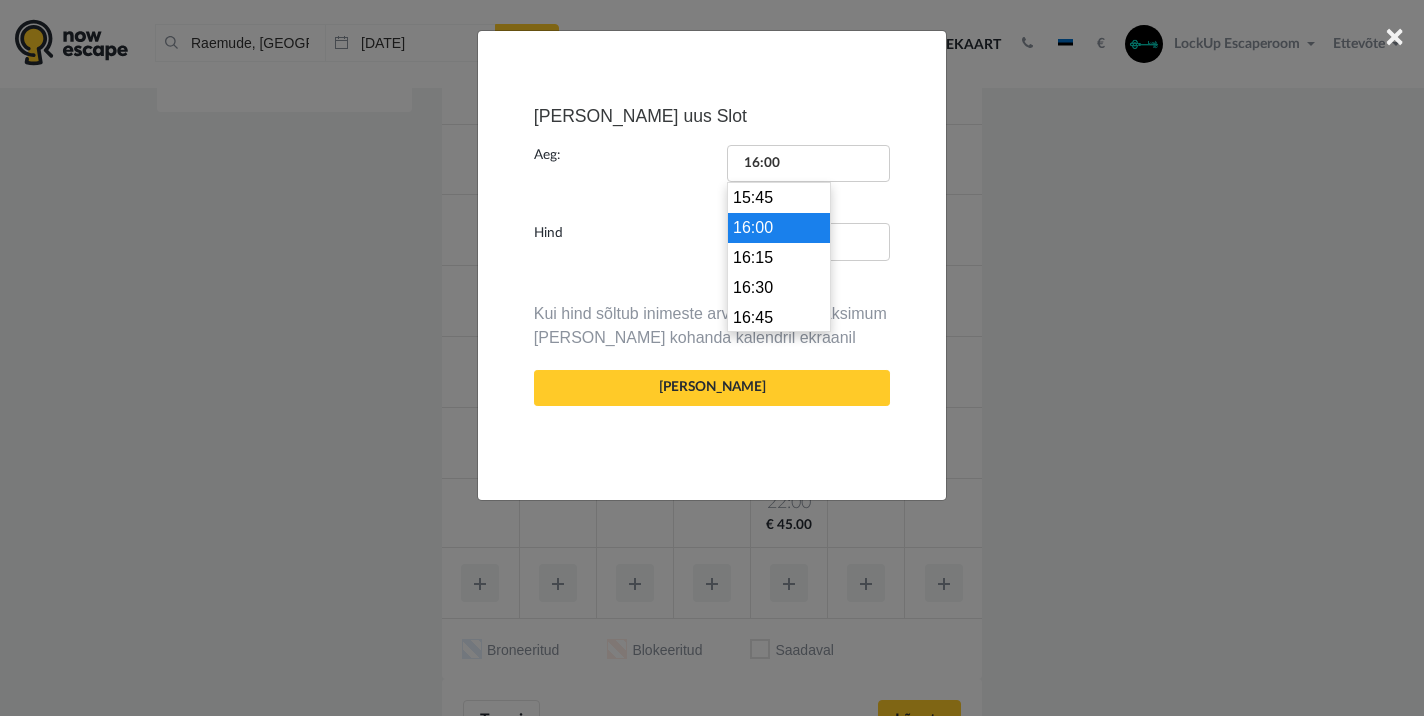 click on "16:00" at bounding box center (779, 228) 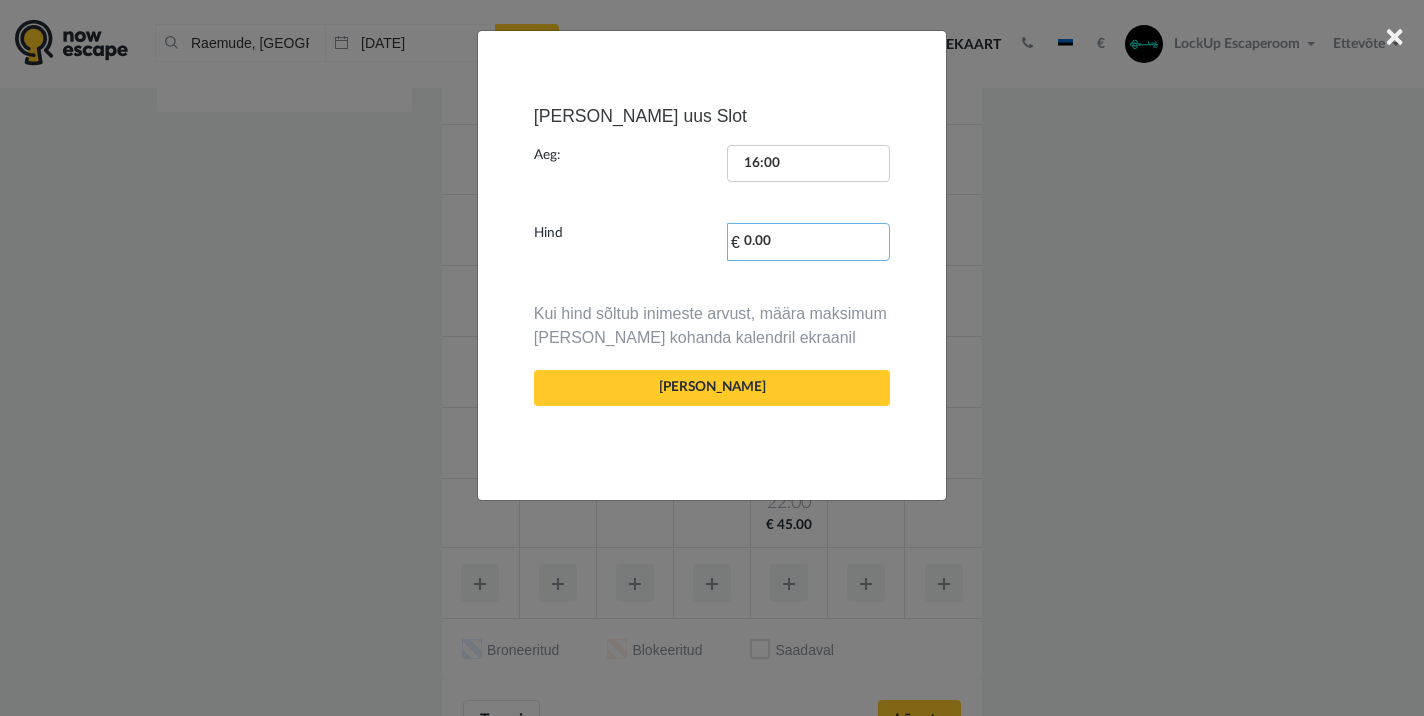 drag, startPoint x: 780, startPoint y: 242, endPoint x: 743, endPoint y: 241, distance: 37.01351 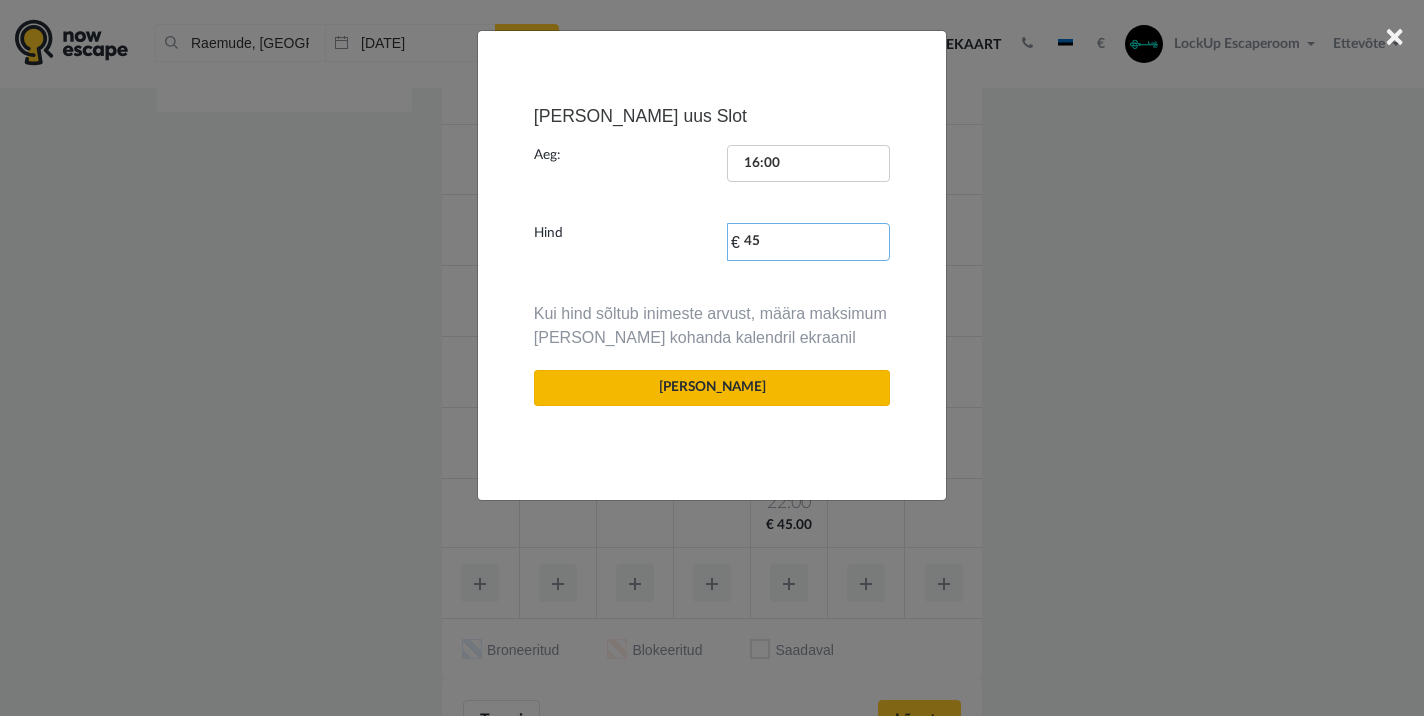 type on "45" 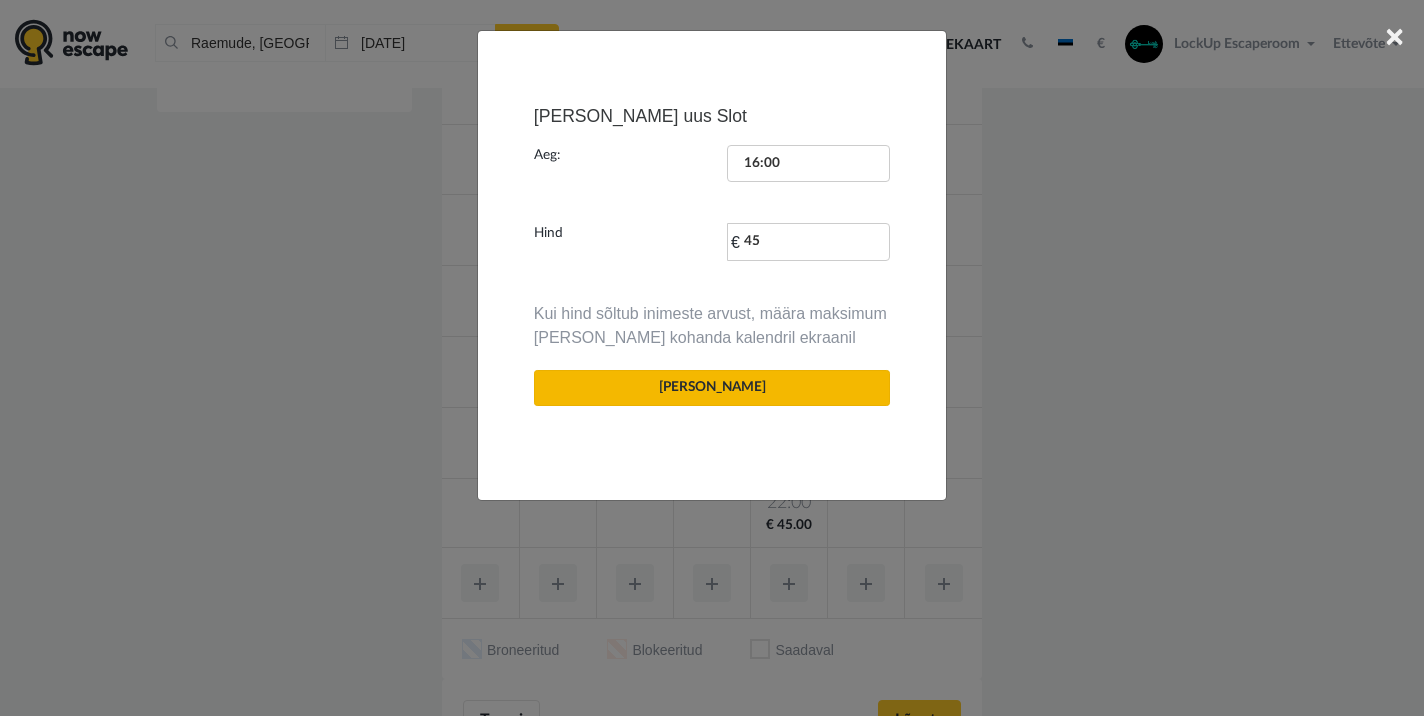 click on "[PERSON_NAME]" at bounding box center [712, 388] 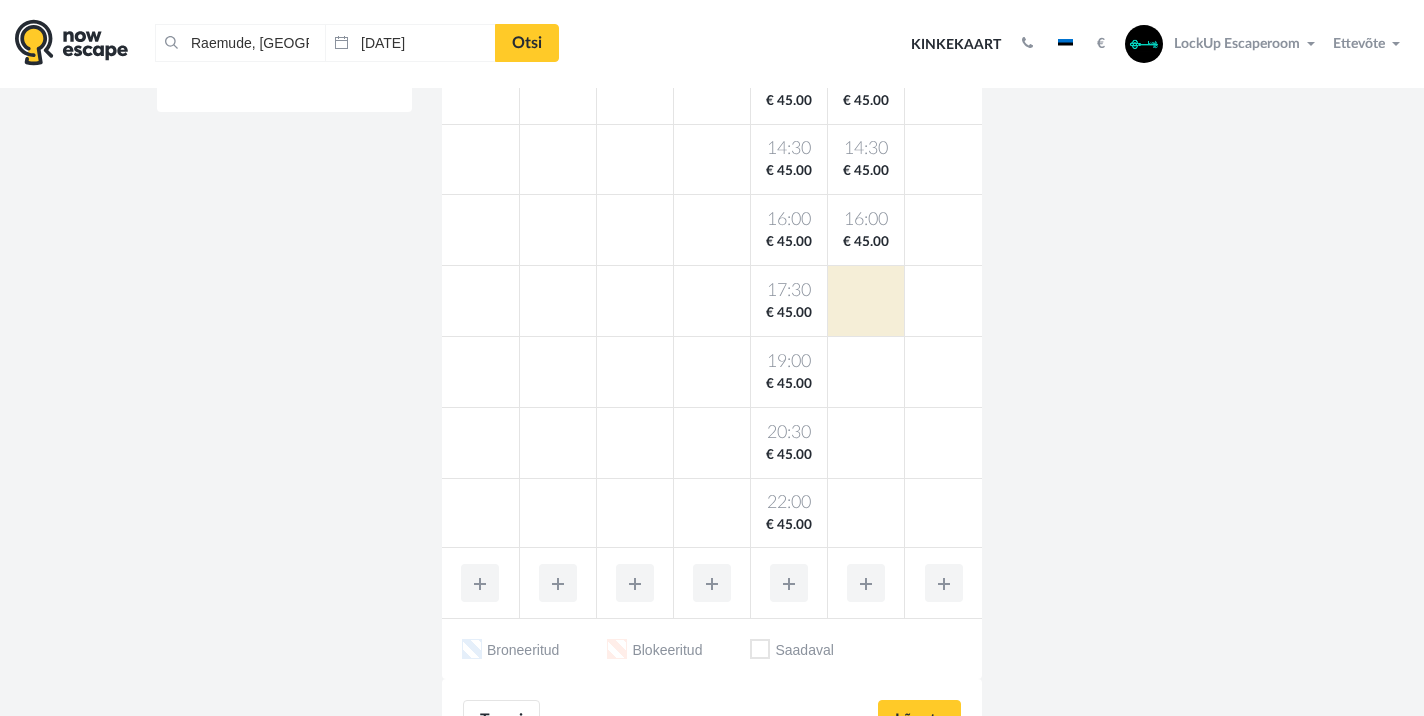 click at bounding box center [866, 583] 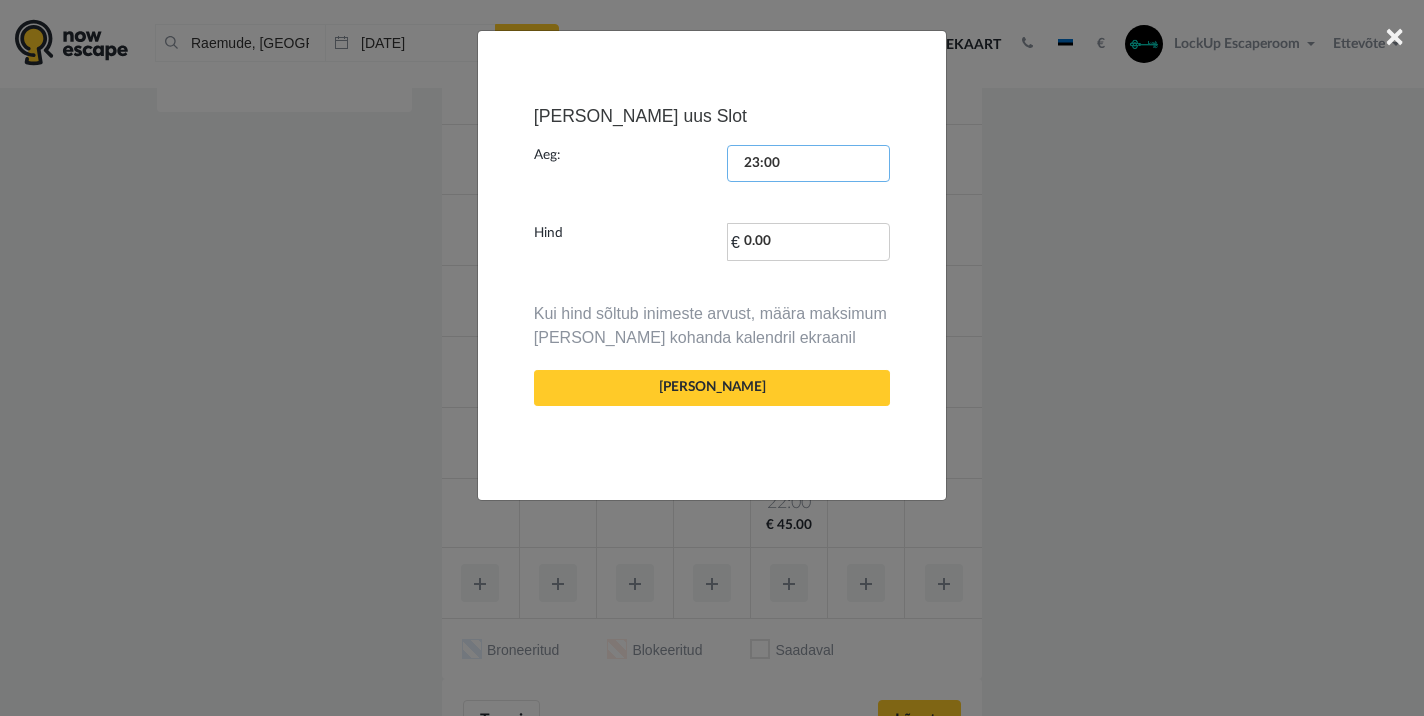 scroll, scrollTop: 2642, scrollLeft: 0, axis: vertical 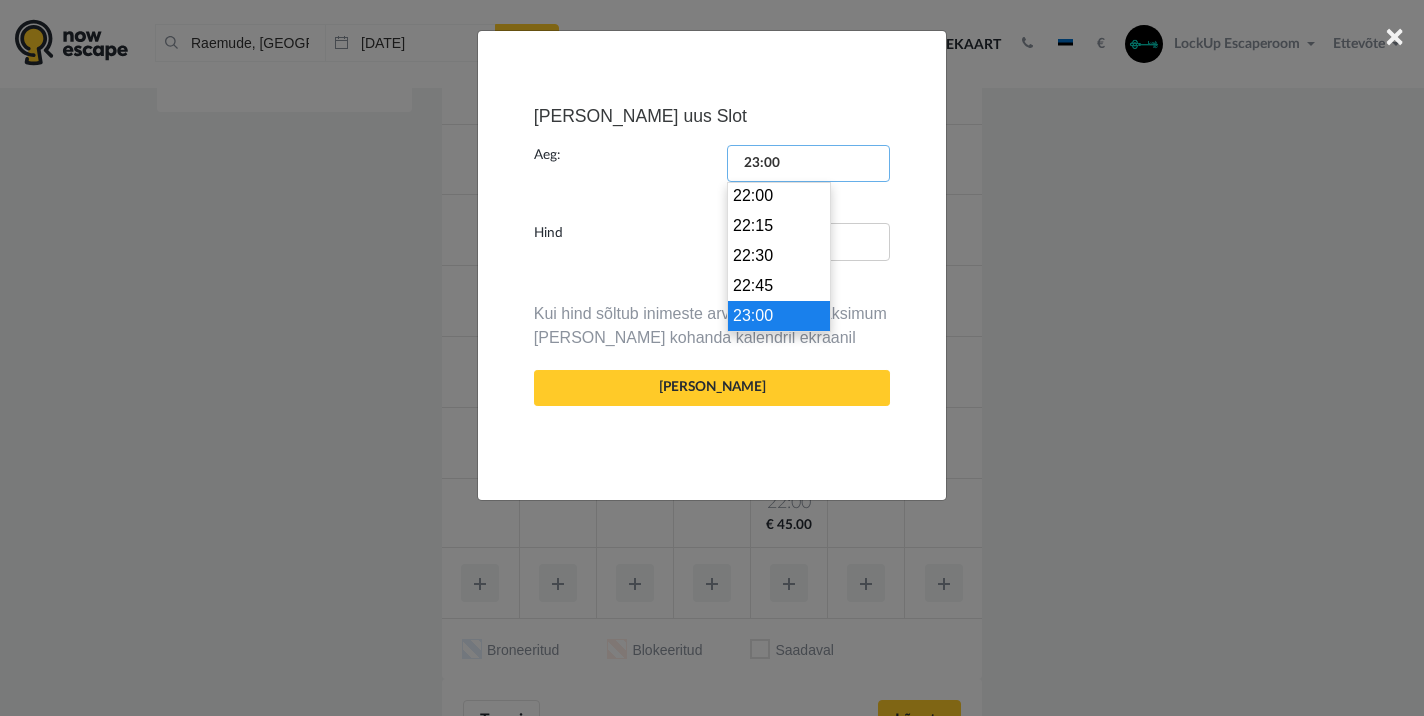 drag, startPoint x: 802, startPoint y: 166, endPoint x: 730, endPoint y: 158, distance: 72.443085 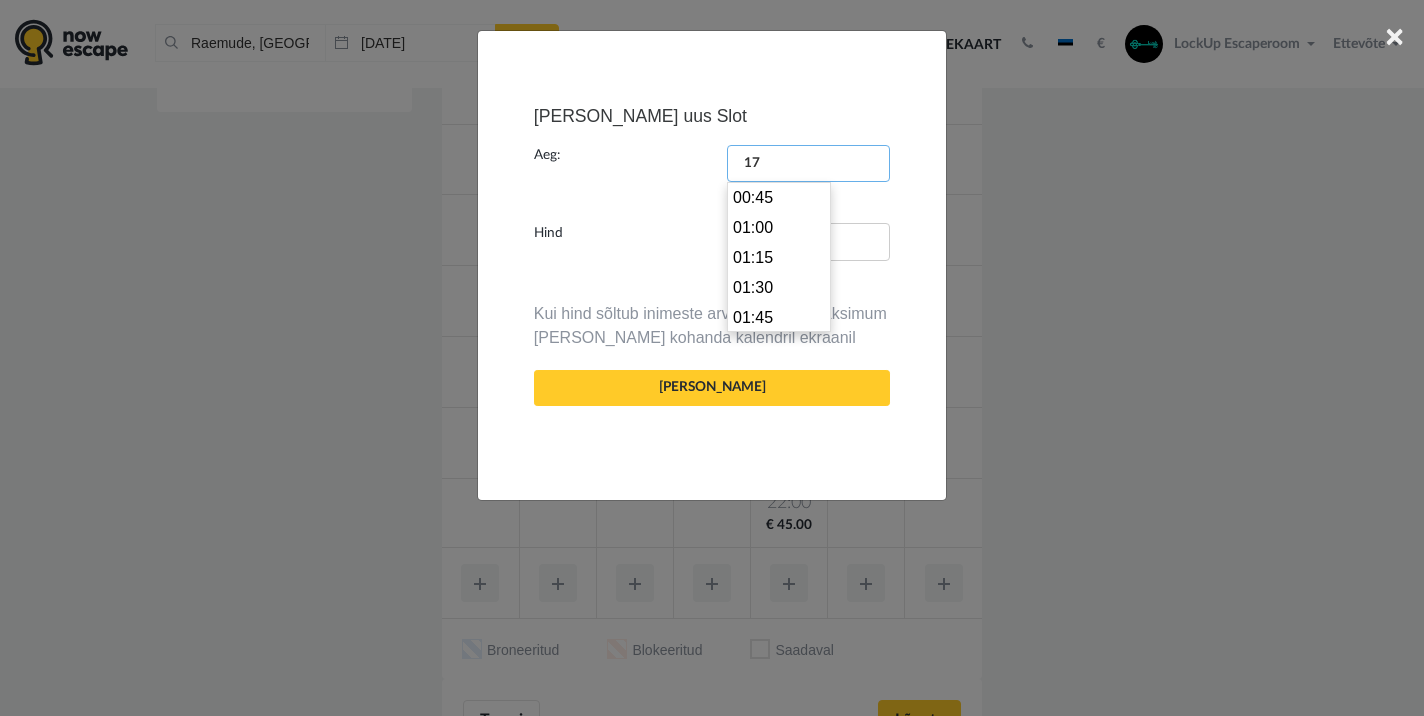 scroll, scrollTop: 2010, scrollLeft: 0, axis: vertical 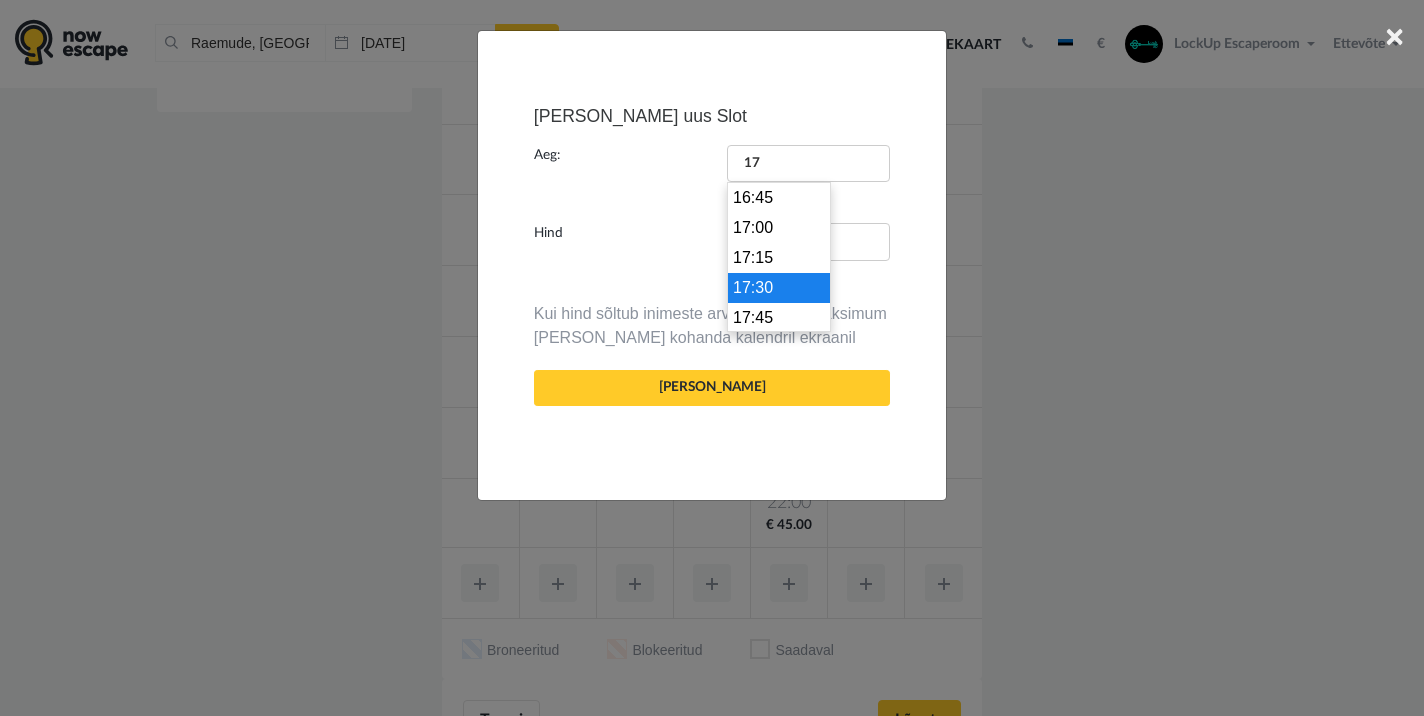 type on "17:30" 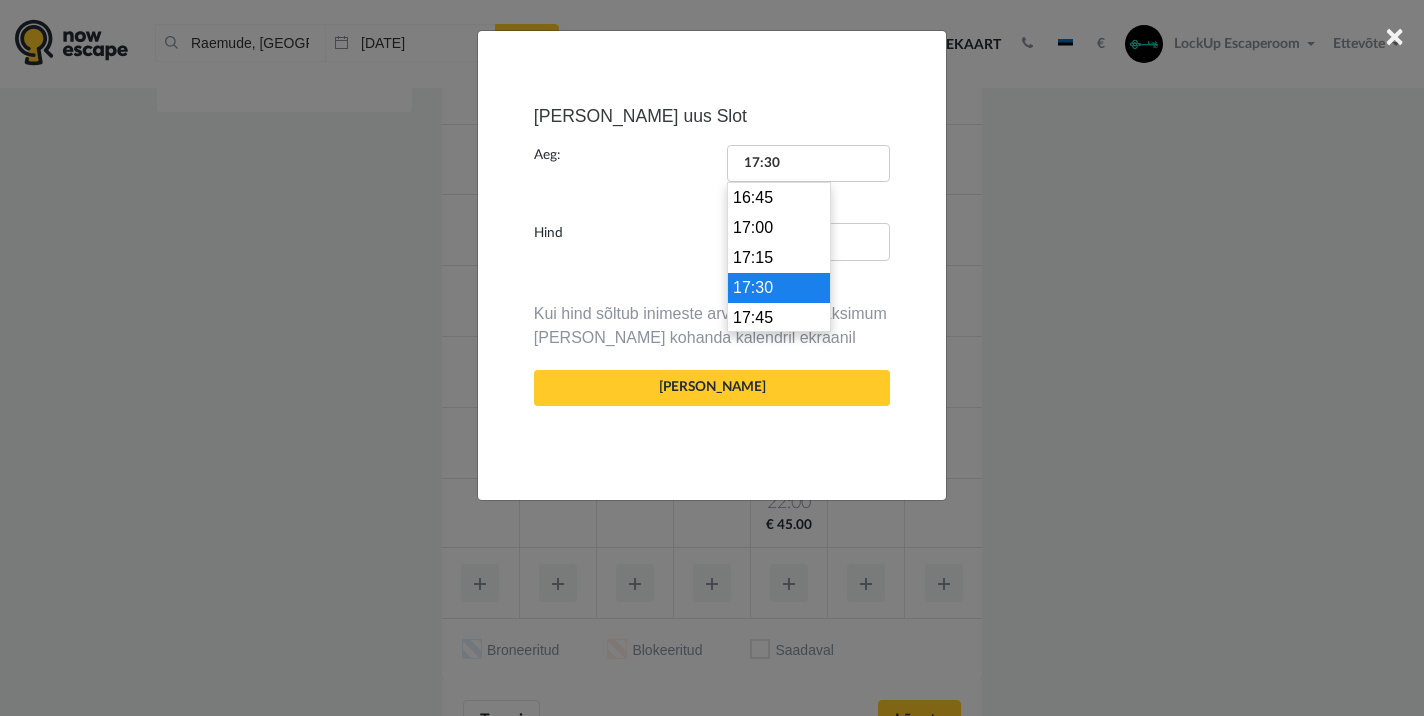 click on "17:30" at bounding box center [779, 288] 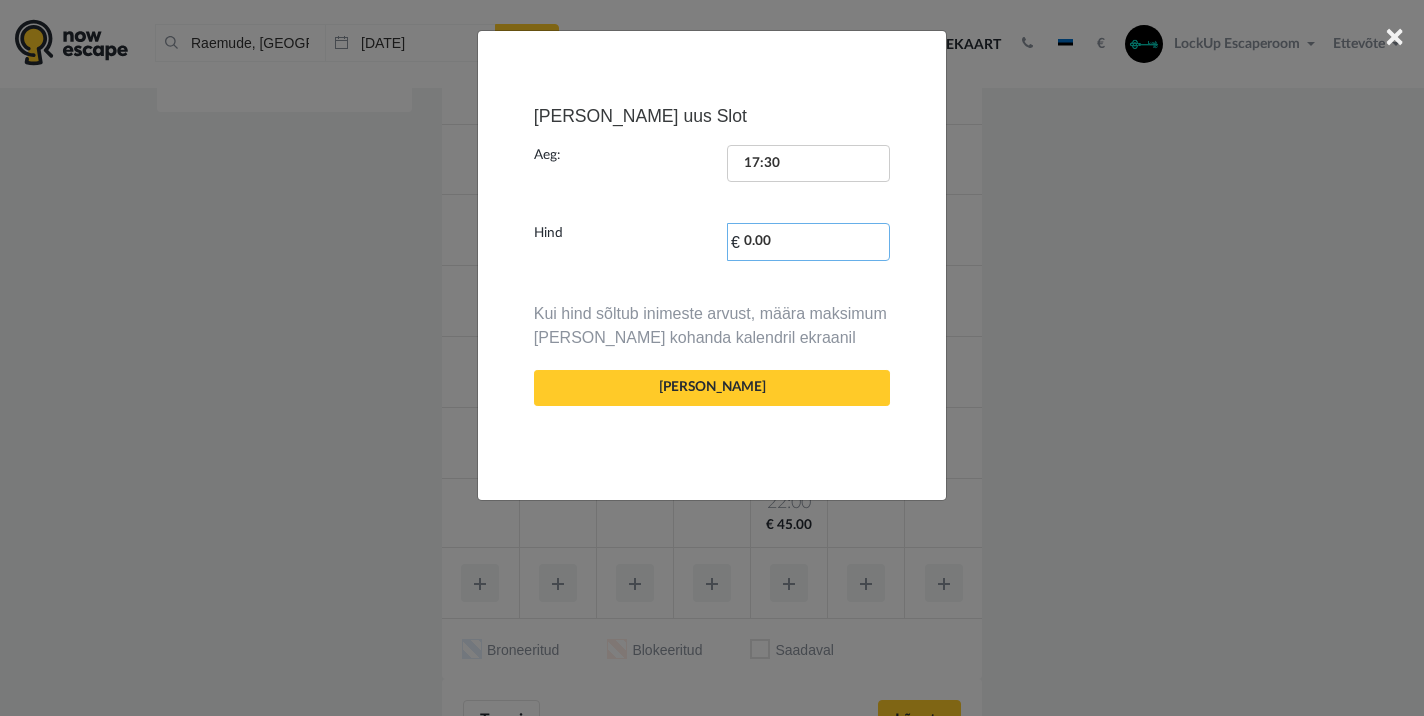 drag, startPoint x: 790, startPoint y: 241, endPoint x: 736, endPoint y: 237, distance: 54.147945 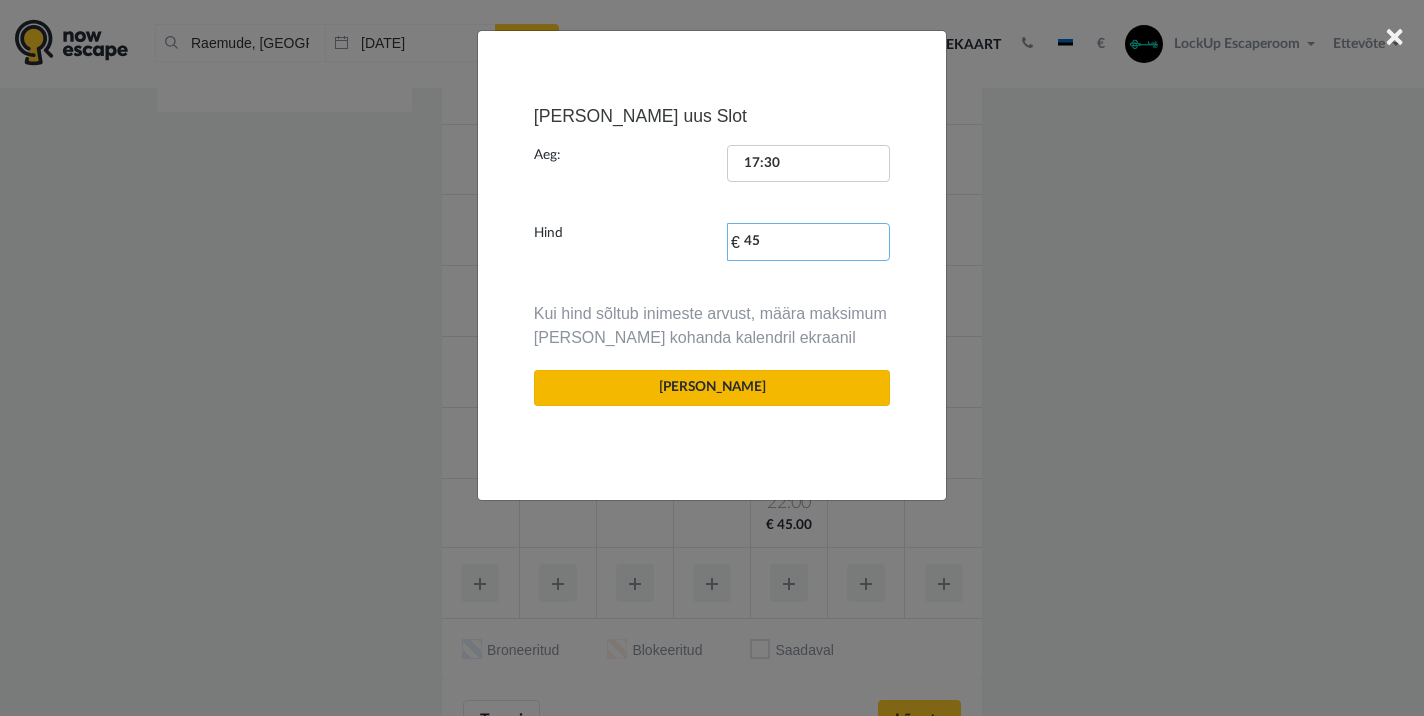 type on "45" 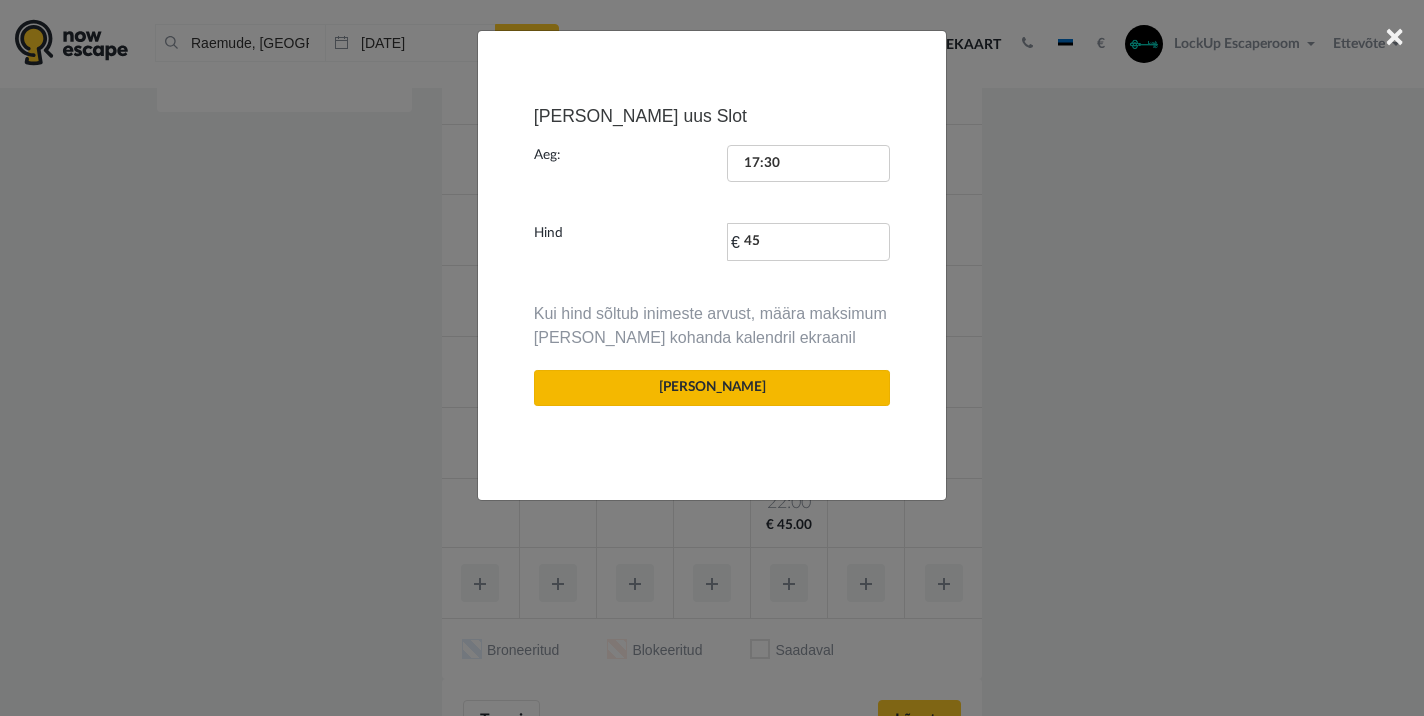click on "[PERSON_NAME]" at bounding box center [712, 388] 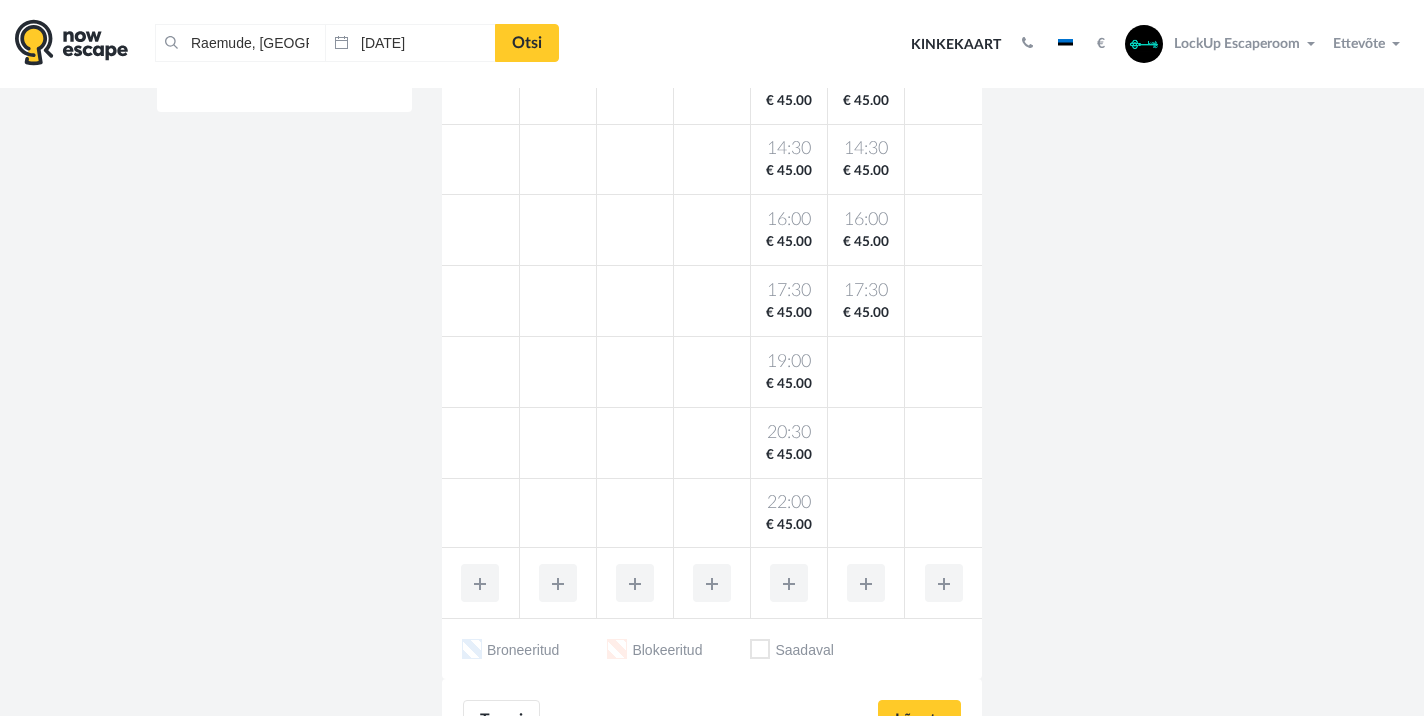 click at bounding box center [866, 583] 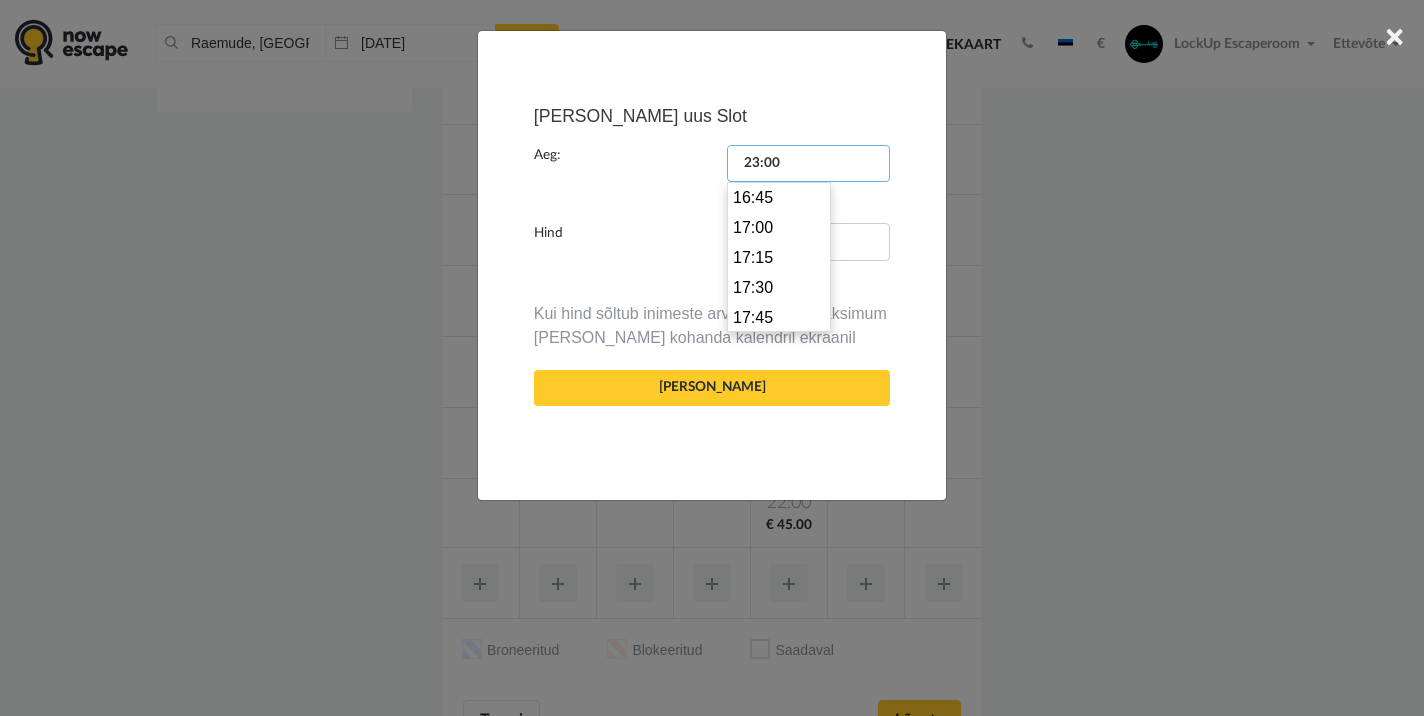 scroll, scrollTop: 2642, scrollLeft: 0, axis: vertical 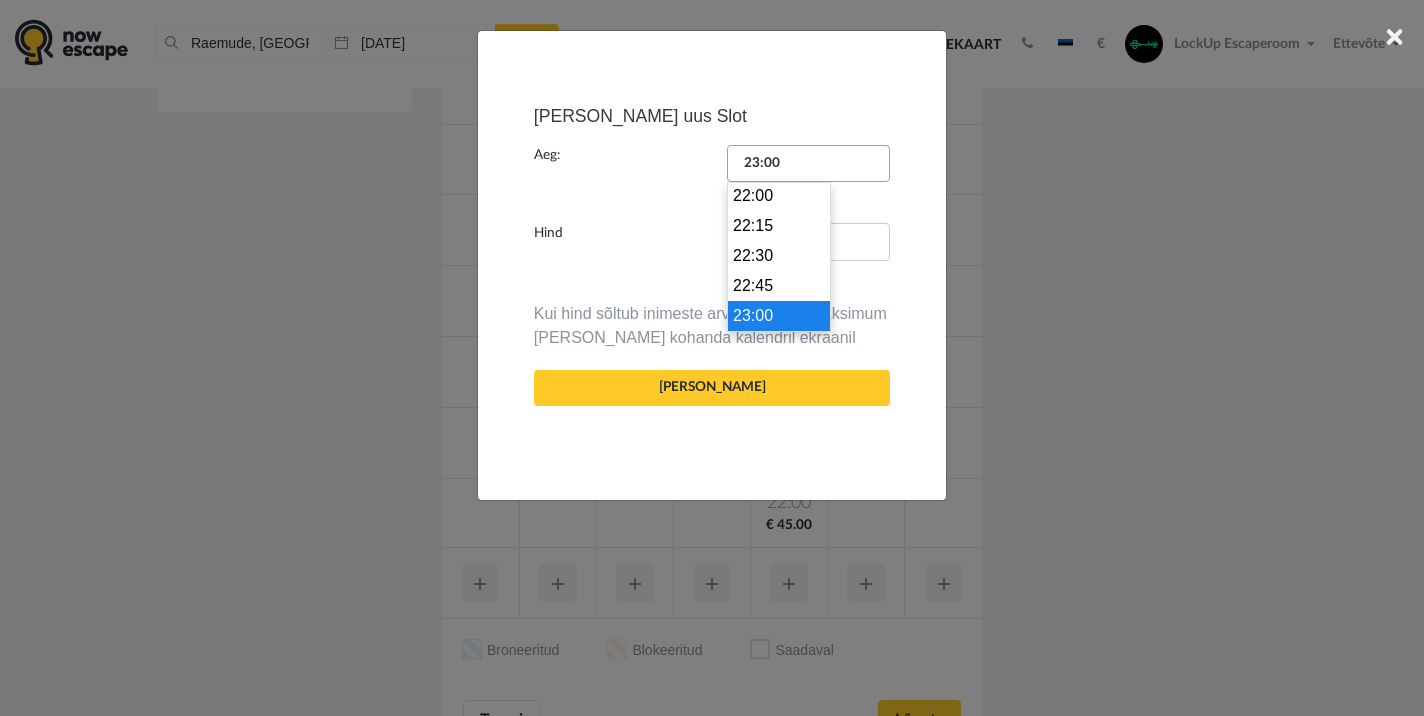 drag, startPoint x: 792, startPoint y: 162, endPoint x: 717, endPoint y: 156, distance: 75.23962 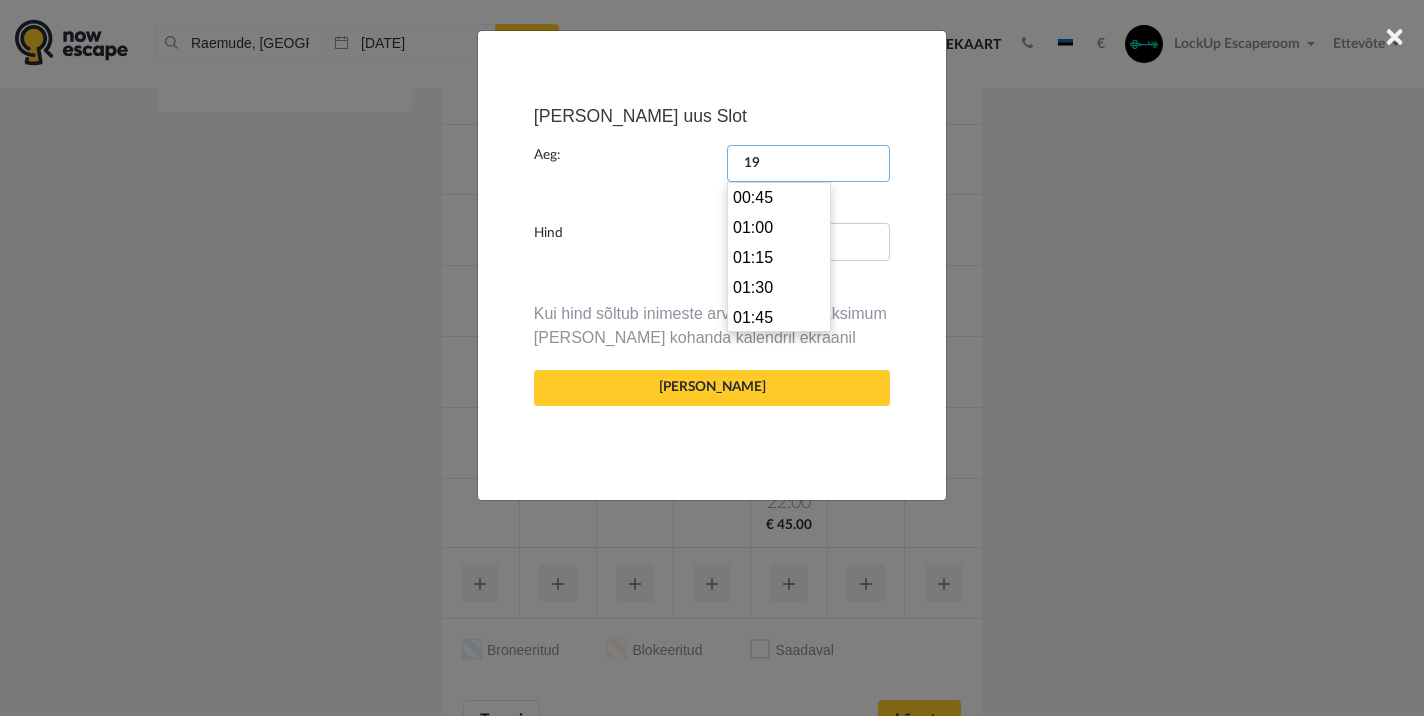 scroll, scrollTop: 2250, scrollLeft: 0, axis: vertical 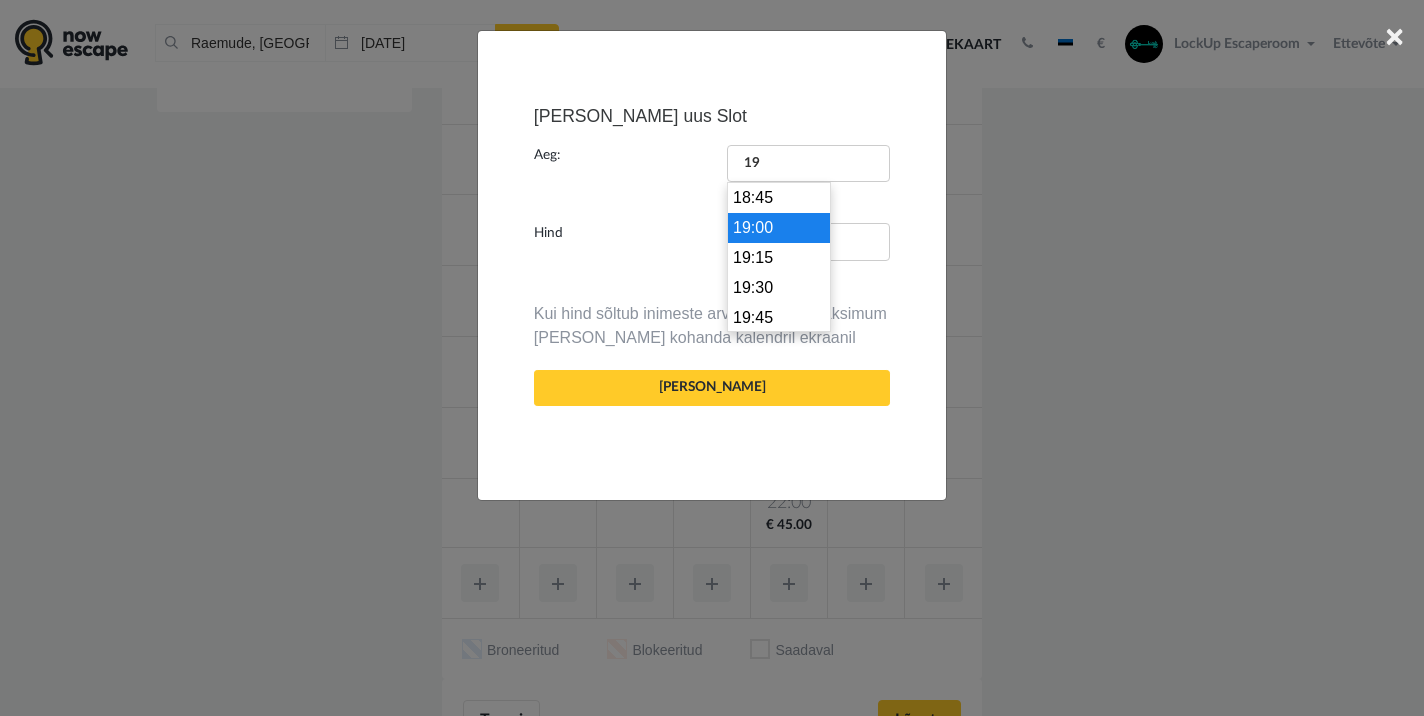 type on "19:00" 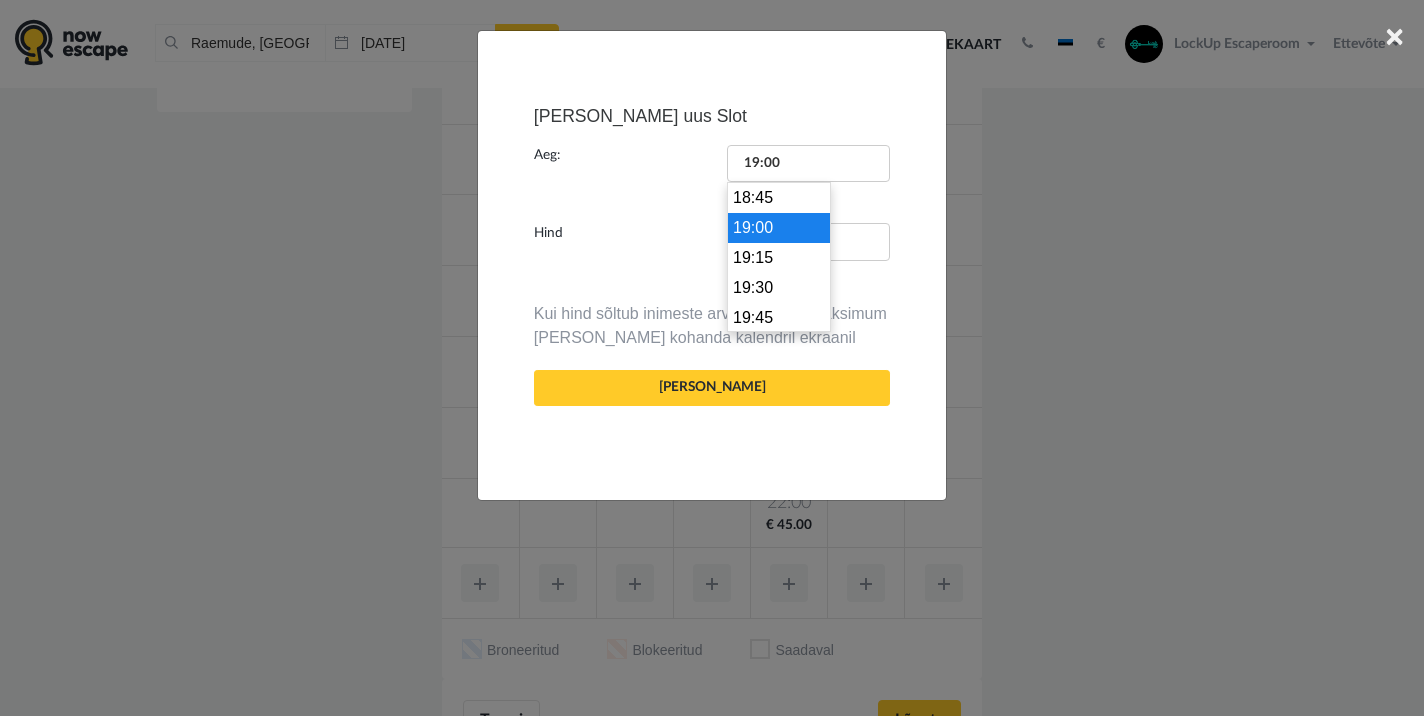 click on "19:00" at bounding box center [779, 228] 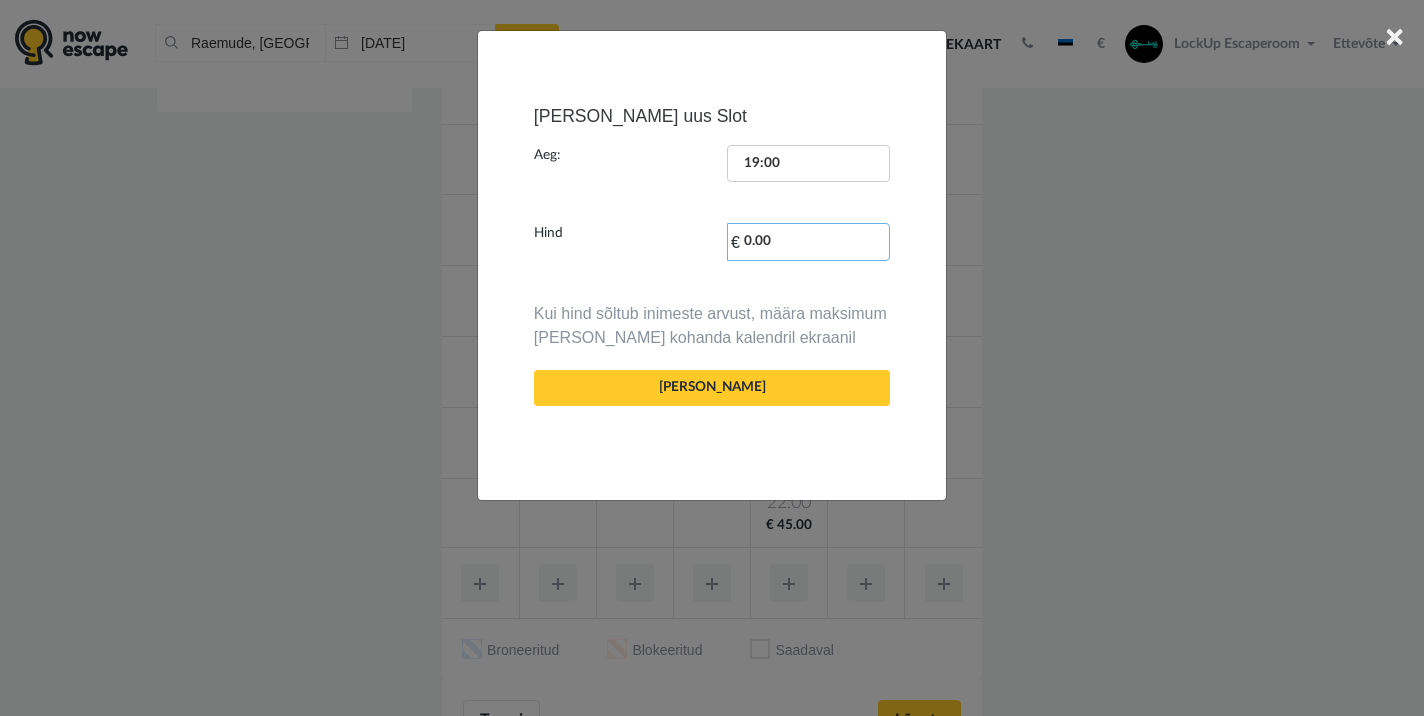 drag, startPoint x: 772, startPoint y: 243, endPoint x: 746, endPoint y: 239, distance: 26.305893 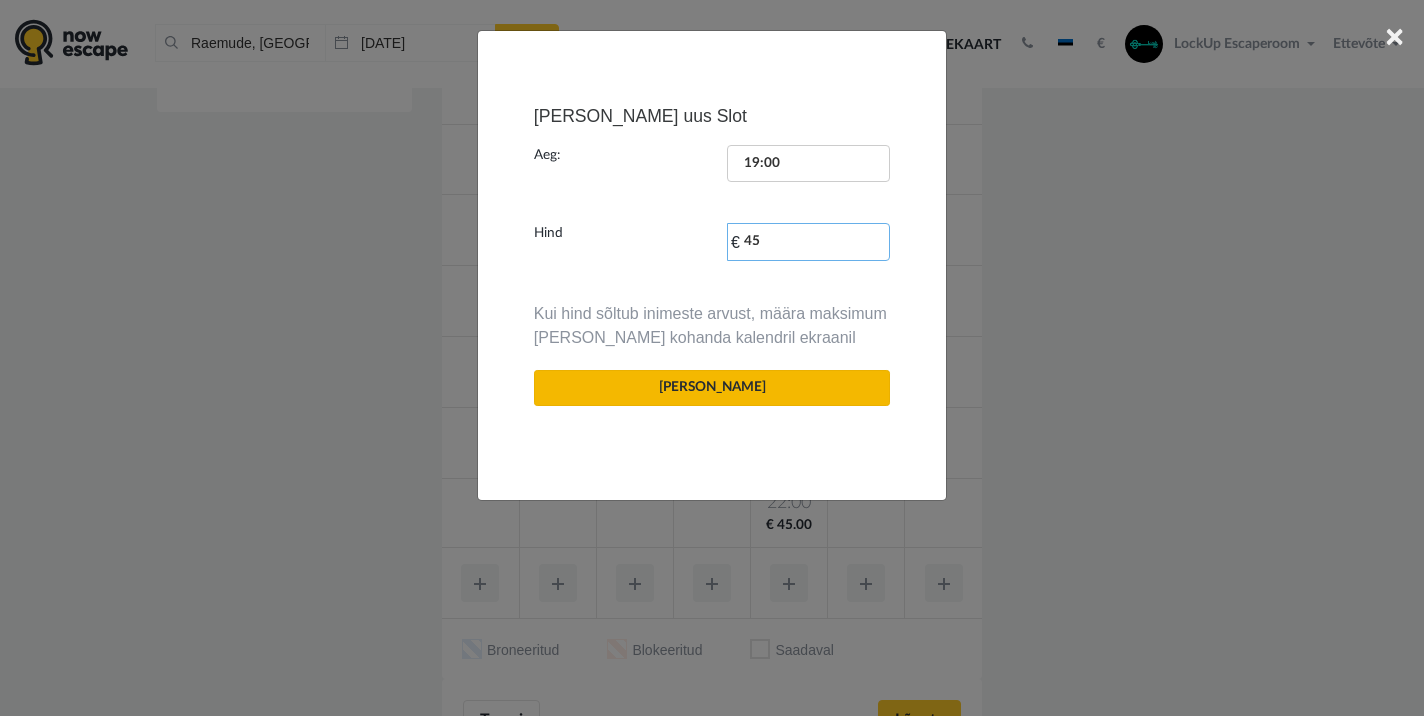 type on "45" 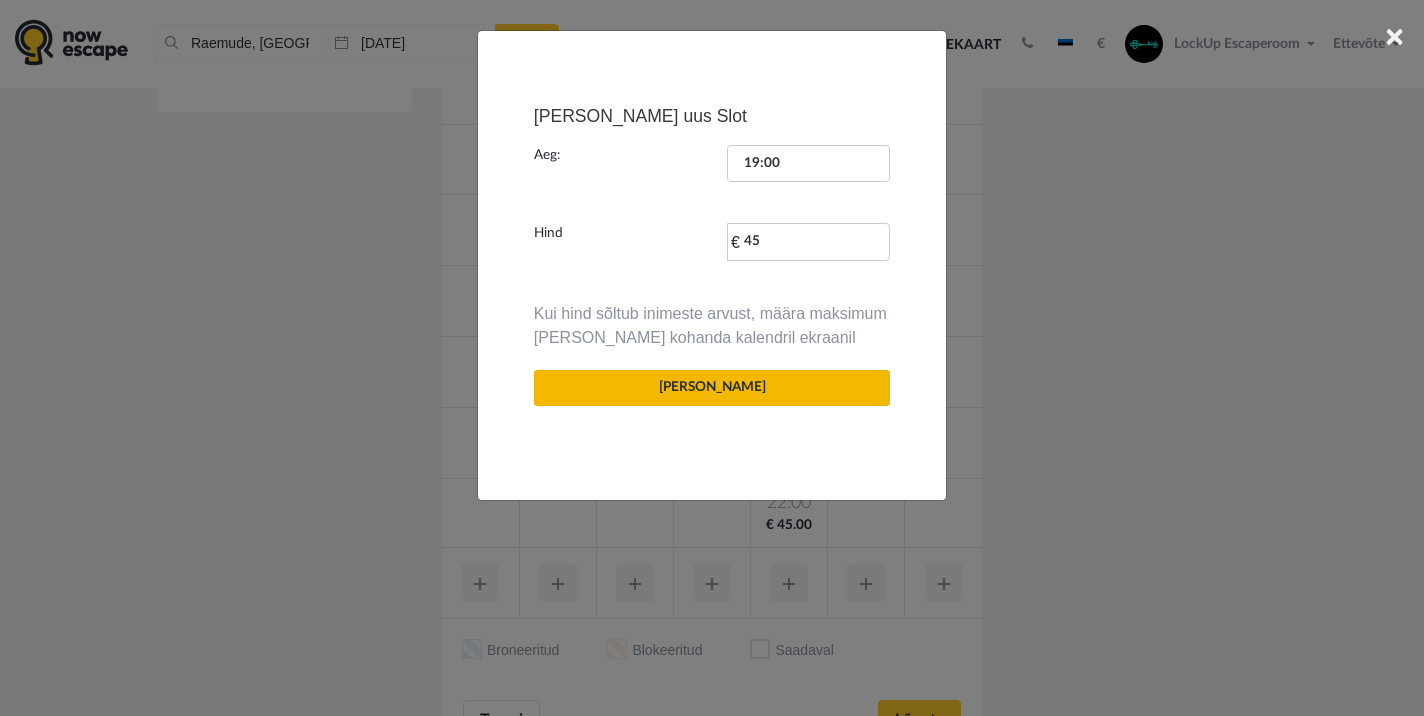 click on "[PERSON_NAME]" at bounding box center (712, 388) 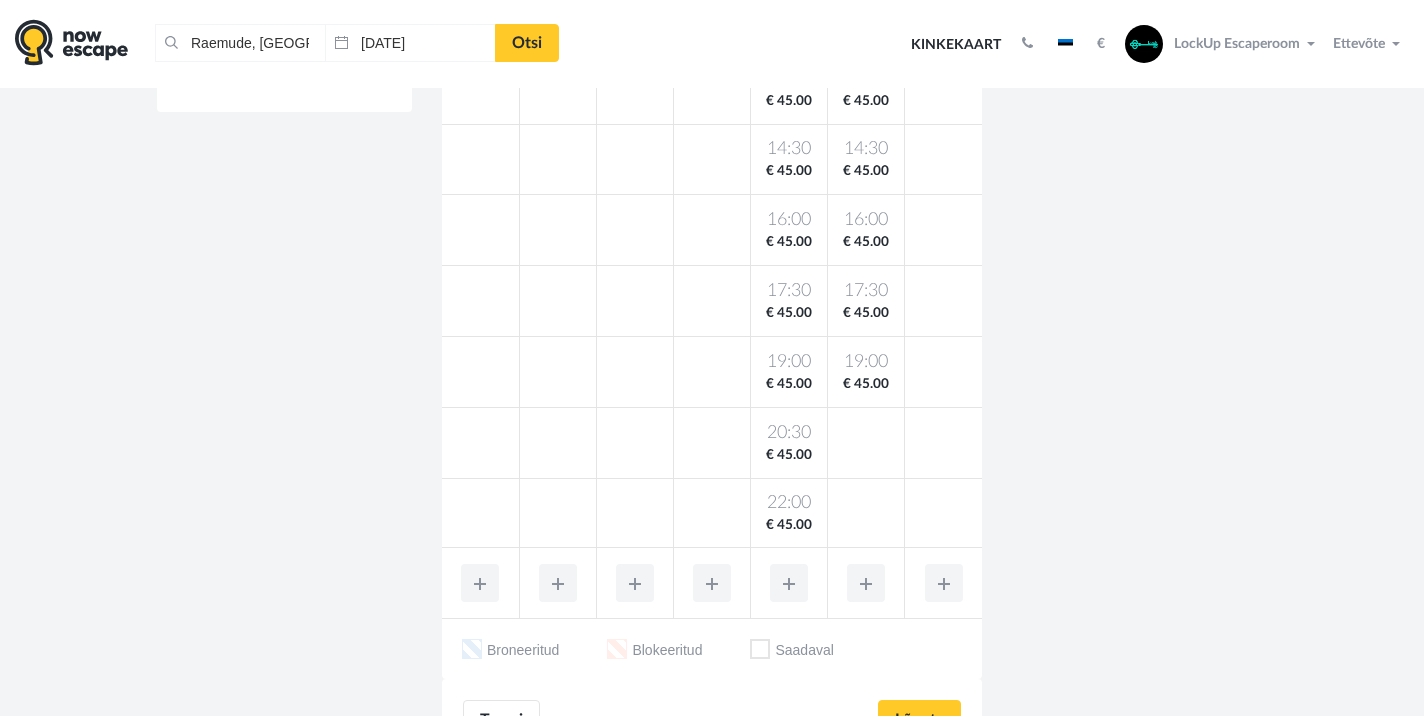 click at bounding box center [866, 583] 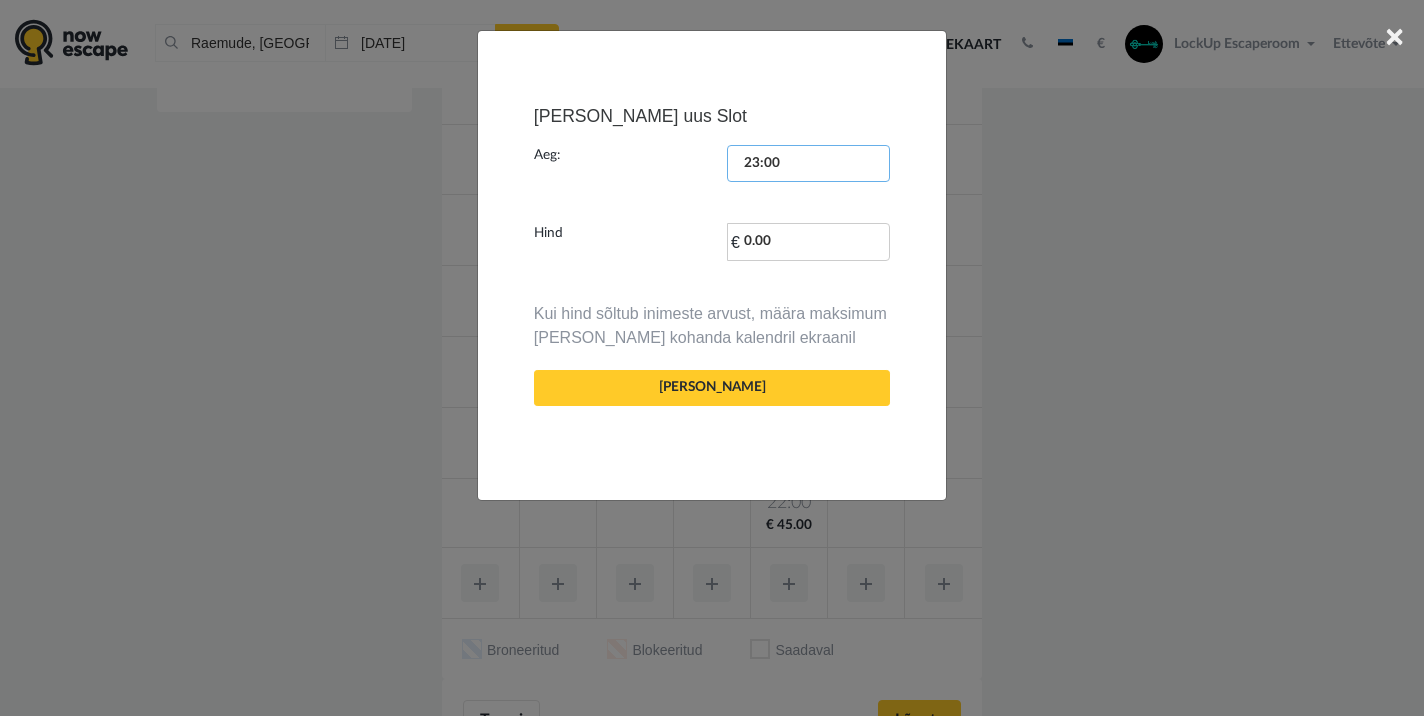 scroll, scrollTop: 2642, scrollLeft: 0, axis: vertical 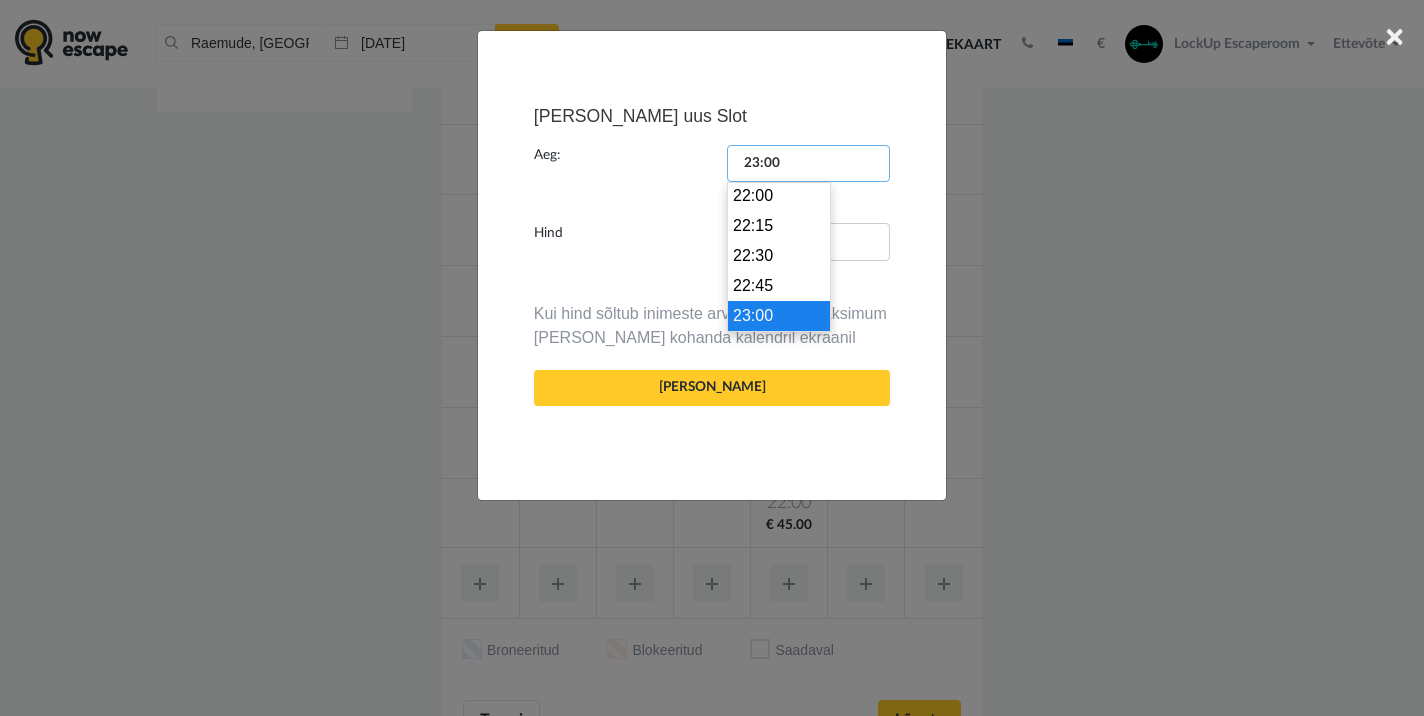 drag, startPoint x: 783, startPoint y: 162, endPoint x: 724, endPoint y: 154, distance: 59.5399 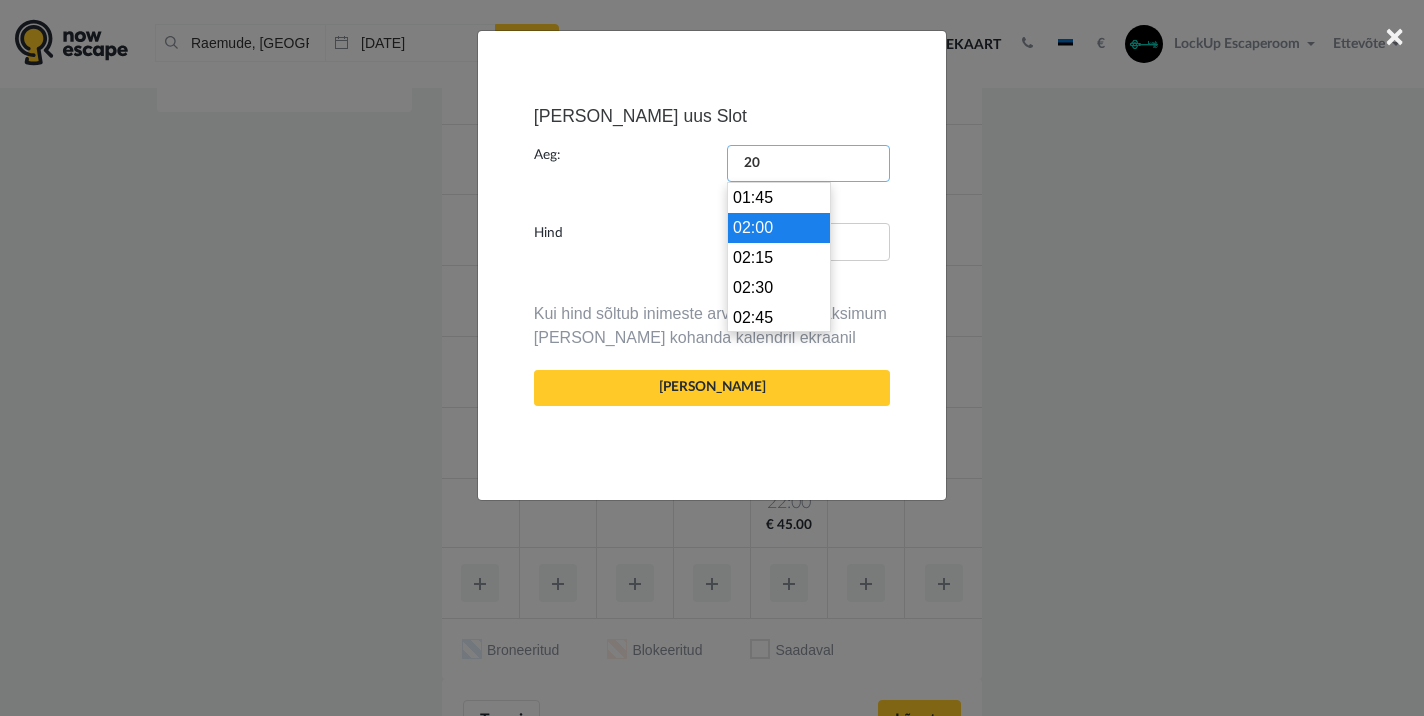 scroll, scrollTop: 2370, scrollLeft: 0, axis: vertical 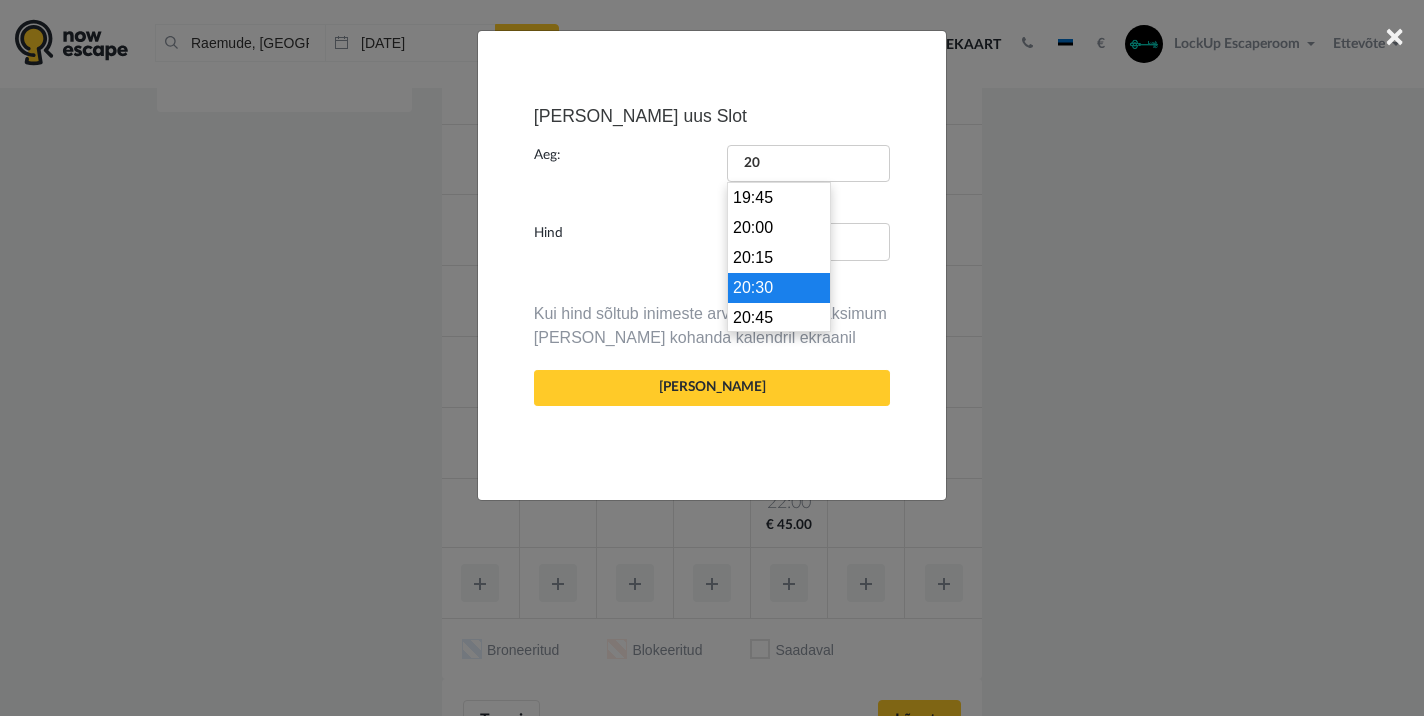 type on "20:30" 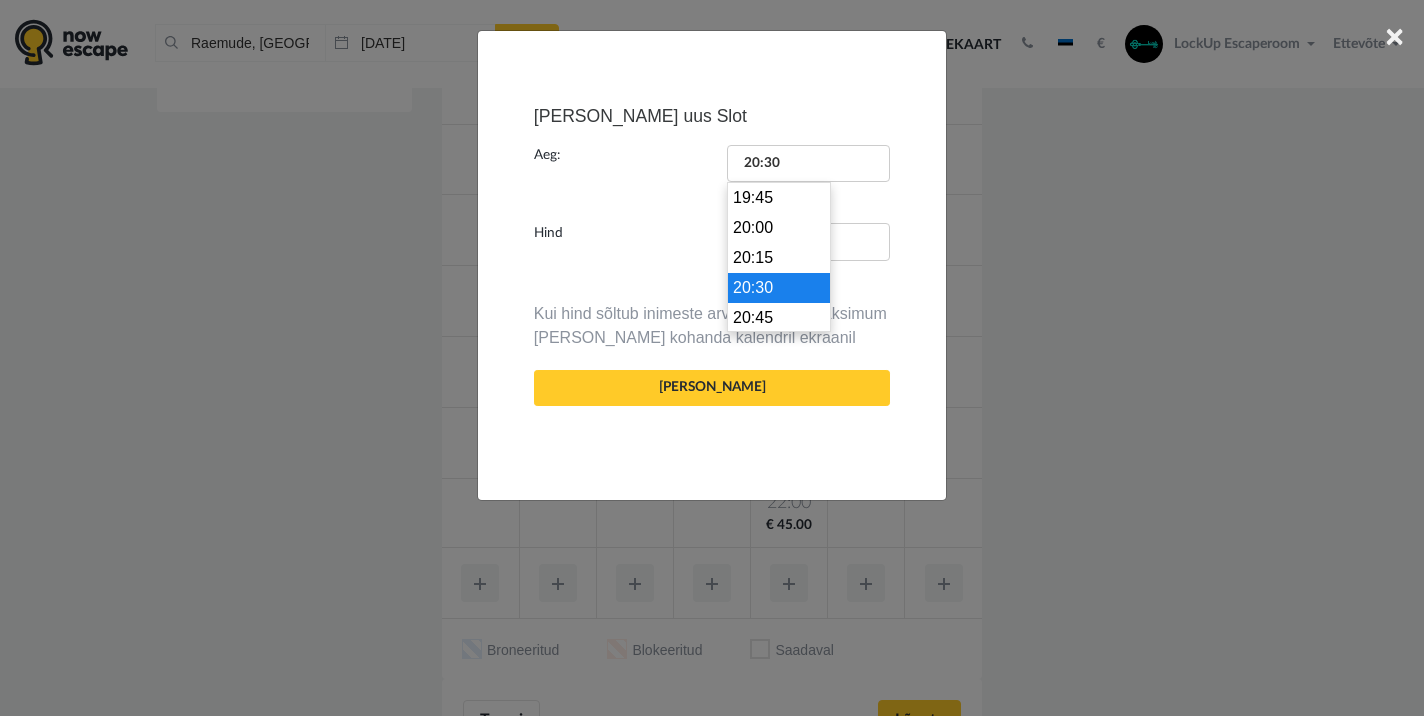 click on "20:30" at bounding box center (779, 288) 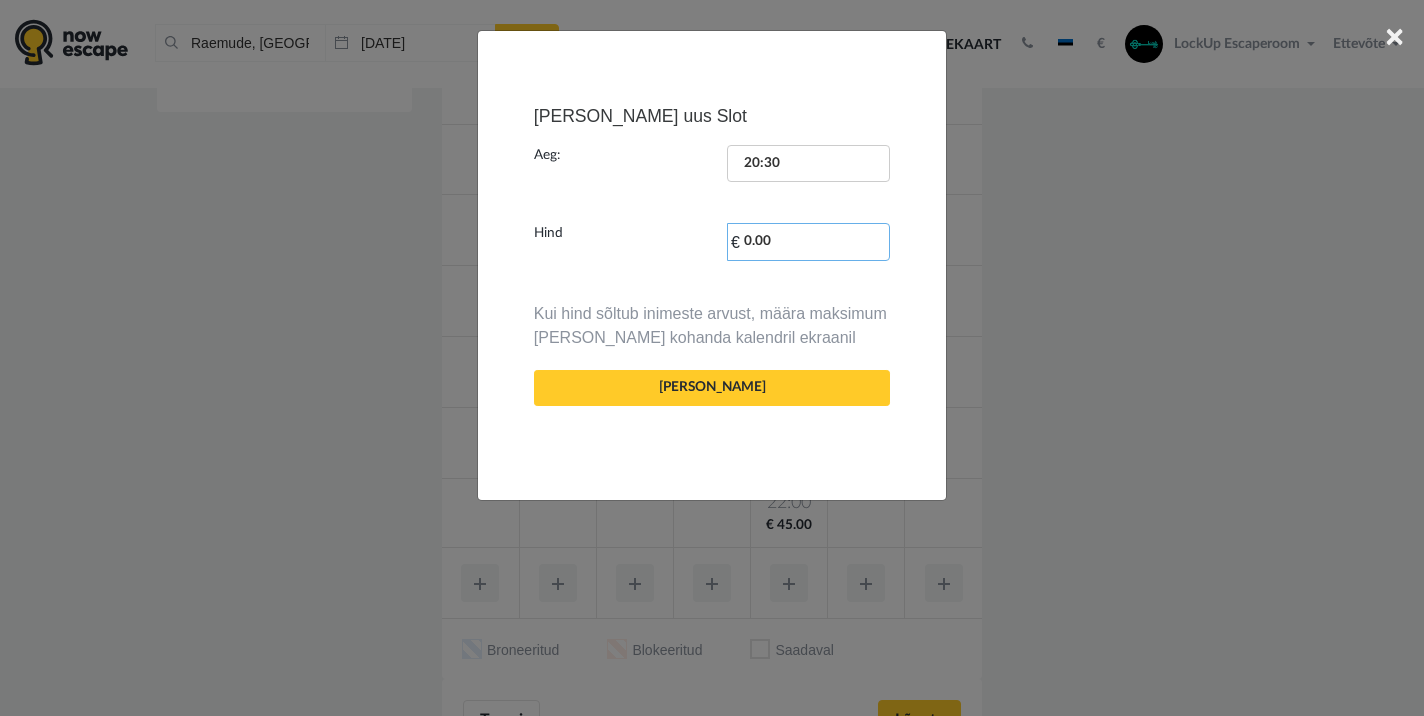 drag, startPoint x: 797, startPoint y: 239, endPoint x: 740, endPoint y: 237, distance: 57.035076 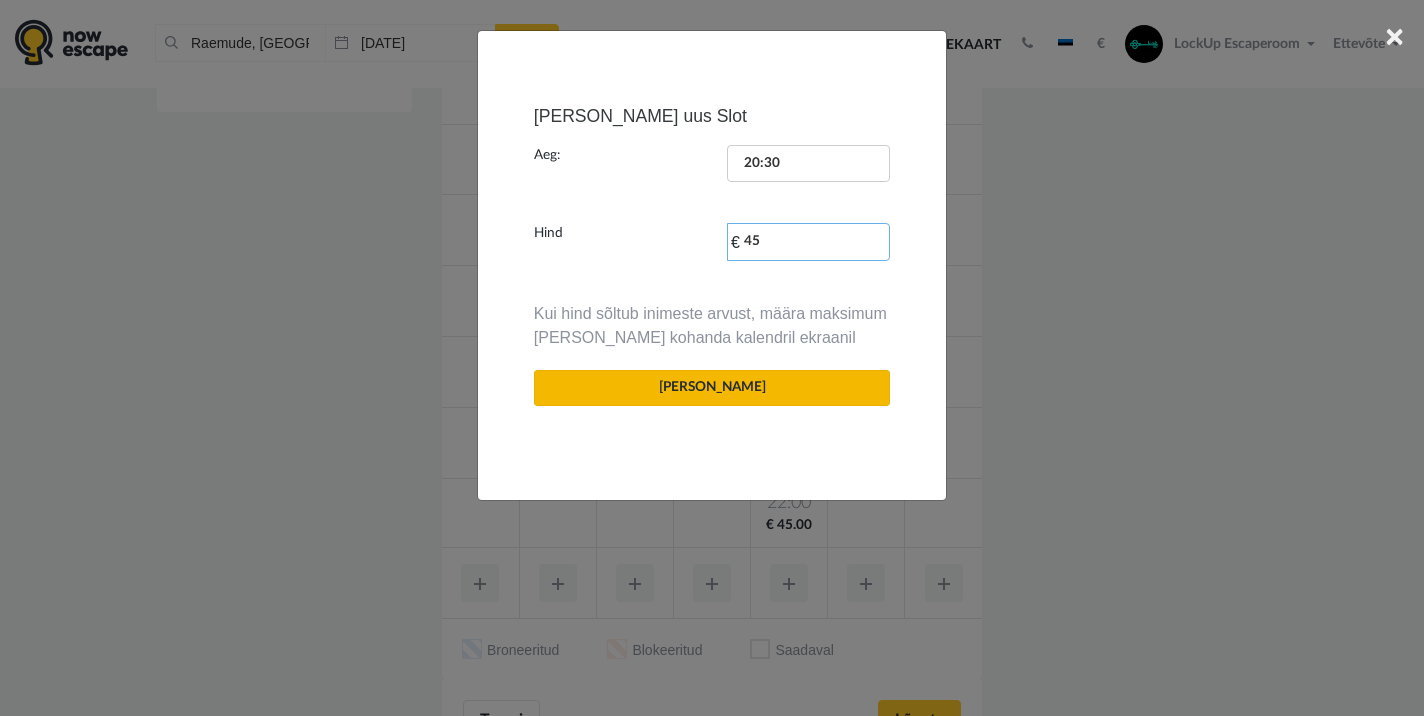 type on "45" 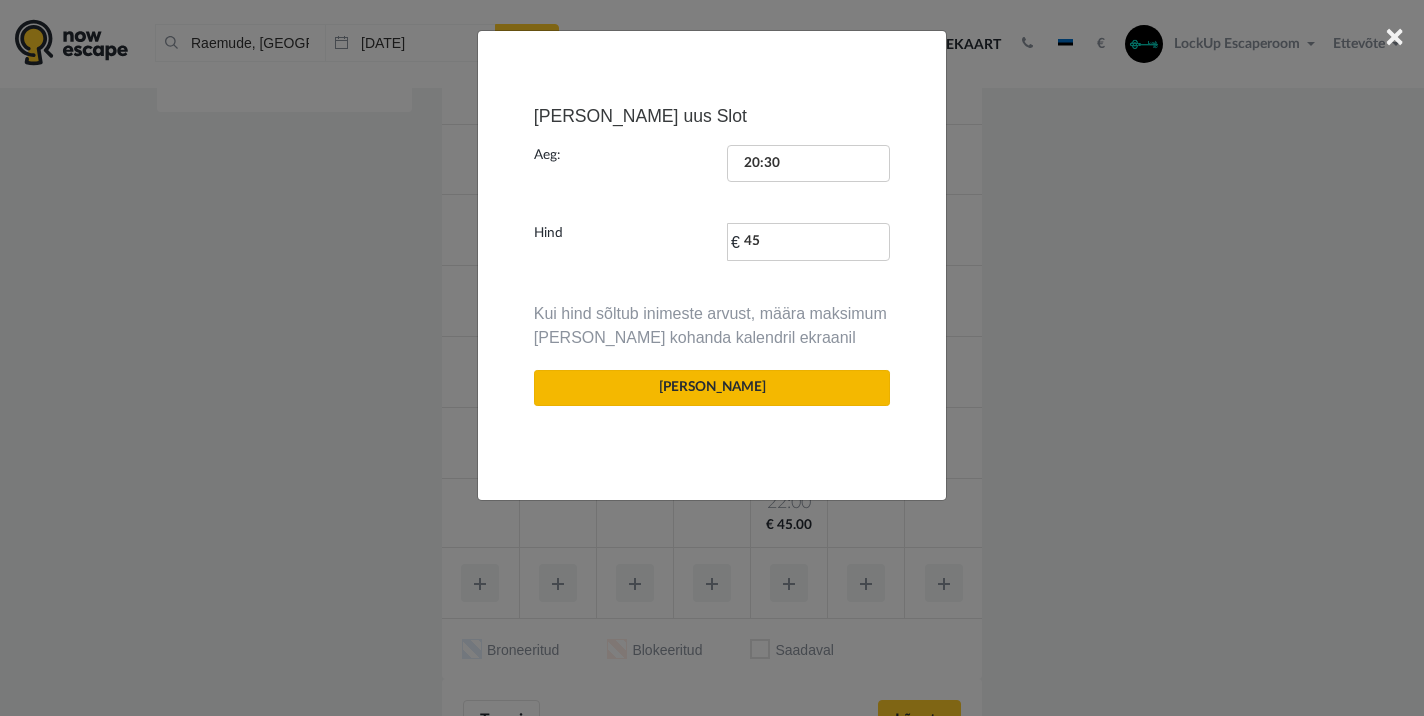 click on "[PERSON_NAME]" at bounding box center [712, 388] 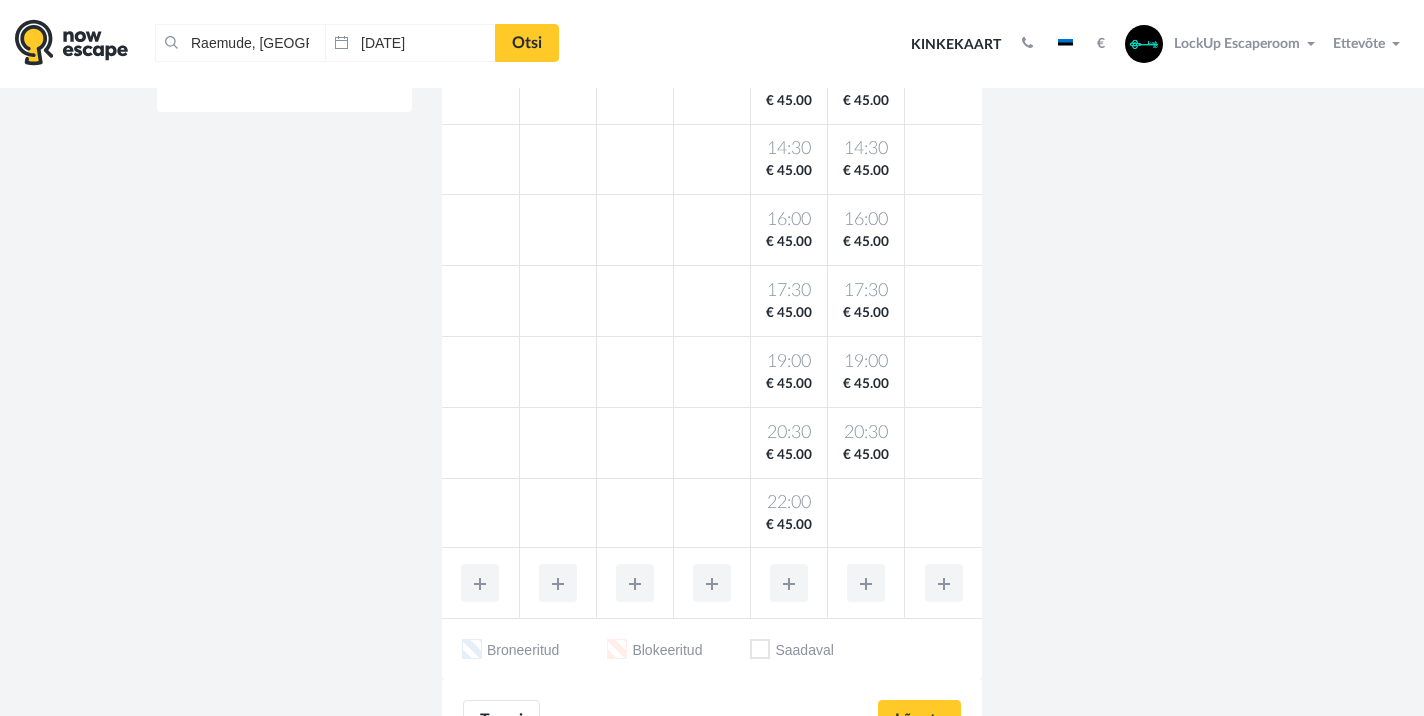 click at bounding box center (866, 583) 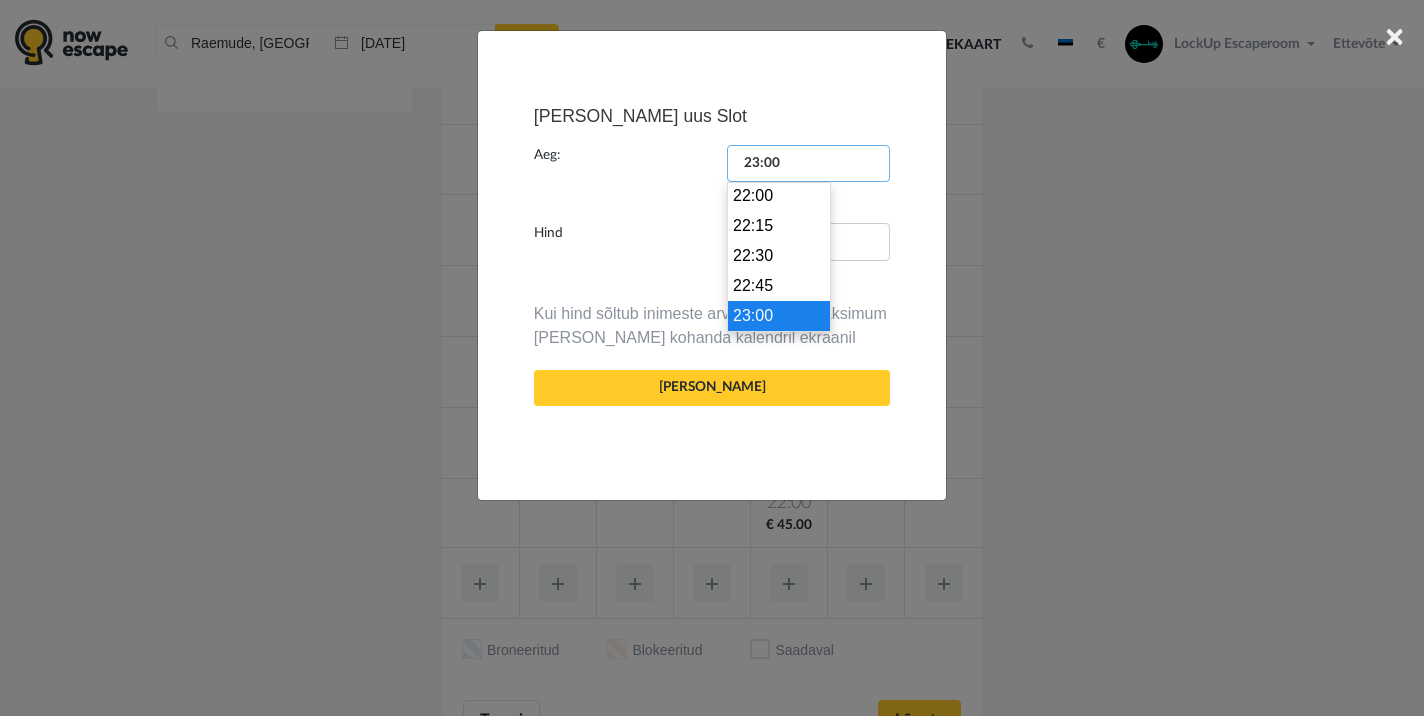 drag, startPoint x: 798, startPoint y: 164, endPoint x: 706, endPoint y: 158, distance: 92.19544 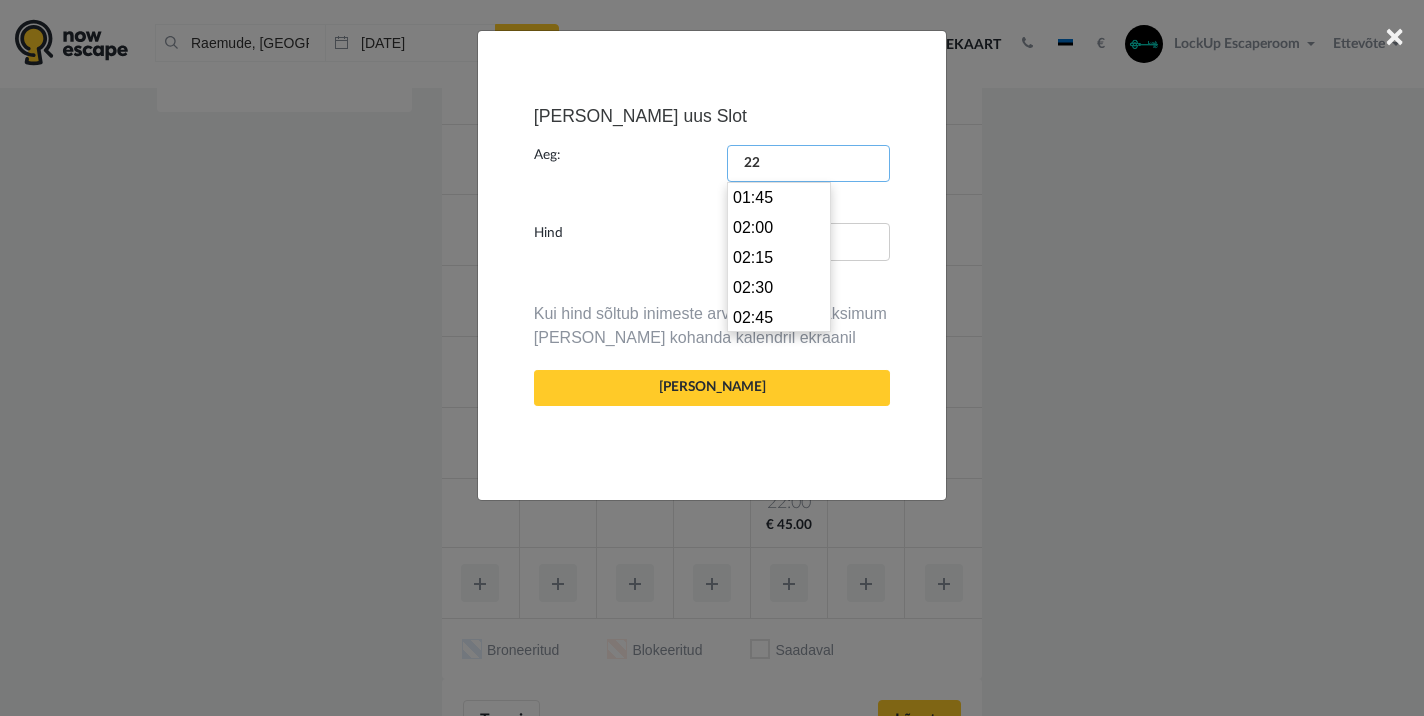 scroll, scrollTop: 2610, scrollLeft: 0, axis: vertical 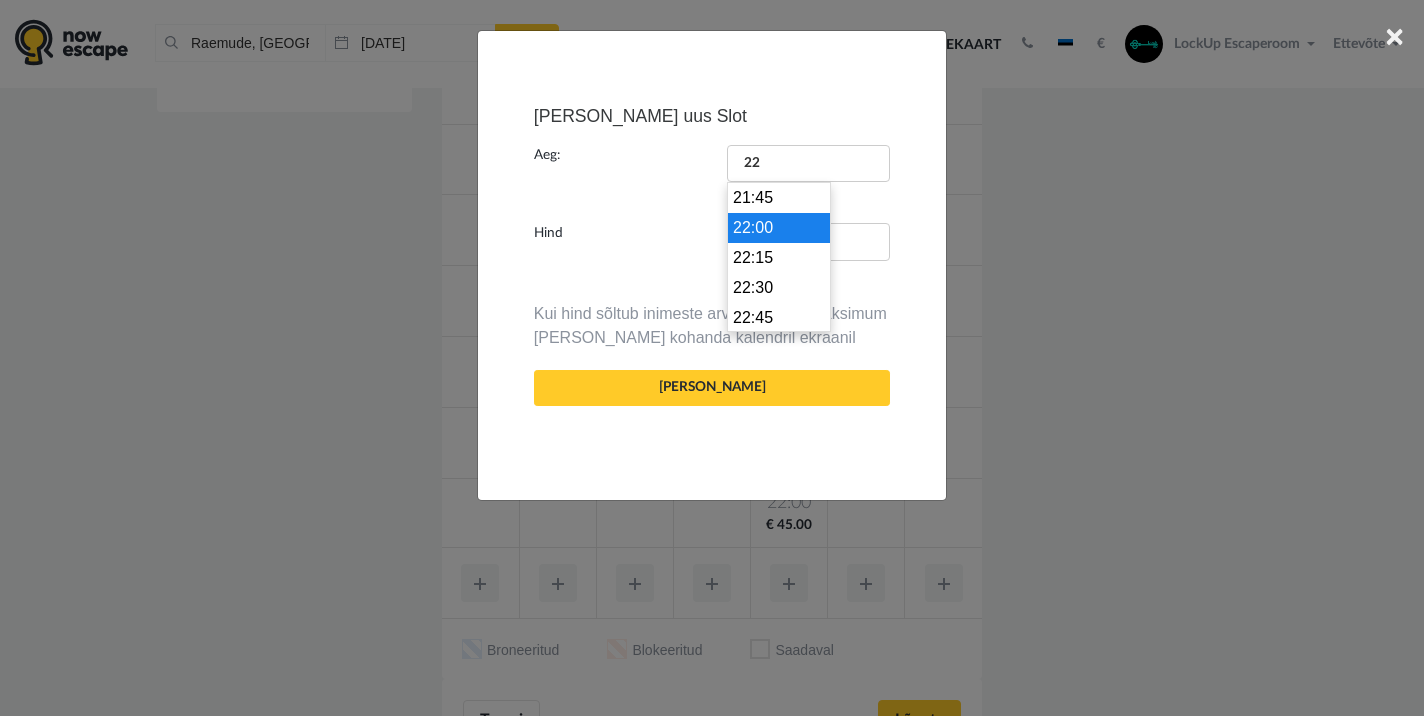 type on "22:00" 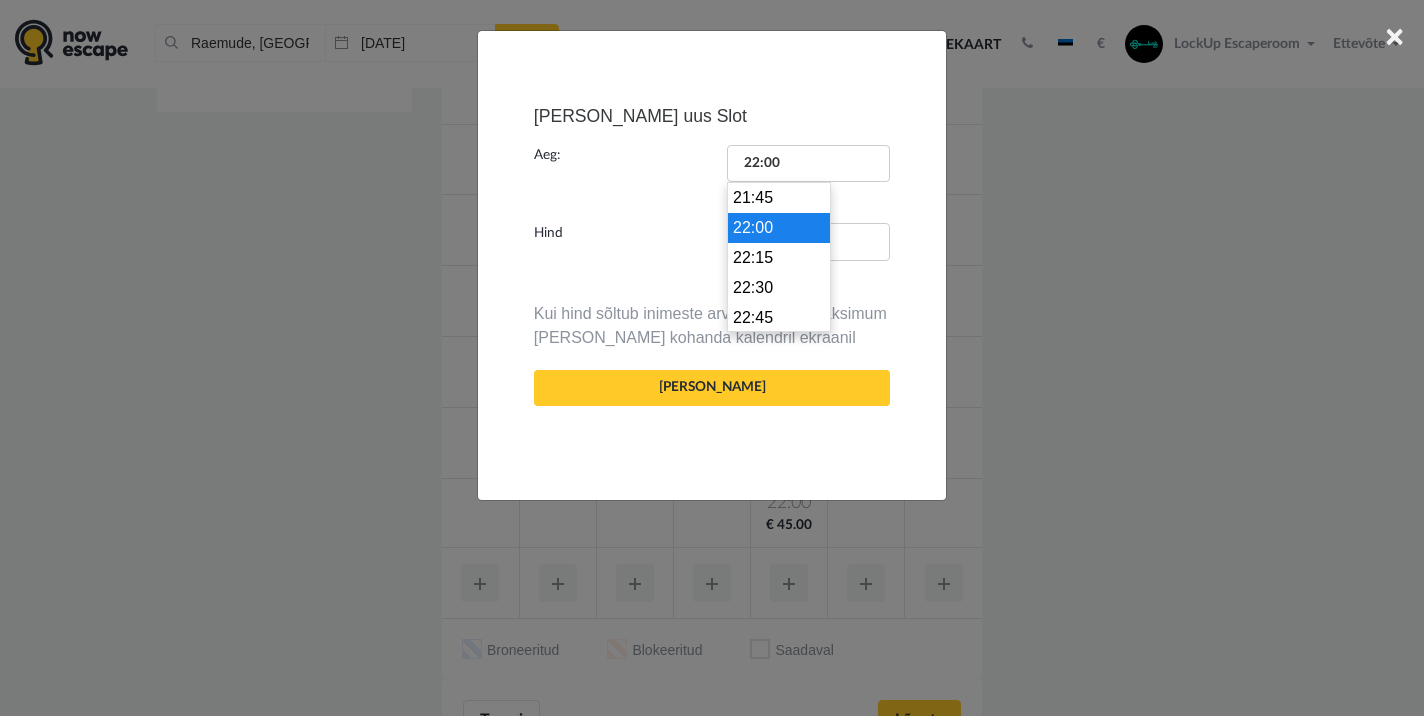 click on "22:00" at bounding box center (779, 228) 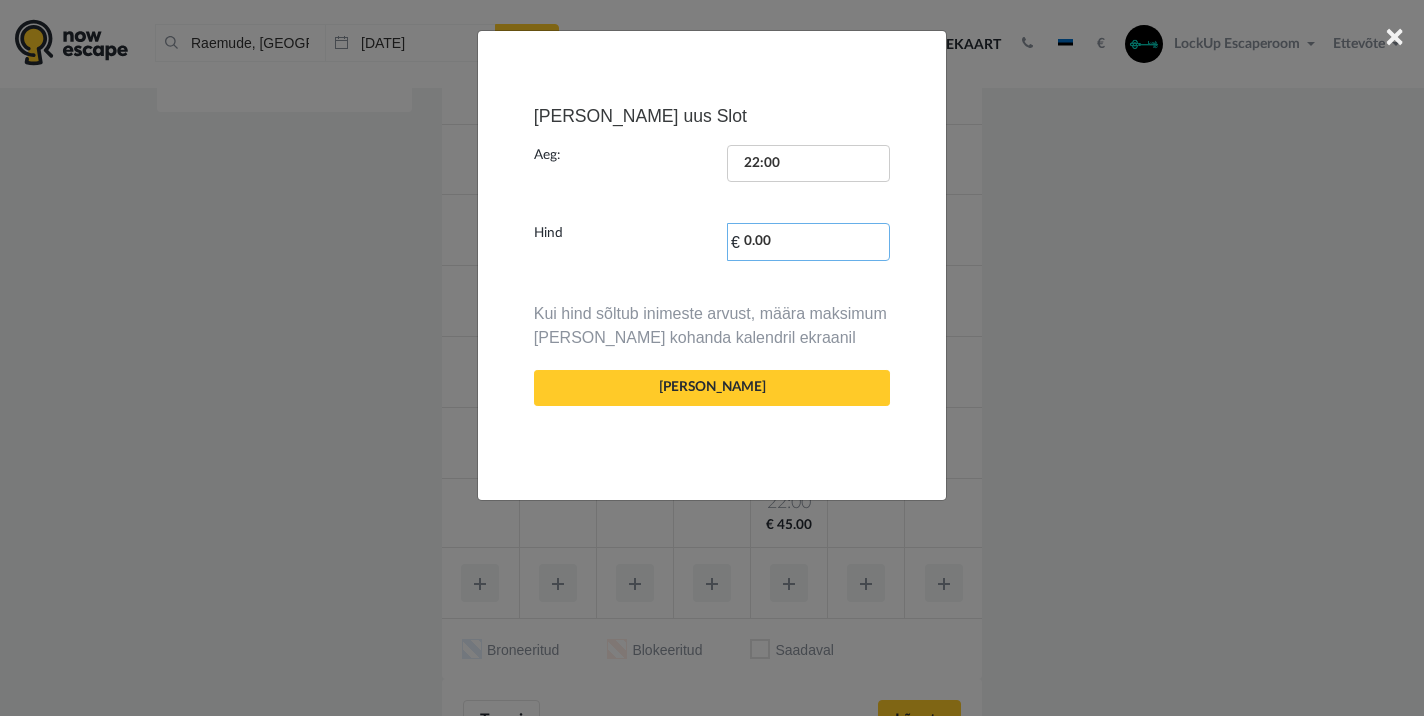 drag, startPoint x: 783, startPoint y: 241, endPoint x: 745, endPoint y: 239, distance: 38.052597 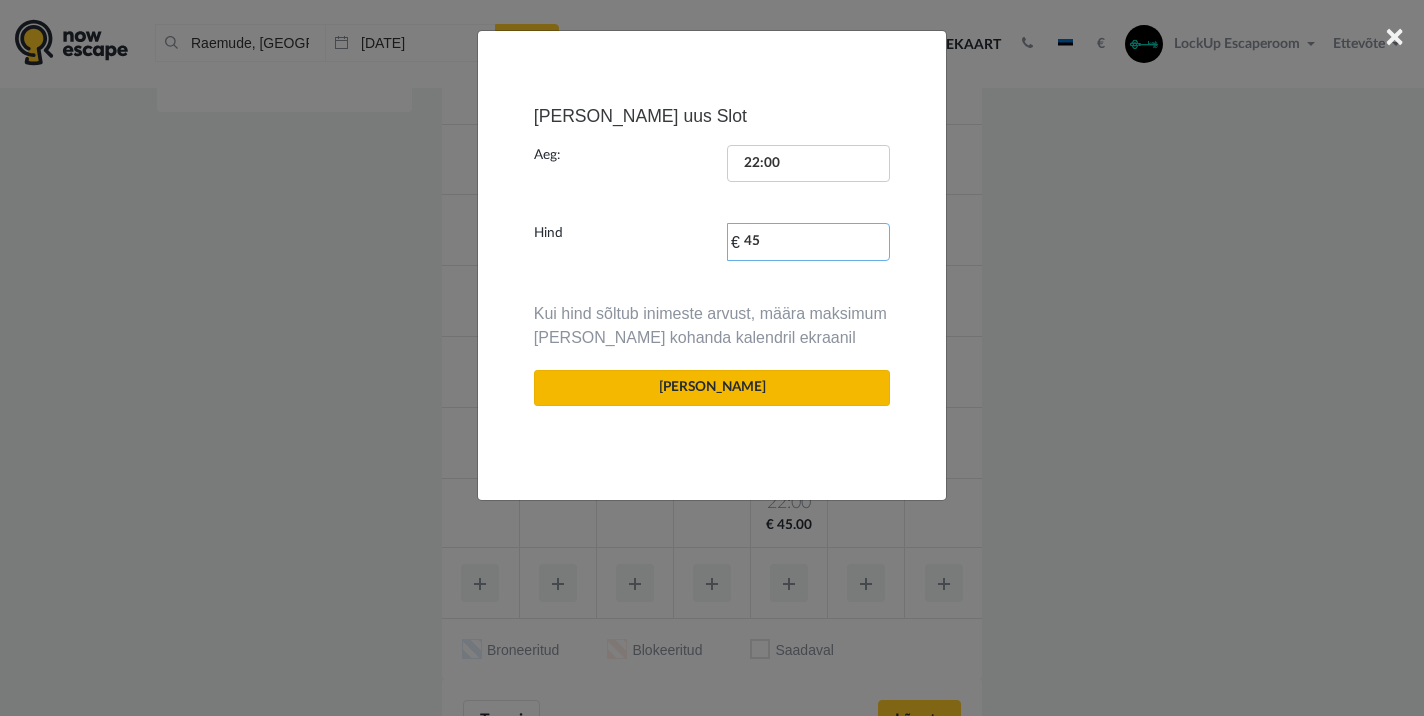 type on "45" 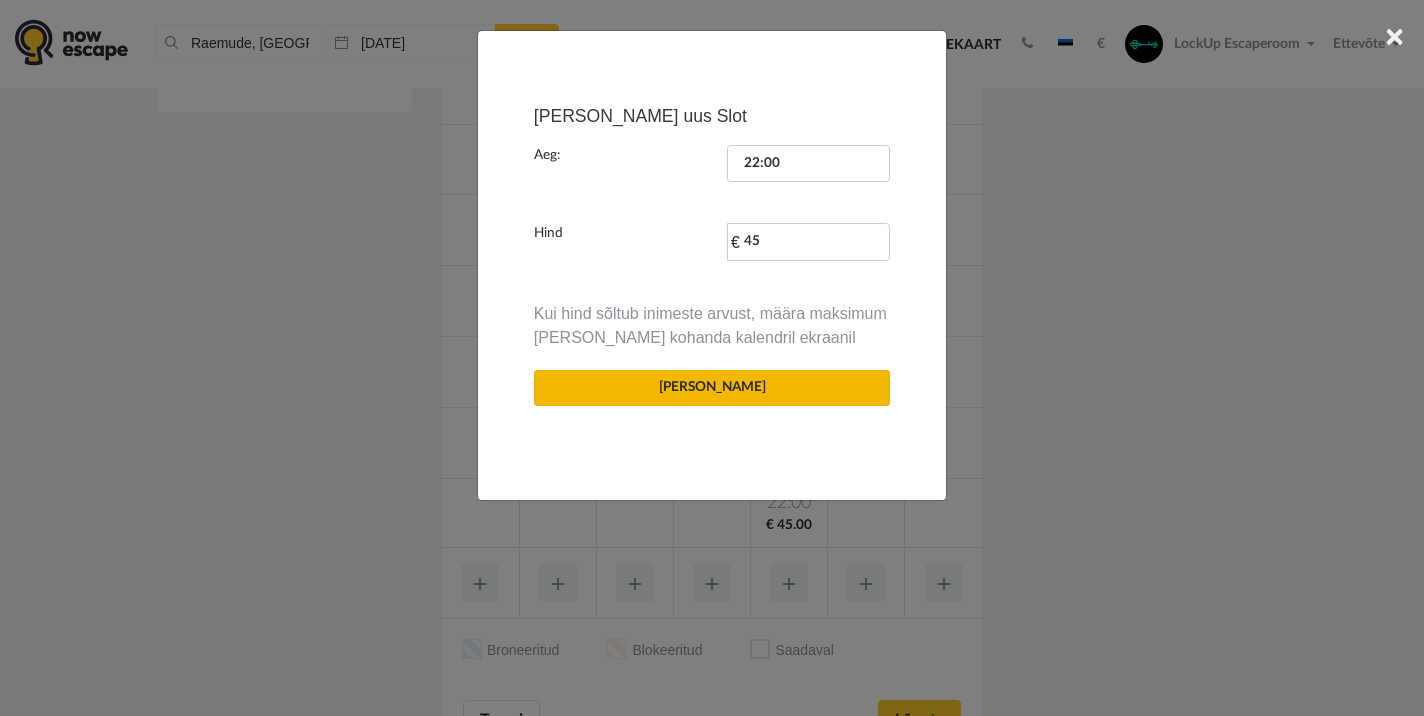 click on "[PERSON_NAME]" at bounding box center (712, 388) 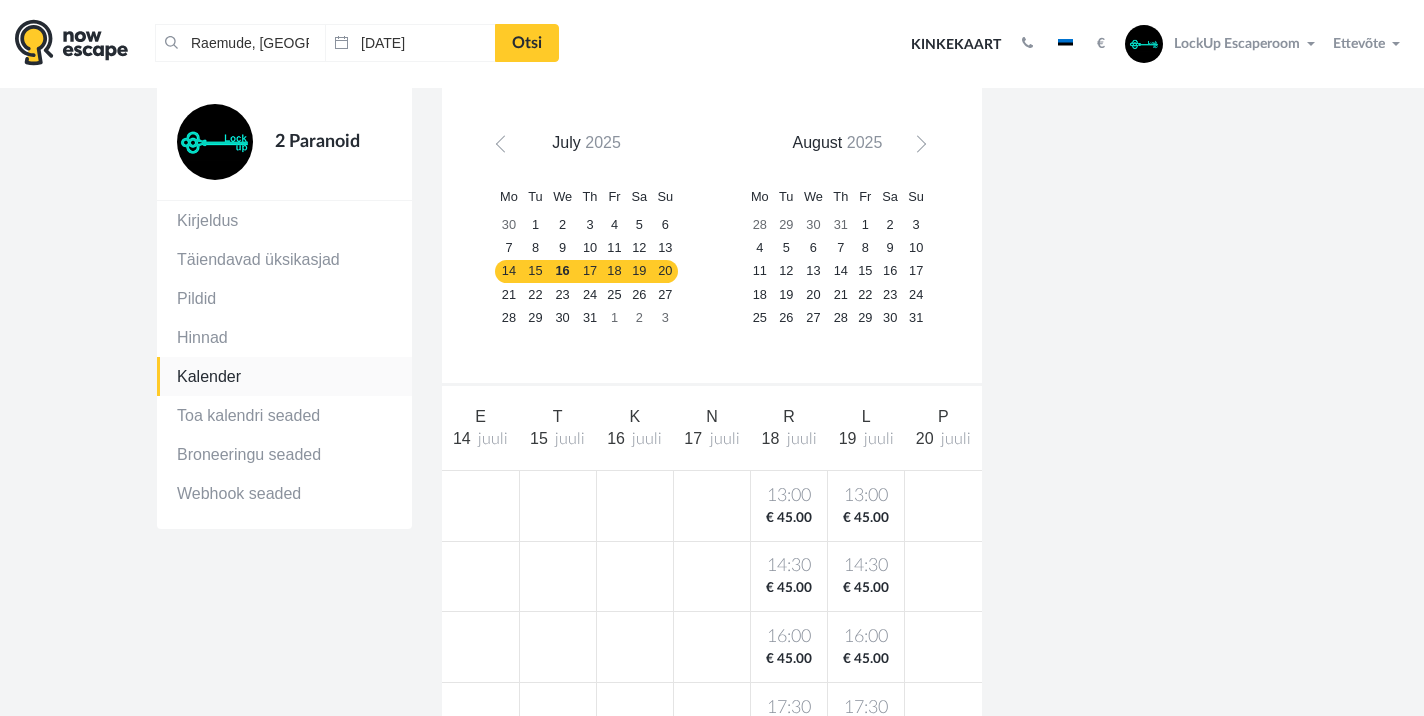 scroll, scrollTop: 133, scrollLeft: 0, axis: vertical 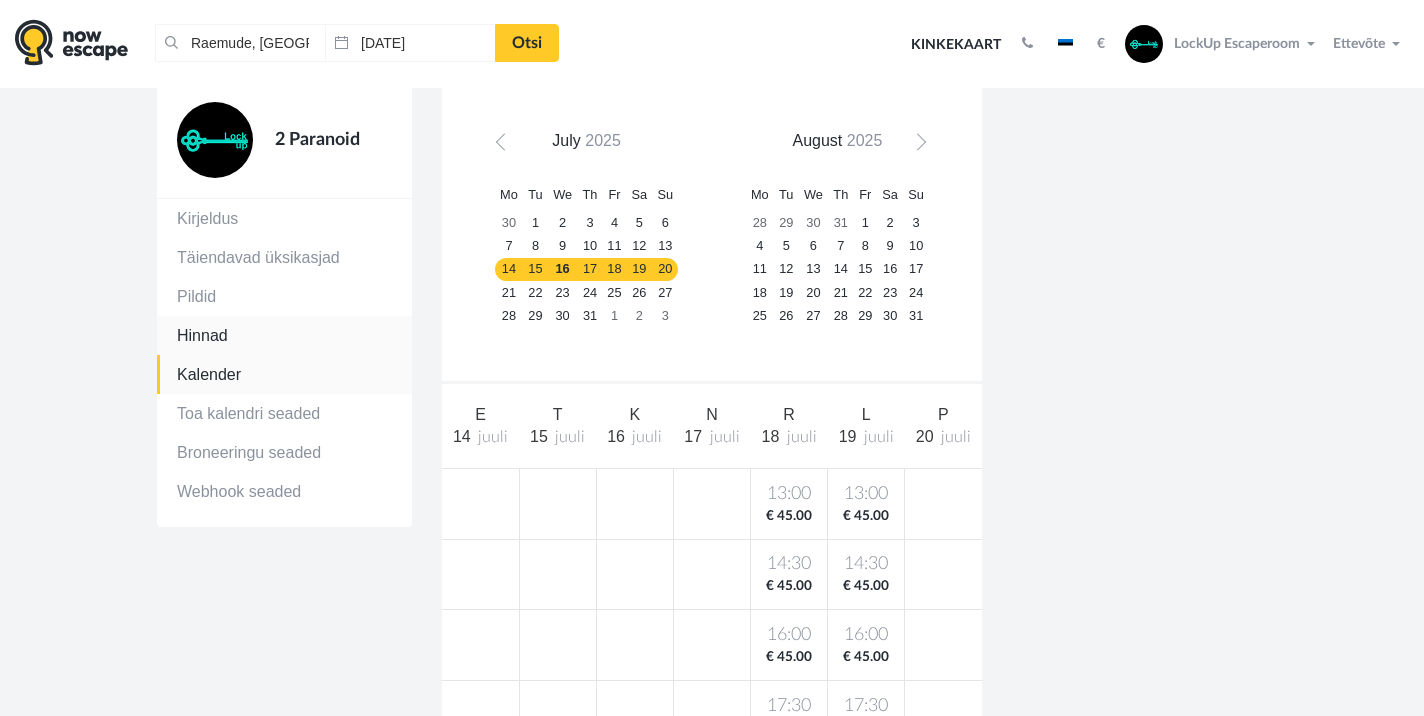 click on "Hinnad" at bounding box center [284, 335] 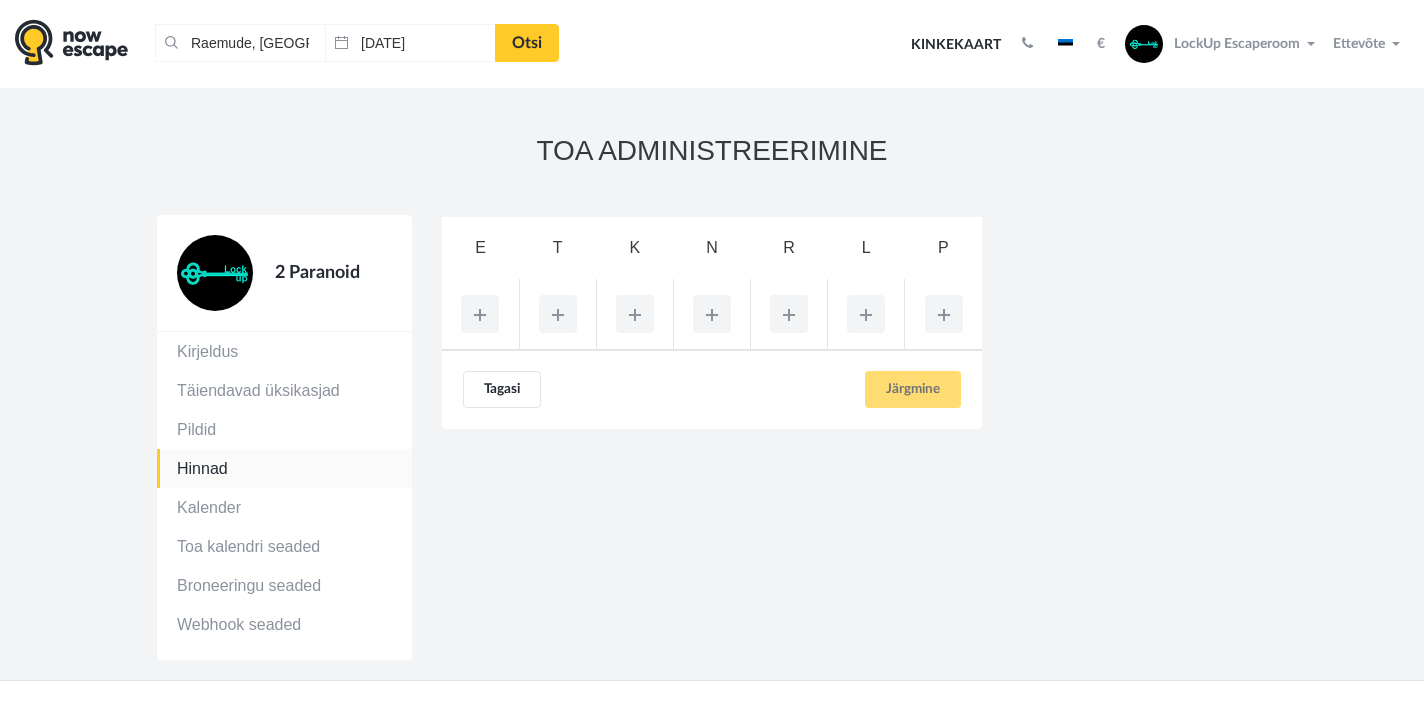 scroll, scrollTop: 0, scrollLeft: 0, axis: both 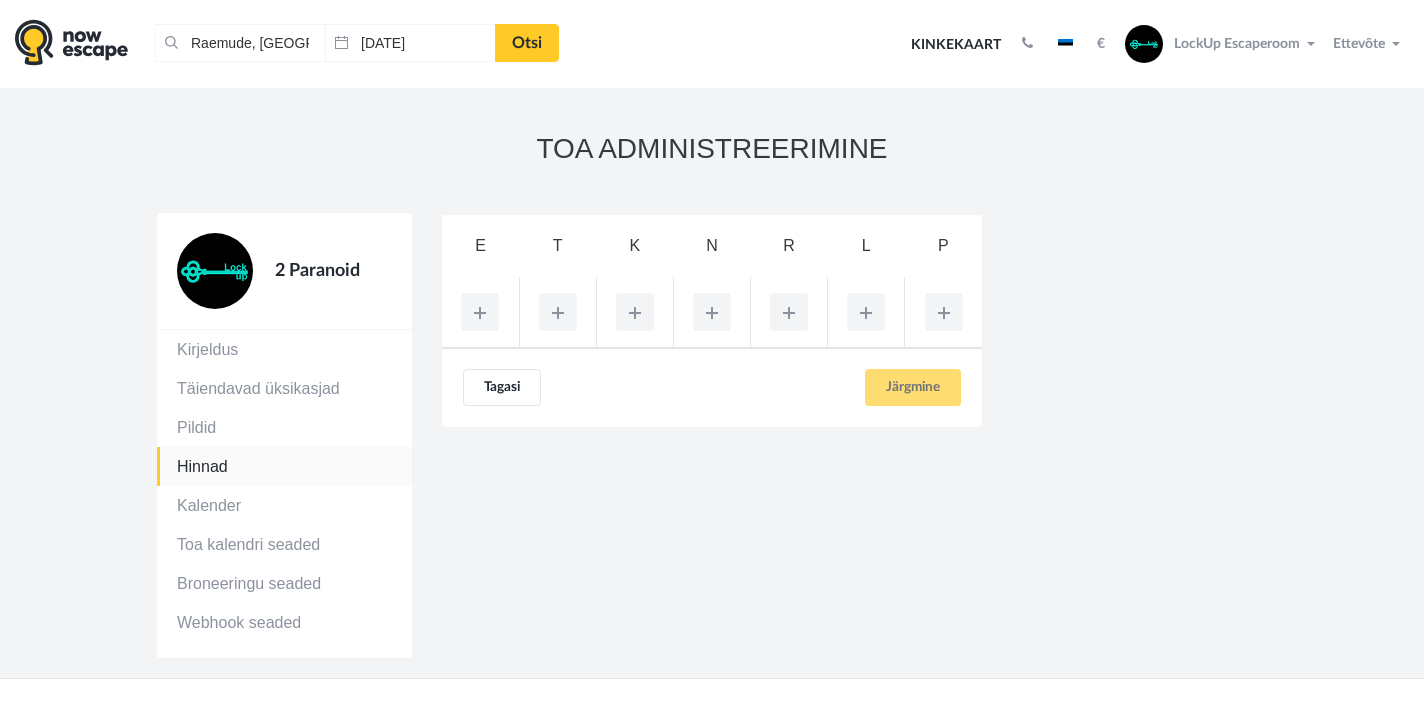 click at bounding box center (789, 312) 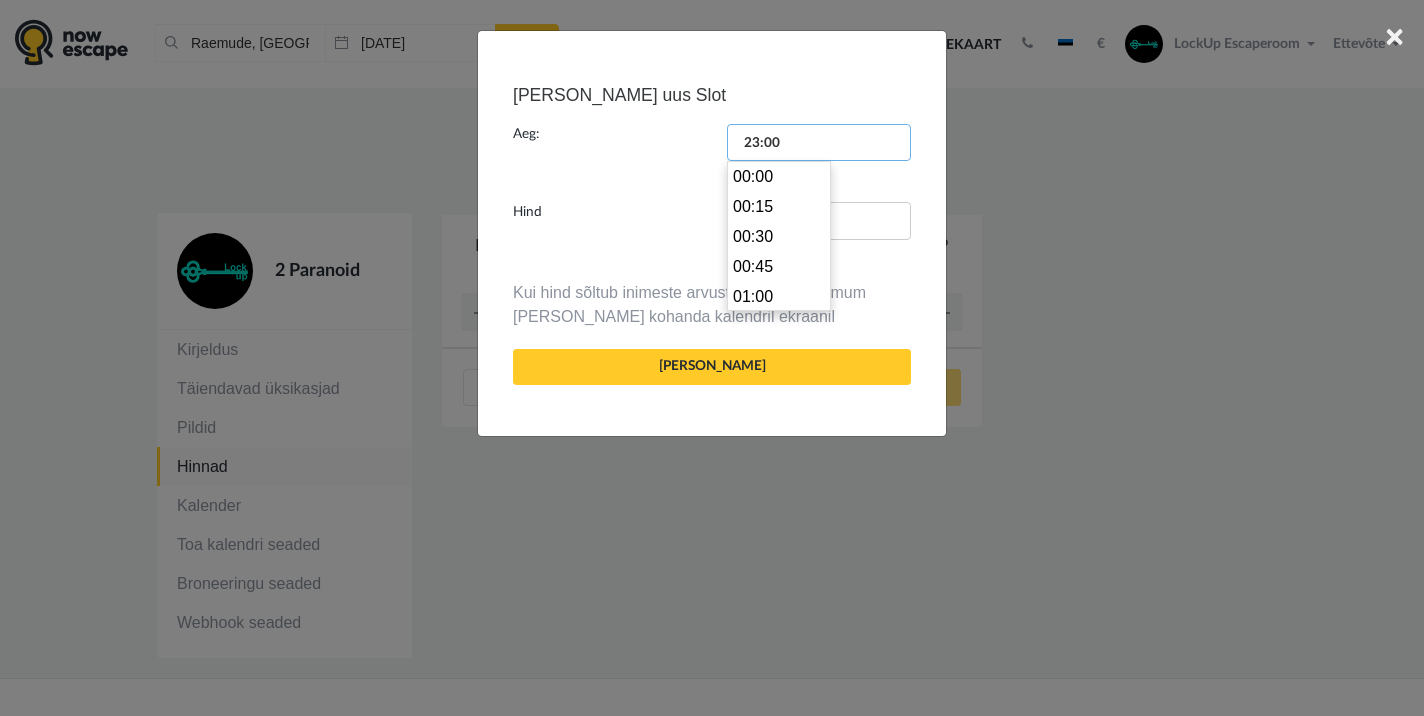 scroll, scrollTop: 2642, scrollLeft: 0, axis: vertical 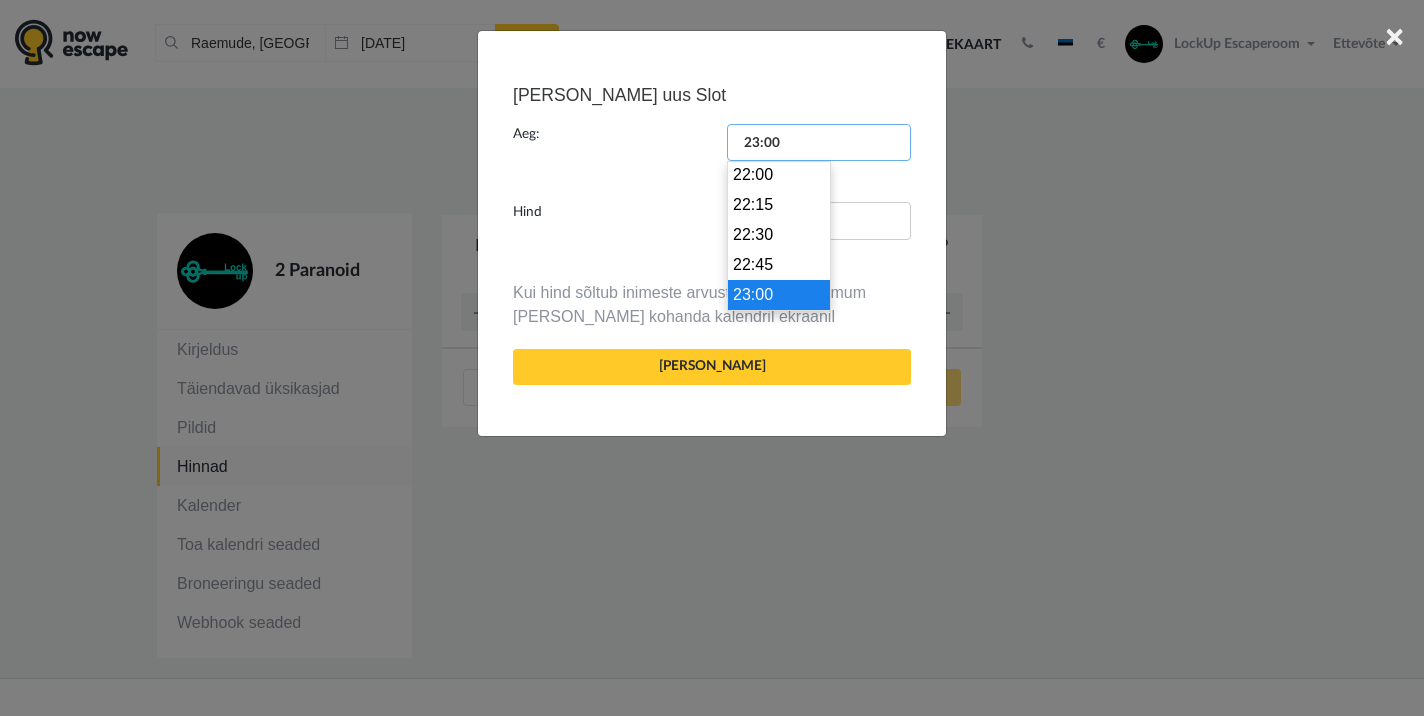 drag, startPoint x: 799, startPoint y: 141, endPoint x: 722, endPoint y: 139, distance: 77.02597 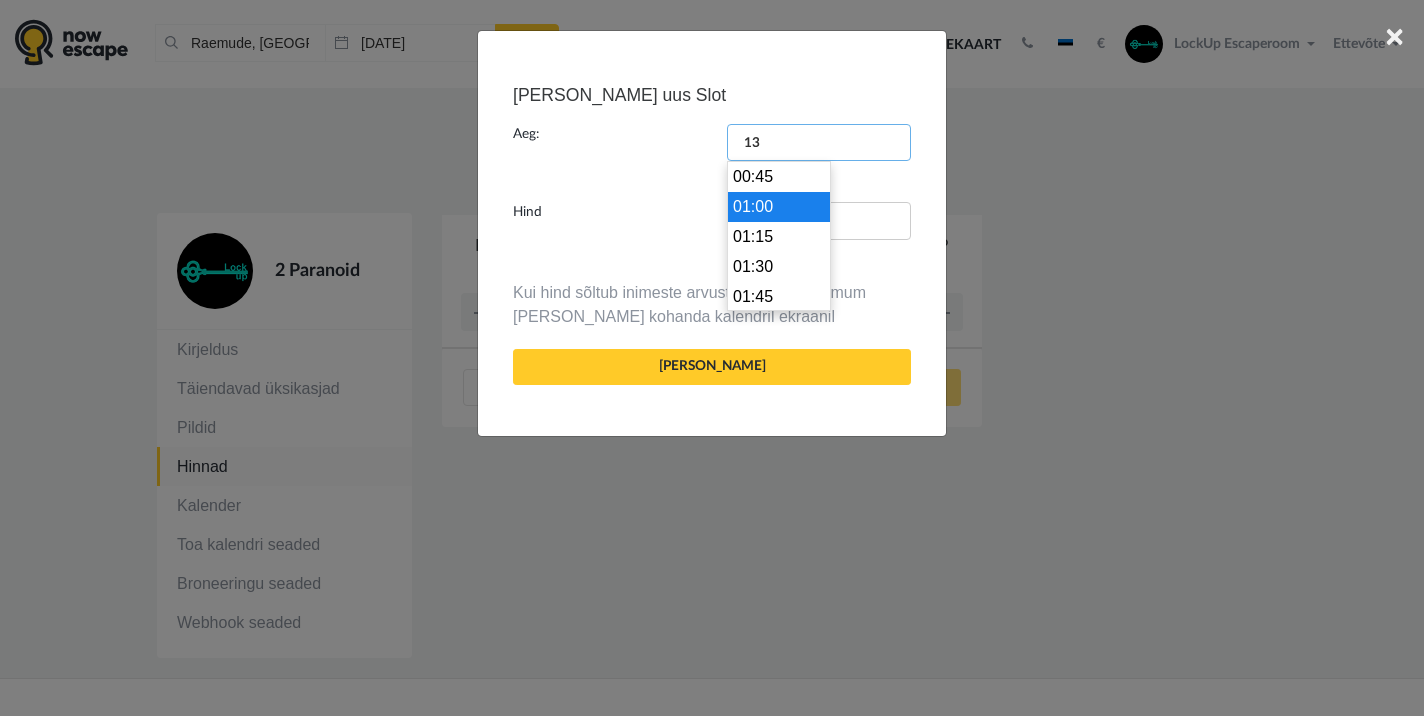 scroll, scrollTop: 1530, scrollLeft: 0, axis: vertical 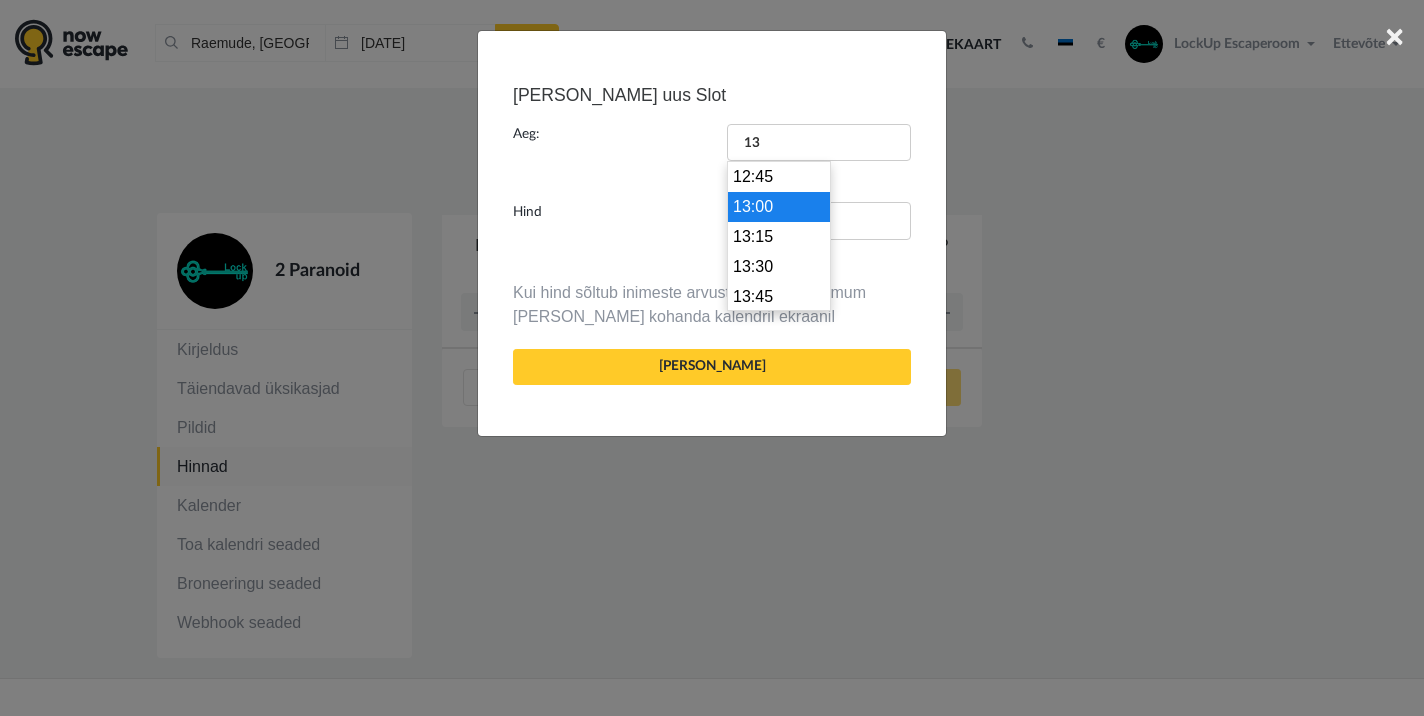 type on "13:00" 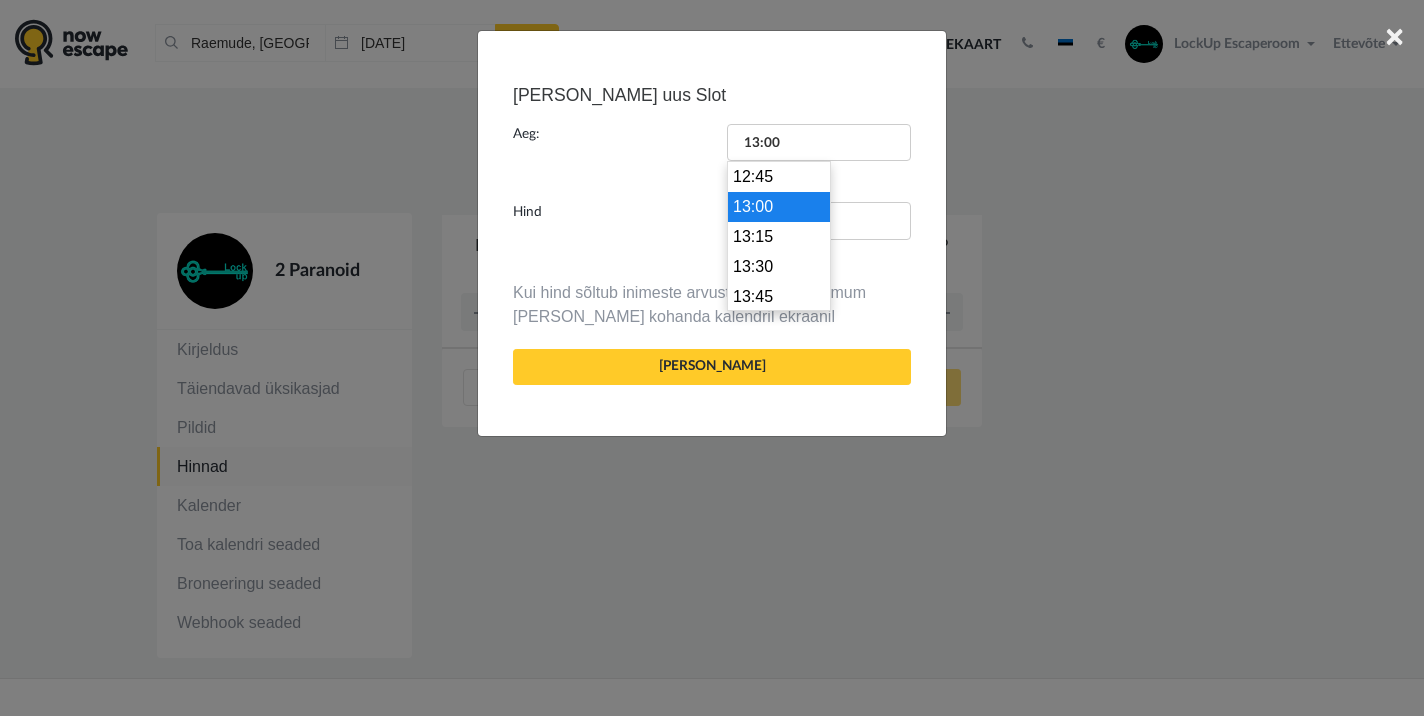 click on "13:00" at bounding box center [779, 207] 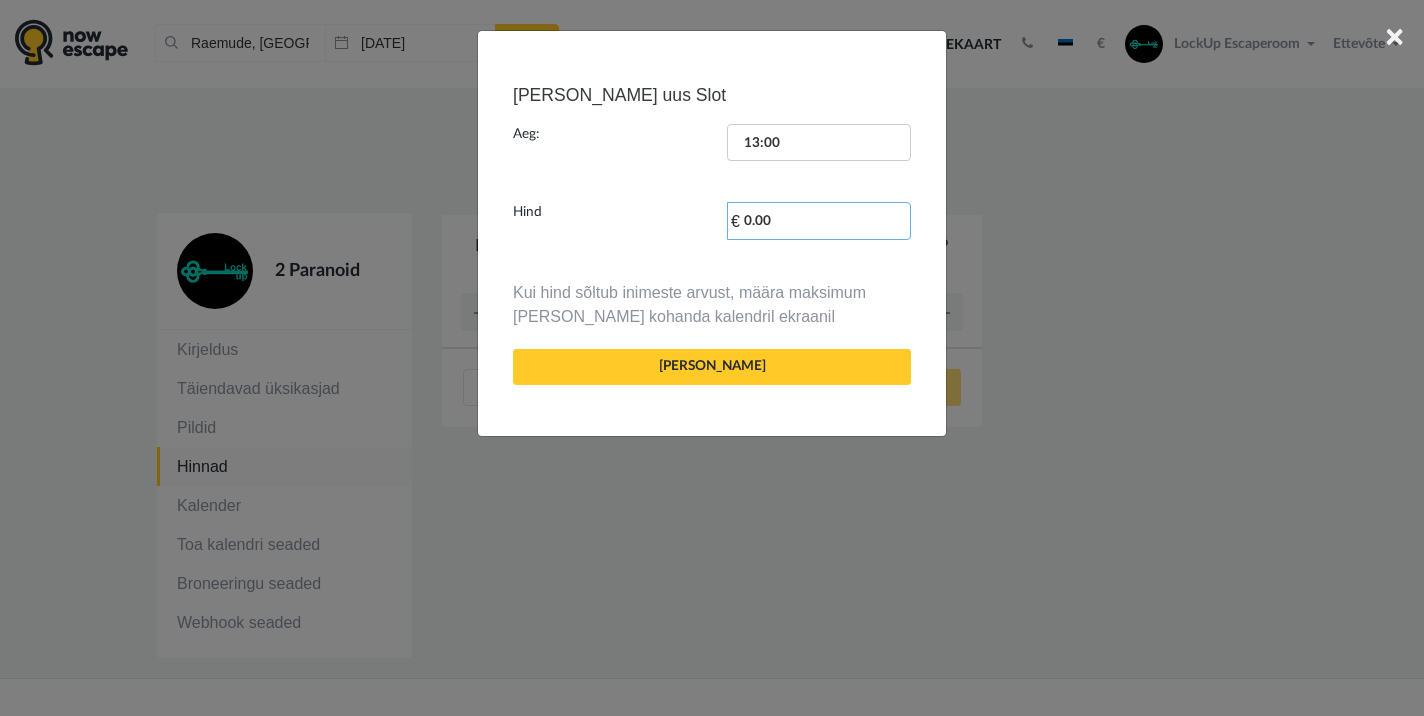 drag, startPoint x: 794, startPoint y: 233, endPoint x: 741, endPoint y: 212, distance: 57.00877 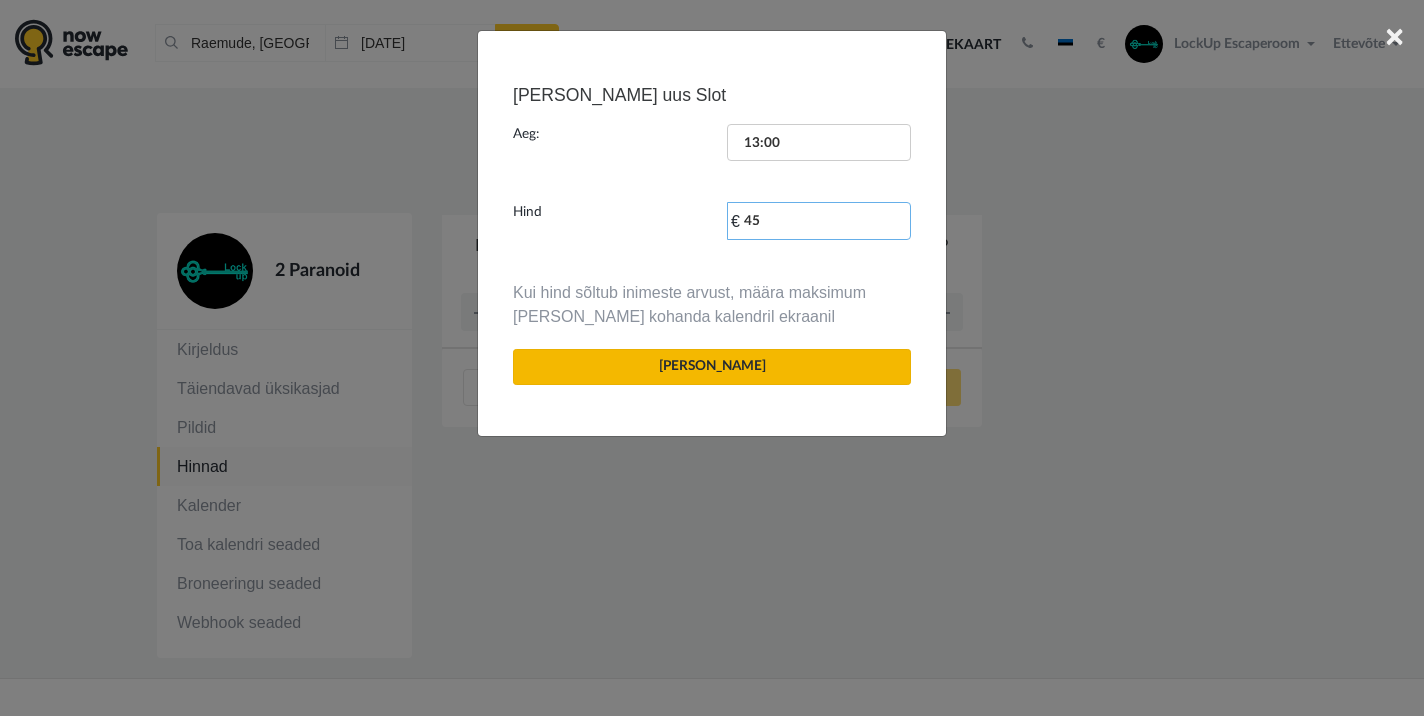 type on "45" 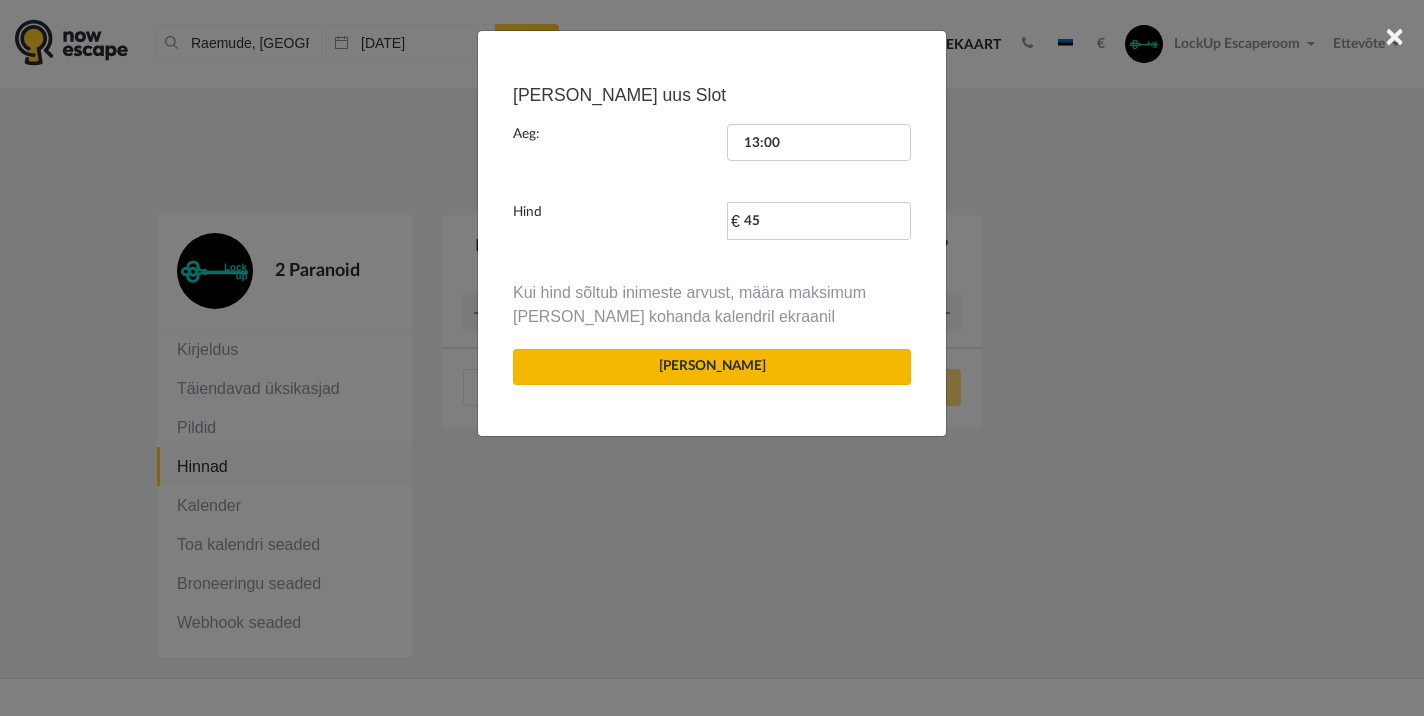 click on "[PERSON_NAME]" at bounding box center [712, 367] 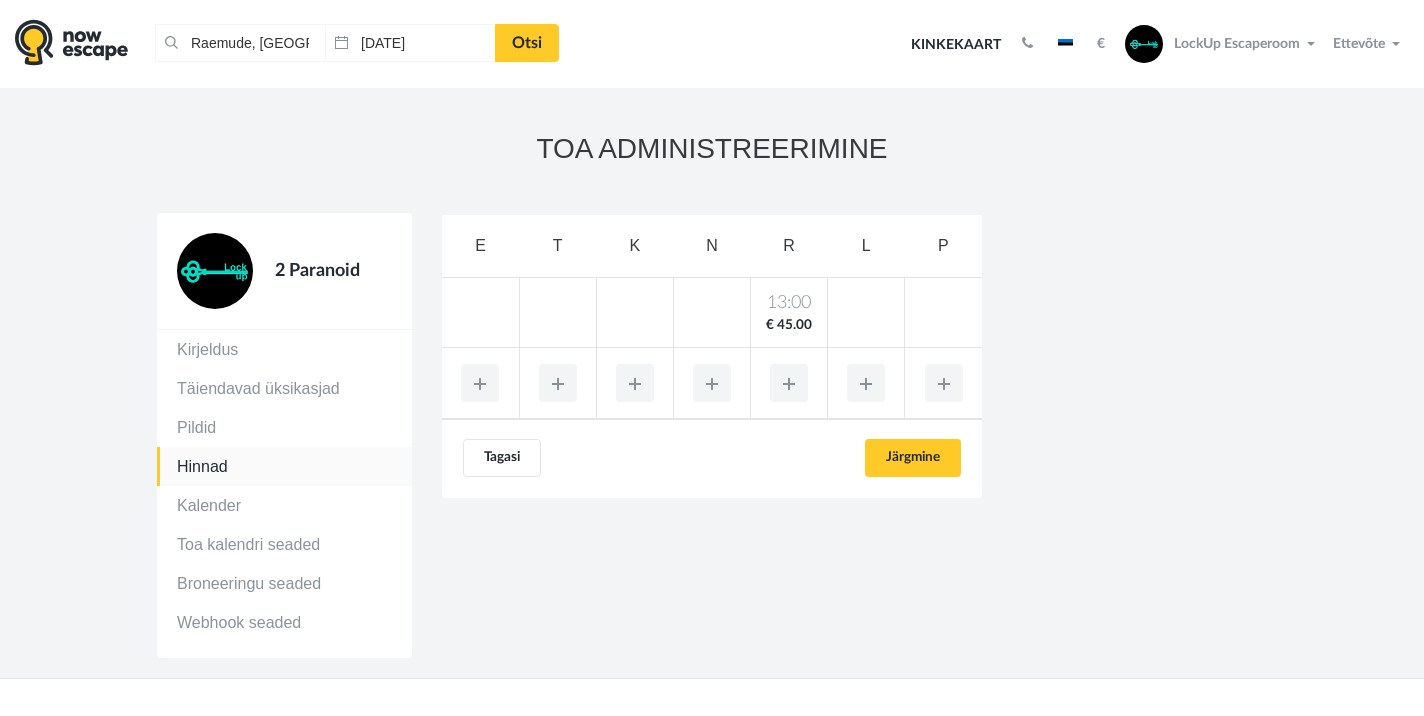 click at bounding box center [789, 383] 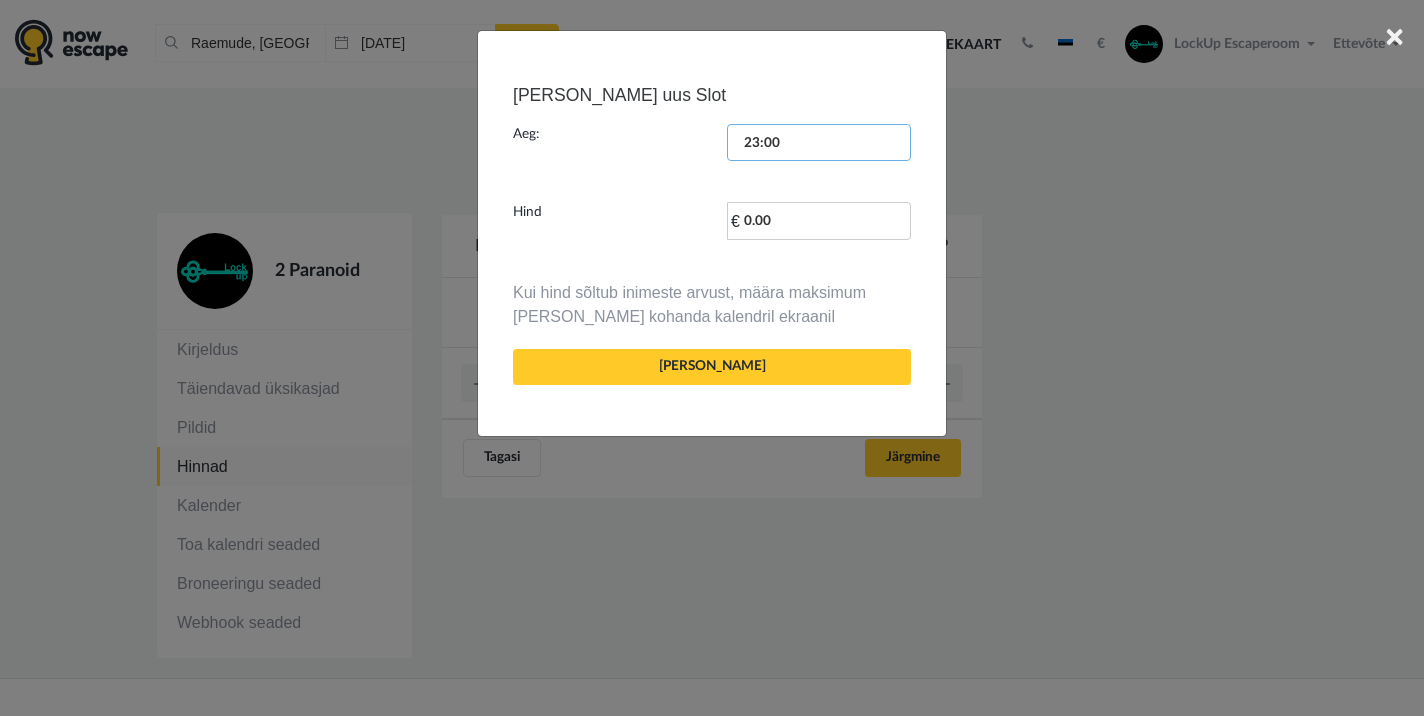 scroll, scrollTop: 2642, scrollLeft: 0, axis: vertical 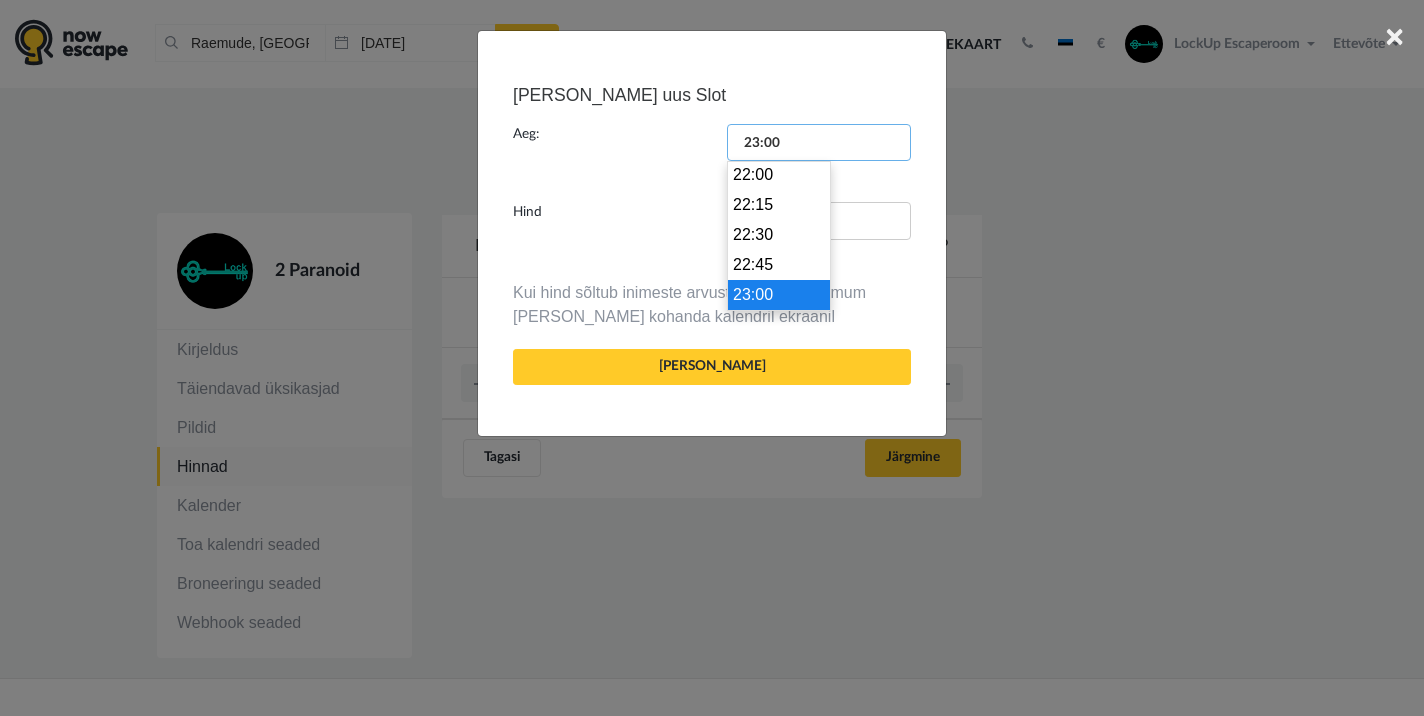 drag, startPoint x: 793, startPoint y: 146, endPoint x: 742, endPoint y: 141, distance: 51.24451 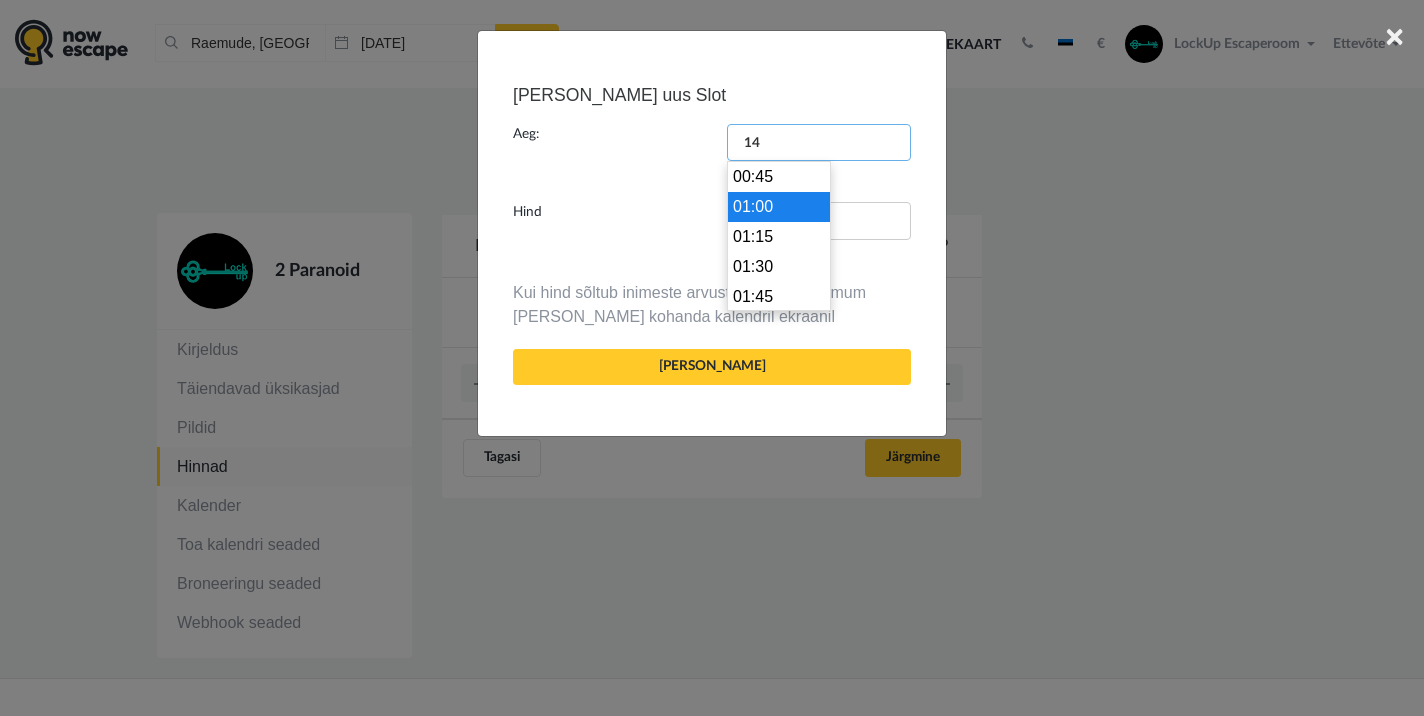 scroll, scrollTop: 1650, scrollLeft: 0, axis: vertical 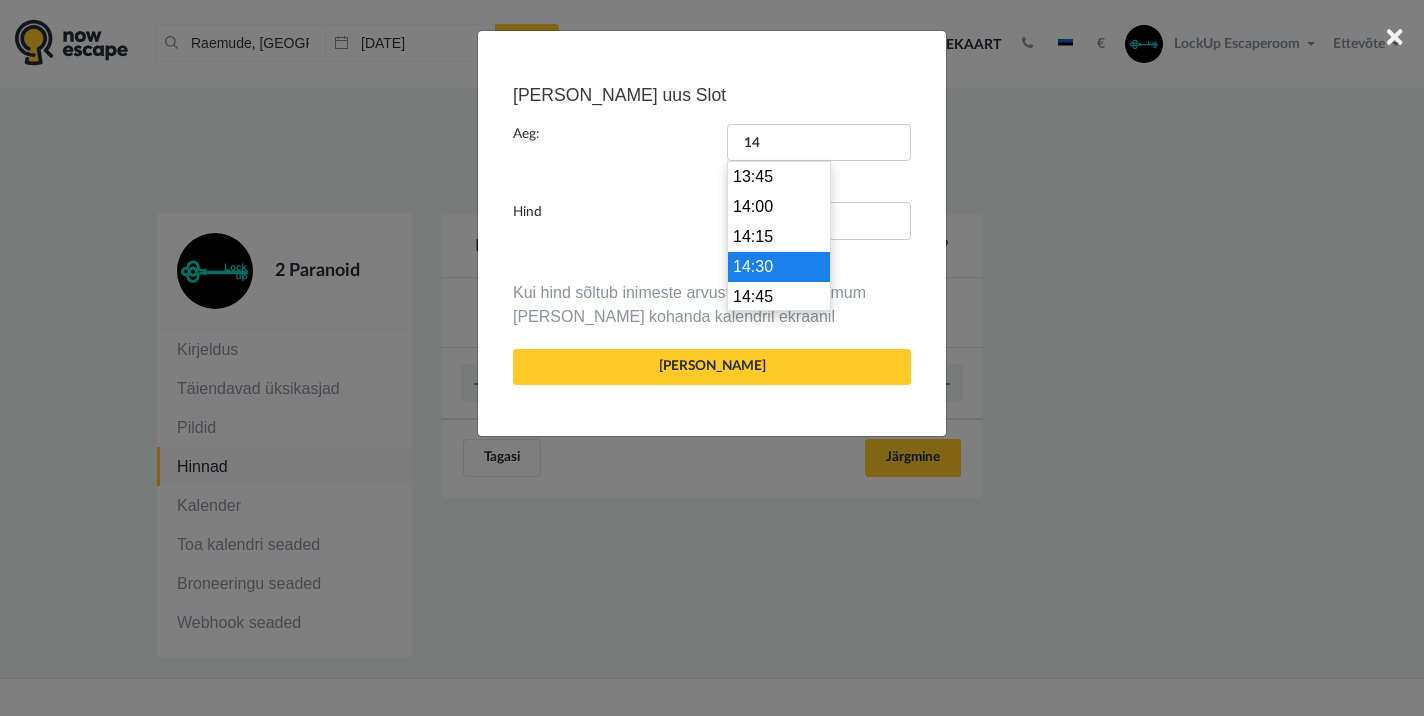 type on "14:30" 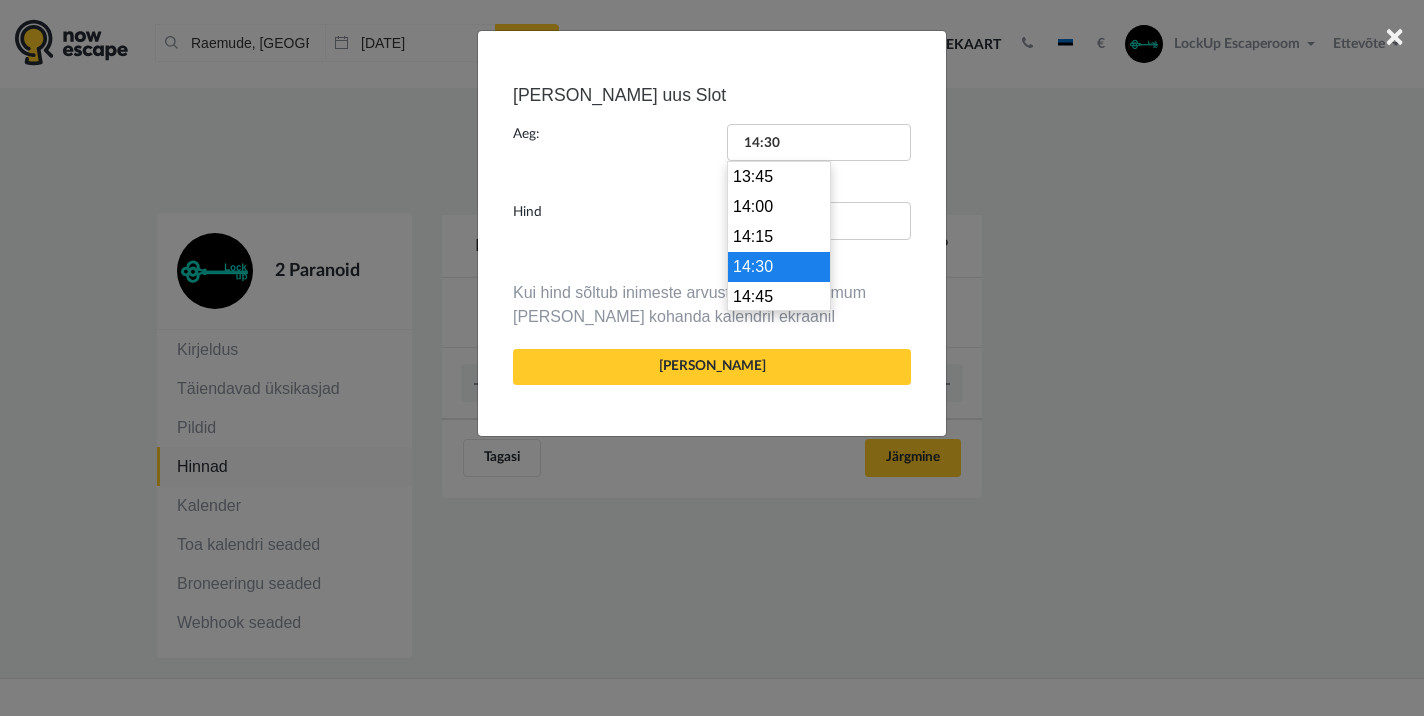 drag, startPoint x: 802, startPoint y: 274, endPoint x: 789, endPoint y: 269, distance: 13.928389 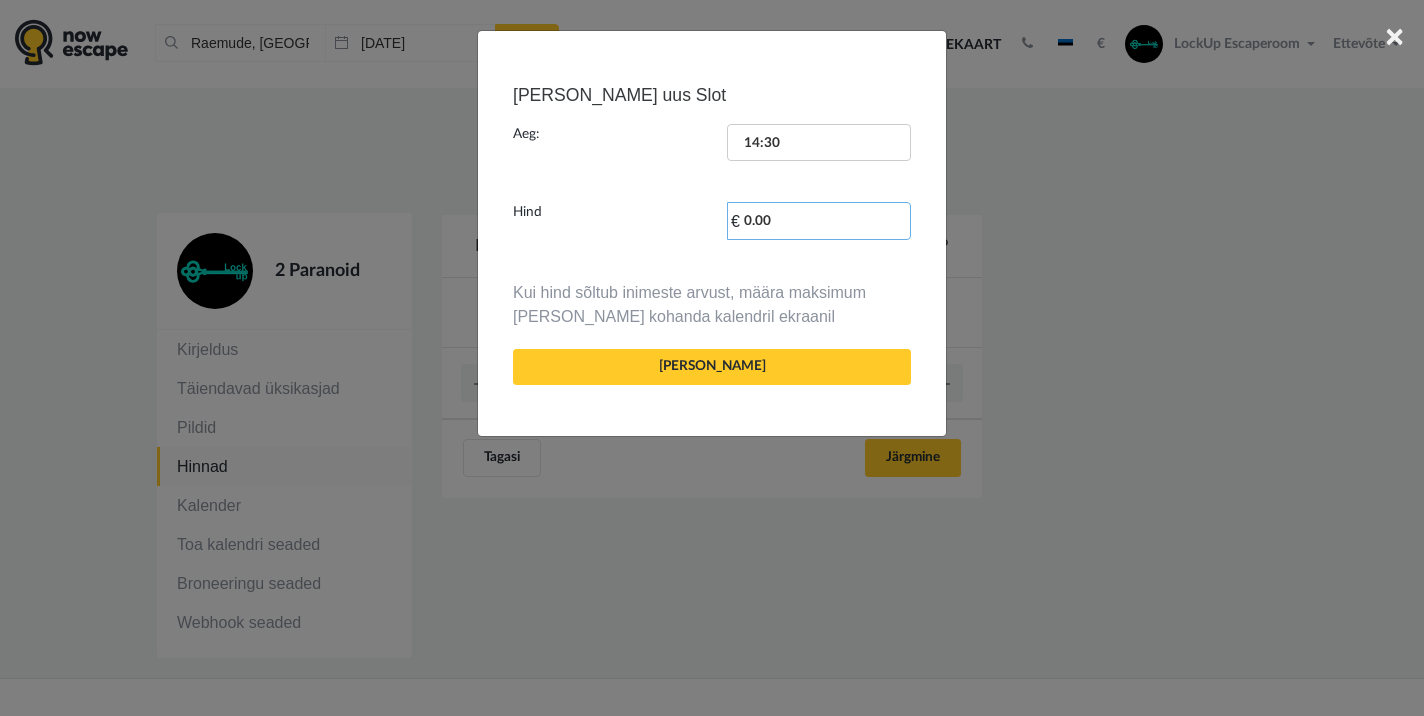 drag, startPoint x: 801, startPoint y: 222, endPoint x: 739, endPoint y: 219, distance: 62.072536 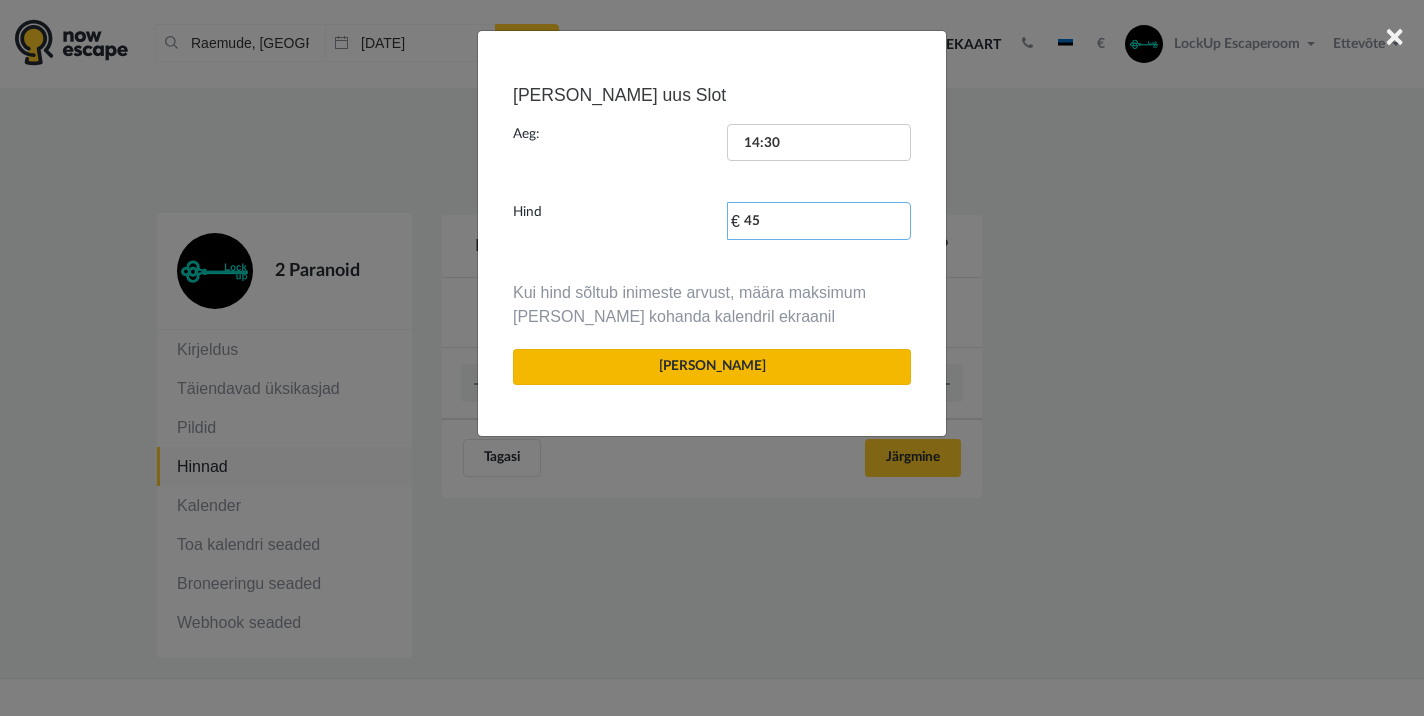 type on "45" 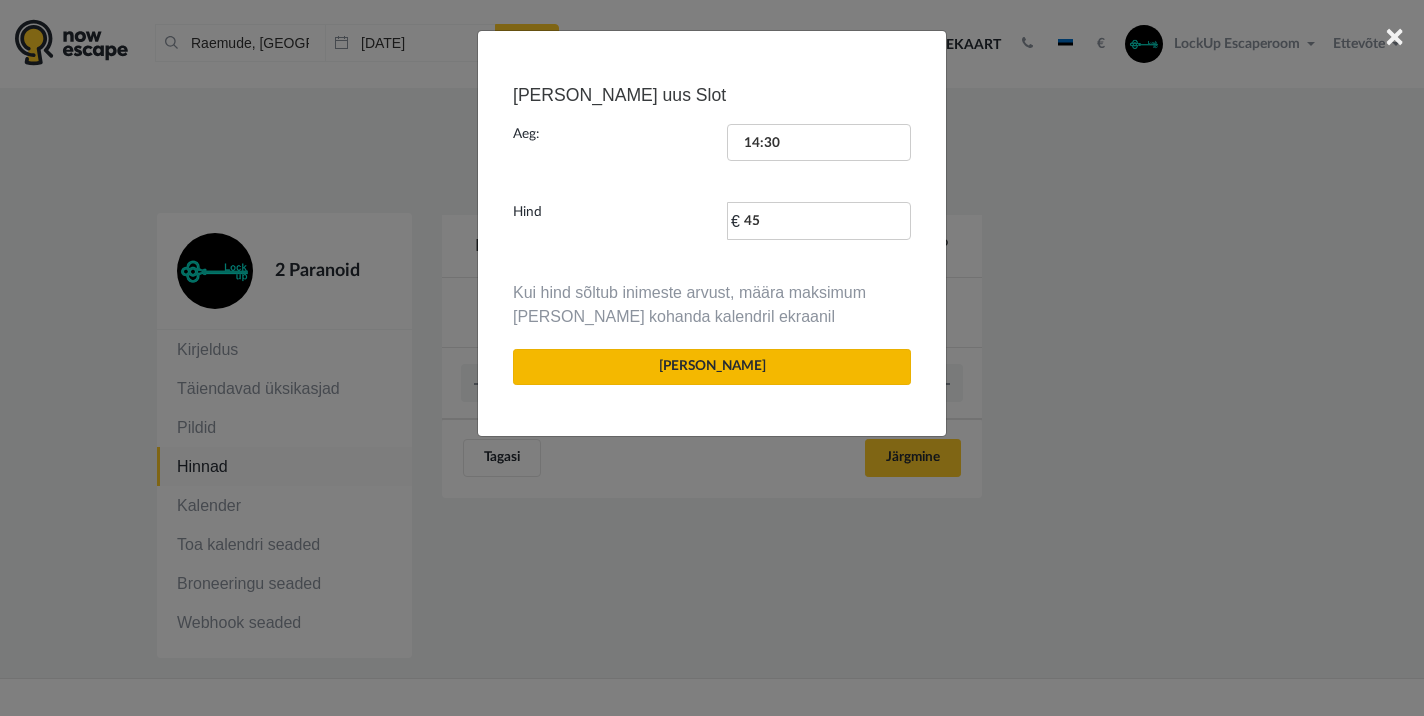 click on "[PERSON_NAME]" at bounding box center (712, 367) 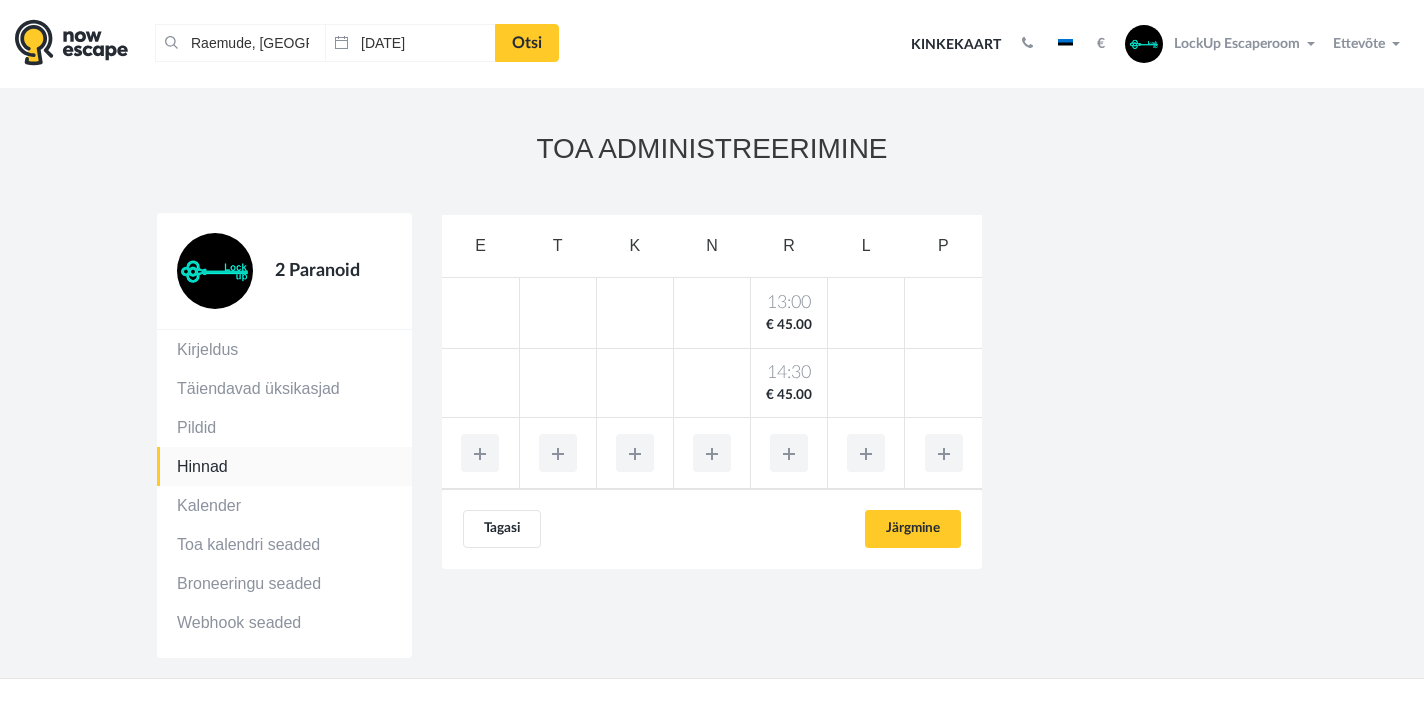 click at bounding box center [789, 453] 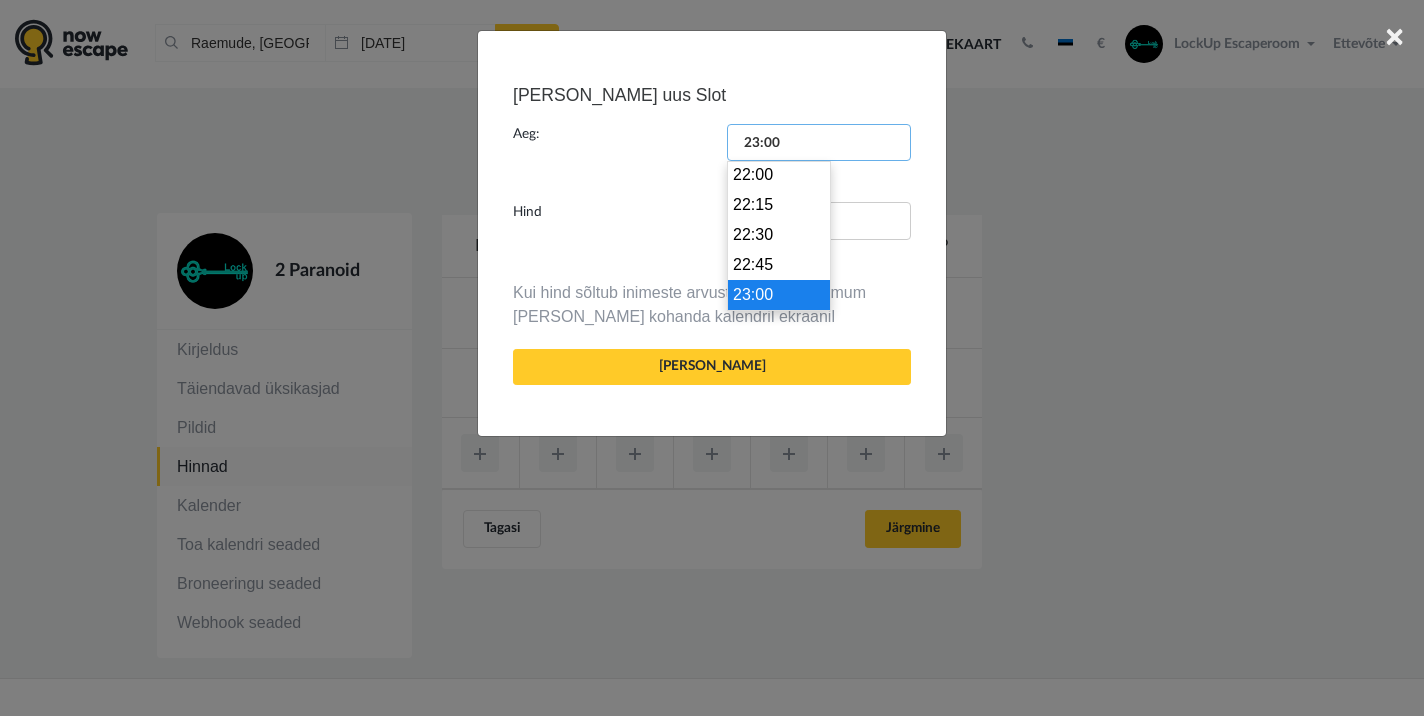 drag, startPoint x: 796, startPoint y: 139, endPoint x: 717, endPoint y: 140, distance: 79.00633 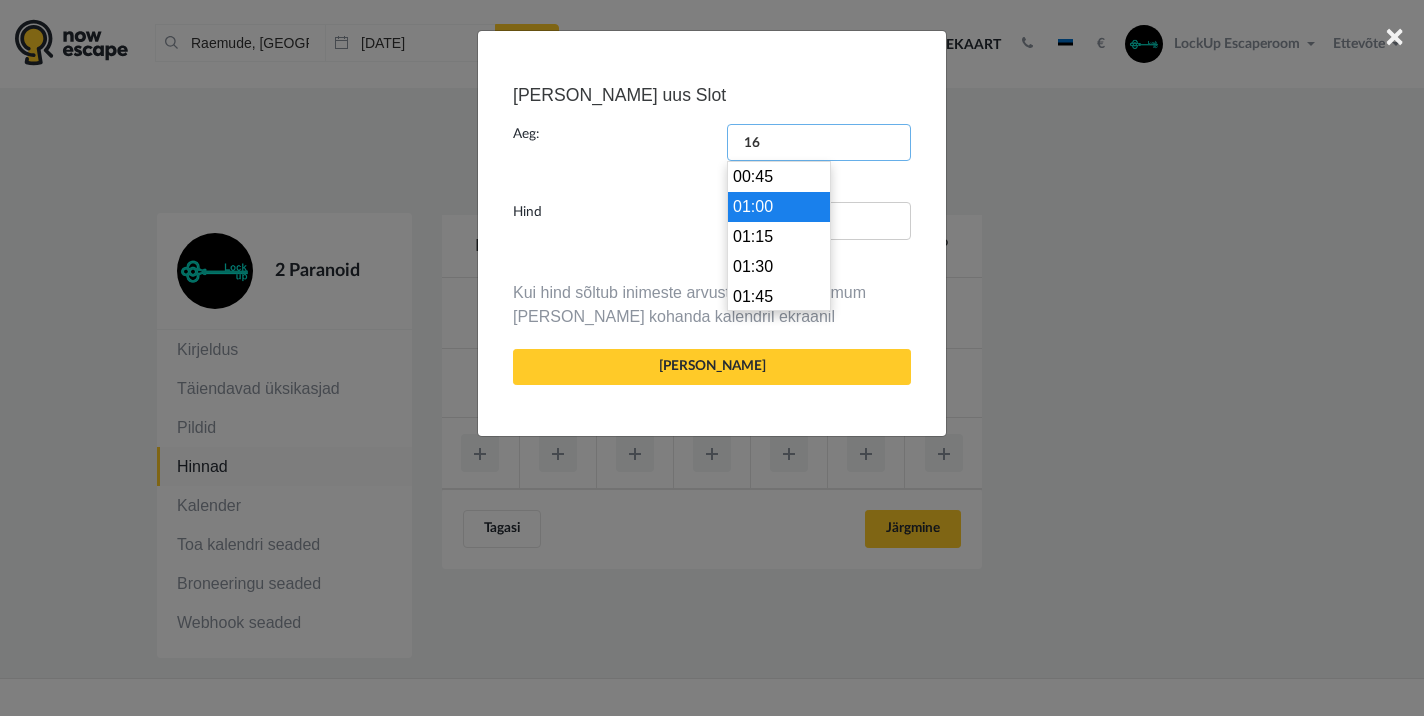 scroll, scrollTop: 1890, scrollLeft: 0, axis: vertical 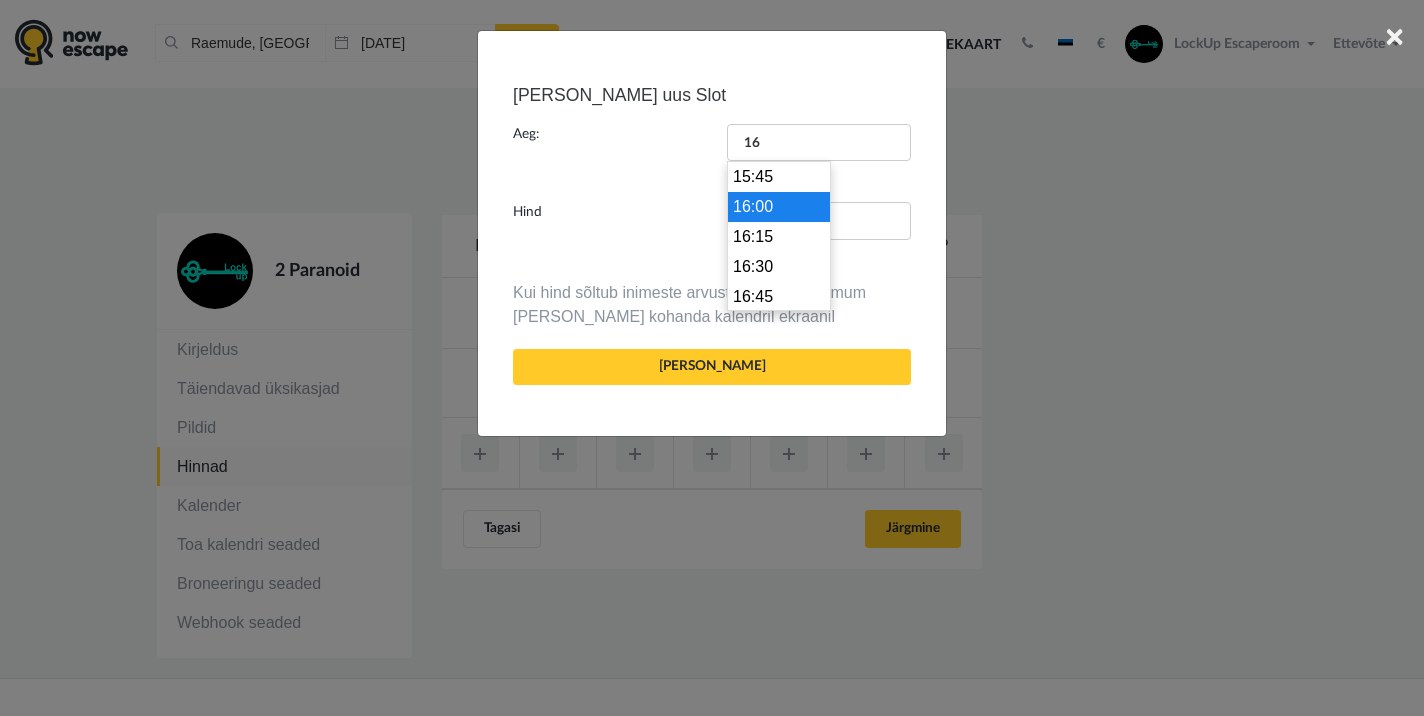 type on "16:00" 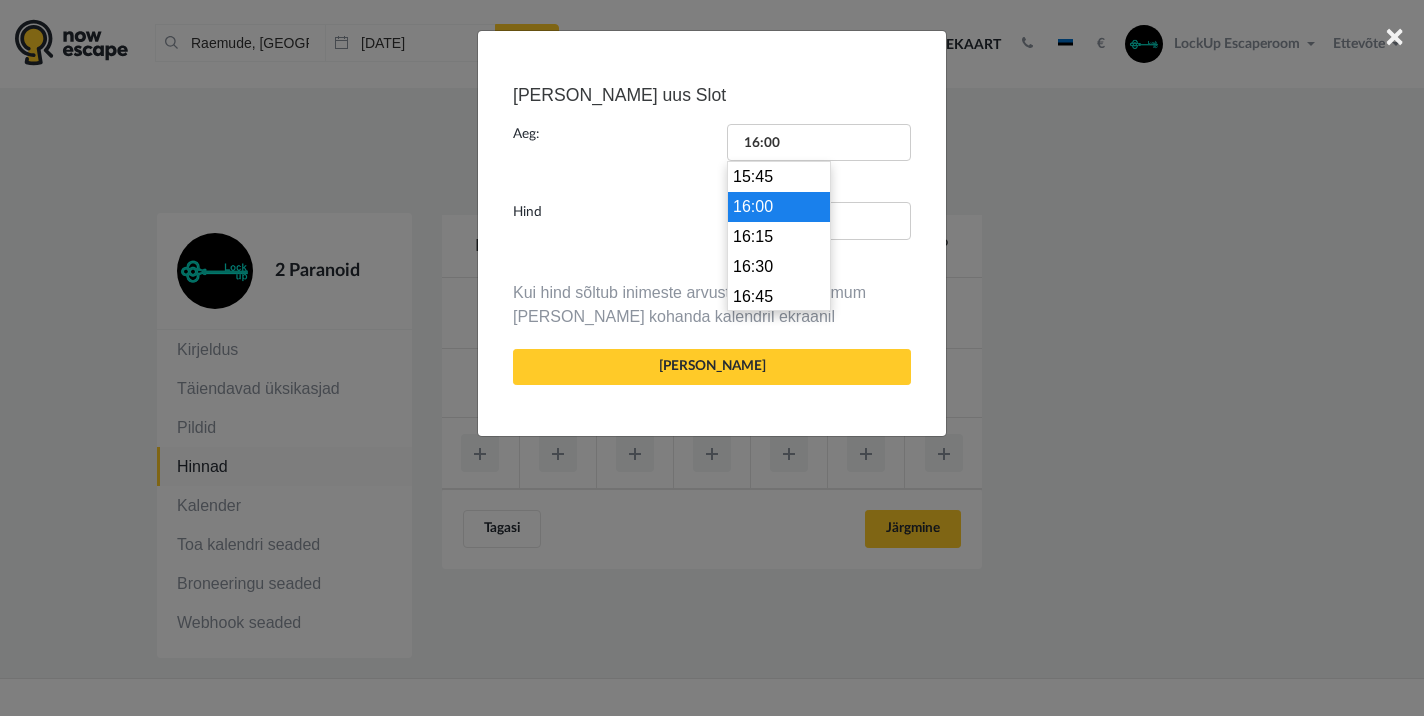 click on "16:00" at bounding box center [779, 207] 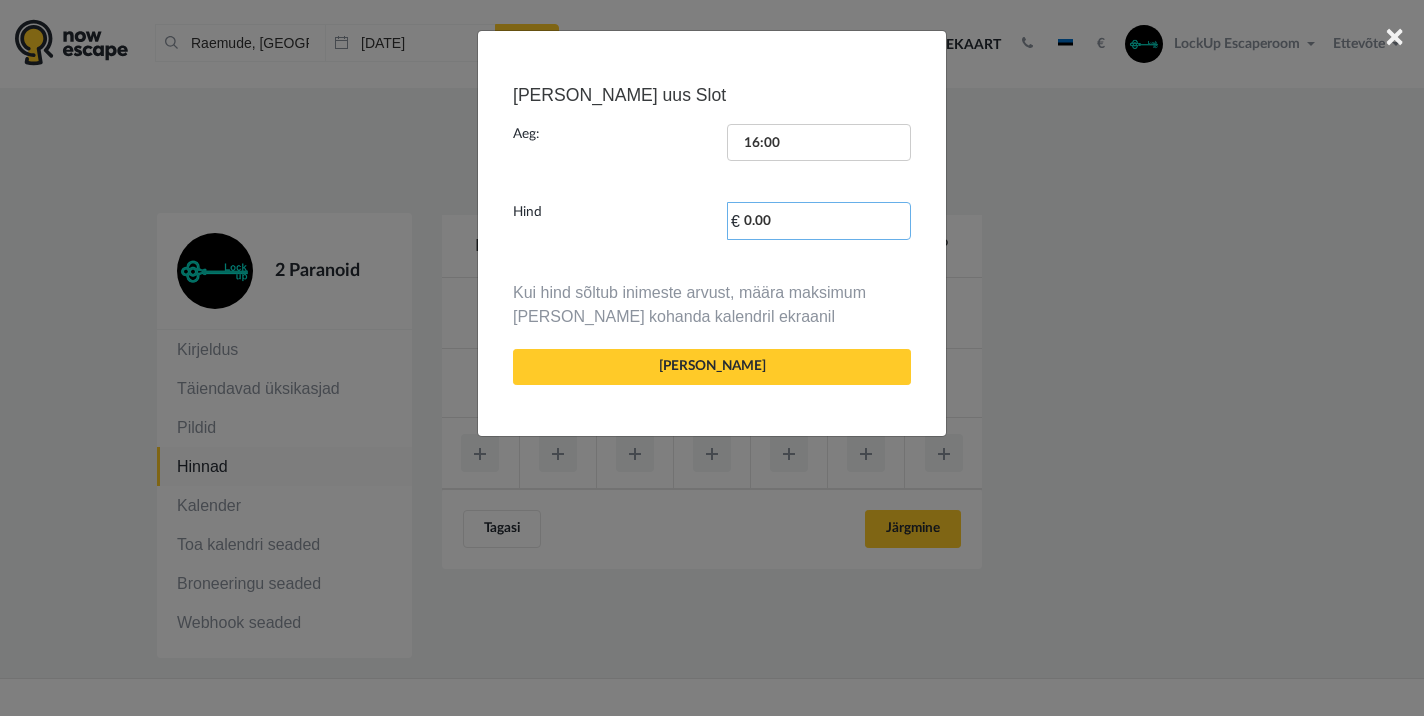 drag, startPoint x: 784, startPoint y: 221, endPoint x: 746, endPoint y: 220, distance: 38.013157 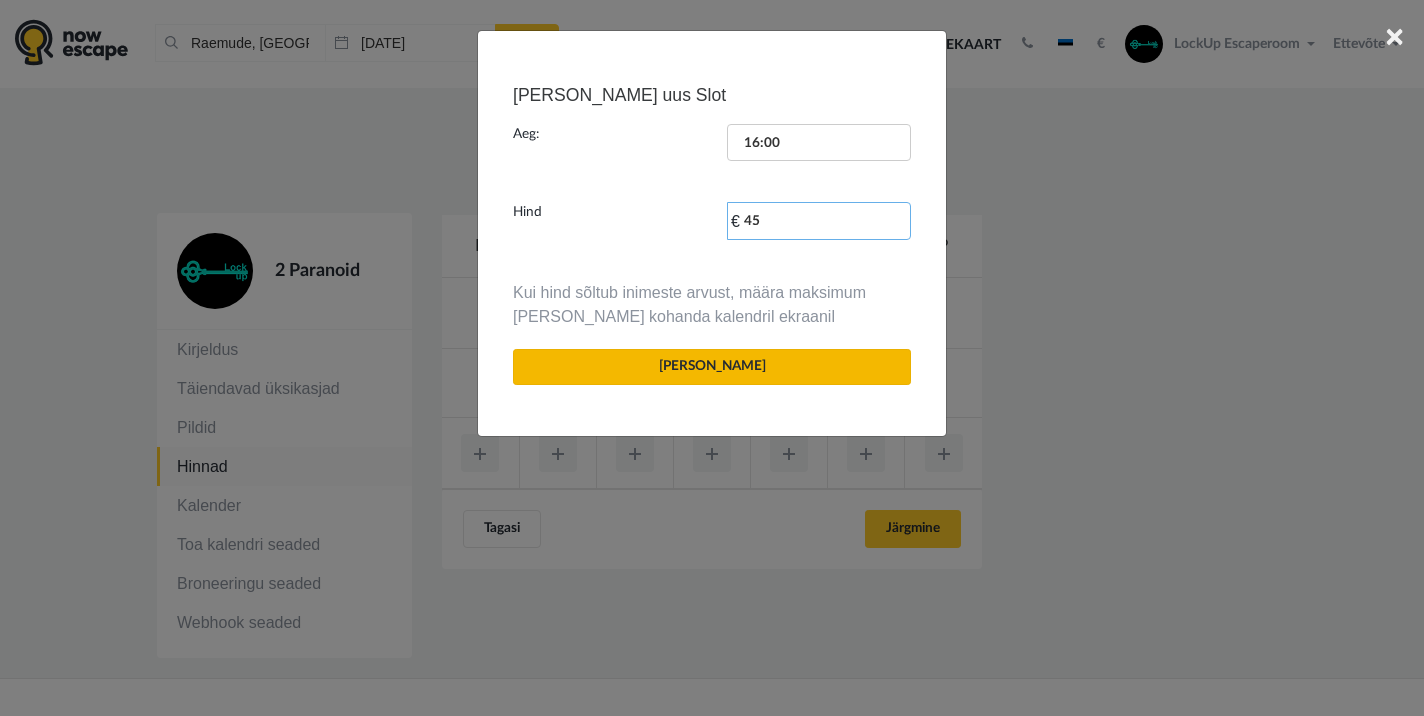 type on "45" 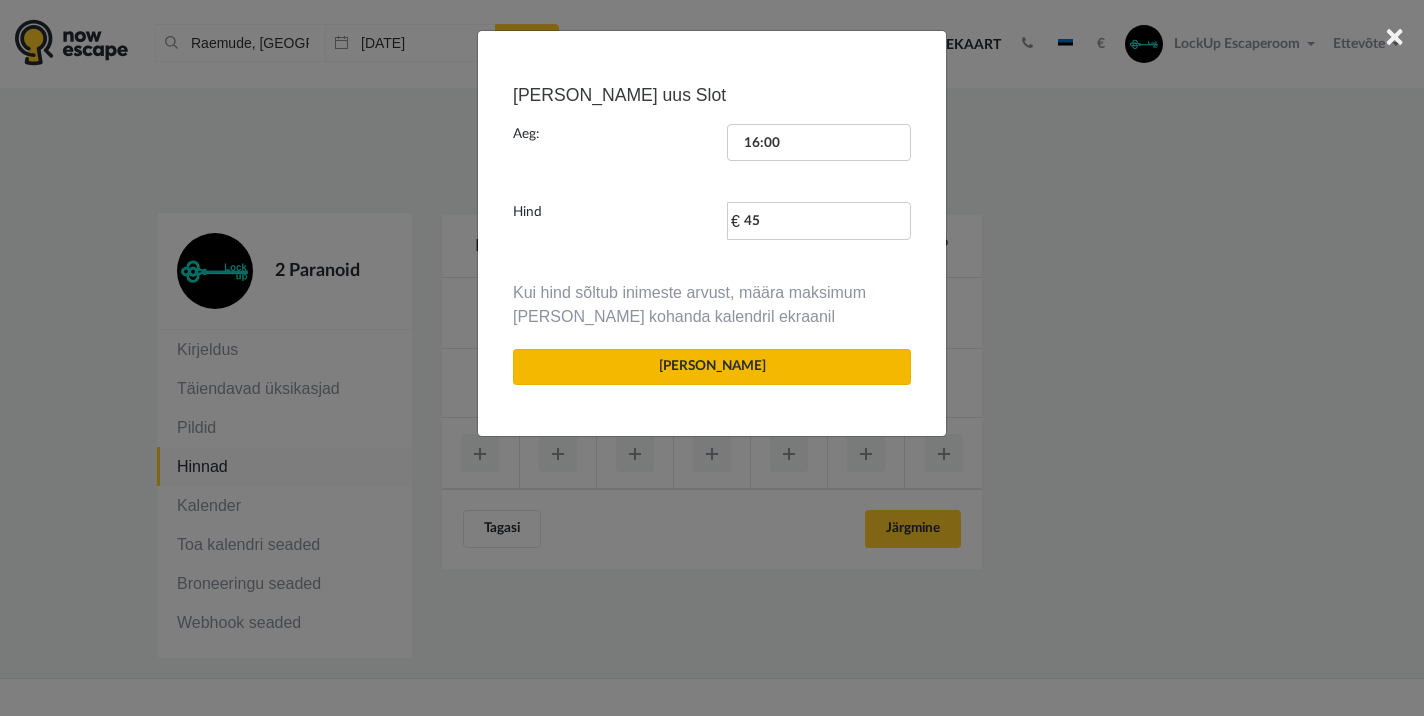 click on "[PERSON_NAME]" at bounding box center (712, 367) 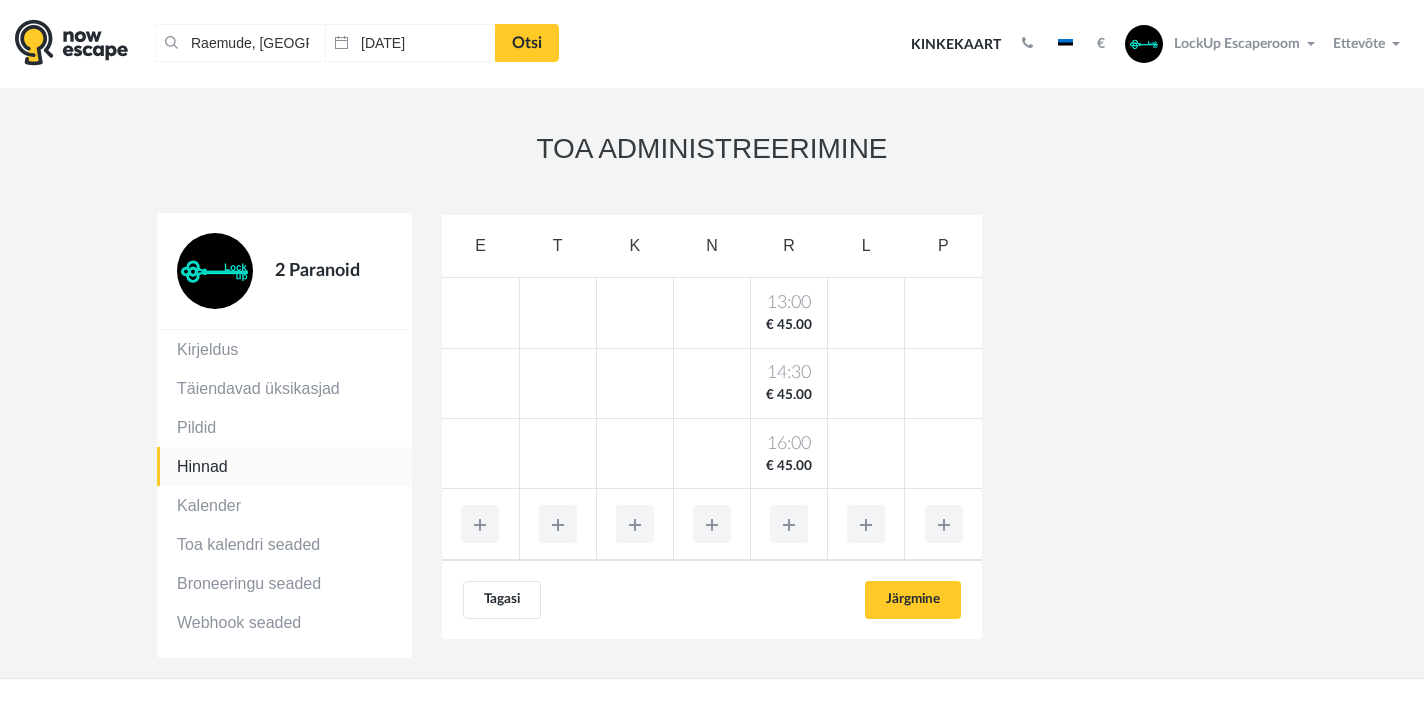 click at bounding box center [789, 524] 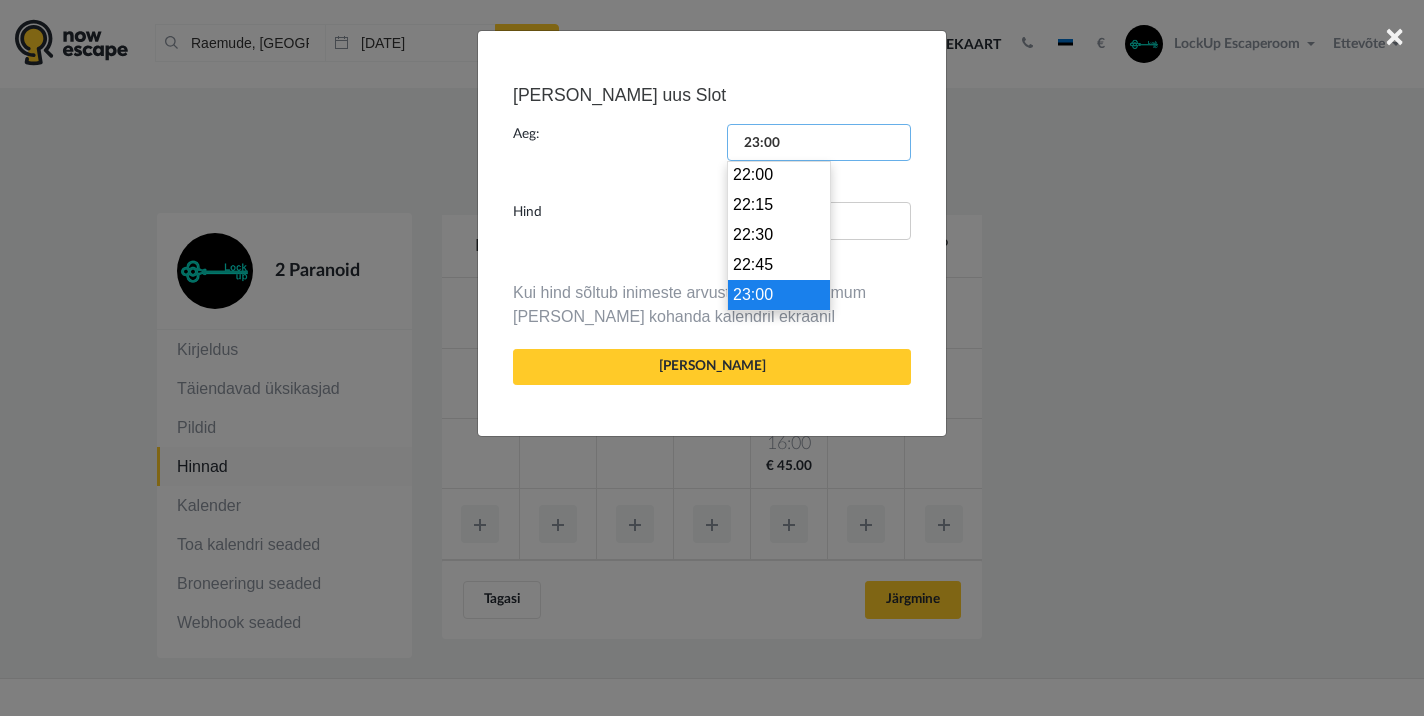 drag, startPoint x: 805, startPoint y: 136, endPoint x: 718, endPoint y: 135, distance: 87.005745 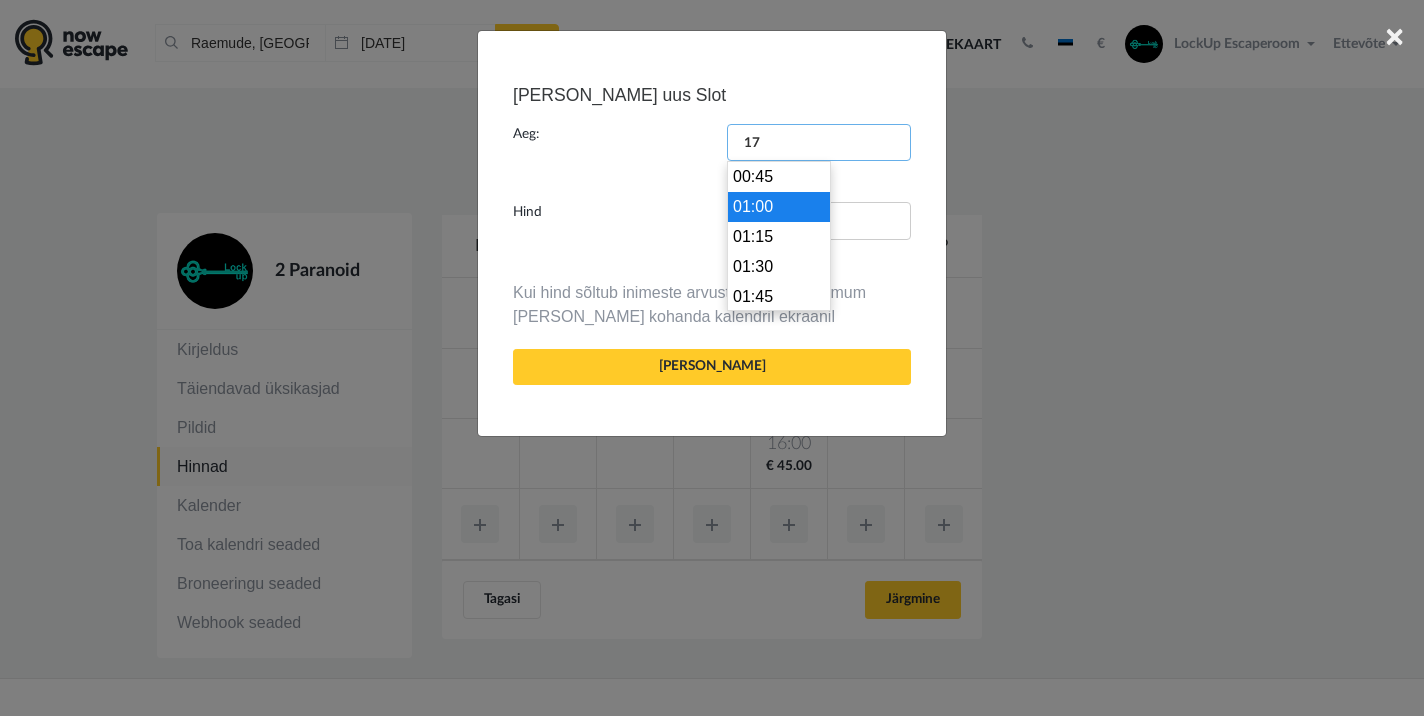 scroll, scrollTop: 2010, scrollLeft: 0, axis: vertical 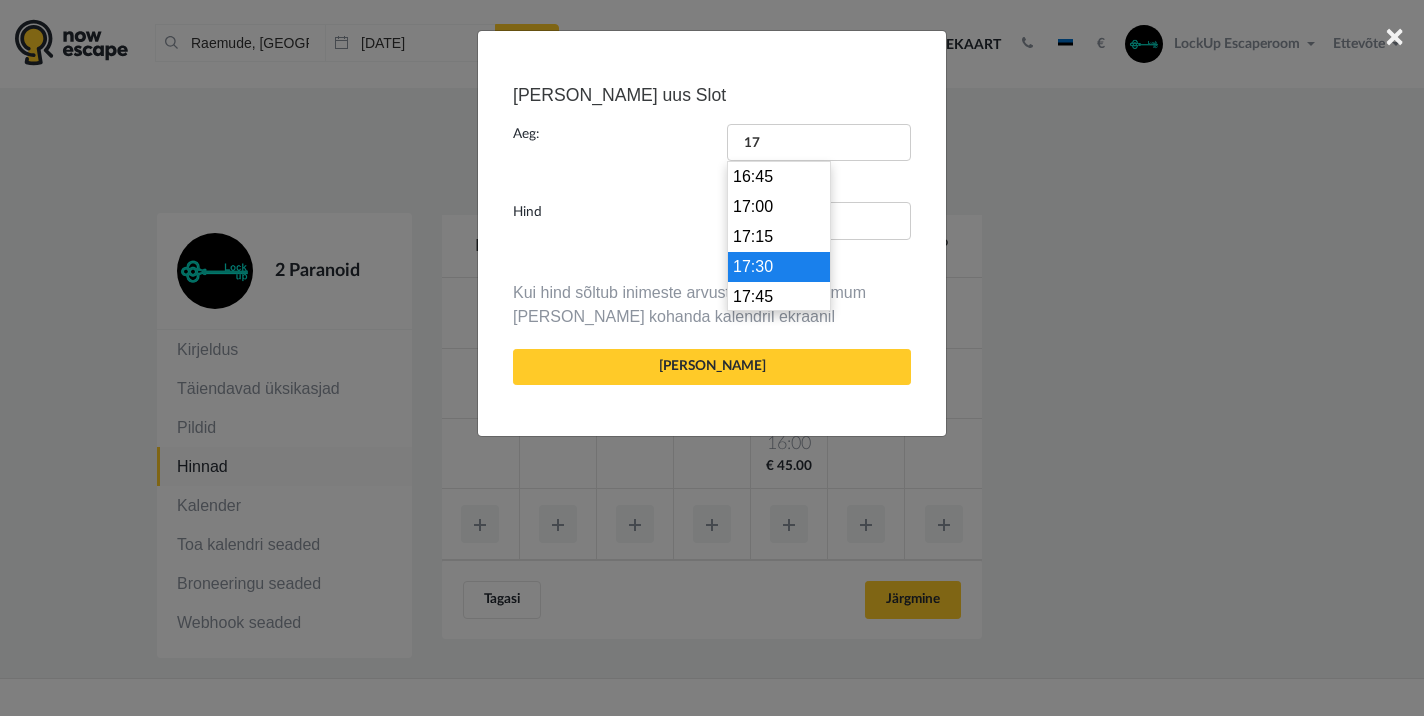type on "17:30" 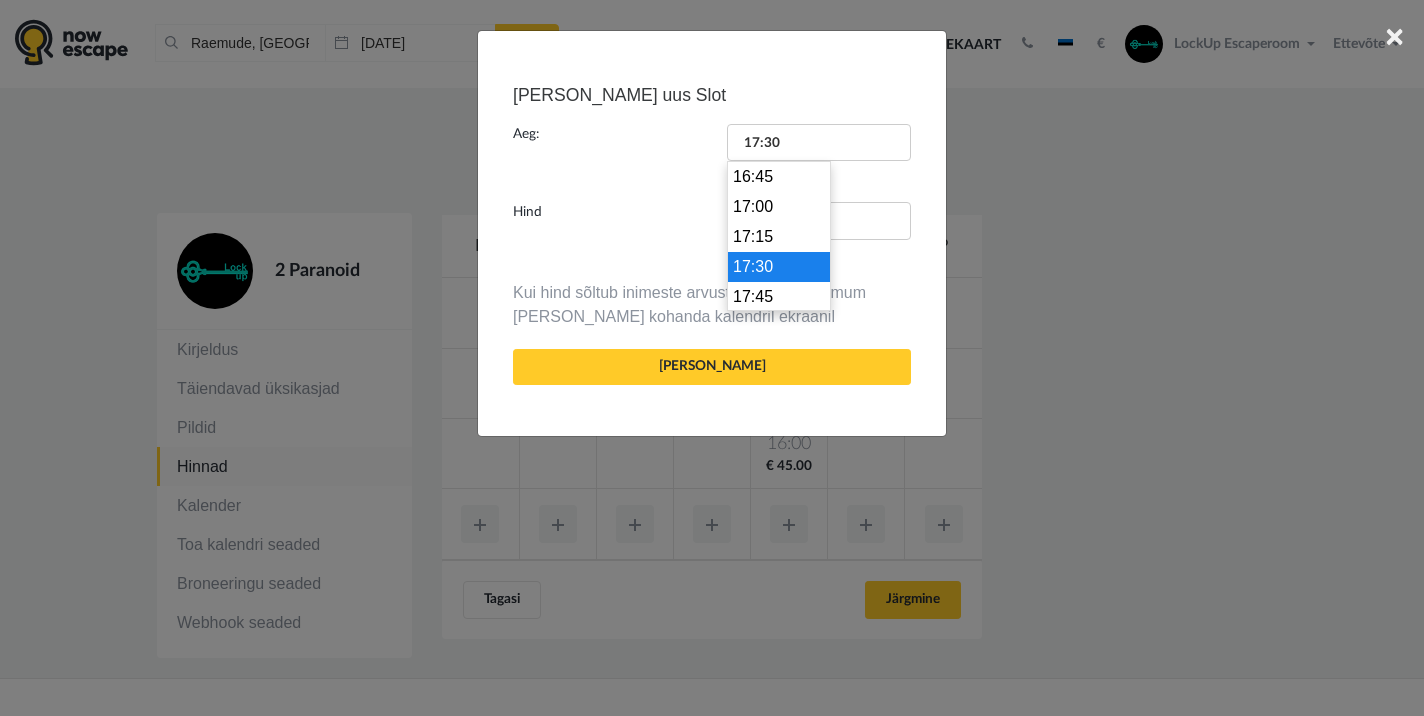 click on "17:30" at bounding box center [779, 267] 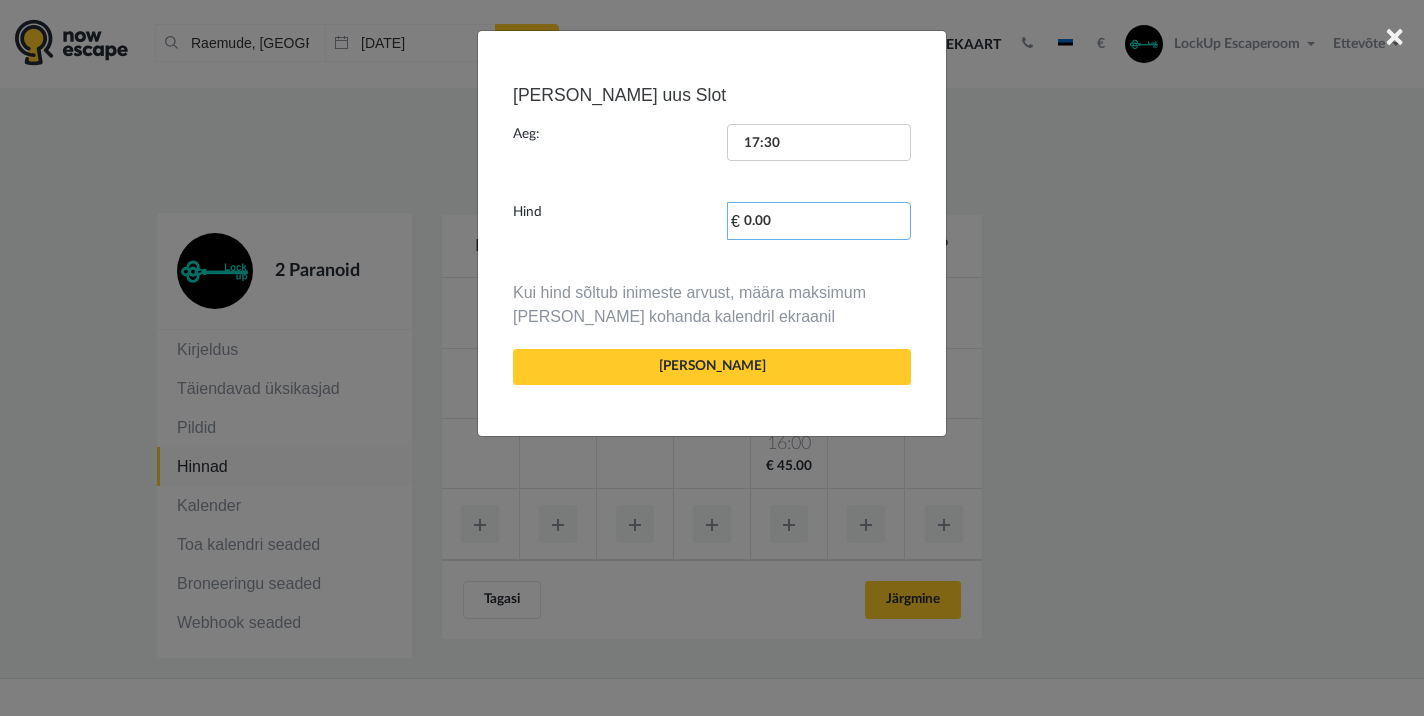 drag, startPoint x: 734, startPoint y: 217, endPoint x: 722, endPoint y: 217, distance: 12 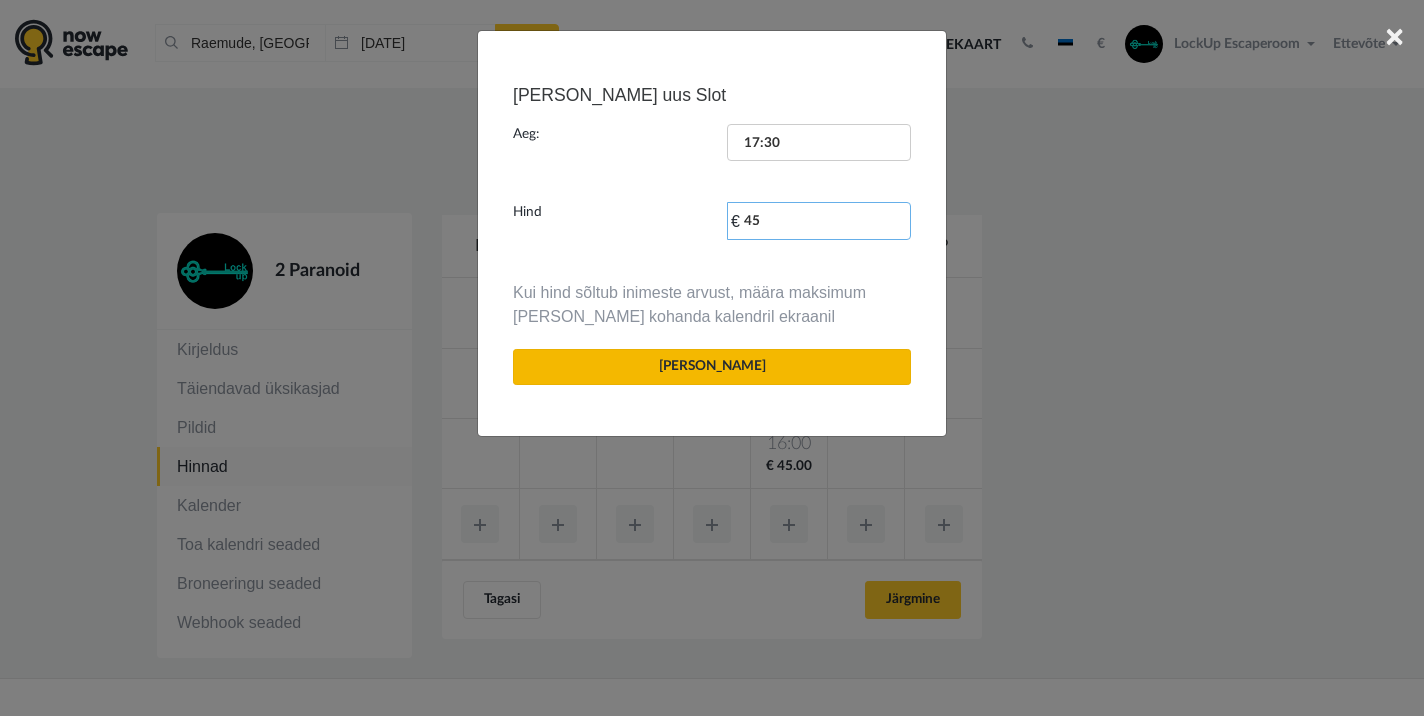 type on "45" 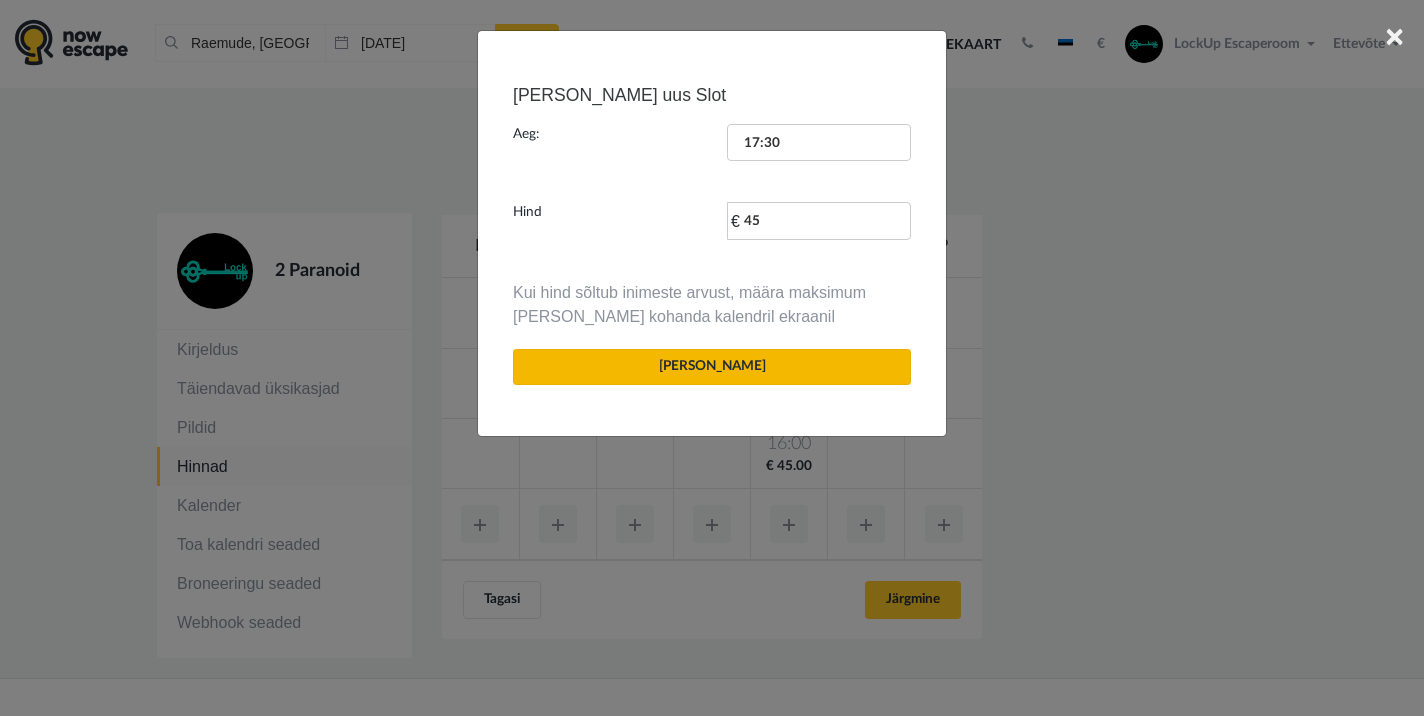 click on "[PERSON_NAME]" at bounding box center [712, 367] 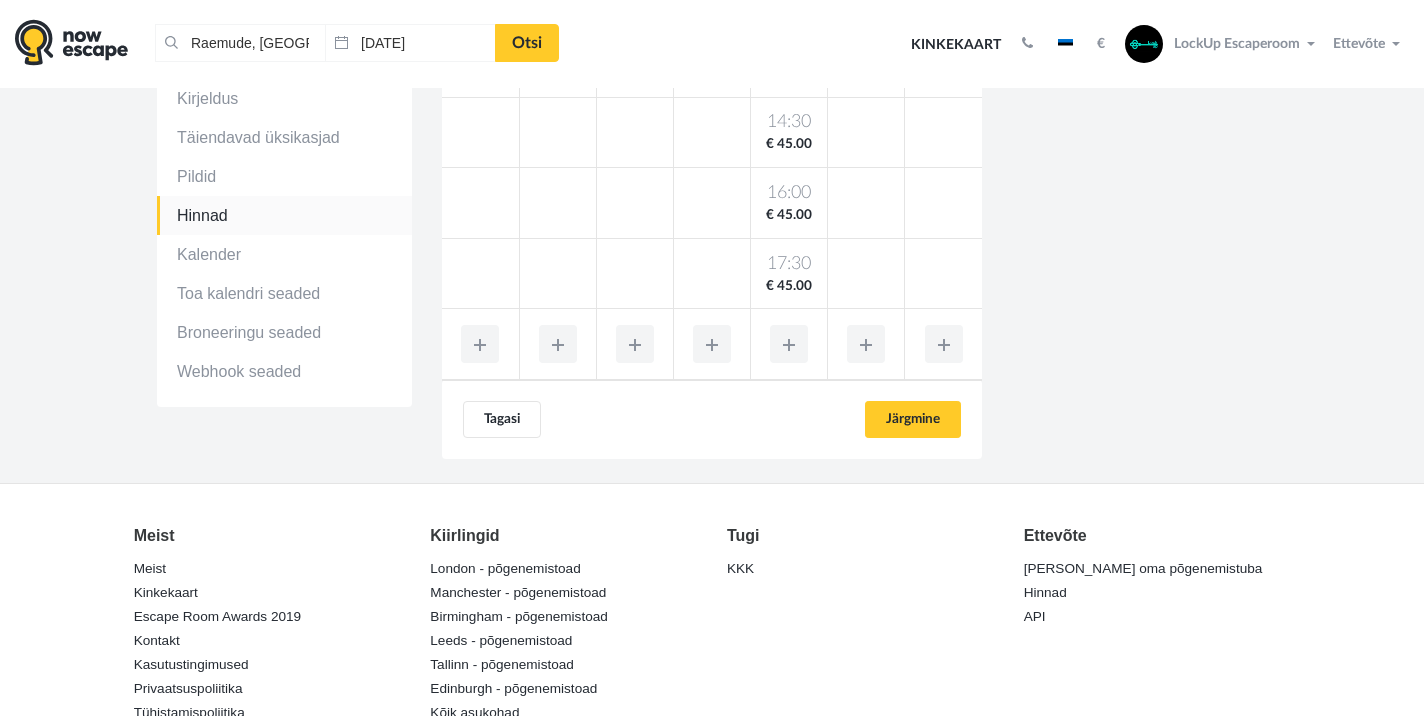 scroll, scrollTop: 268, scrollLeft: 0, axis: vertical 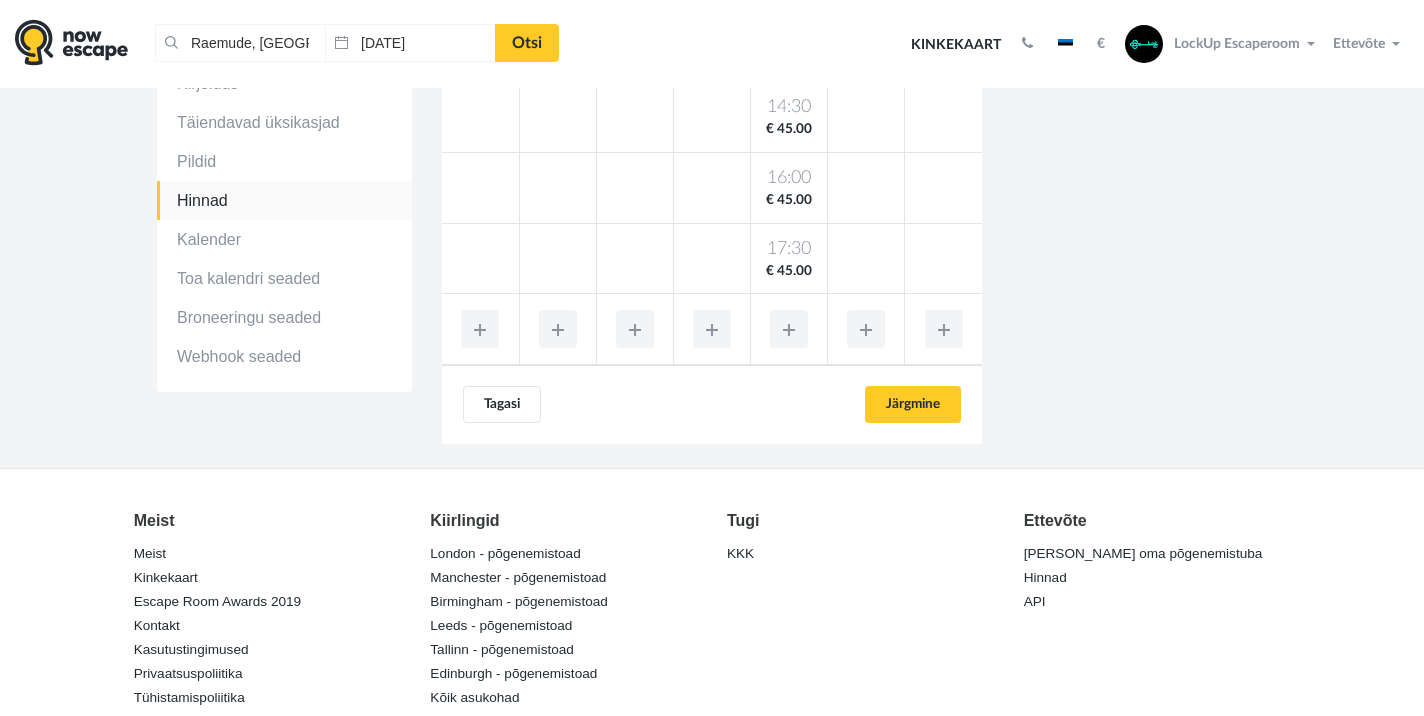 click at bounding box center (789, 329) 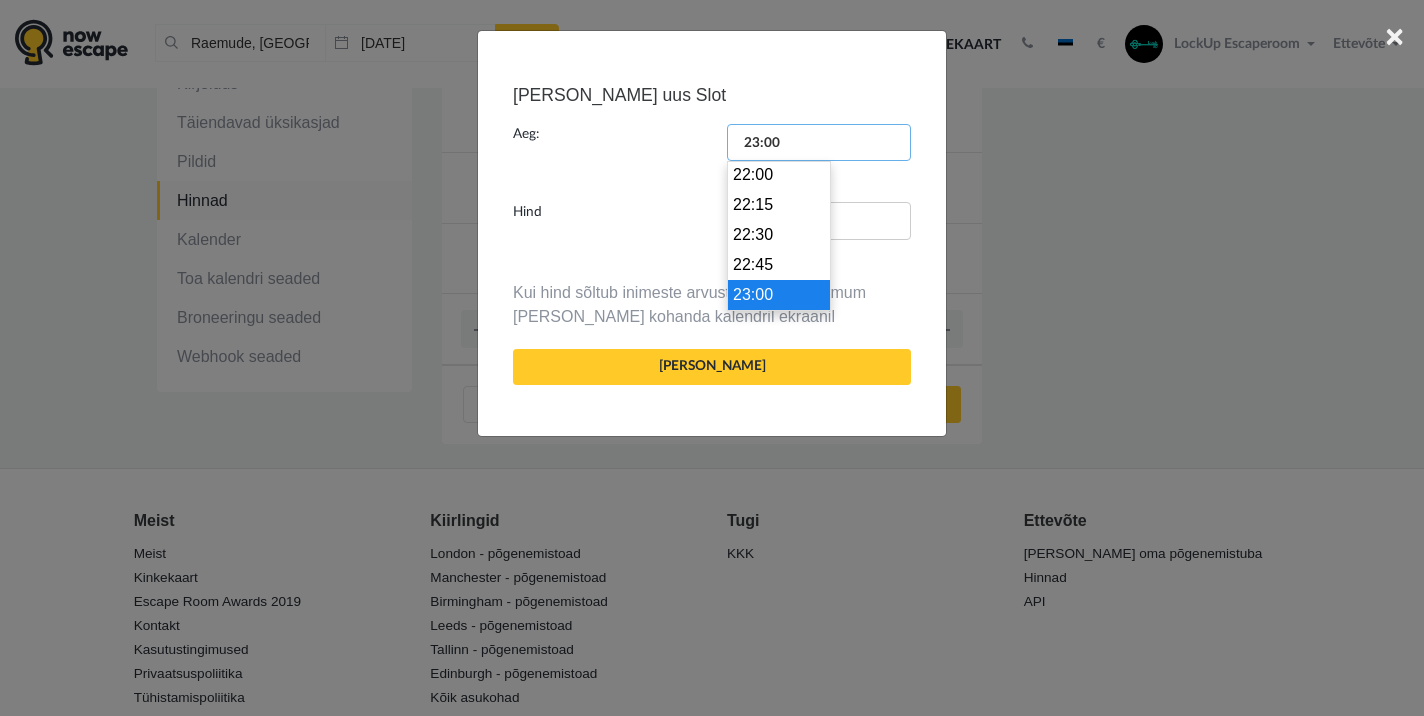 drag, startPoint x: 802, startPoint y: 141, endPoint x: 733, endPoint y: 141, distance: 69 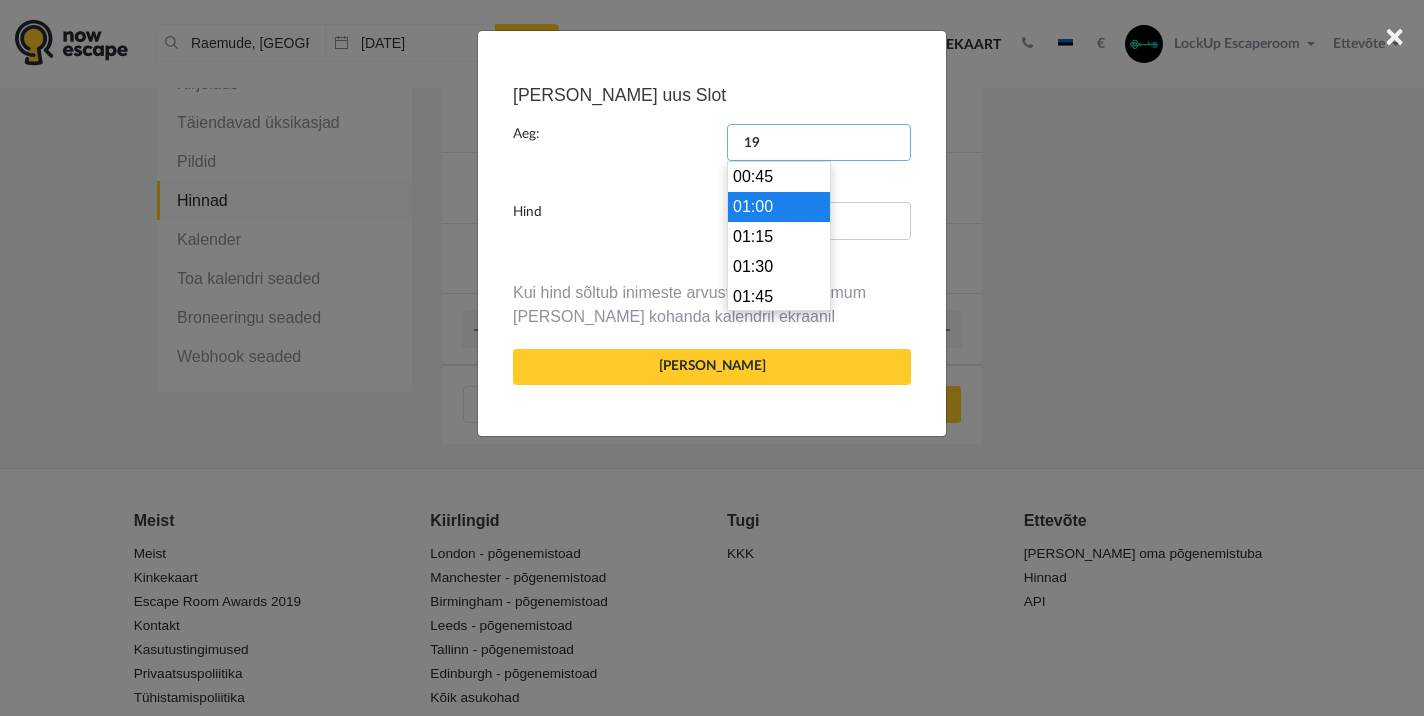 scroll, scrollTop: 2250, scrollLeft: 0, axis: vertical 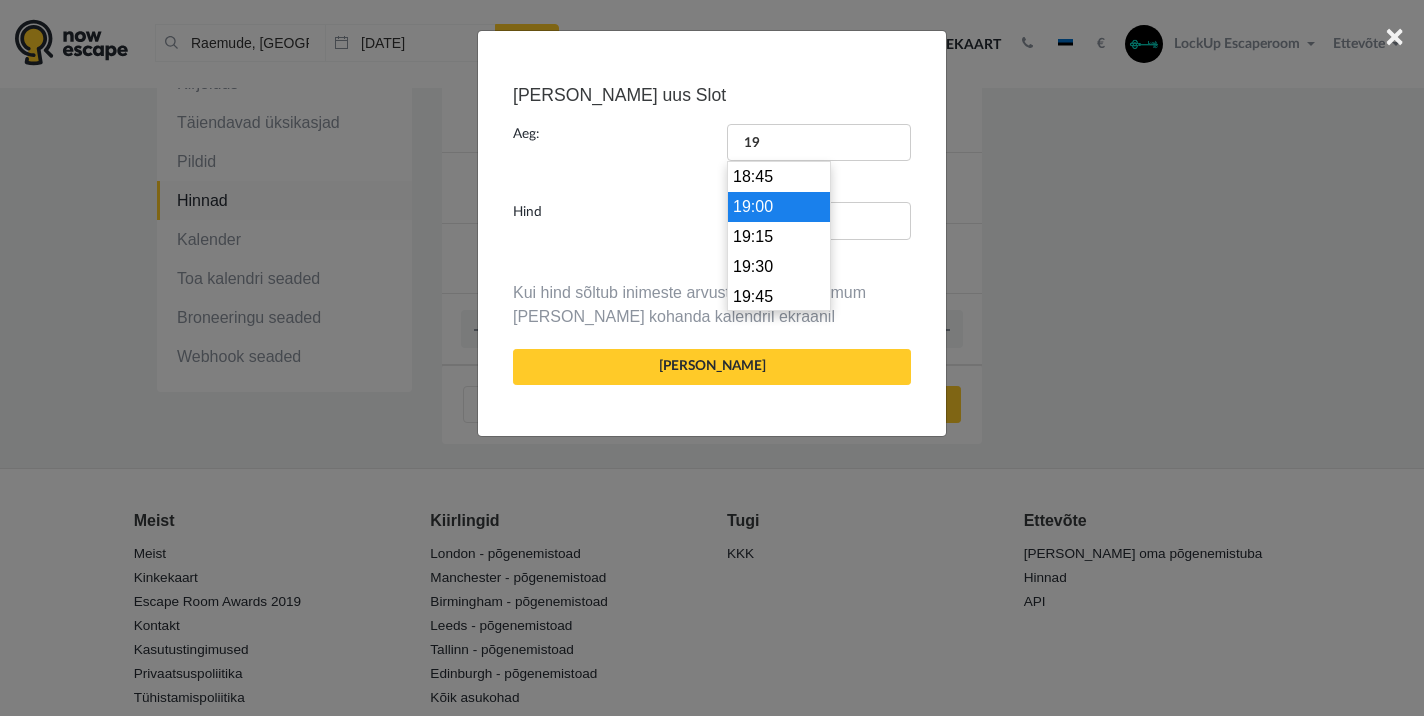 type on "19:00" 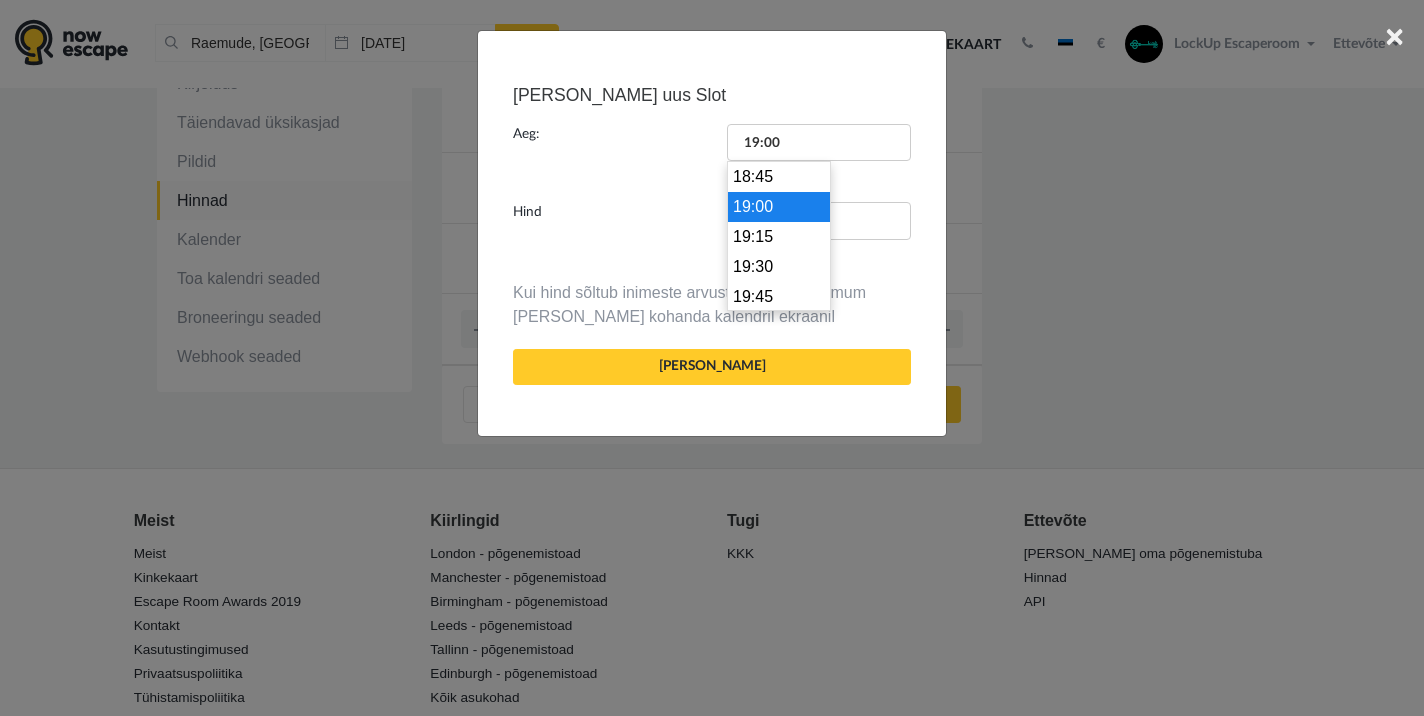 click on "19:00" at bounding box center [779, 207] 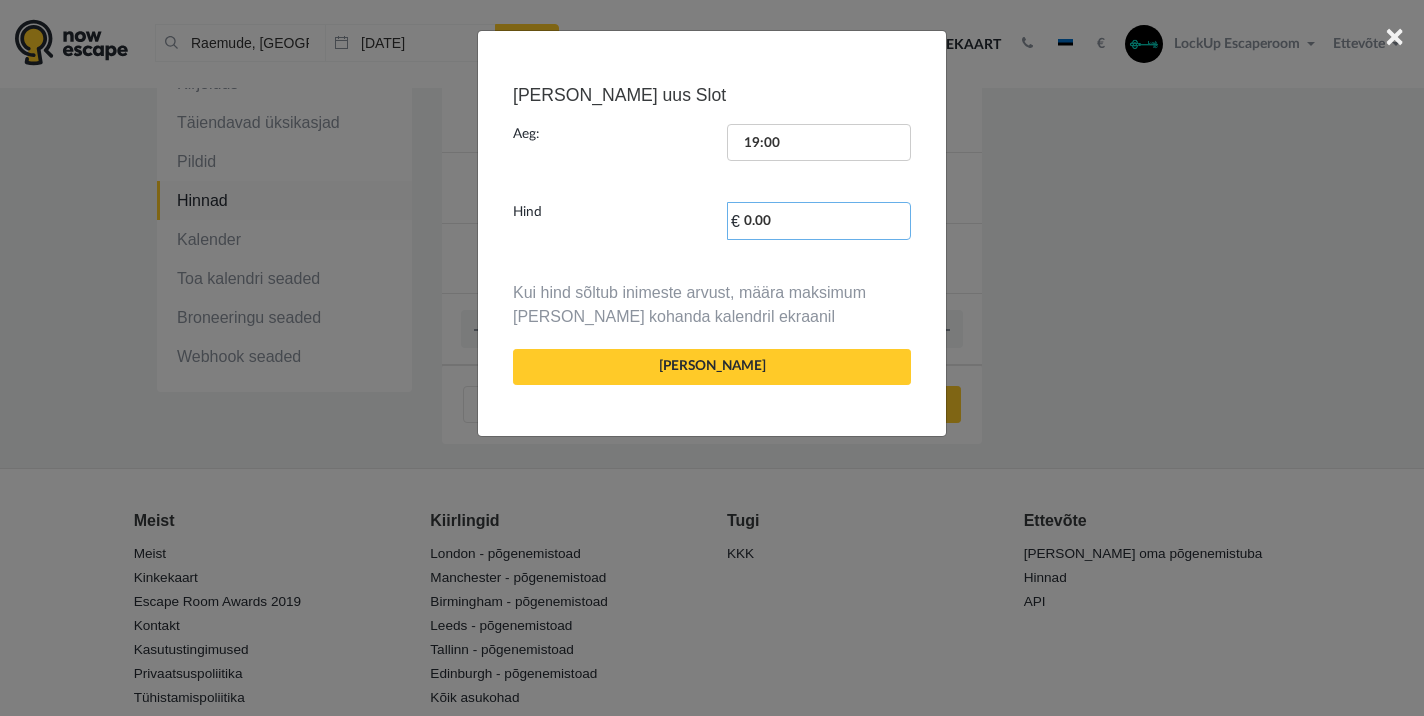 drag, startPoint x: 769, startPoint y: 220, endPoint x: 743, endPoint y: 220, distance: 26 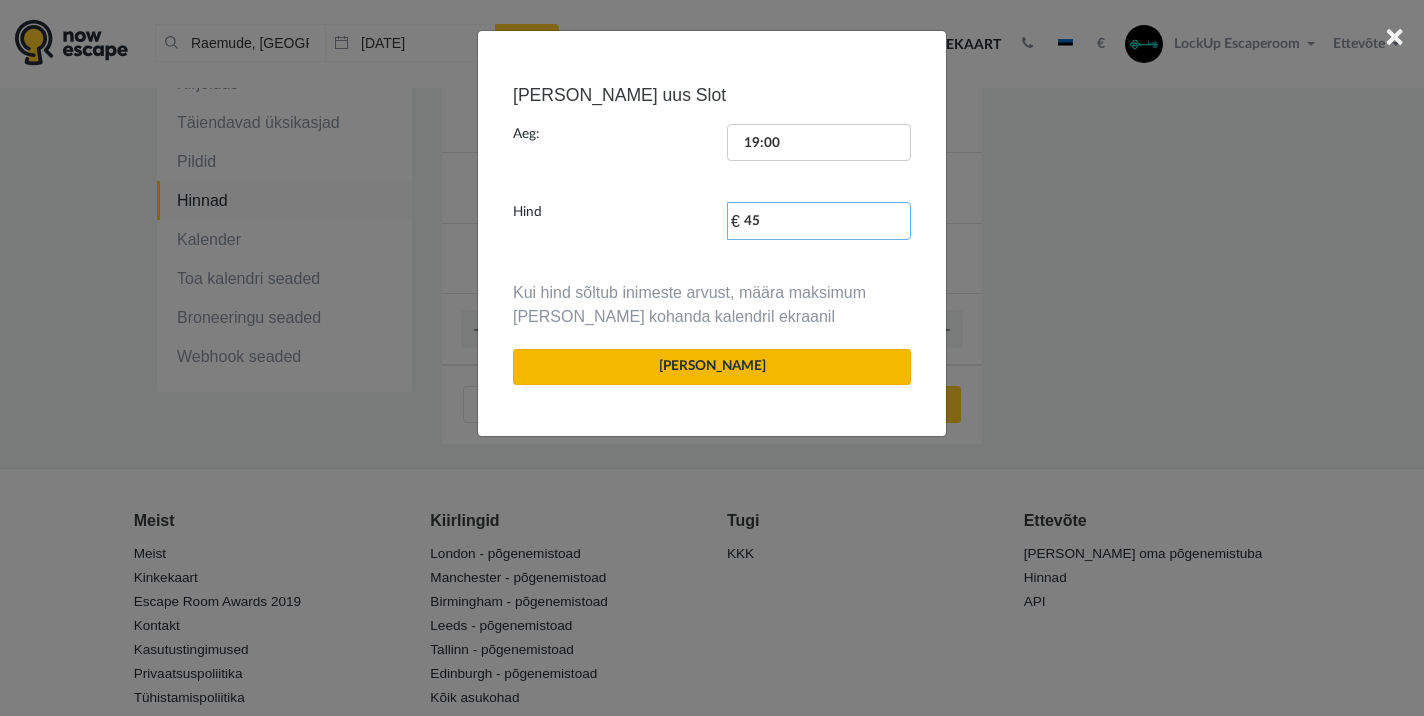 type on "45" 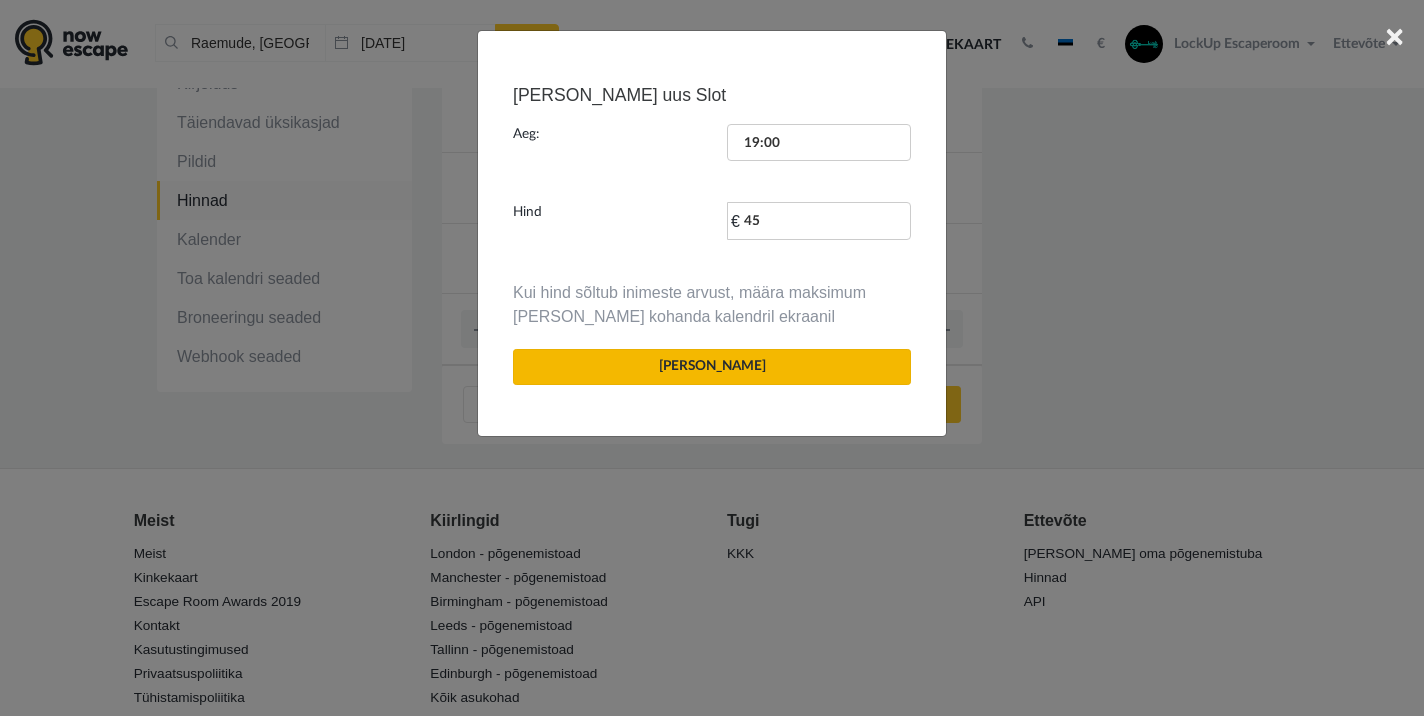 click on "[PERSON_NAME]" at bounding box center (712, 367) 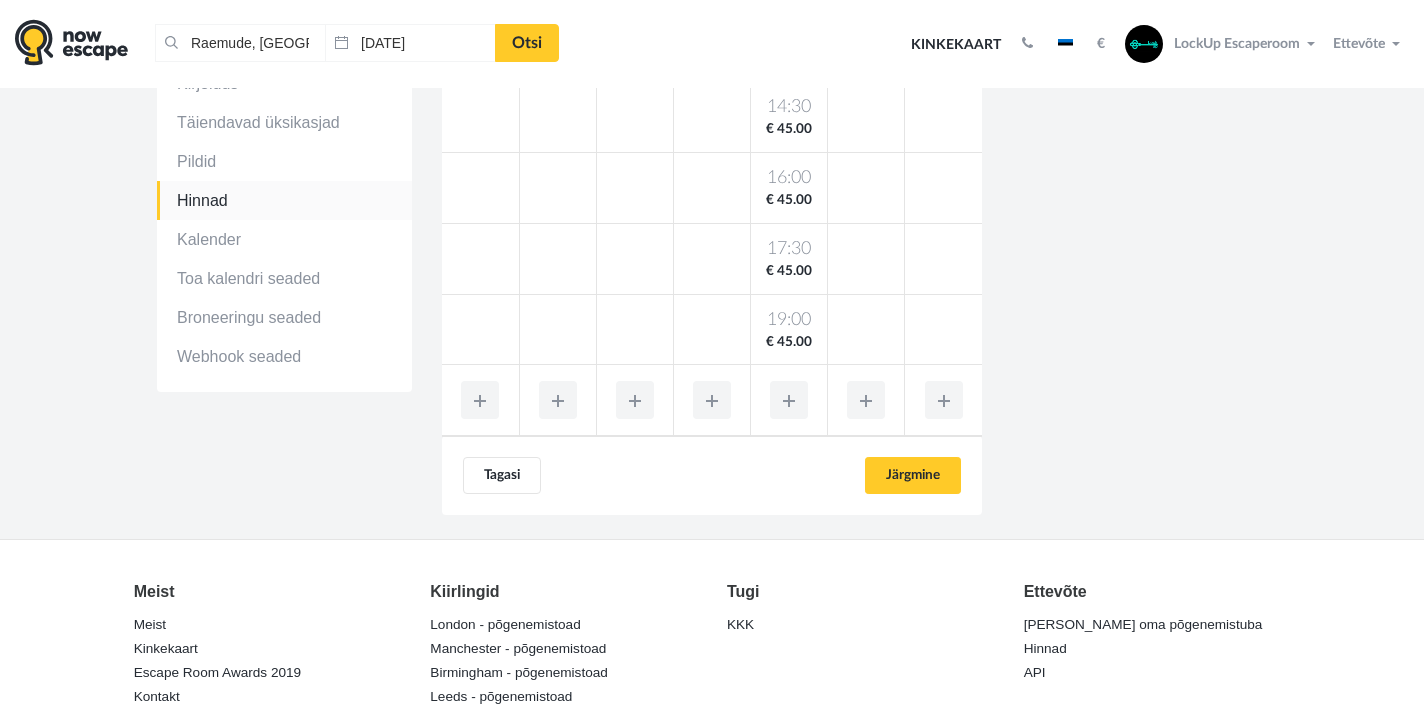 click at bounding box center [789, 400] 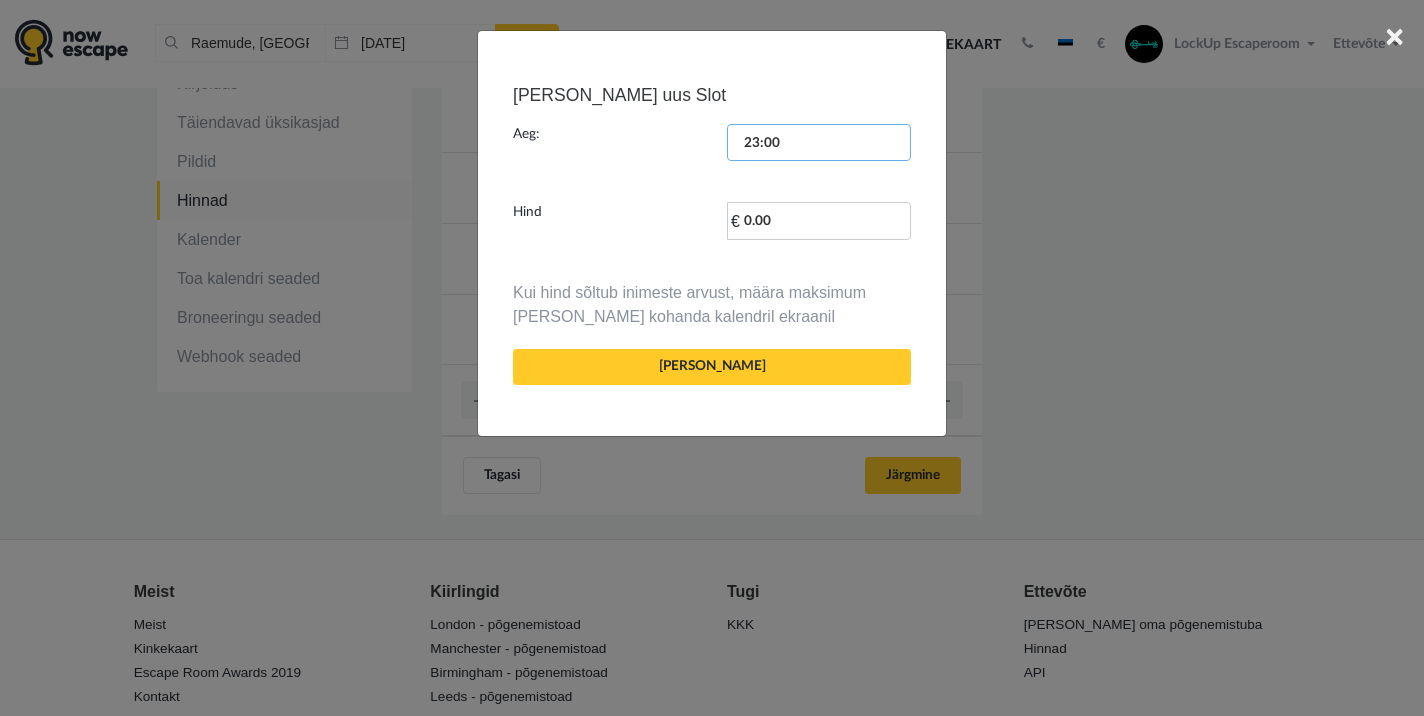 scroll, scrollTop: 2642, scrollLeft: 0, axis: vertical 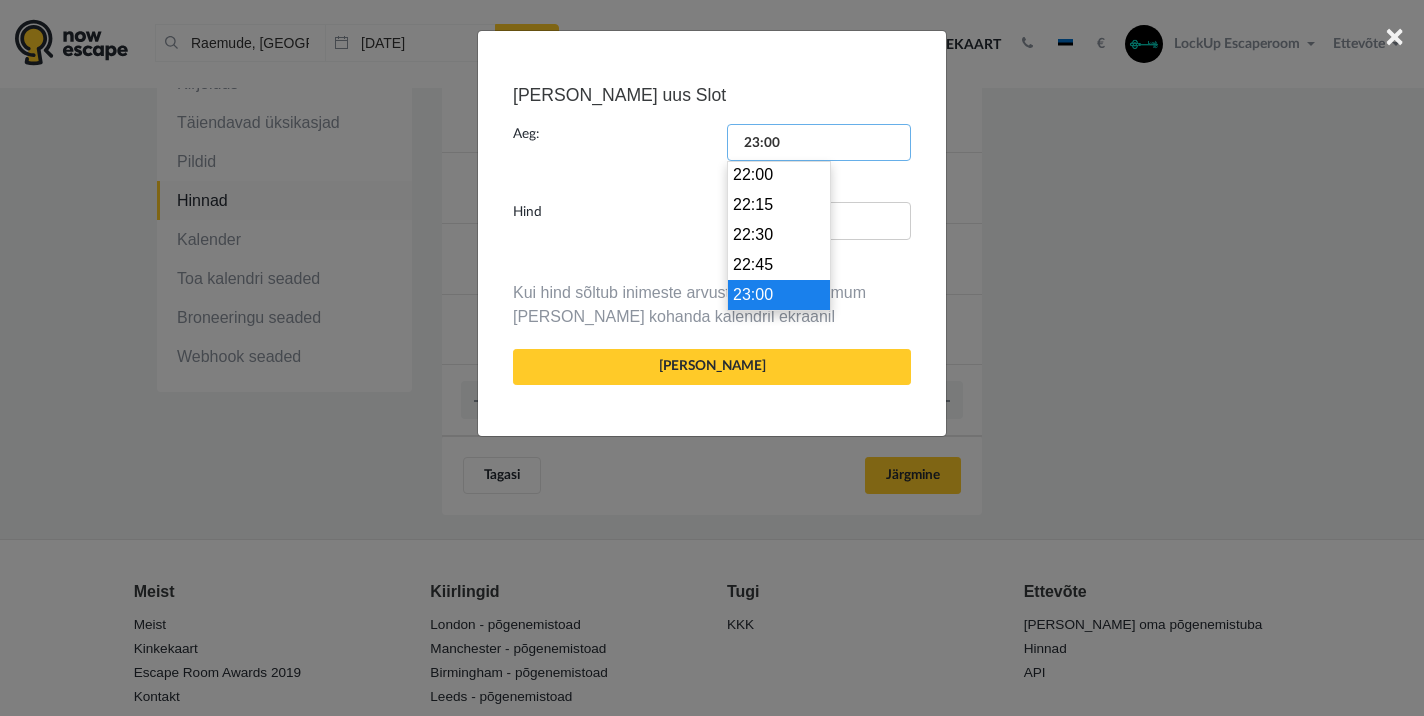 drag, startPoint x: 767, startPoint y: 139, endPoint x: 736, endPoint y: 137, distance: 31.06445 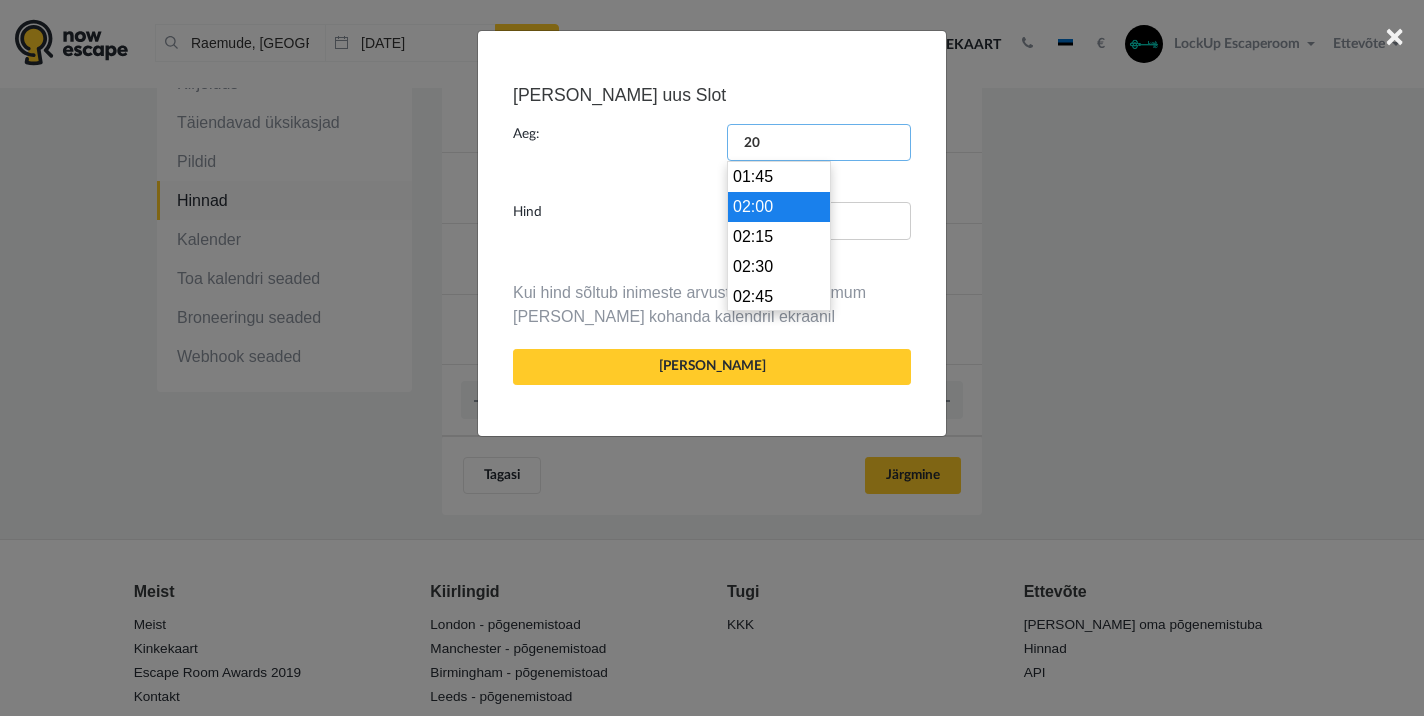 scroll, scrollTop: 2370, scrollLeft: 0, axis: vertical 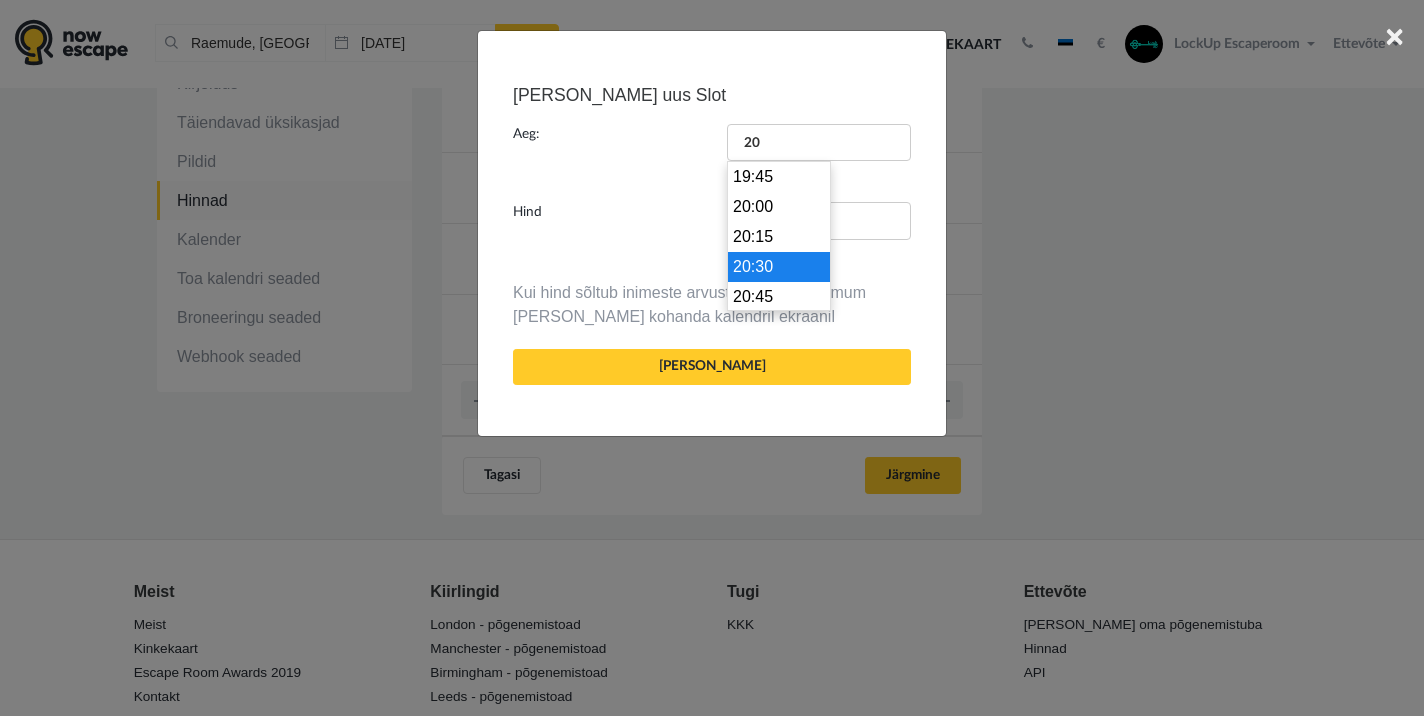 type on "20:30" 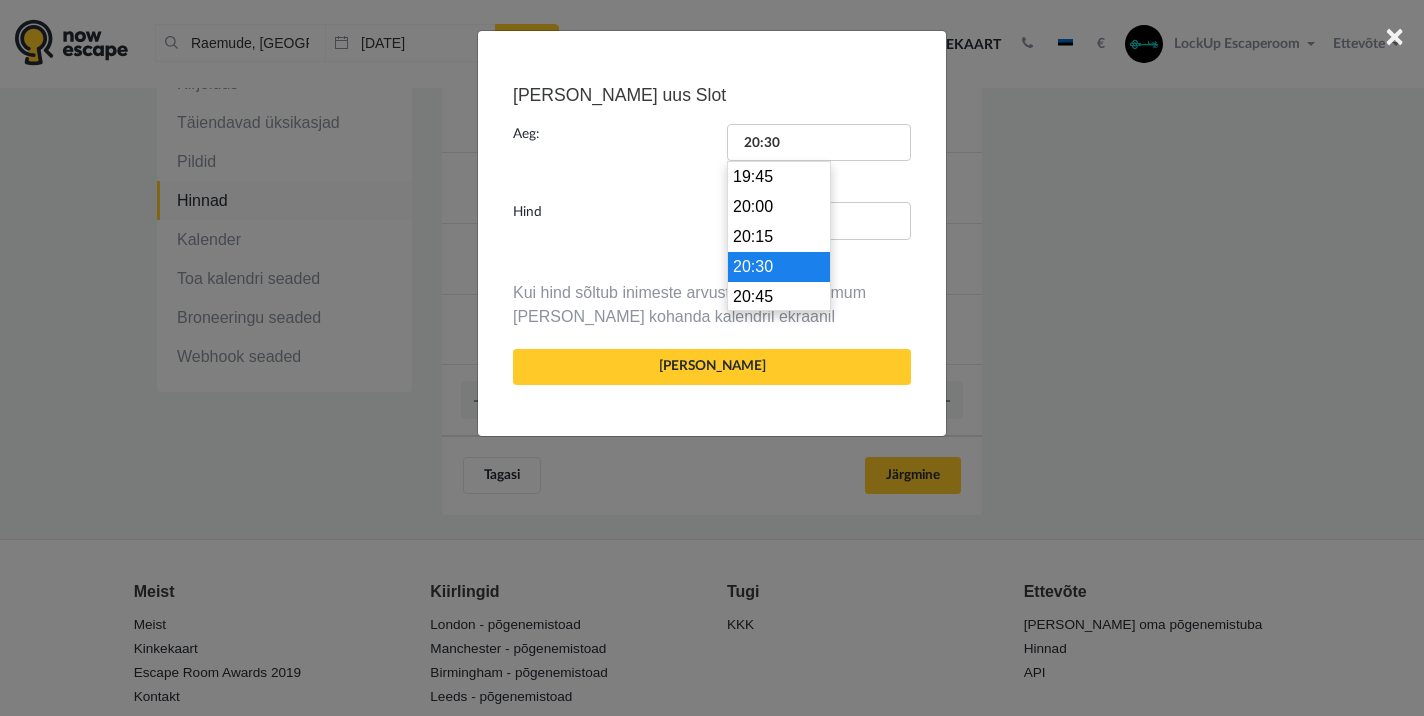 click on "20:30" at bounding box center [779, 267] 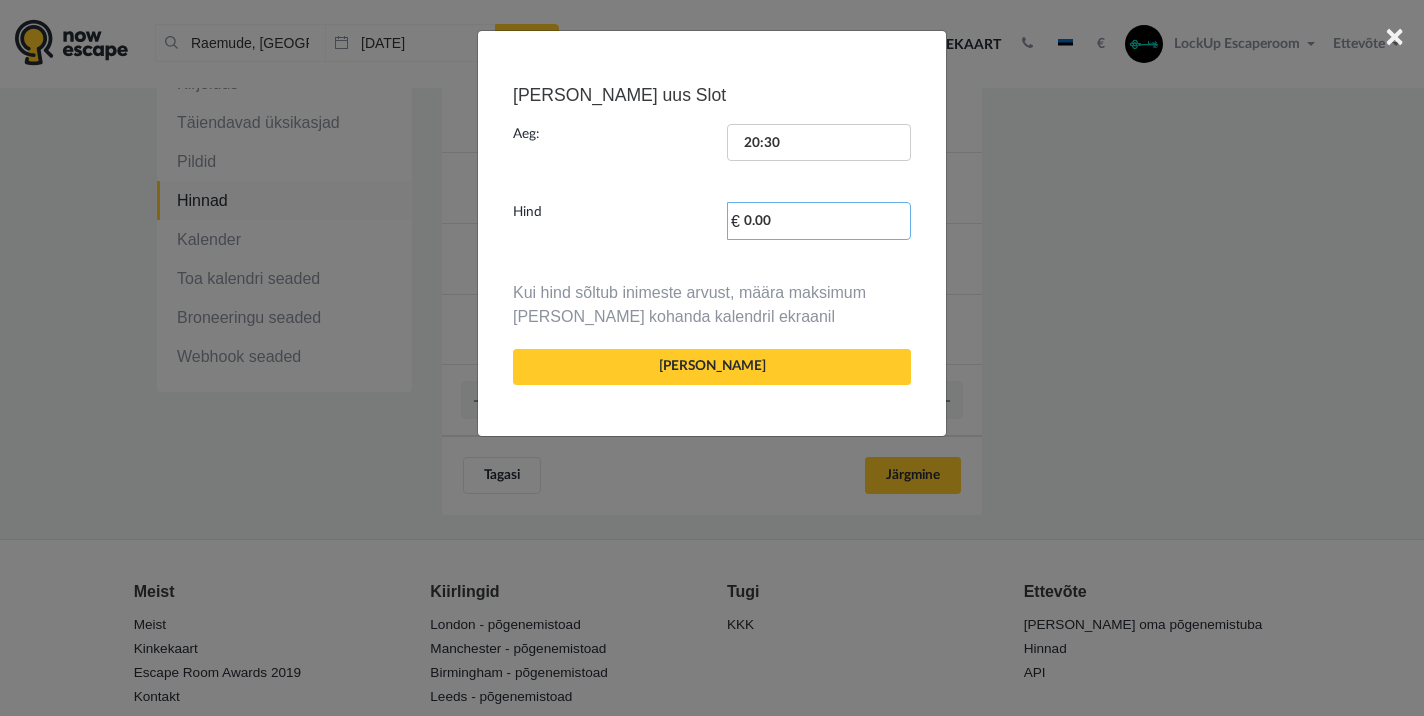 drag, startPoint x: 754, startPoint y: 219, endPoint x: 736, endPoint y: 219, distance: 18 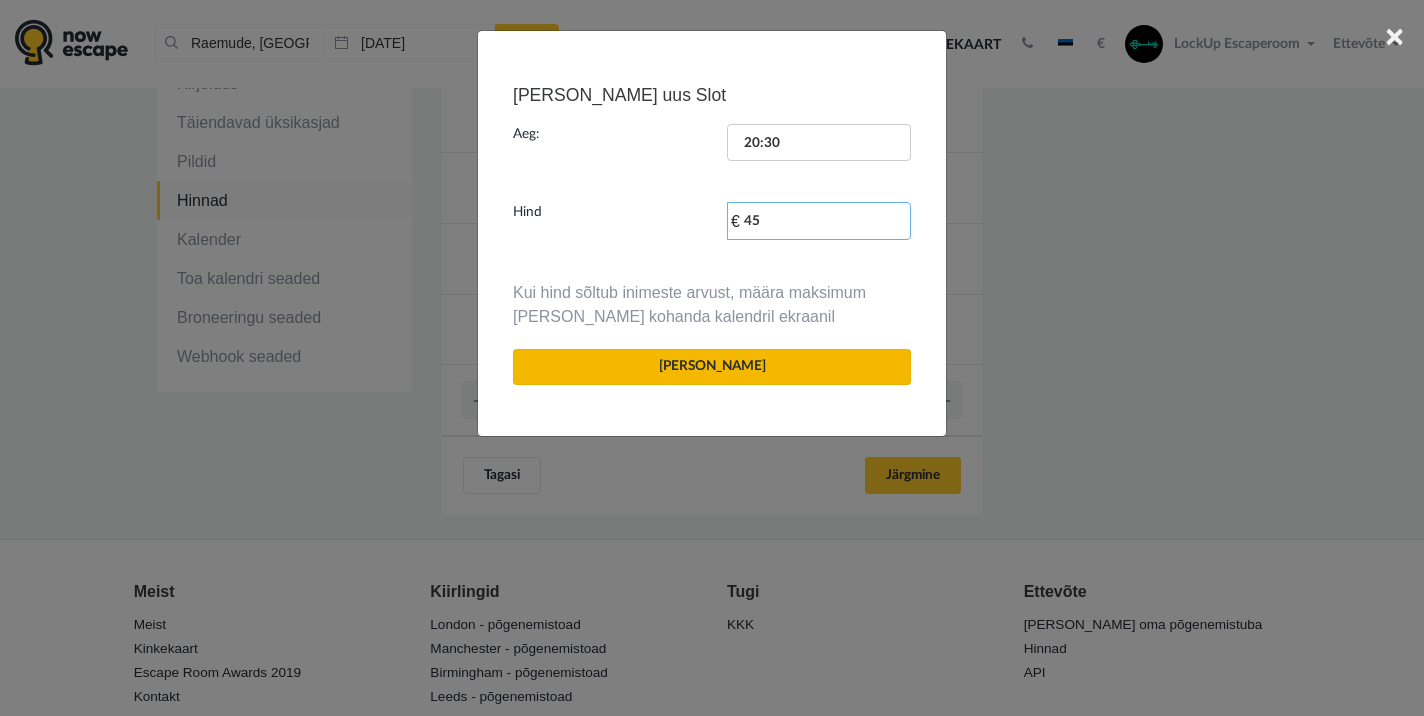 type on "45" 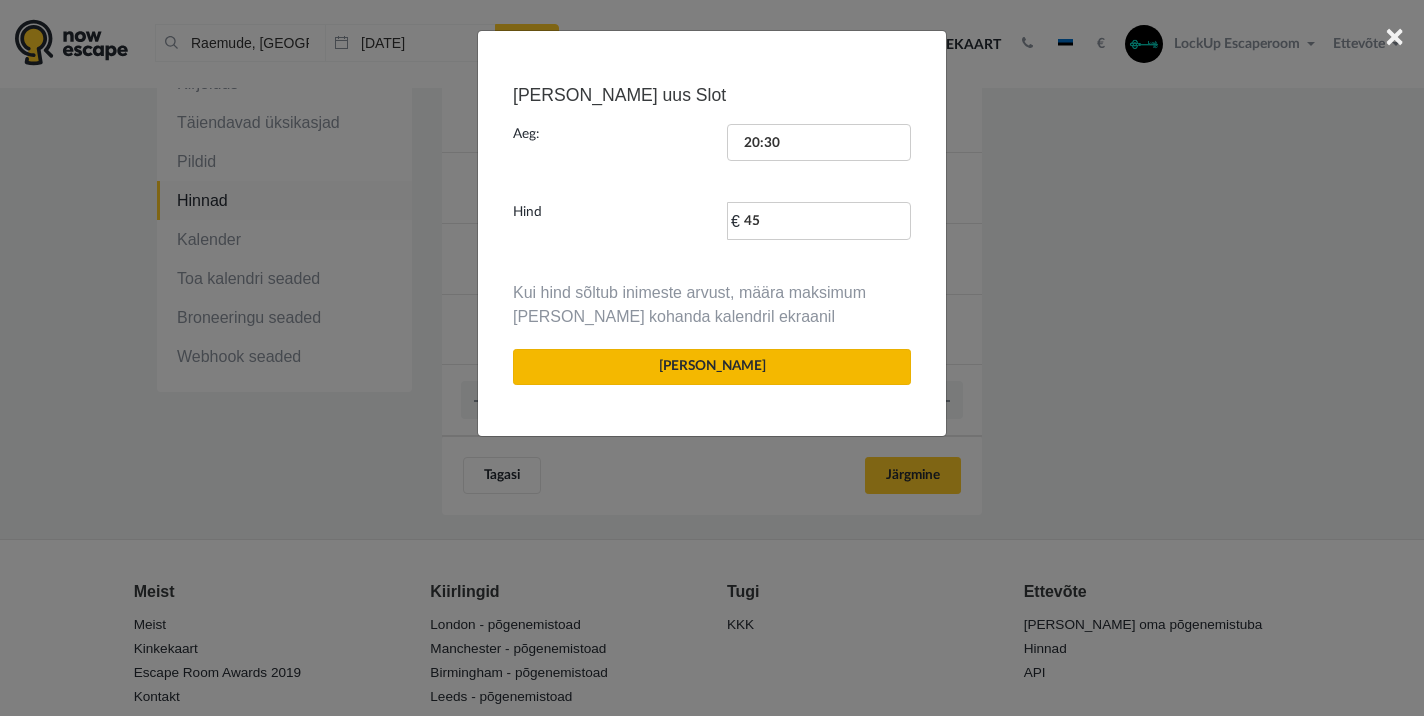 click on "[PERSON_NAME]" at bounding box center [712, 367] 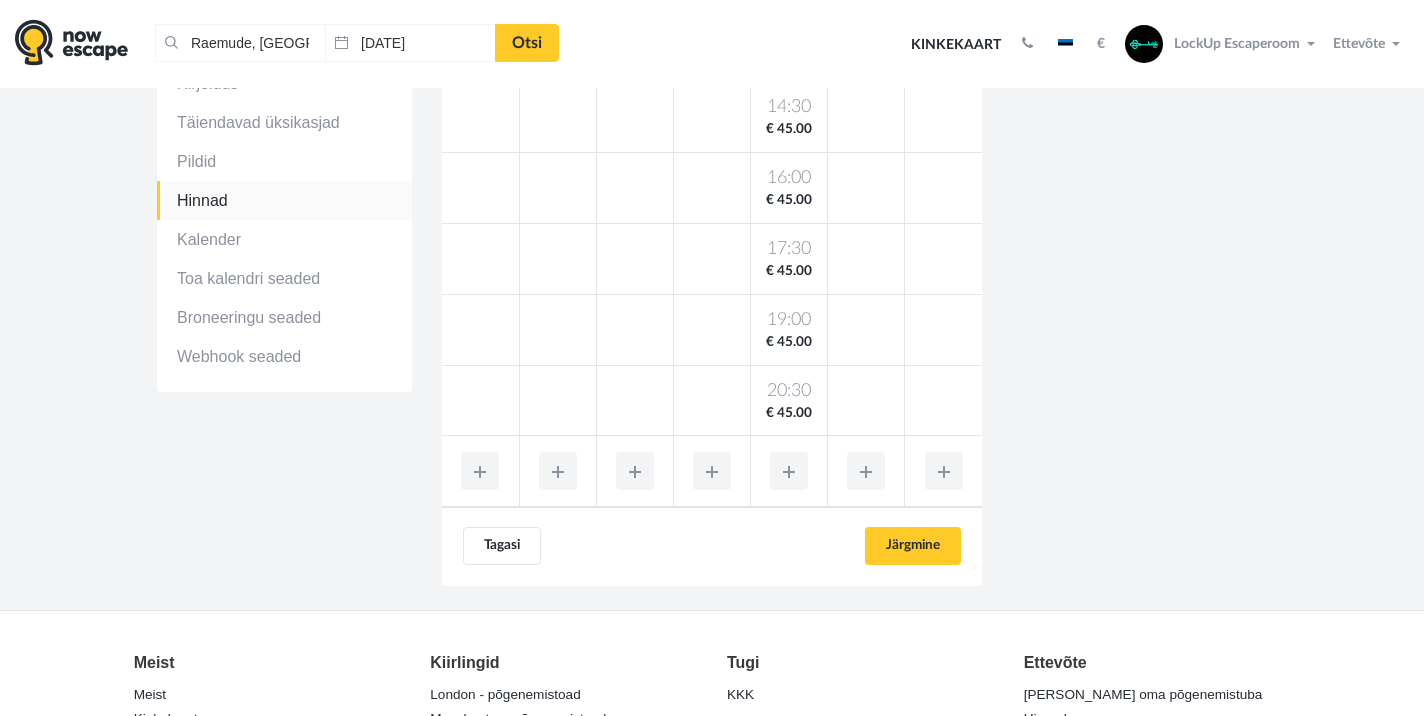 click at bounding box center [789, 471] 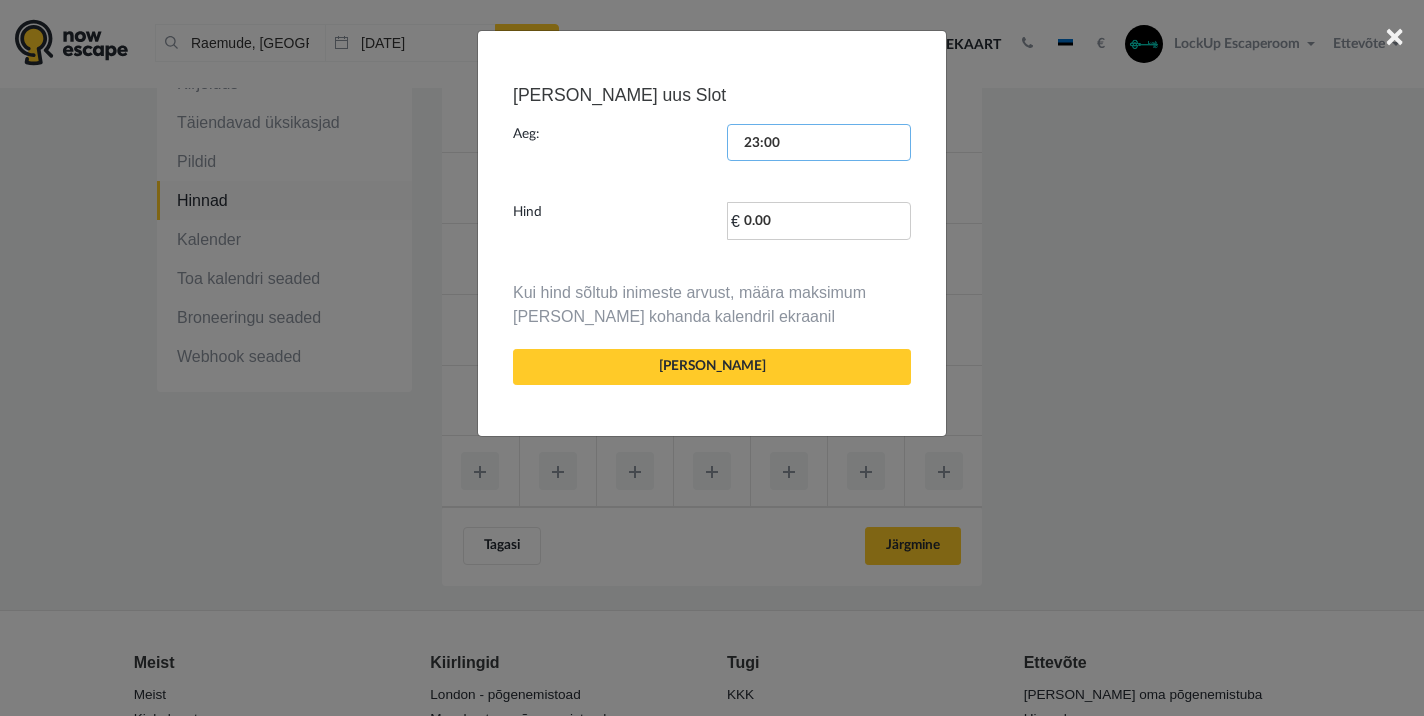 scroll, scrollTop: 2642, scrollLeft: 0, axis: vertical 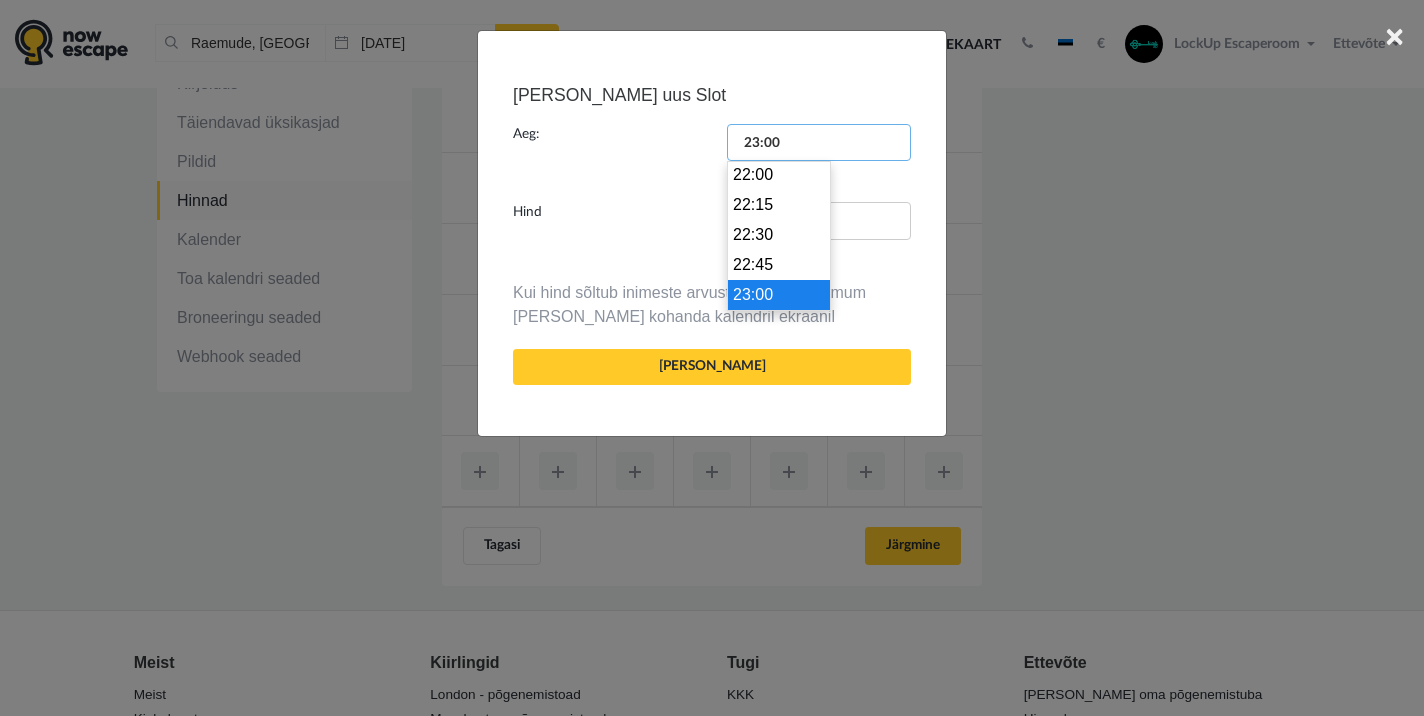 drag, startPoint x: 792, startPoint y: 139, endPoint x: 728, endPoint y: 134, distance: 64.195015 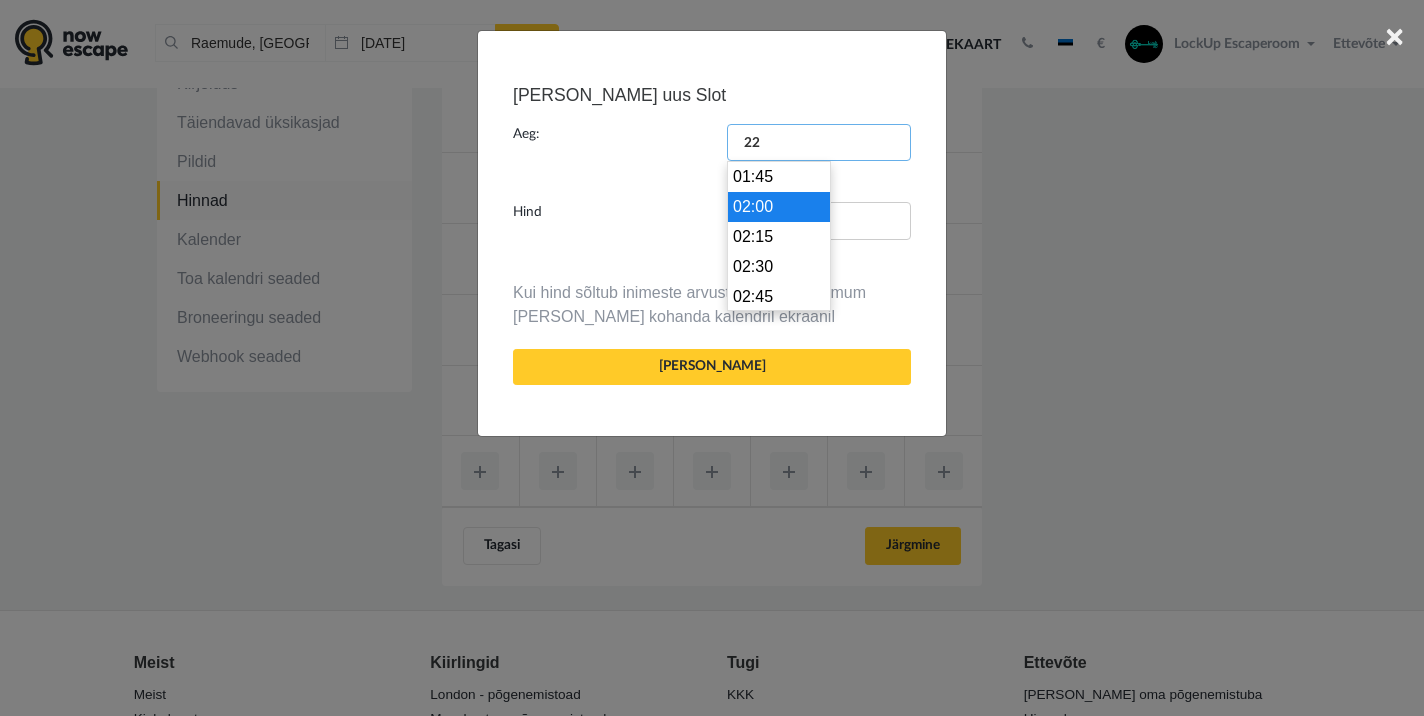 scroll, scrollTop: 2610, scrollLeft: 0, axis: vertical 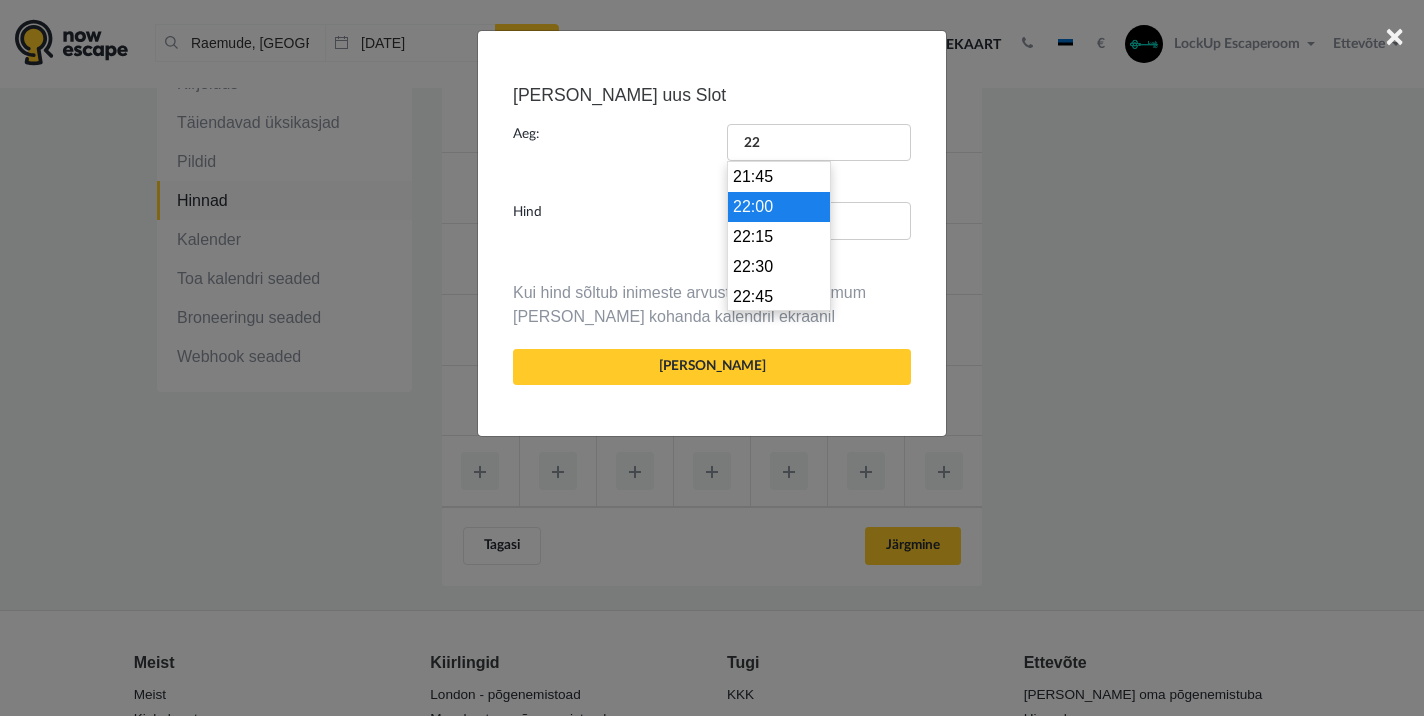 type on "22:00" 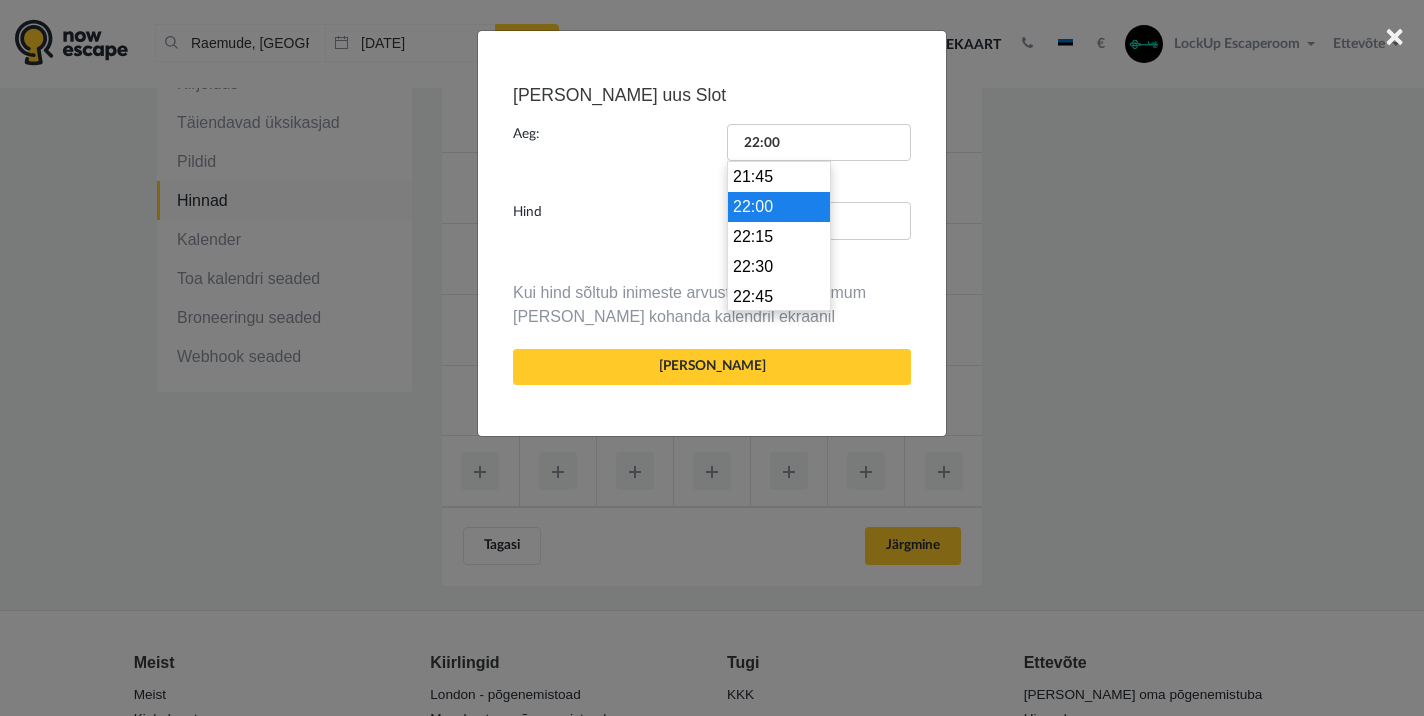 click on "22:00" at bounding box center [779, 207] 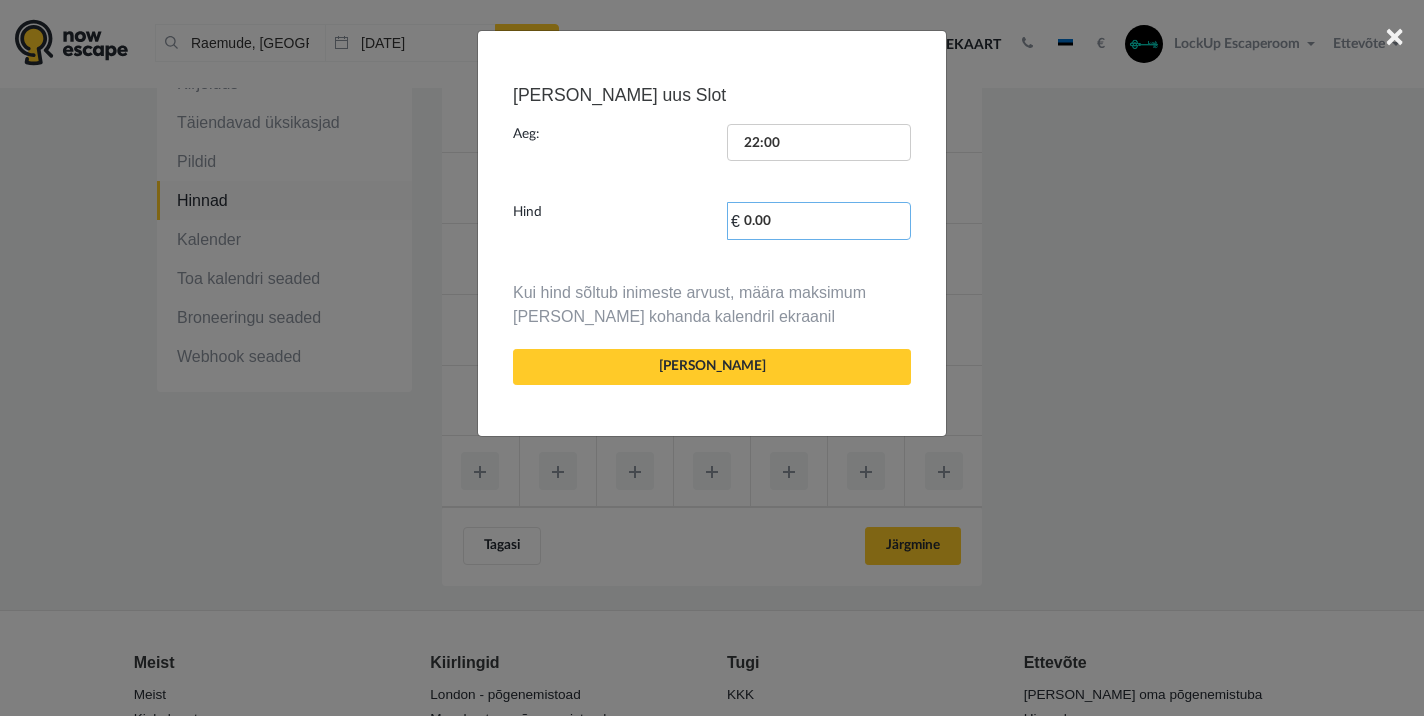 drag, startPoint x: 787, startPoint y: 215, endPoint x: 740, endPoint y: 216, distance: 47.010635 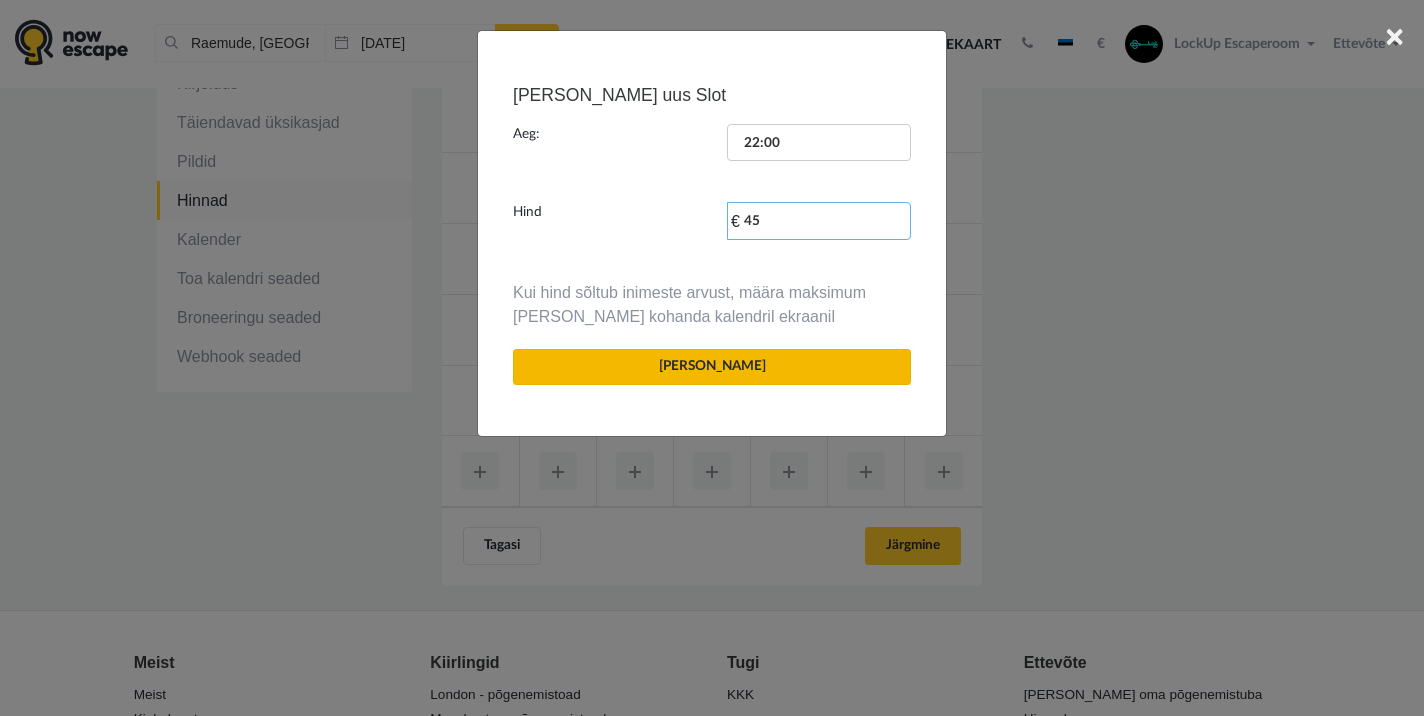 type on "45" 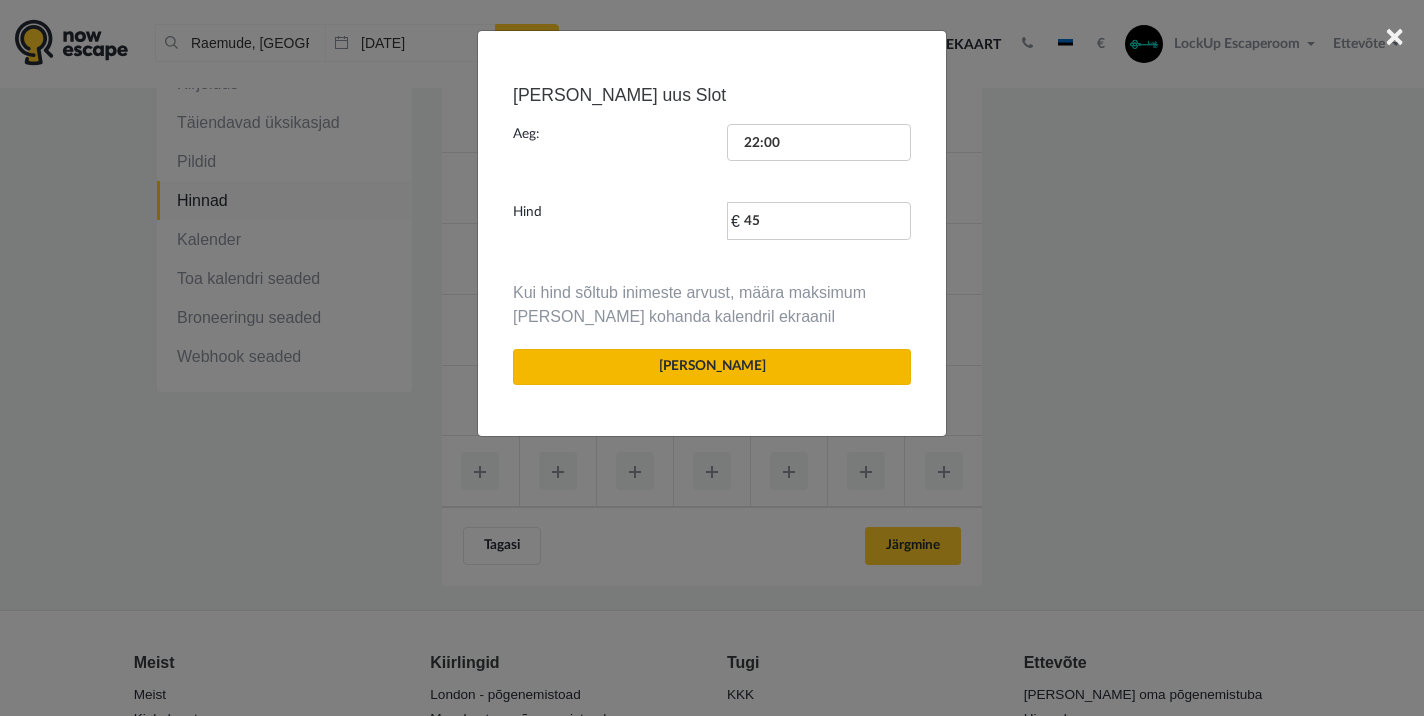 click on "[PERSON_NAME]" at bounding box center (712, 367) 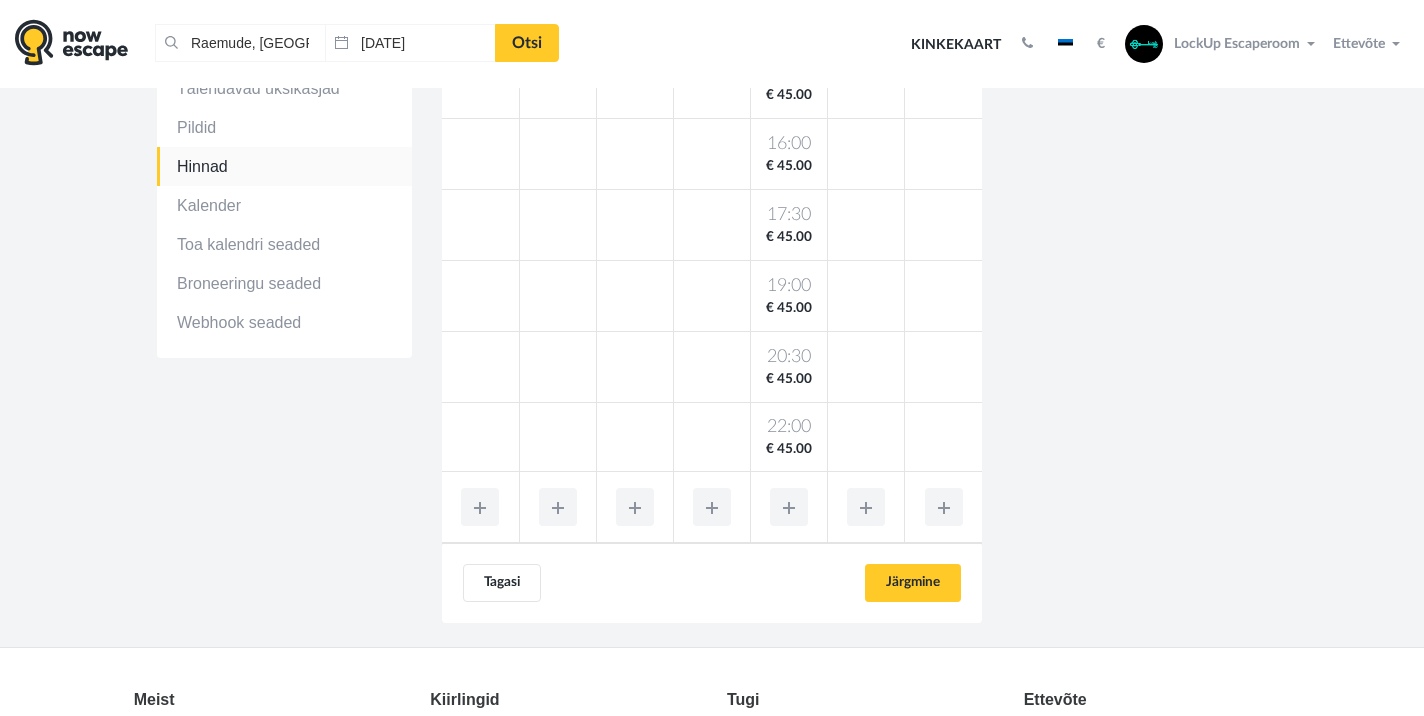 scroll, scrollTop: 304, scrollLeft: 0, axis: vertical 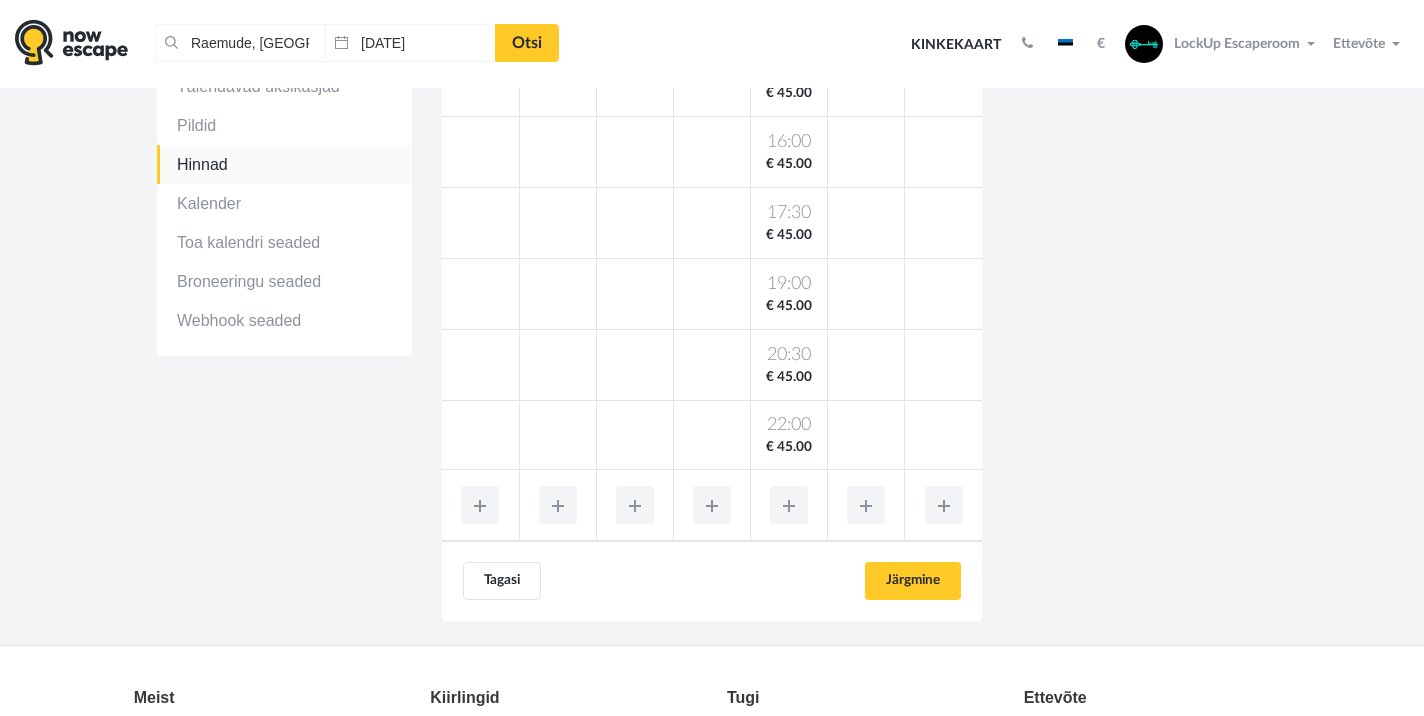 click at bounding box center (866, 505) 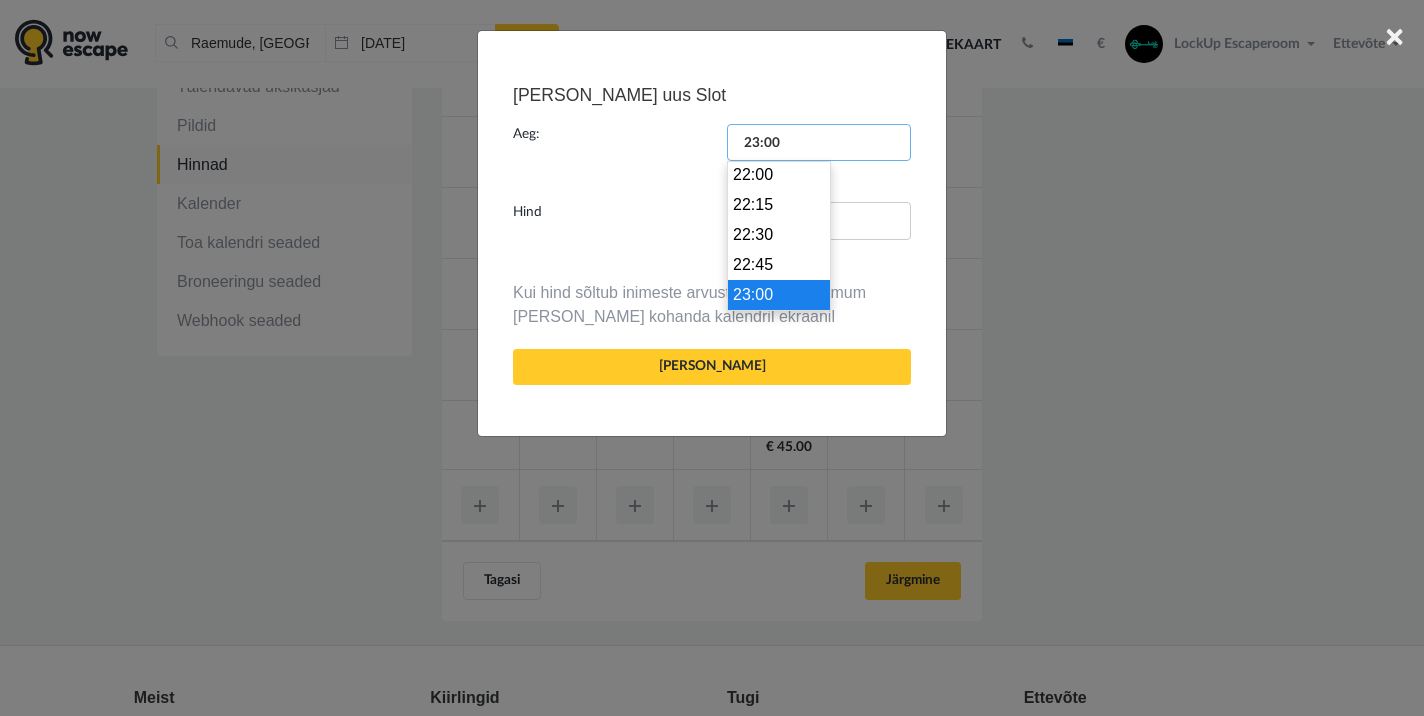drag, startPoint x: 813, startPoint y: 144, endPoint x: 713, endPoint y: 133, distance: 100.60318 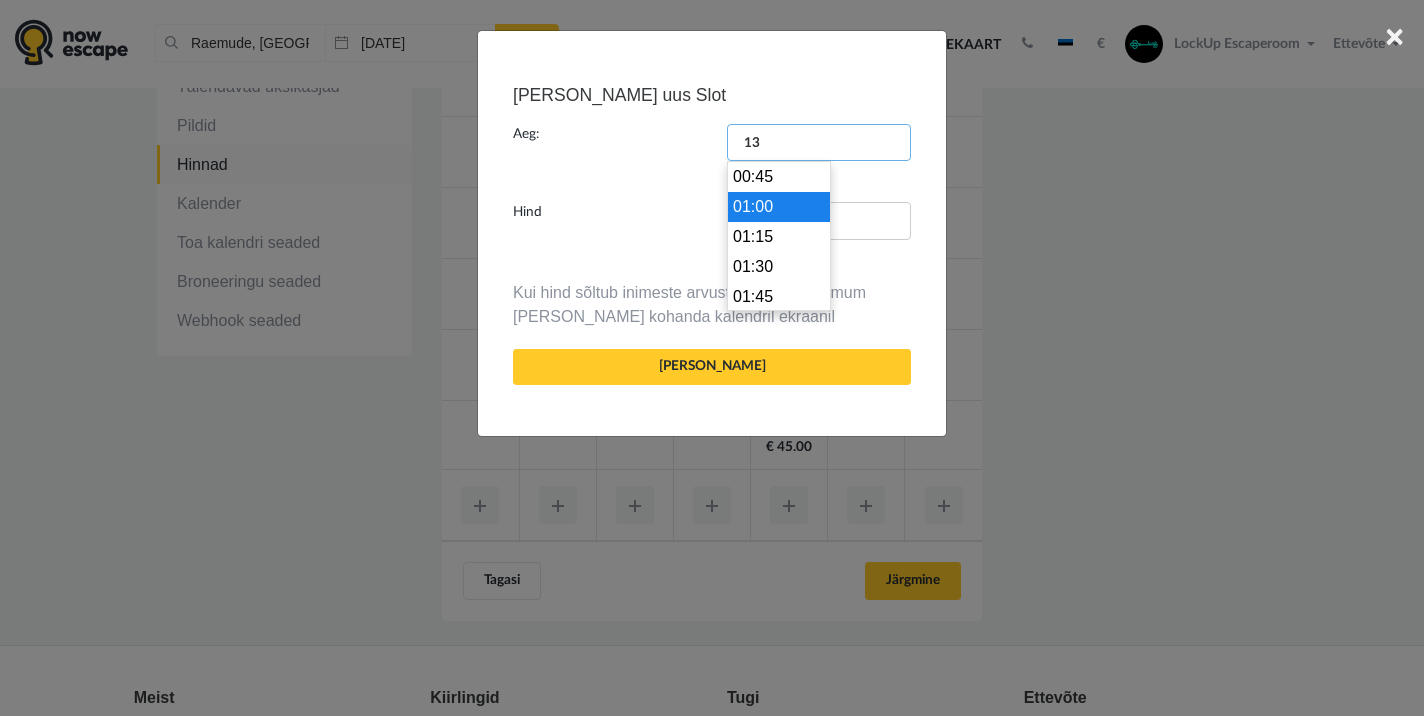 scroll, scrollTop: 1530, scrollLeft: 0, axis: vertical 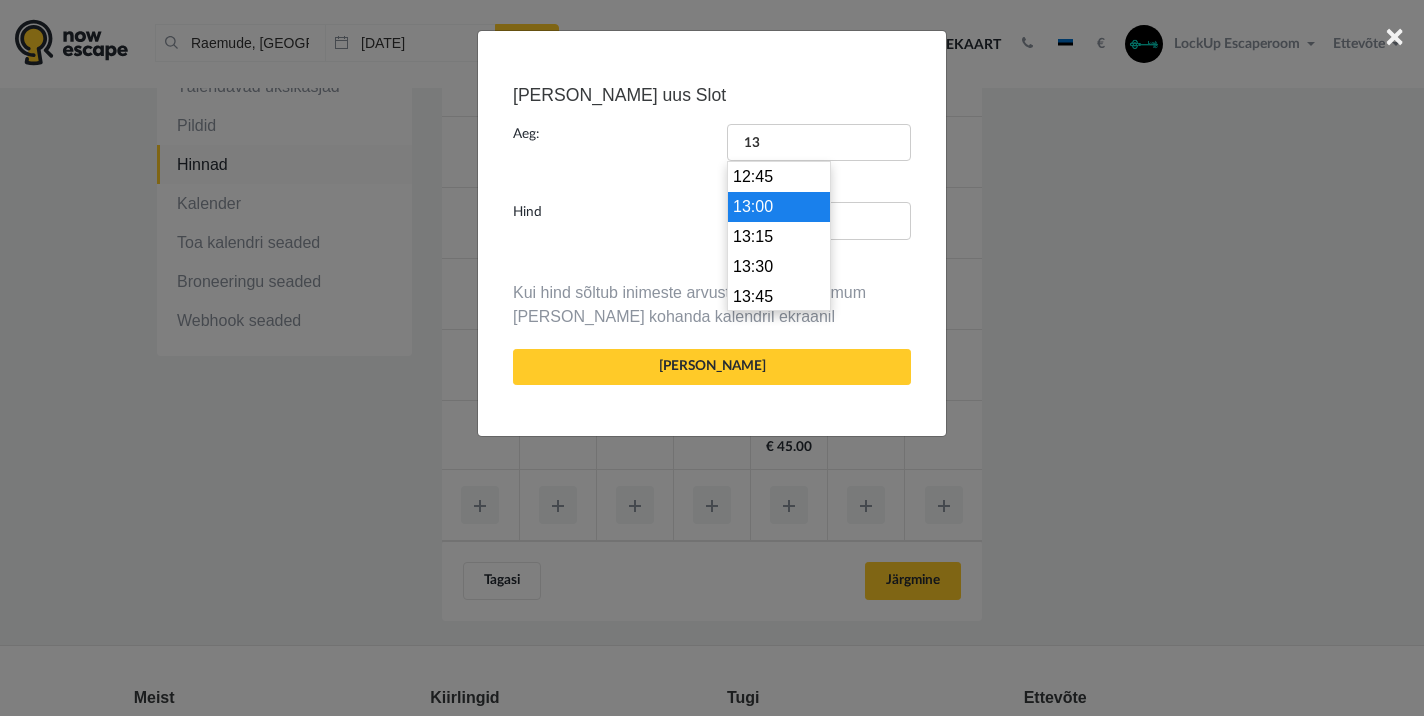 type on "13:00" 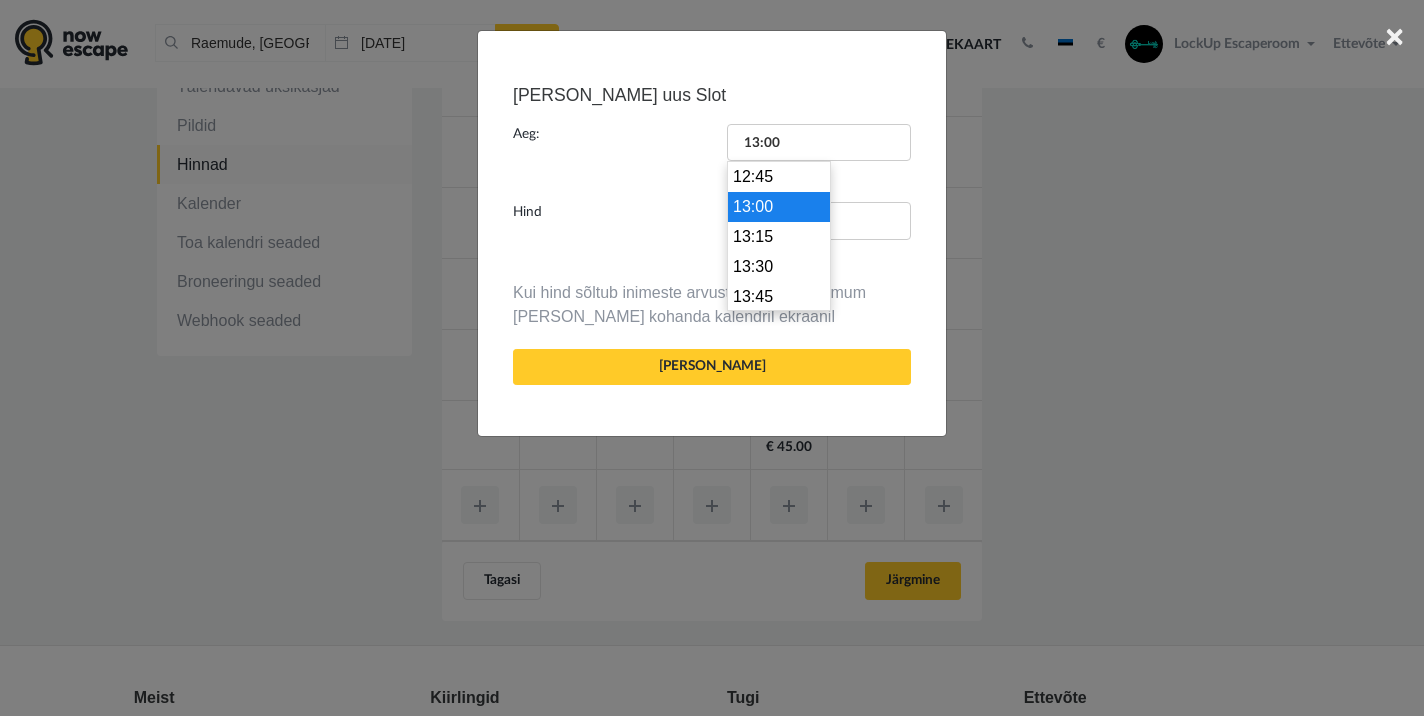 click on "13:00" at bounding box center [779, 207] 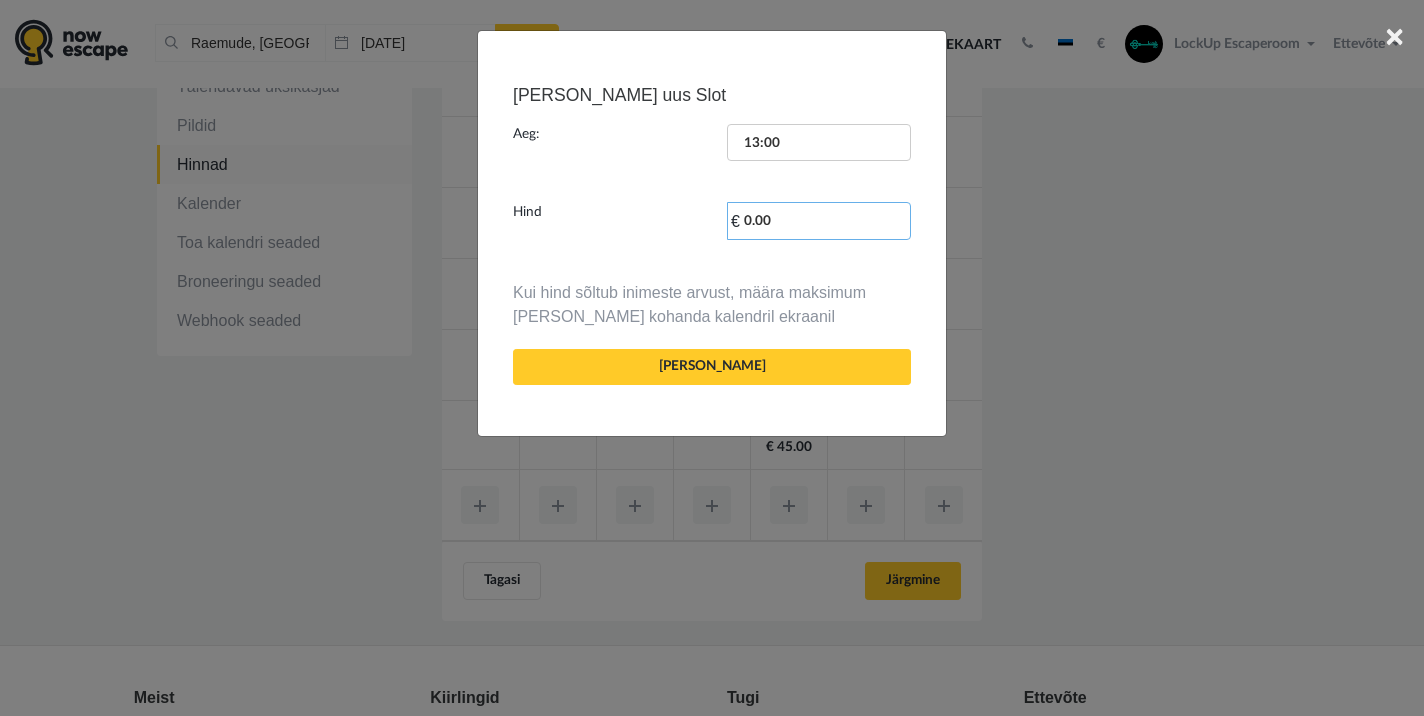 drag, startPoint x: 782, startPoint y: 221, endPoint x: 737, endPoint y: 219, distance: 45.044422 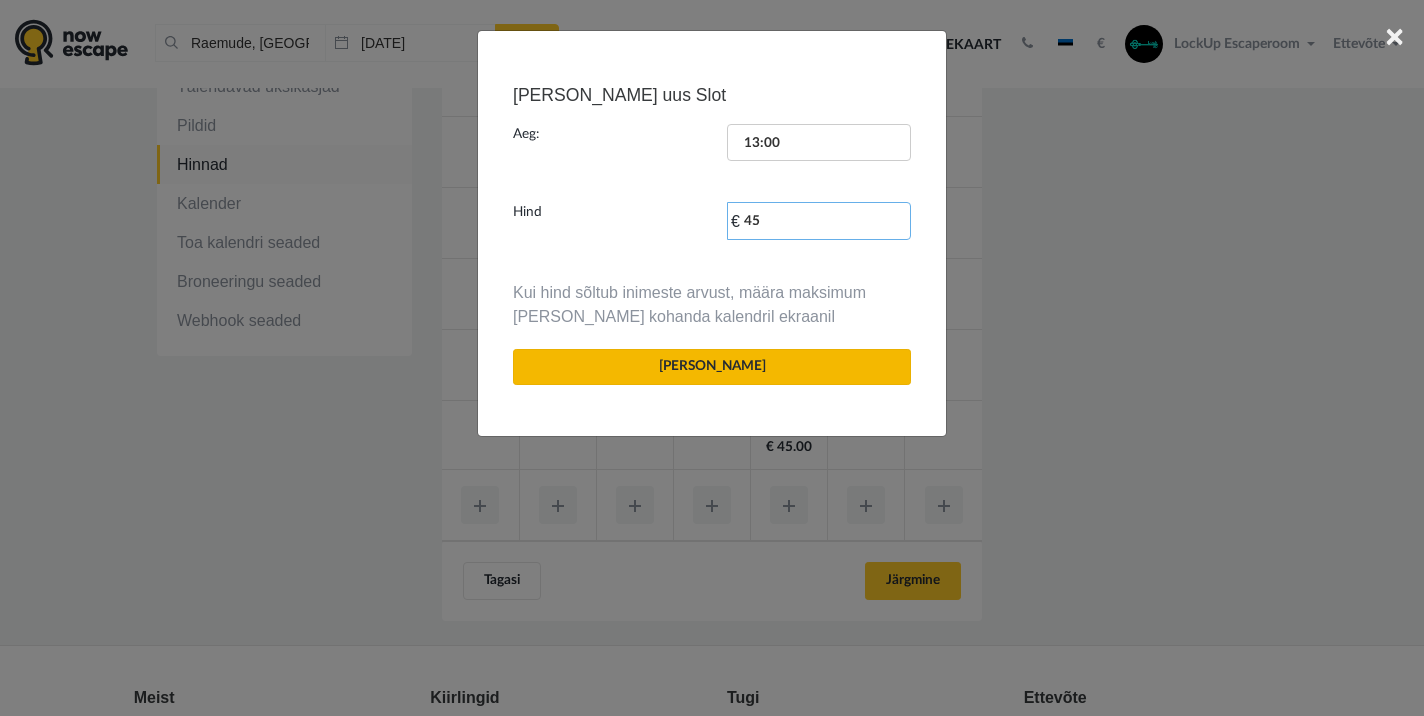 type on "45" 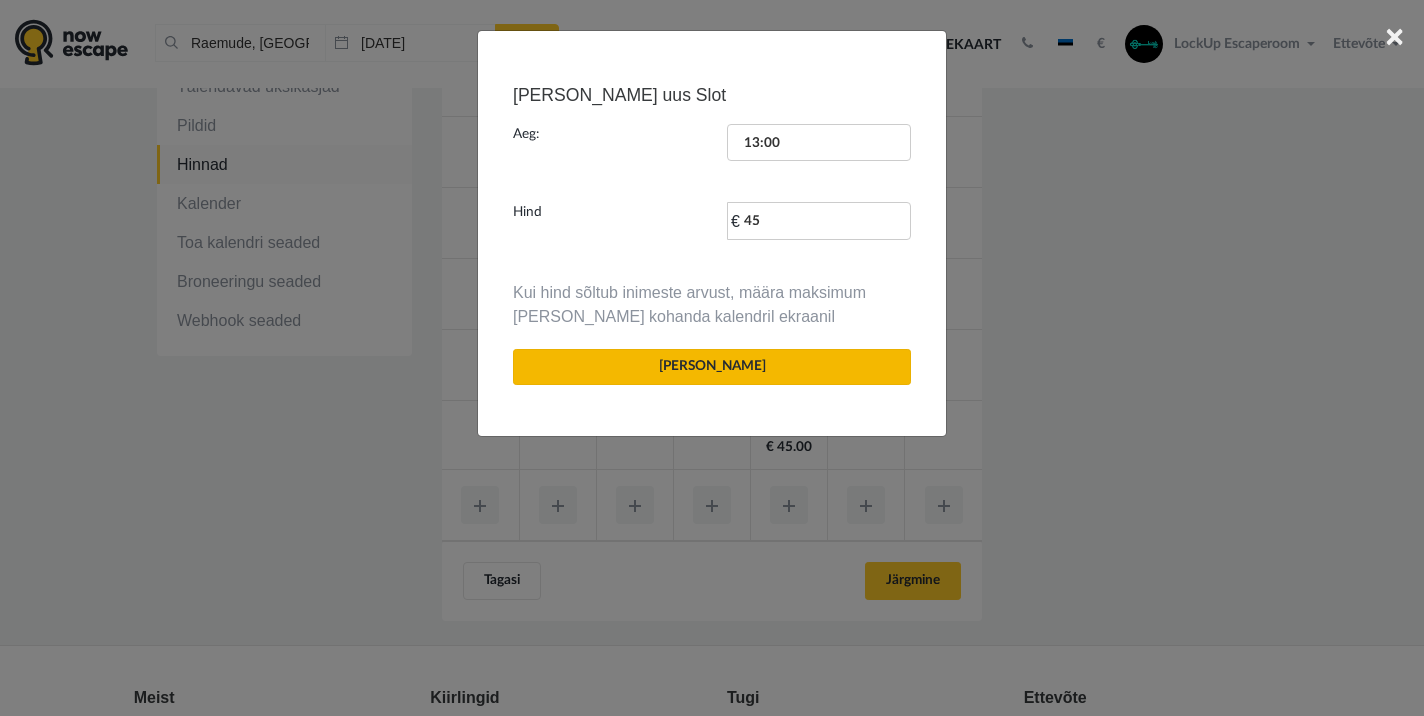 click on "[PERSON_NAME]" at bounding box center (712, 367) 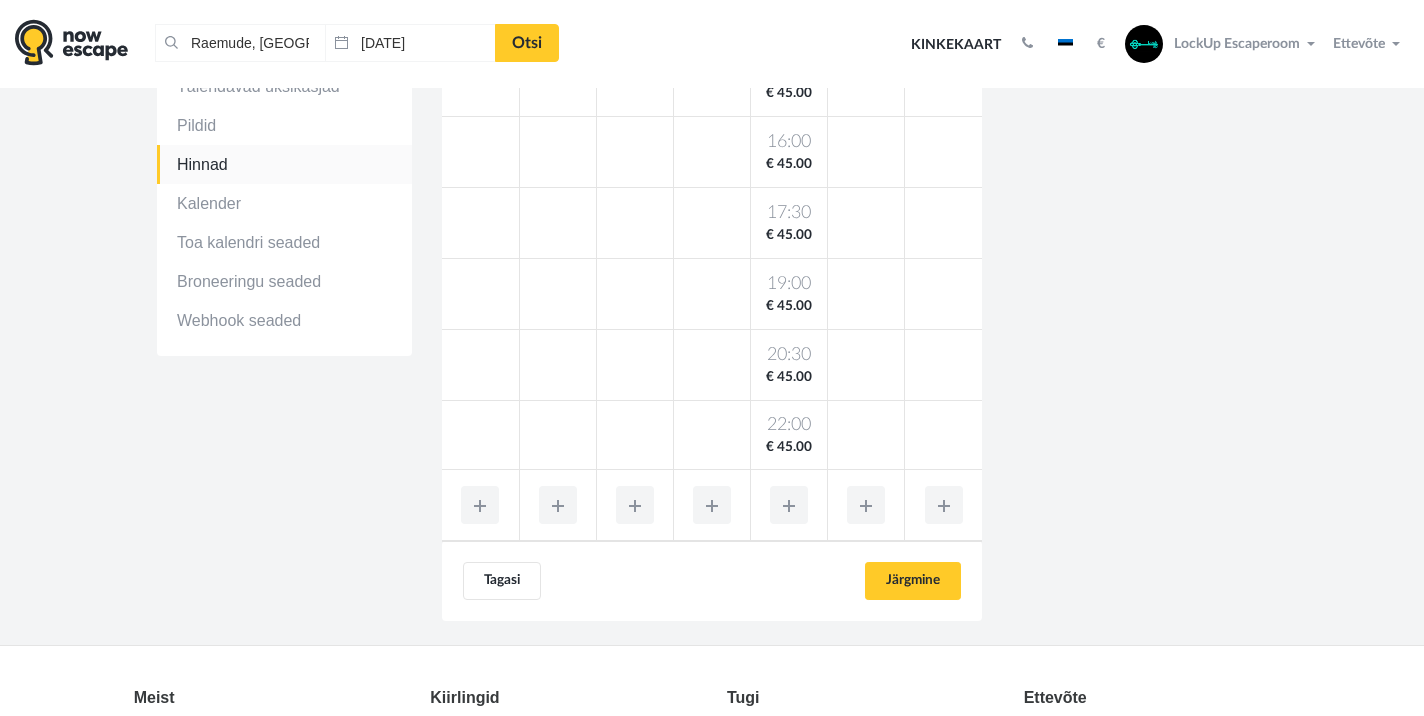 click at bounding box center (866, 505) 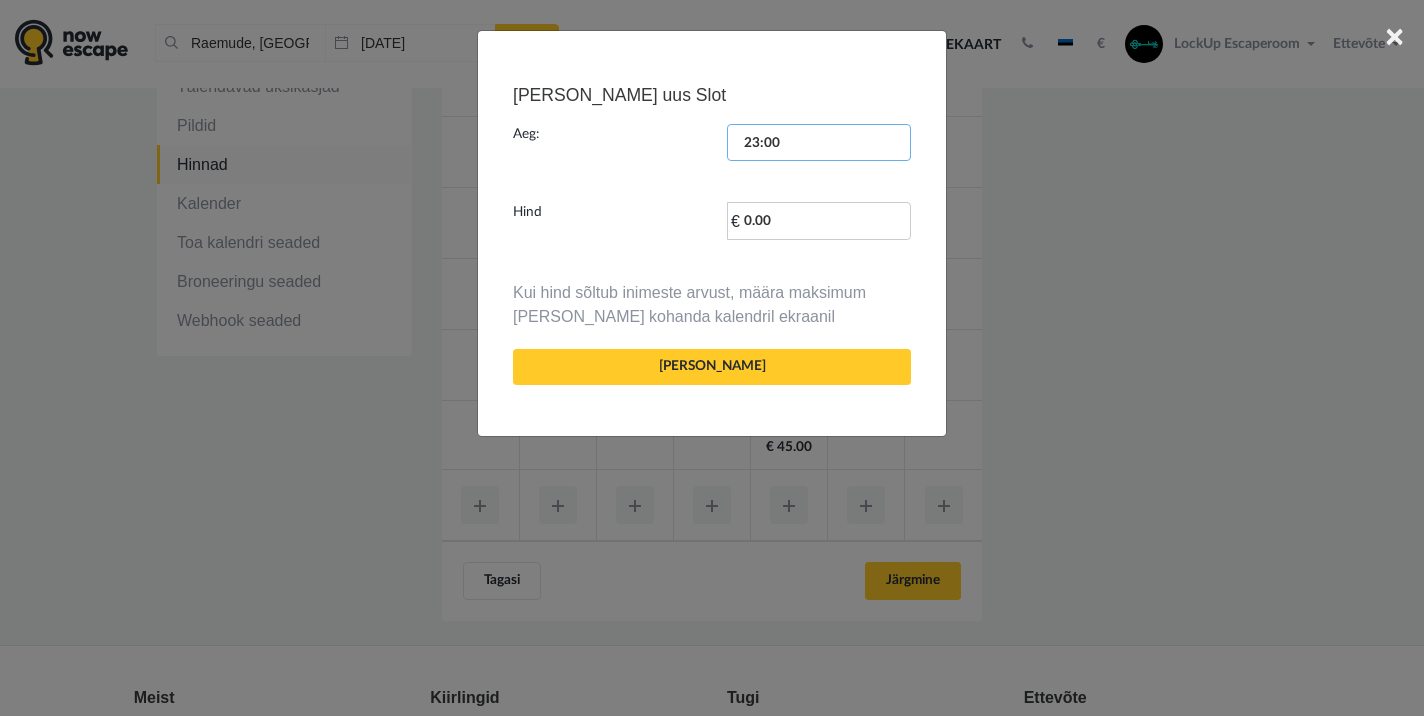 scroll, scrollTop: 2642, scrollLeft: 0, axis: vertical 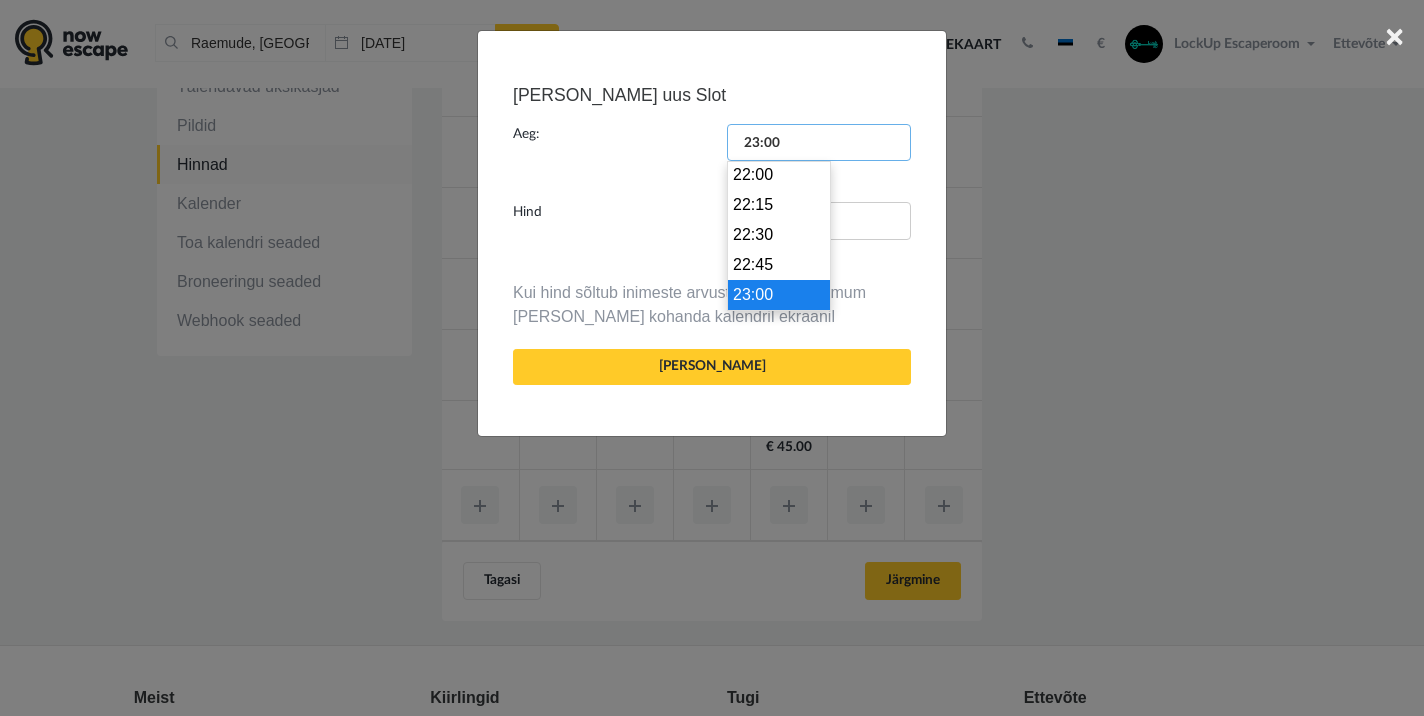 drag, startPoint x: 801, startPoint y: 142, endPoint x: 724, endPoint y: 140, distance: 77.02597 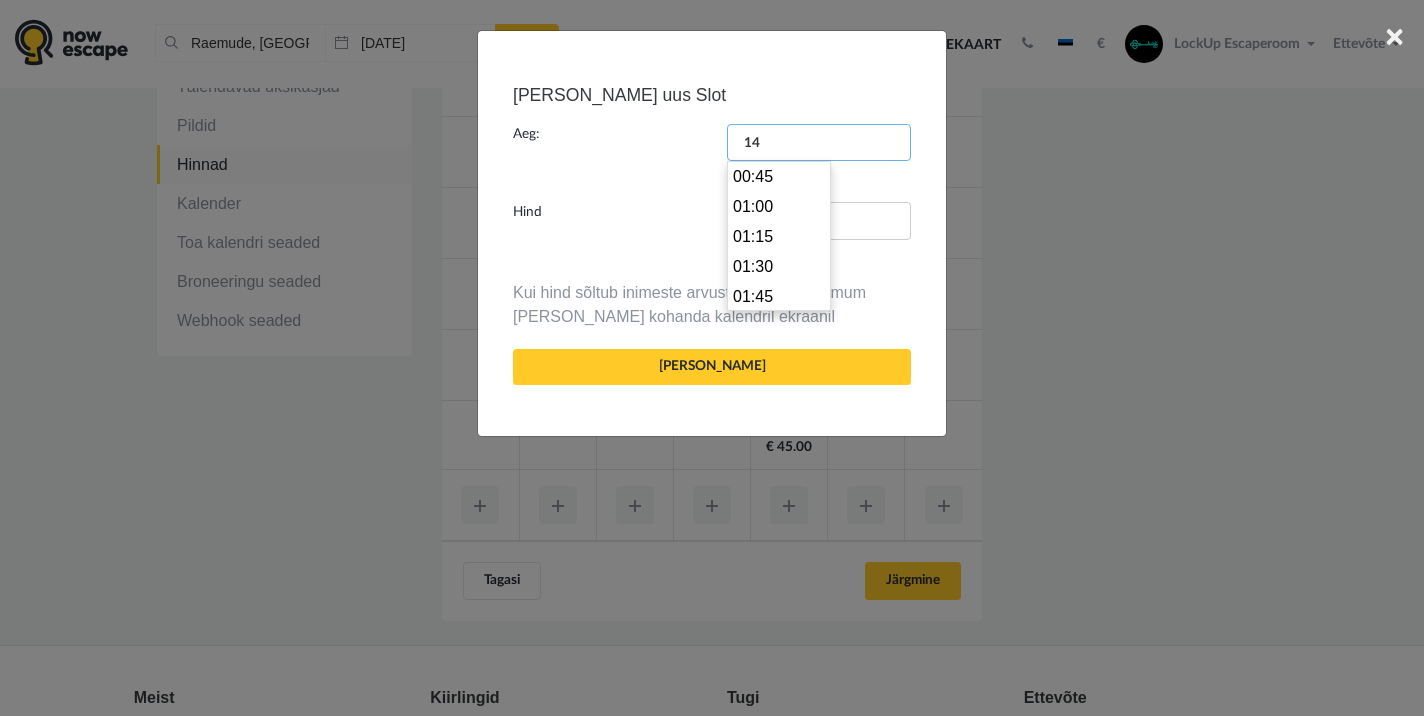 scroll, scrollTop: 1650, scrollLeft: 0, axis: vertical 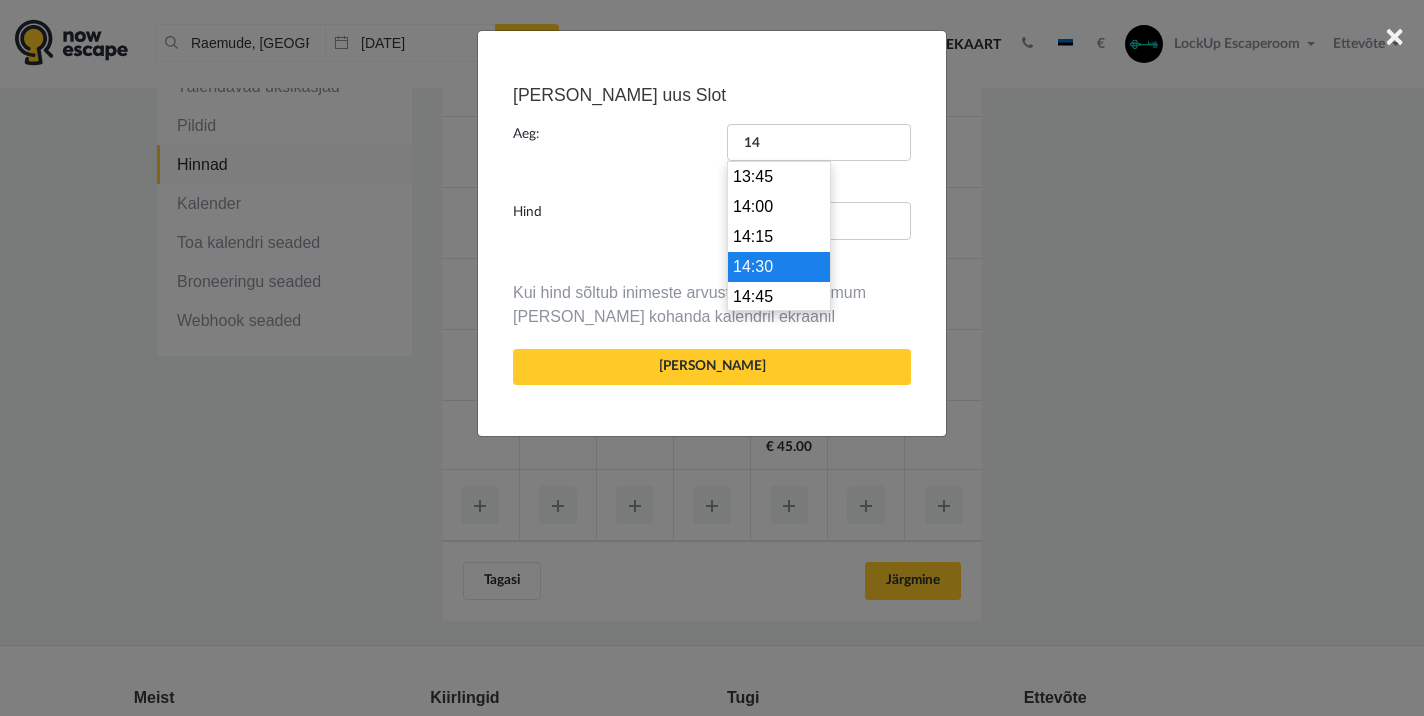 type on "14:30" 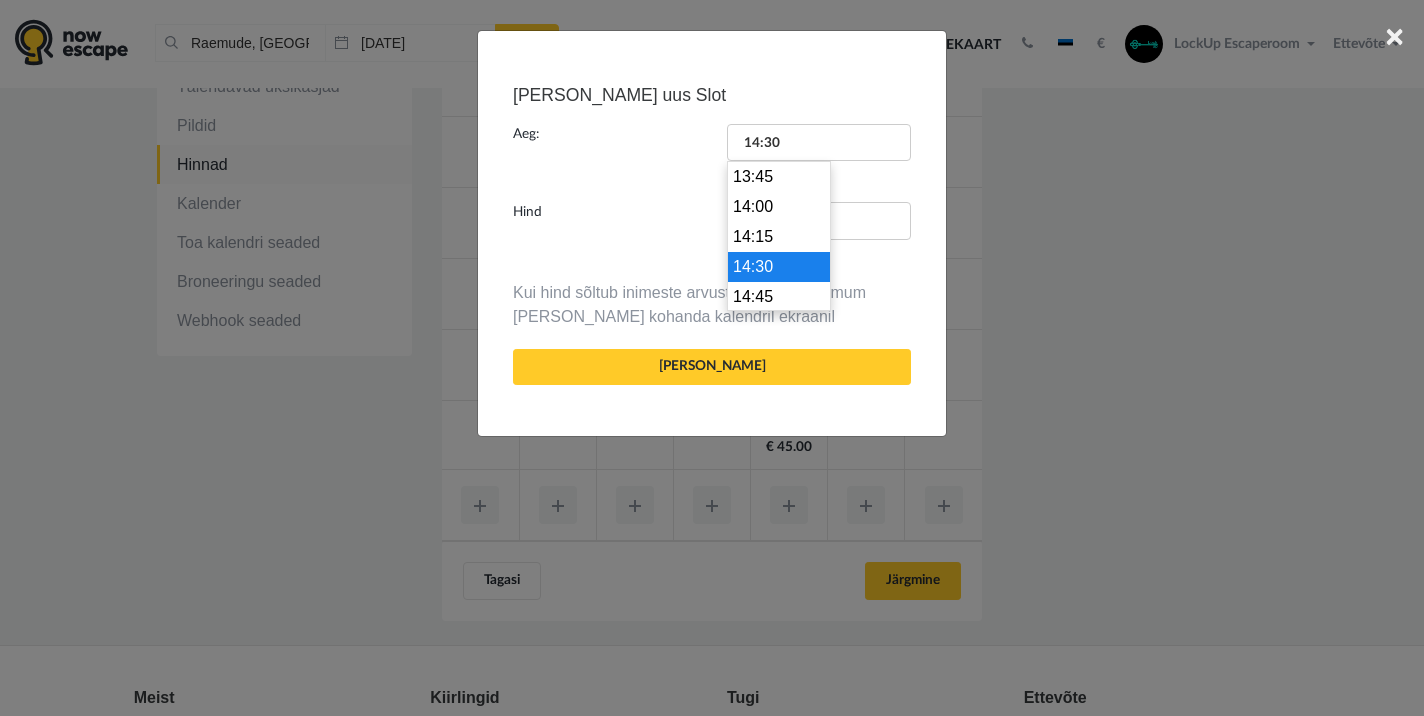 click on "14:30" at bounding box center [779, 267] 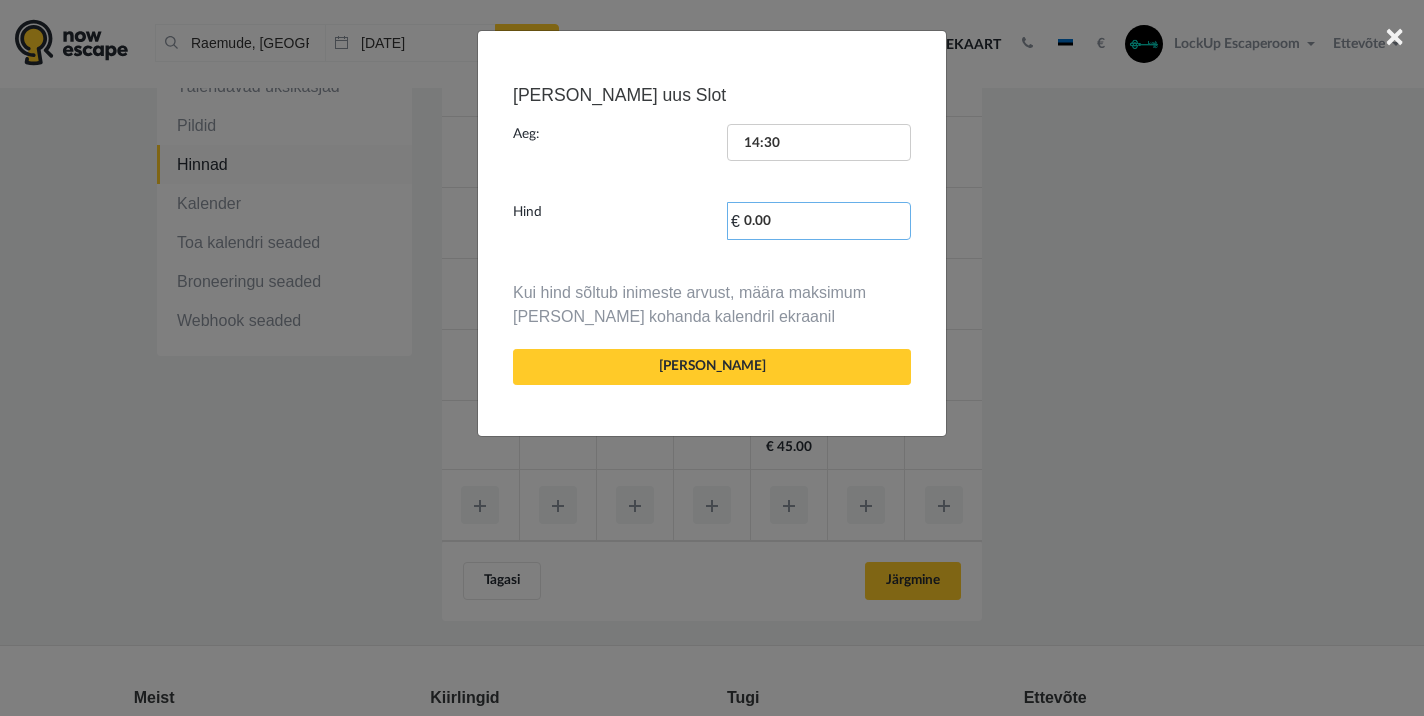 drag, startPoint x: 780, startPoint y: 221, endPoint x: 724, endPoint y: 215, distance: 56.32051 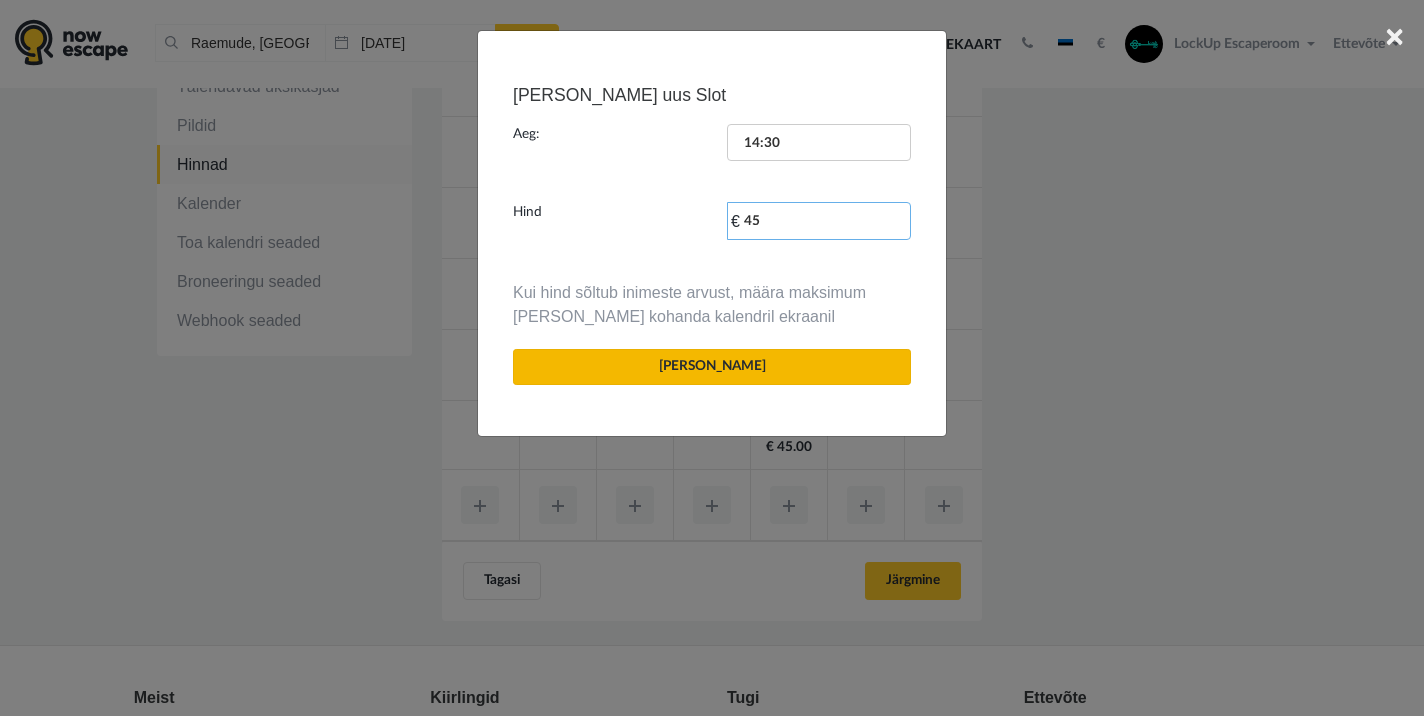 type on "45" 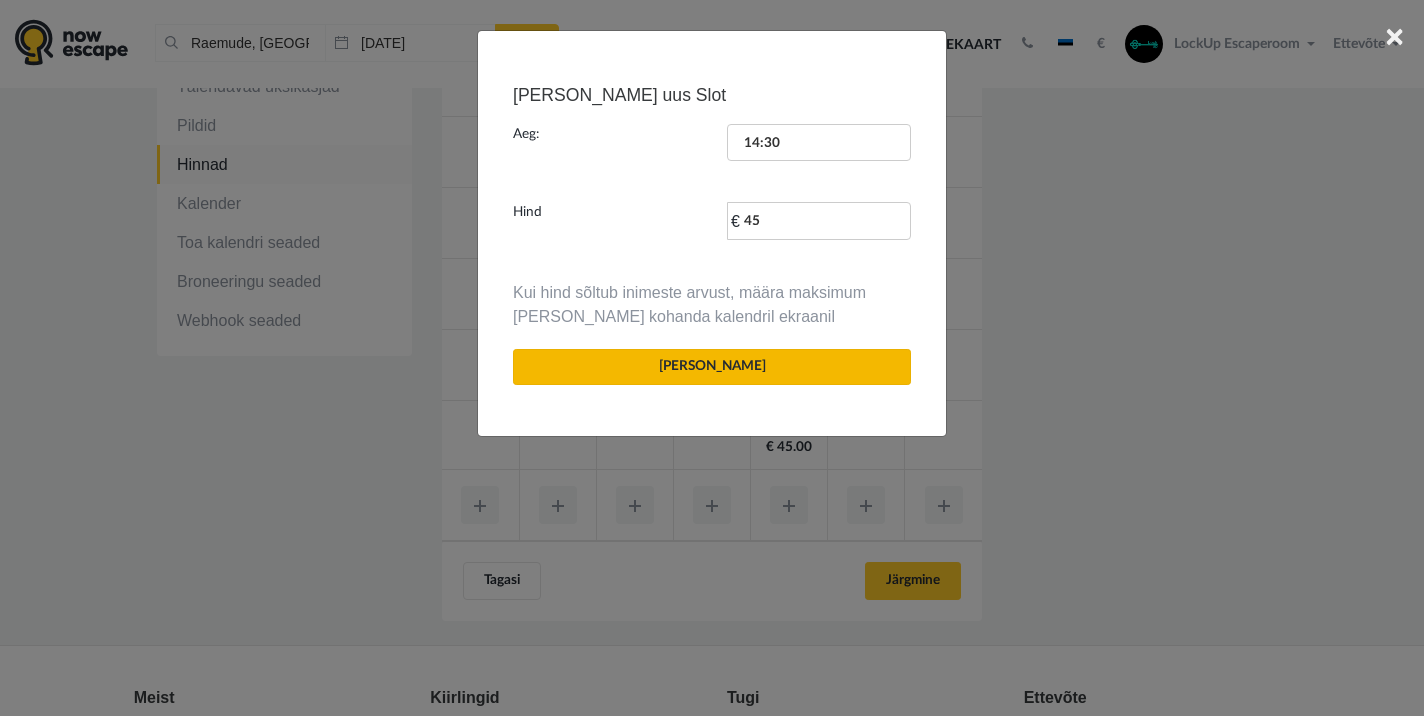 click on "[PERSON_NAME]" at bounding box center [712, 367] 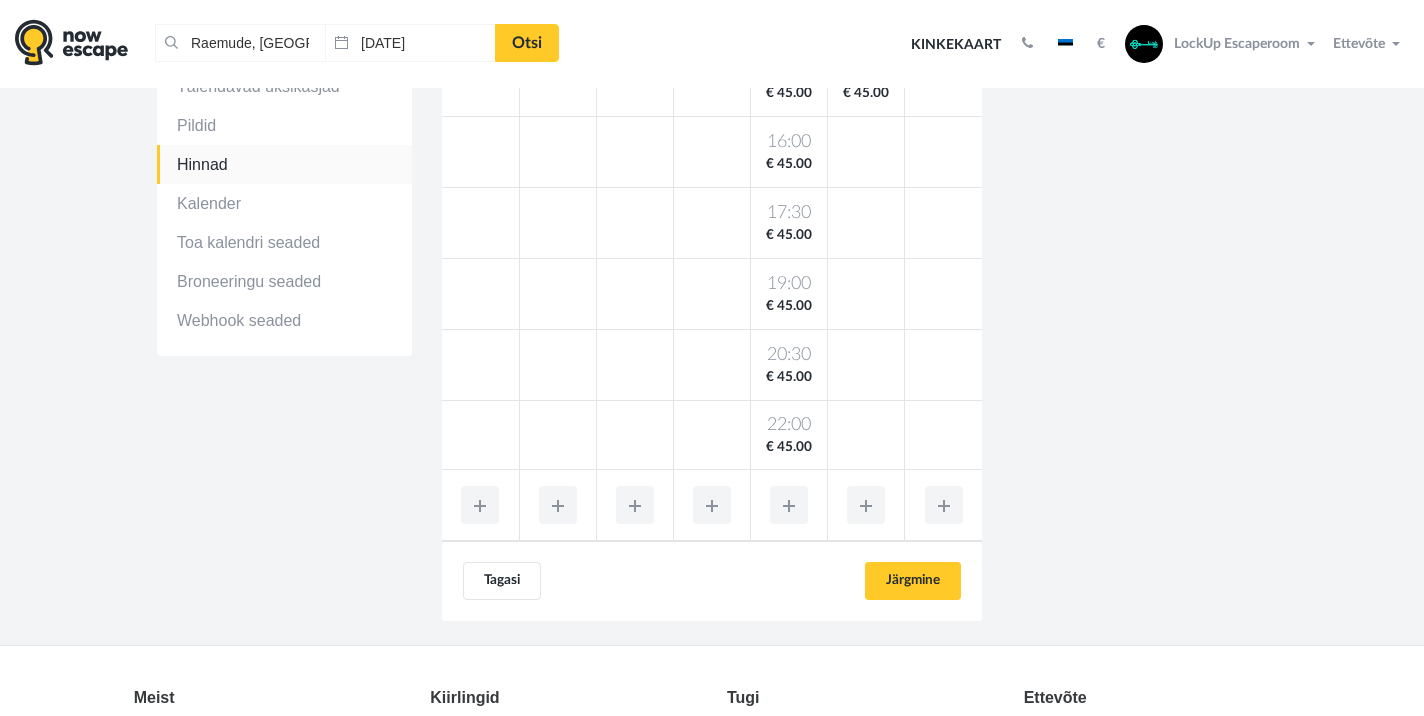 click at bounding box center (866, 505) 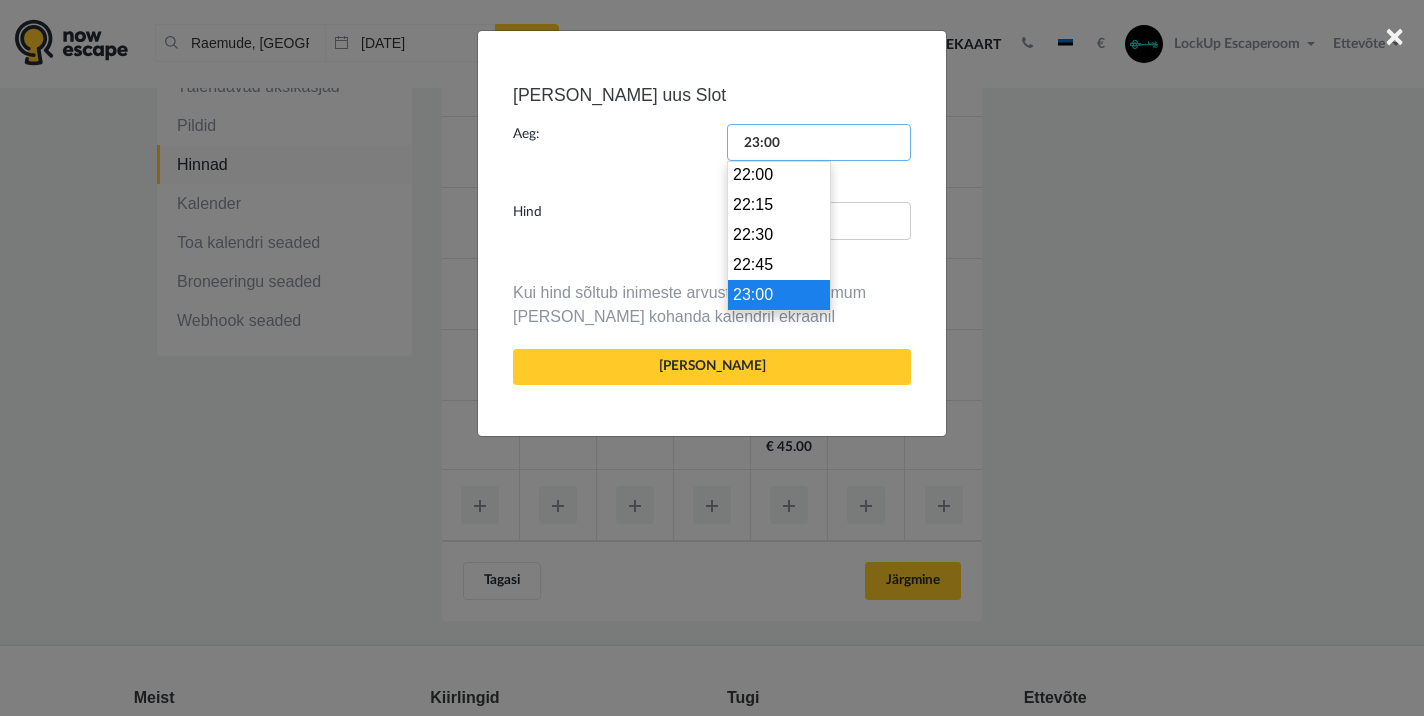 drag, startPoint x: 810, startPoint y: 148, endPoint x: 693, endPoint y: 132, distance: 118.08895 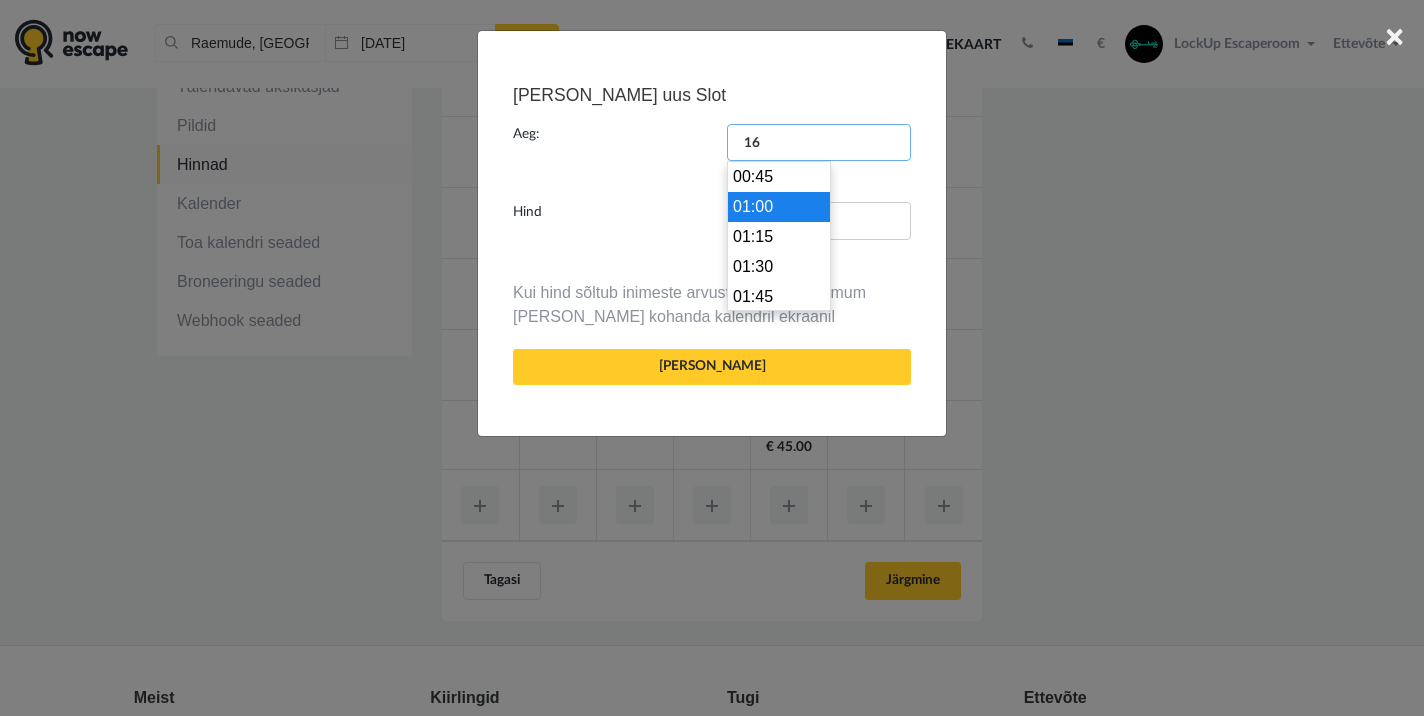 scroll, scrollTop: 1890, scrollLeft: 0, axis: vertical 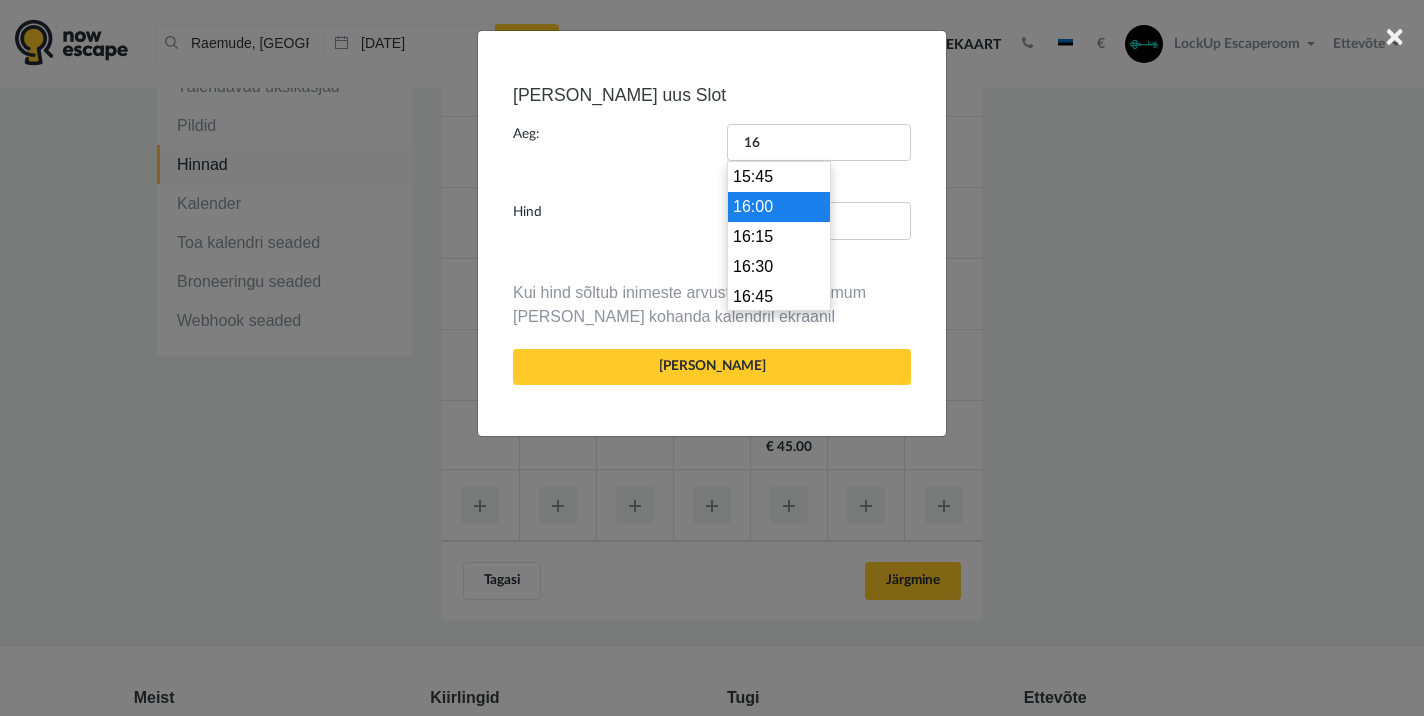 type on "16:00" 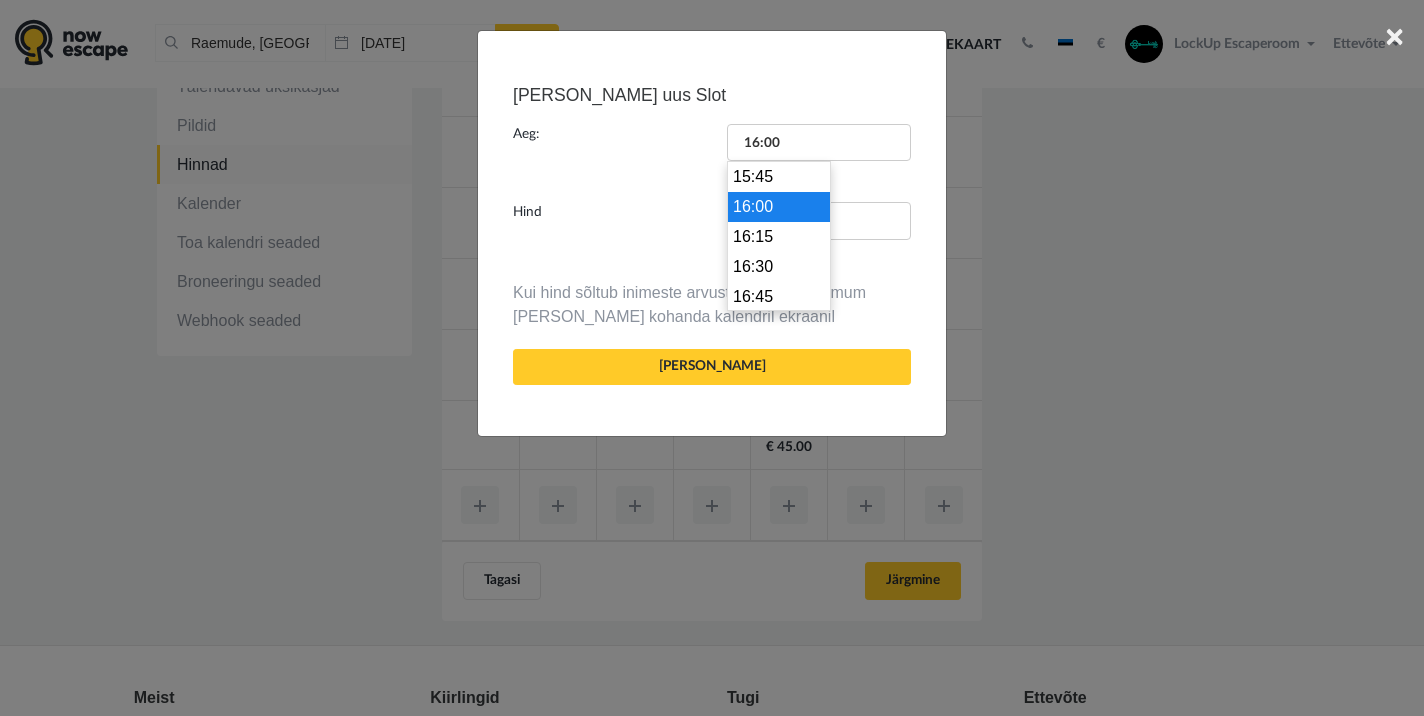 click on "16:00" at bounding box center [779, 207] 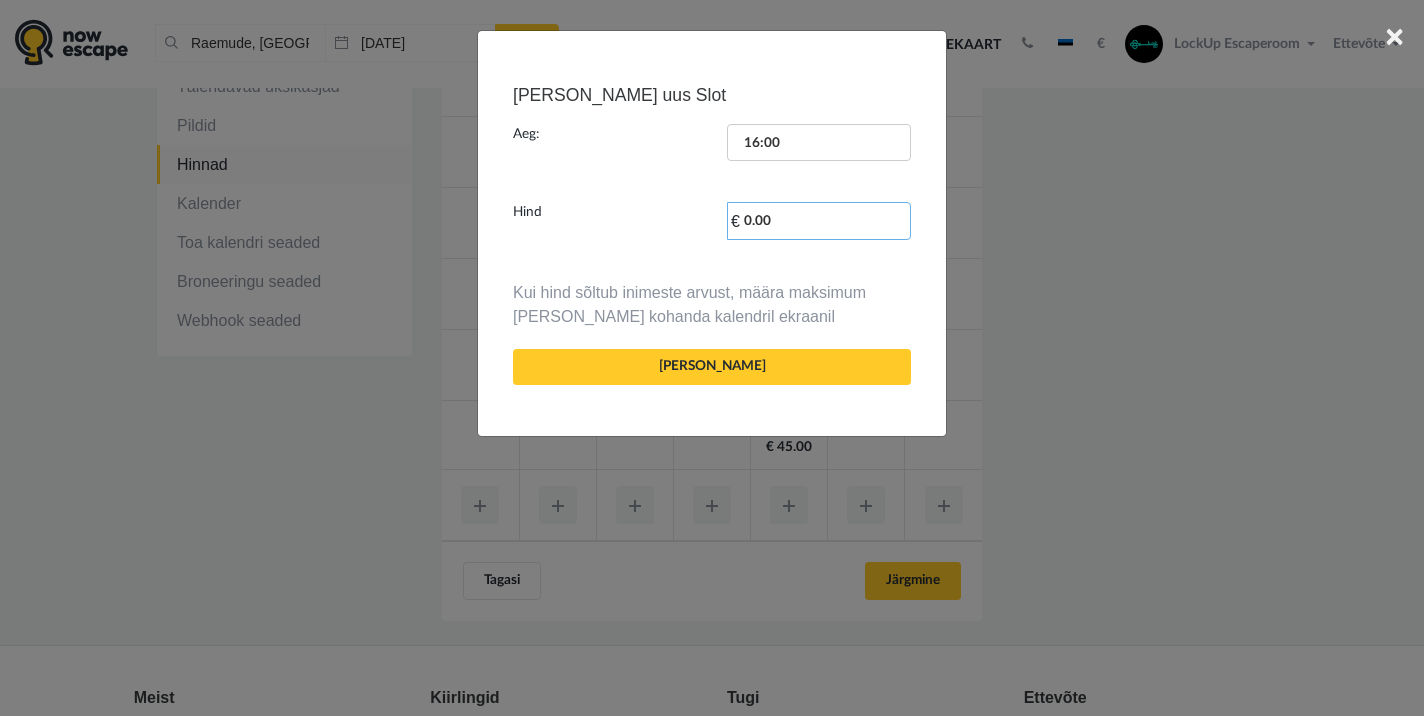 drag, startPoint x: 773, startPoint y: 220, endPoint x: 747, endPoint y: 218, distance: 26.076809 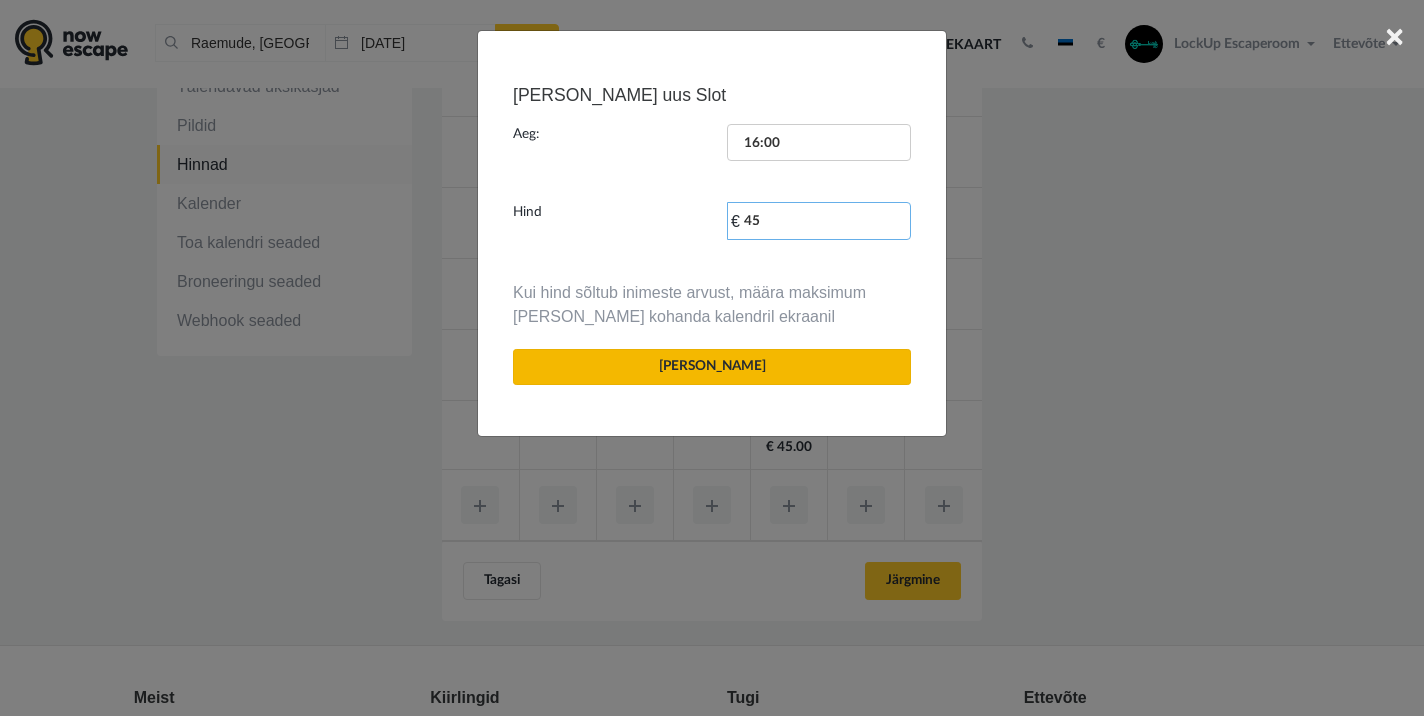 type on "45" 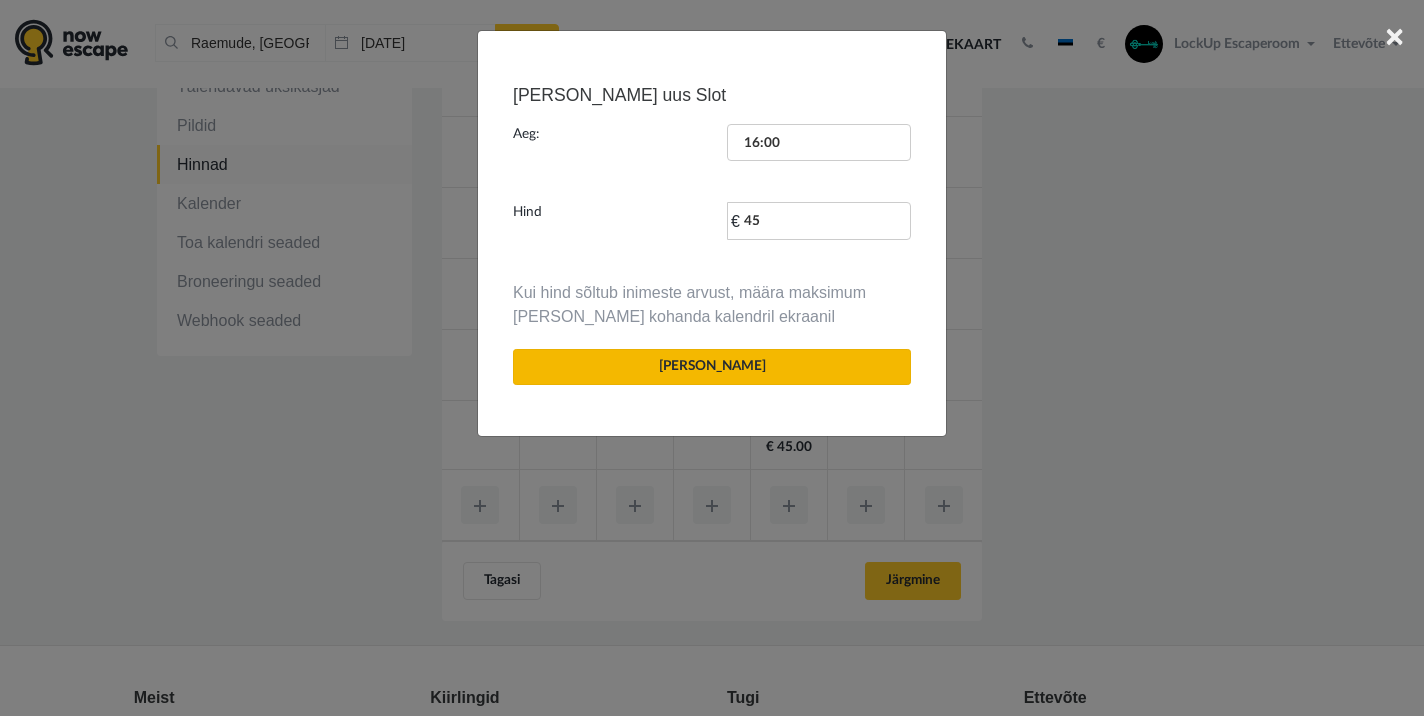 click on "[PERSON_NAME]" at bounding box center [712, 367] 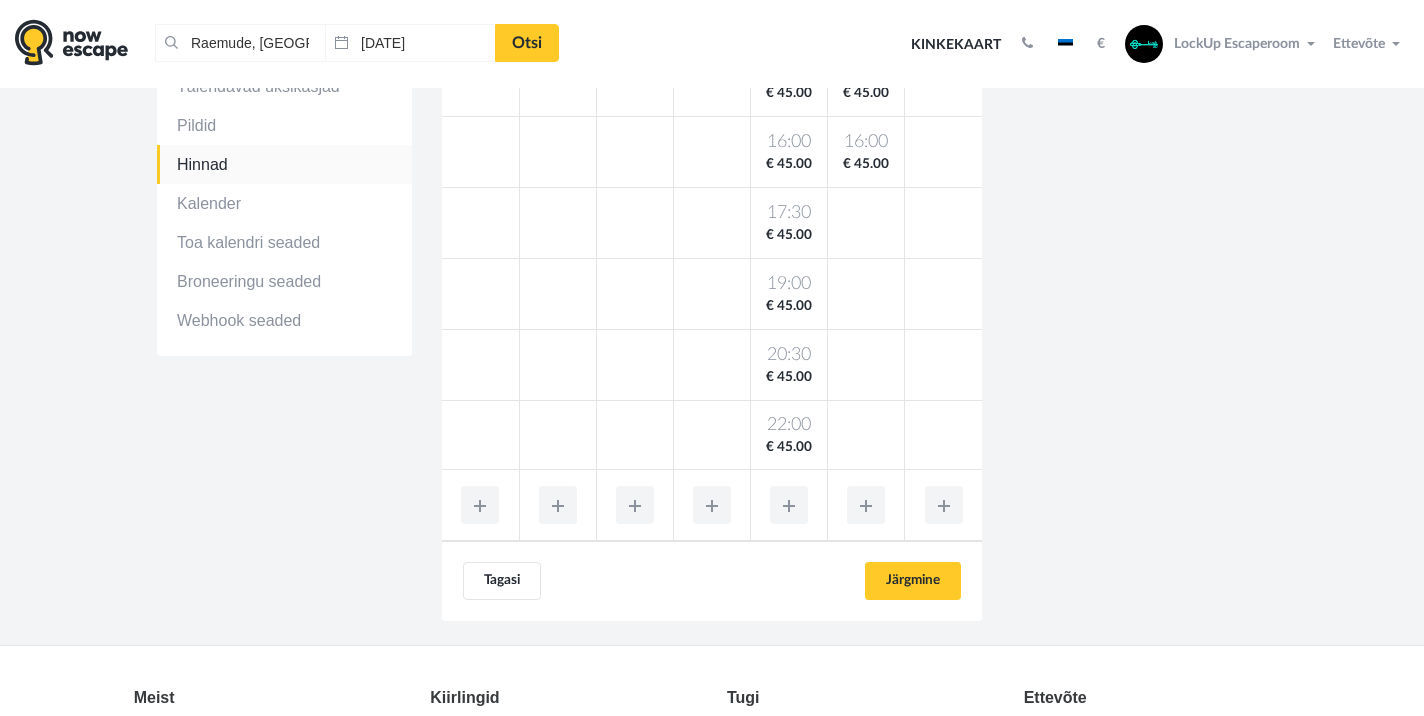 click at bounding box center (866, 505) 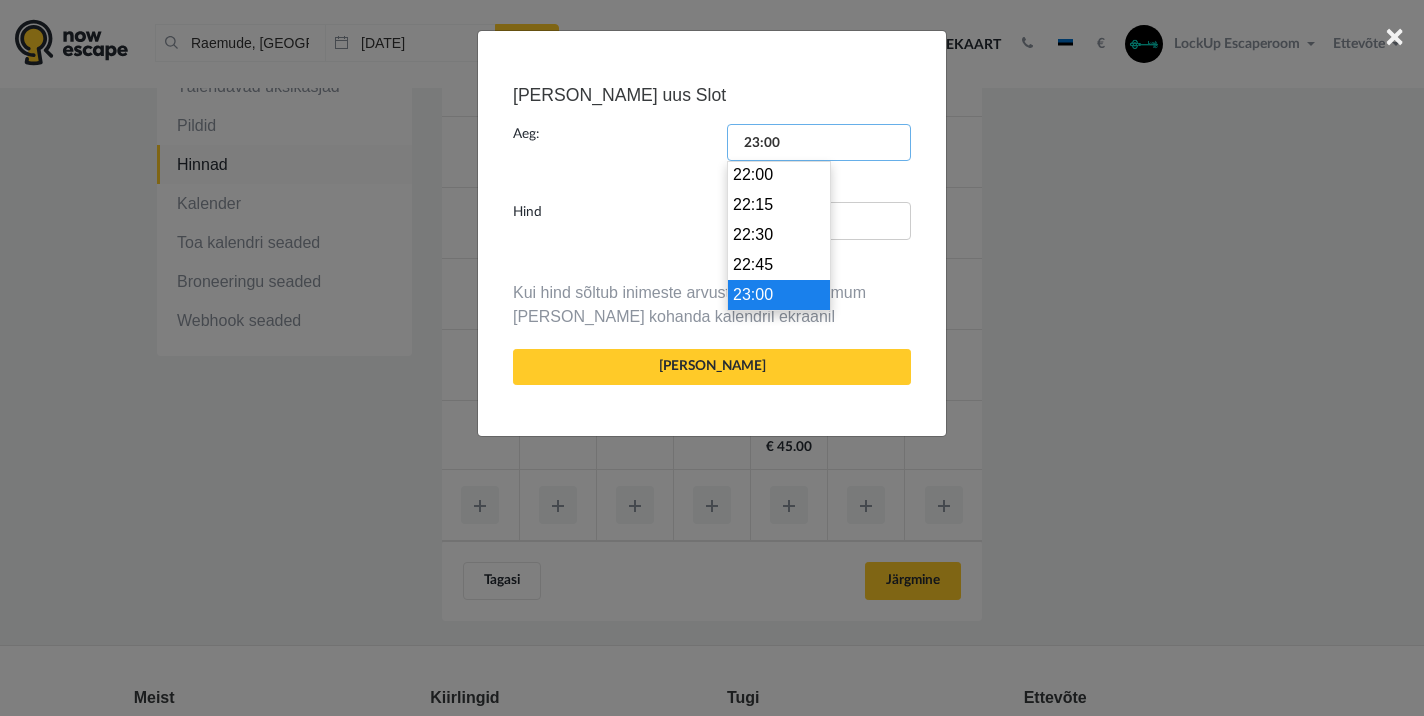 drag, startPoint x: 790, startPoint y: 136, endPoint x: 691, endPoint y: 131, distance: 99.12618 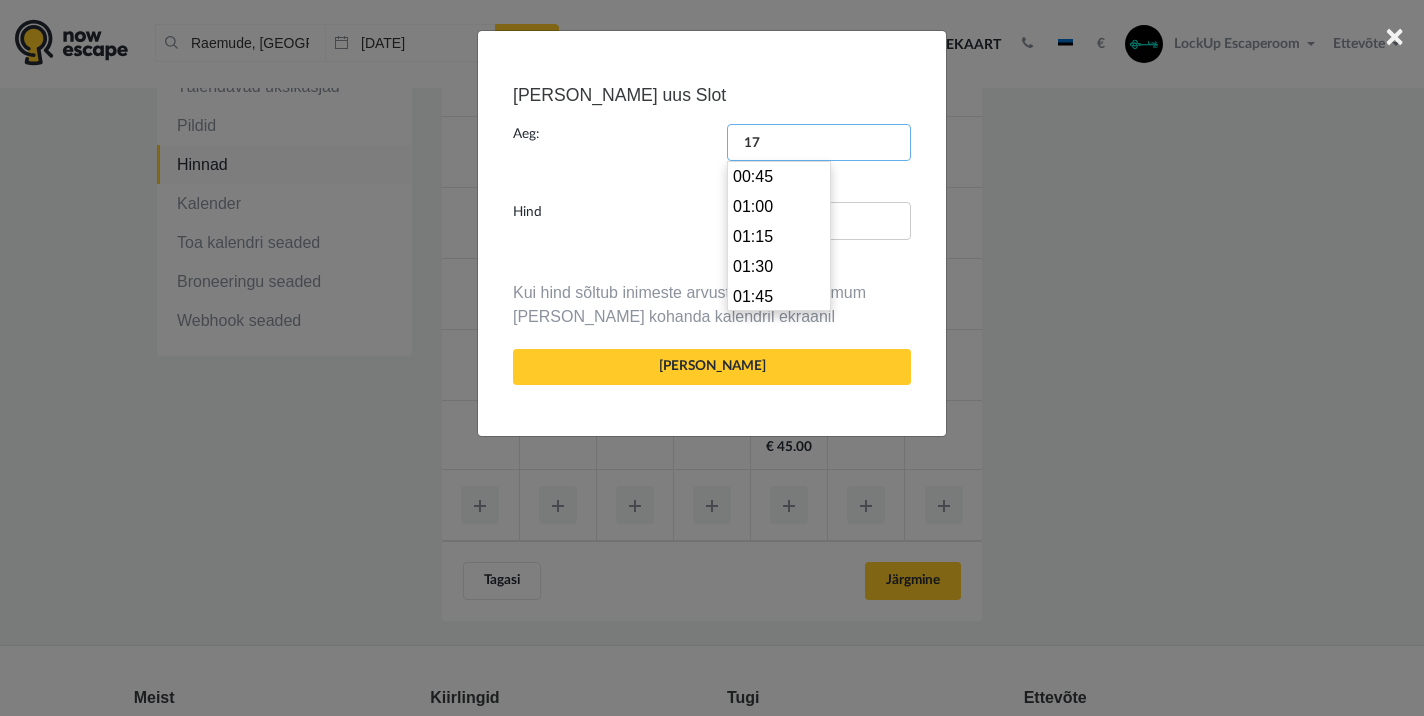 scroll, scrollTop: 2010, scrollLeft: 0, axis: vertical 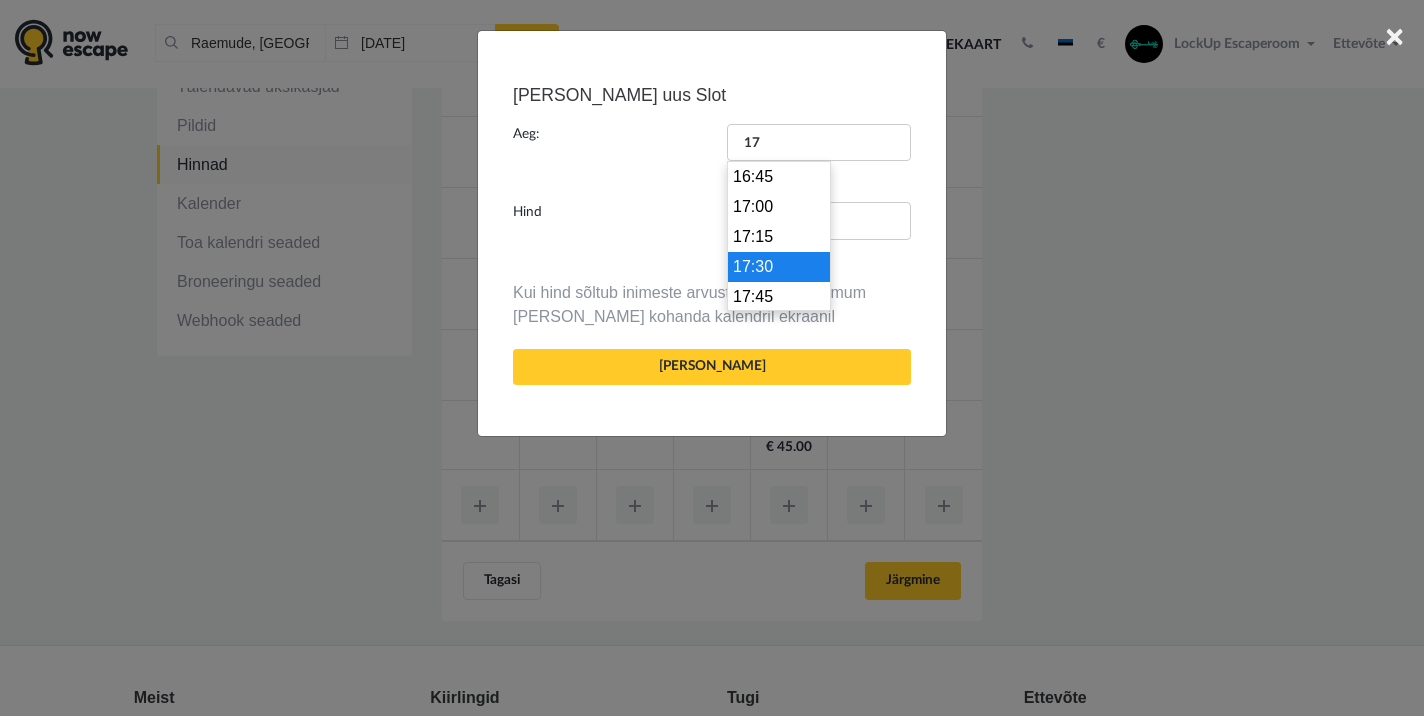 type on "17:30" 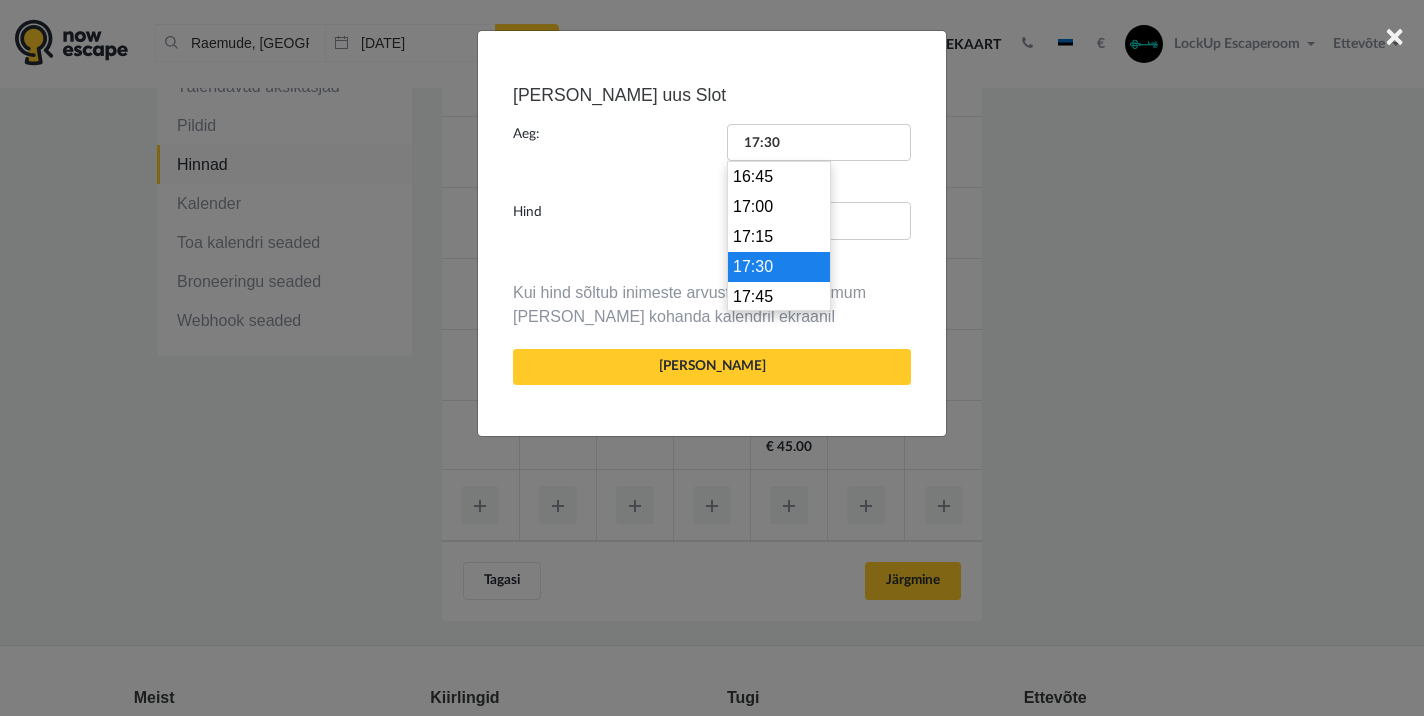 click on "17:30" at bounding box center [779, 267] 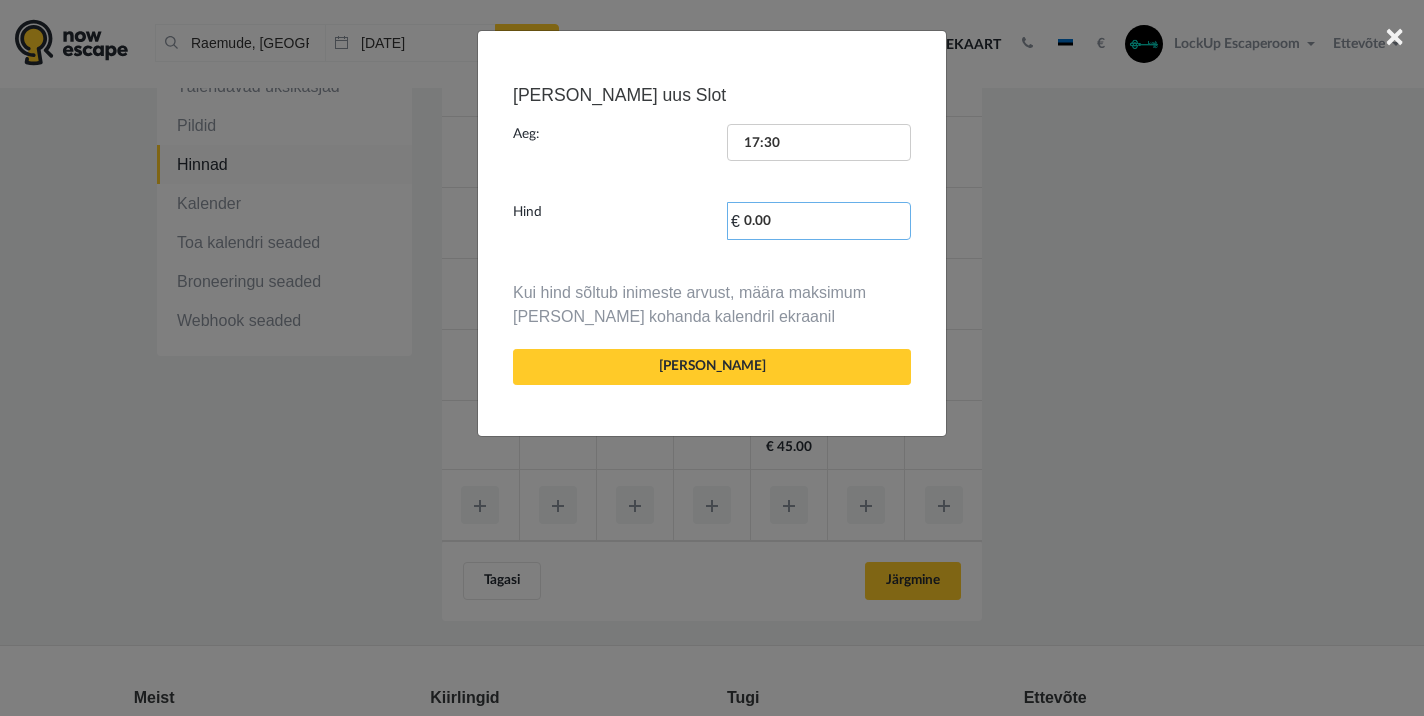 drag, startPoint x: 777, startPoint y: 223, endPoint x: 741, endPoint y: 222, distance: 36.013885 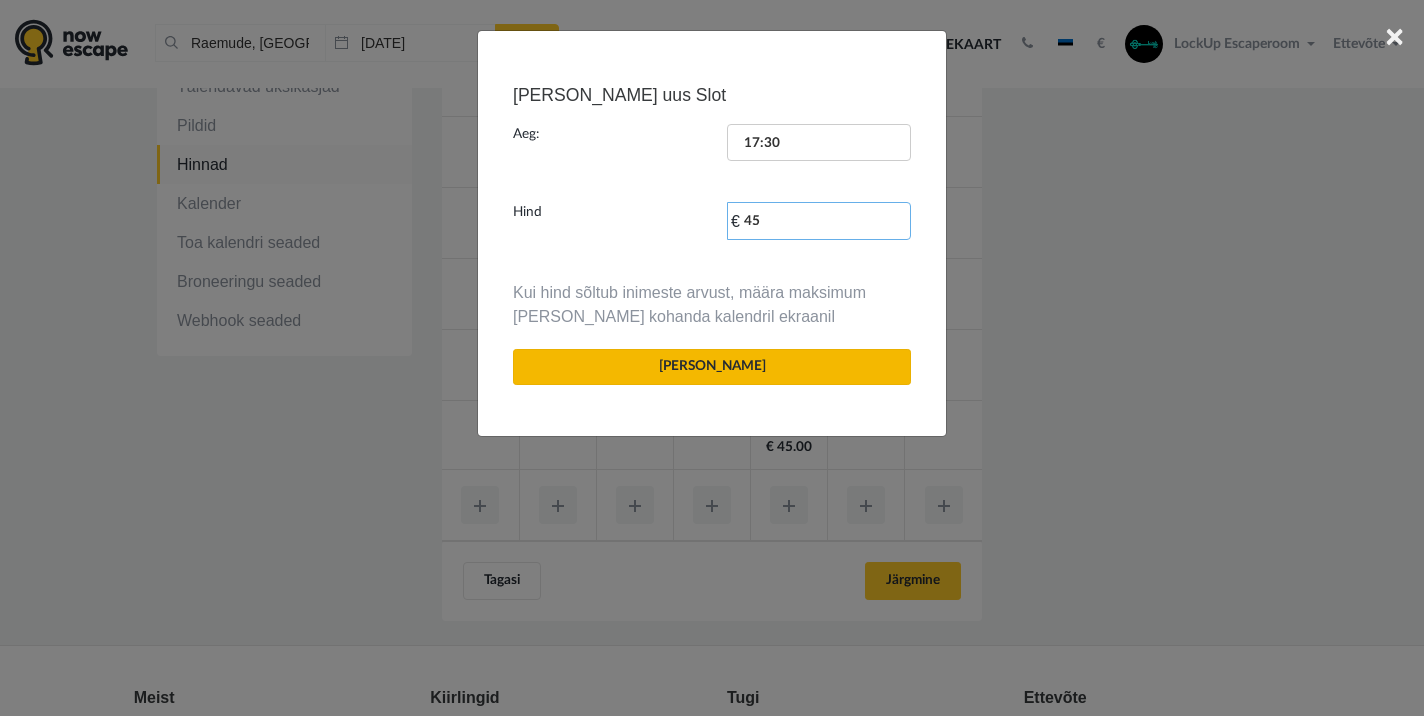 type on "45" 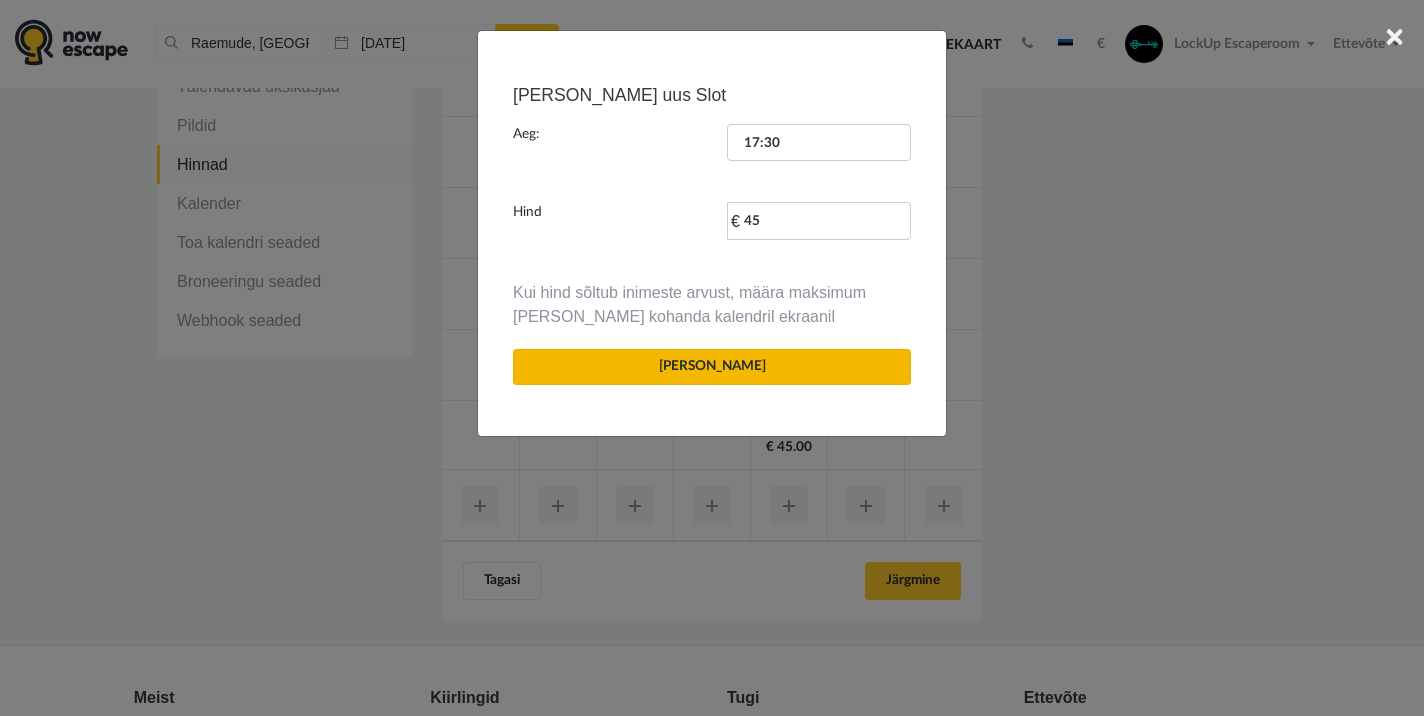 click on "[PERSON_NAME]" at bounding box center (712, 367) 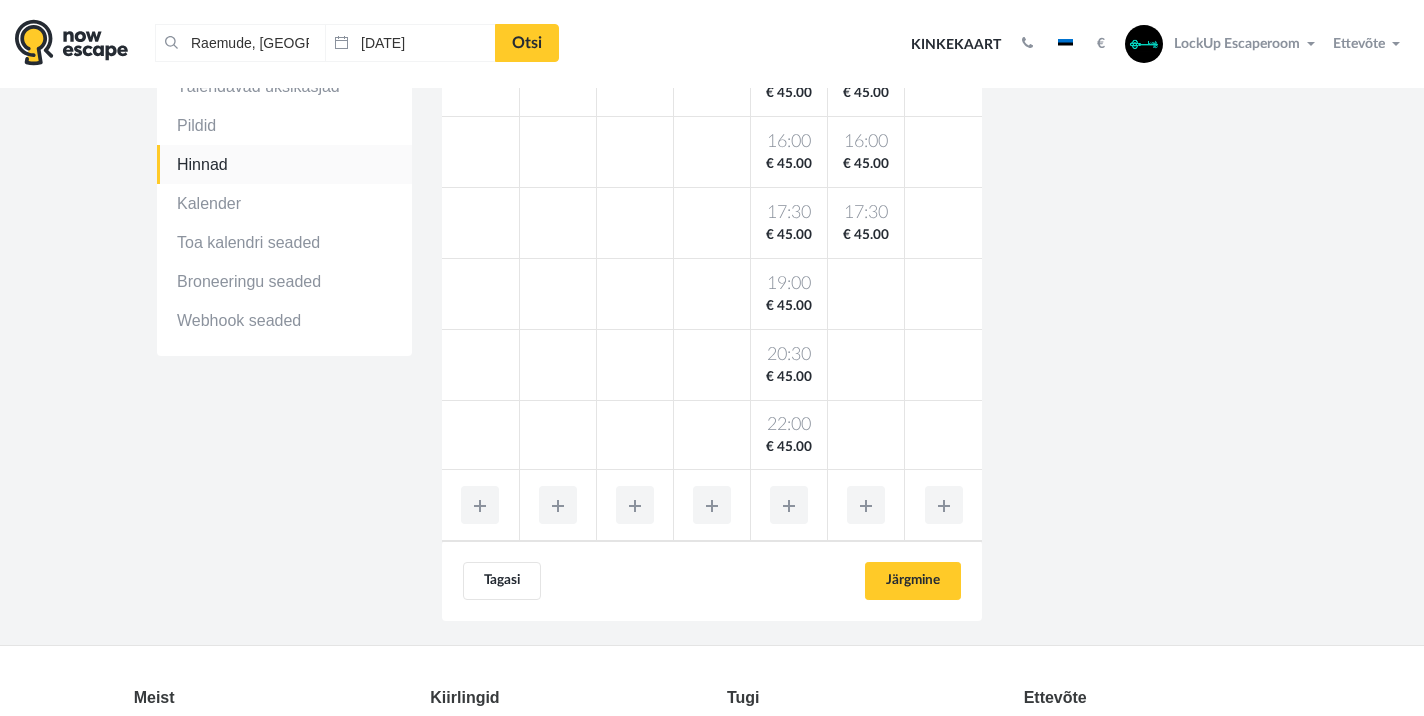 click at bounding box center [866, 505] 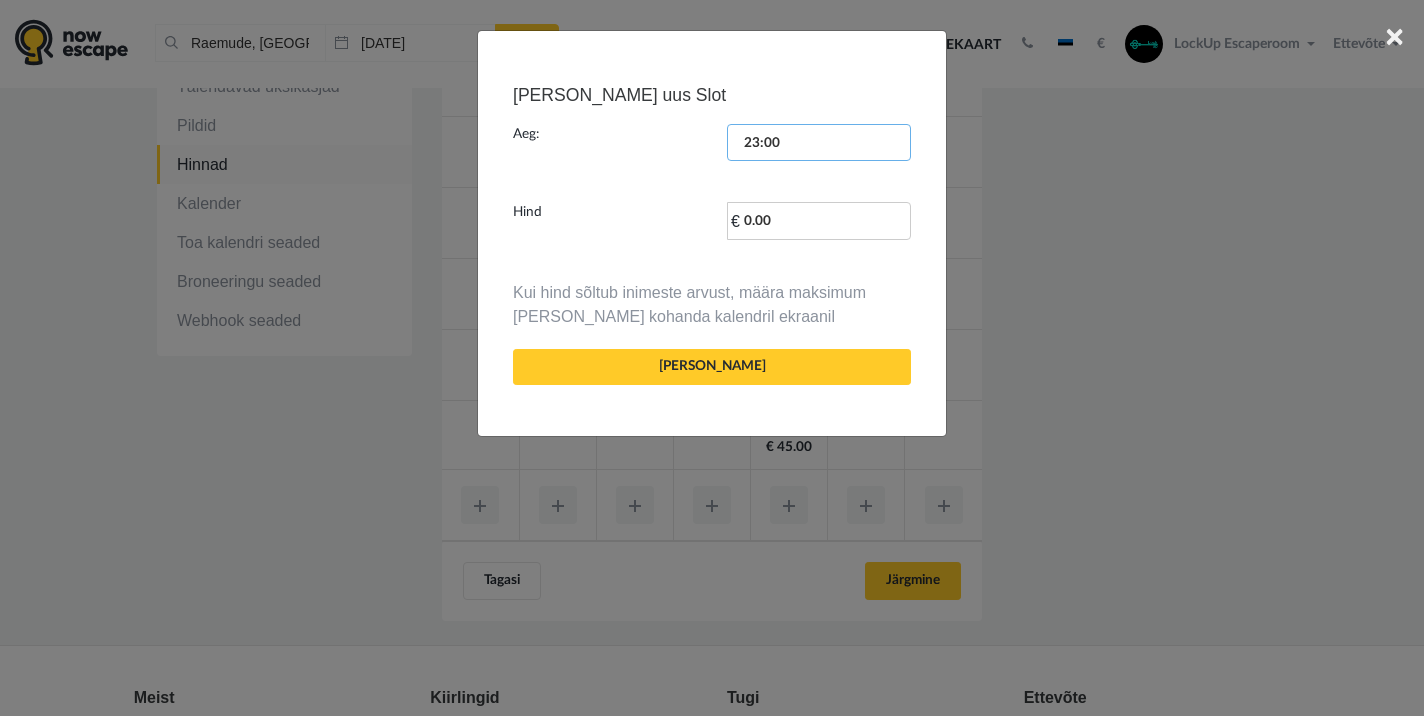 scroll, scrollTop: 2642, scrollLeft: 0, axis: vertical 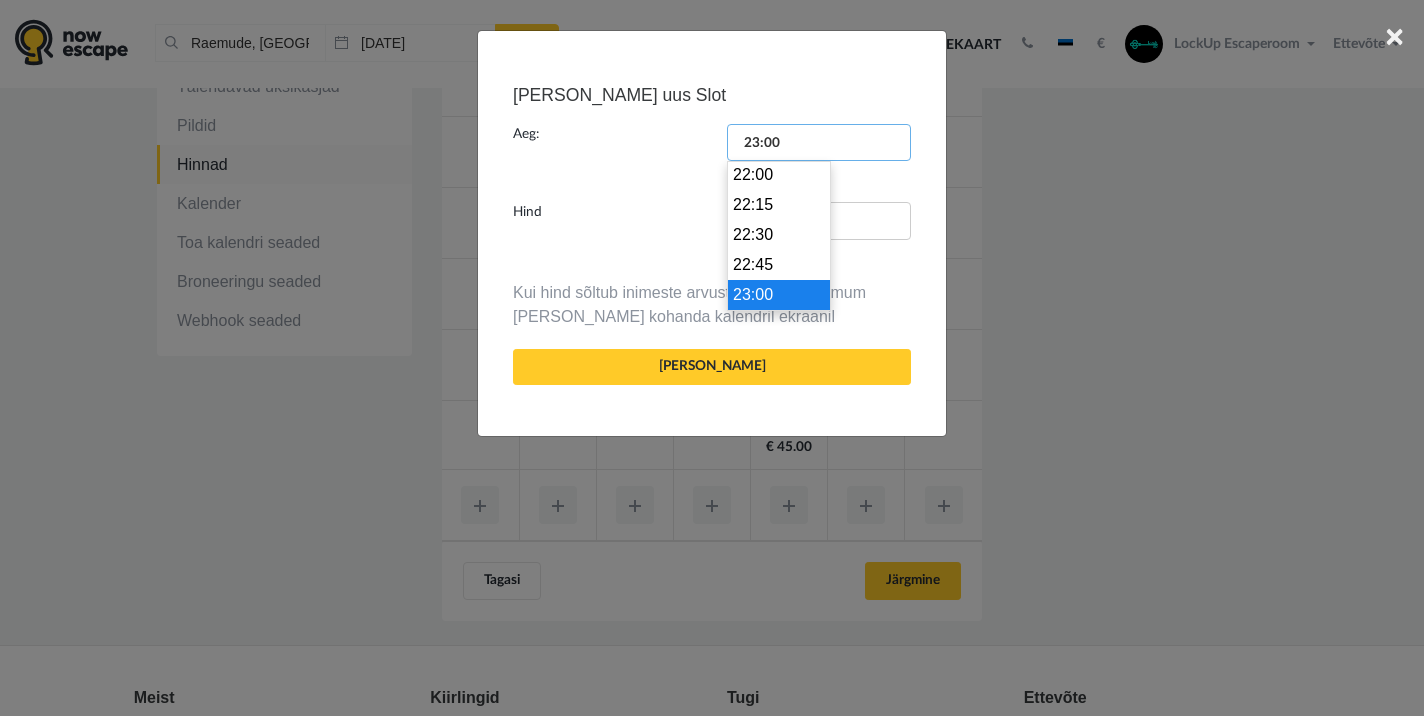 drag, startPoint x: 806, startPoint y: 143, endPoint x: 729, endPoint y: 141, distance: 77.02597 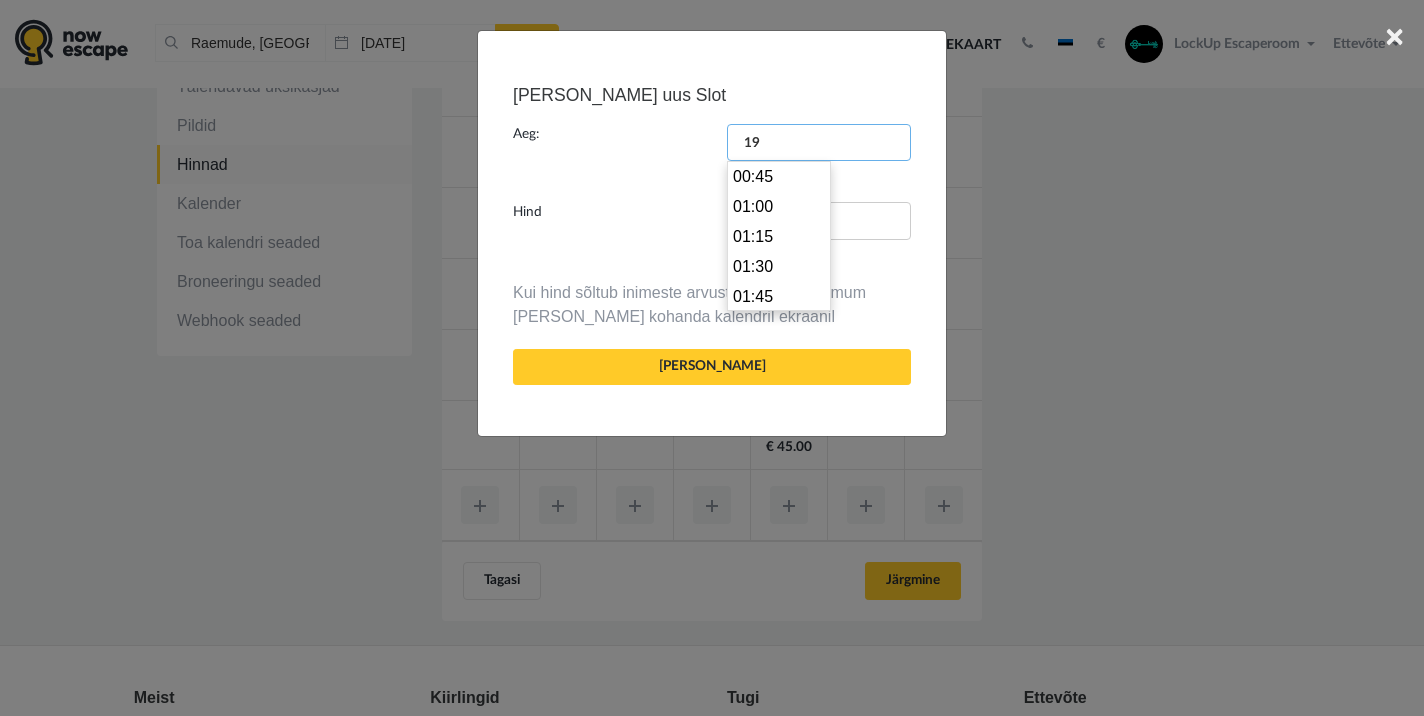 scroll, scrollTop: 2250, scrollLeft: 0, axis: vertical 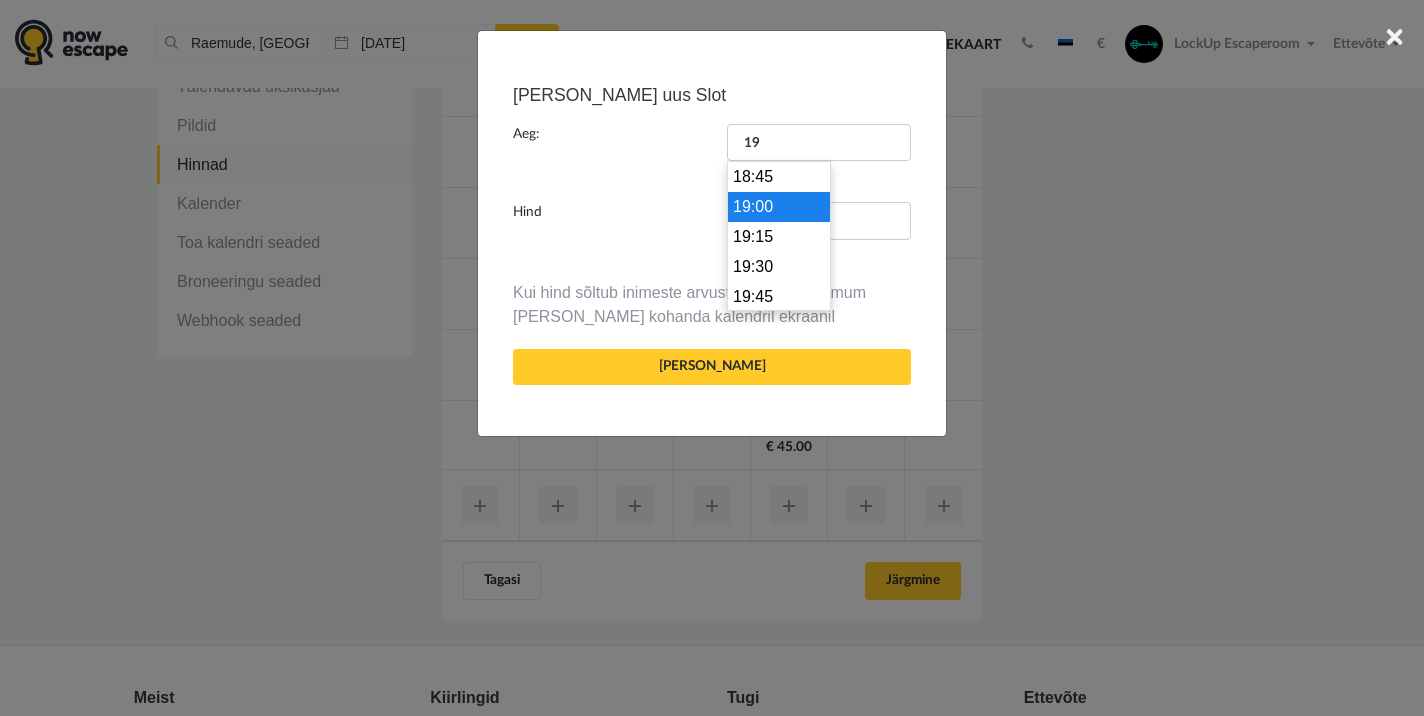 type on "19:00" 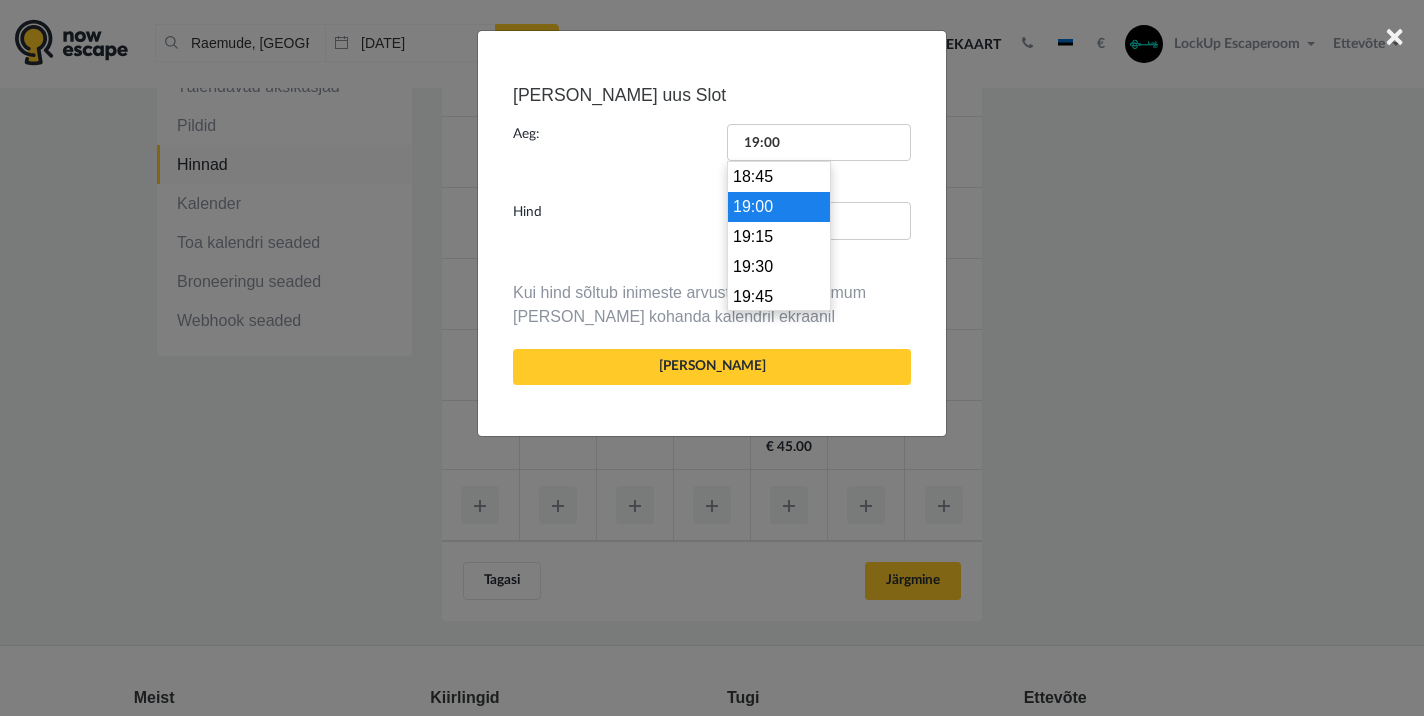 click on "19:00" at bounding box center (779, 207) 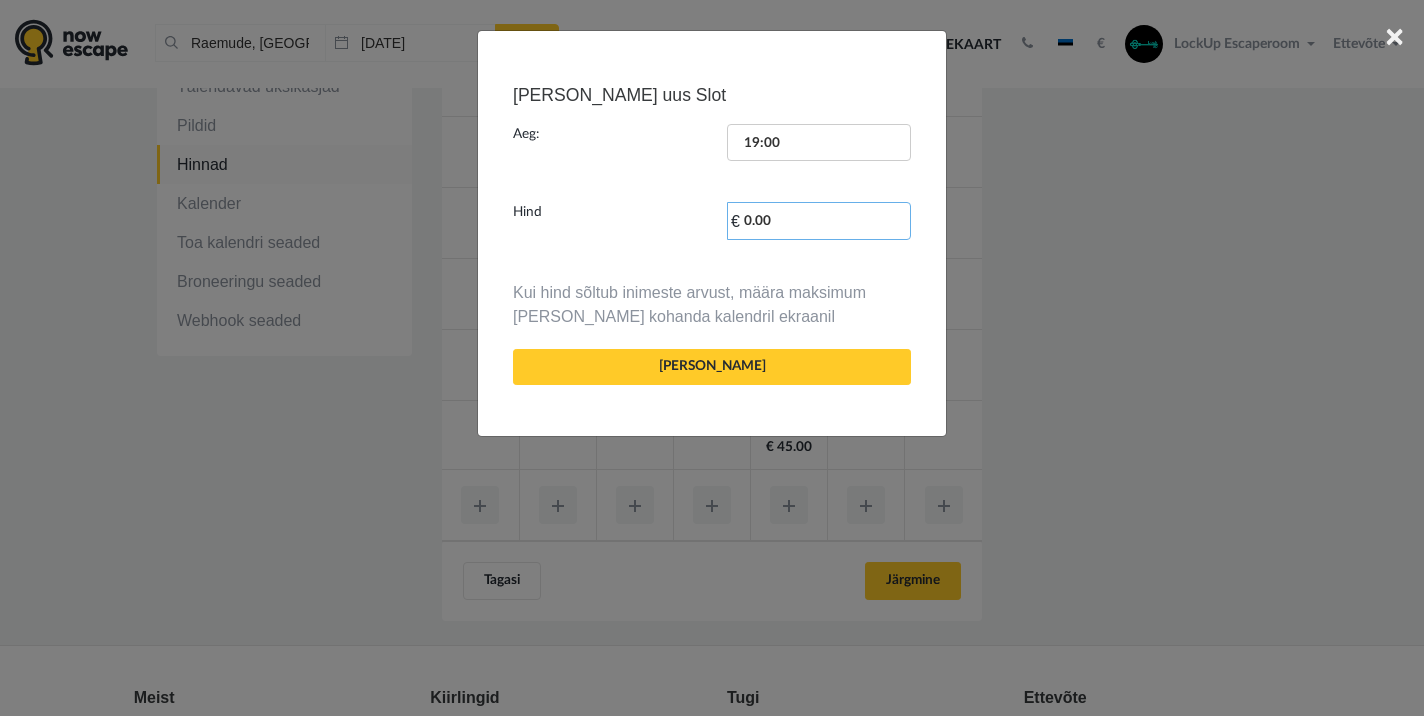 drag, startPoint x: 781, startPoint y: 223, endPoint x: 745, endPoint y: 220, distance: 36.124783 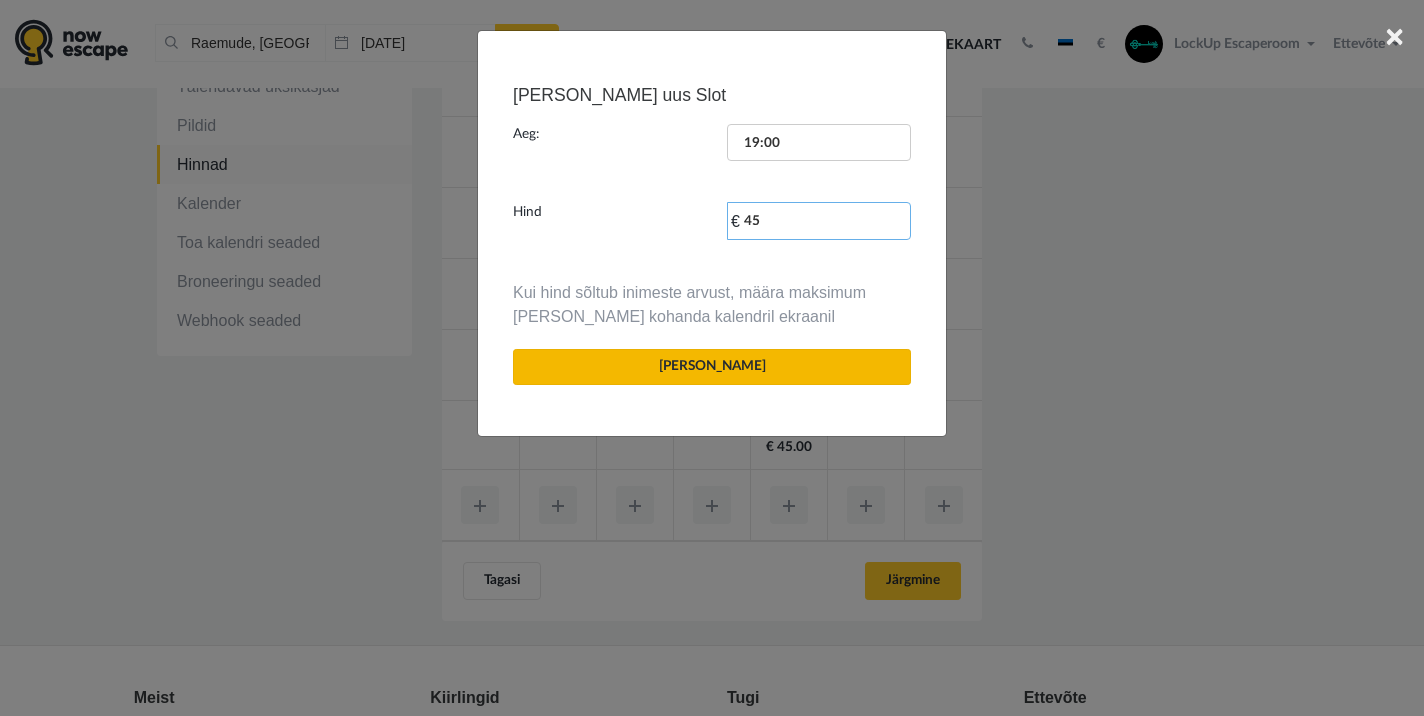 type on "45" 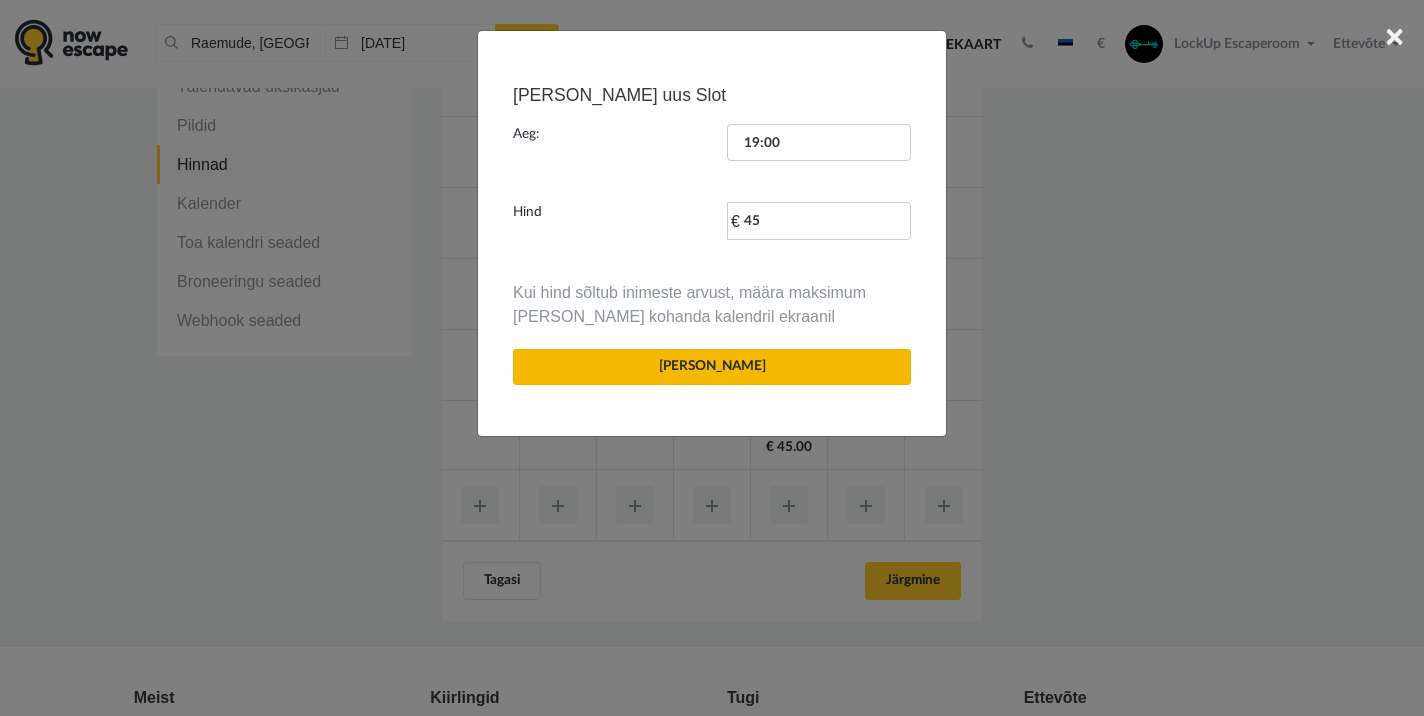 click on "[PERSON_NAME]" at bounding box center (712, 367) 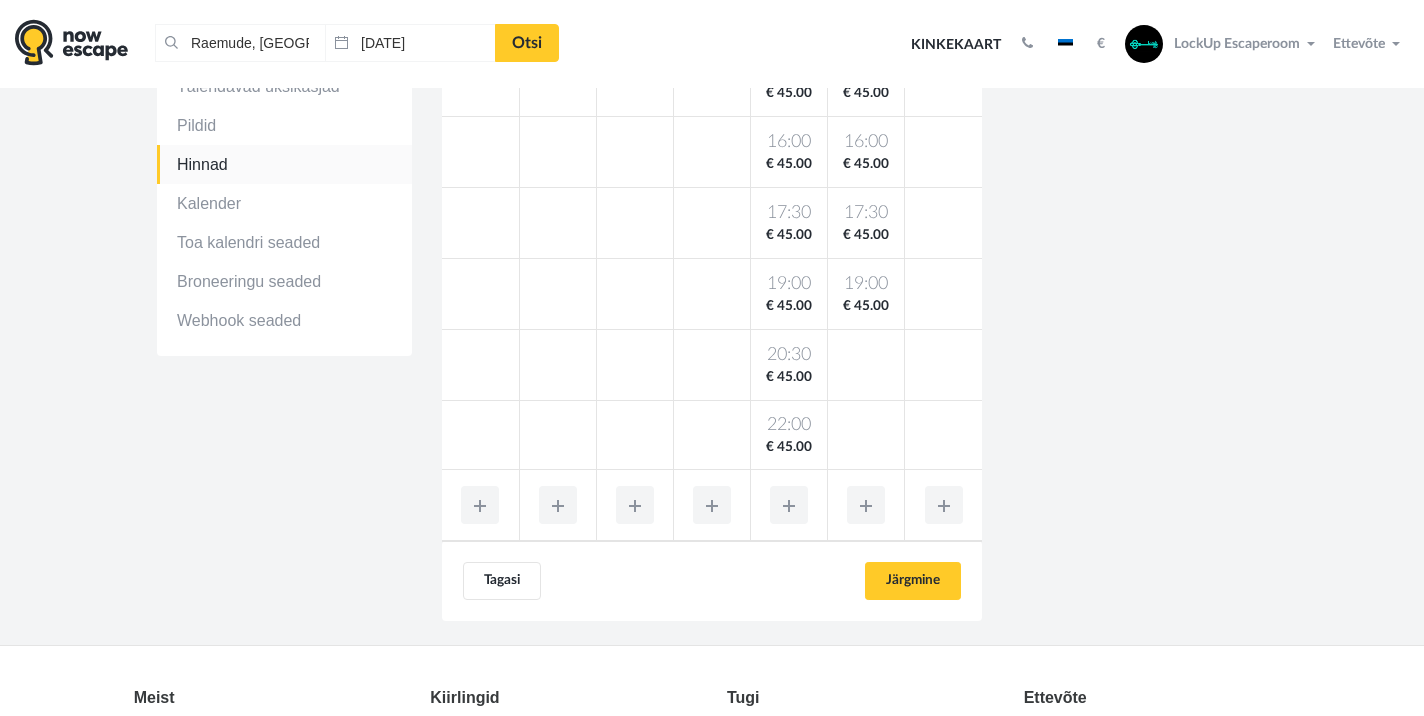click at bounding box center [866, 505] 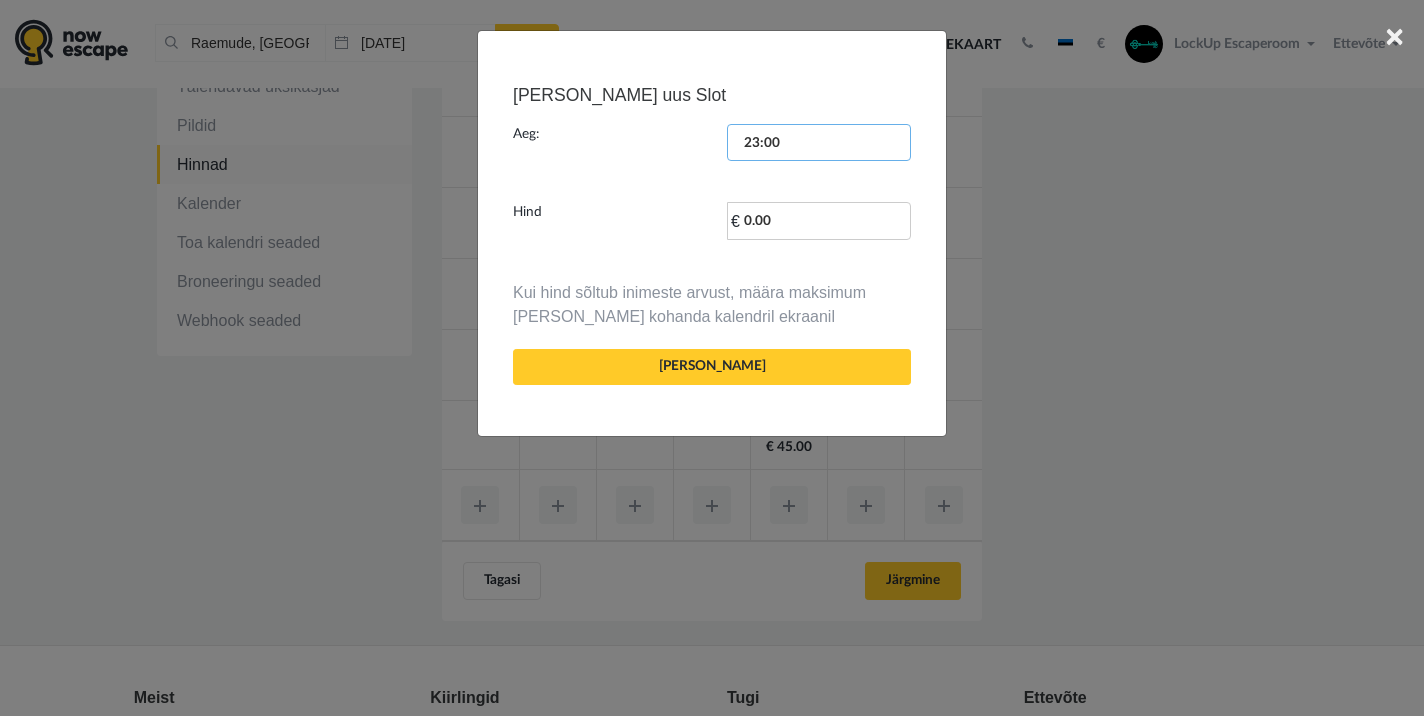 scroll, scrollTop: 2642, scrollLeft: 0, axis: vertical 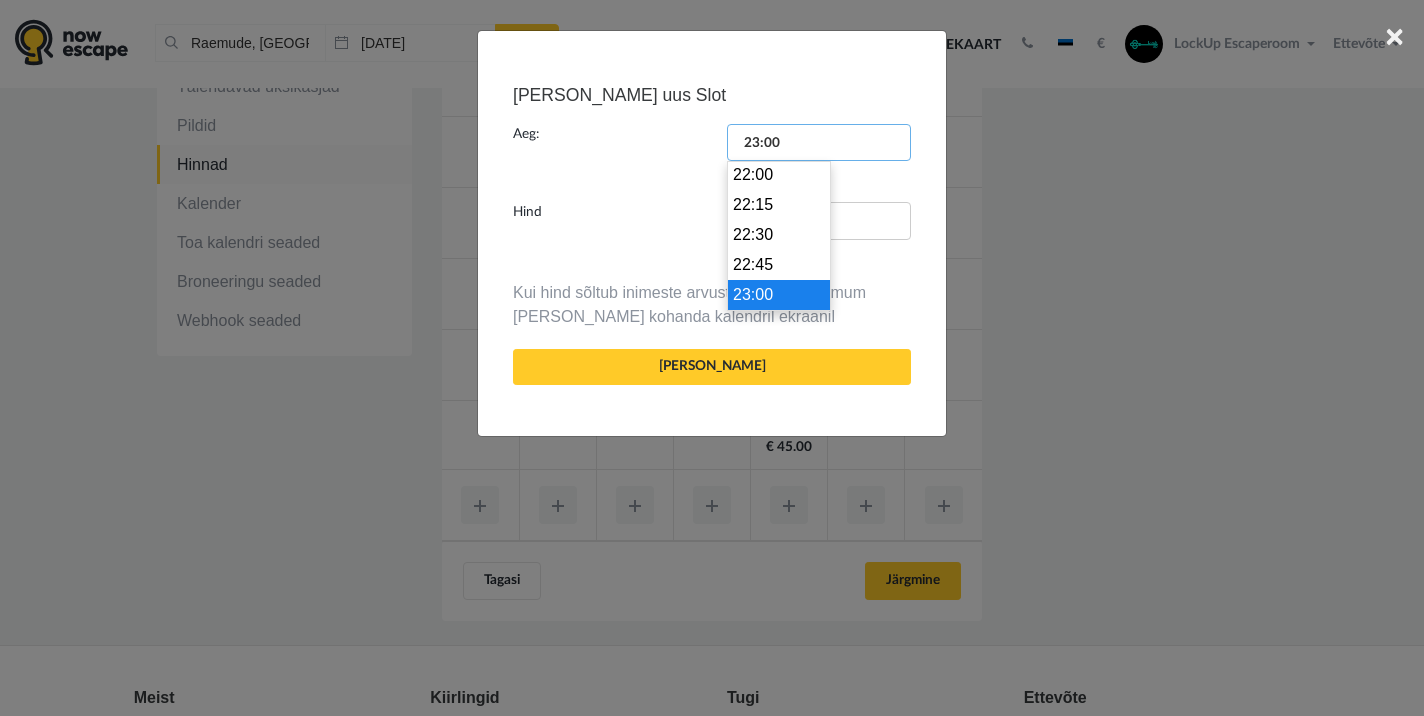 drag, startPoint x: 814, startPoint y: 140, endPoint x: 727, endPoint y: 134, distance: 87.20665 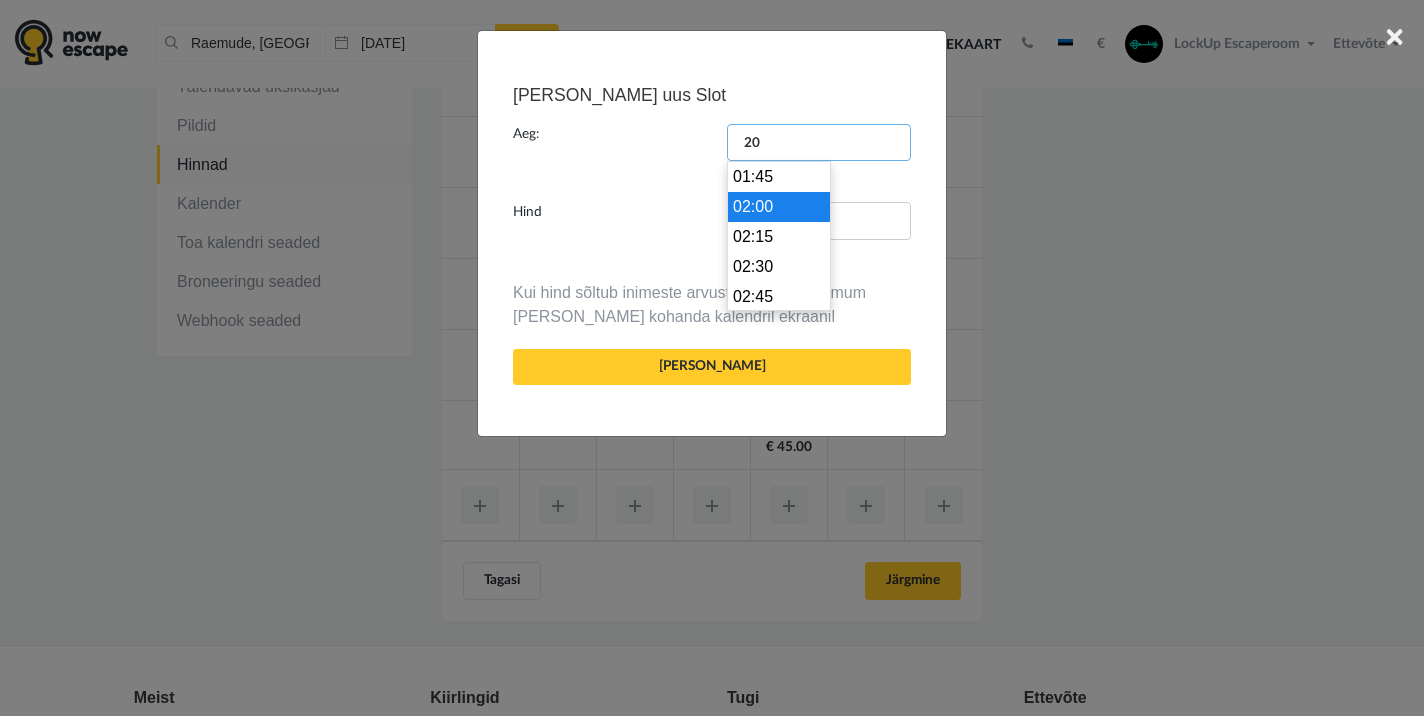 scroll, scrollTop: 2370, scrollLeft: 0, axis: vertical 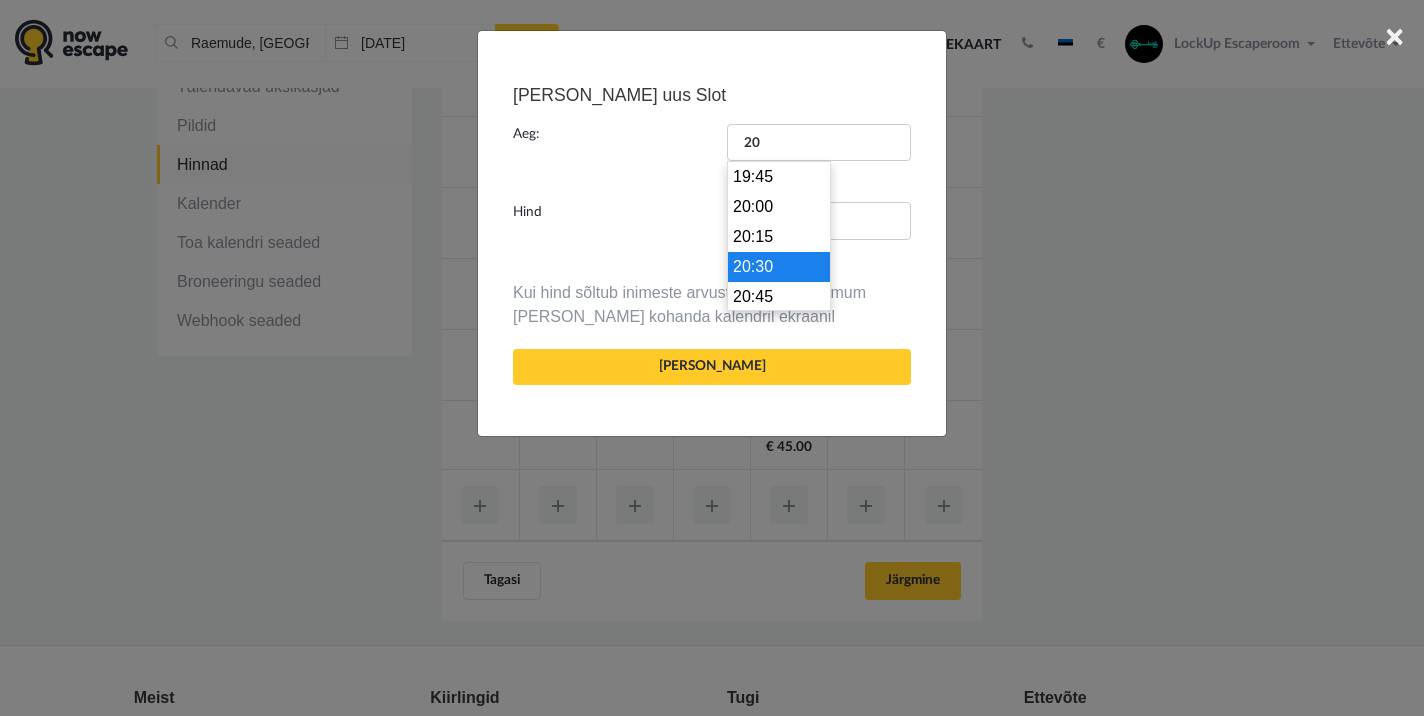 type on "20:30" 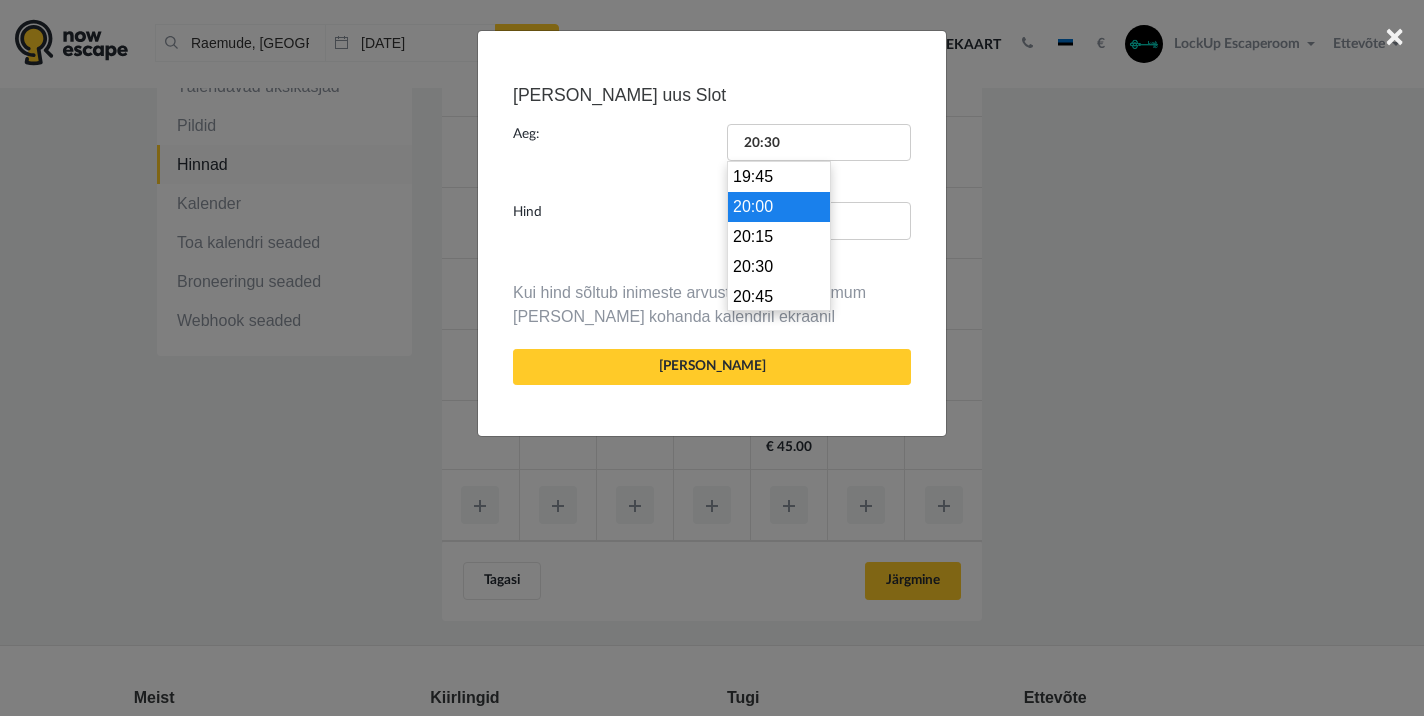 click on "20:30" at bounding box center [779, 267] 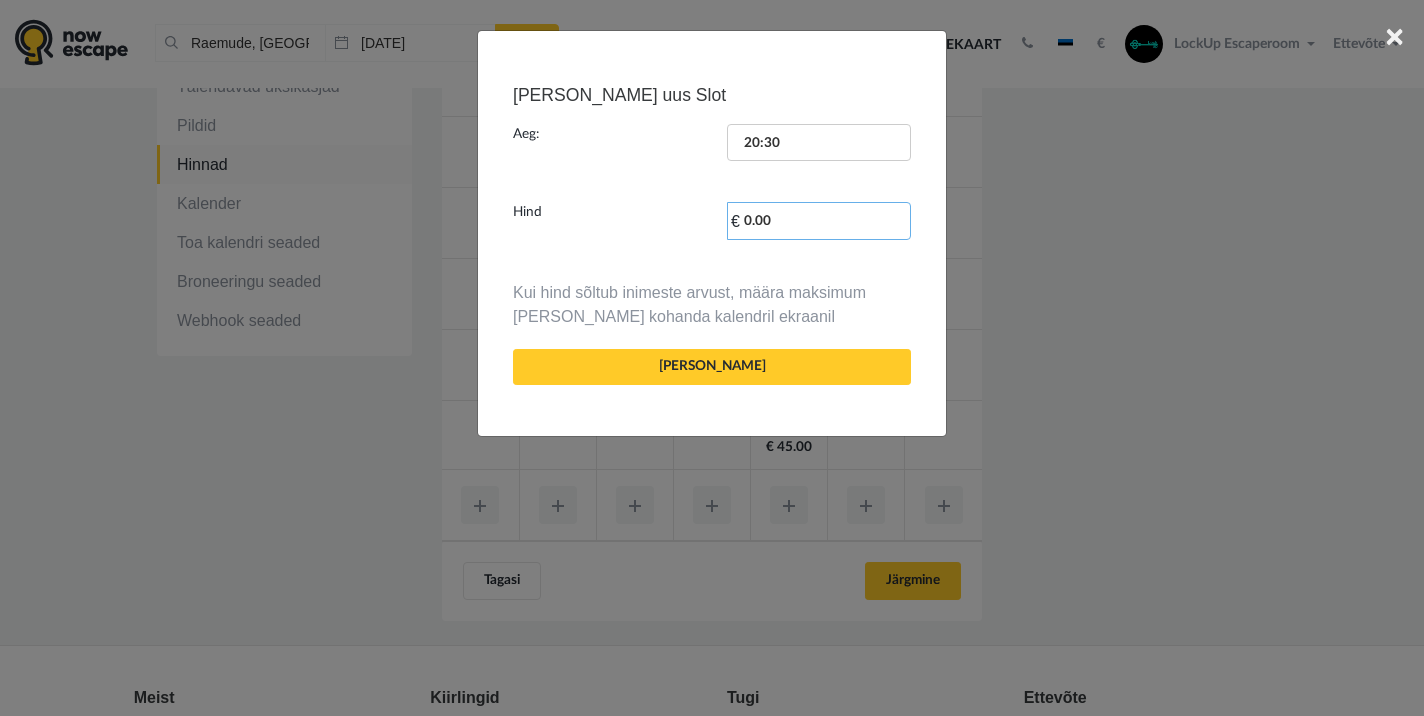drag, startPoint x: 792, startPoint y: 213, endPoint x: 739, endPoint y: 216, distance: 53.08484 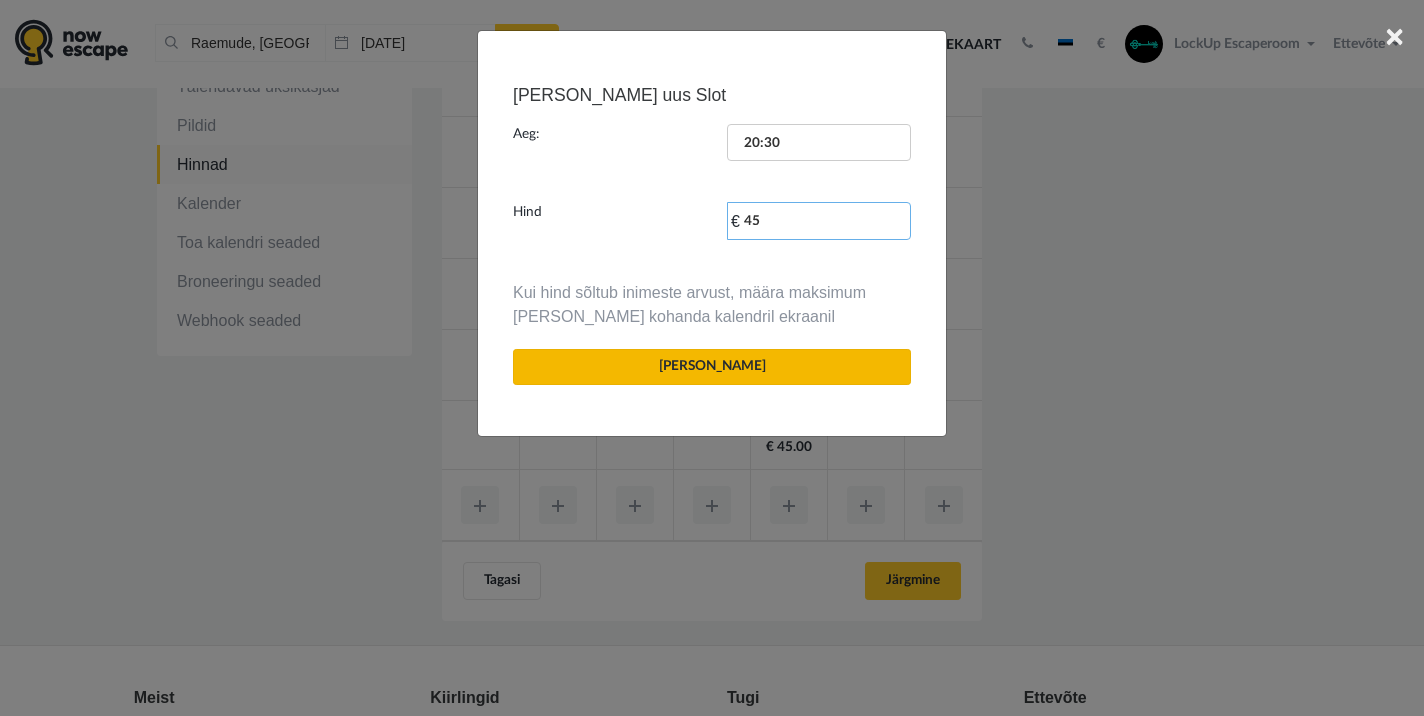 type on "45" 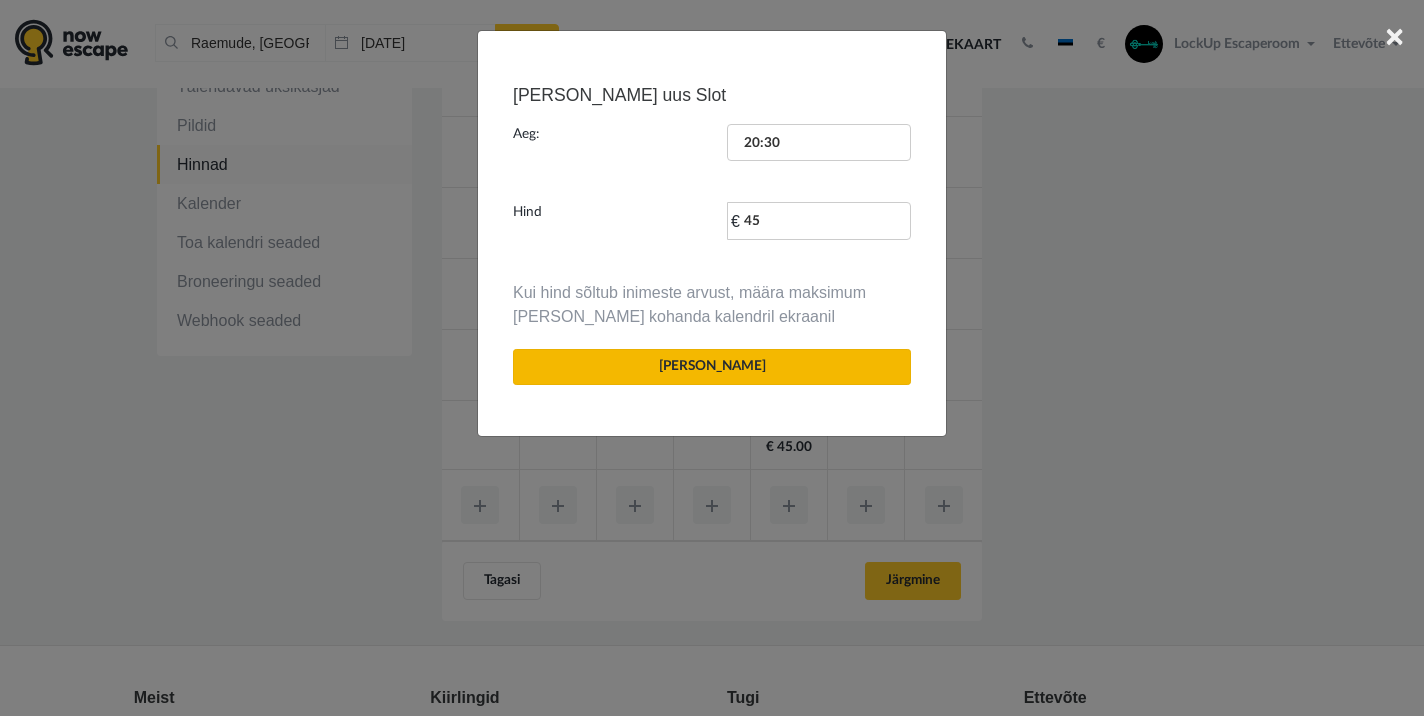 click on "[PERSON_NAME]" at bounding box center (712, 367) 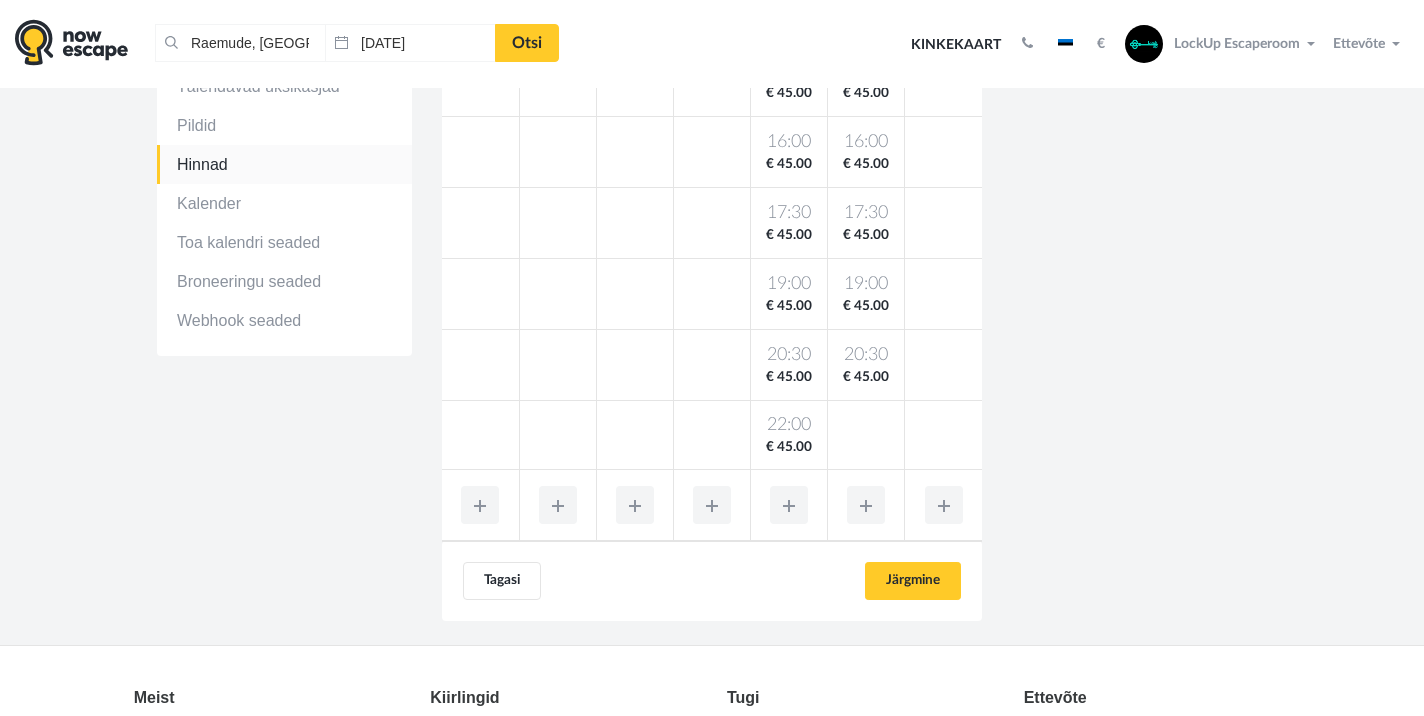 click at bounding box center (866, 505) 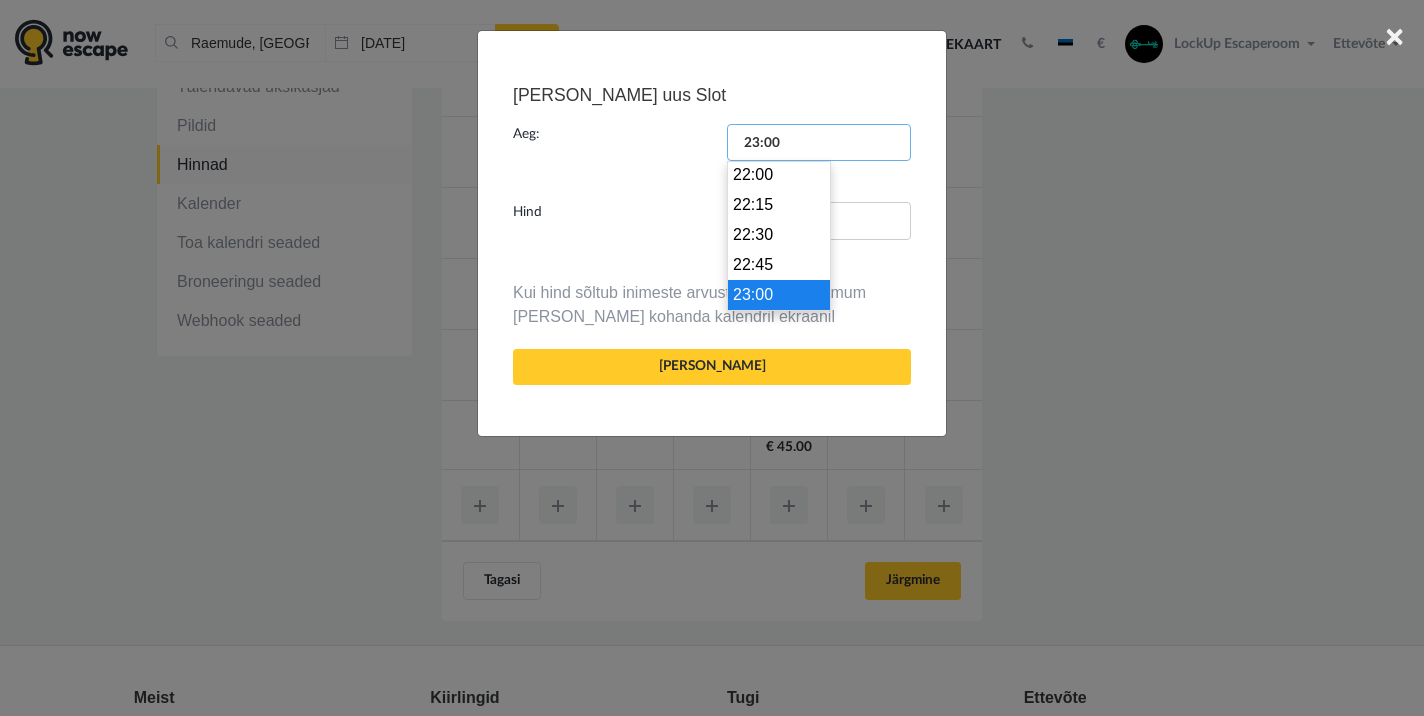 drag, startPoint x: 807, startPoint y: 139, endPoint x: 704, endPoint y: 135, distance: 103.077644 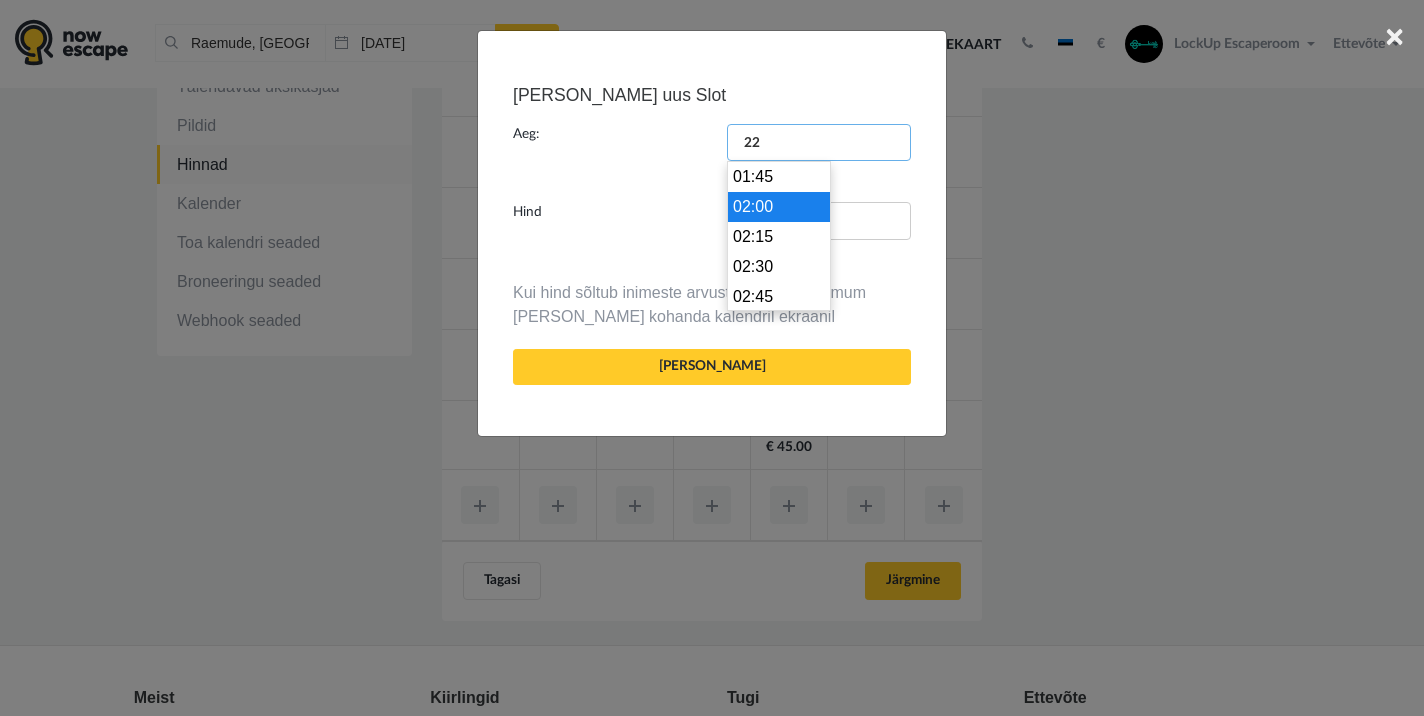 scroll, scrollTop: 2610, scrollLeft: 0, axis: vertical 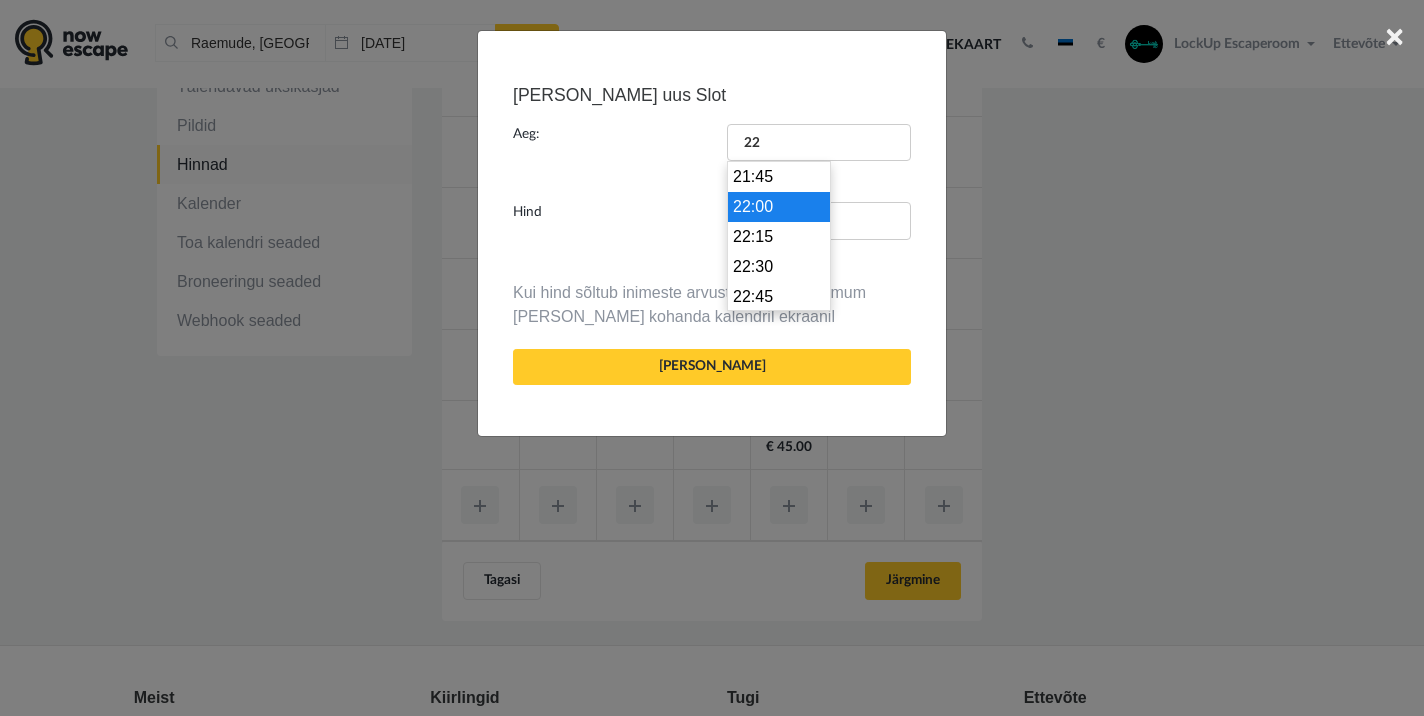 type on "22:00" 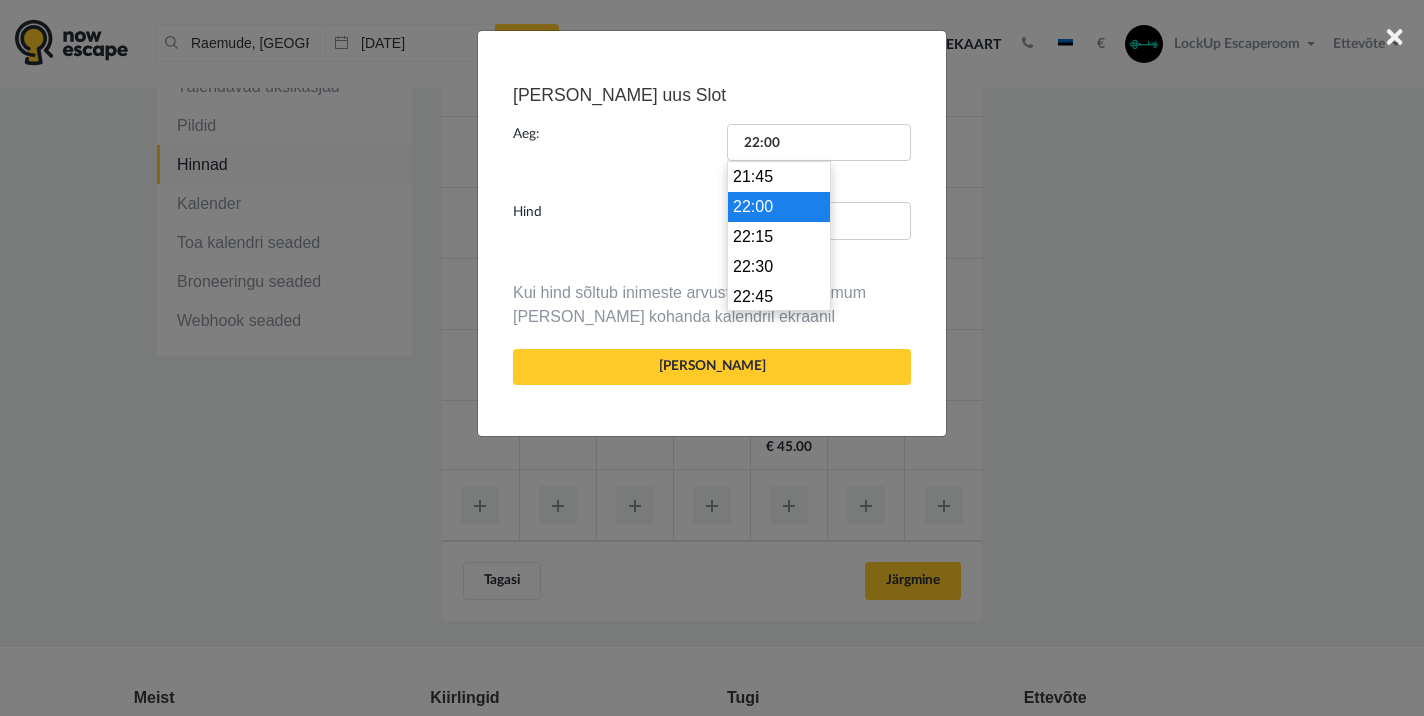 click on "22:00" at bounding box center (779, 207) 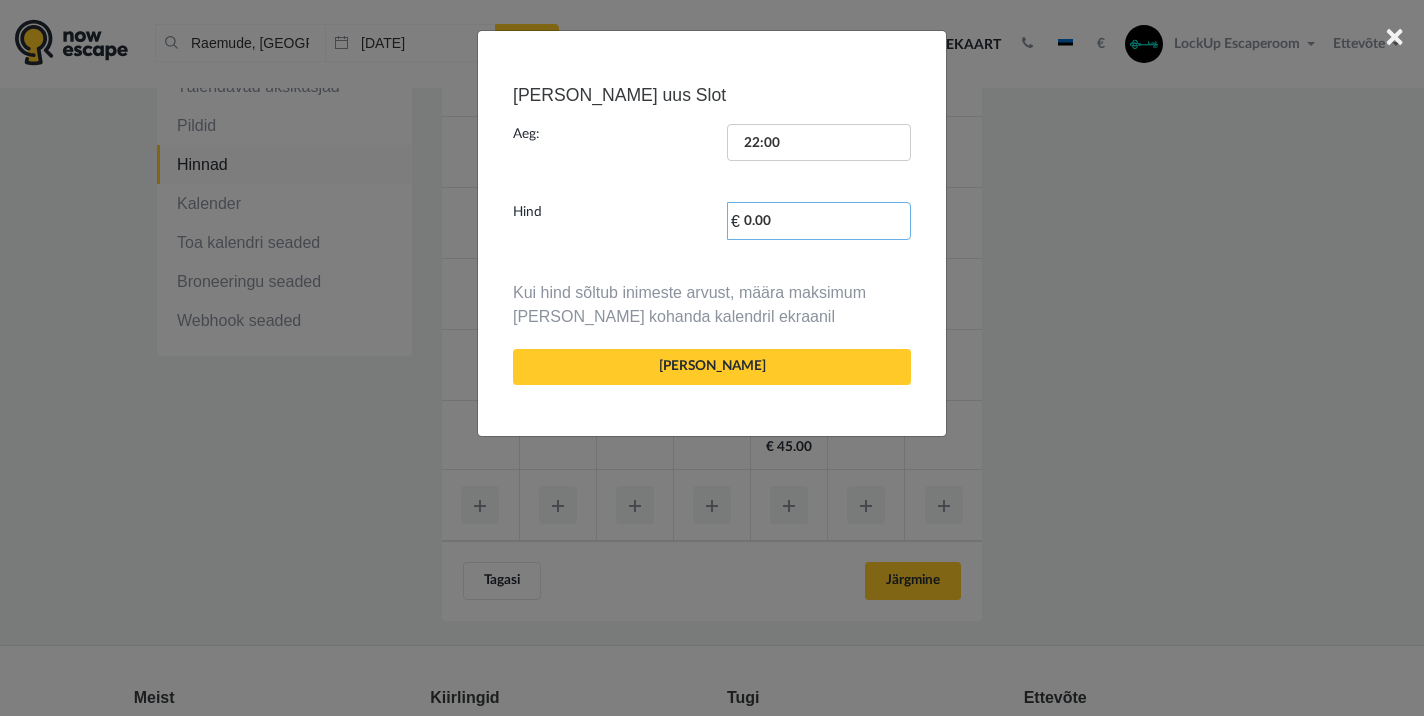 drag, startPoint x: 789, startPoint y: 224, endPoint x: 746, endPoint y: 224, distance: 43 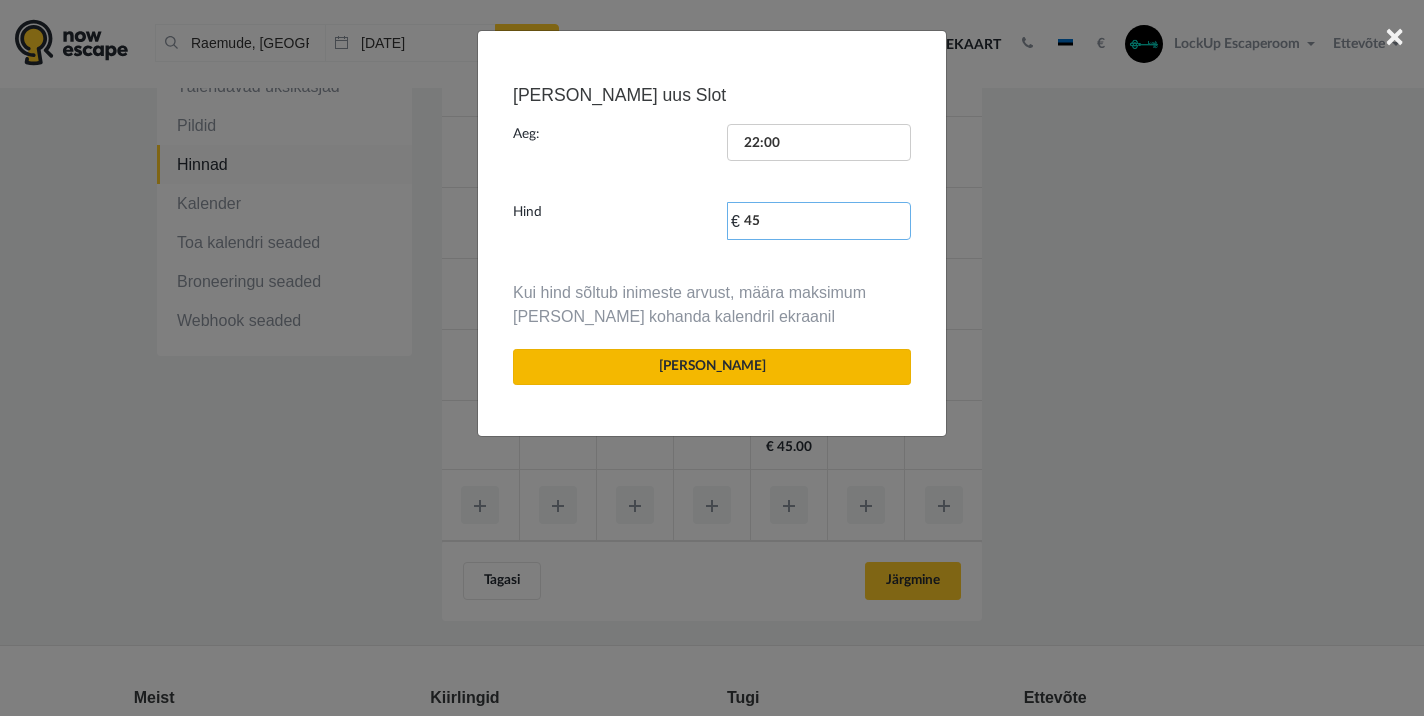type on "45" 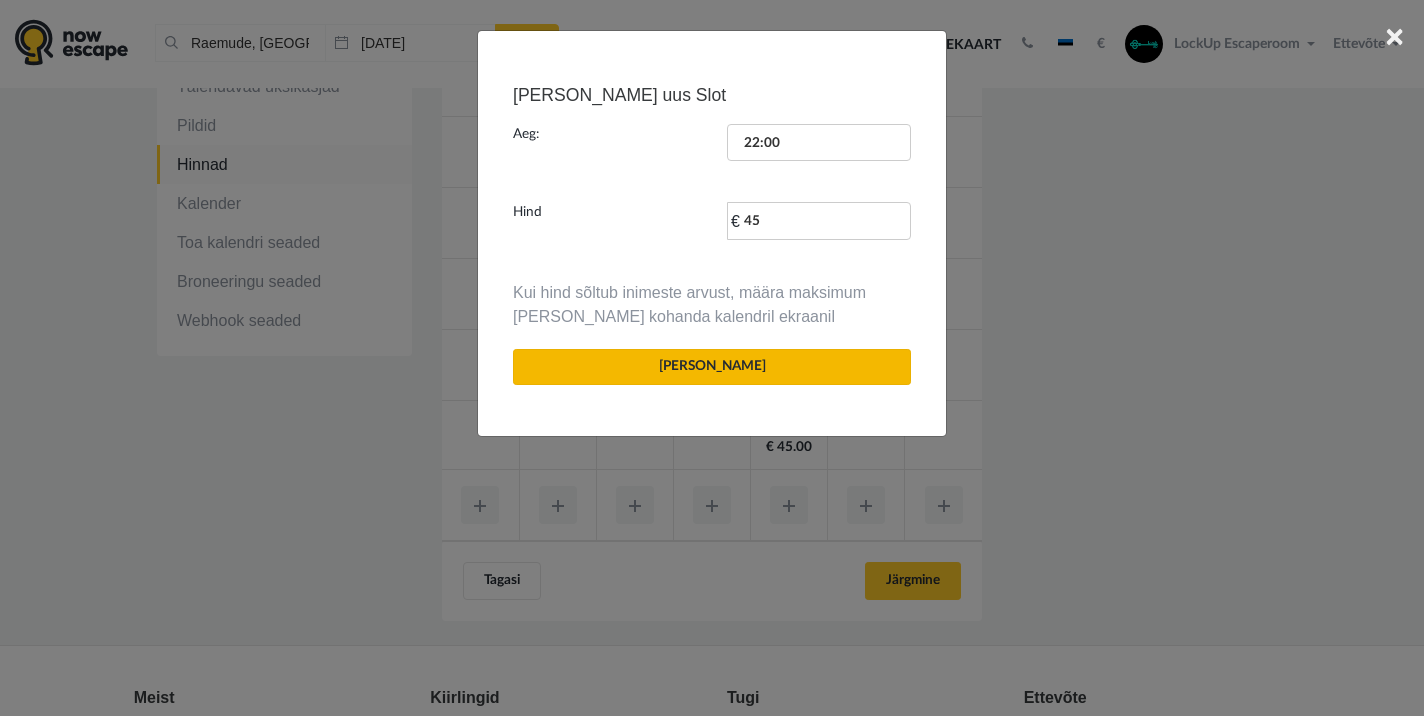 click on "[PERSON_NAME]" at bounding box center [712, 367] 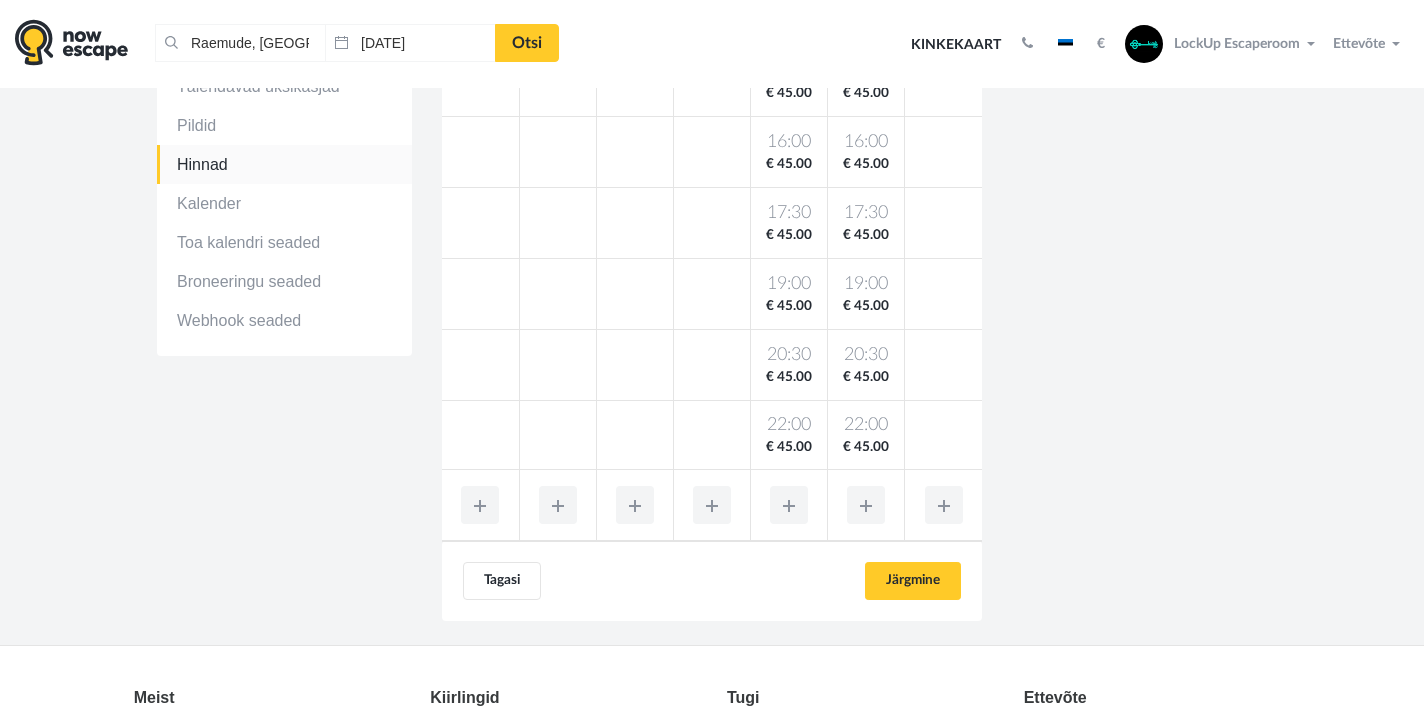 click at bounding box center (944, 505) 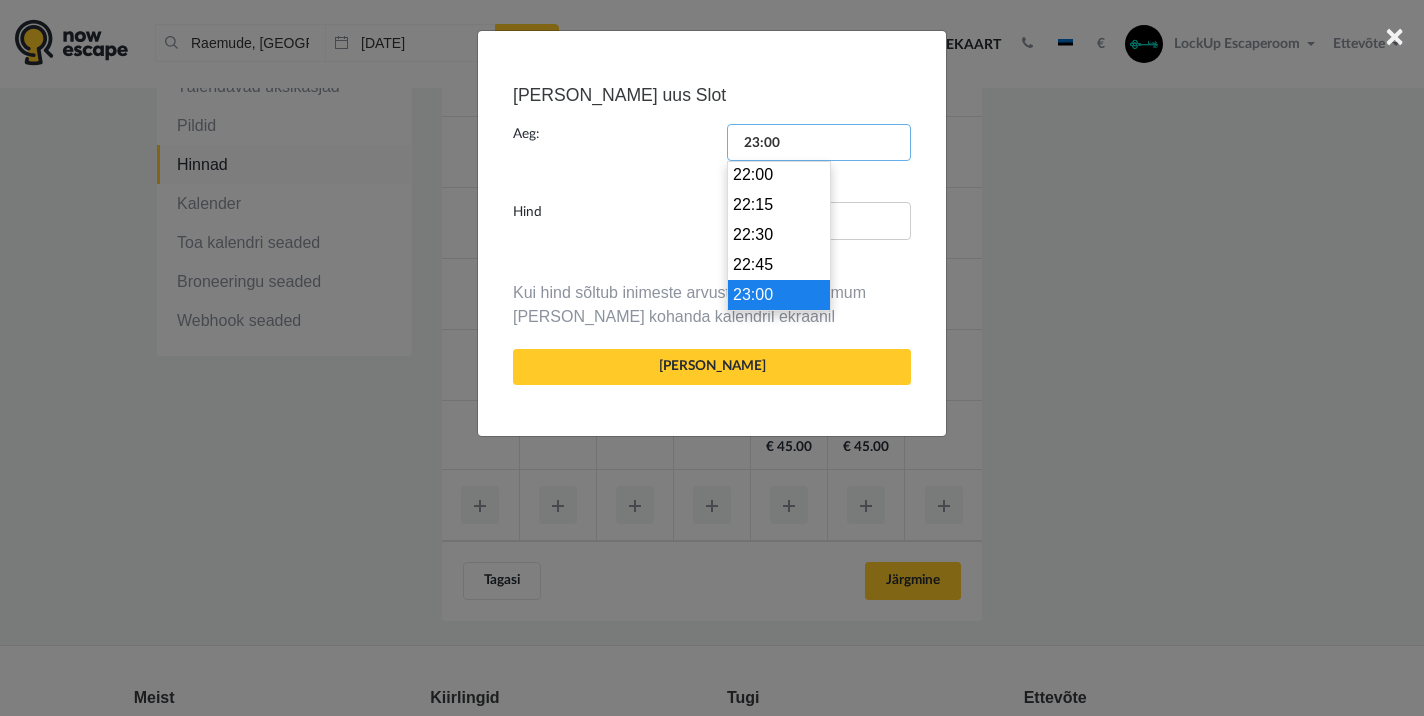 drag, startPoint x: 811, startPoint y: 142, endPoint x: 711, endPoint y: 134, distance: 100.31949 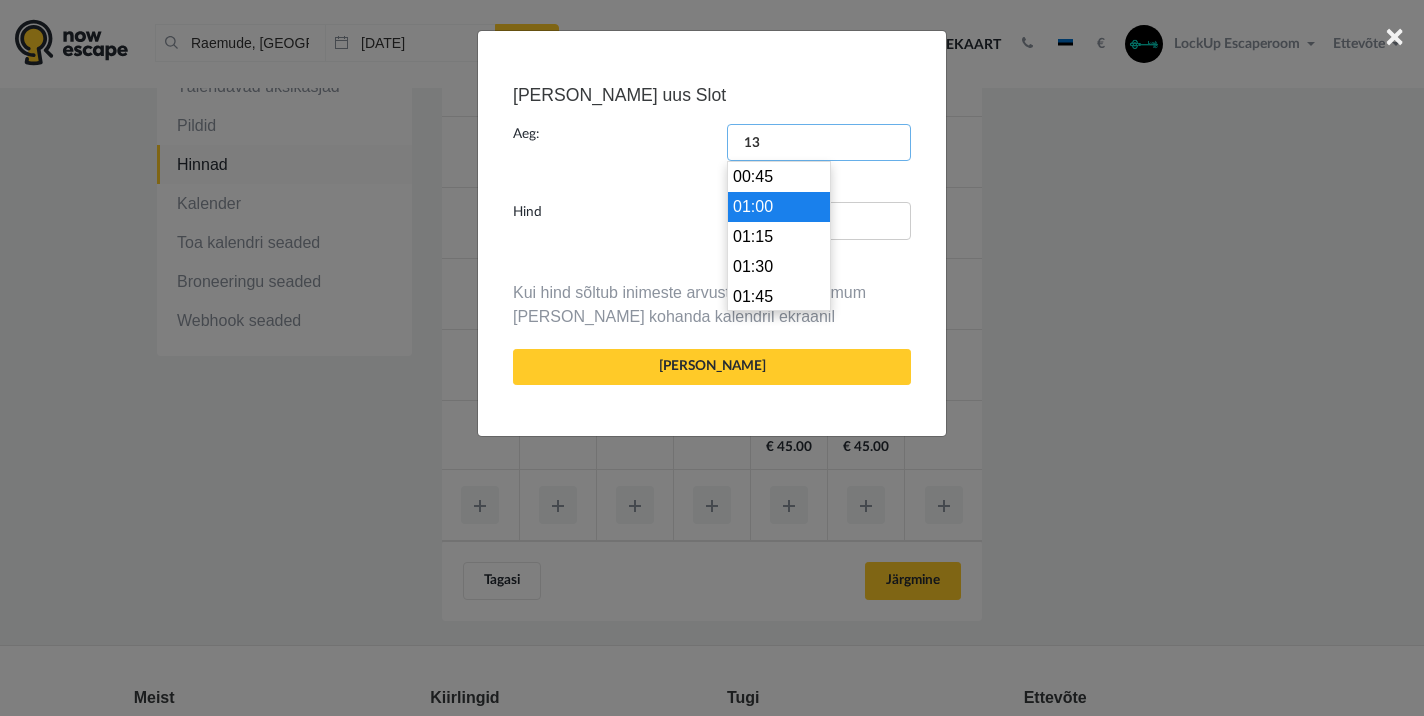 scroll, scrollTop: 1530, scrollLeft: 0, axis: vertical 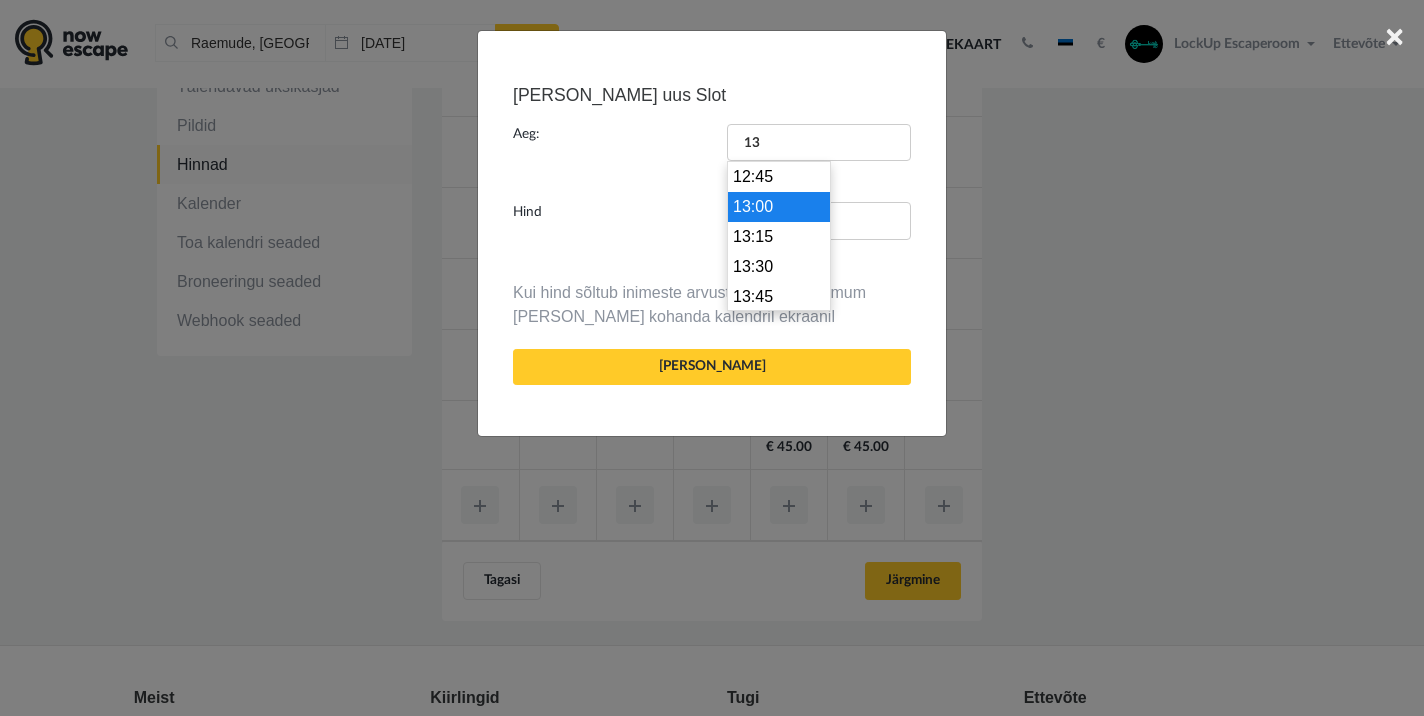type on "13:00" 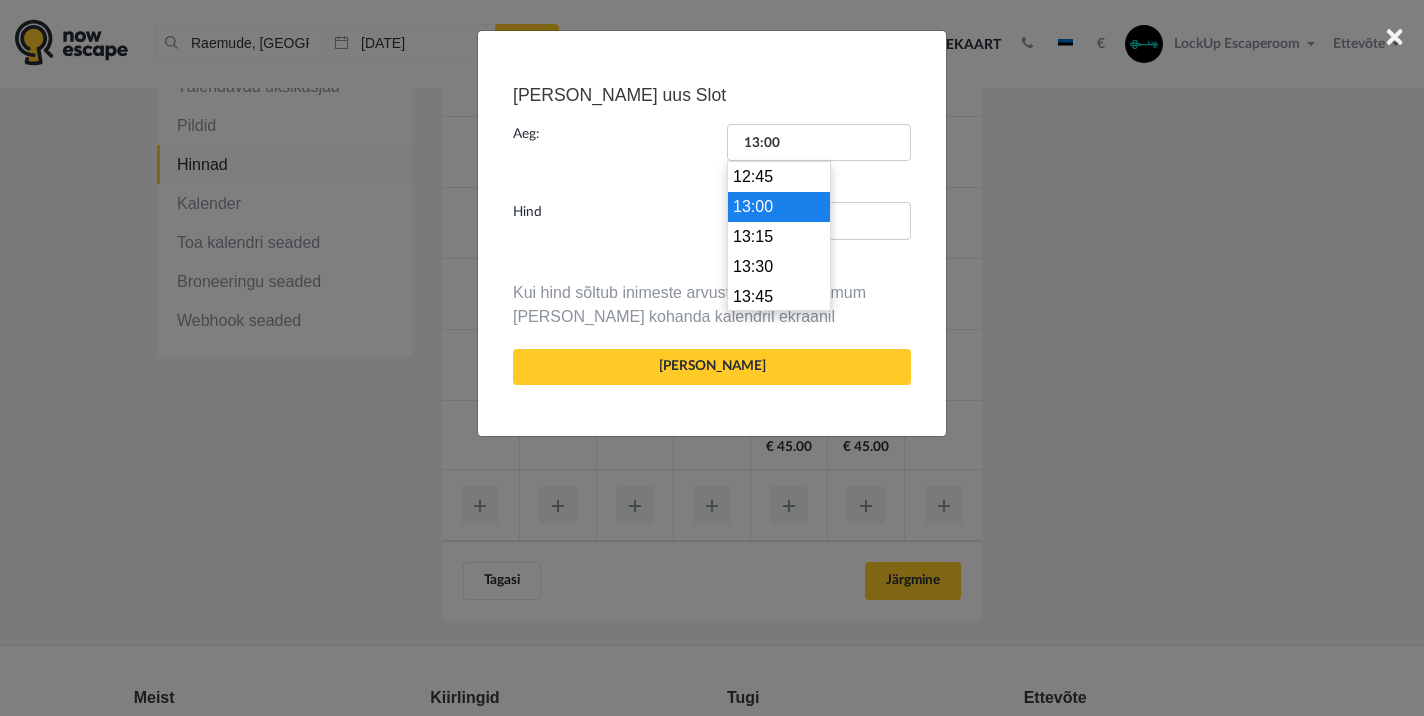 click on "13:00" at bounding box center [779, 207] 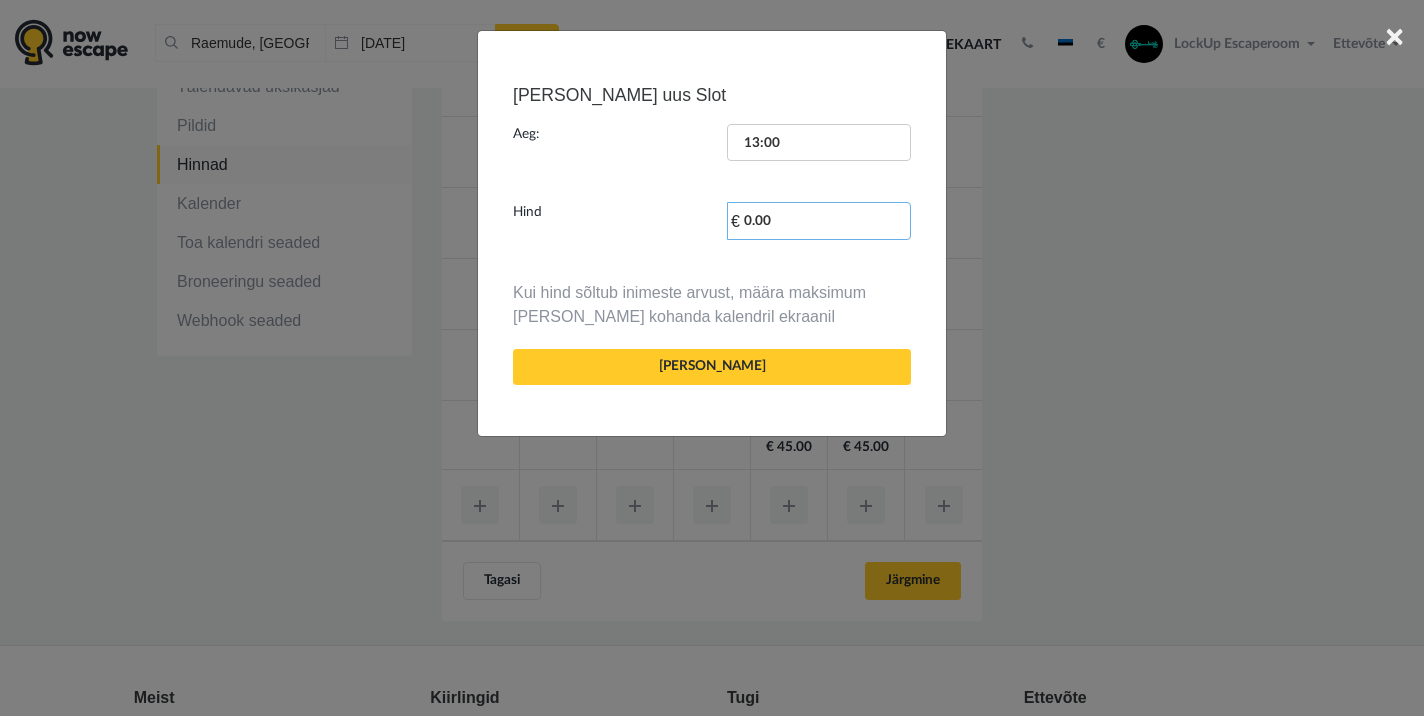 drag, startPoint x: 793, startPoint y: 226, endPoint x: 744, endPoint y: 221, distance: 49.25444 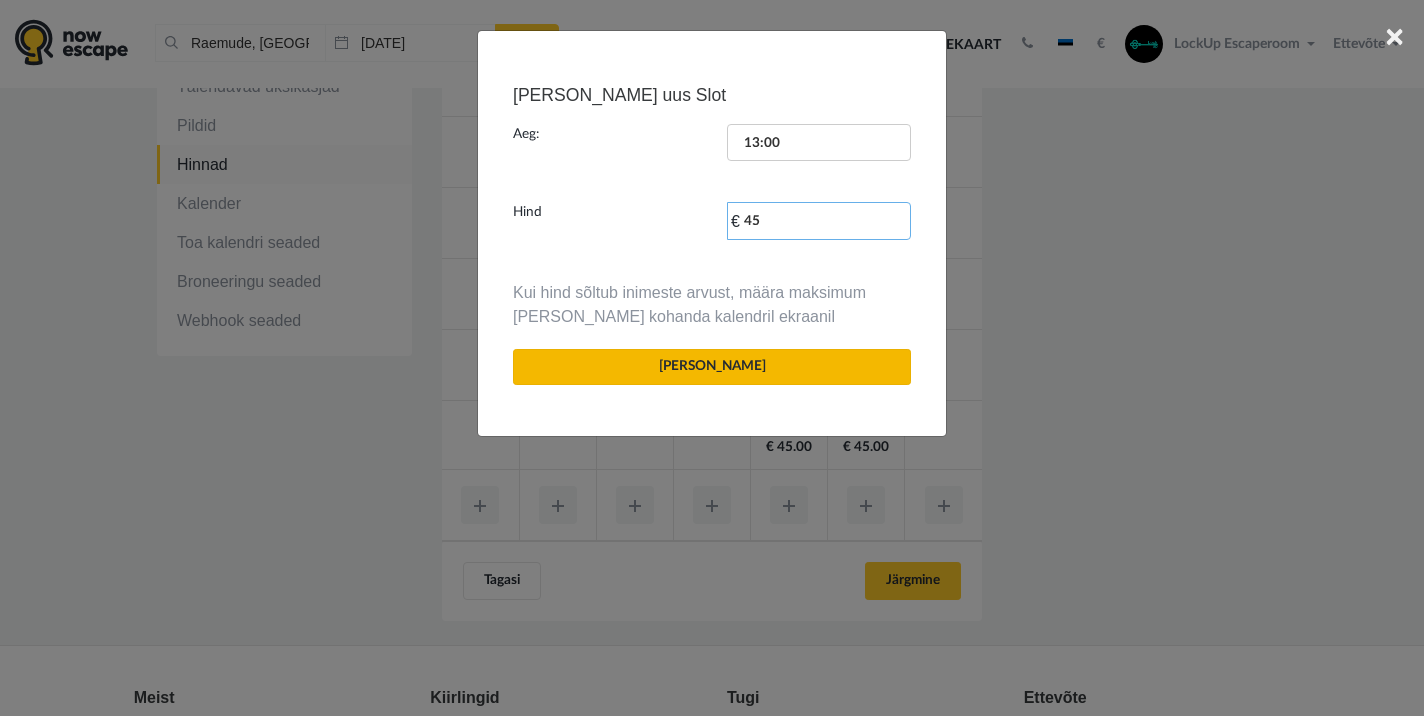 type on "45" 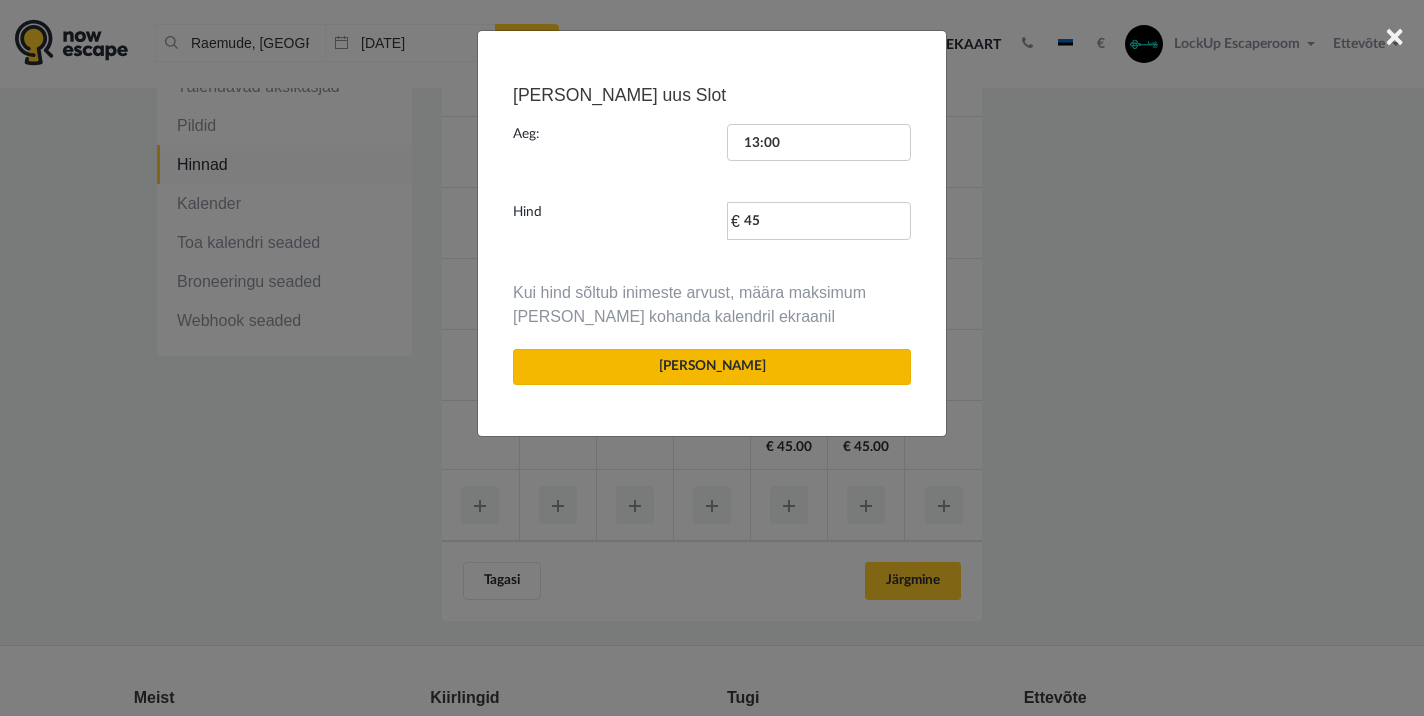 click on "[PERSON_NAME]" at bounding box center (712, 367) 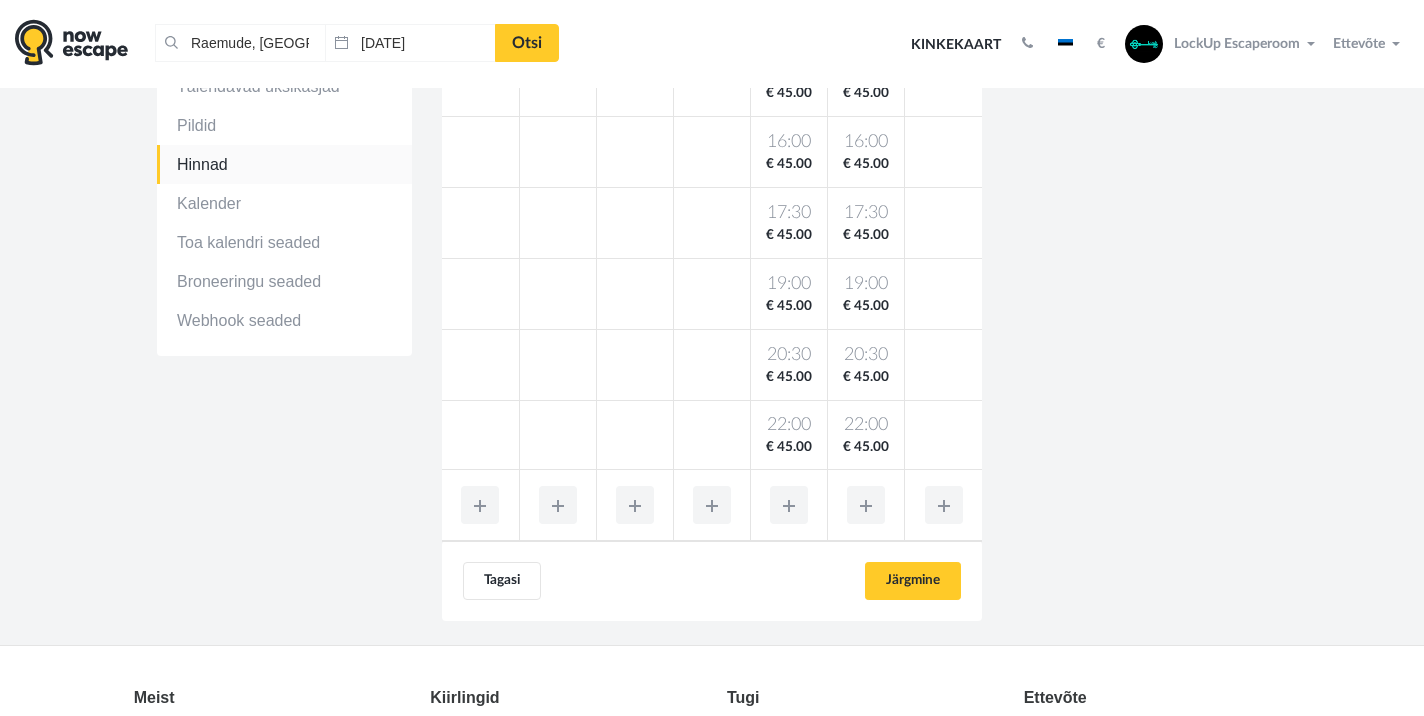click at bounding box center [944, 505] 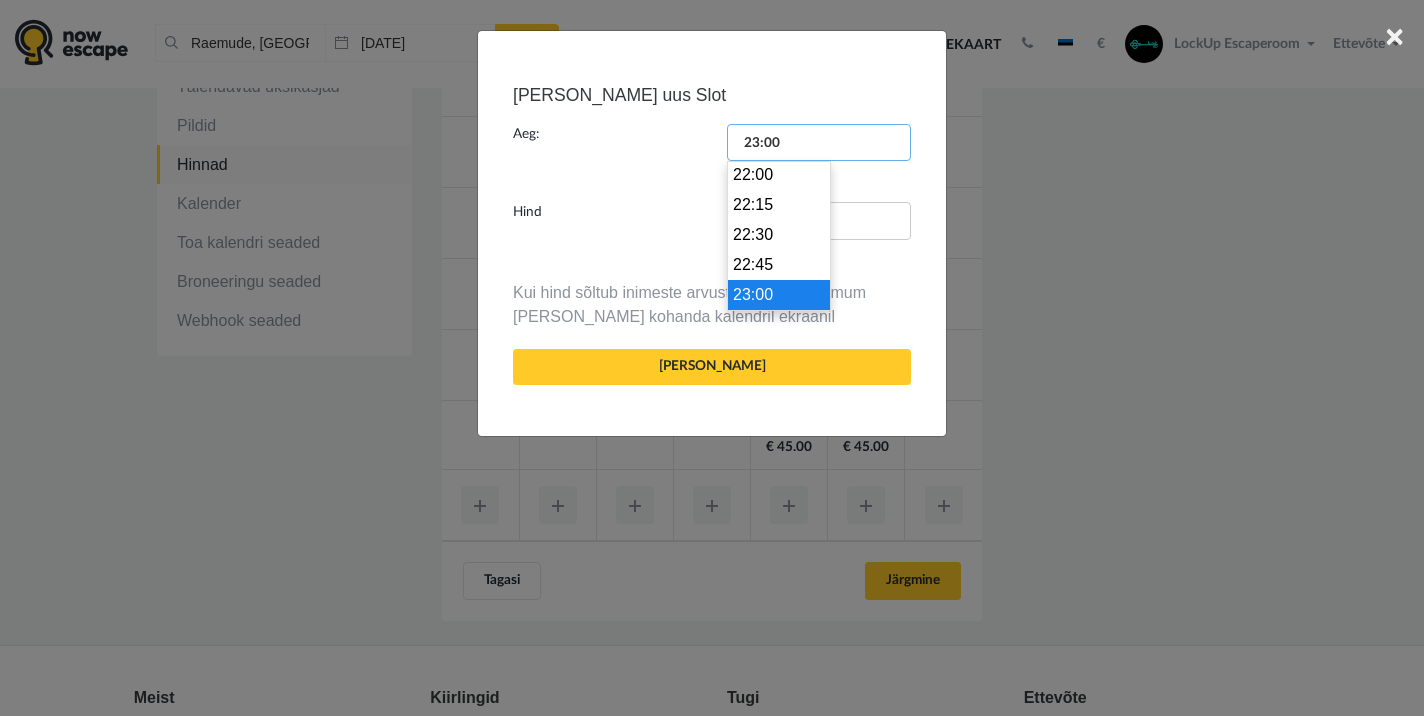 drag, startPoint x: 771, startPoint y: 140, endPoint x: 711, endPoint y: 142, distance: 60.033325 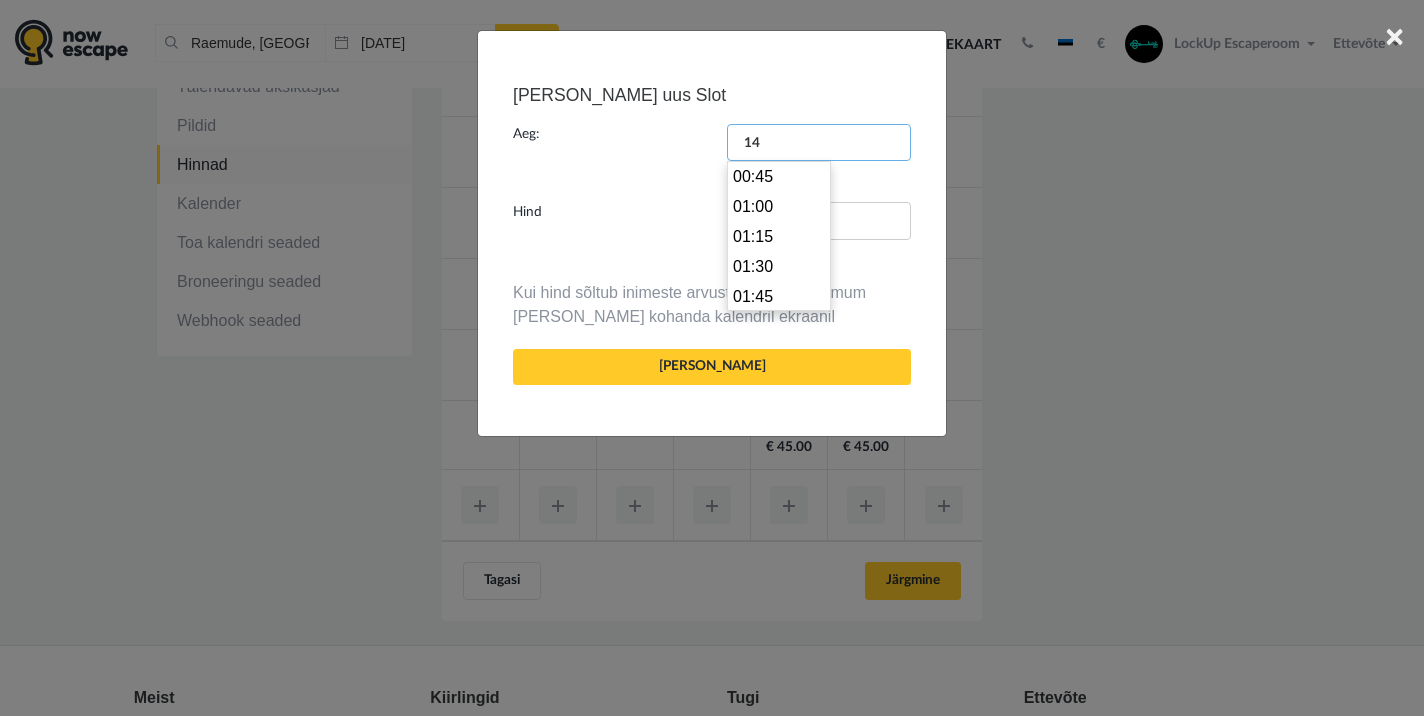 scroll, scrollTop: 1650, scrollLeft: 0, axis: vertical 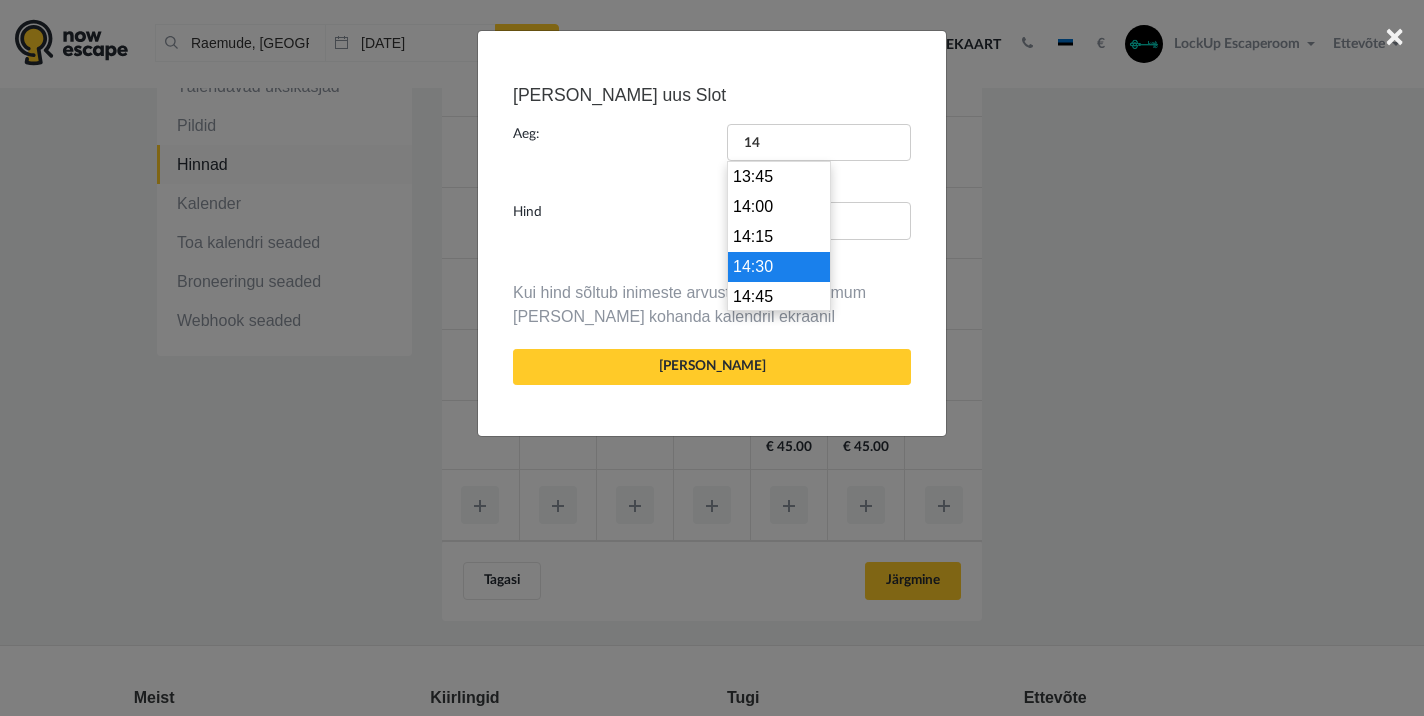 type on "14:30" 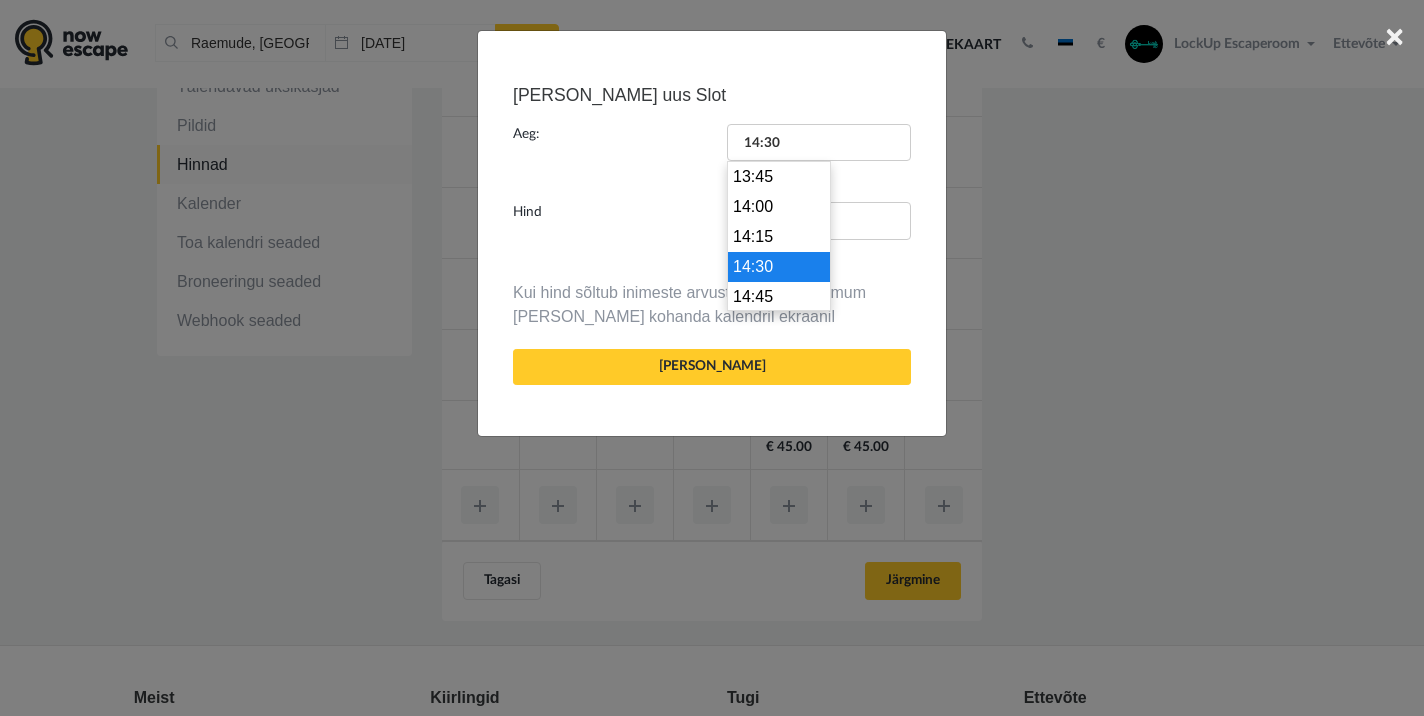click on "14:30" at bounding box center [779, 267] 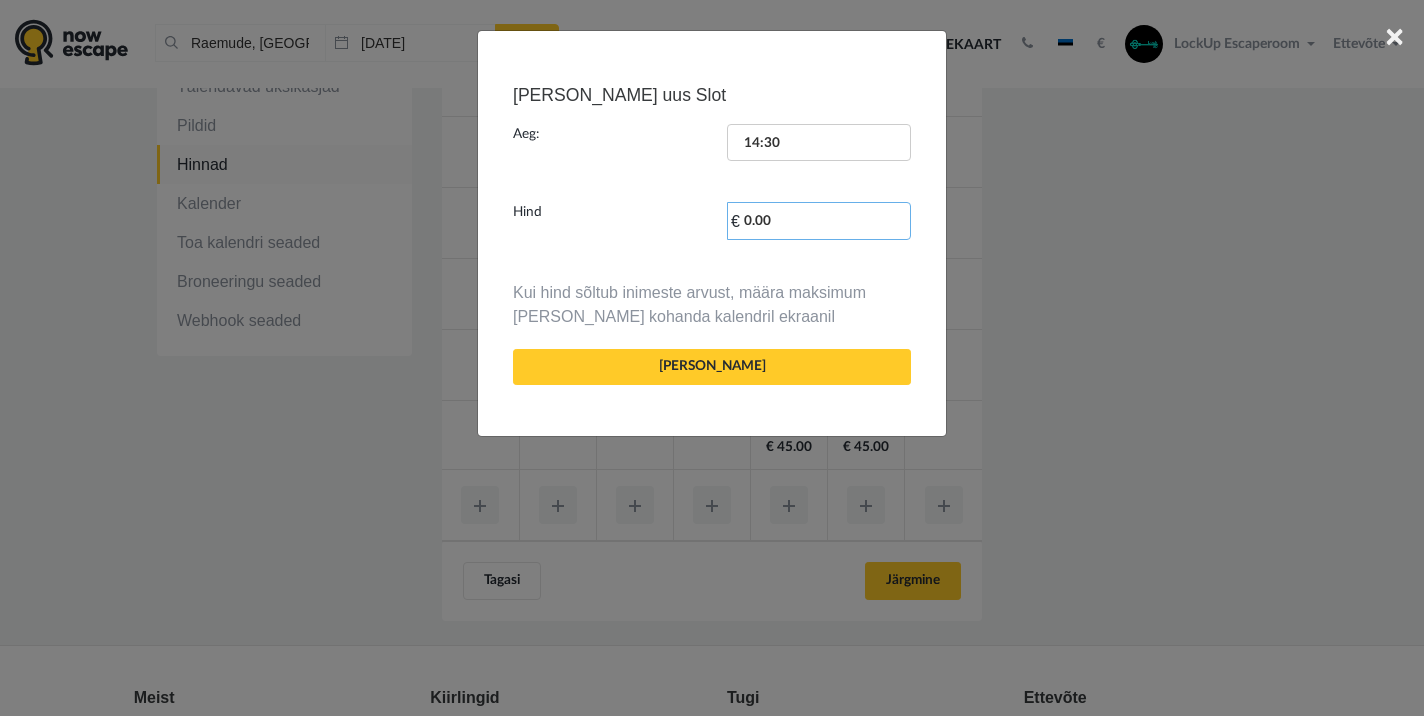 drag, startPoint x: 786, startPoint y: 223, endPoint x: 749, endPoint y: 220, distance: 37.12142 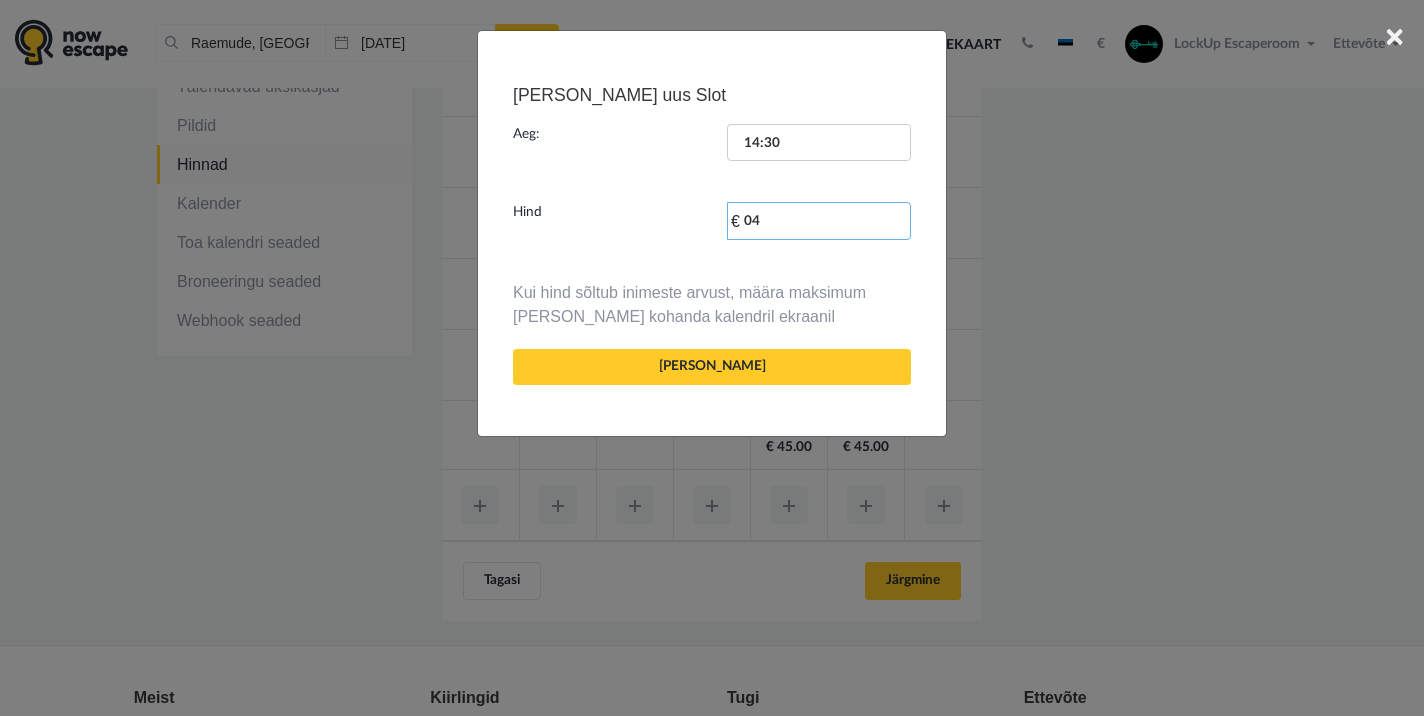 type on "0" 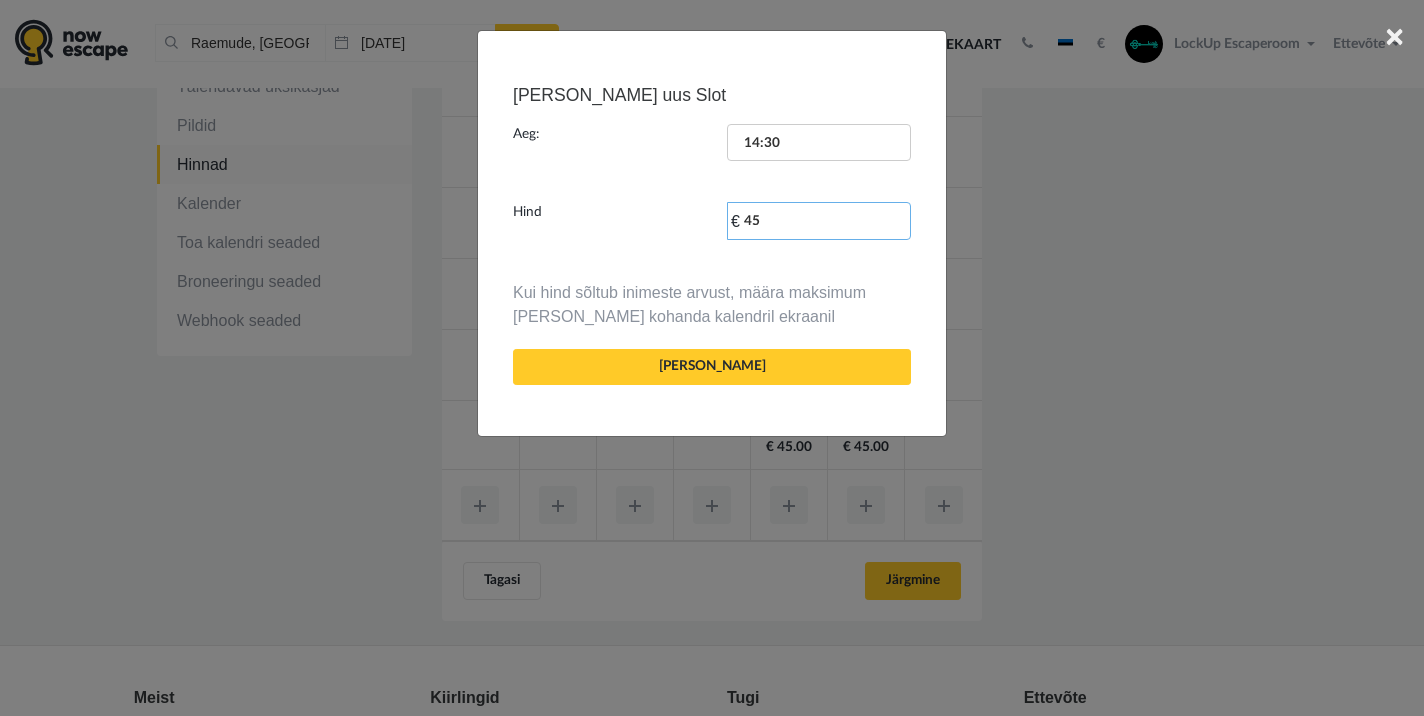type on "45" 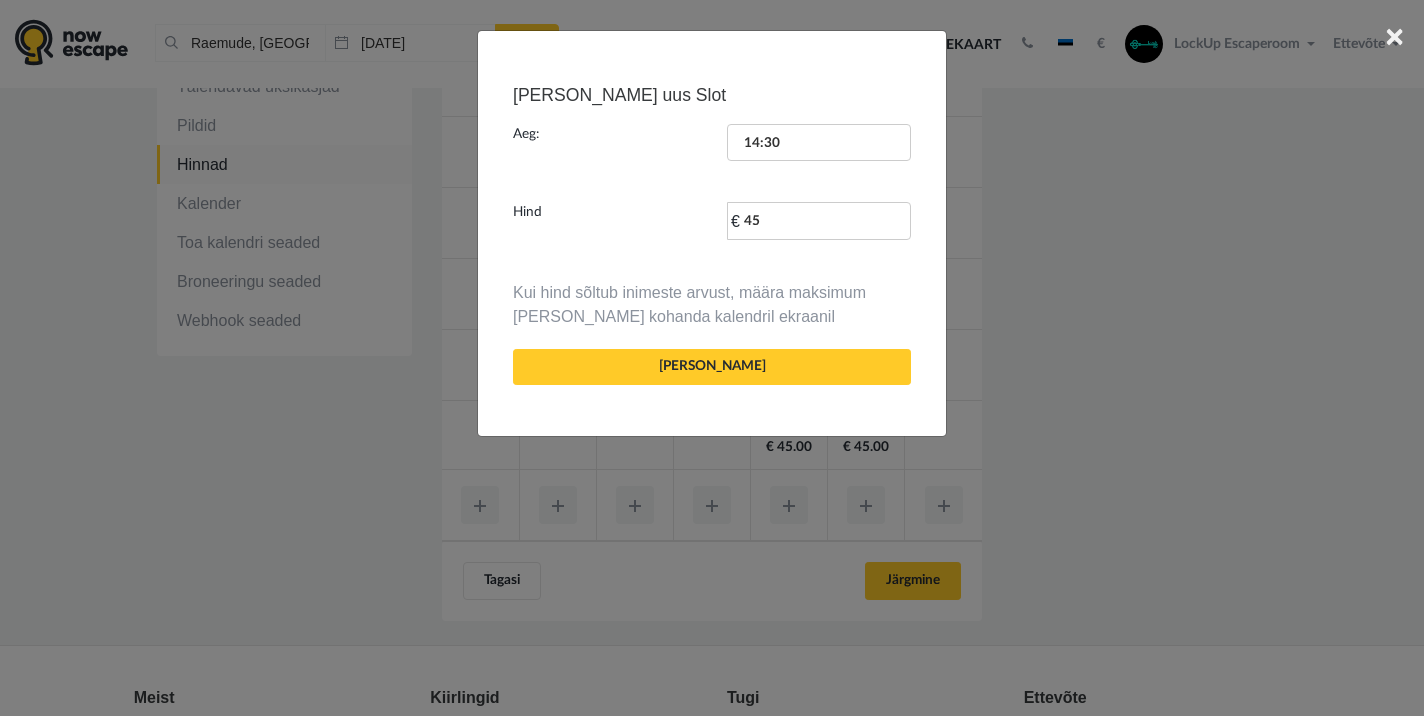 click on "Lisa uus Slot
Aeg:
14:30
Täida ajavorm
Hind
€
45
Kui hind sõltub inimeste arvust, määra maksimum hind ja kohanda kalendril ekraanil
Lisa" at bounding box center [712, 233] 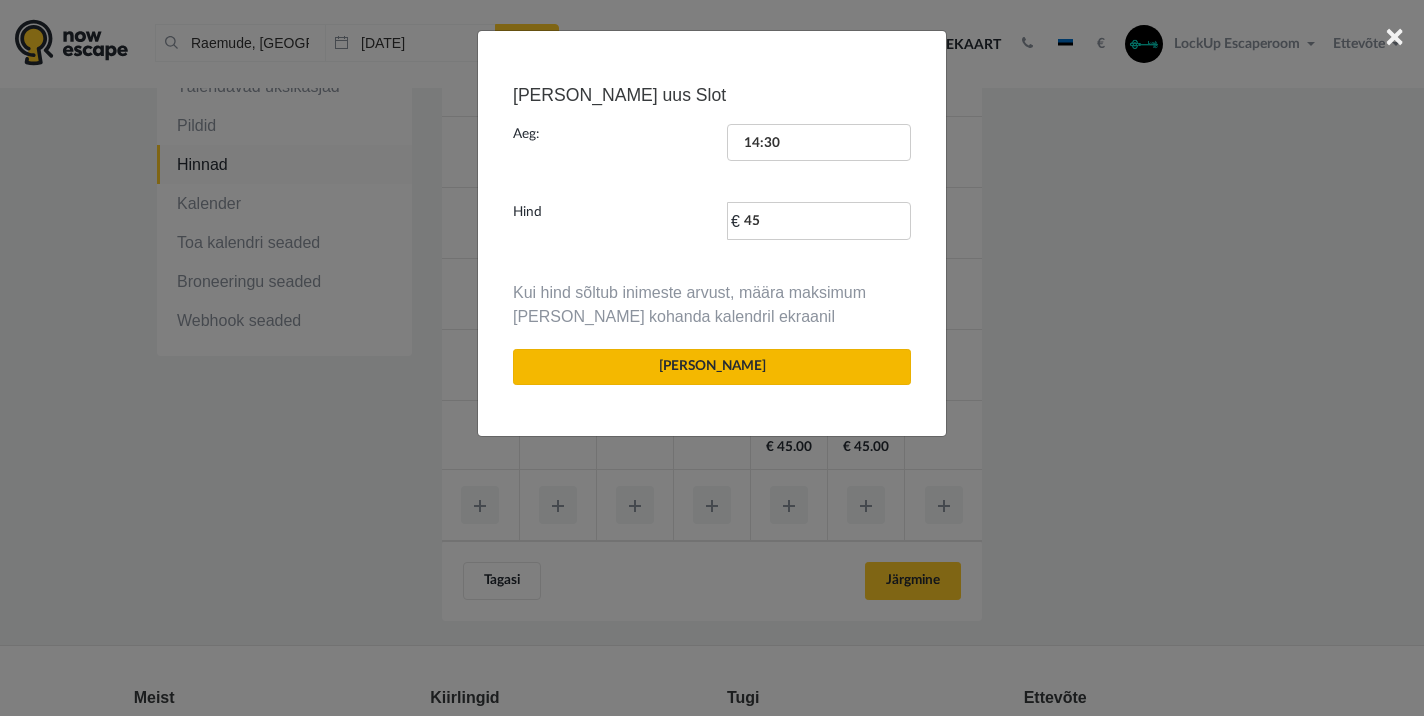 click on "[PERSON_NAME]" at bounding box center (712, 366) 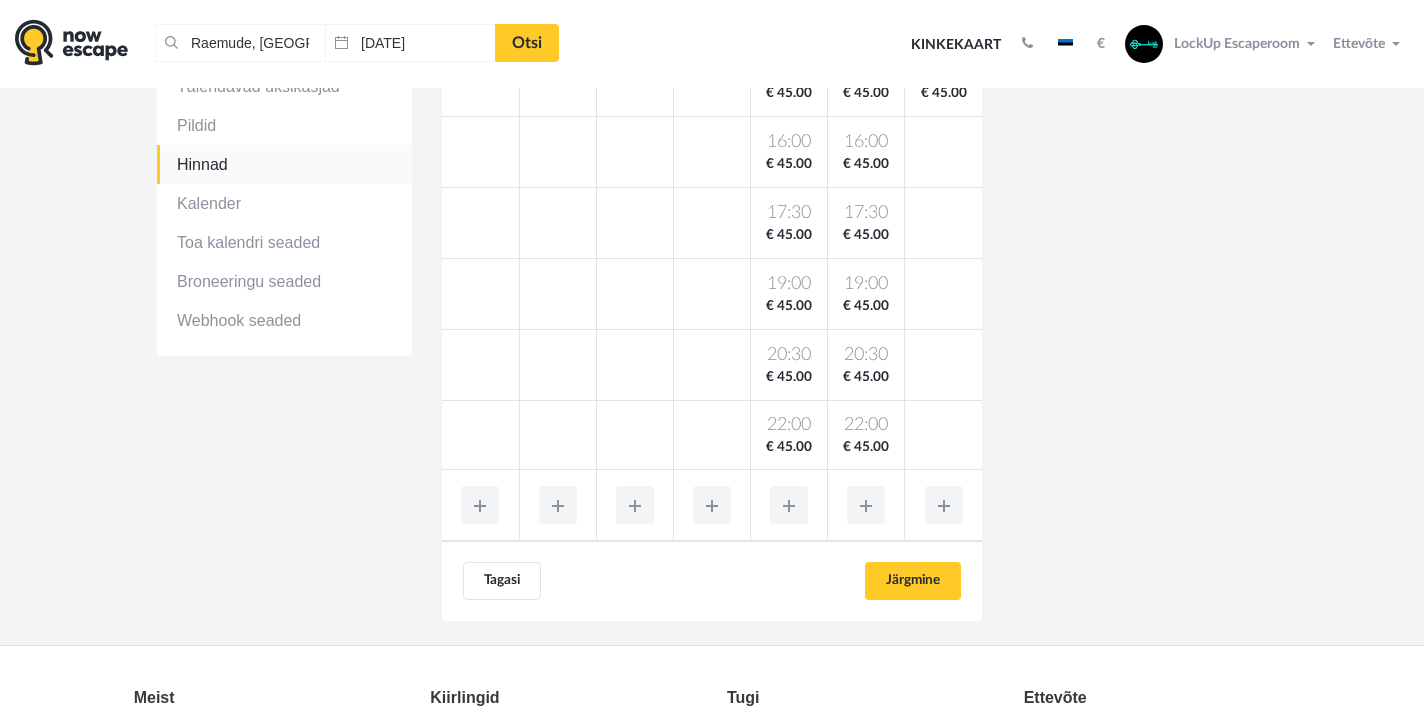 click at bounding box center (944, 505) 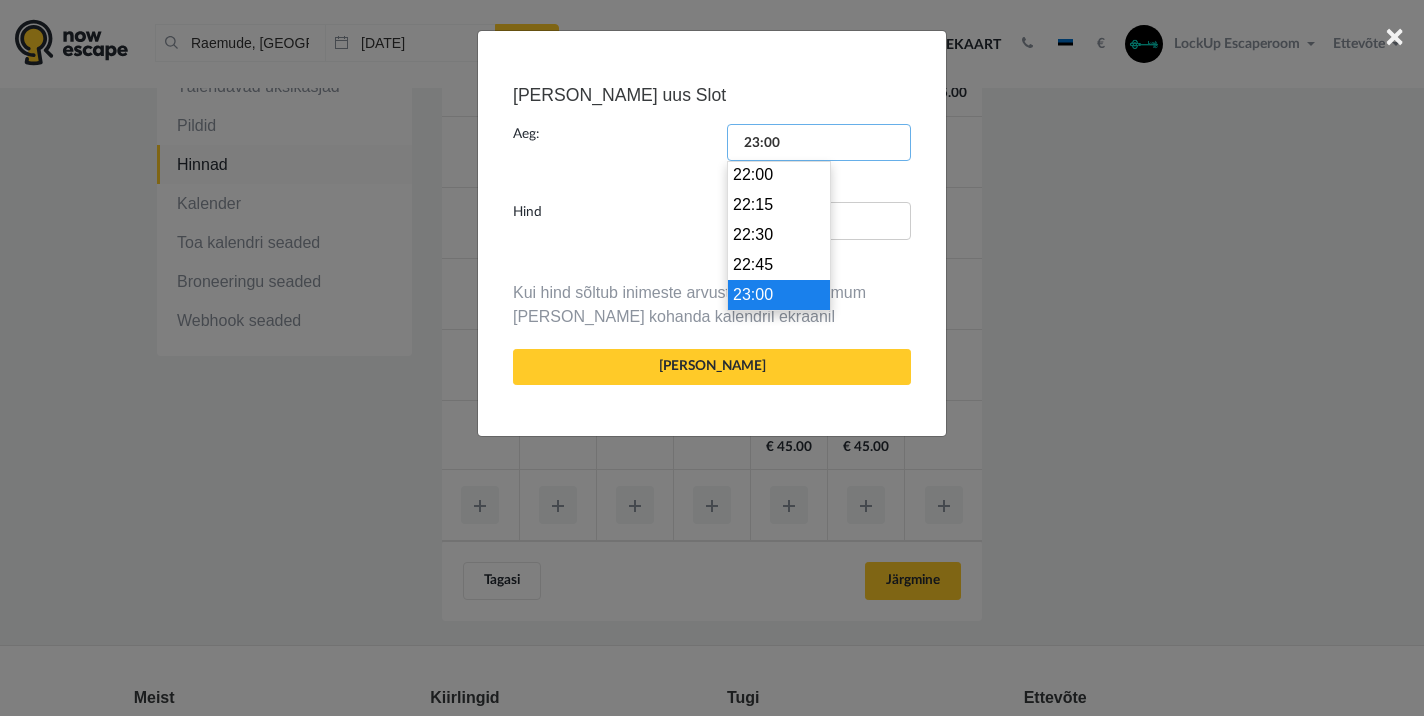 drag, startPoint x: 774, startPoint y: 138, endPoint x: 714, endPoint y: 134, distance: 60.133186 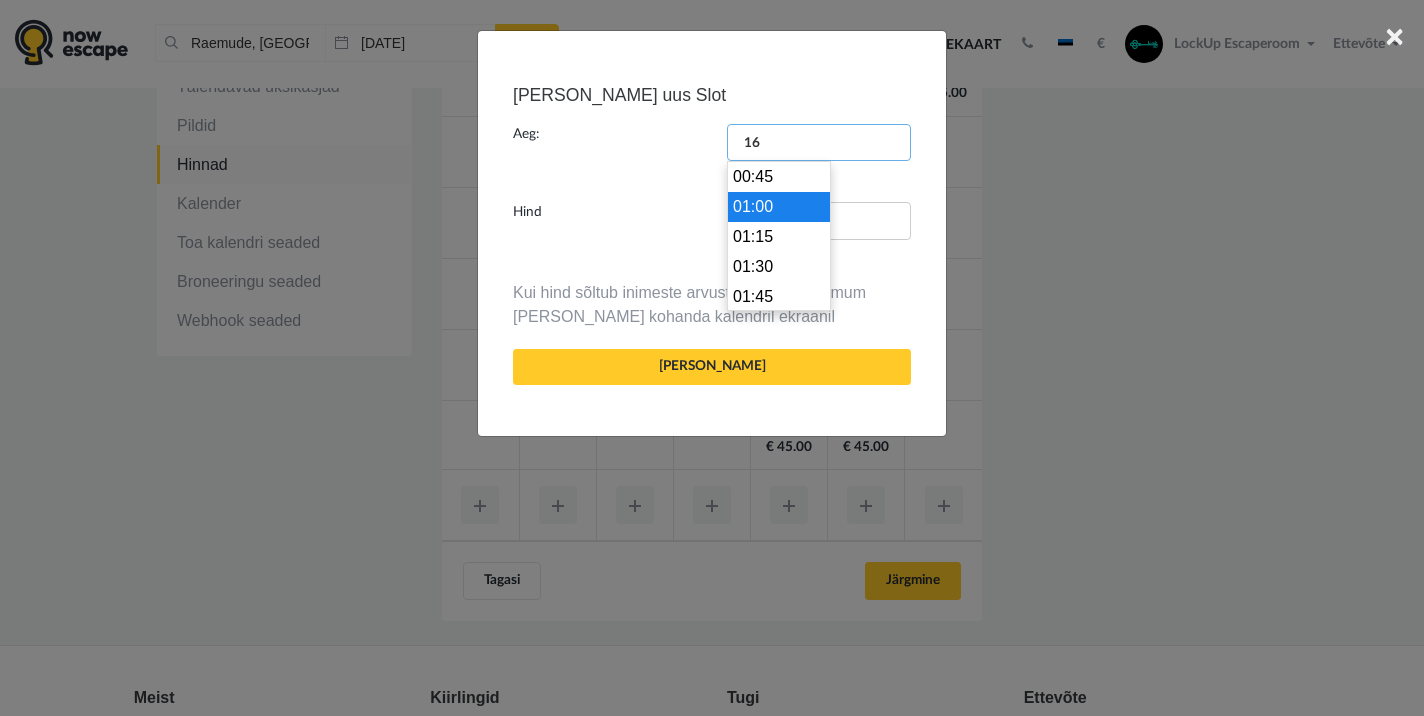 scroll, scrollTop: 1890, scrollLeft: 0, axis: vertical 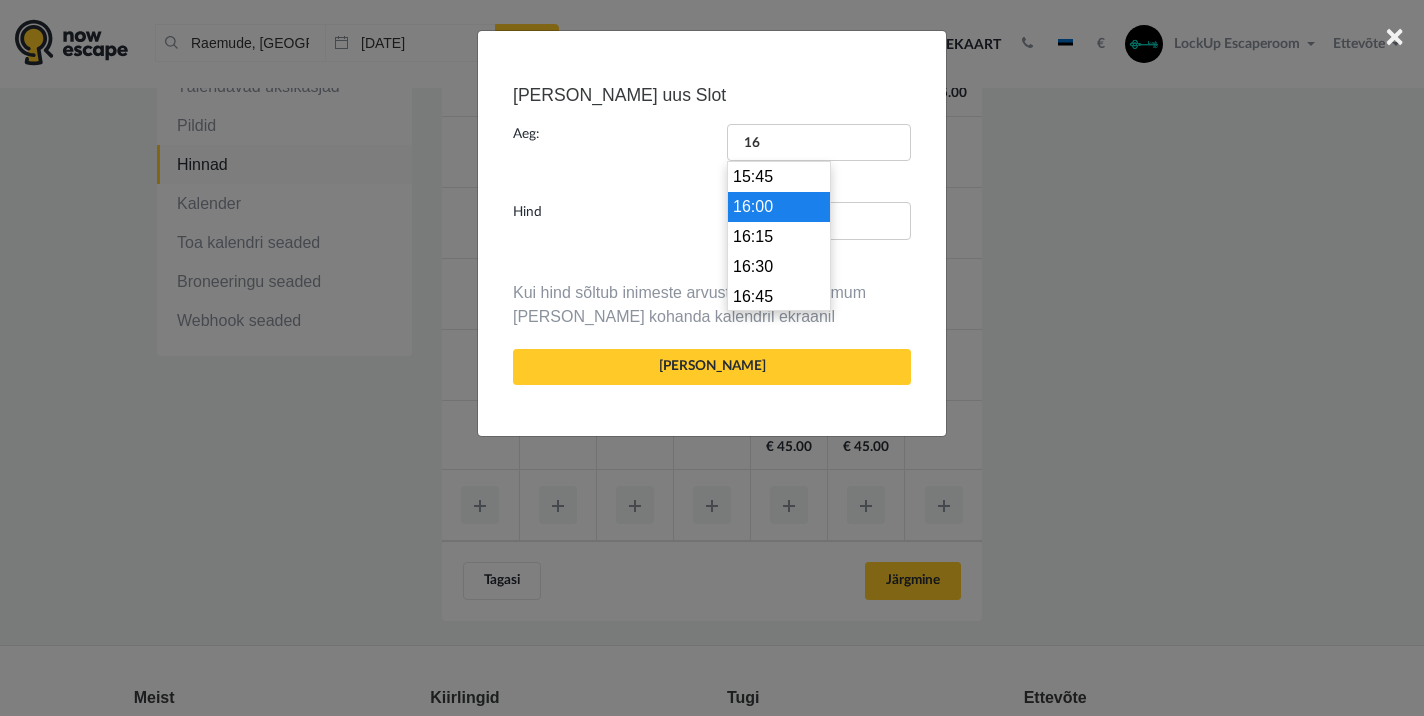 type on "16:00" 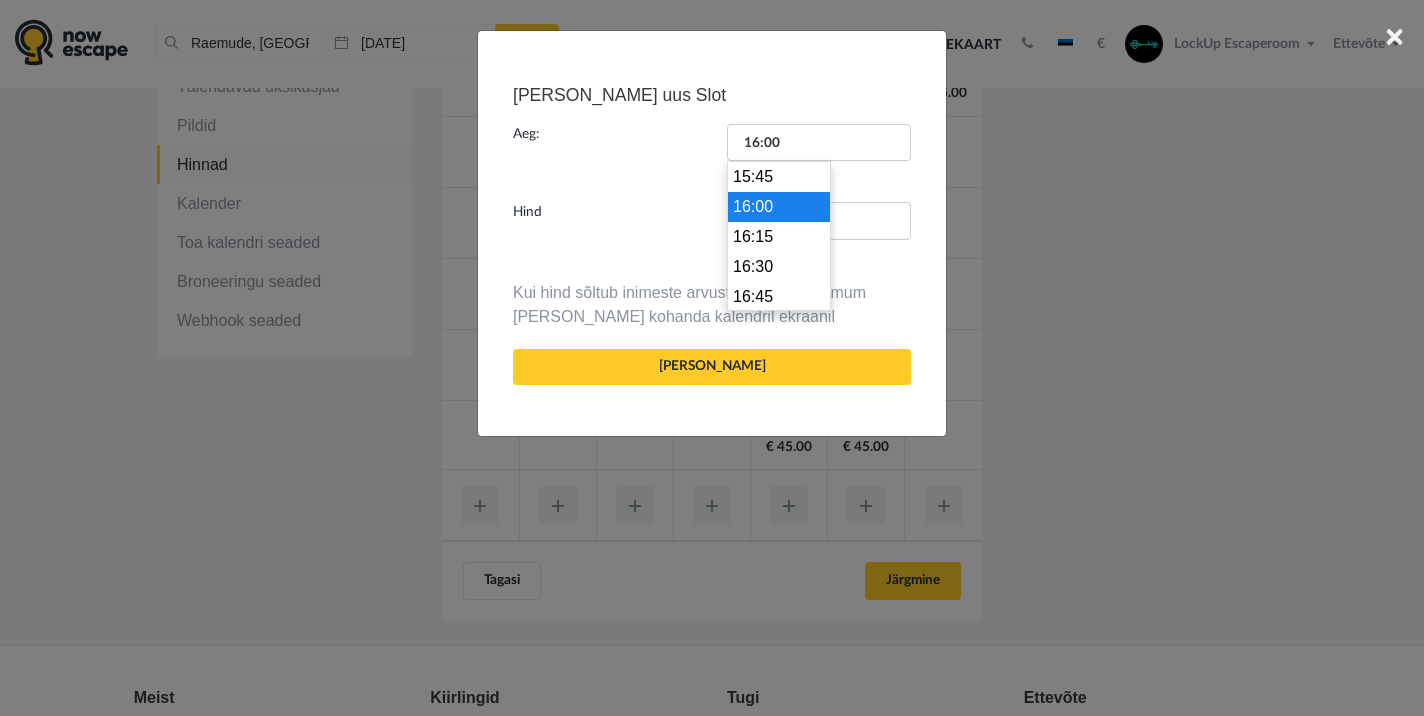 click on "16:00" at bounding box center [779, 207] 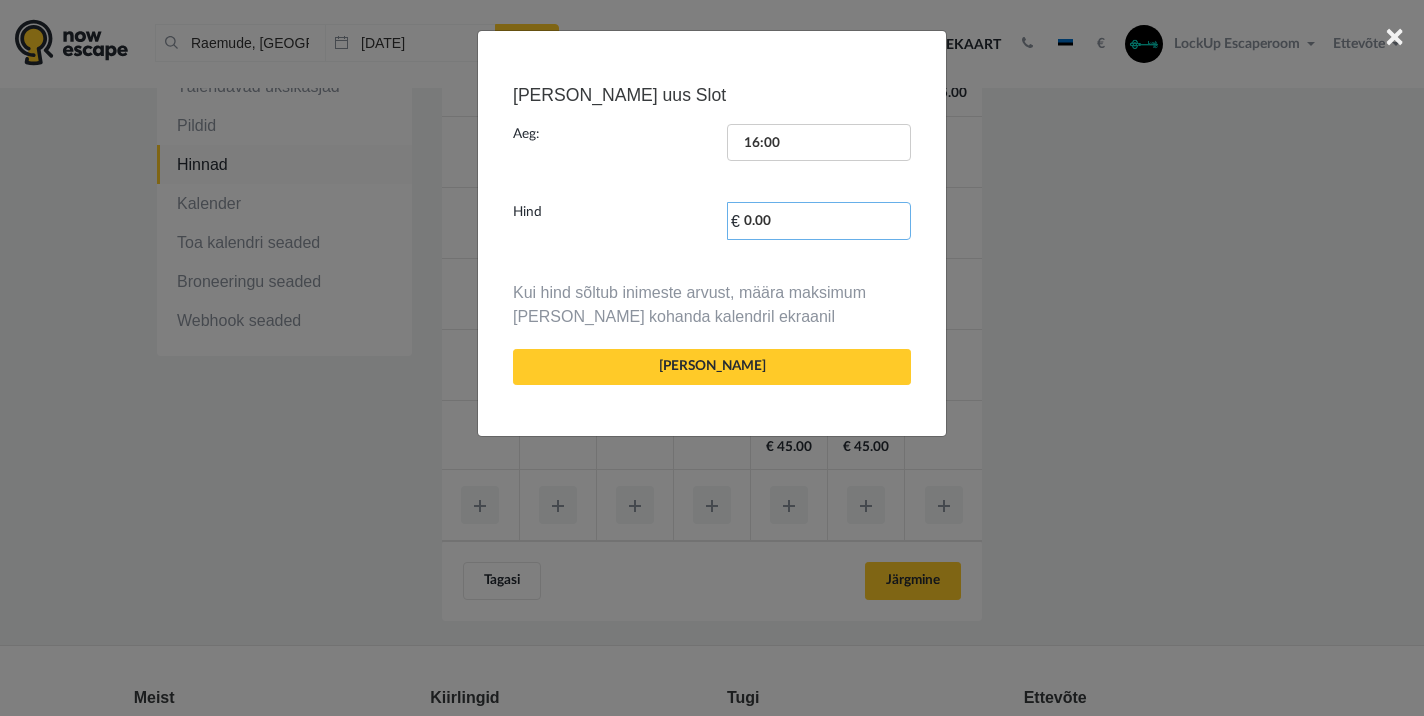 drag, startPoint x: 790, startPoint y: 225, endPoint x: 739, endPoint y: 217, distance: 51.62364 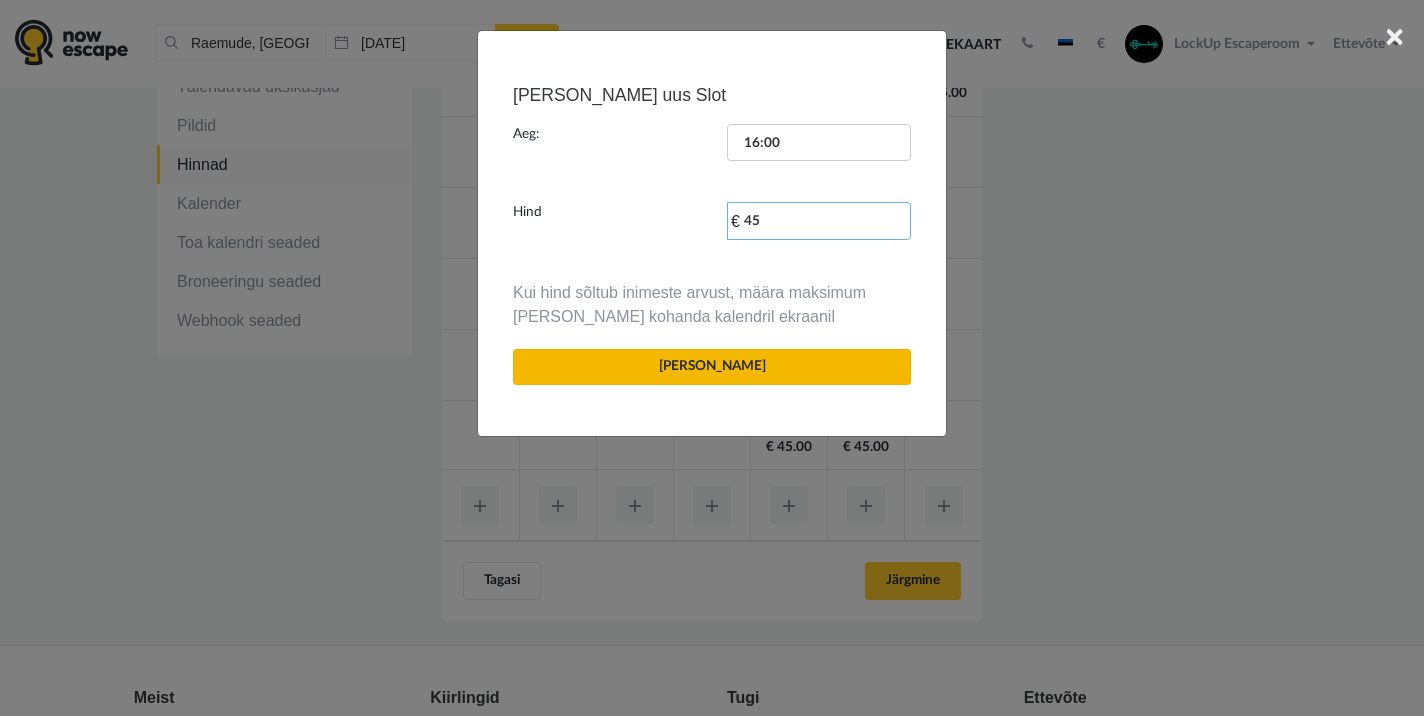 type on "45" 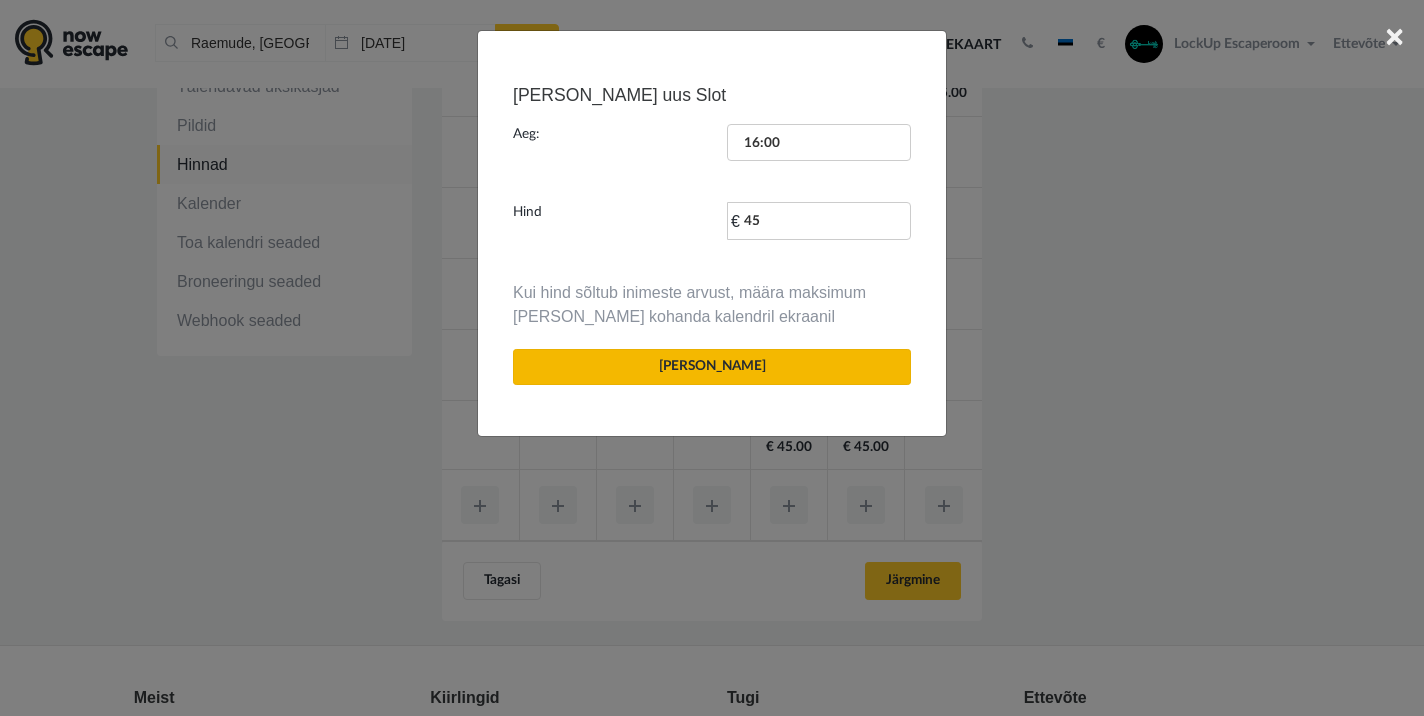 click on "[PERSON_NAME]" at bounding box center [712, 367] 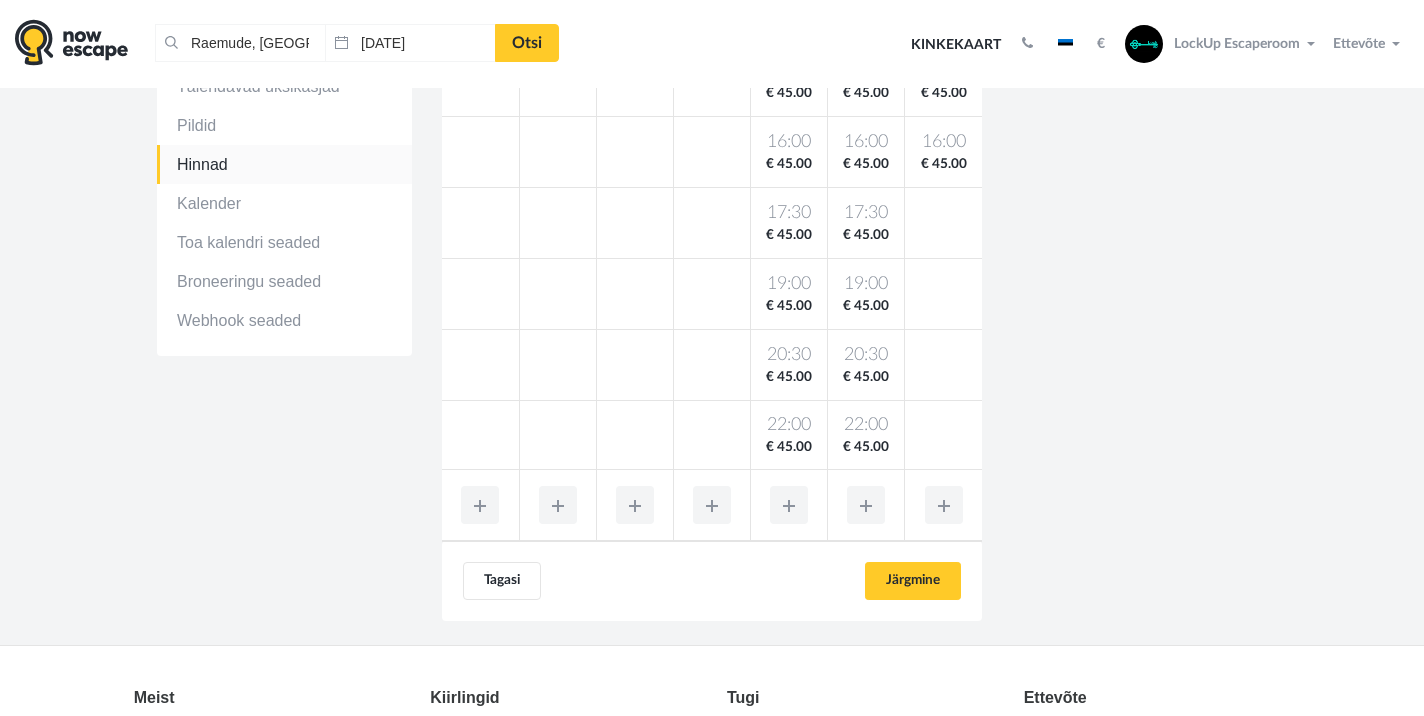 click at bounding box center [944, 505] 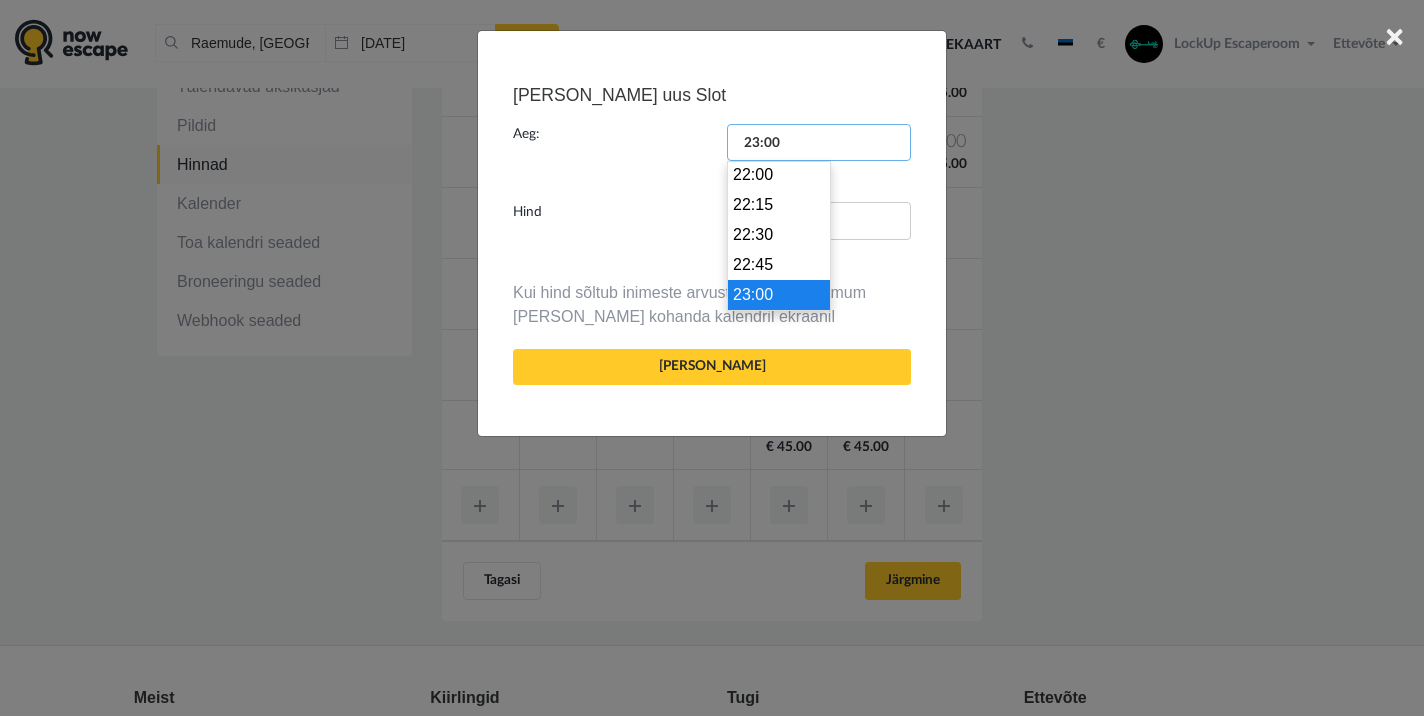 drag, startPoint x: 799, startPoint y: 145, endPoint x: 728, endPoint y: 143, distance: 71.02816 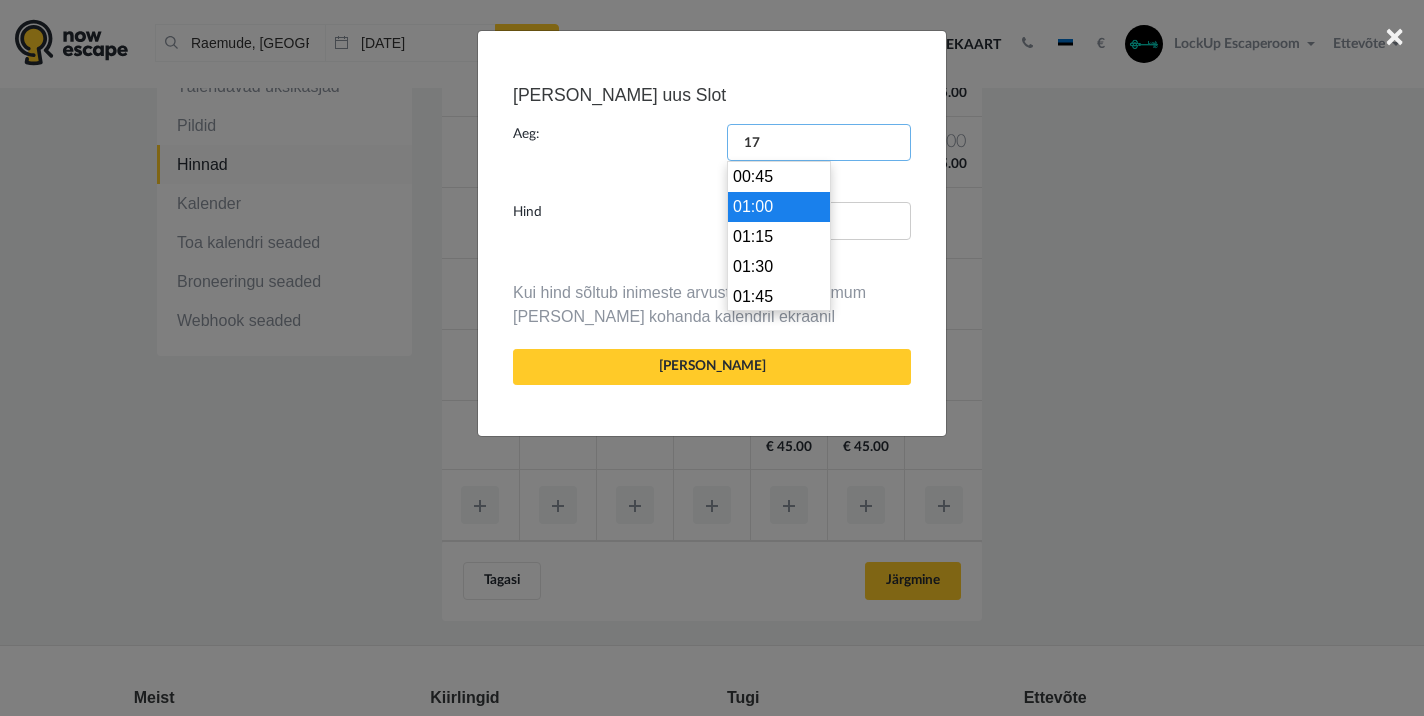 scroll, scrollTop: 2010, scrollLeft: 0, axis: vertical 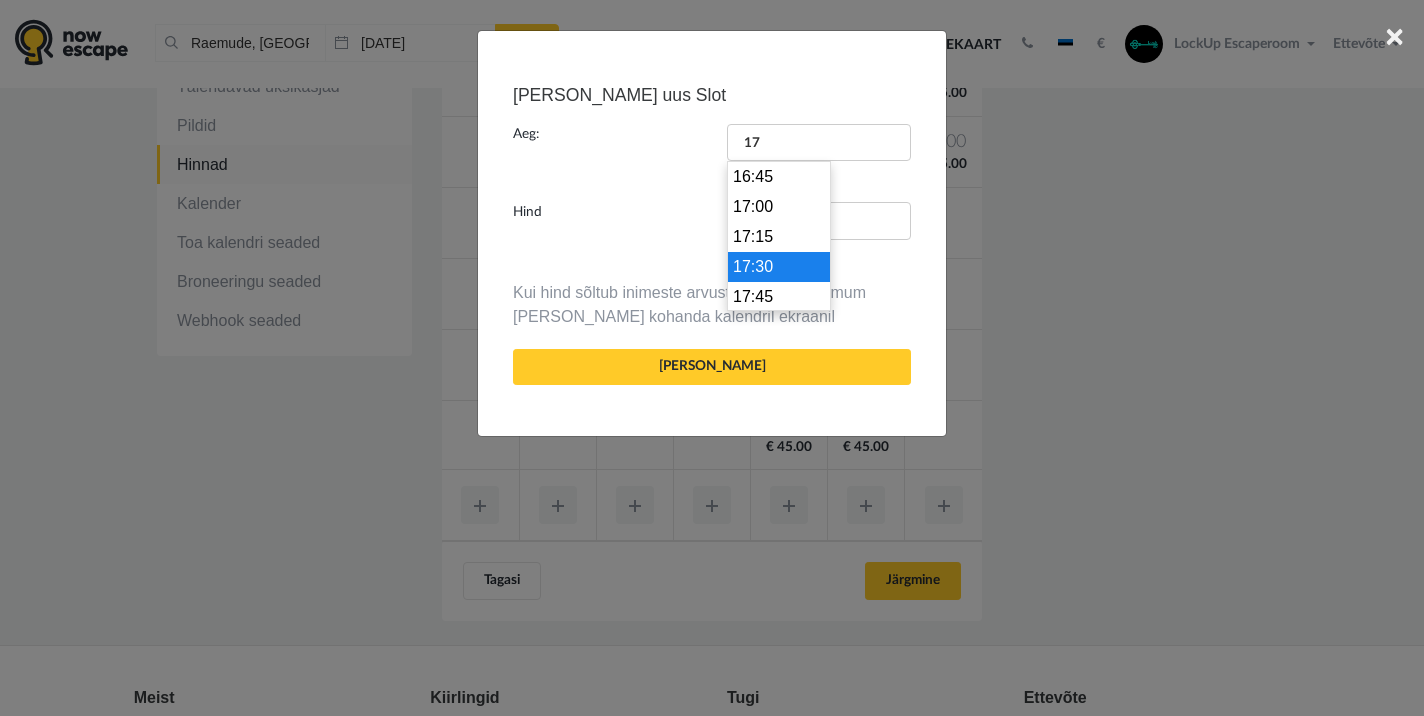 type on "17:30" 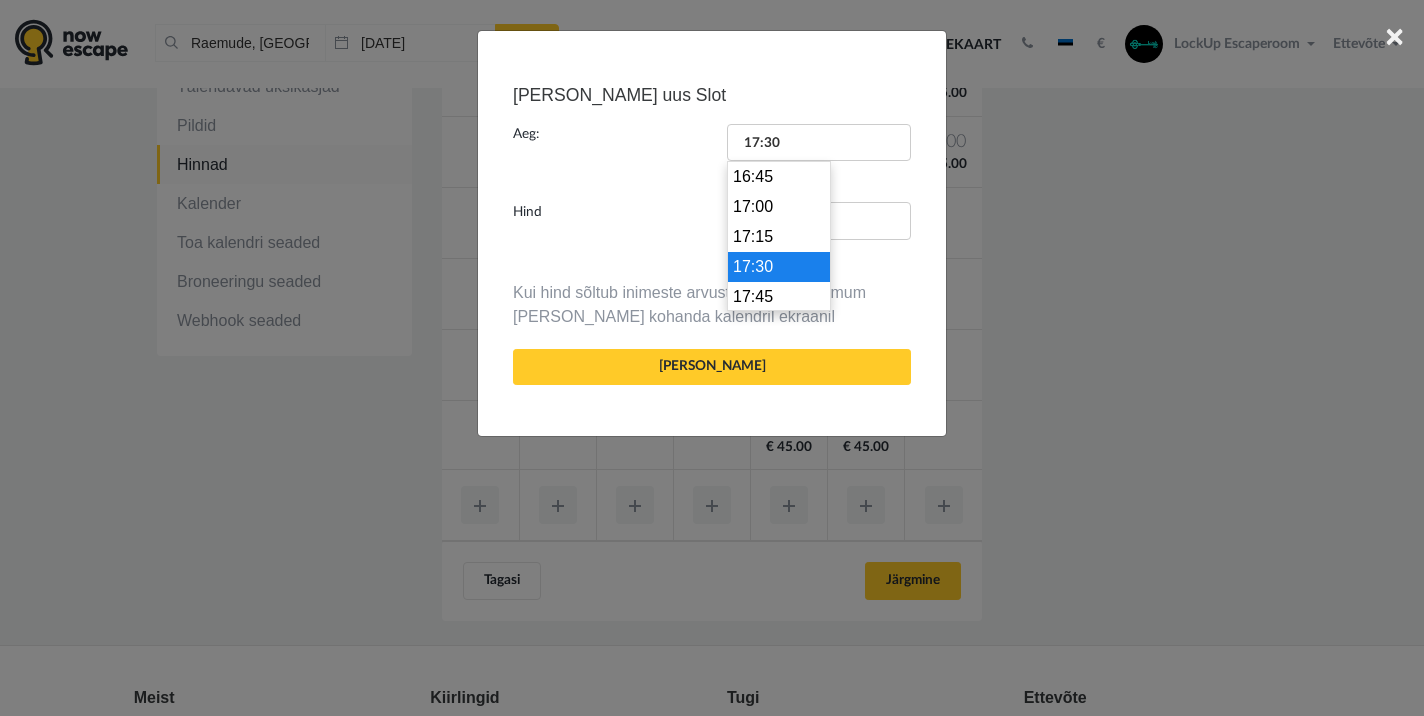 click on "17:30" at bounding box center [779, 267] 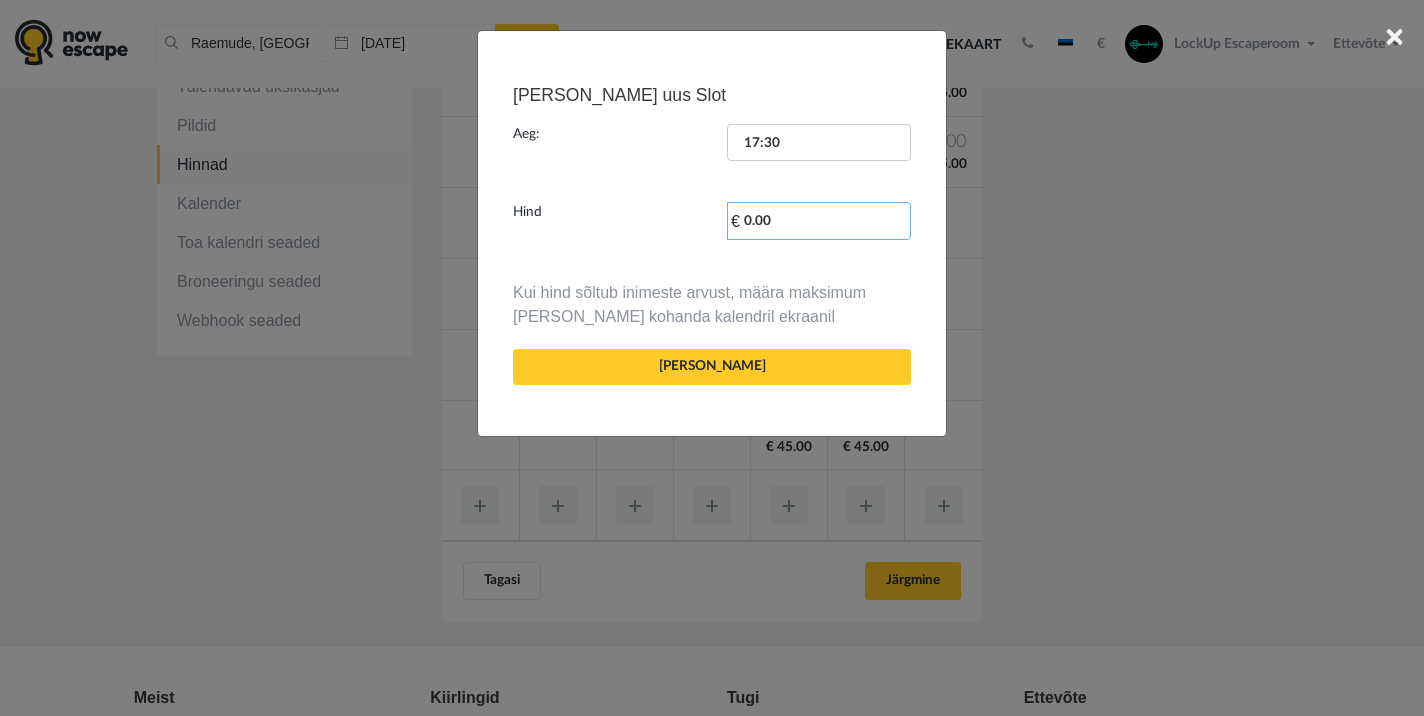 drag, startPoint x: 782, startPoint y: 224, endPoint x: 738, endPoint y: 221, distance: 44.102154 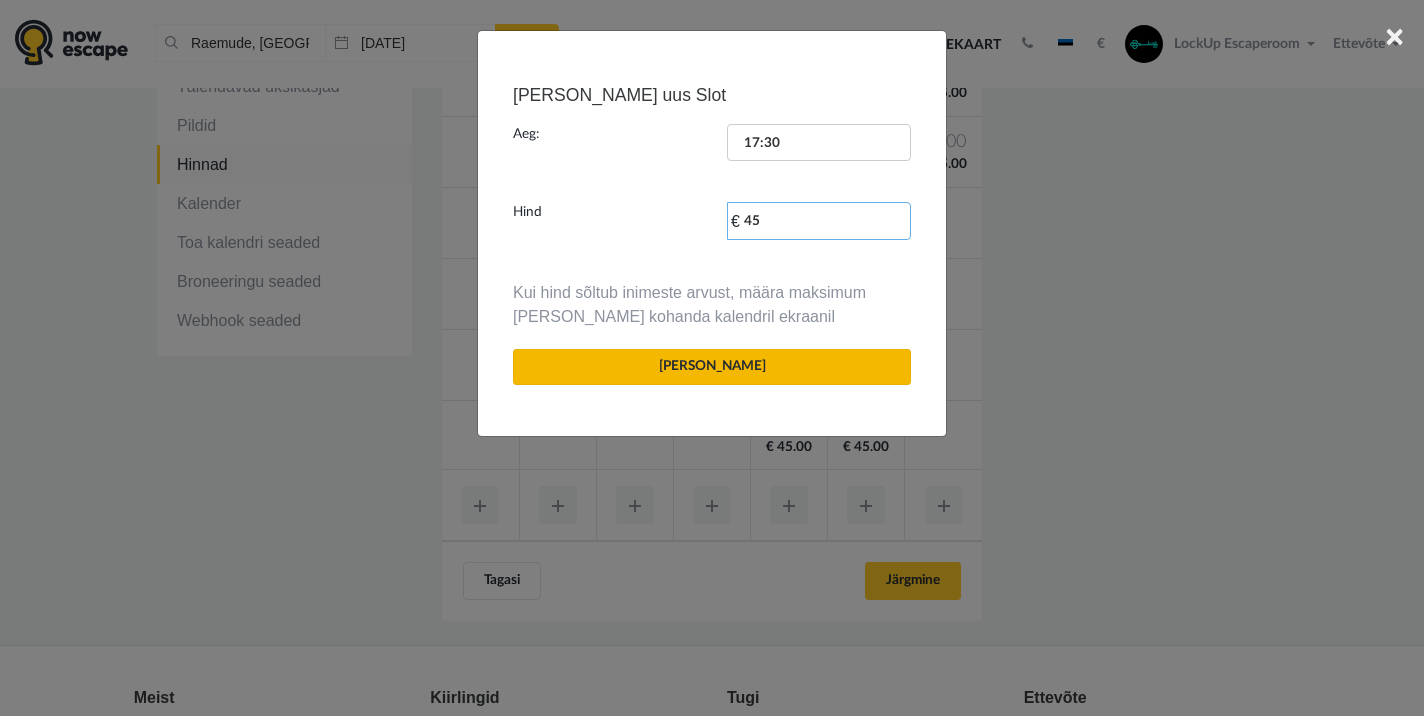 type on "45" 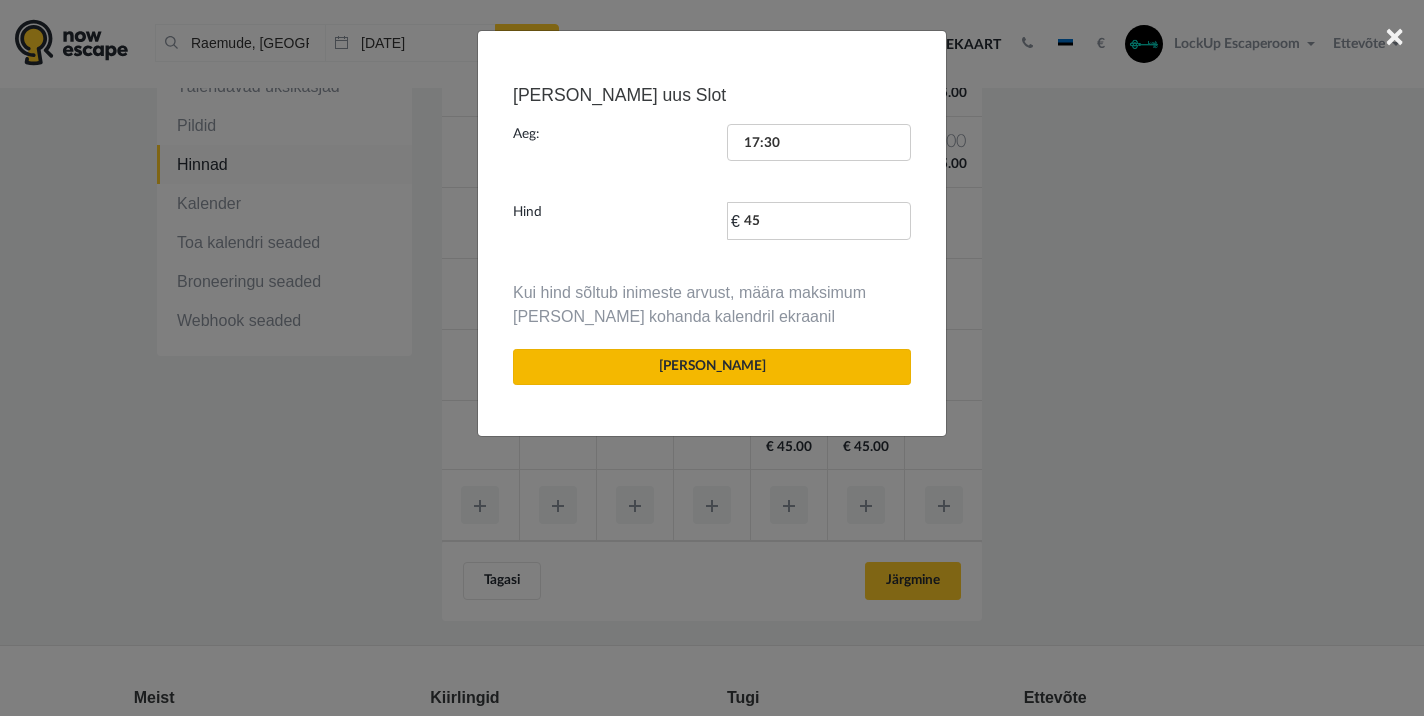click on "[PERSON_NAME]" at bounding box center (712, 367) 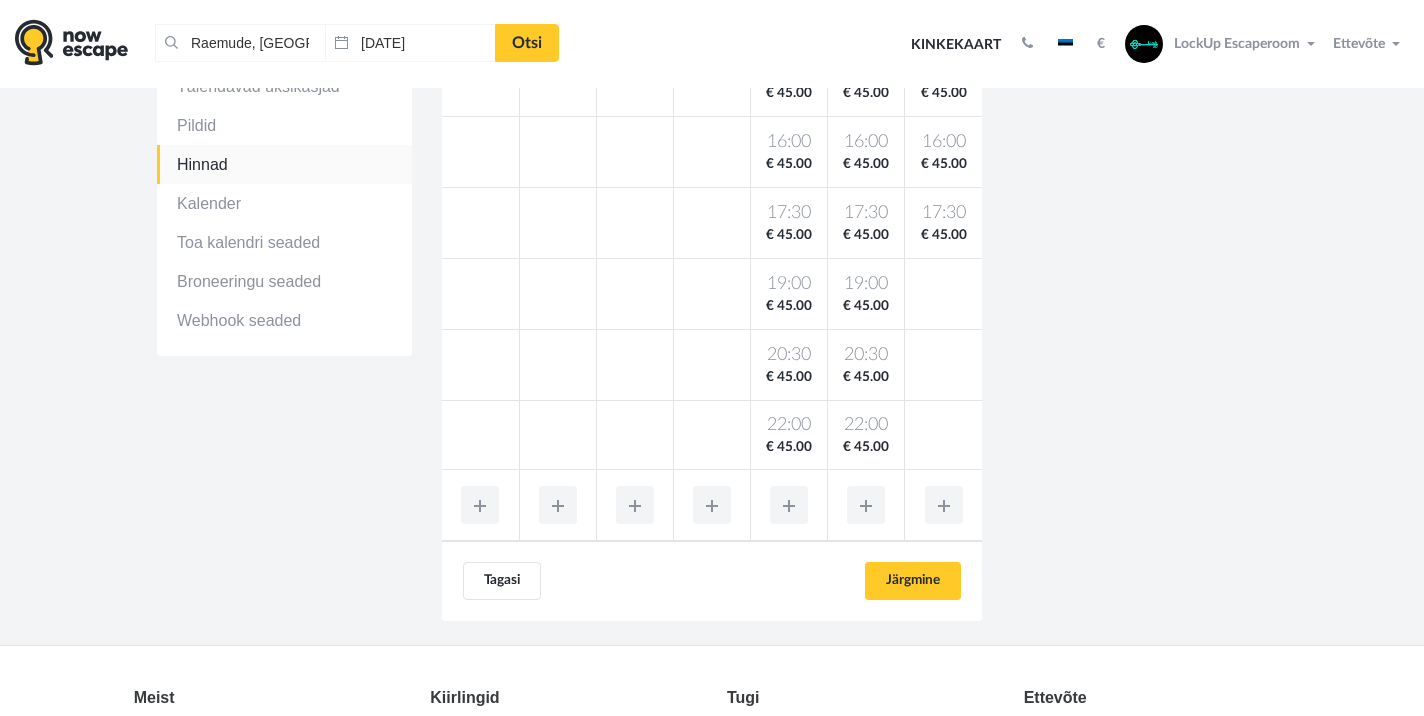 click at bounding box center (944, 505) 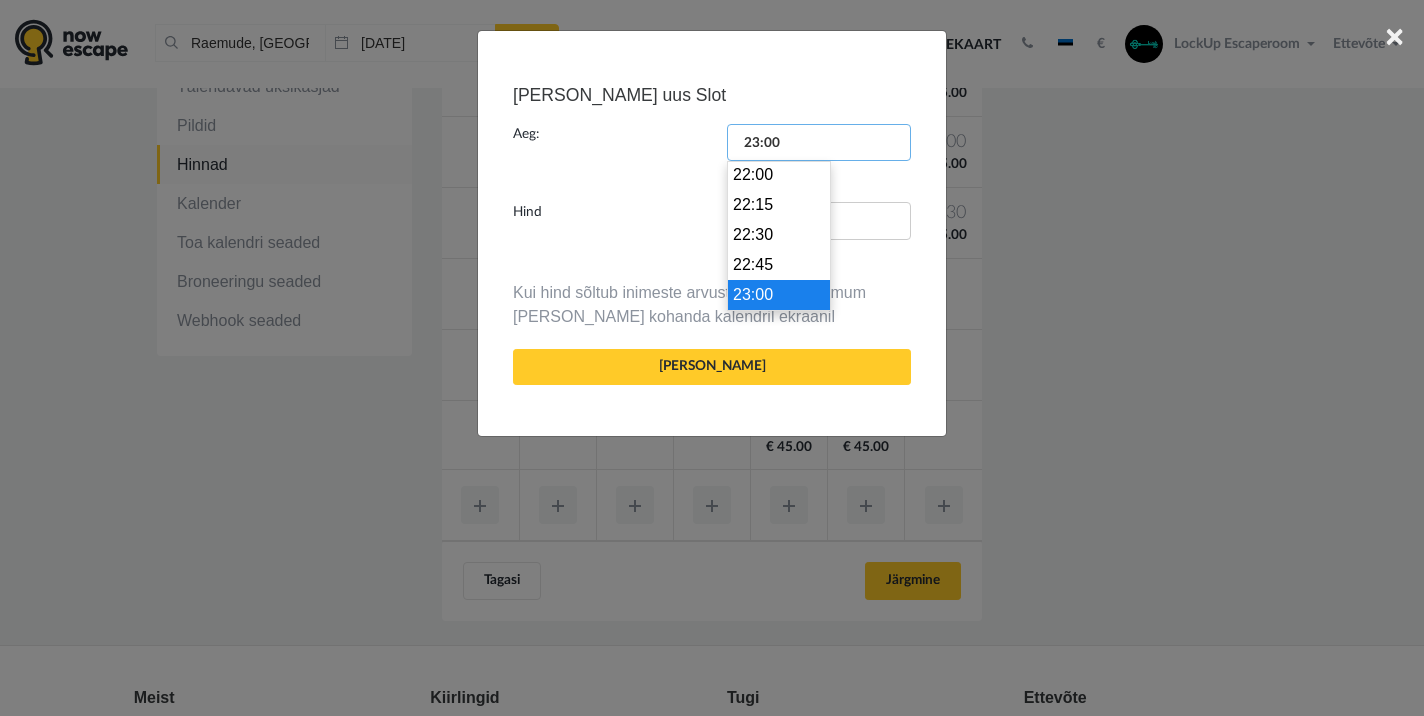 drag, startPoint x: 791, startPoint y: 142, endPoint x: 715, endPoint y: 138, distance: 76.105194 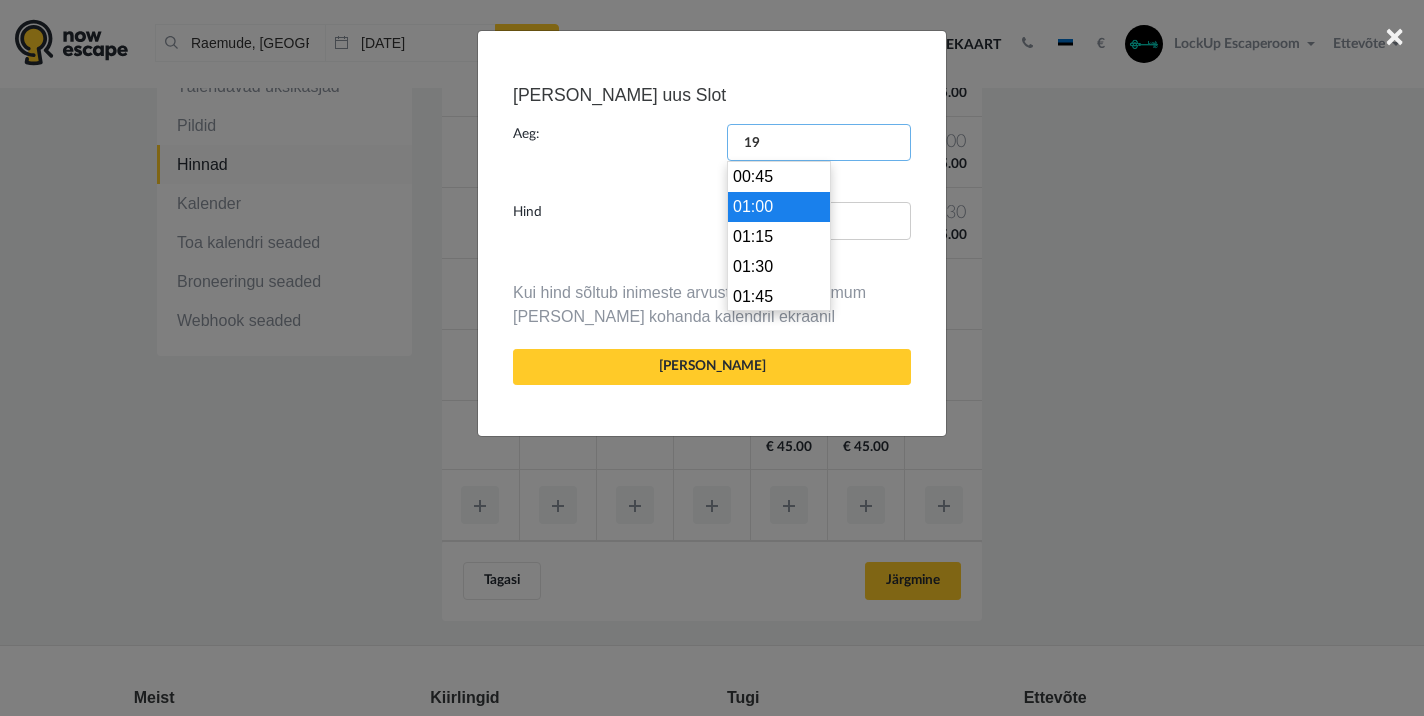 scroll, scrollTop: 2250, scrollLeft: 0, axis: vertical 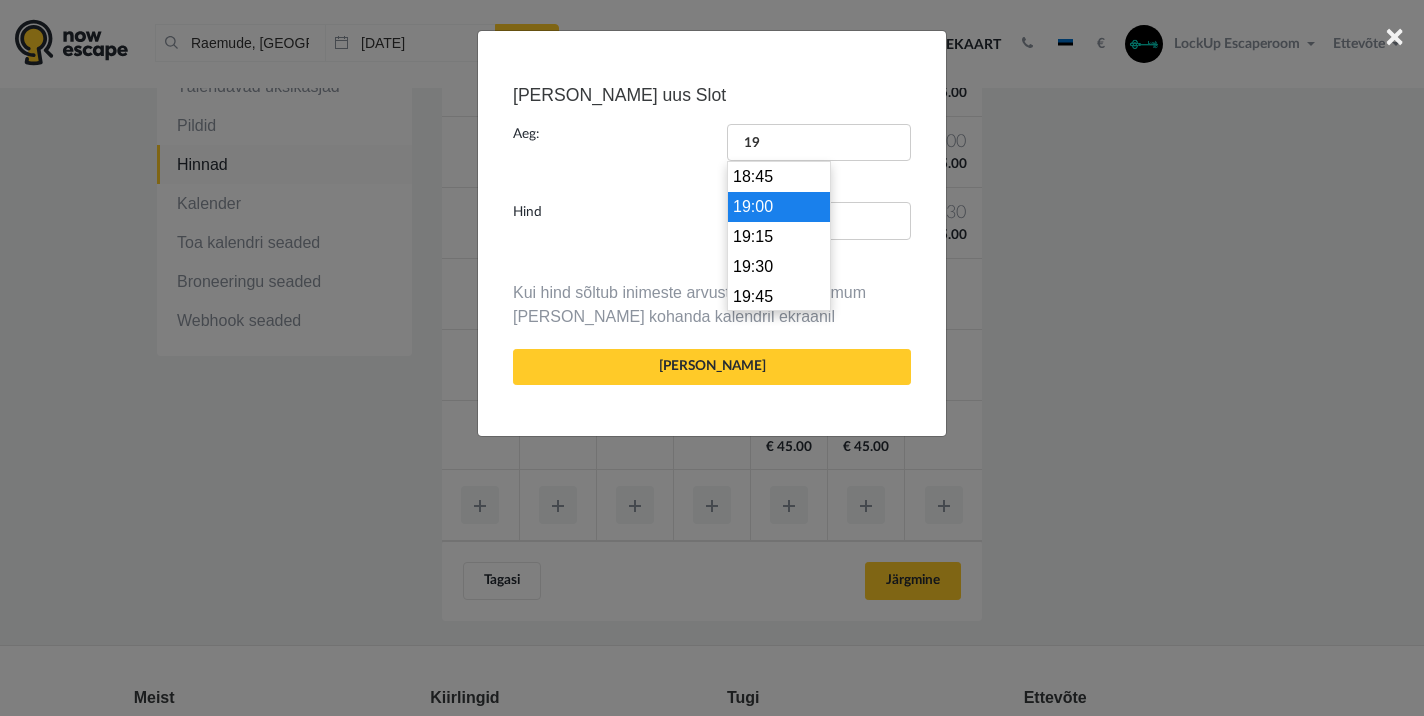type on "19:00" 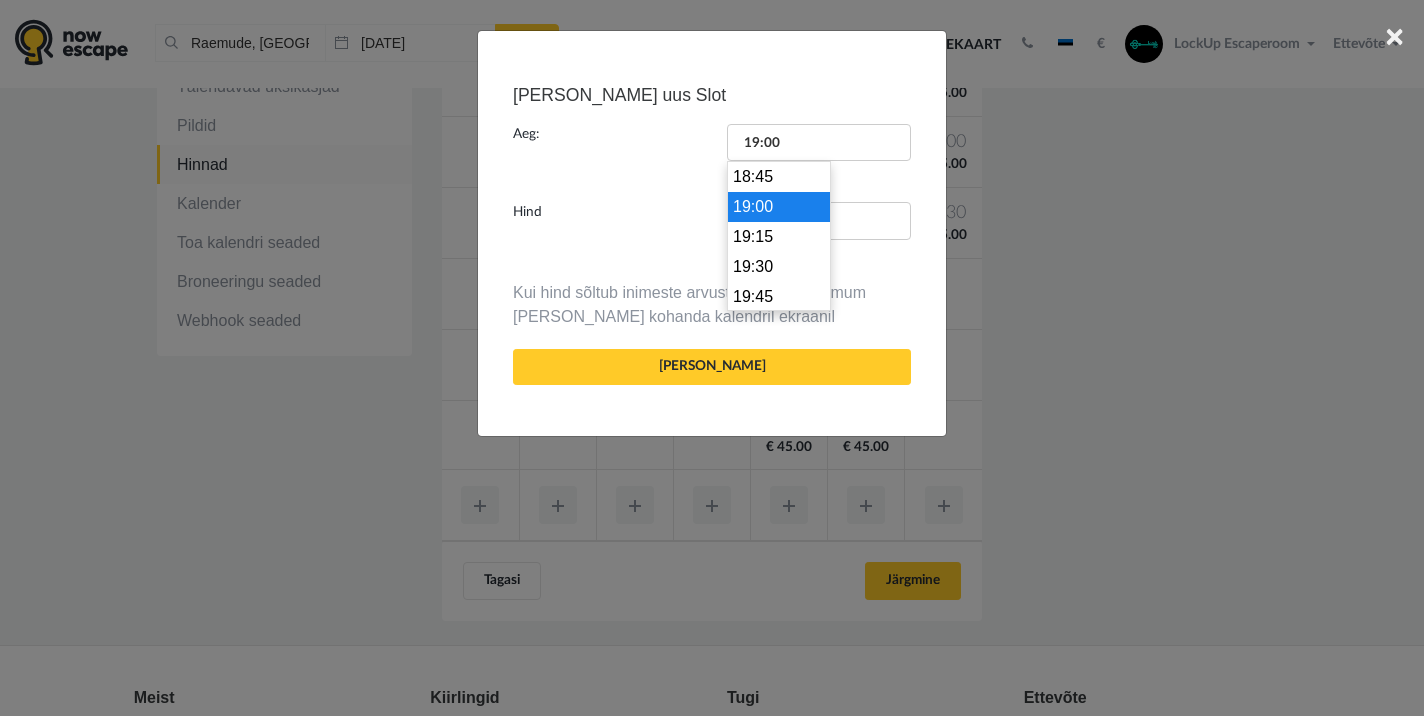 click on "19:00" at bounding box center [779, 207] 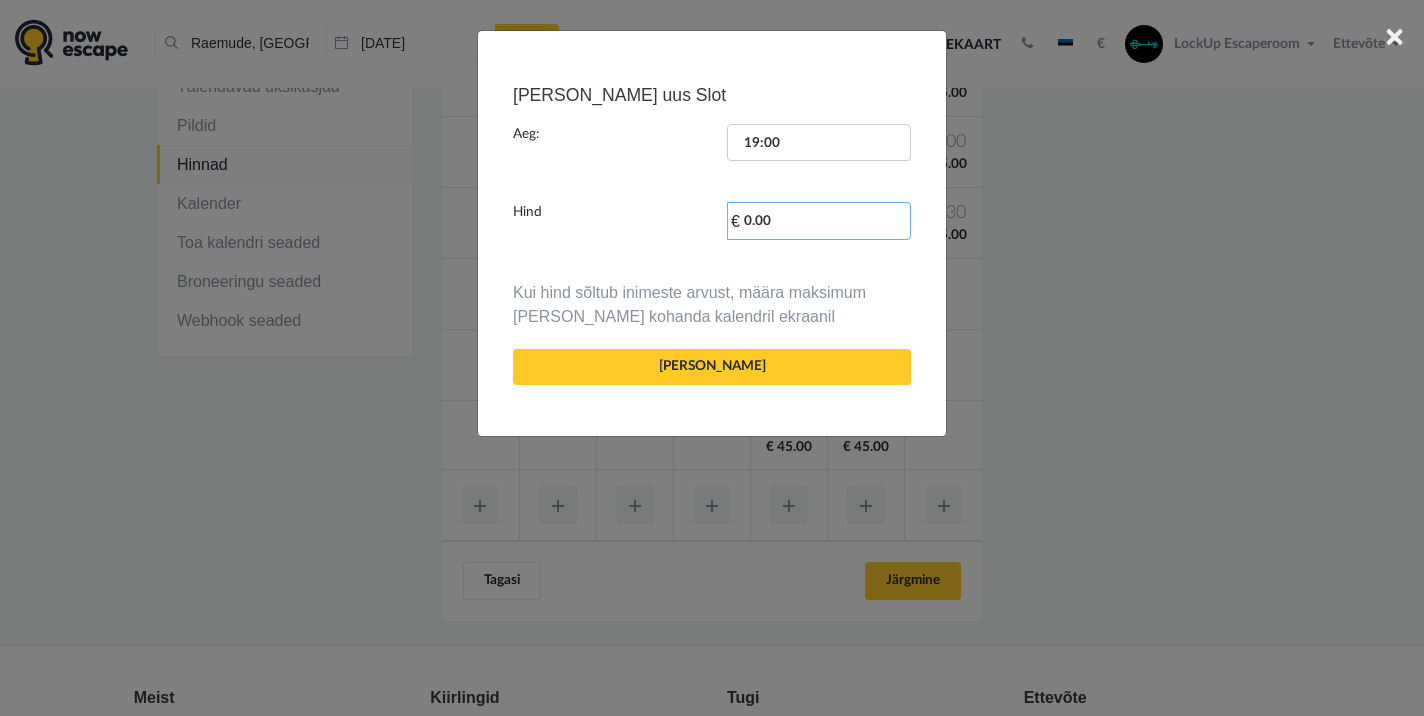 drag, startPoint x: 781, startPoint y: 225, endPoint x: 747, endPoint y: 222, distance: 34.132095 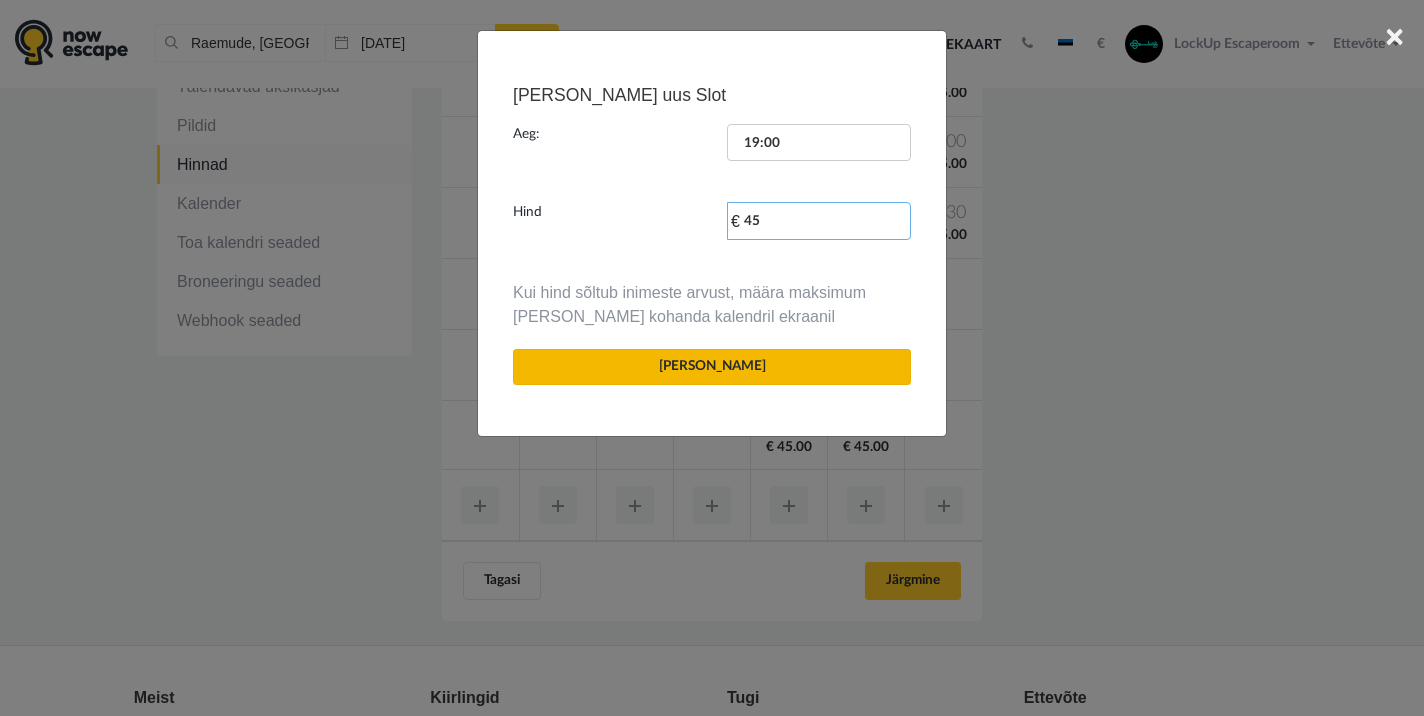 type on "45" 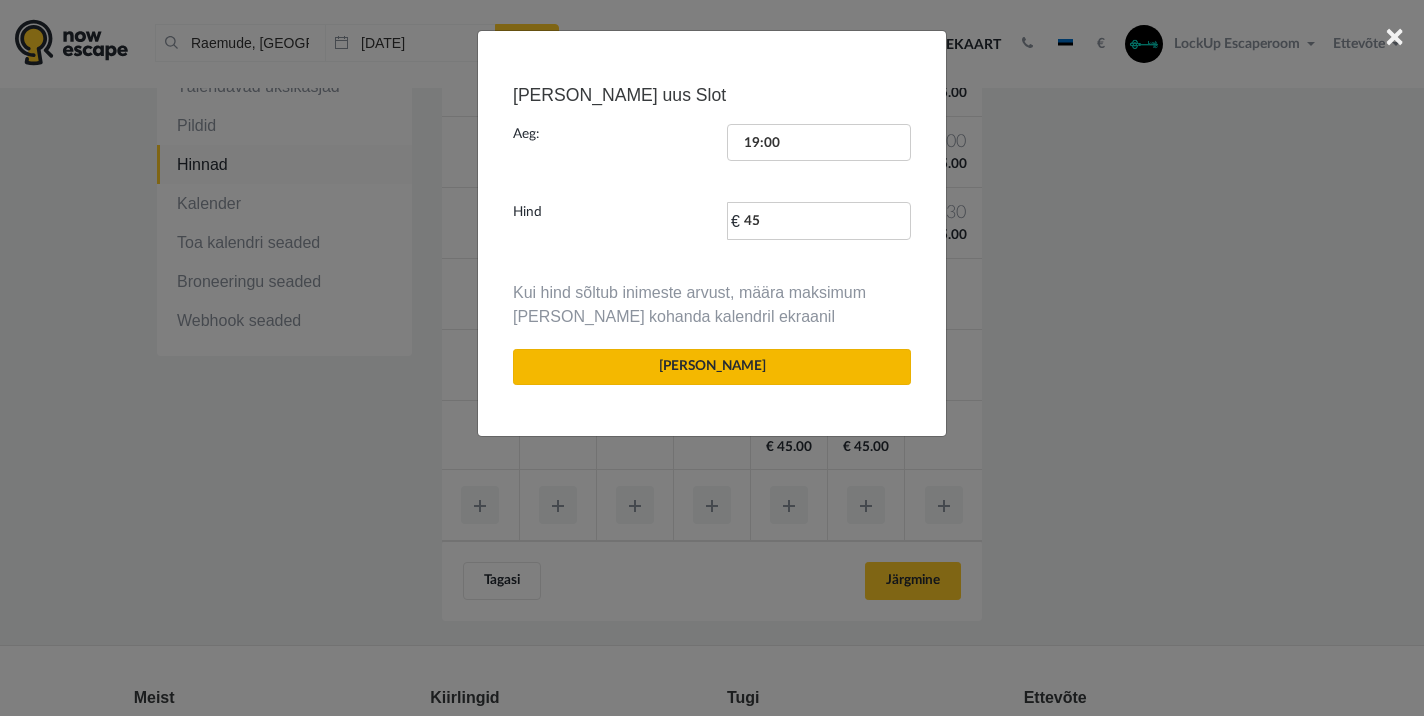 click on "[PERSON_NAME]" at bounding box center [712, 367] 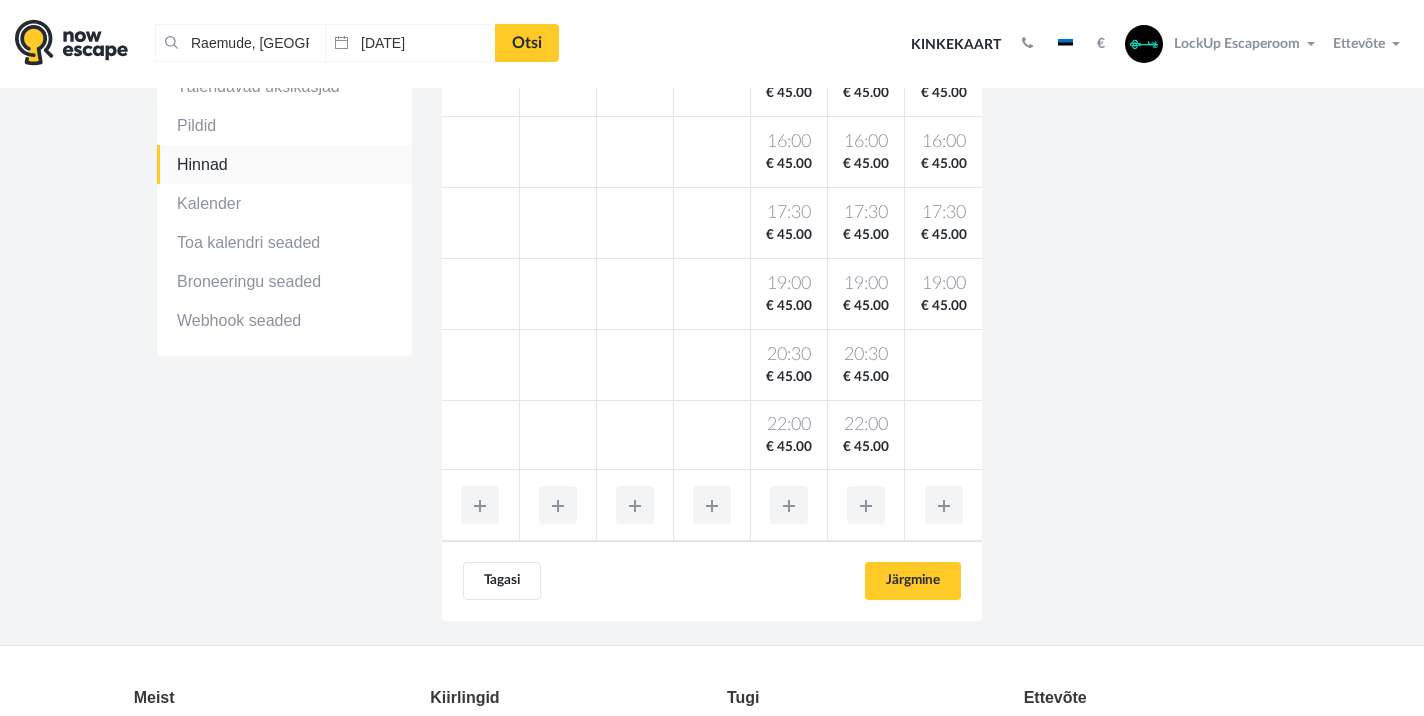 click at bounding box center [944, 505] 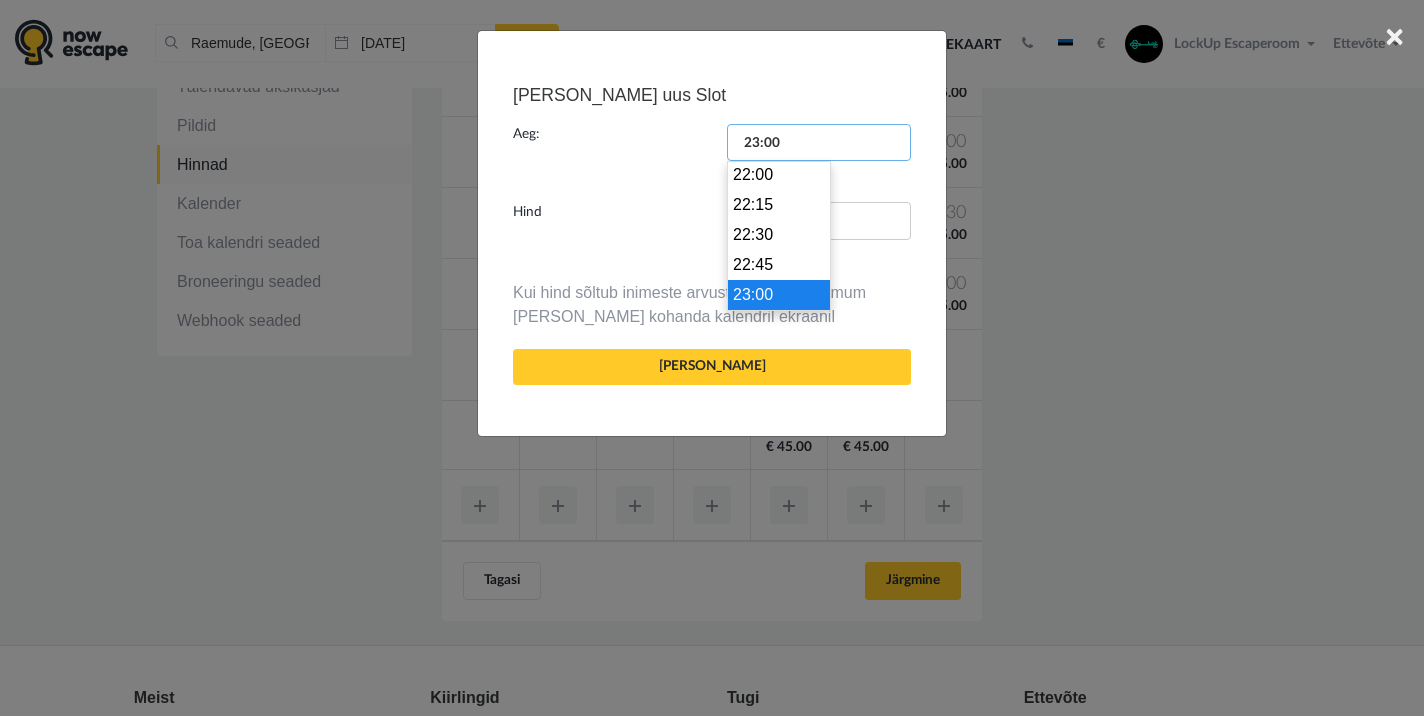 drag, startPoint x: 793, startPoint y: 136, endPoint x: 704, endPoint y: 135, distance: 89.005615 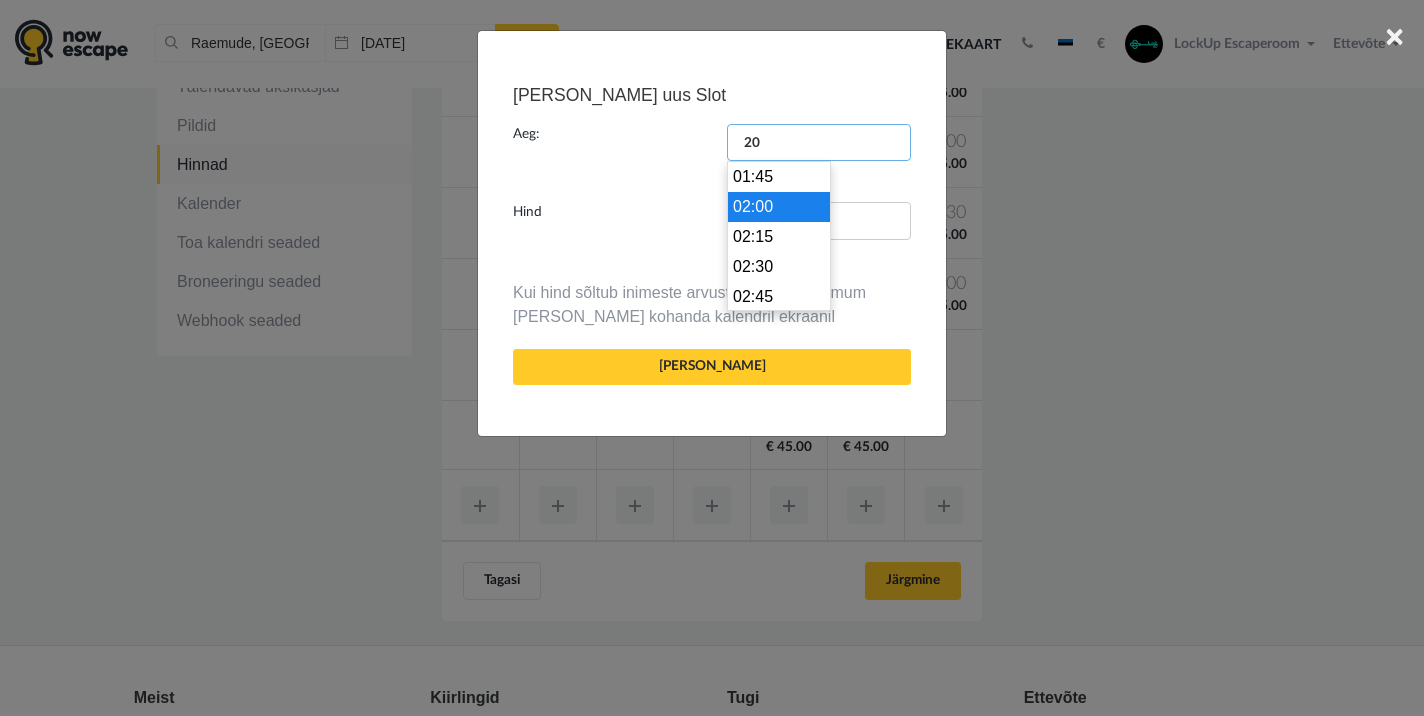 scroll, scrollTop: 2370, scrollLeft: 0, axis: vertical 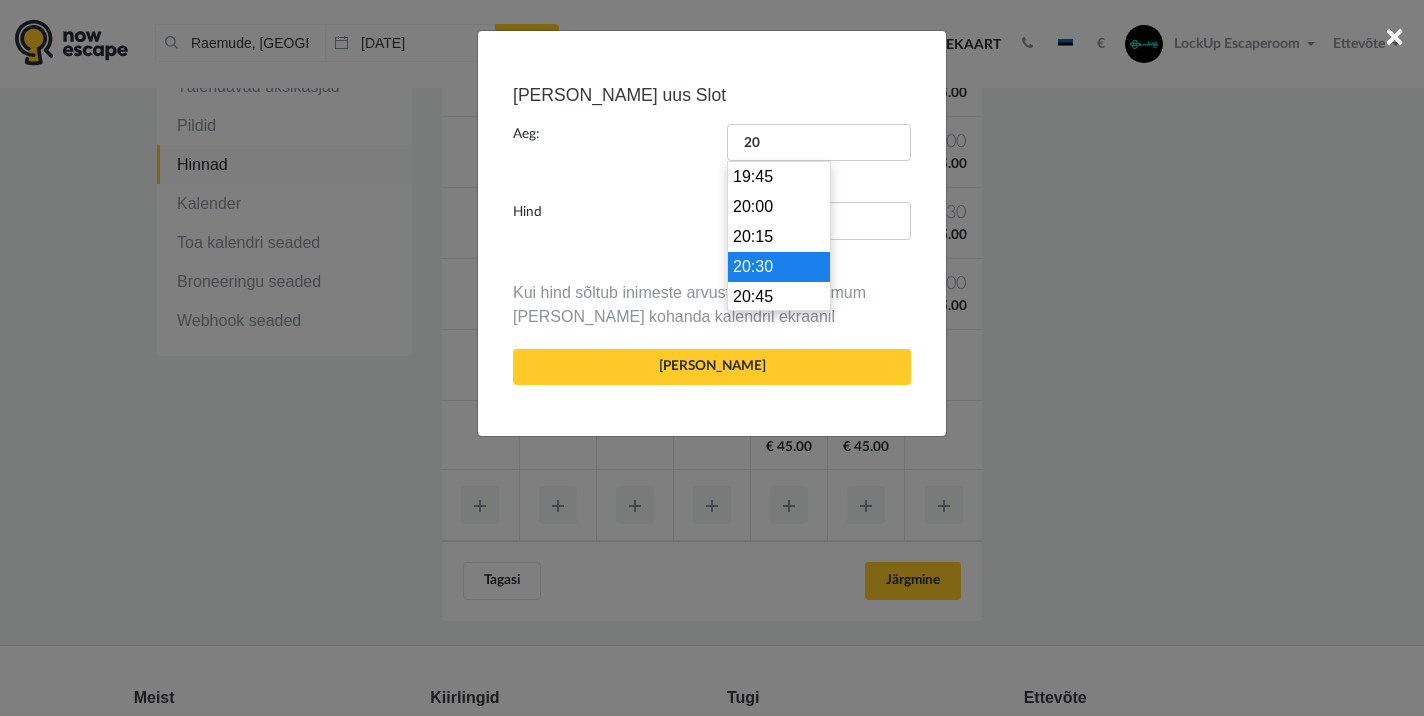 type on "20:30" 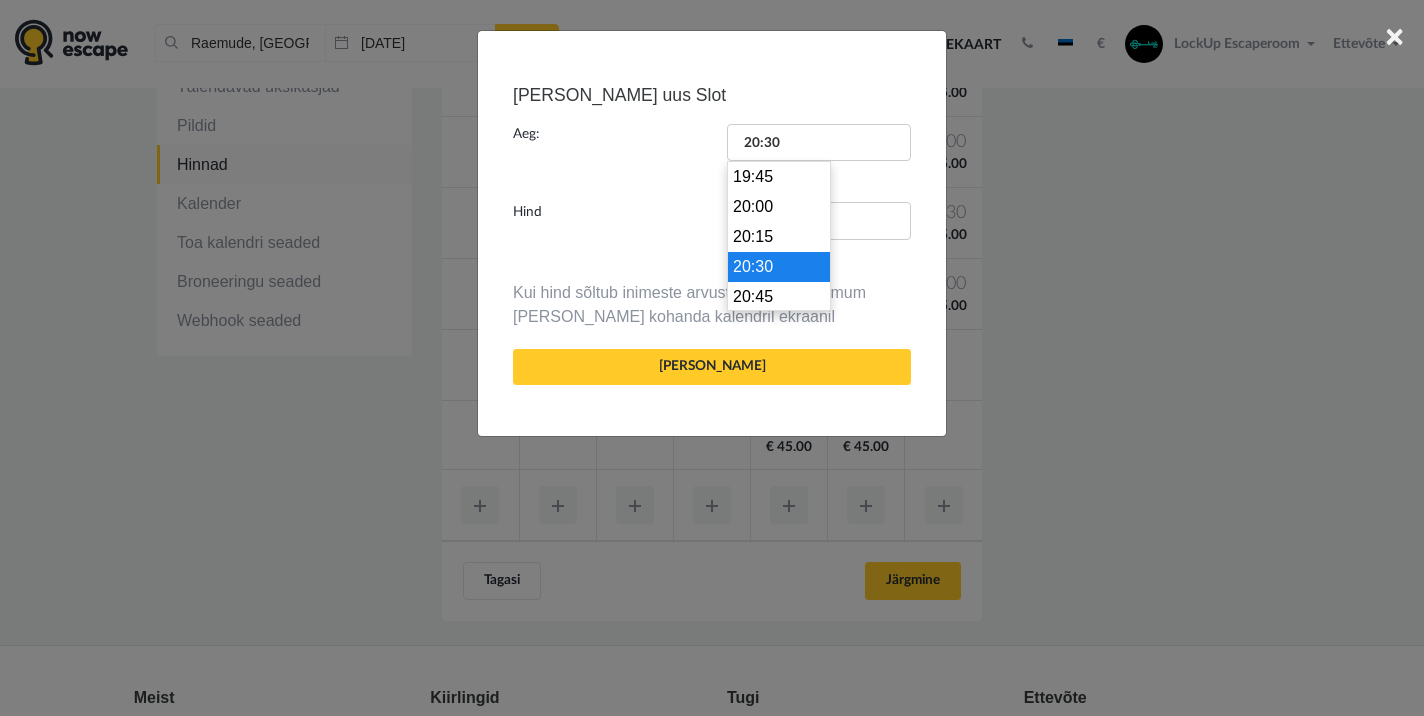 click on "20:30" at bounding box center (779, 267) 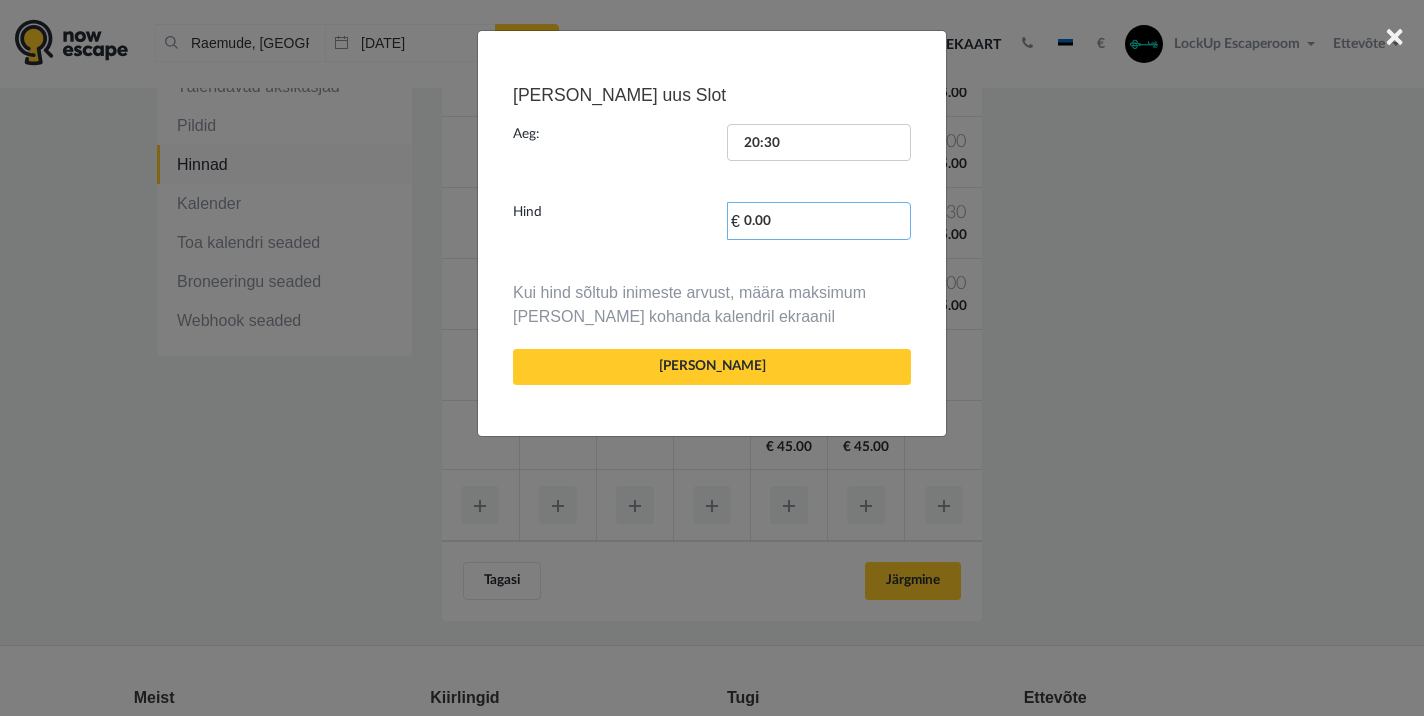 drag, startPoint x: 828, startPoint y: 223, endPoint x: 735, endPoint y: 219, distance: 93.08598 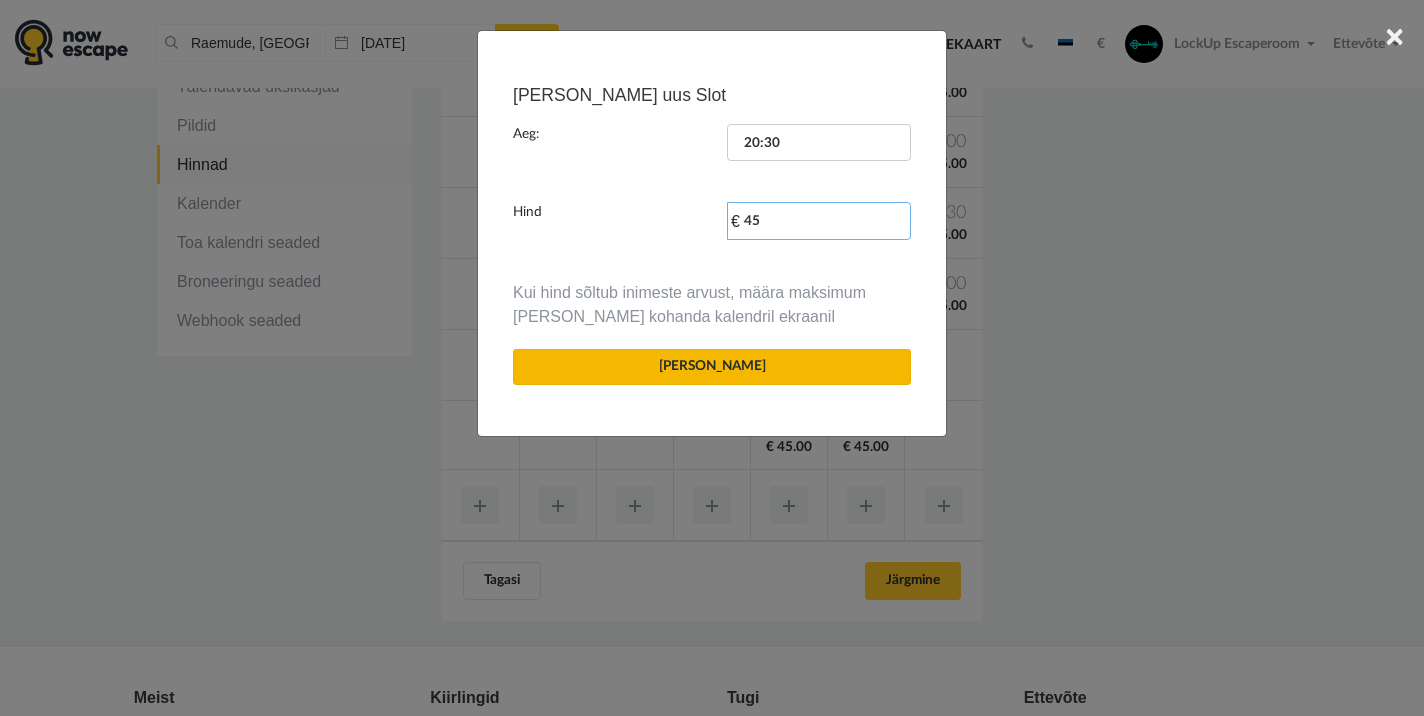 type on "45" 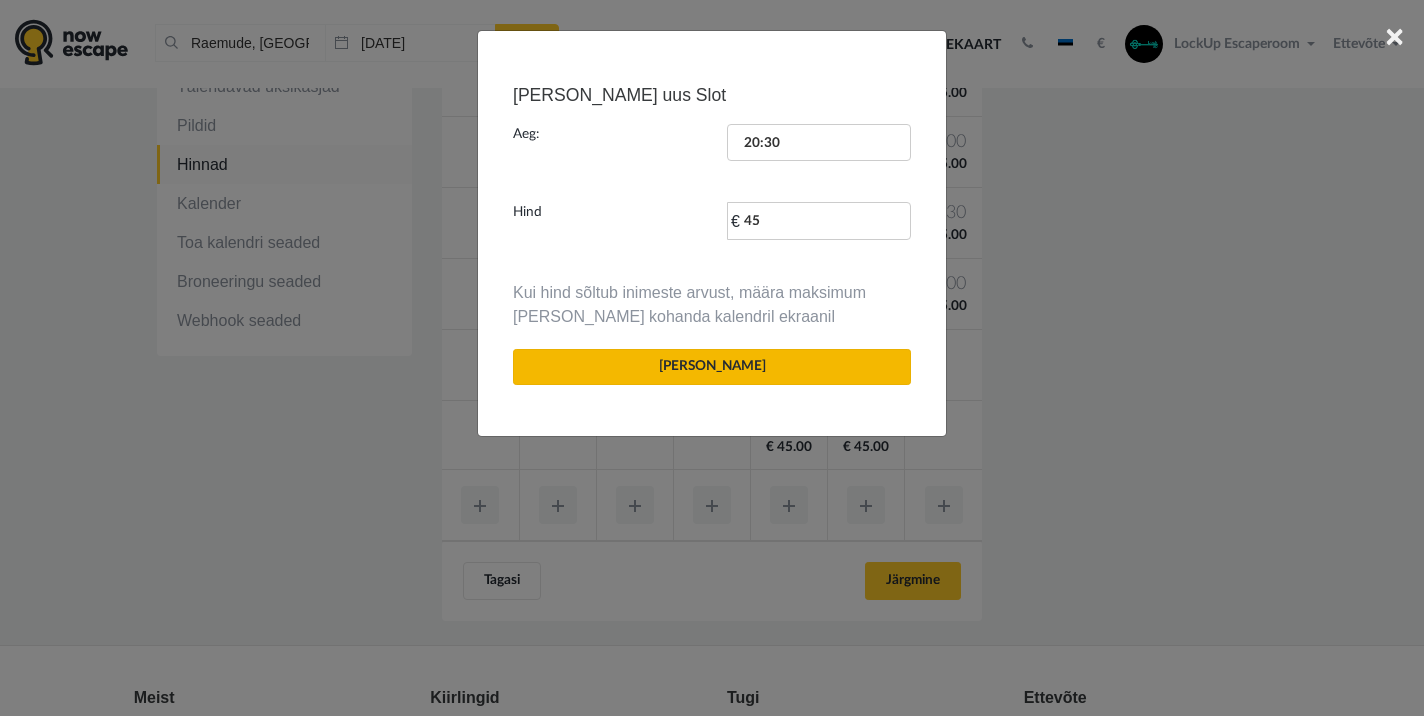 click on "[PERSON_NAME]" at bounding box center [712, 367] 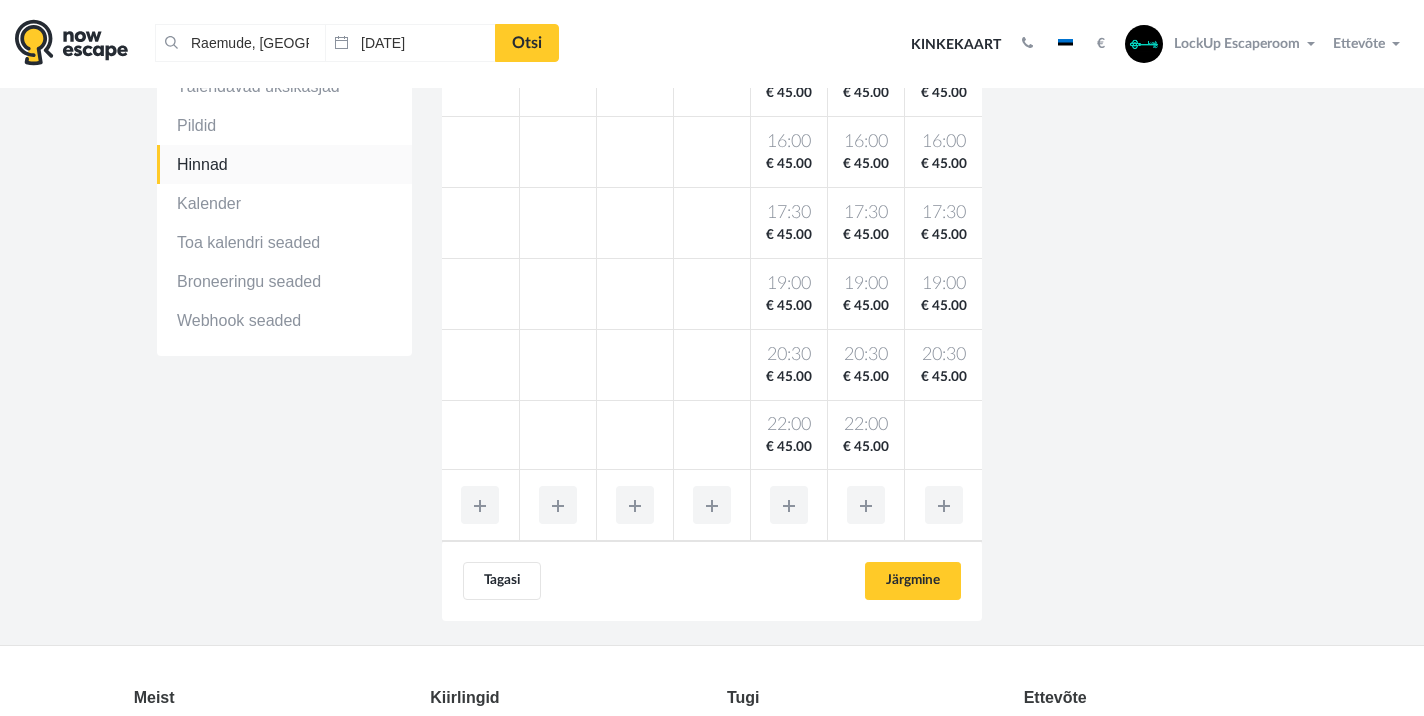 click at bounding box center (944, 505) 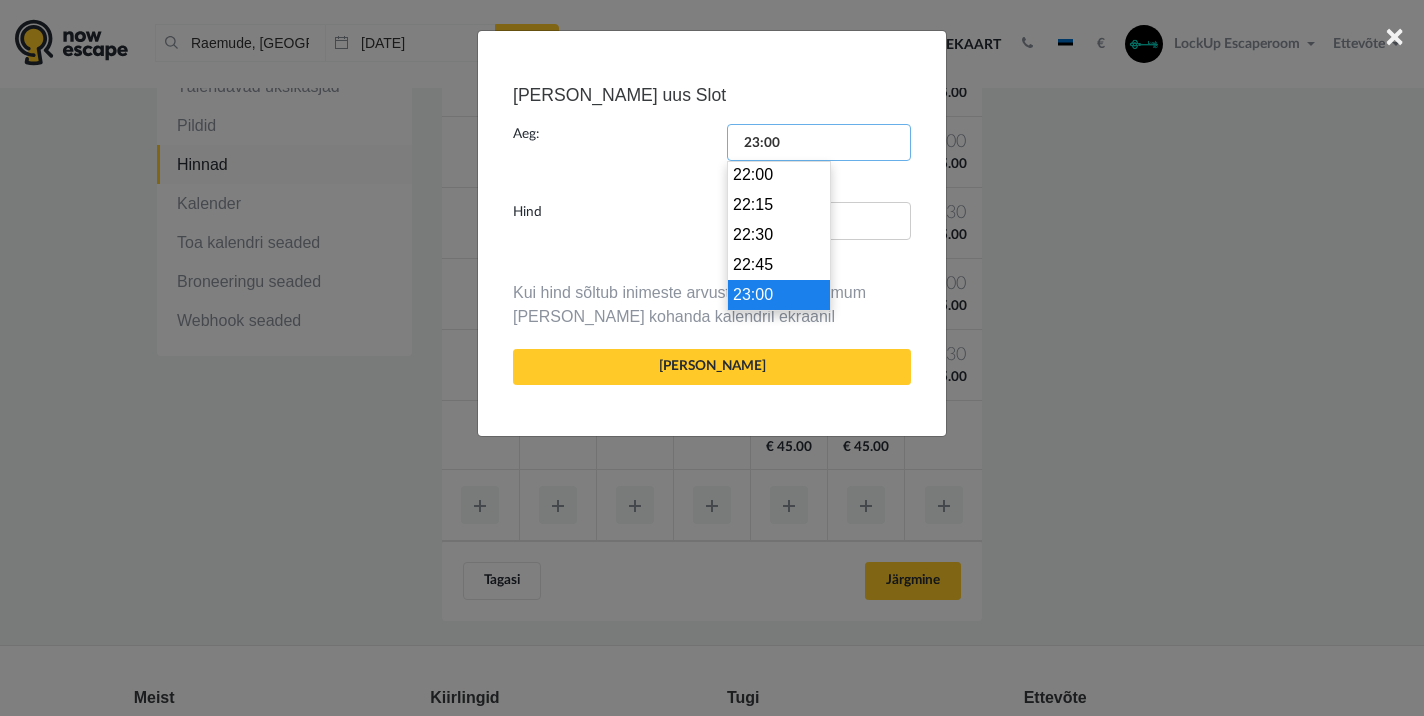 drag, startPoint x: 747, startPoint y: 138, endPoint x: 709, endPoint y: 136, distance: 38.052597 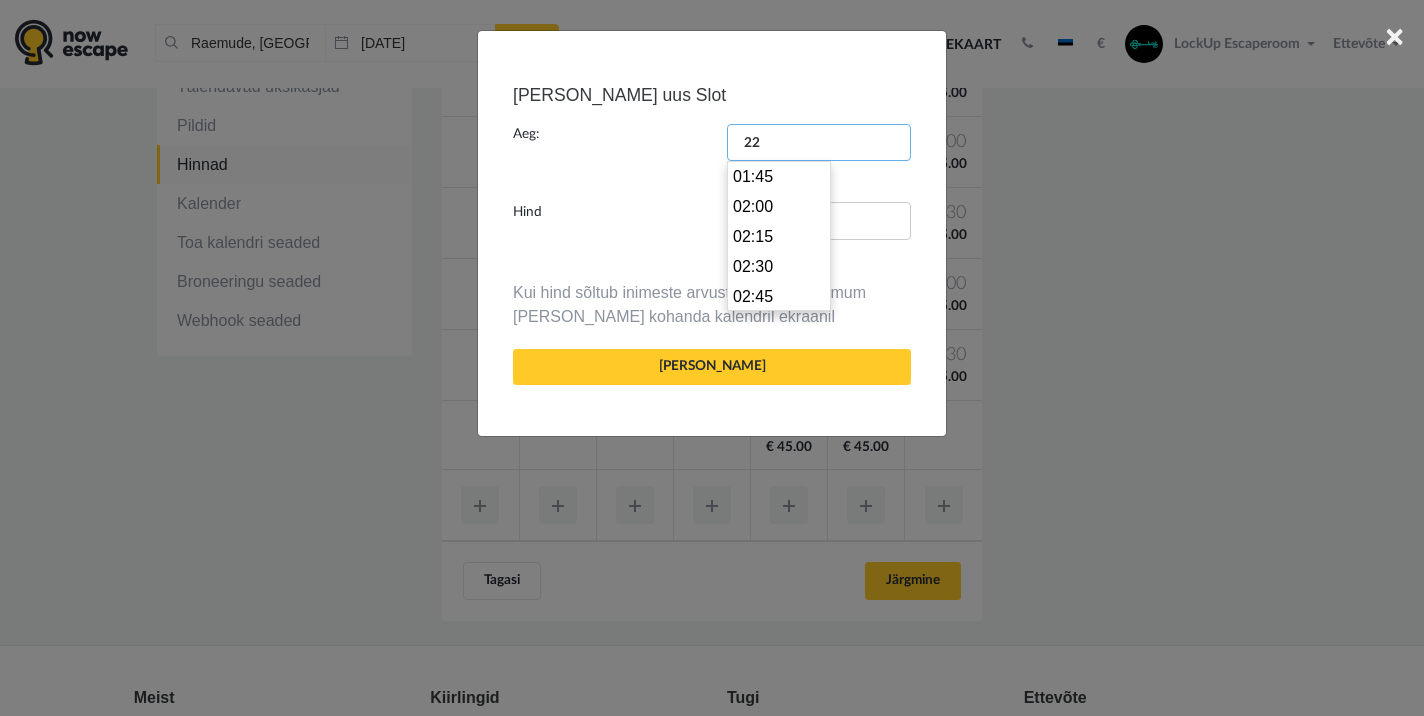 scroll, scrollTop: 2610, scrollLeft: 0, axis: vertical 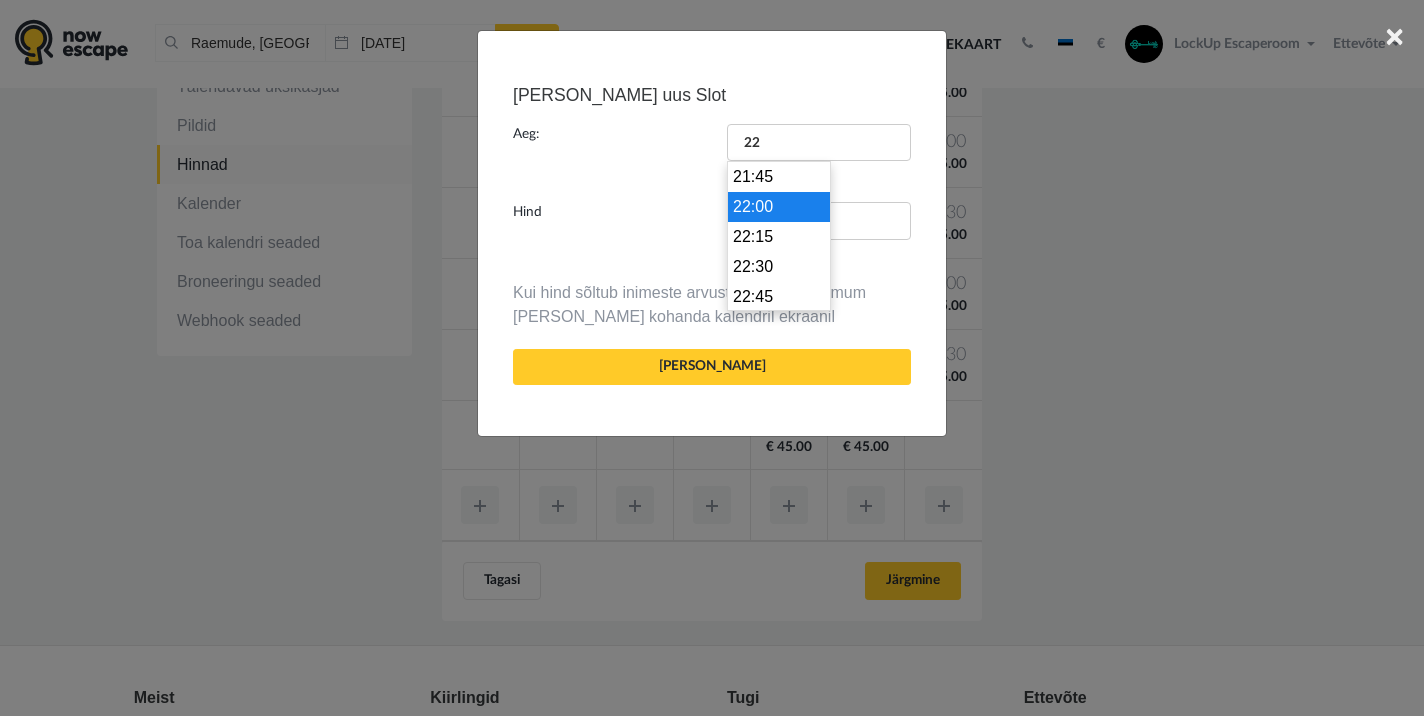 type on "22:00" 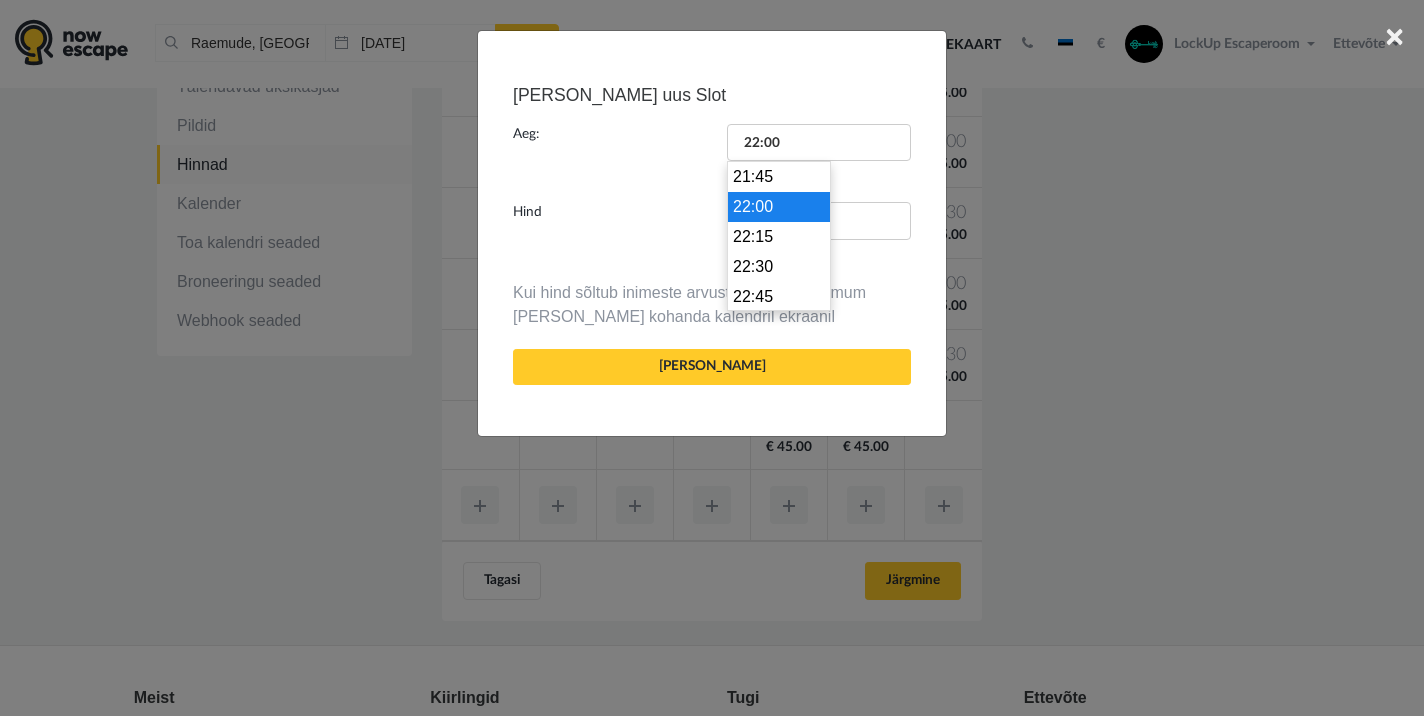 click on "22:00" at bounding box center [779, 207] 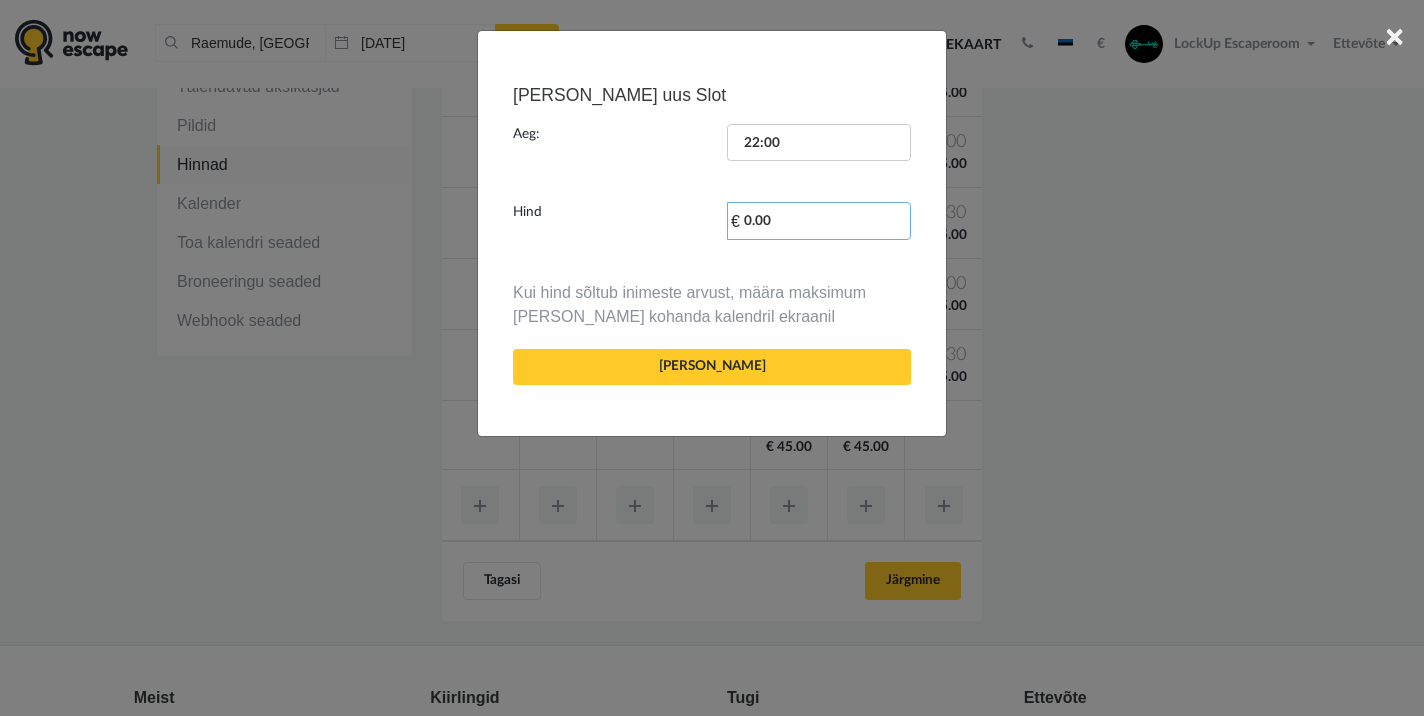 drag, startPoint x: 782, startPoint y: 230, endPoint x: 744, endPoint y: 221, distance: 39.051247 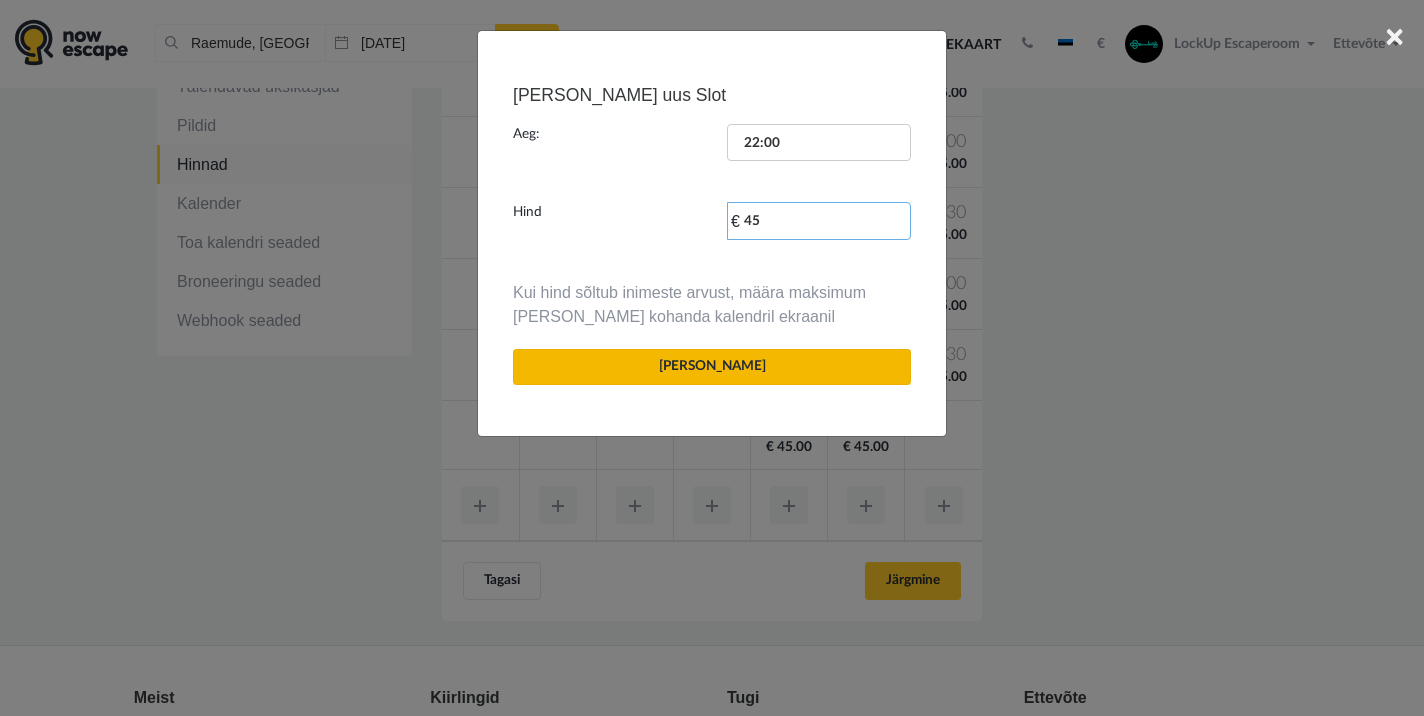 type on "45" 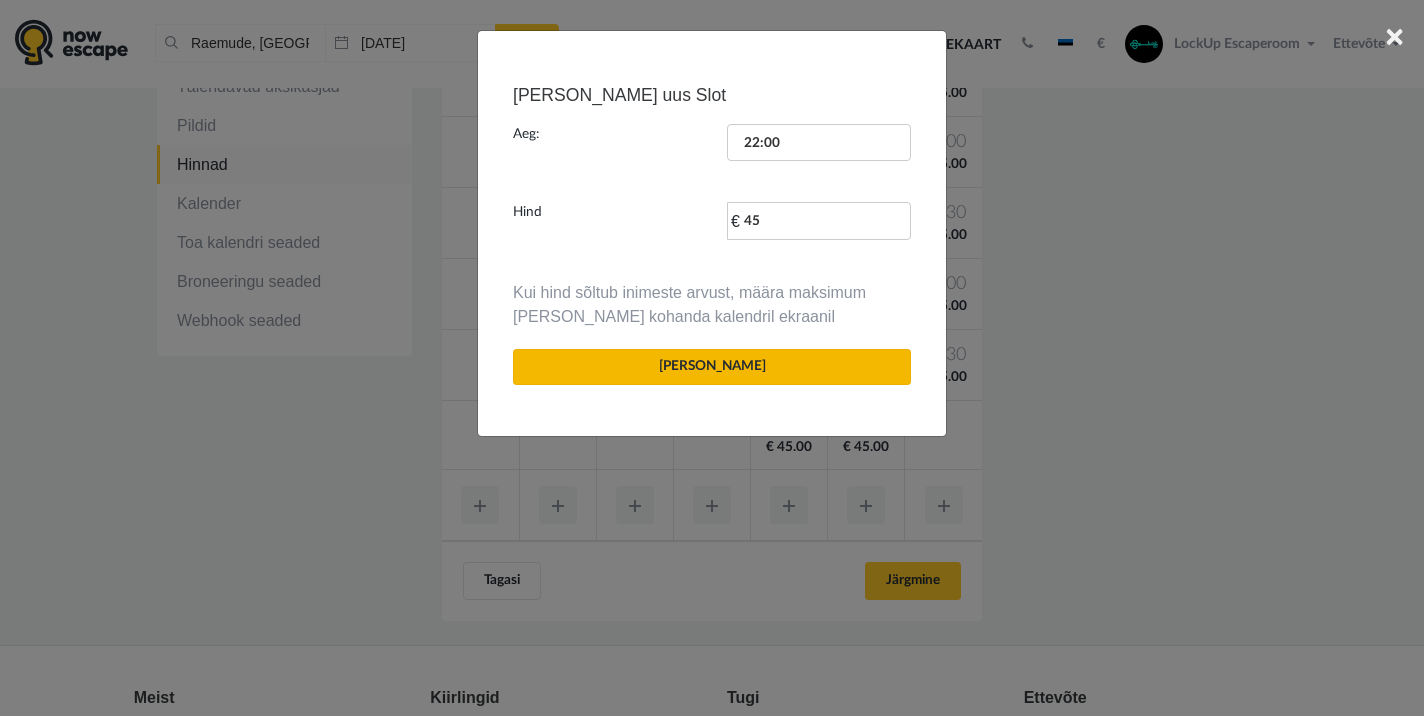 click on "[PERSON_NAME]" at bounding box center [712, 367] 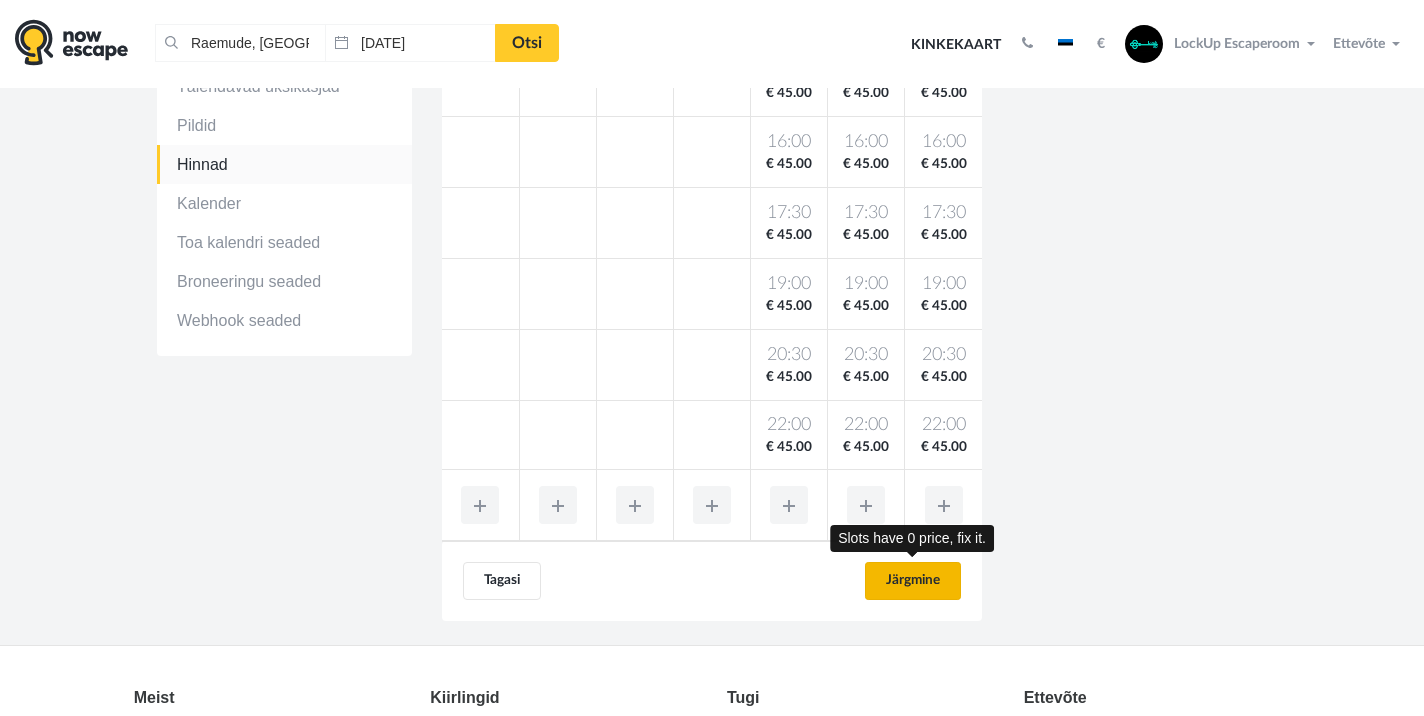 click on "Järgmine" at bounding box center (913, 581) 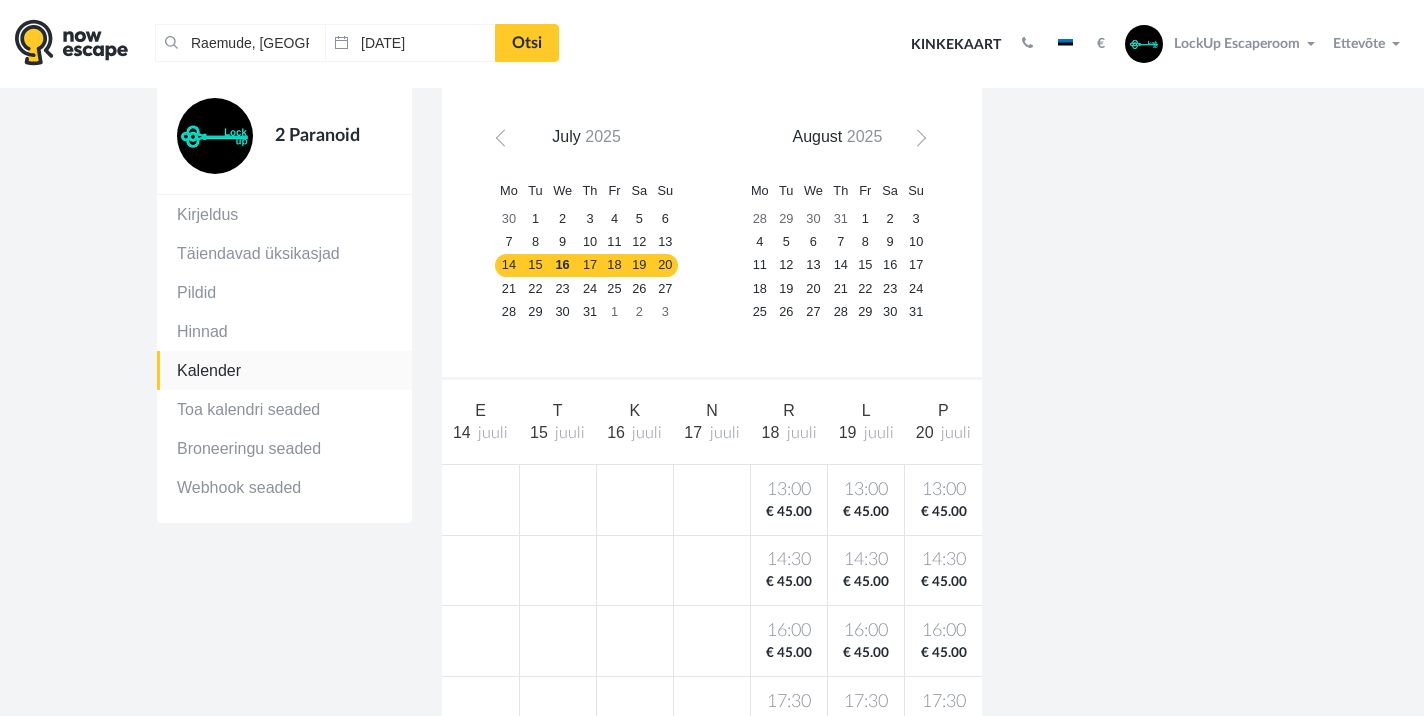 scroll, scrollTop: 208, scrollLeft: 0, axis: vertical 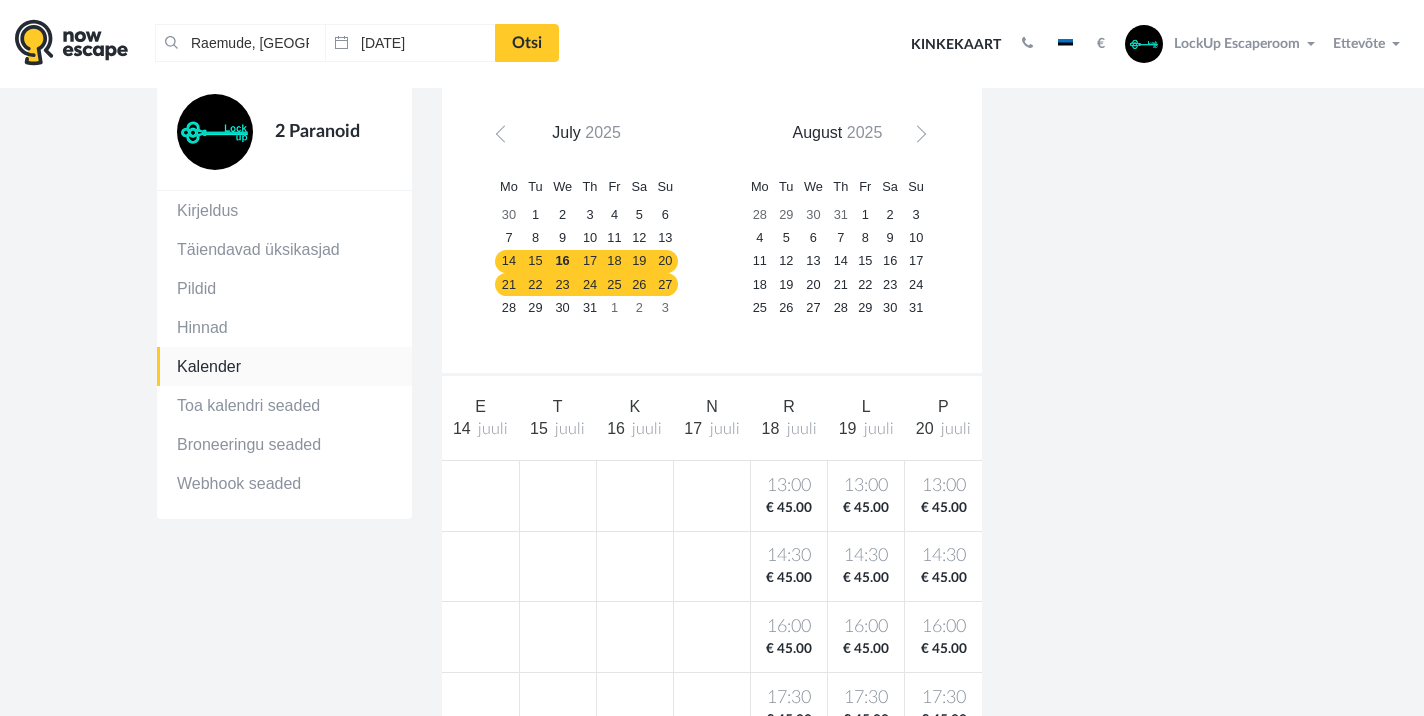 click on "27" at bounding box center (665, 284) 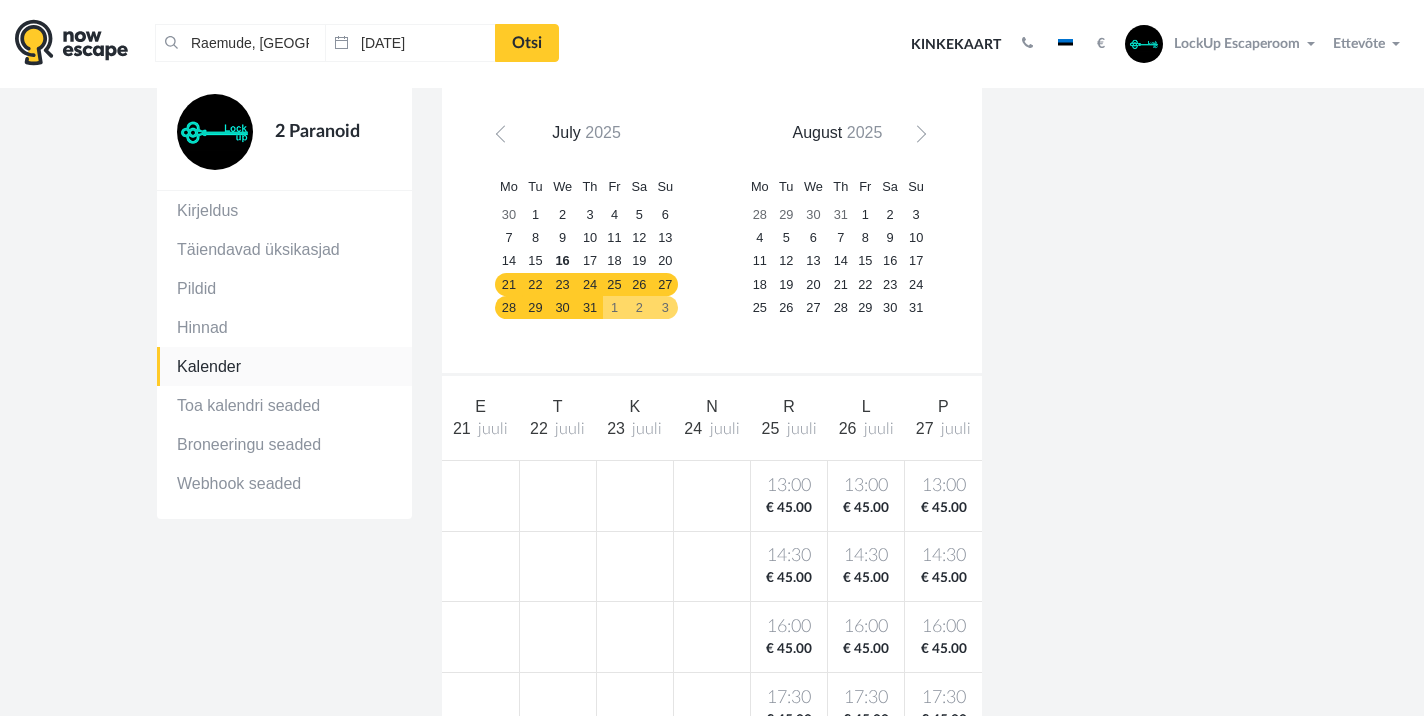 click on "3" at bounding box center (665, 307) 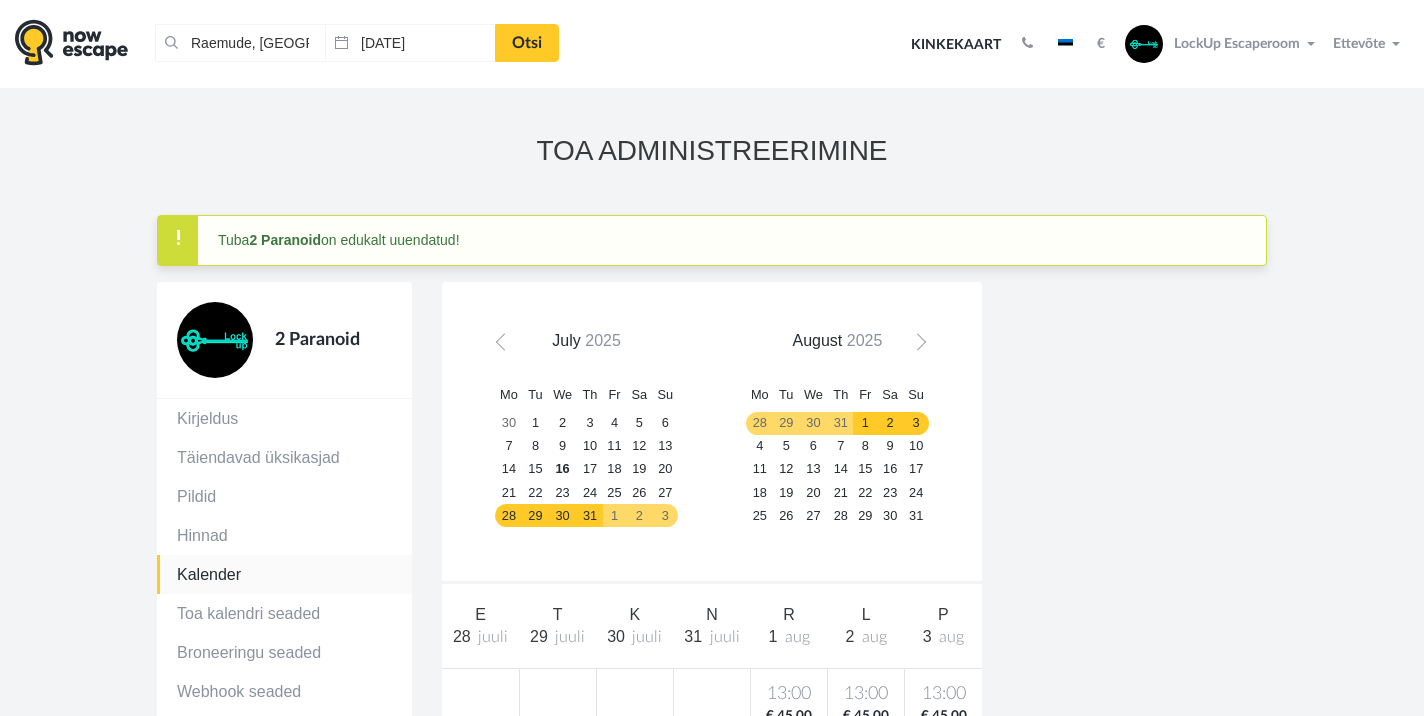 scroll, scrollTop: 0, scrollLeft: 0, axis: both 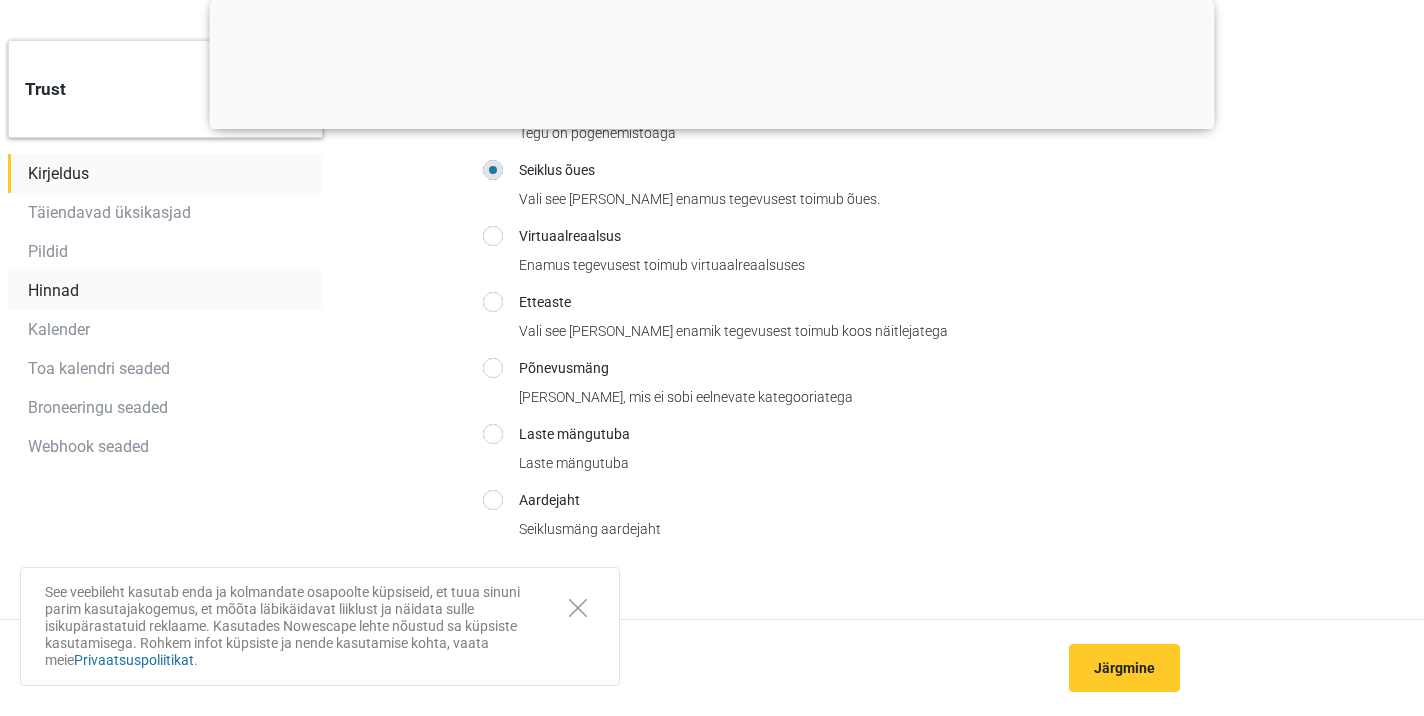 click on "Hinnad" at bounding box center [165, 290] 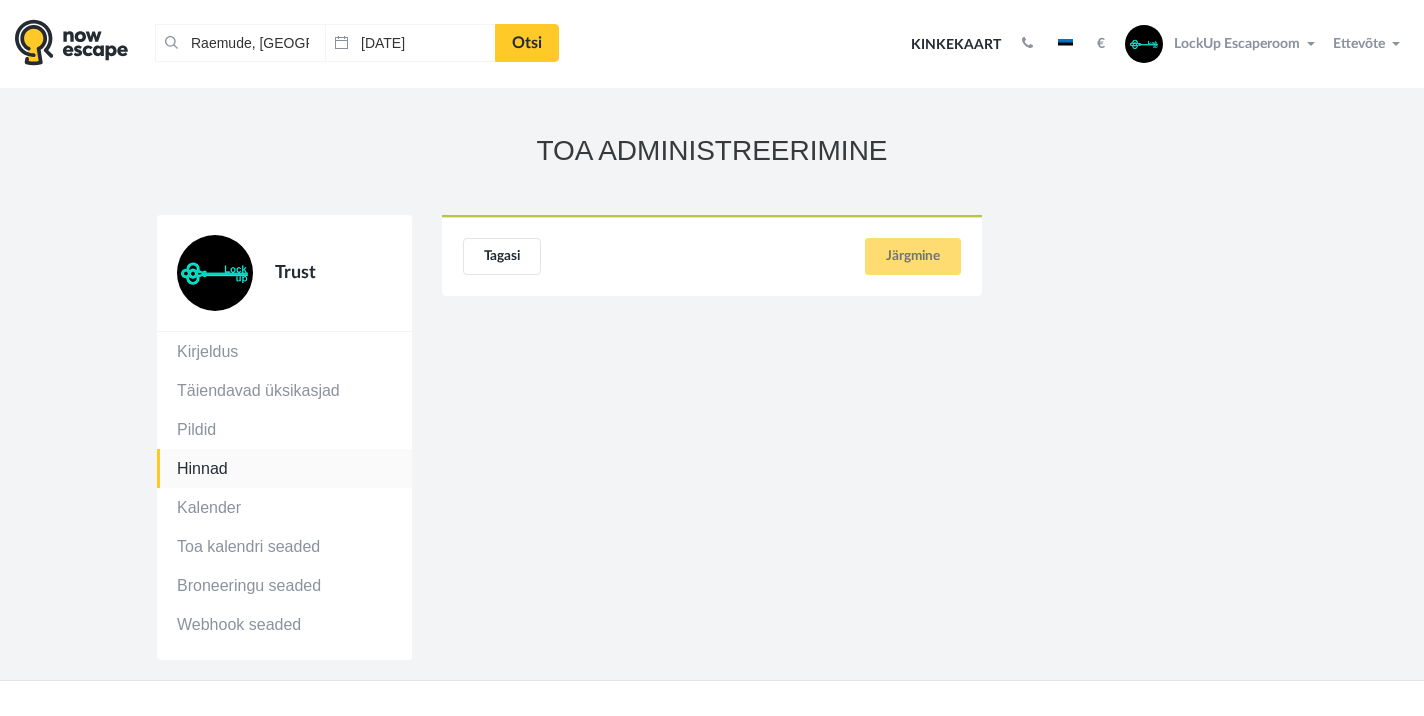 scroll, scrollTop: 0, scrollLeft: 0, axis: both 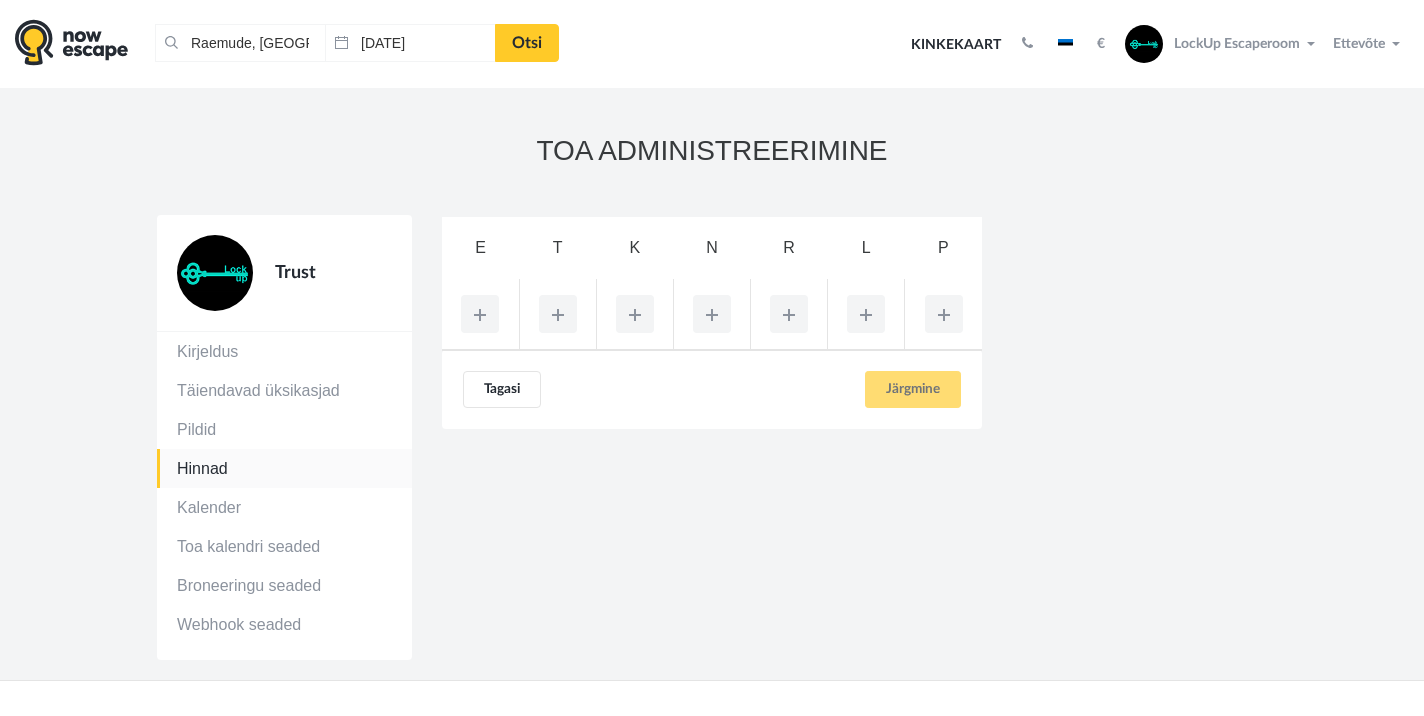 click at bounding box center [866, 314] 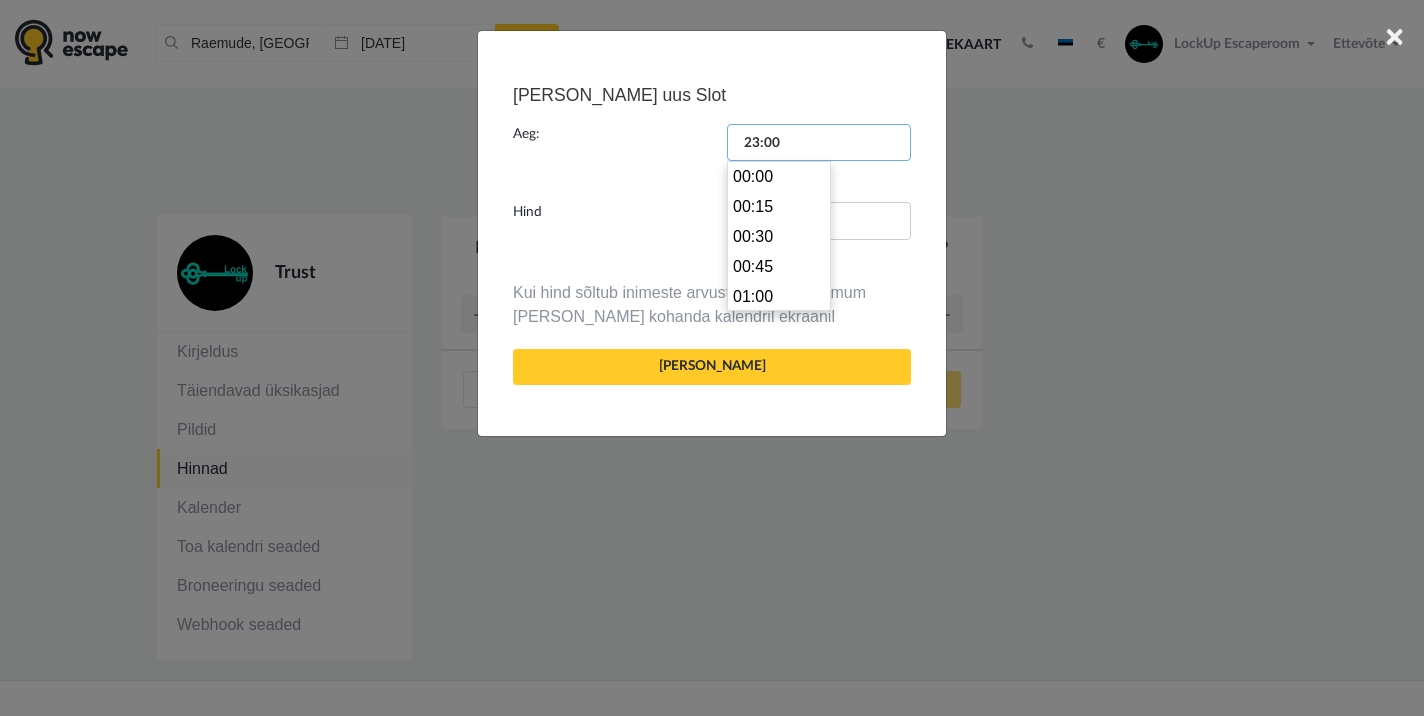 scroll, scrollTop: 2642, scrollLeft: 0, axis: vertical 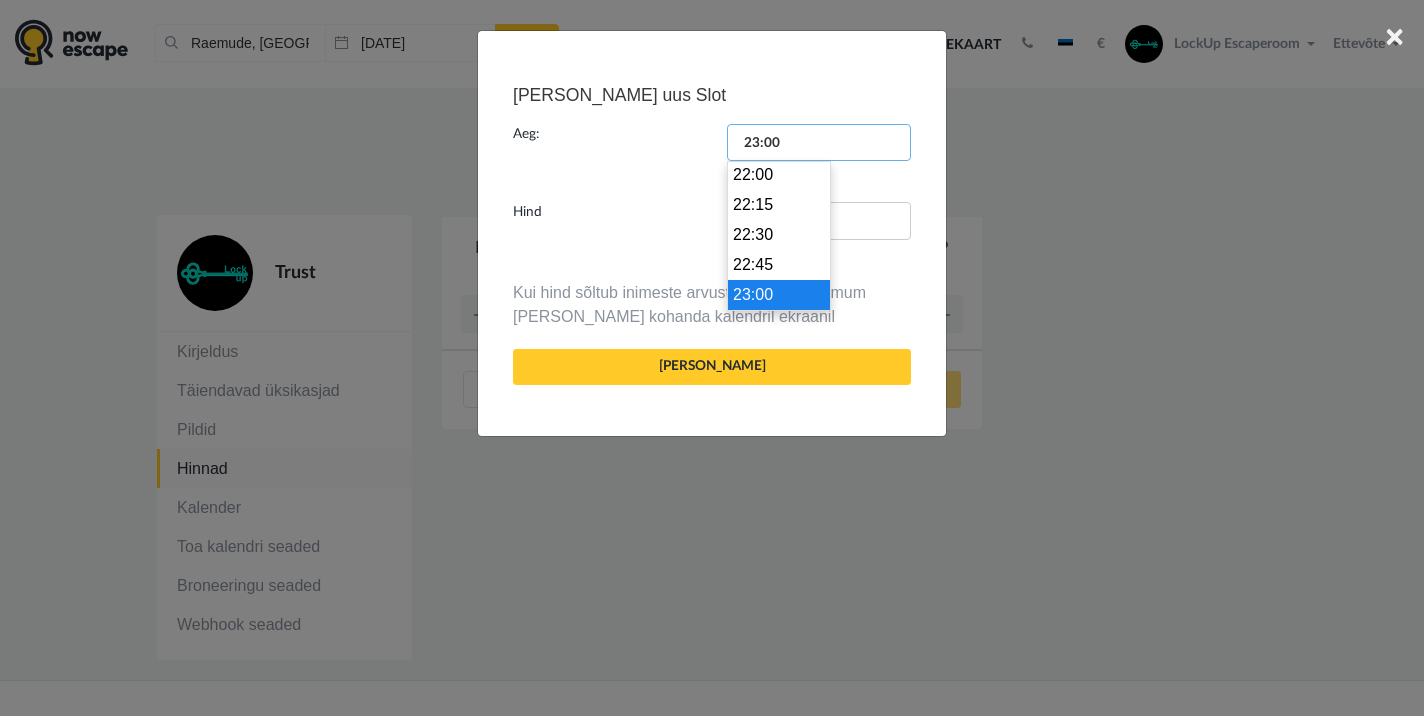 drag, startPoint x: 799, startPoint y: 145, endPoint x: 712, endPoint y: 136, distance: 87.46428 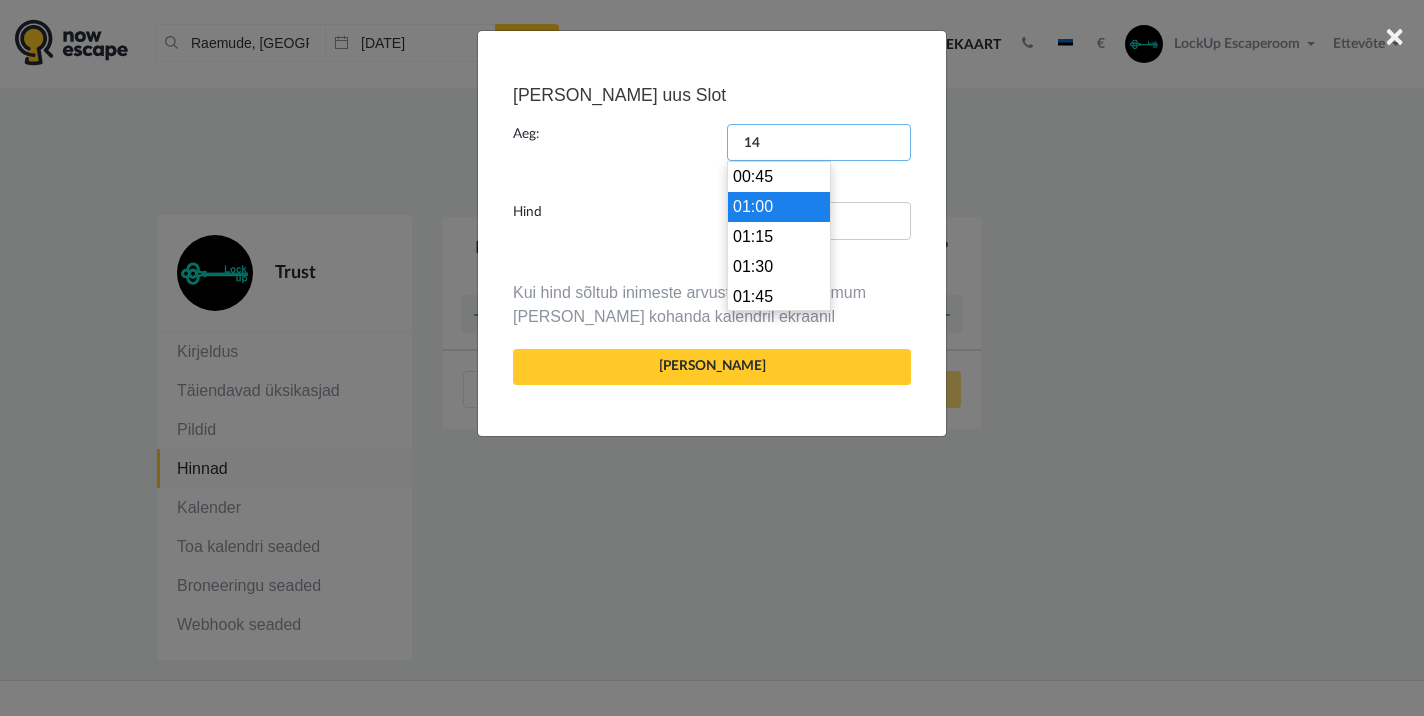 scroll, scrollTop: 1650, scrollLeft: 0, axis: vertical 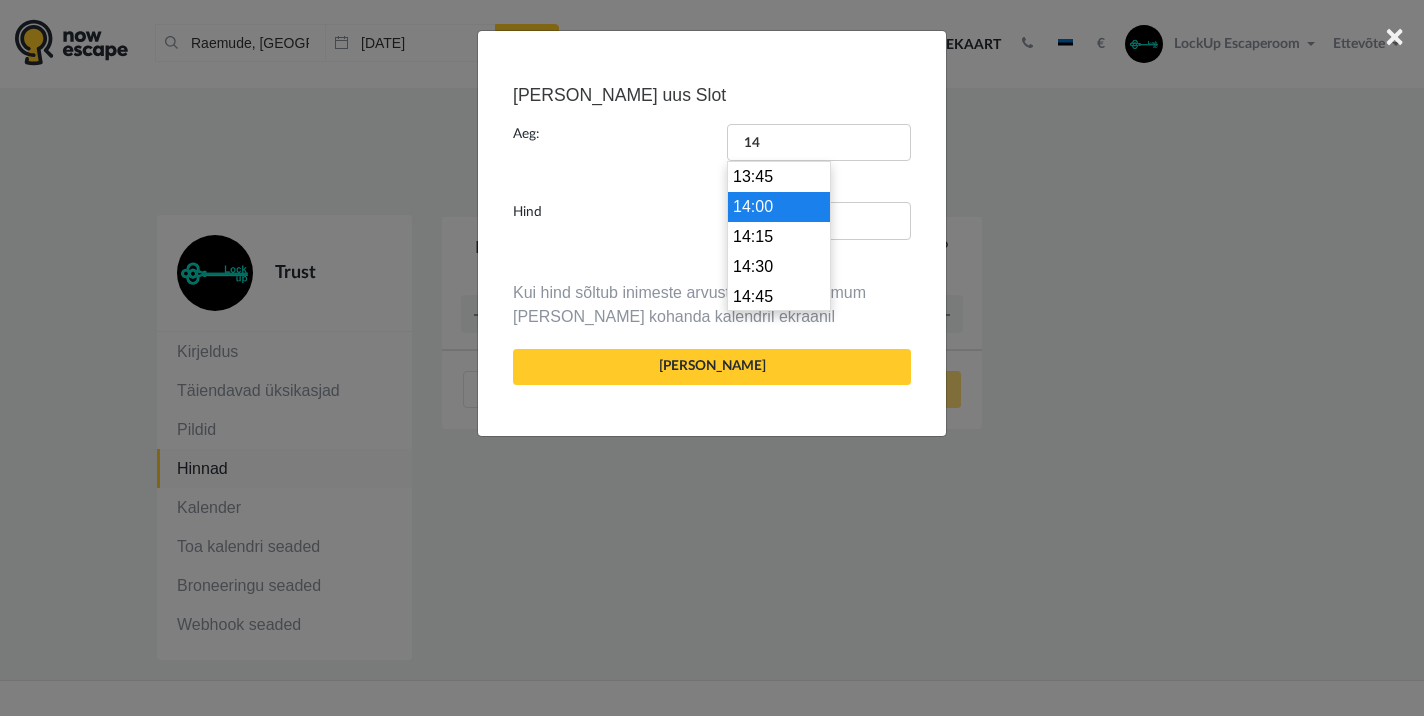 type on "14:00" 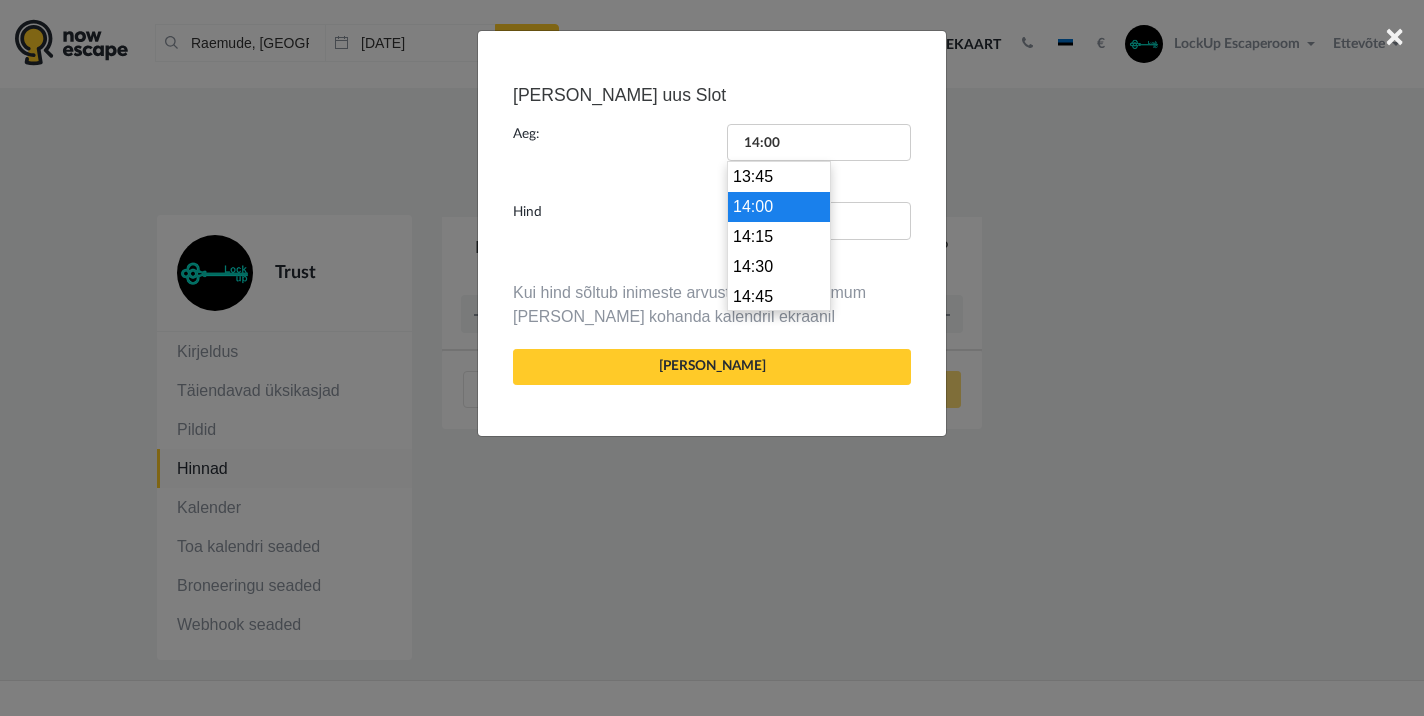 click on "14:00" at bounding box center (779, 207) 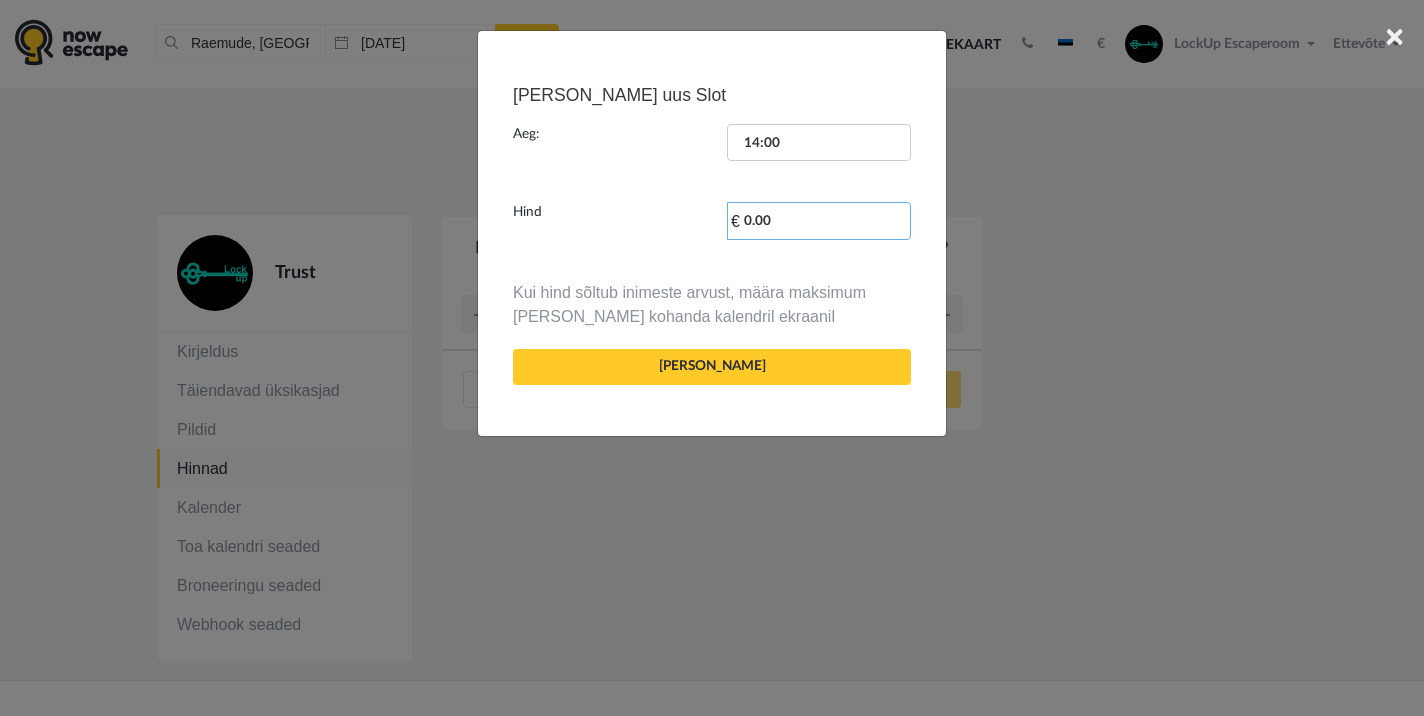 drag, startPoint x: 785, startPoint y: 217, endPoint x: 745, endPoint y: 220, distance: 40.112343 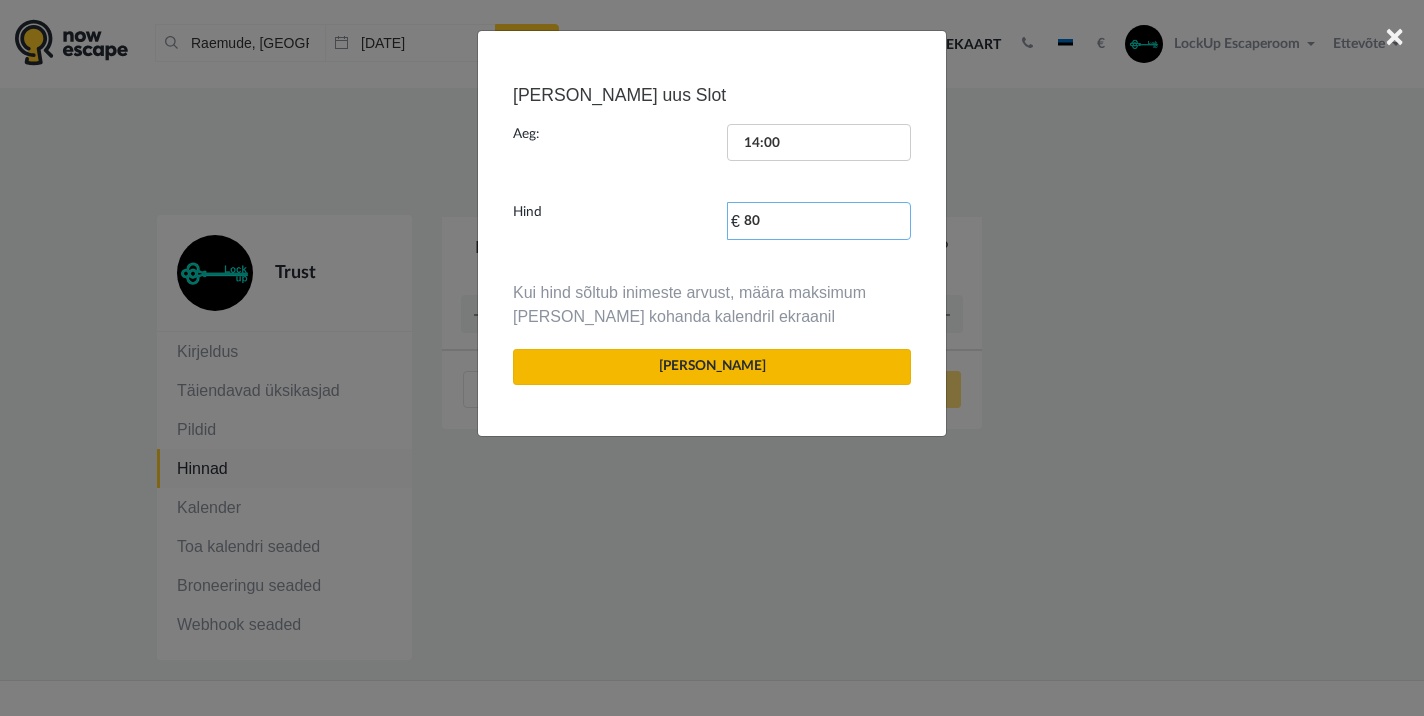 type on "80" 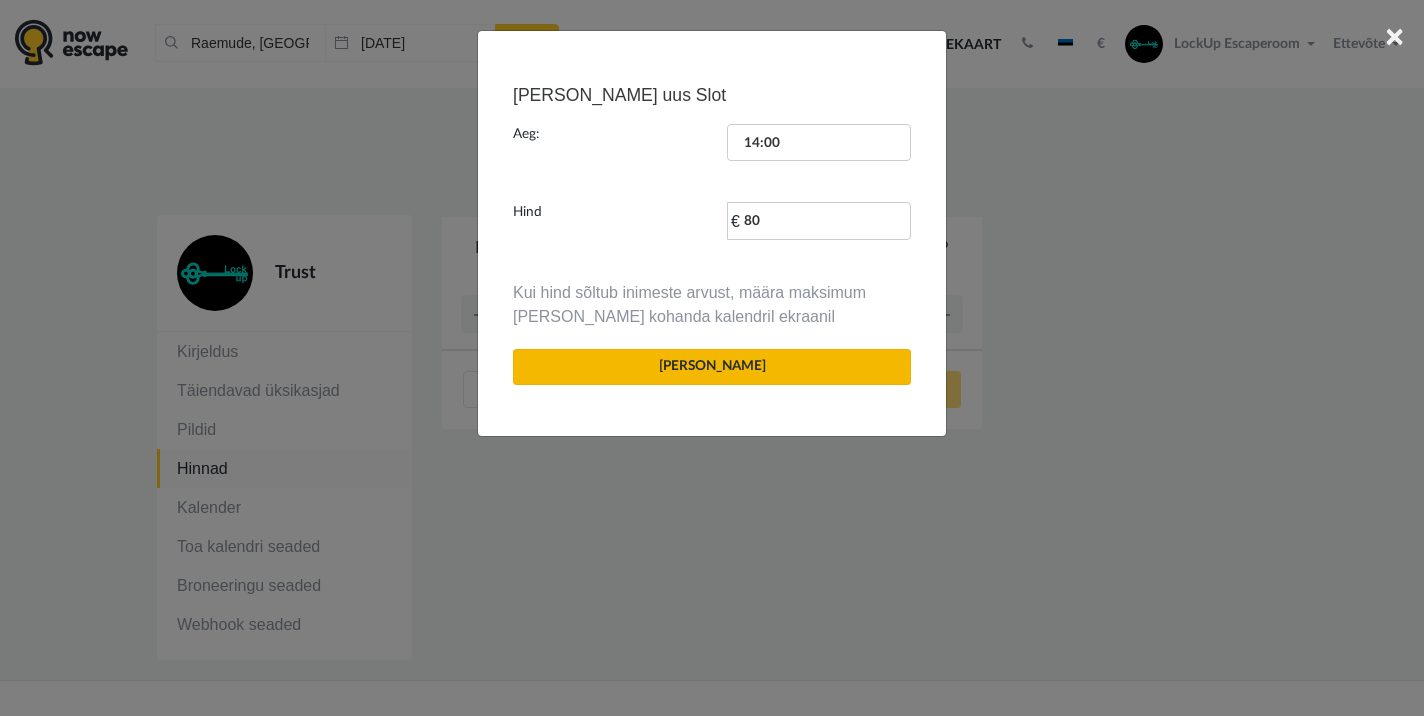 click on "[PERSON_NAME]" at bounding box center [712, 367] 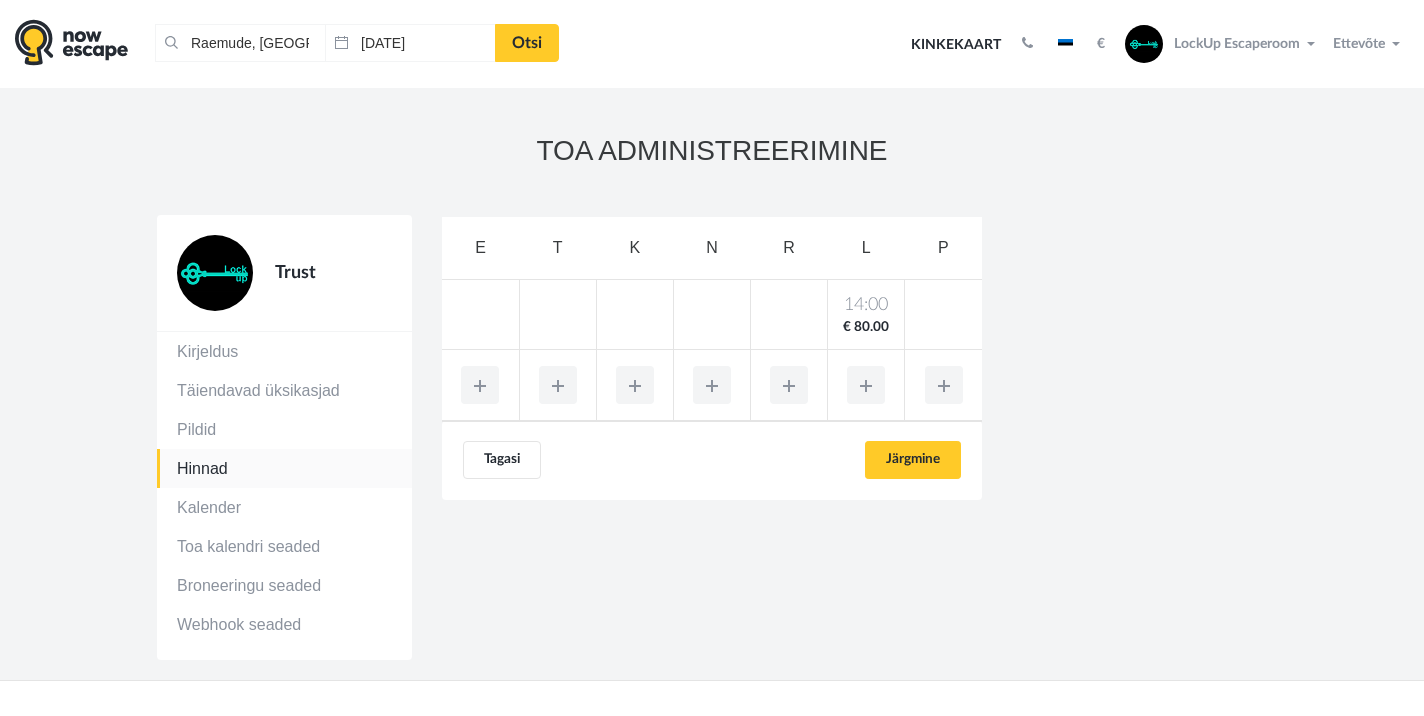 click at bounding box center (866, 385) 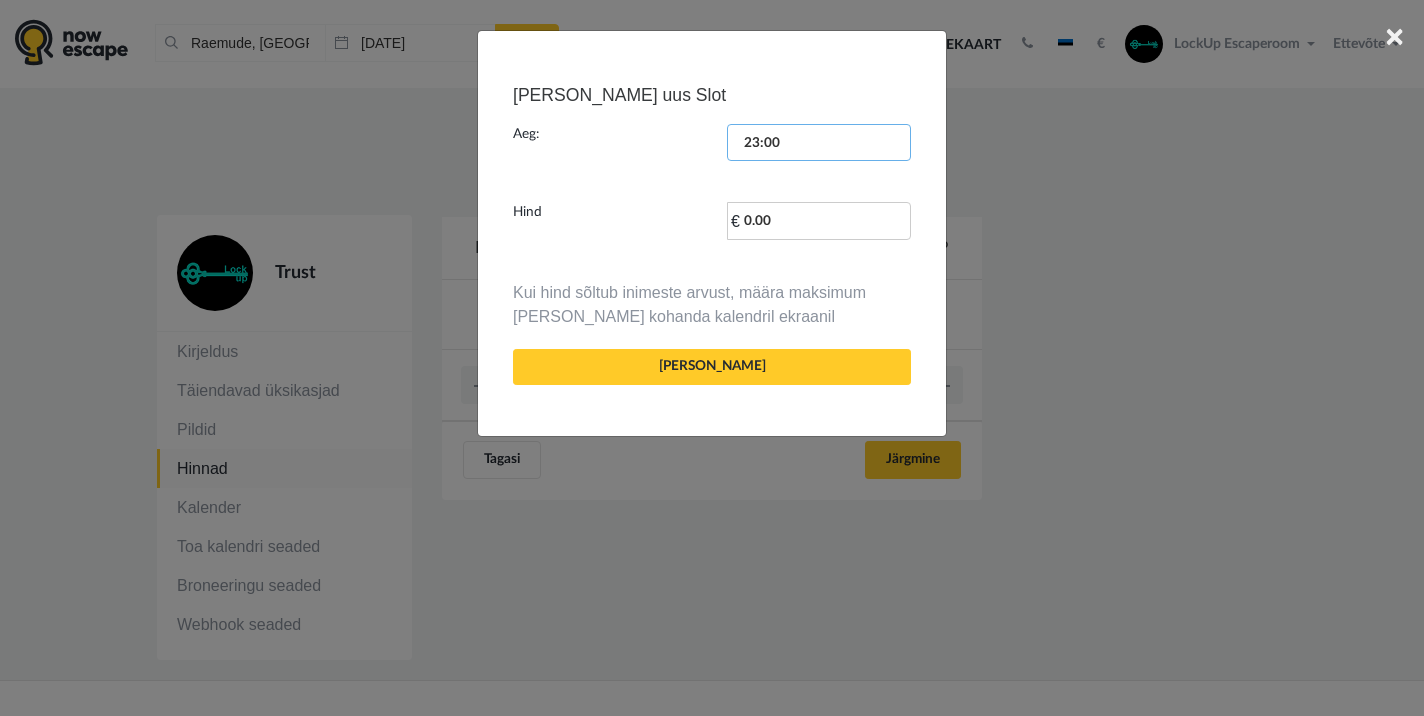 scroll, scrollTop: 2642, scrollLeft: 0, axis: vertical 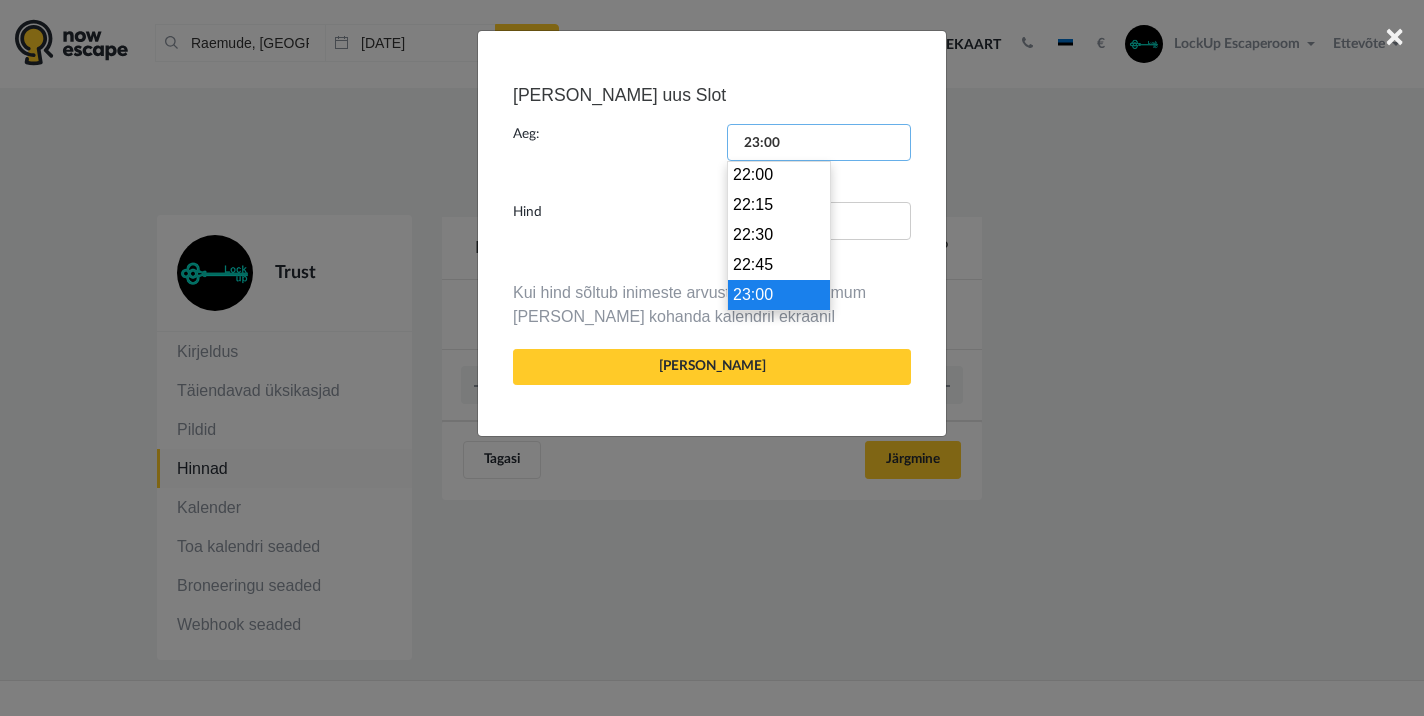 drag, startPoint x: 787, startPoint y: 141, endPoint x: 726, endPoint y: 137, distance: 61.13101 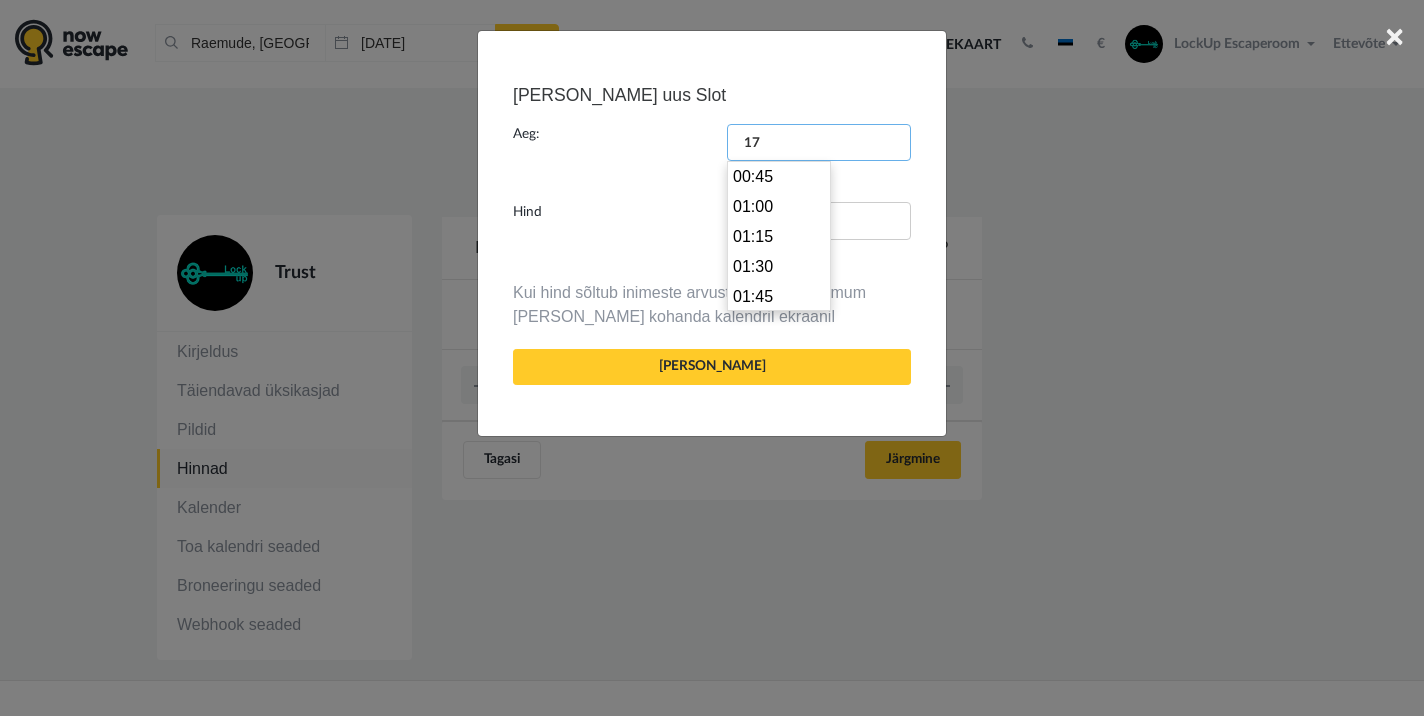 scroll, scrollTop: 2010, scrollLeft: 0, axis: vertical 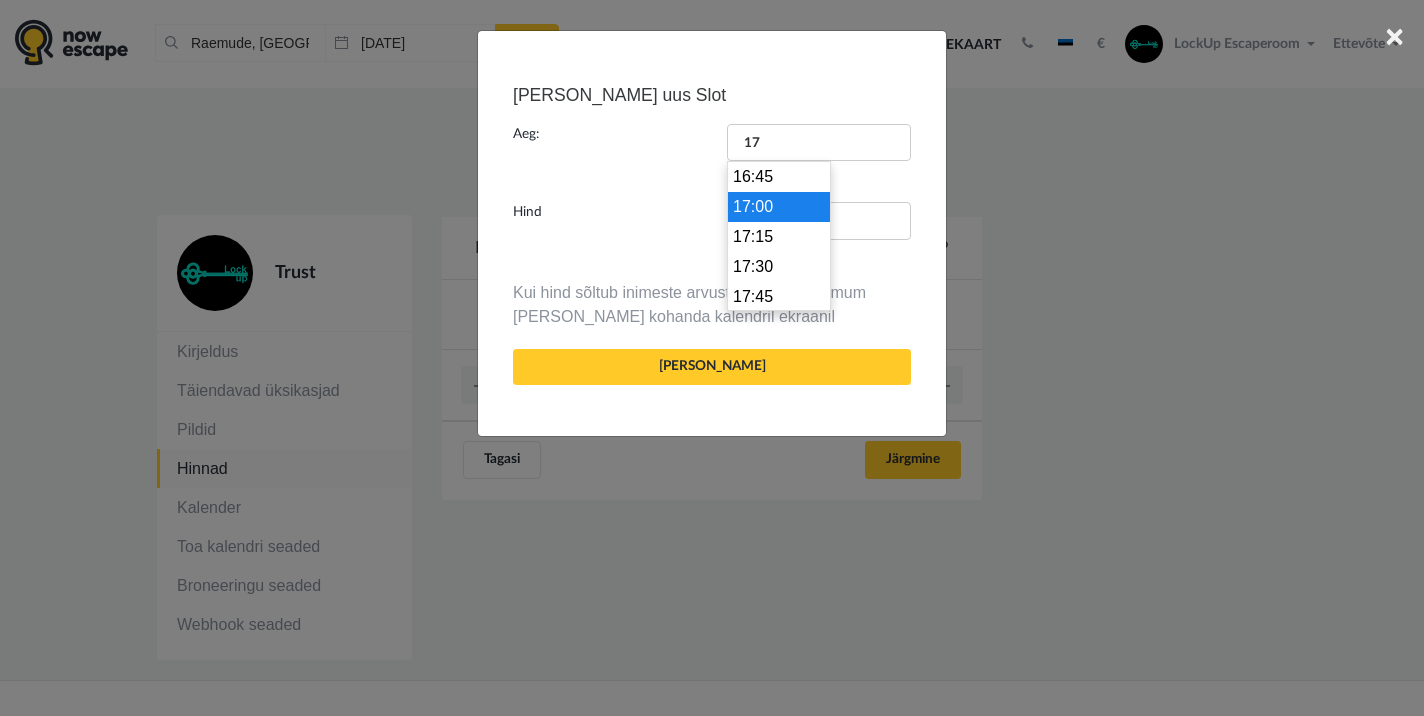 type on "17:00" 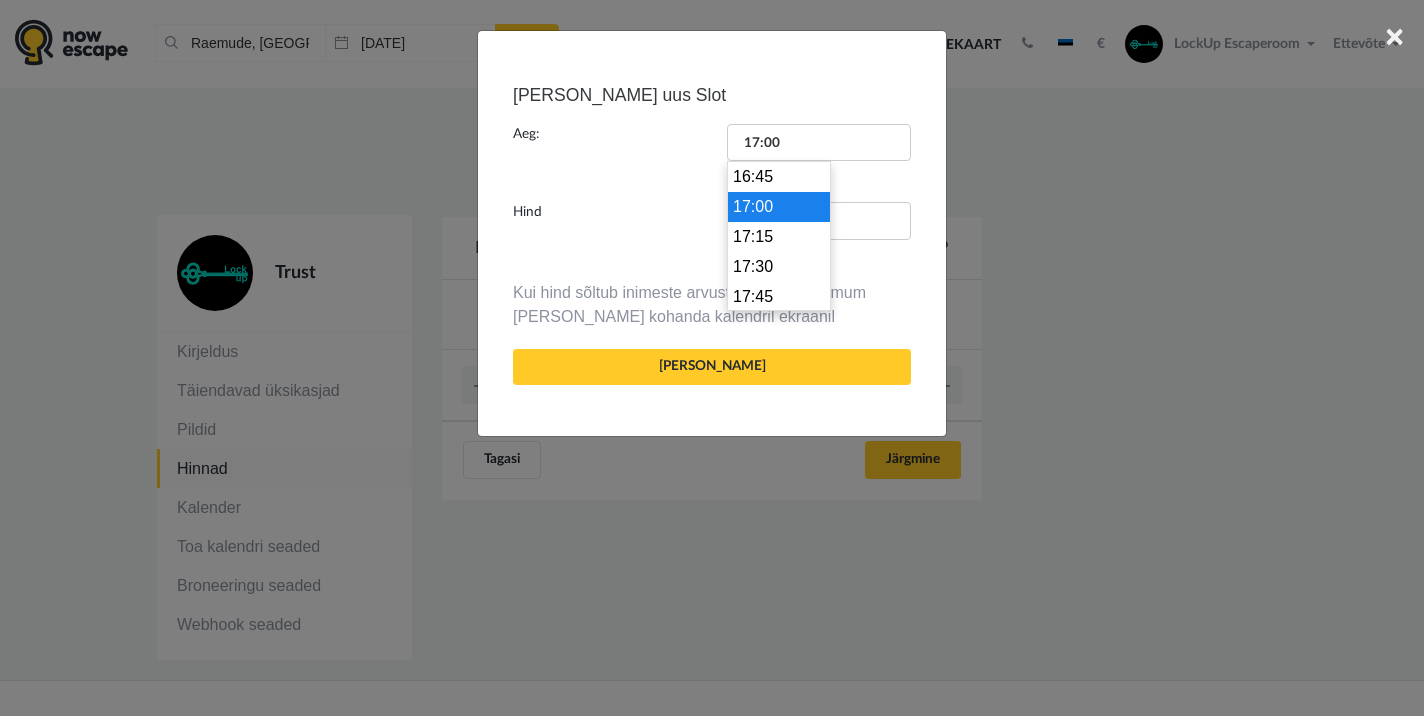 click on "17:00" at bounding box center (779, 207) 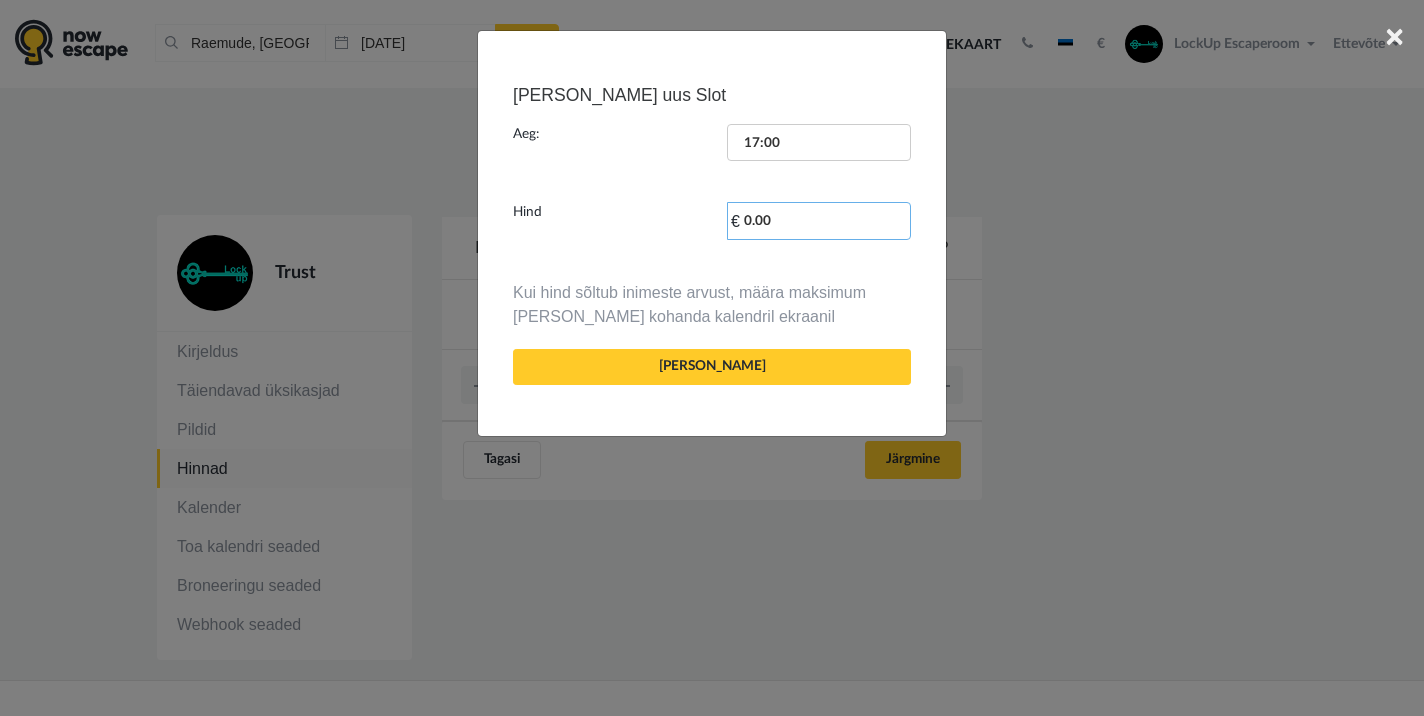 drag, startPoint x: 787, startPoint y: 228, endPoint x: 743, endPoint y: 223, distance: 44.28318 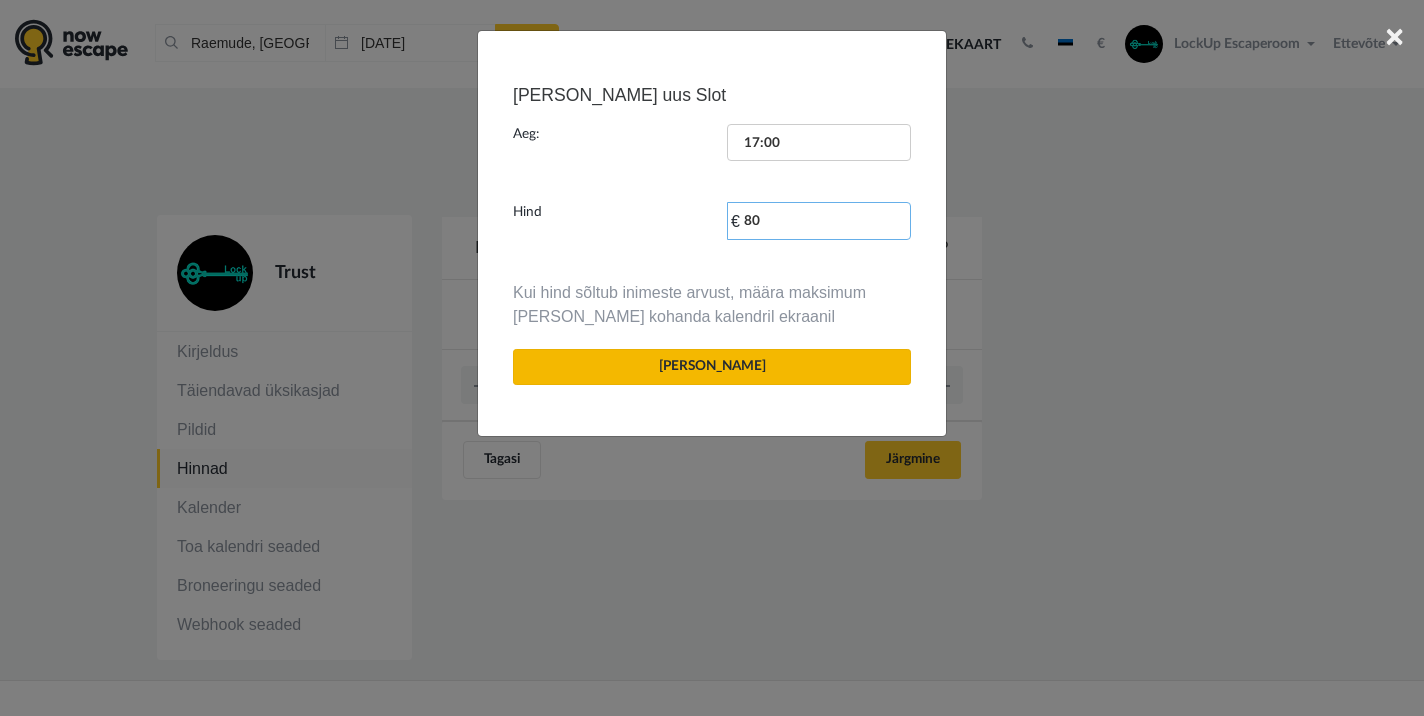 type on "80" 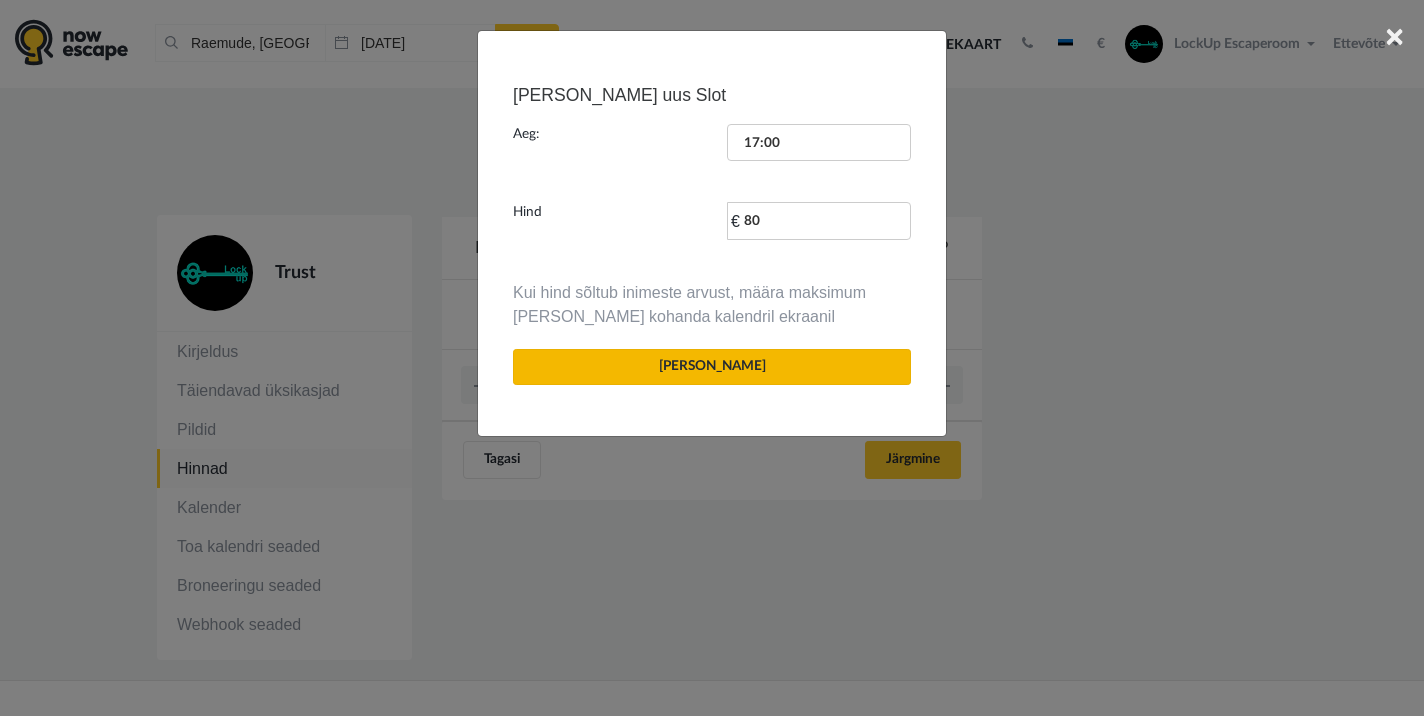 click on "[PERSON_NAME]" at bounding box center (712, 367) 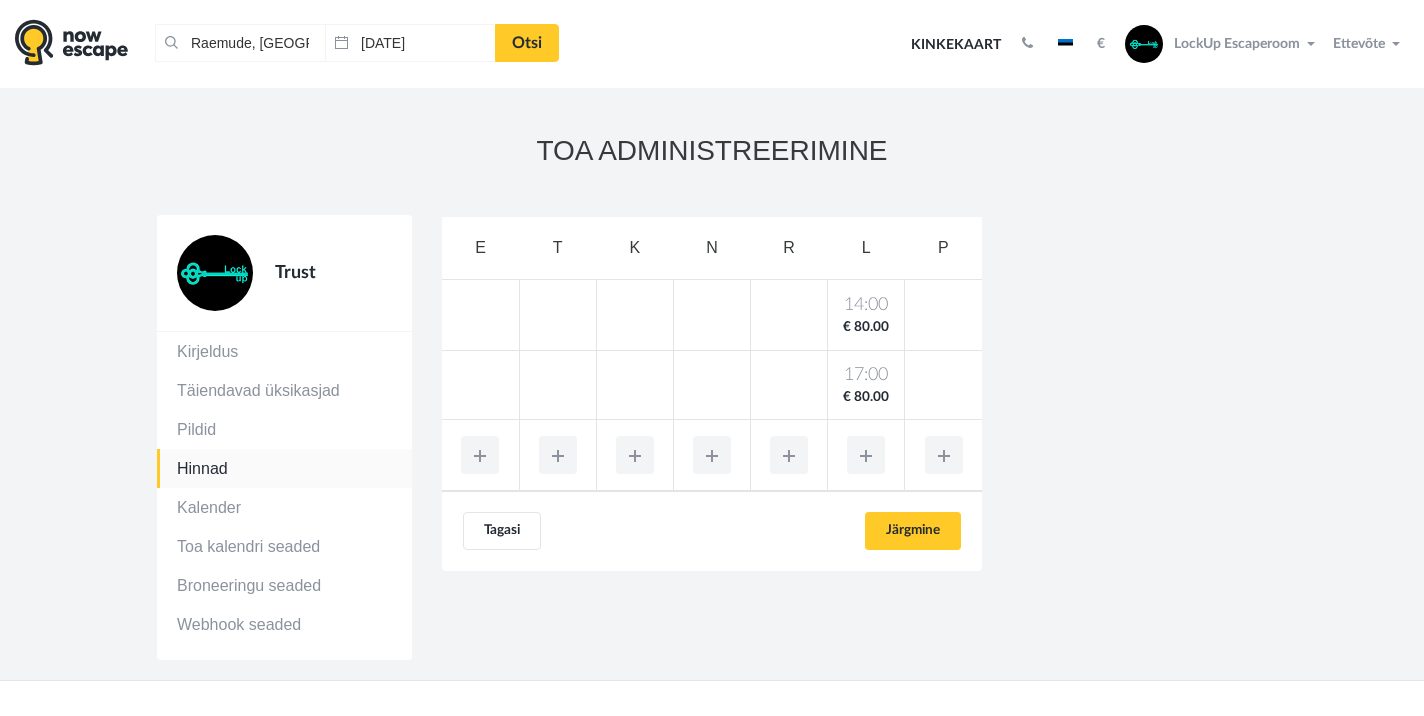 click at bounding box center [866, 455] 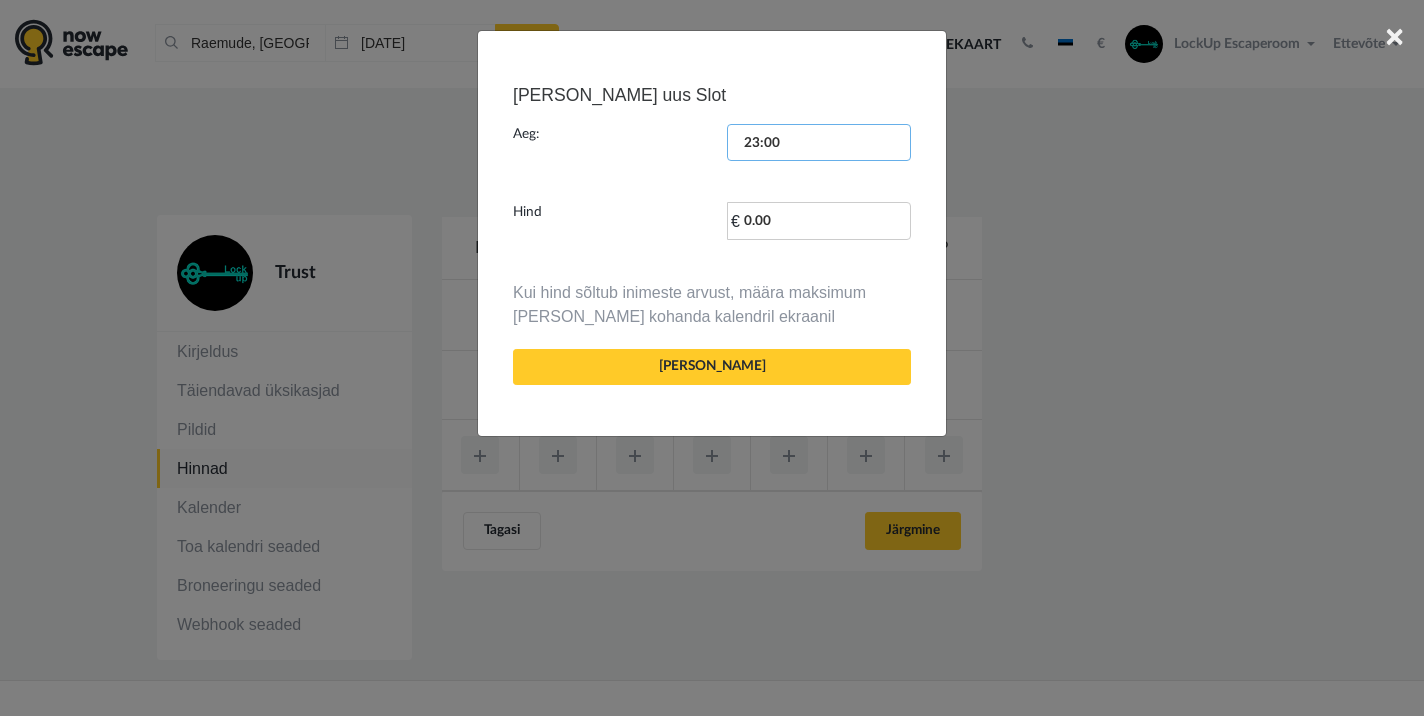 scroll, scrollTop: 2642, scrollLeft: 0, axis: vertical 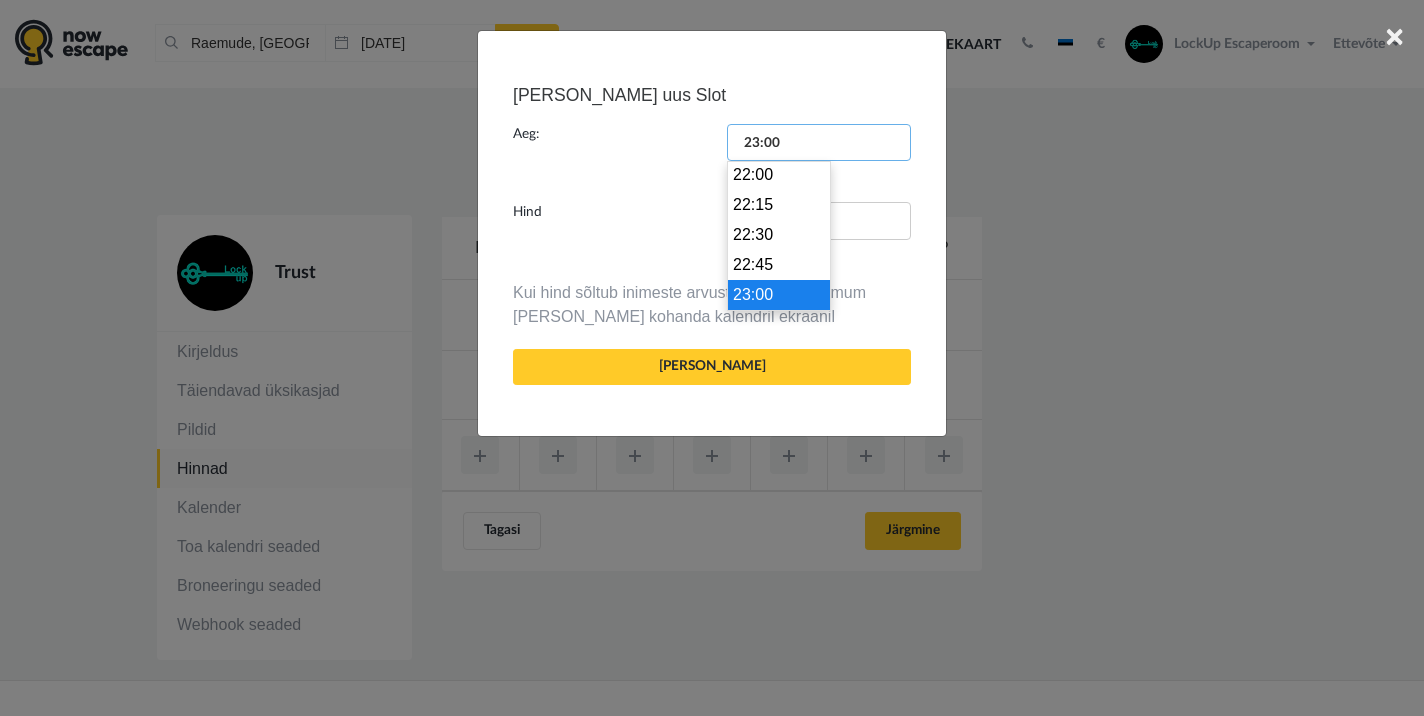 drag, startPoint x: 788, startPoint y: 144, endPoint x: 738, endPoint y: 142, distance: 50.039986 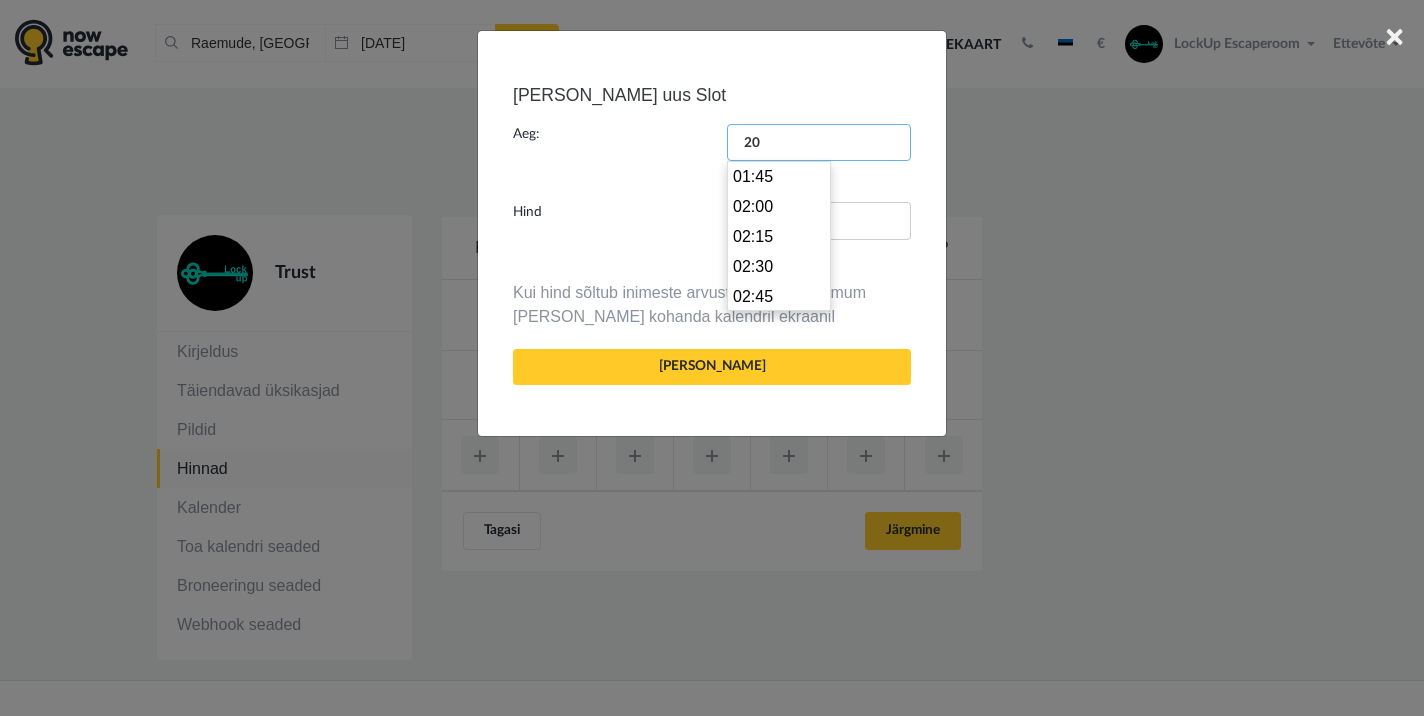 scroll, scrollTop: 2370, scrollLeft: 0, axis: vertical 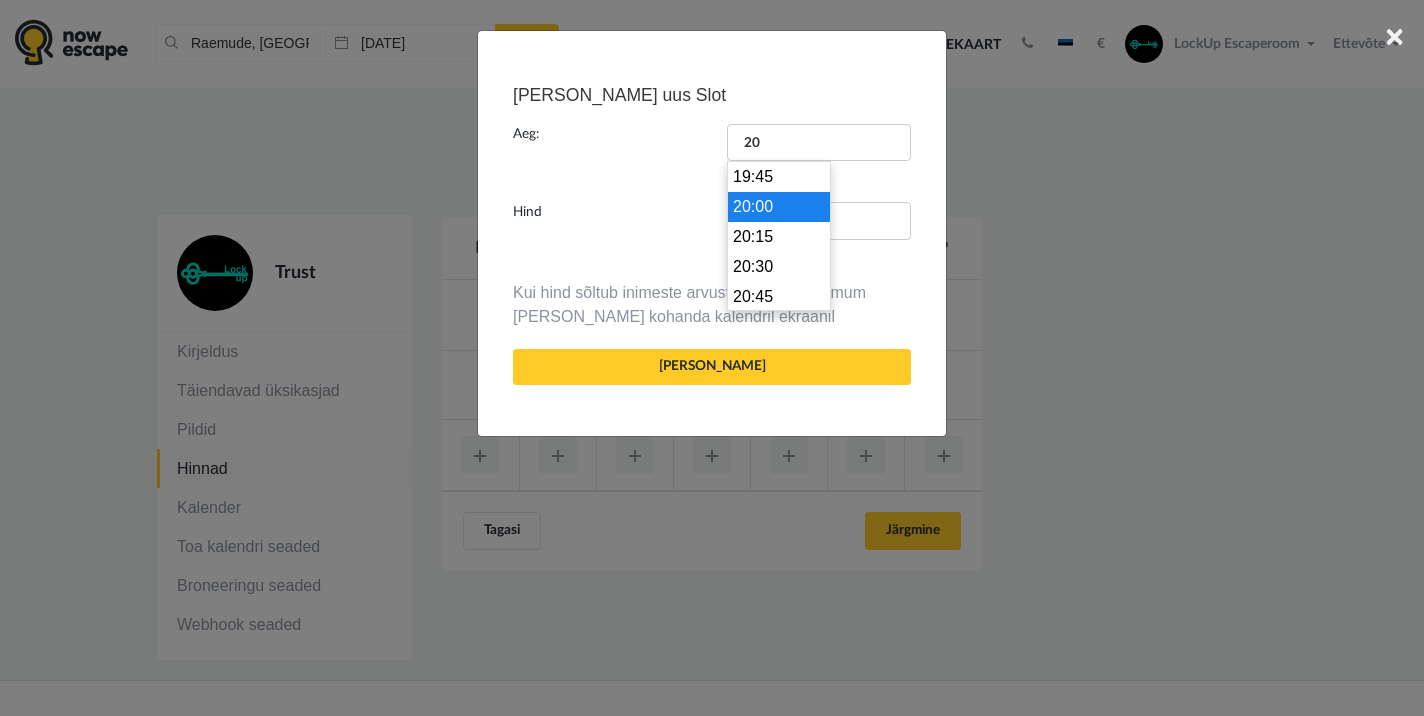 type on "20:00" 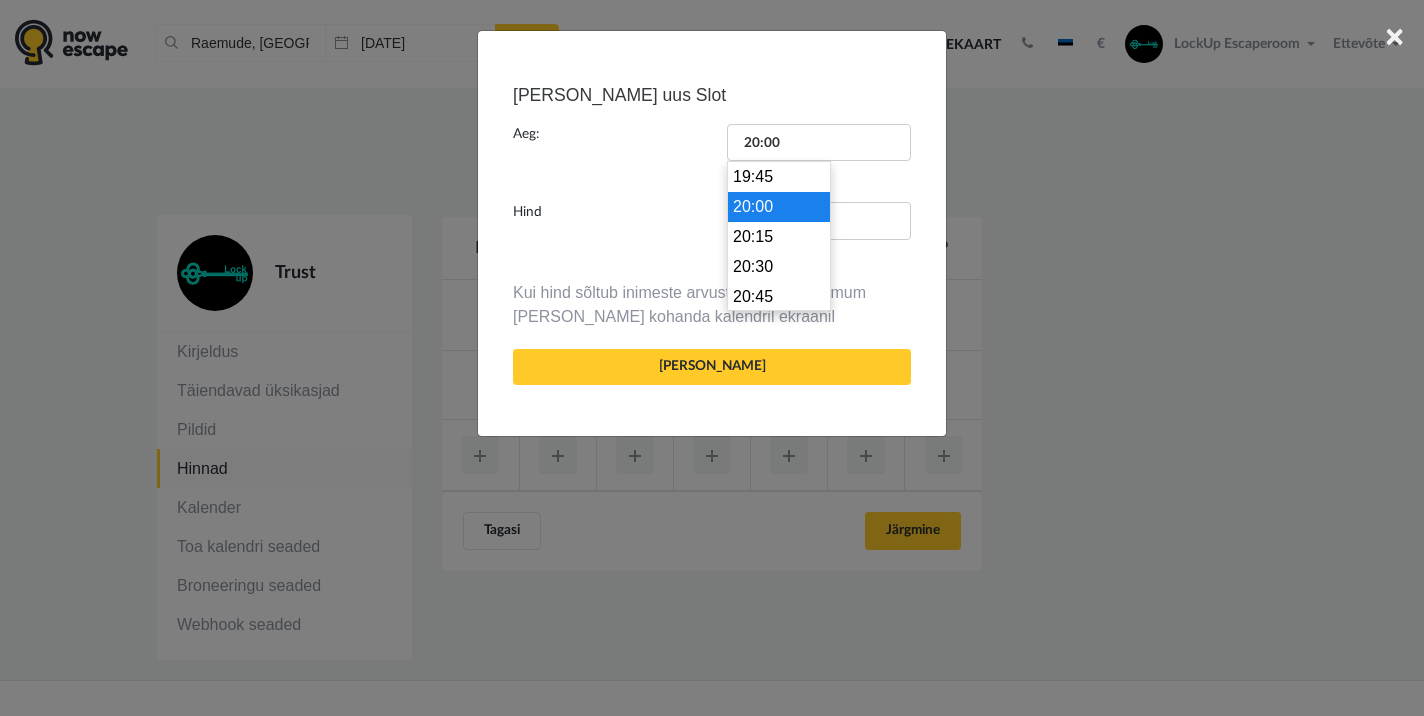 click on "20:00" at bounding box center (779, 207) 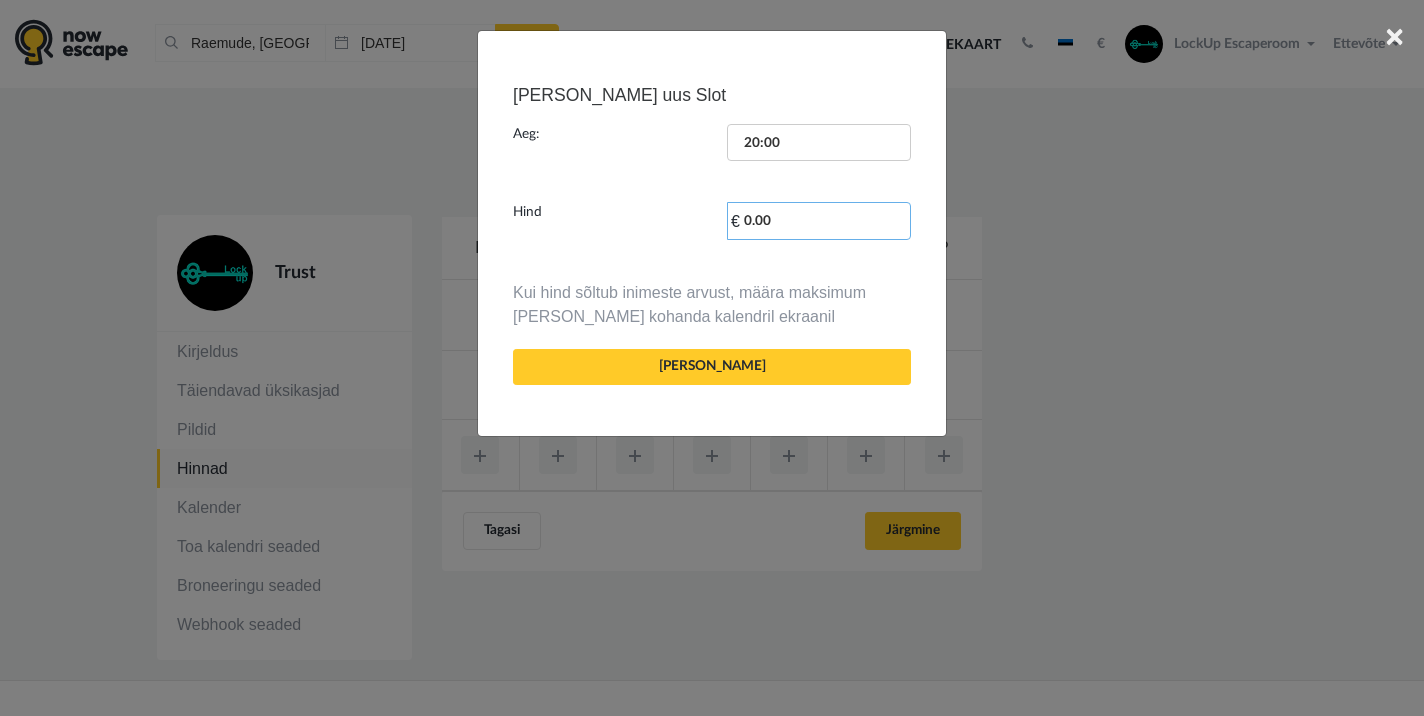 drag, startPoint x: 788, startPoint y: 221, endPoint x: 745, endPoint y: 220, distance: 43.011627 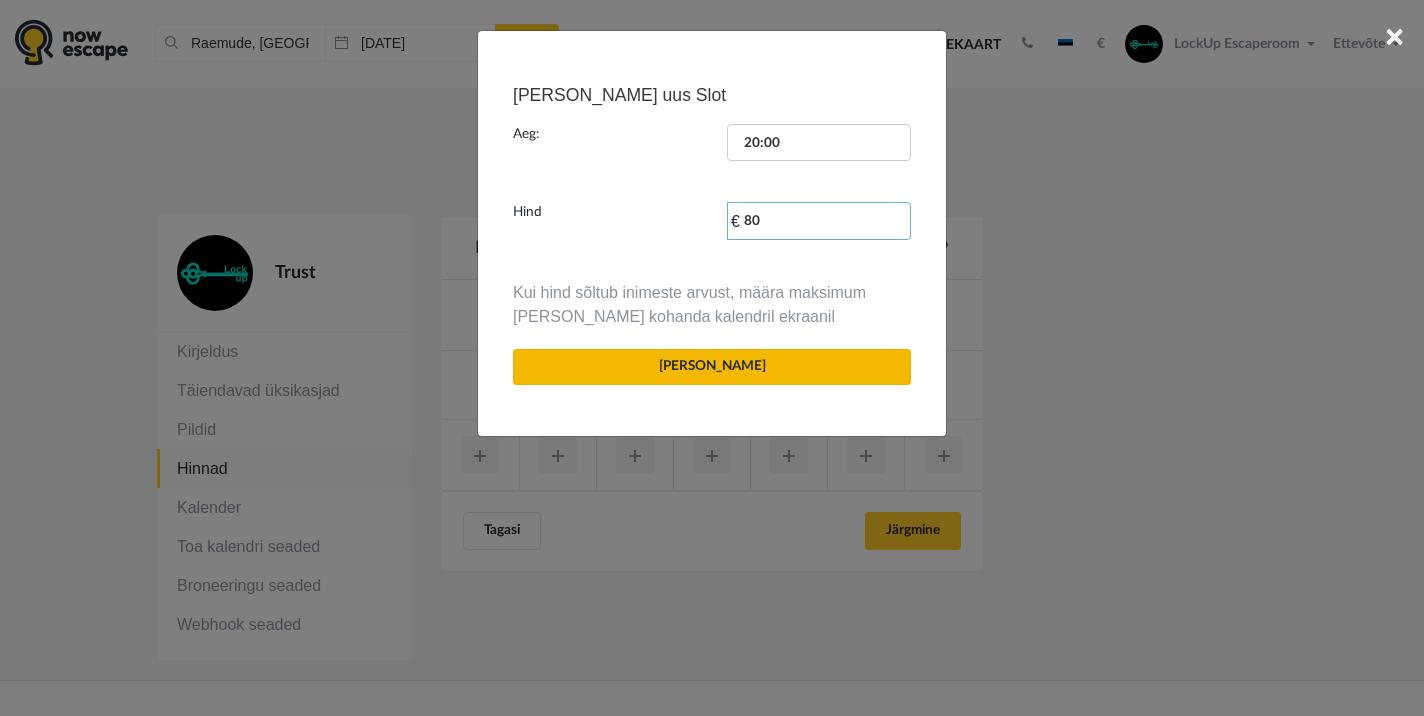 type on "80" 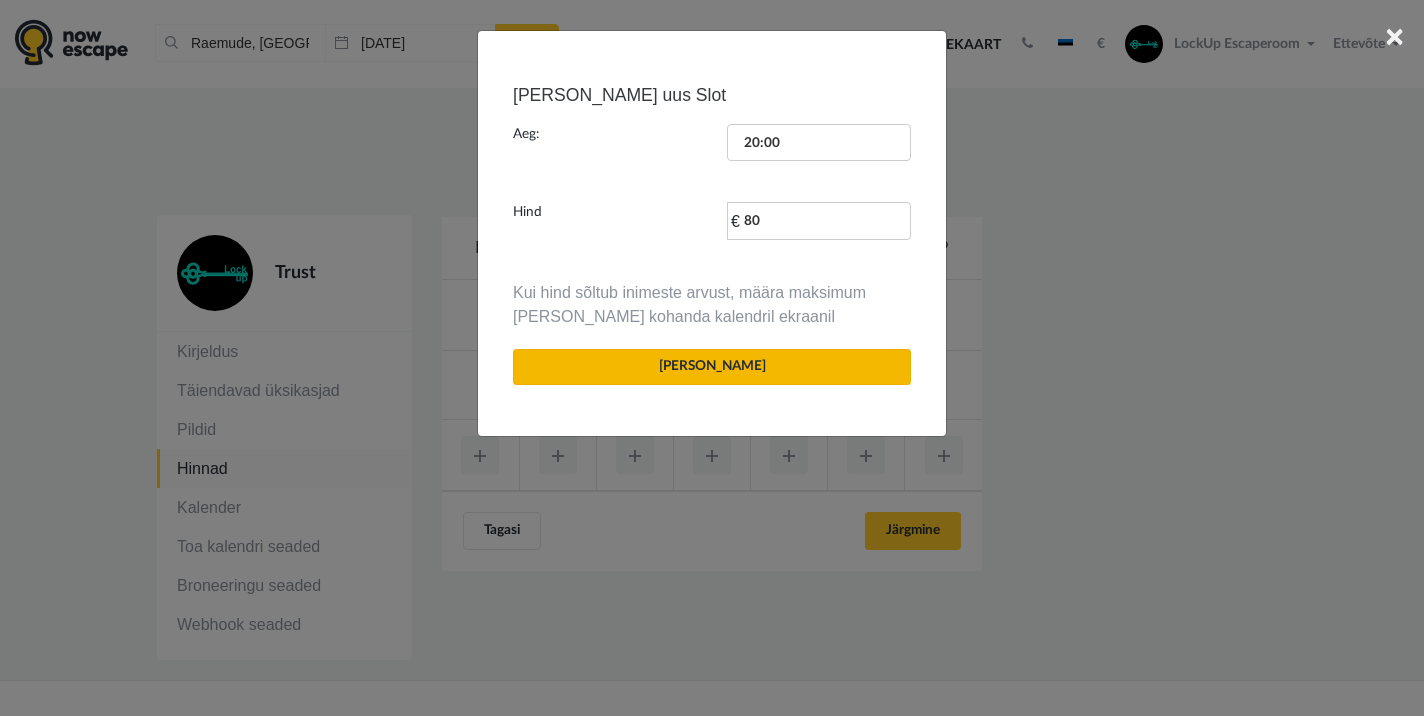 click on "[PERSON_NAME]" at bounding box center [712, 367] 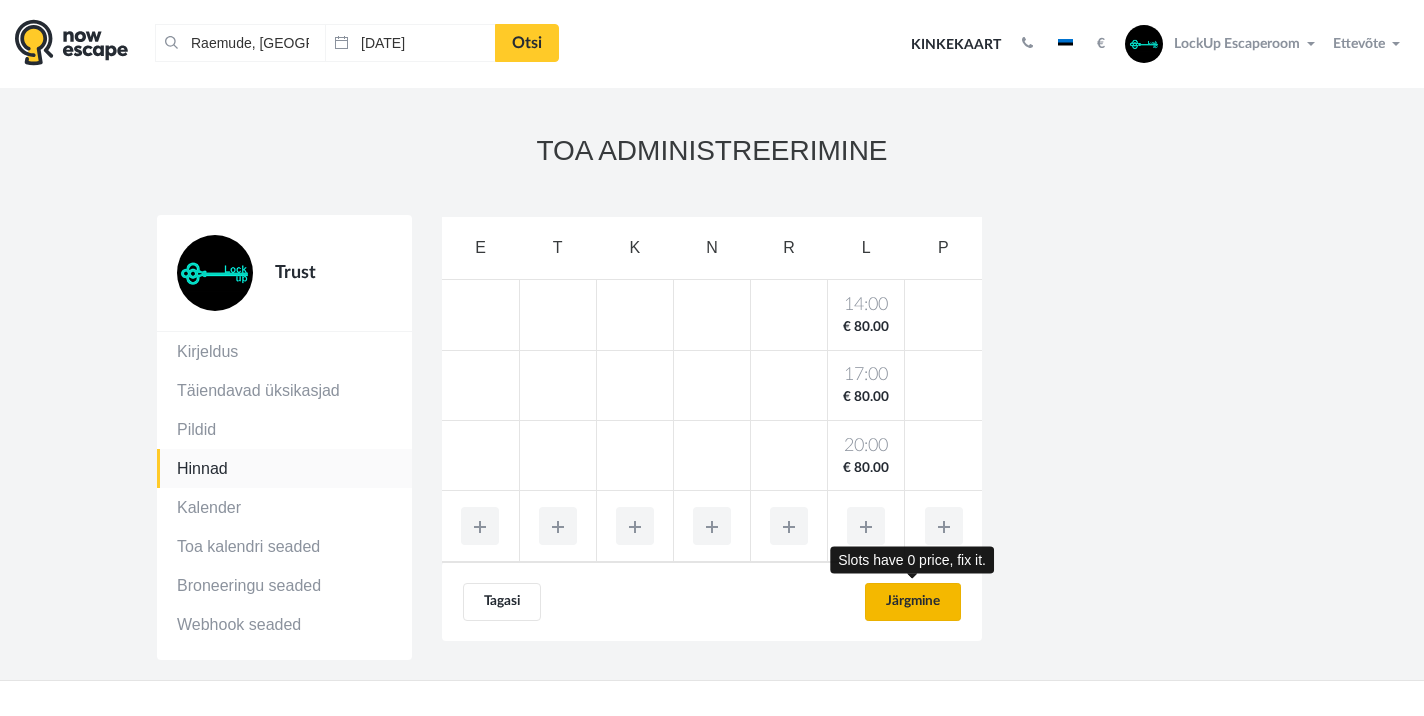 click on "Järgmine" at bounding box center [913, 602] 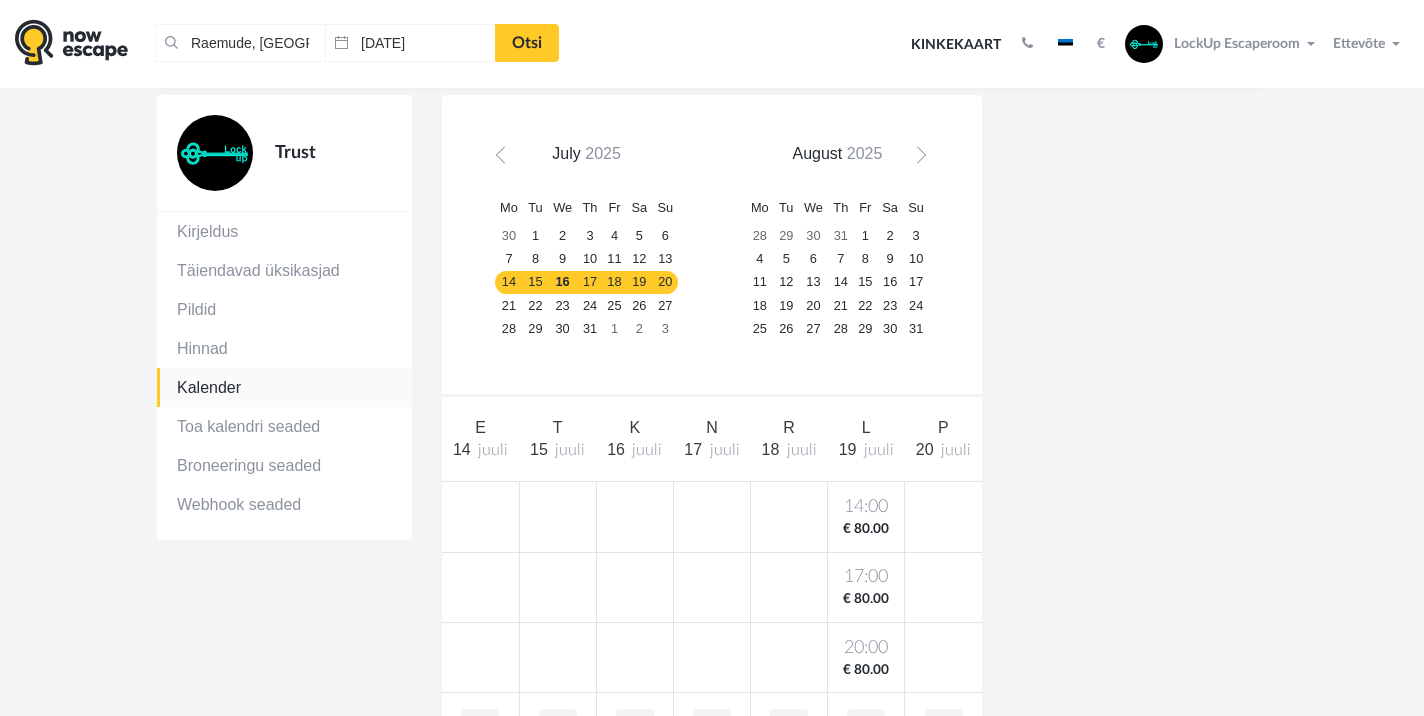 scroll, scrollTop: 189, scrollLeft: 0, axis: vertical 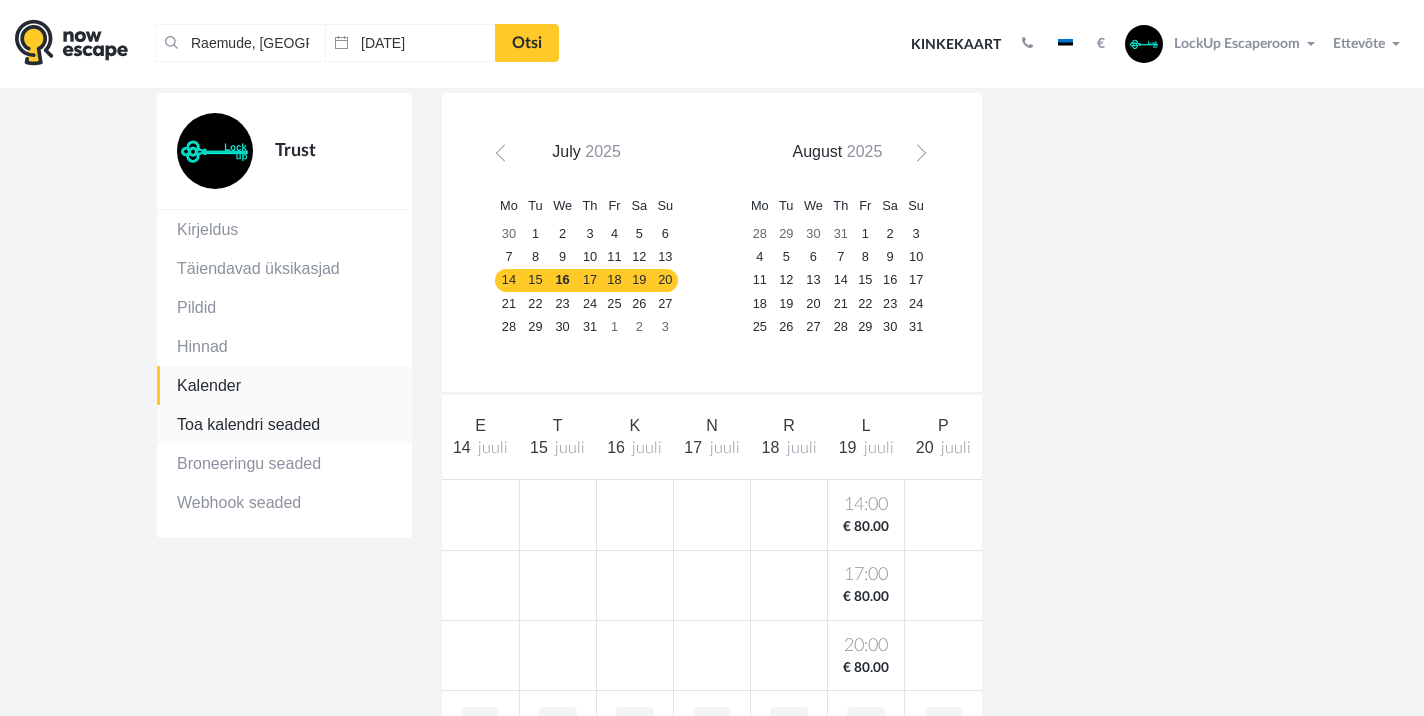 click on "Toa kalendri seaded" at bounding box center (284, 424) 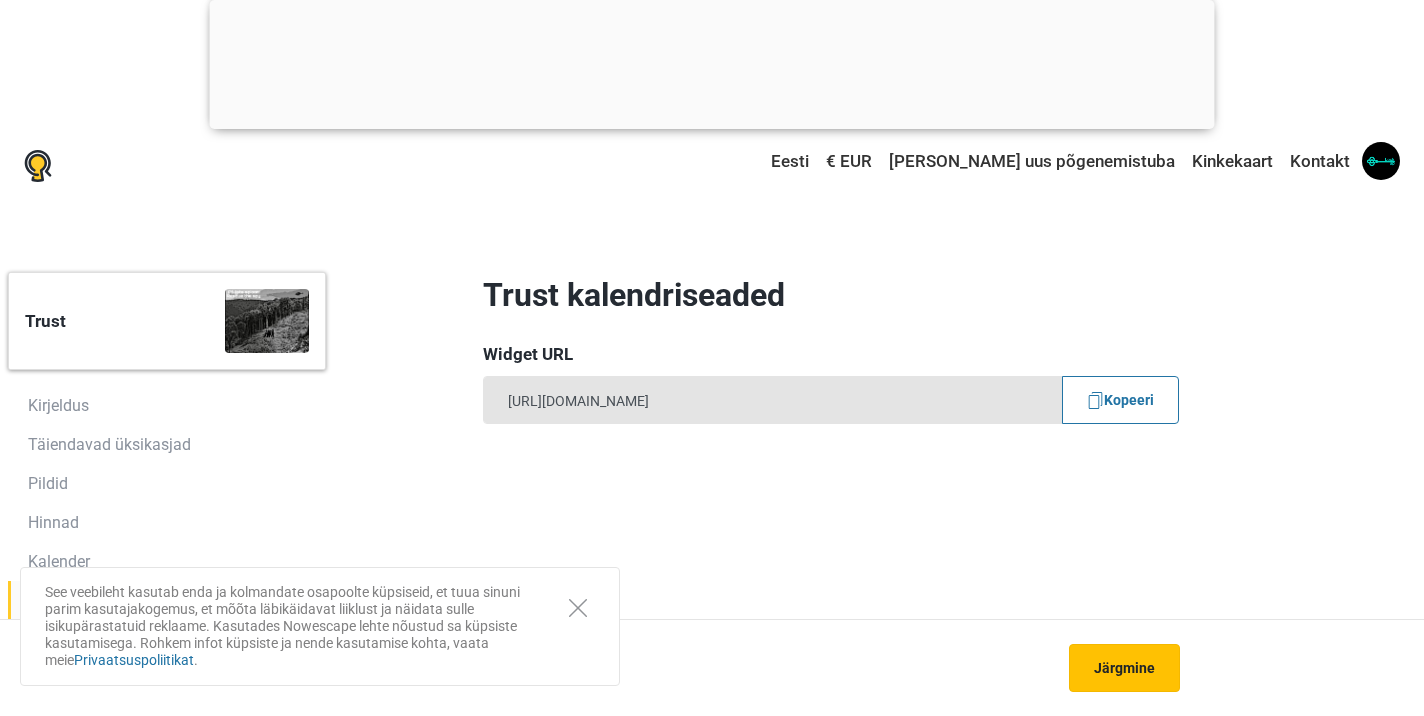 scroll, scrollTop: 33, scrollLeft: 0, axis: vertical 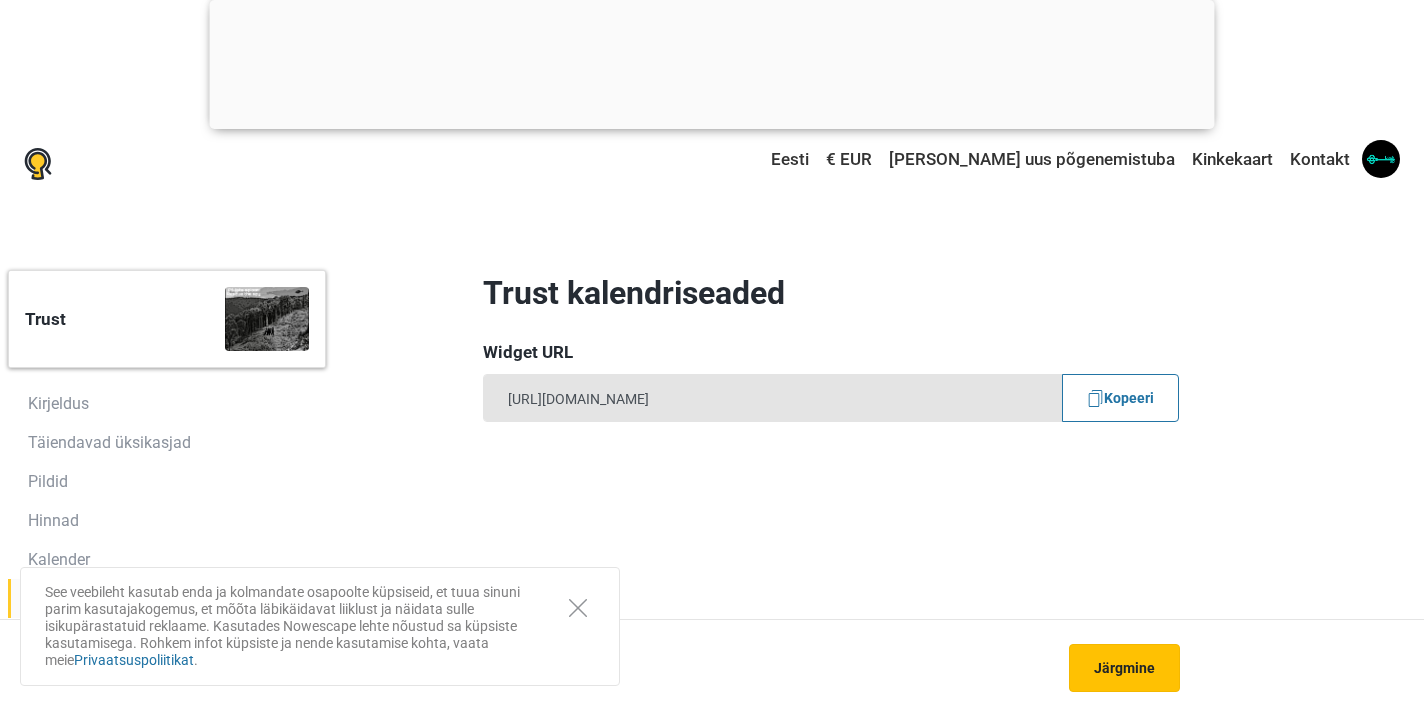 click on "Järgmine" at bounding box center (1124, 668) 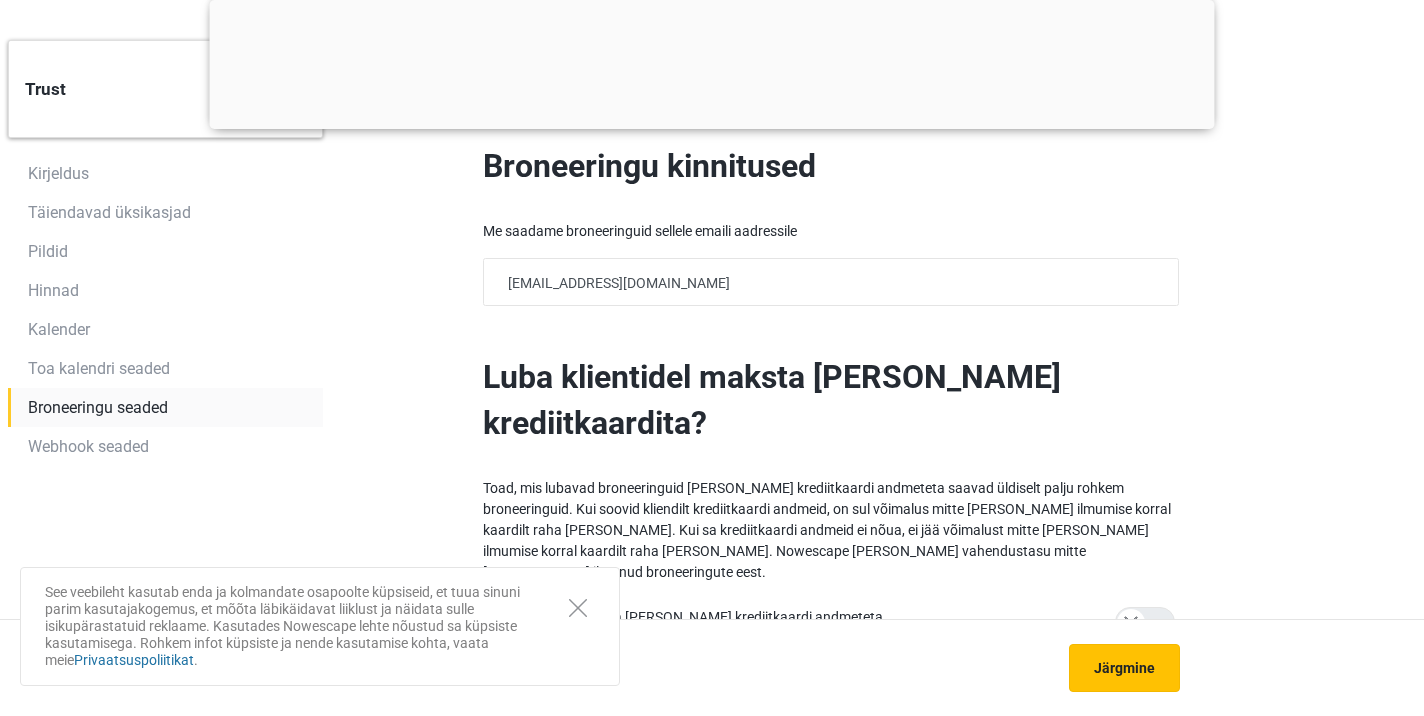 scroll, scrollTop: 994, scrollLeft: 0, axis: vertical 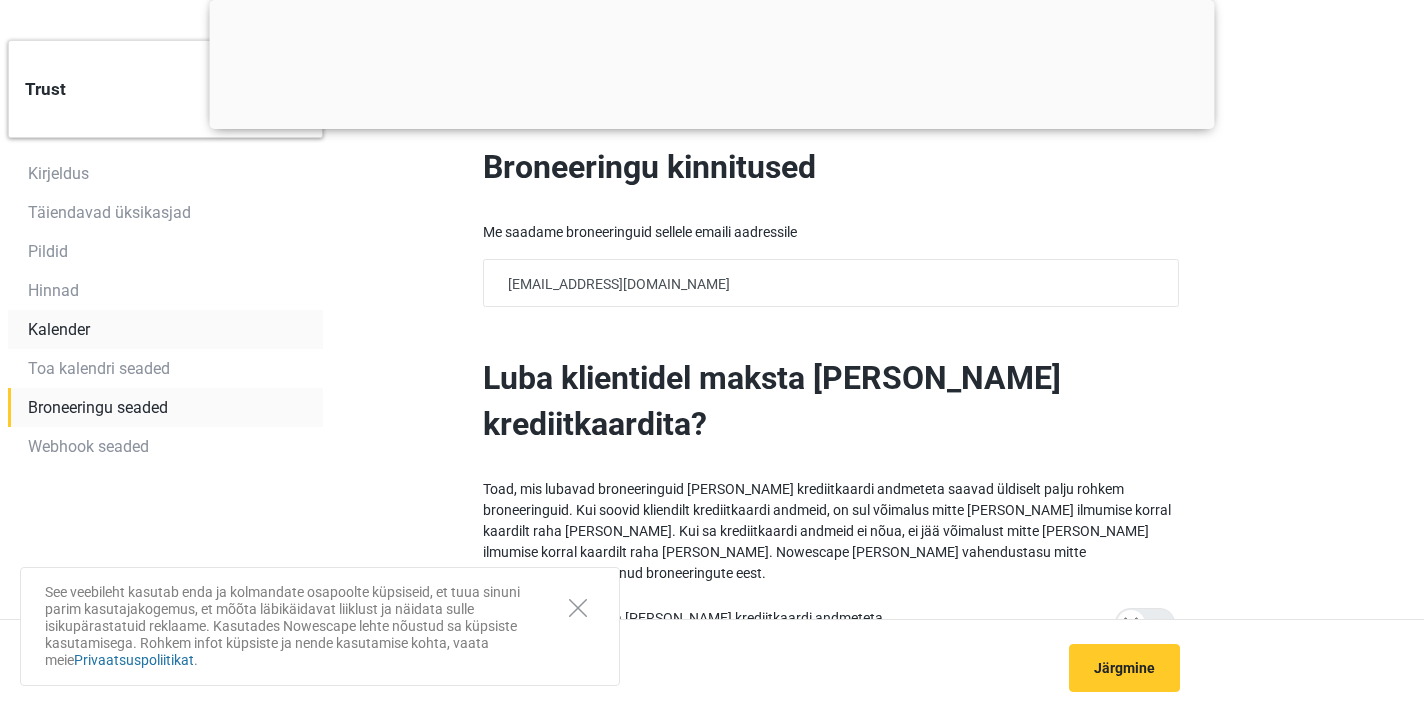 click on "Kalender" at bounding box center (165, 329) 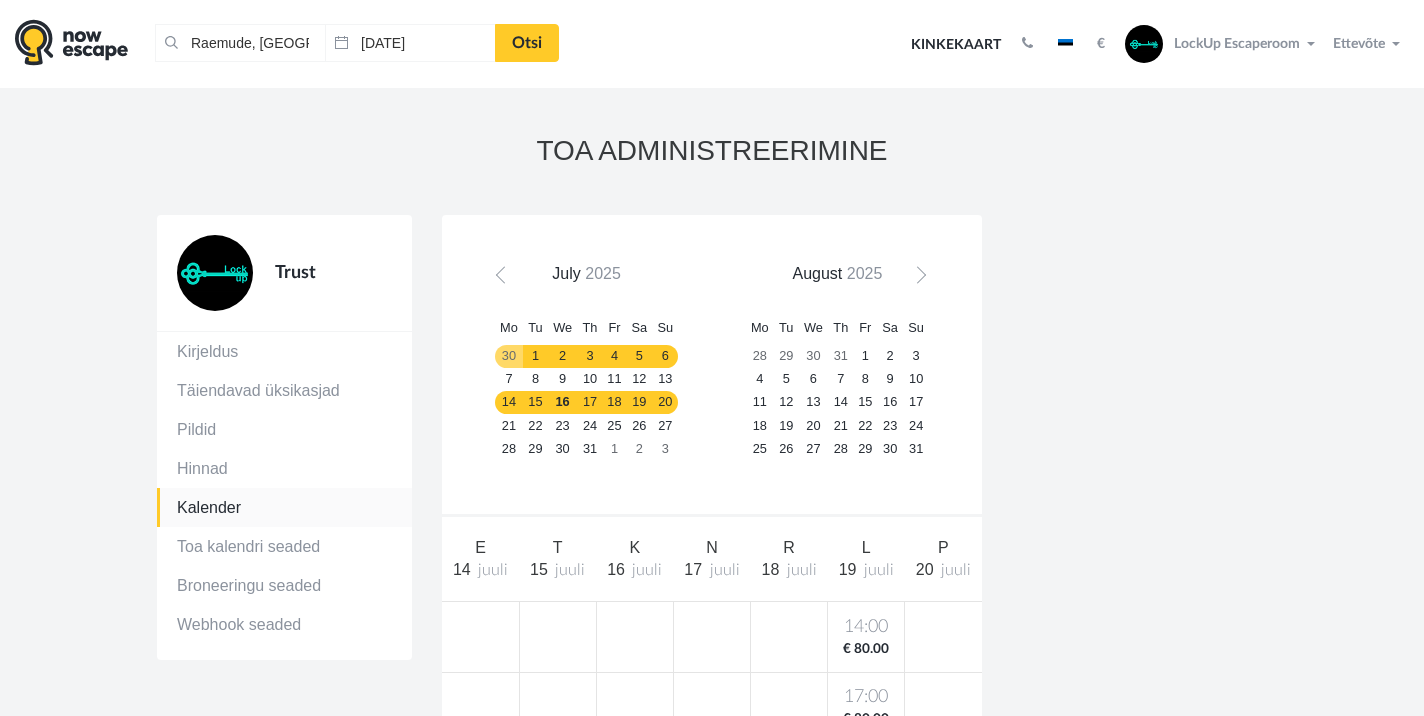 scroll, scrollTop: 0, scrollLeft: 0, axis: both 